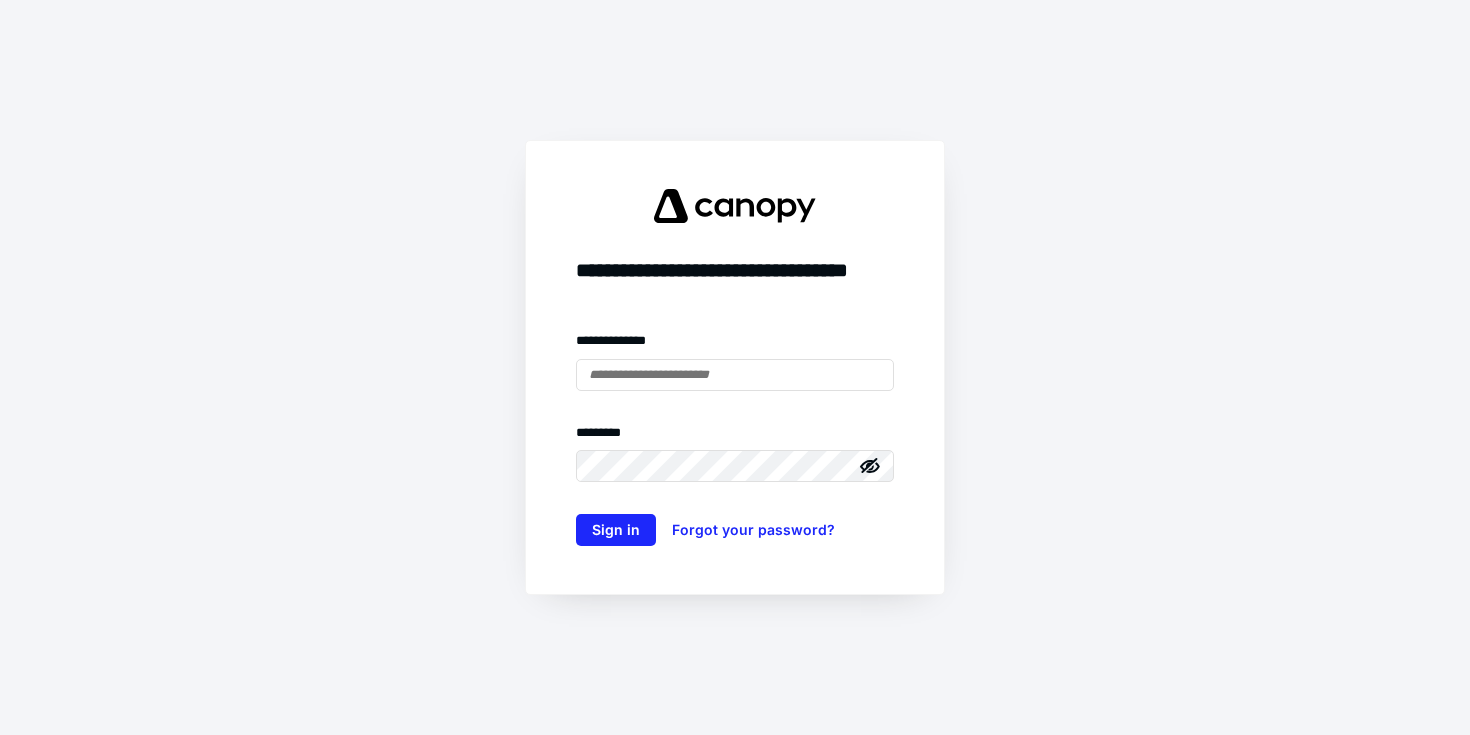 scroll, scrollTop: 0, scrollLeft: 0, axis: both 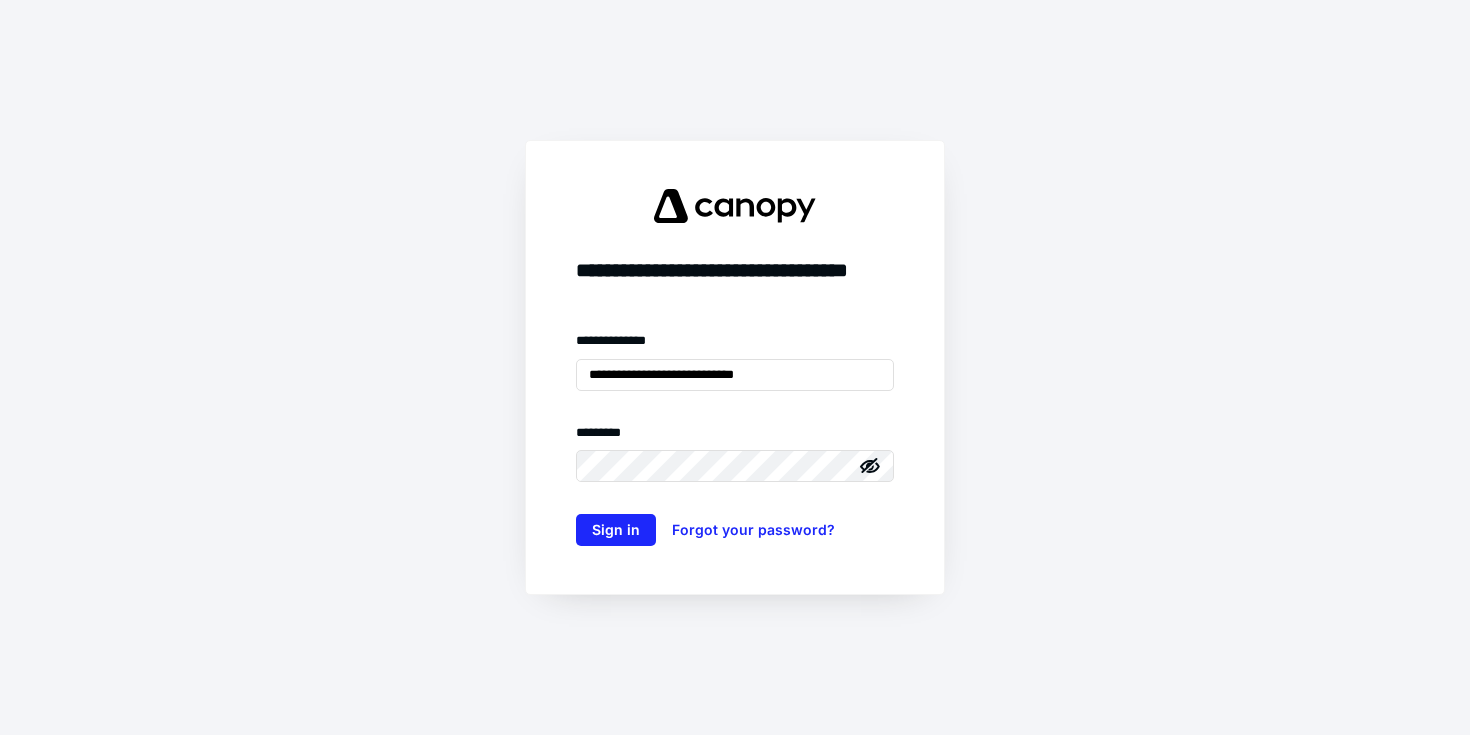 click on "**********" at bounding box center [735, 367] 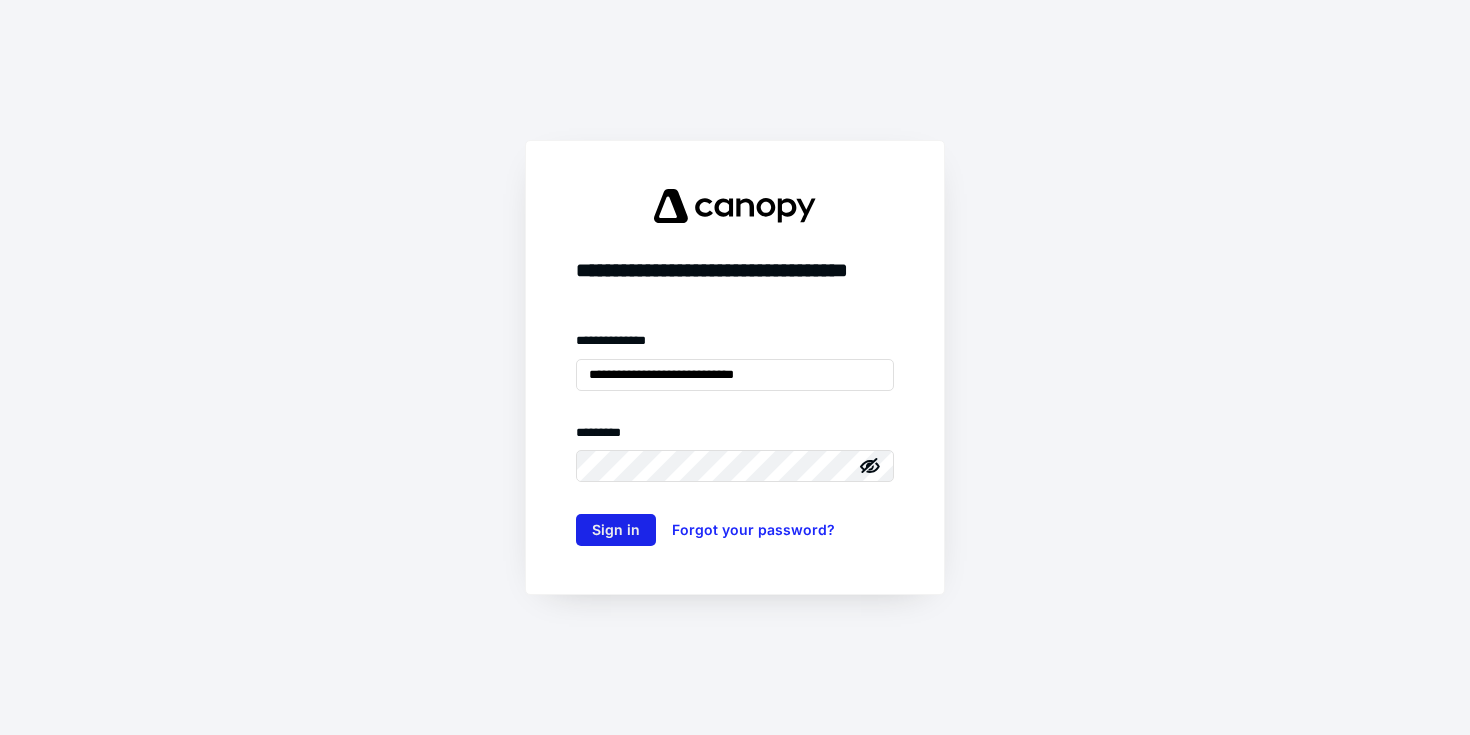 drag, startPoint x: 646, startPoint y: 551, endPoint x: 610, endPoint y: 530, distance: 41.677334 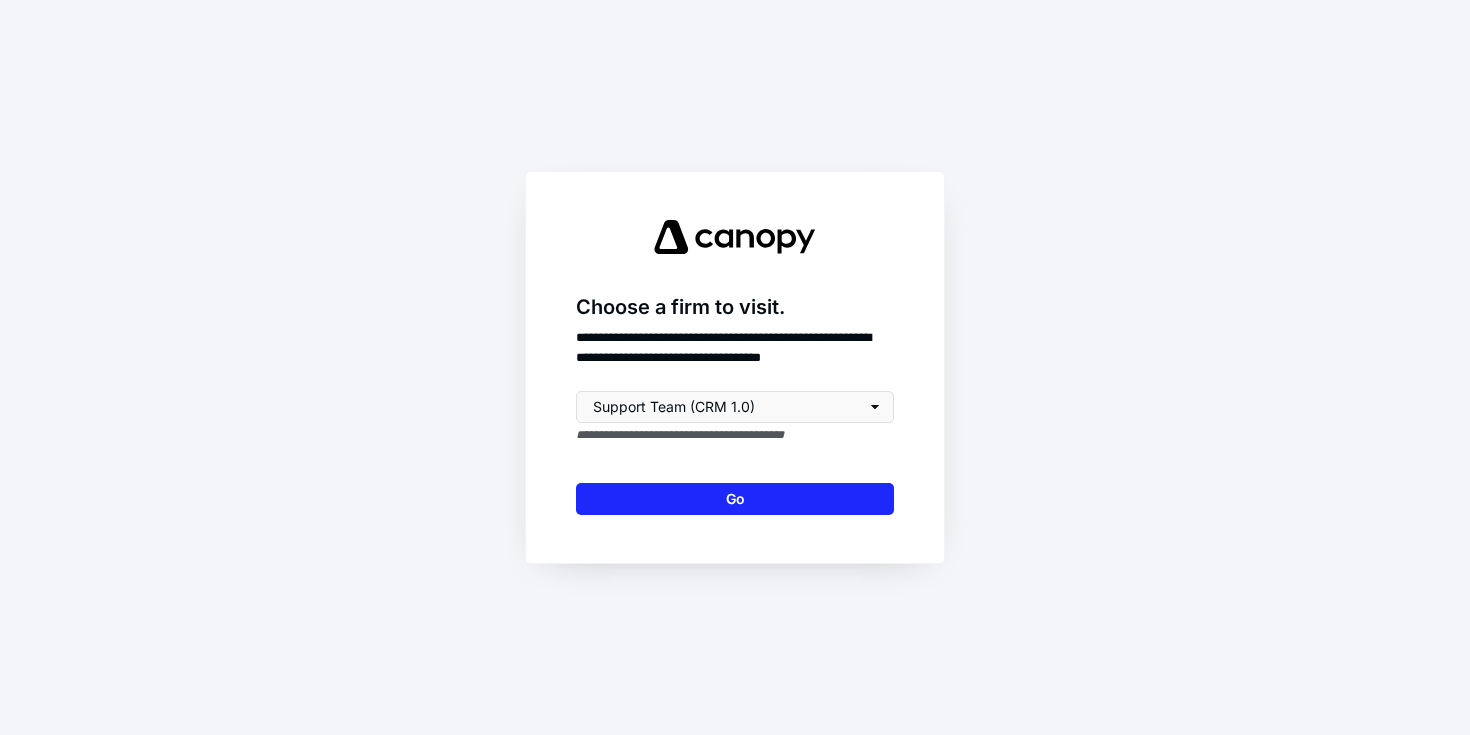 click on "Go" at bounding box center (735, 499) 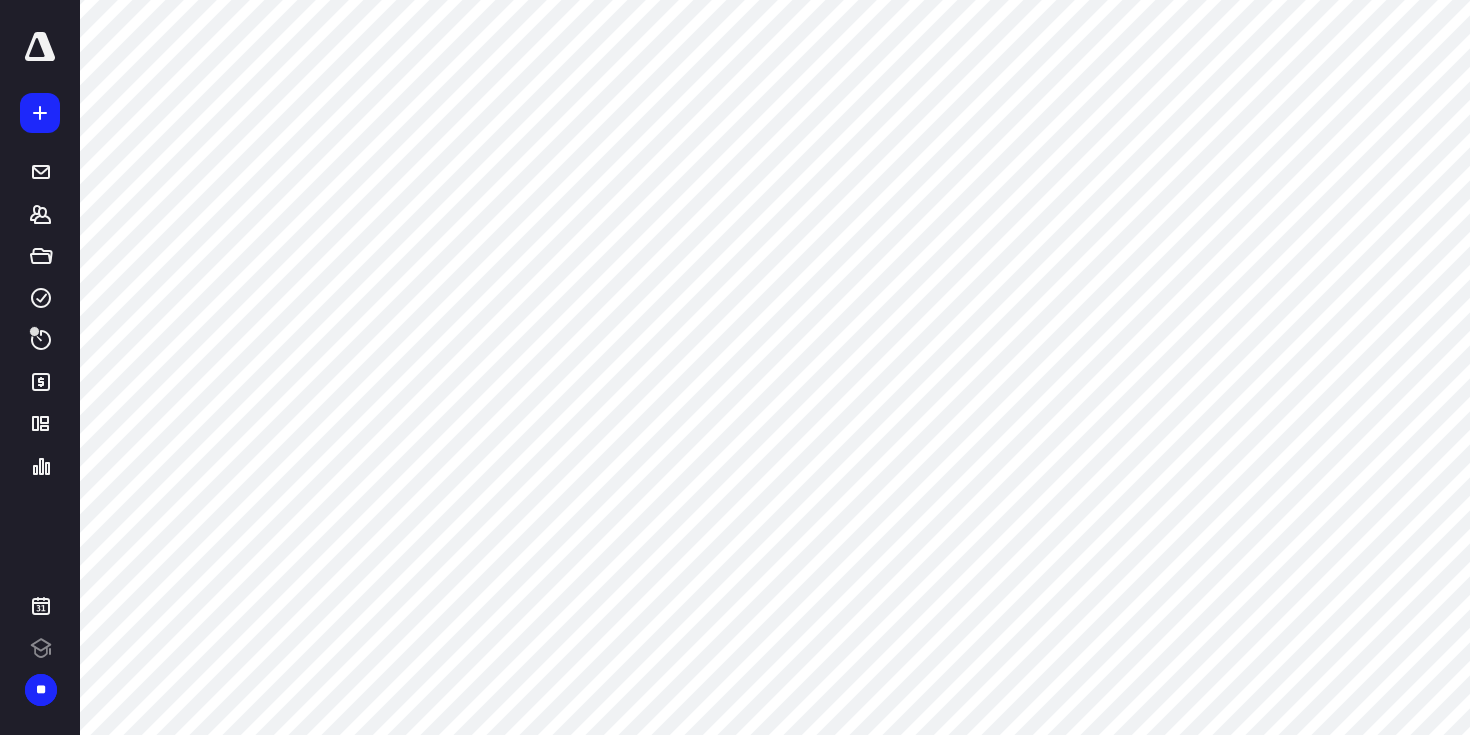scroll, scrollTop: 0, scrollLeft: 0, axis: both 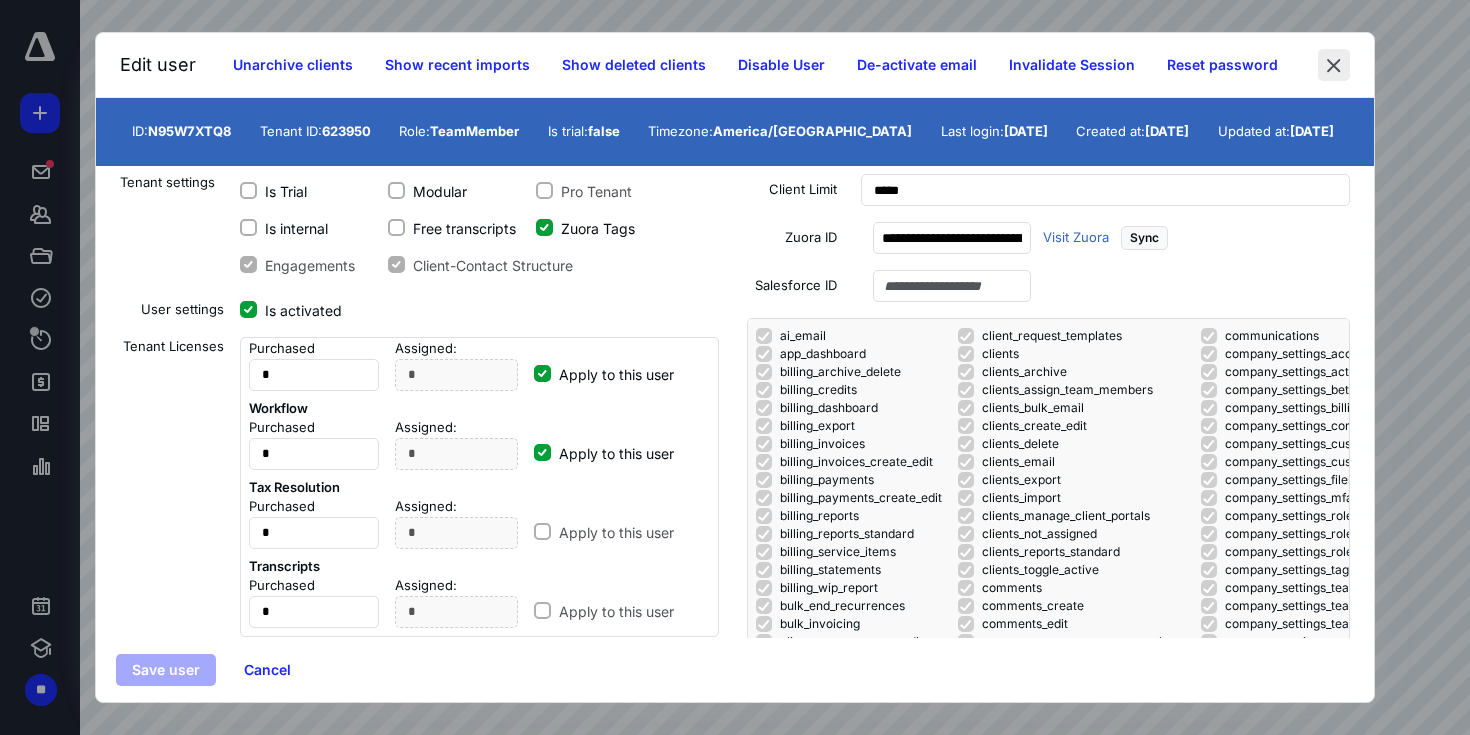 click at bounding box center (1334, 65) 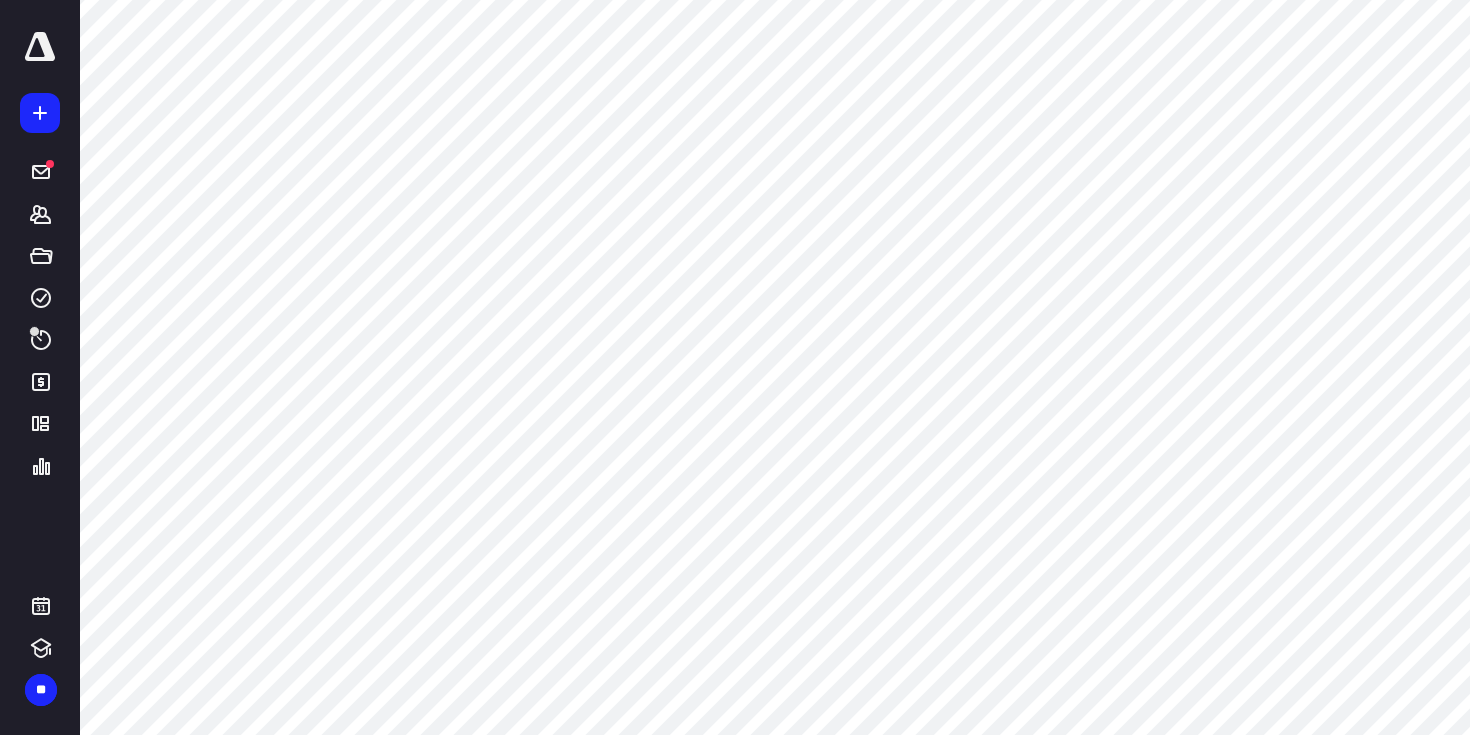 scroll, scrollTop: 37, scrollLeft: 0, axis: vertical 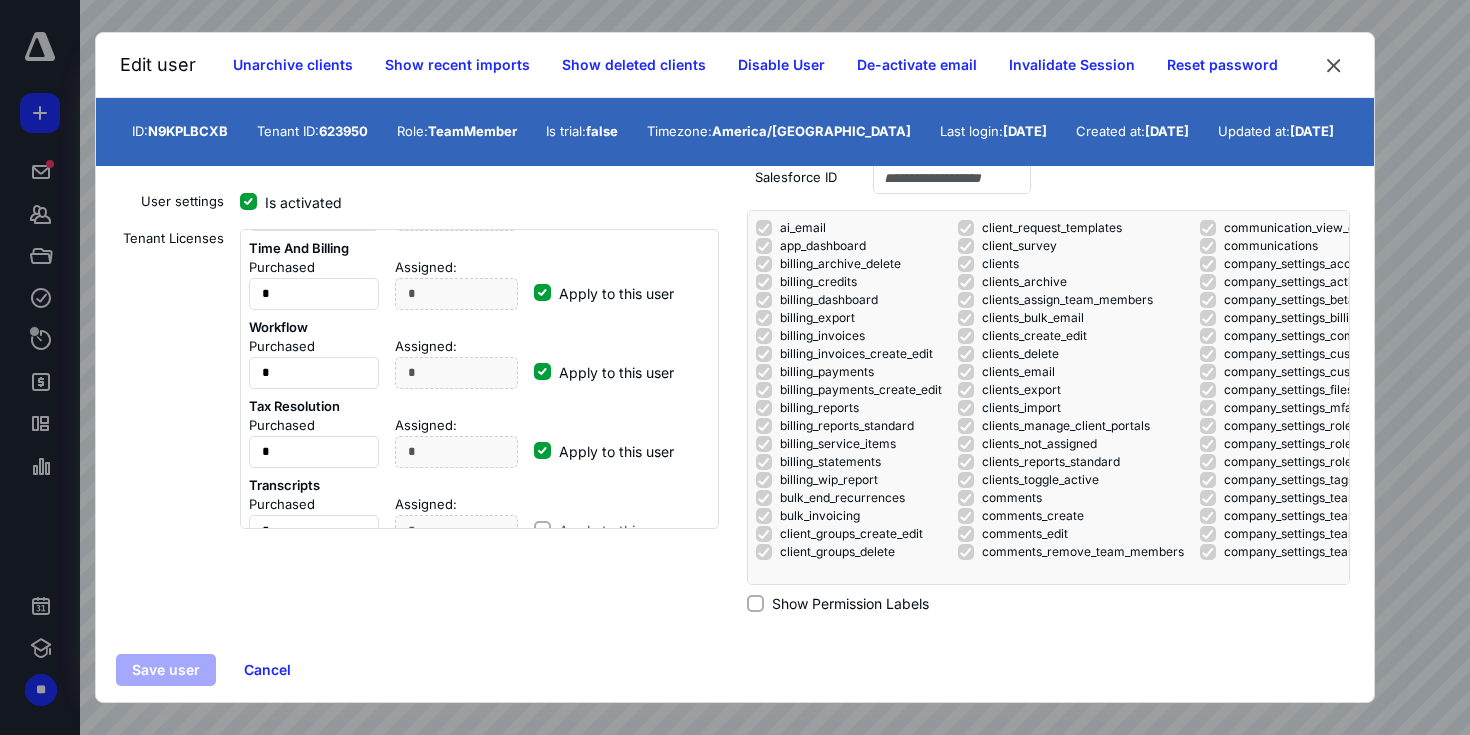 click on "Apply to this user" at bounding box center (622, 451) 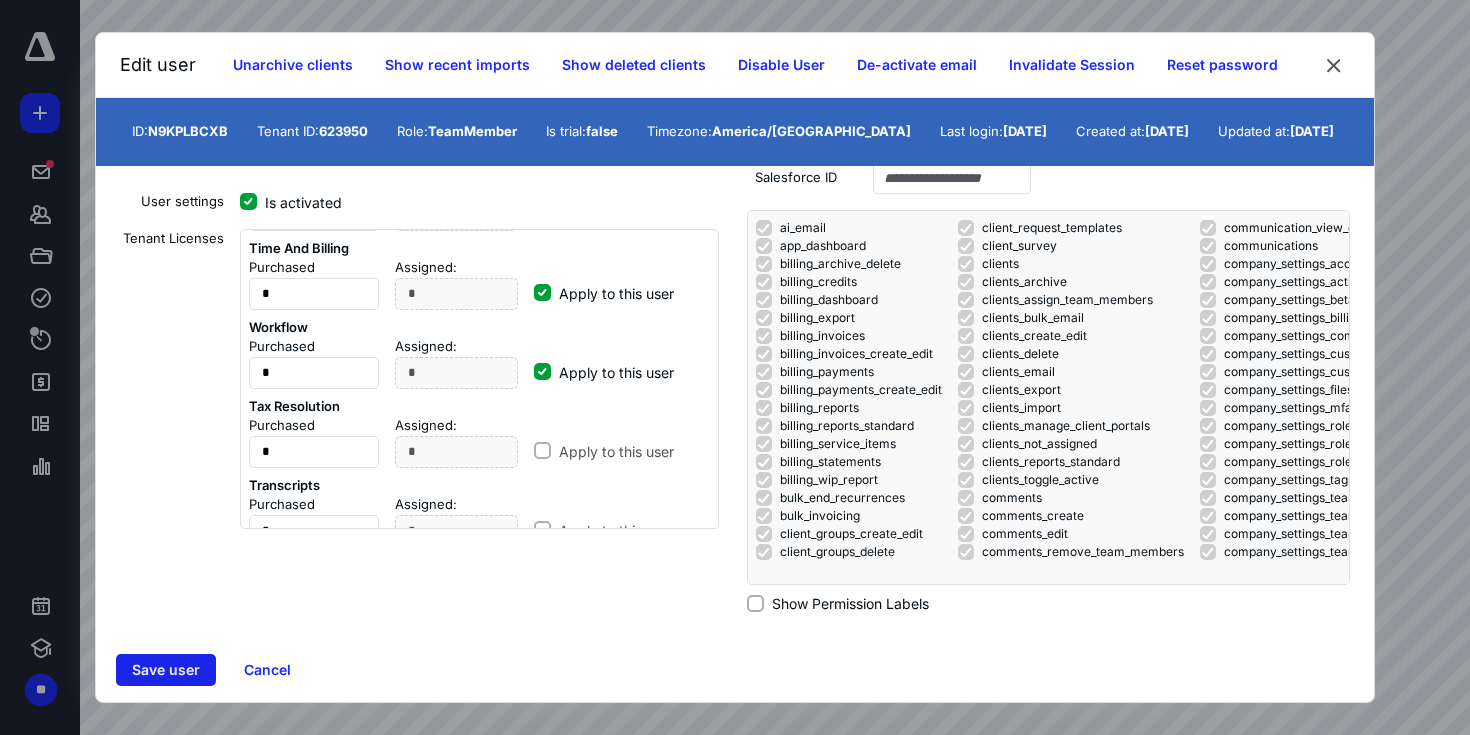 click on "Save user" at bounding box center [166, 670] 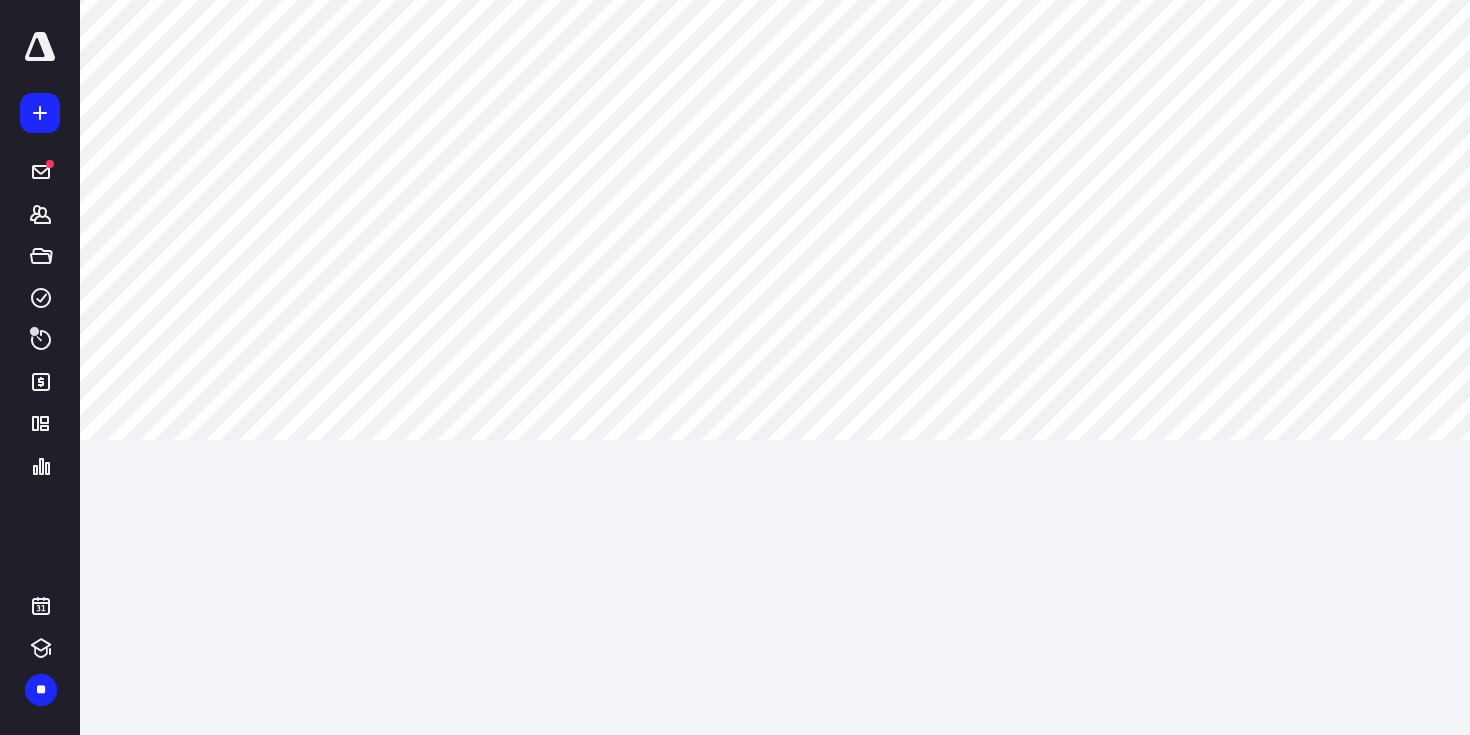 scroll, scrollTop: 0, scrollLeft: 0, axis: both 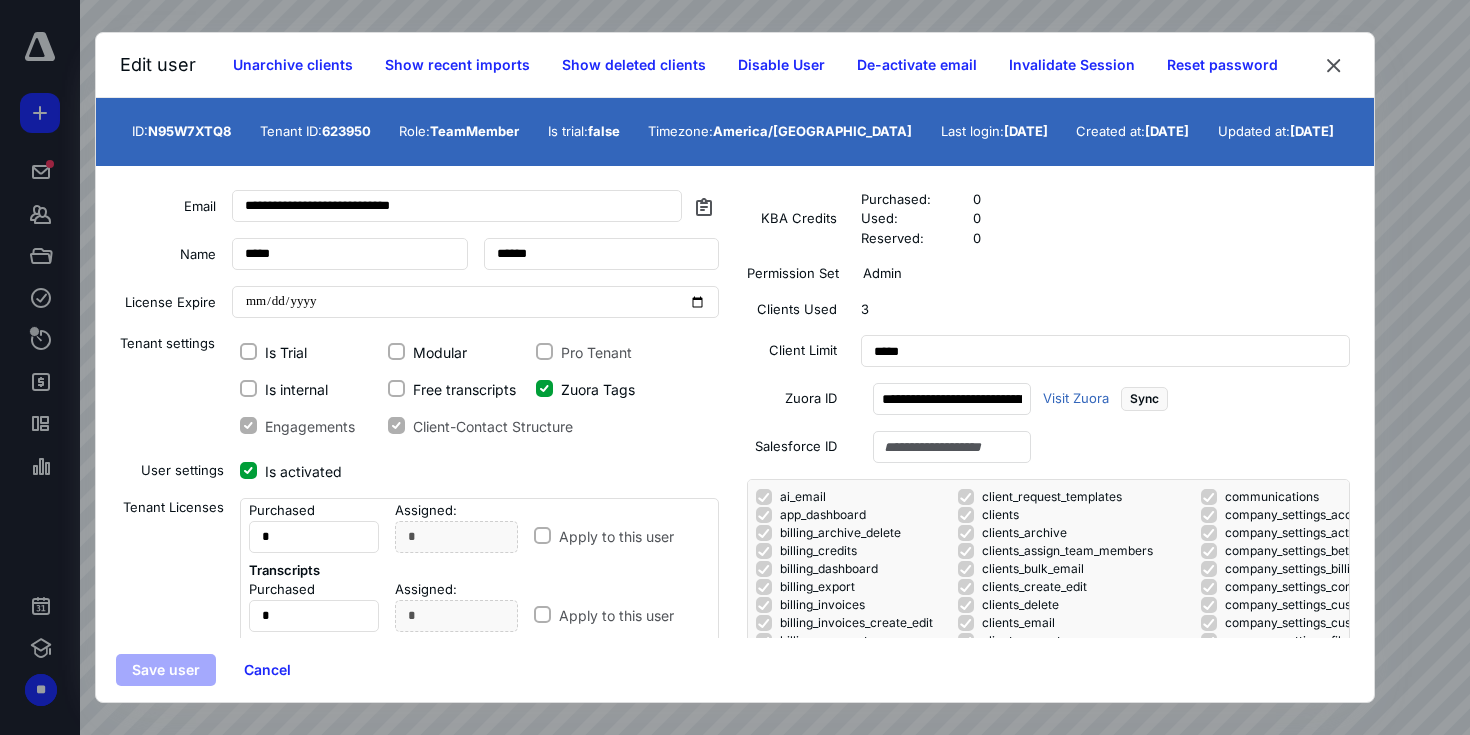 click on "Edit user Unarchive clients Show recent imports Show deleted clients Disable User De-activate email Invalidate Session Reset password" at bounding box center [735, 65] 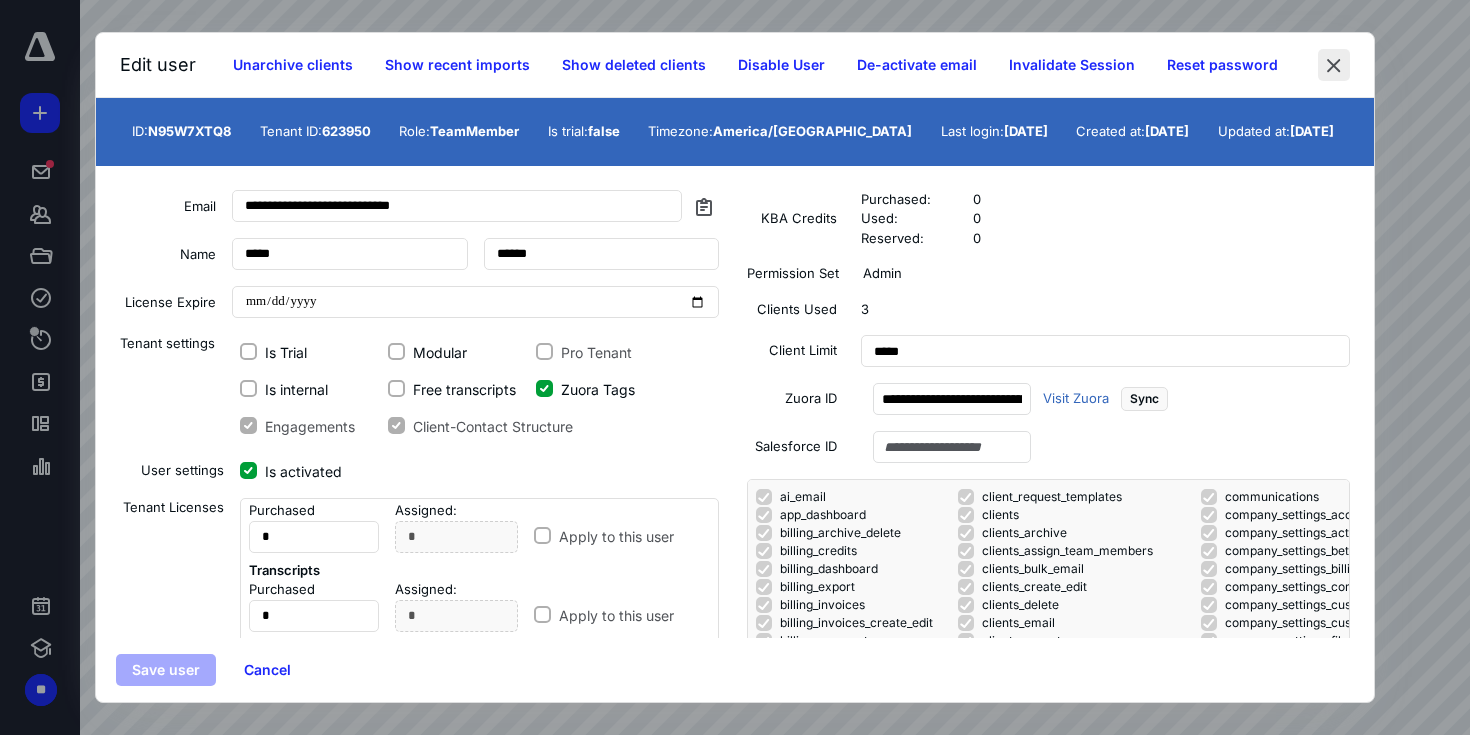 click at bounding box center (1334, 65) 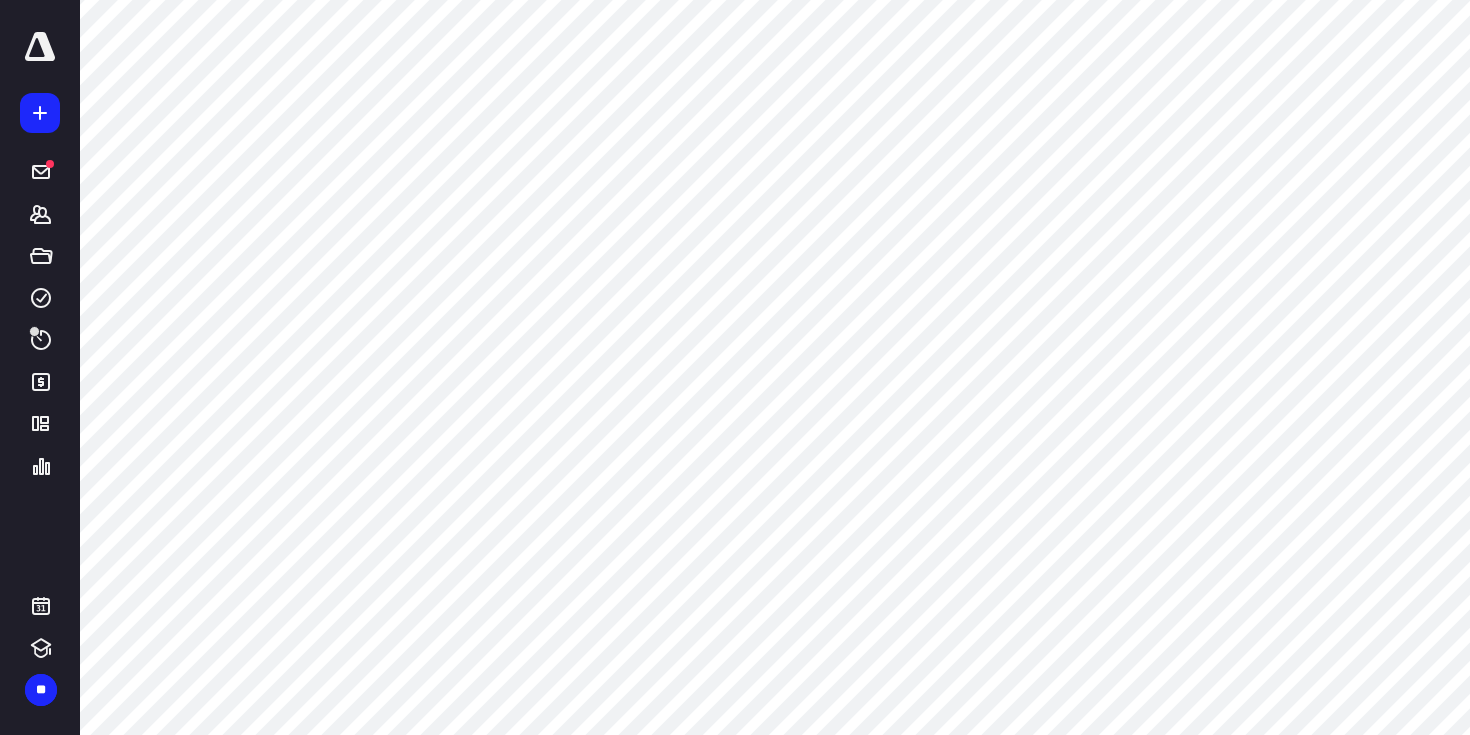 click at bounding box center (40, 47) 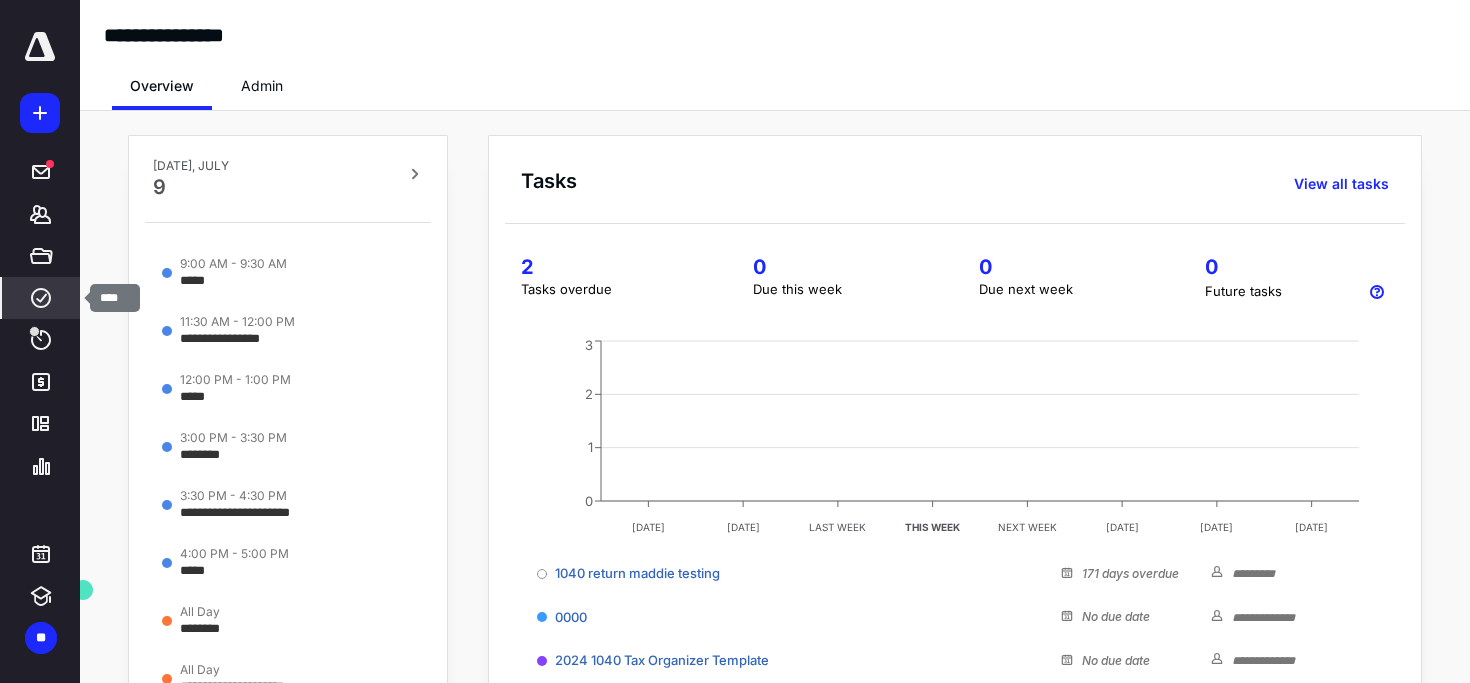 click 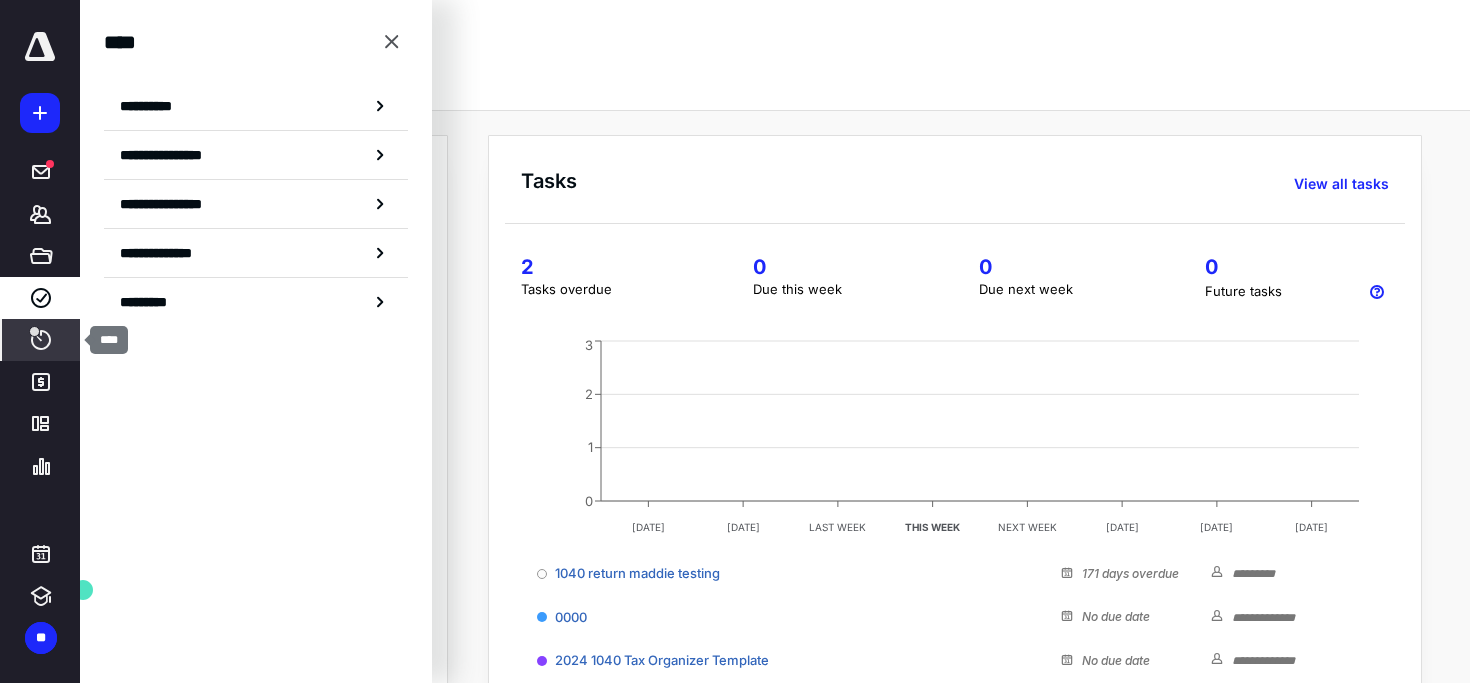 click 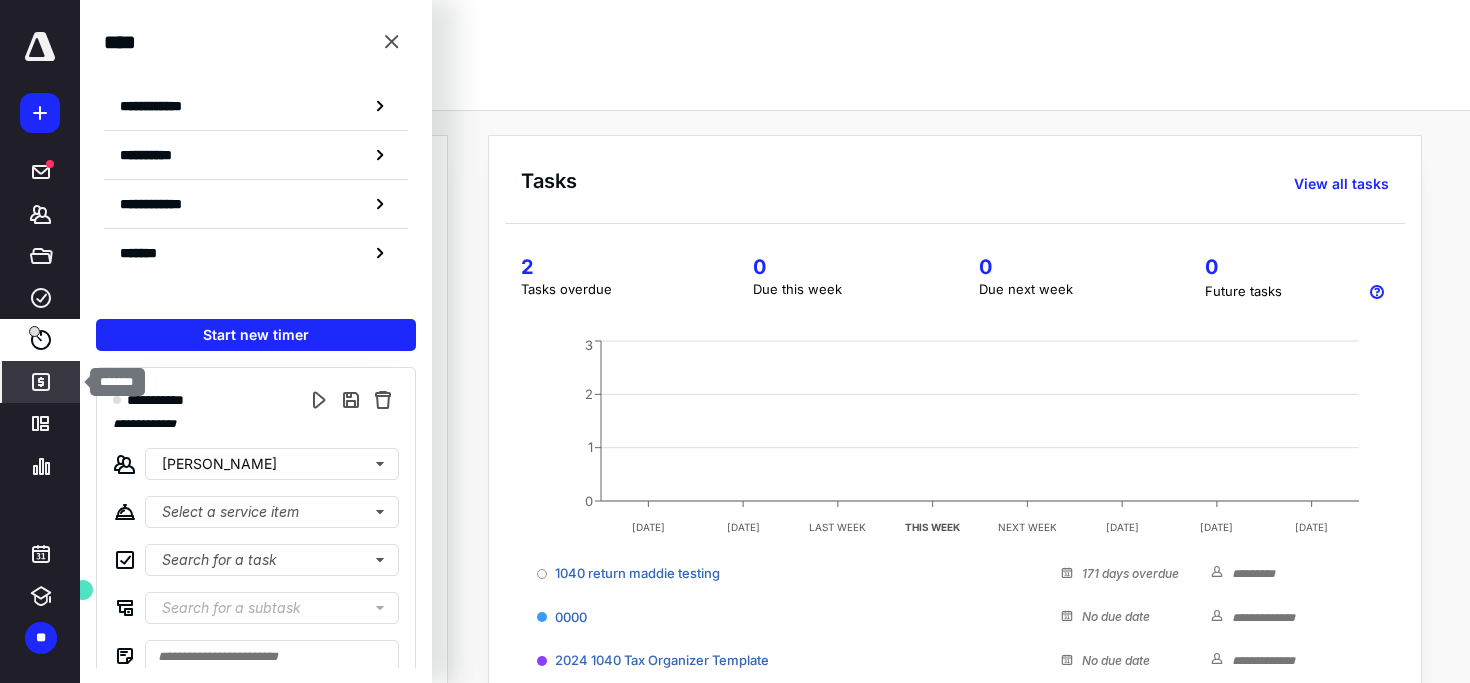 click 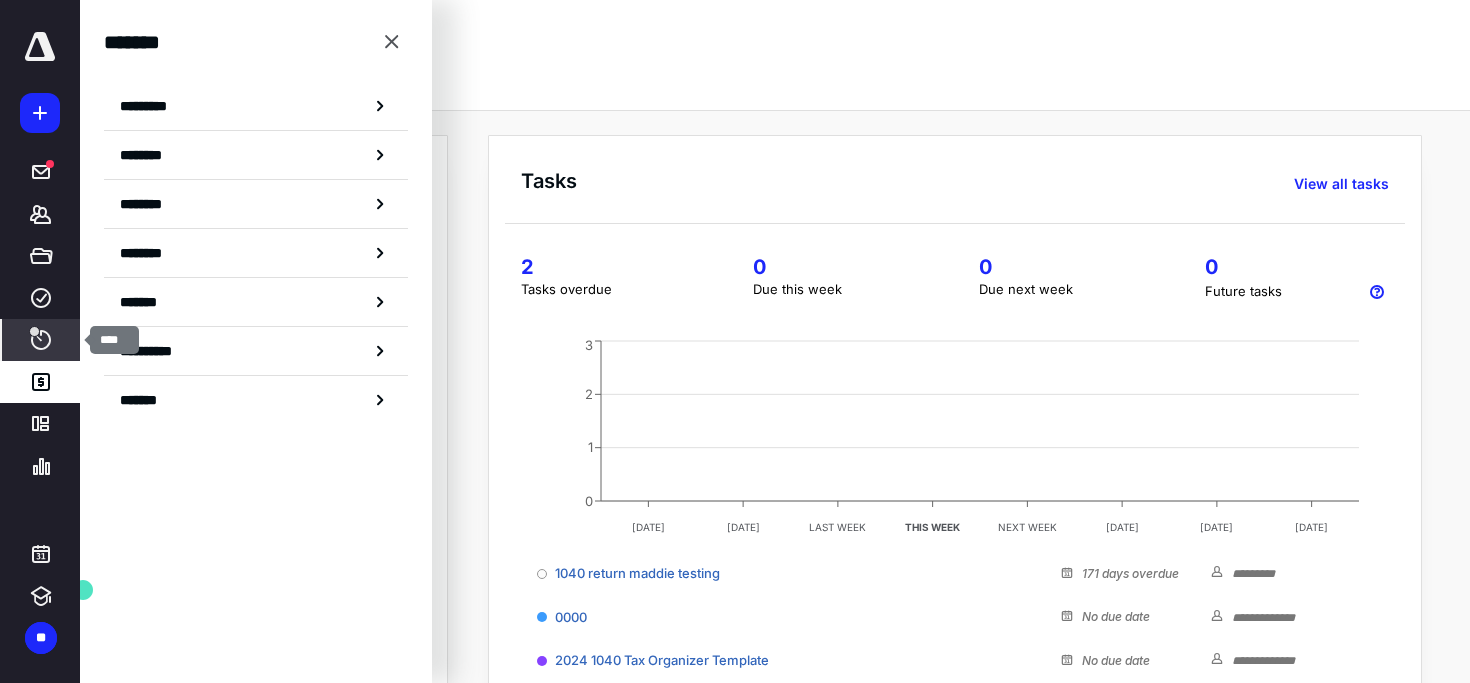 click 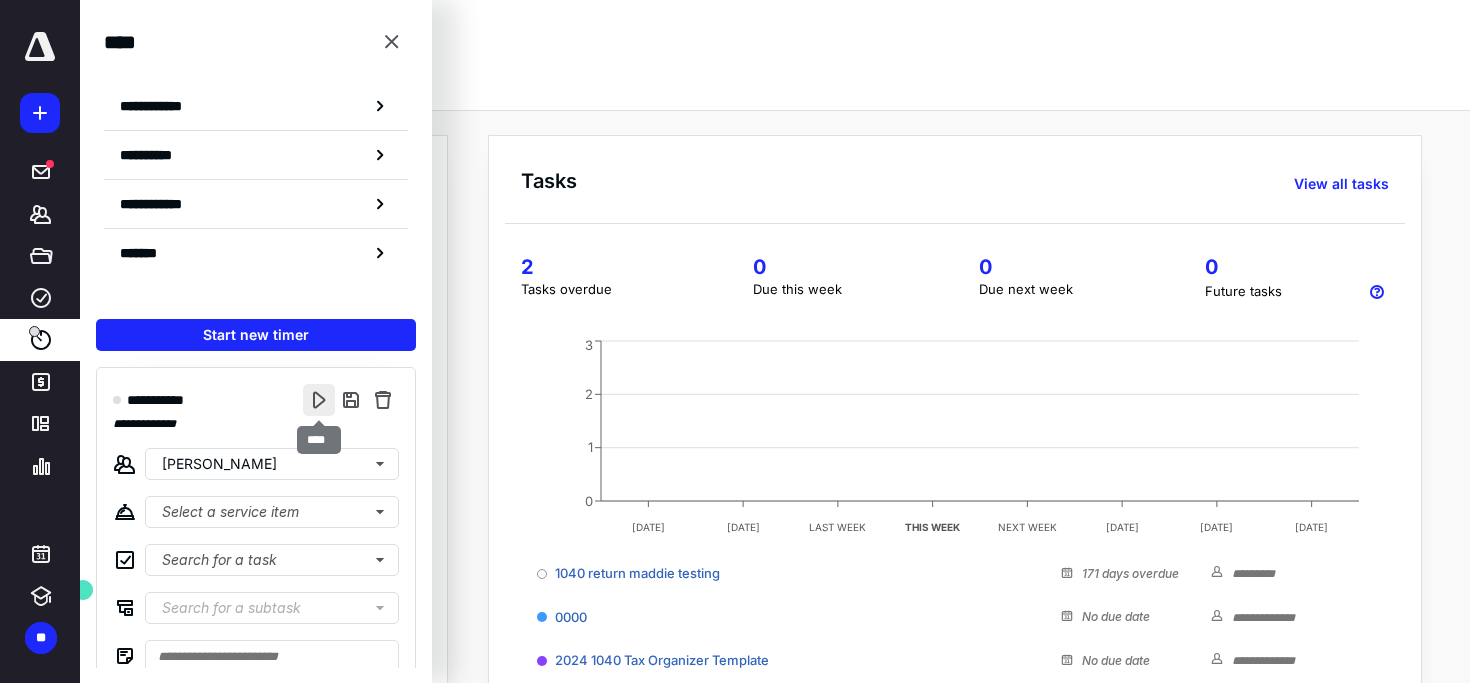 click at bounding box center (319, 400) 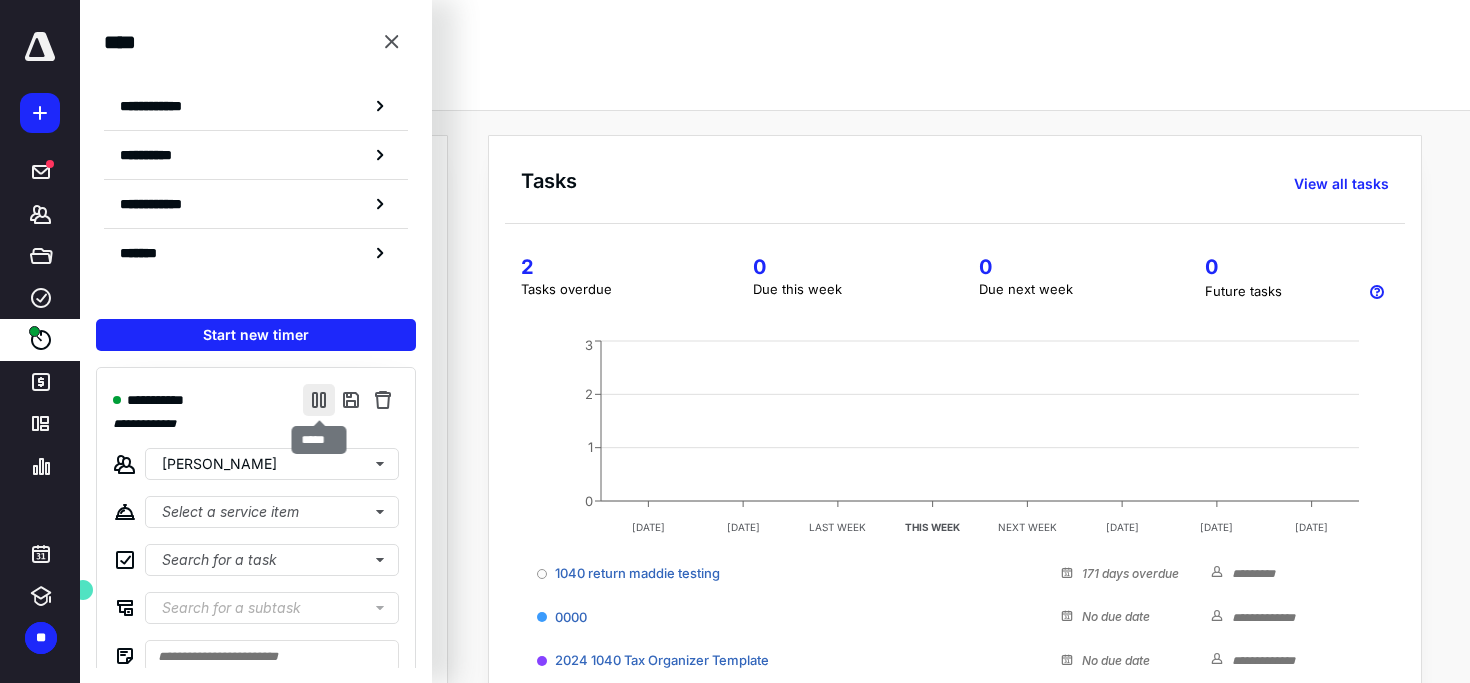 click at bounding box center (319, 400) 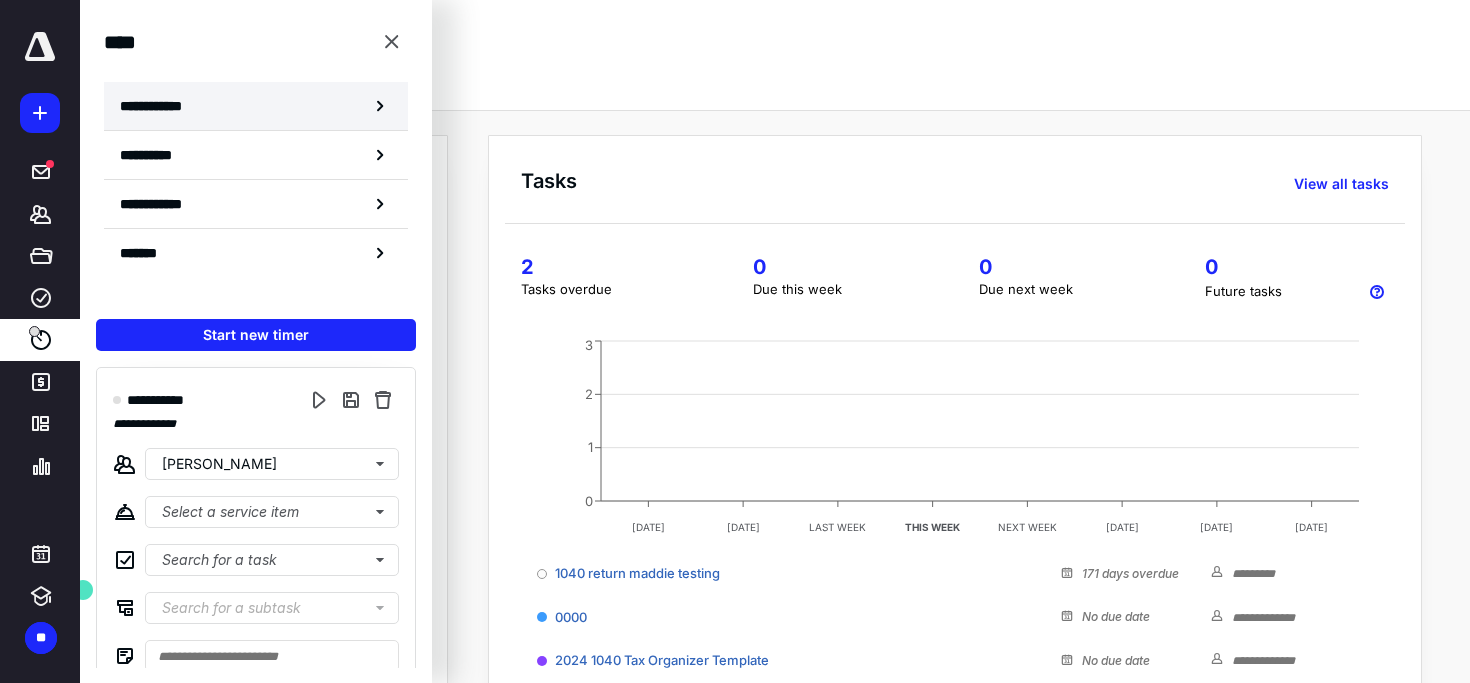 click on "**********" at bounding box center [256, 106] 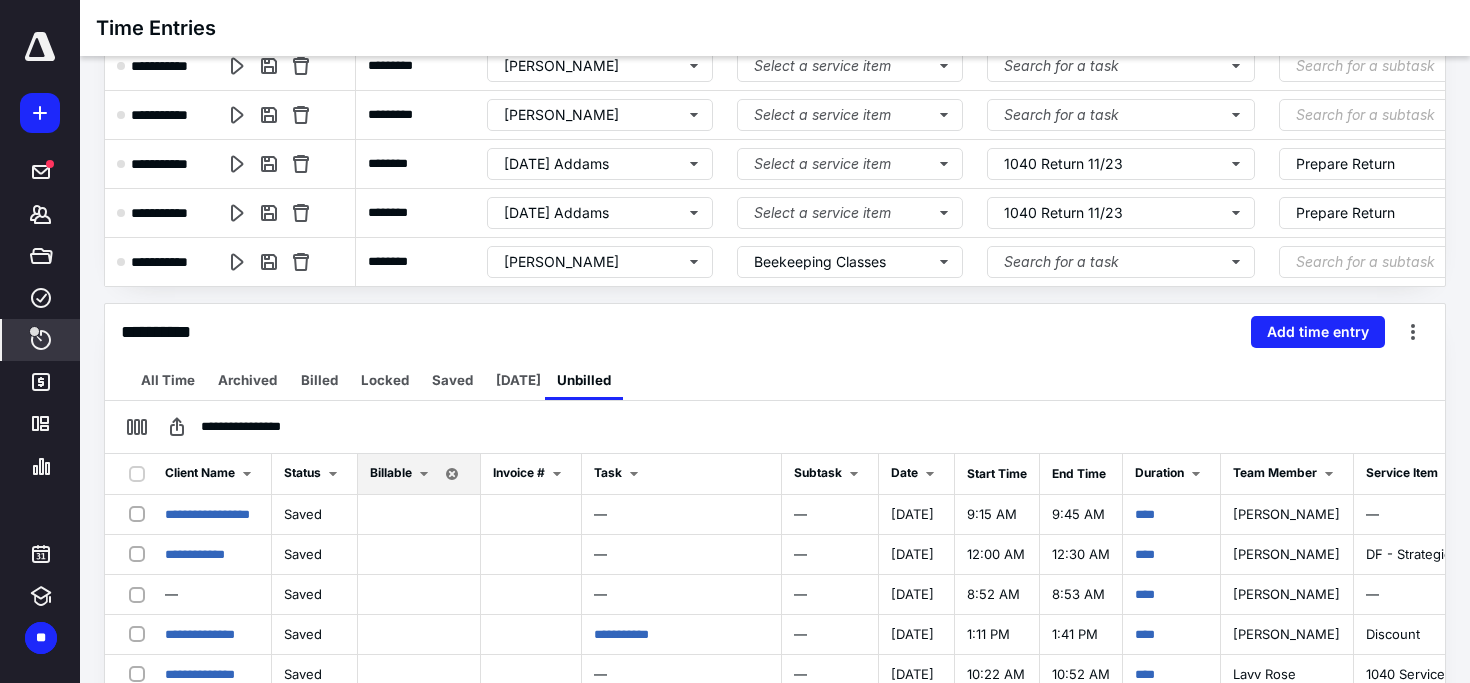 scroll, scrollTop: 298, scrollLeft: 0, axis: vertical 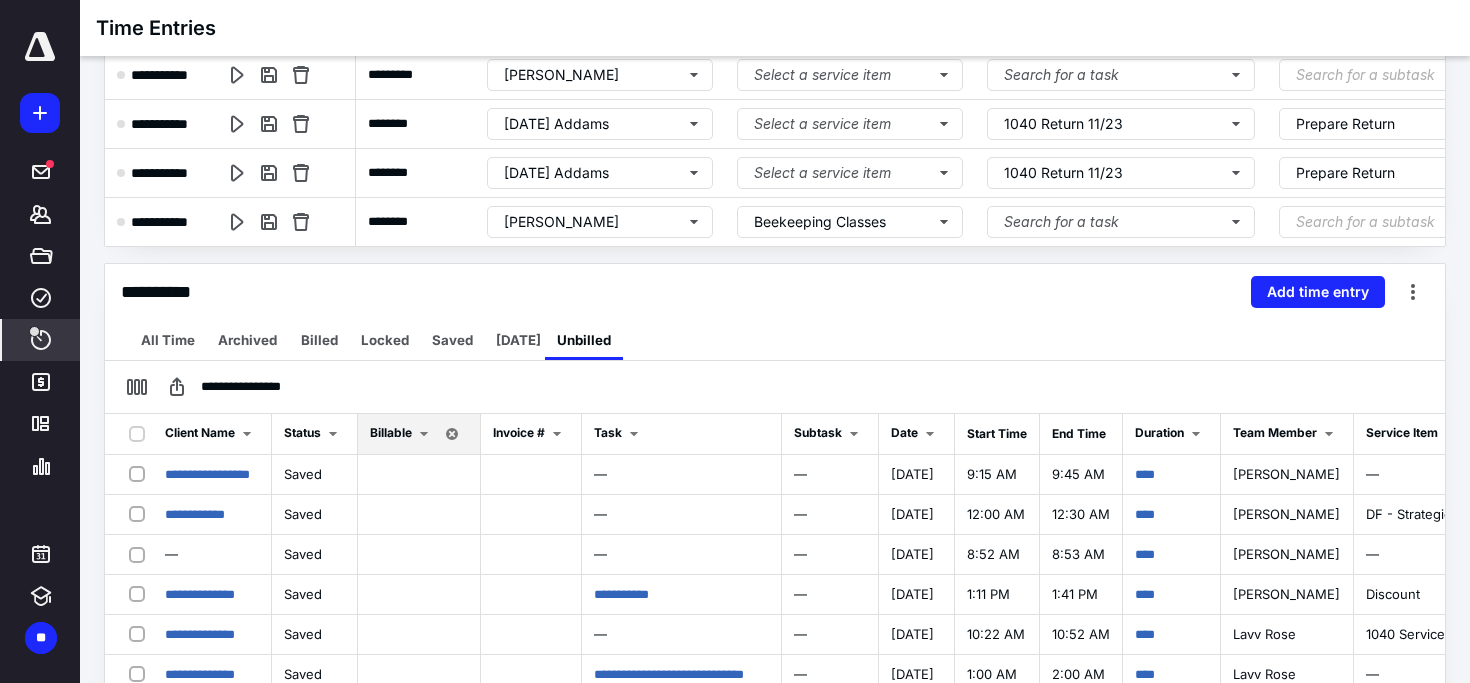 click 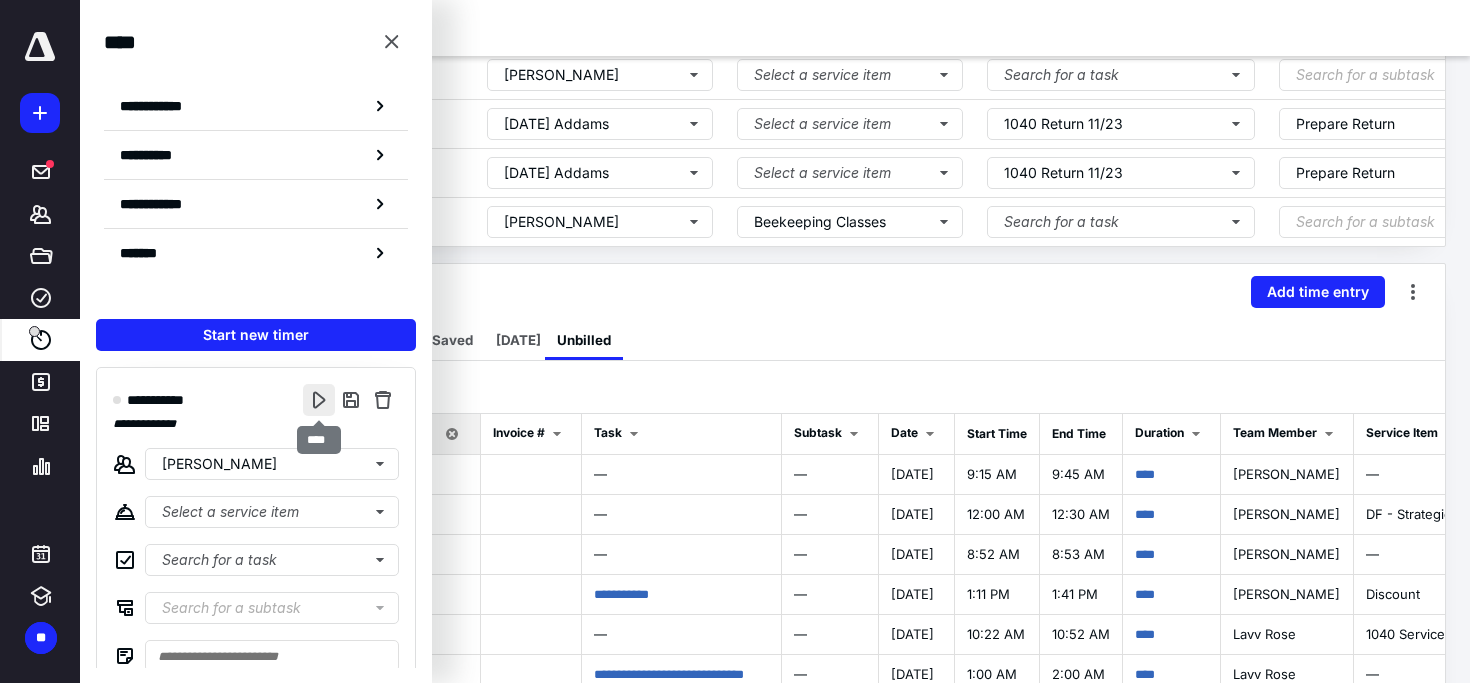 click at bounding box center [319, 400] 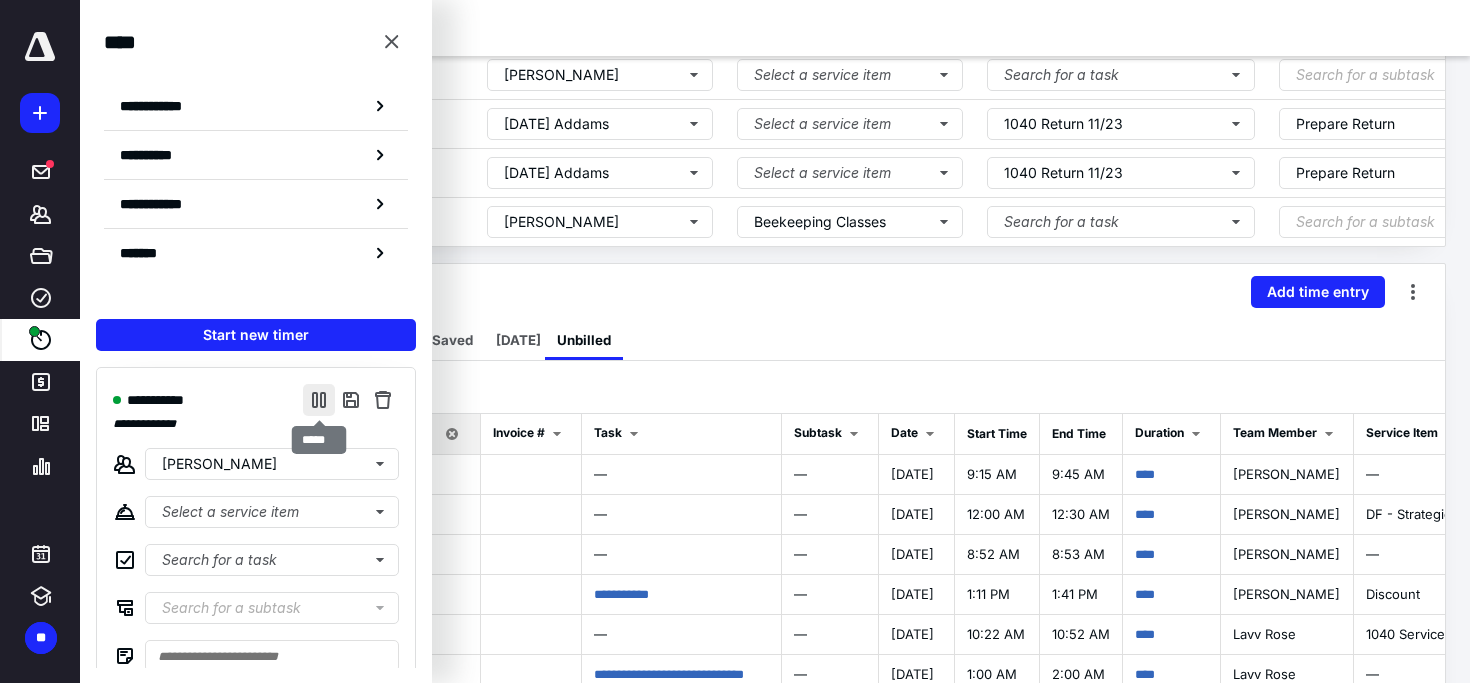 click at bounding box center [319, 400] 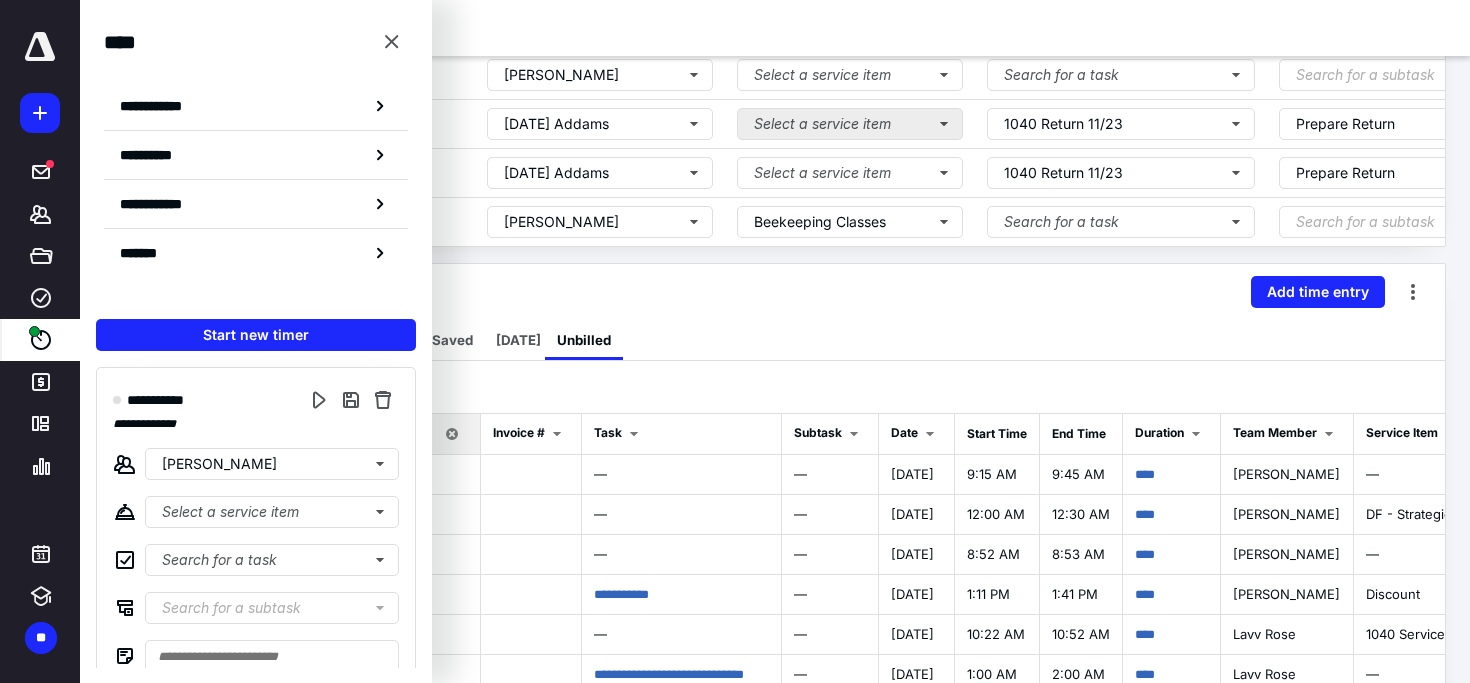 click at bounding box center [392, 42] 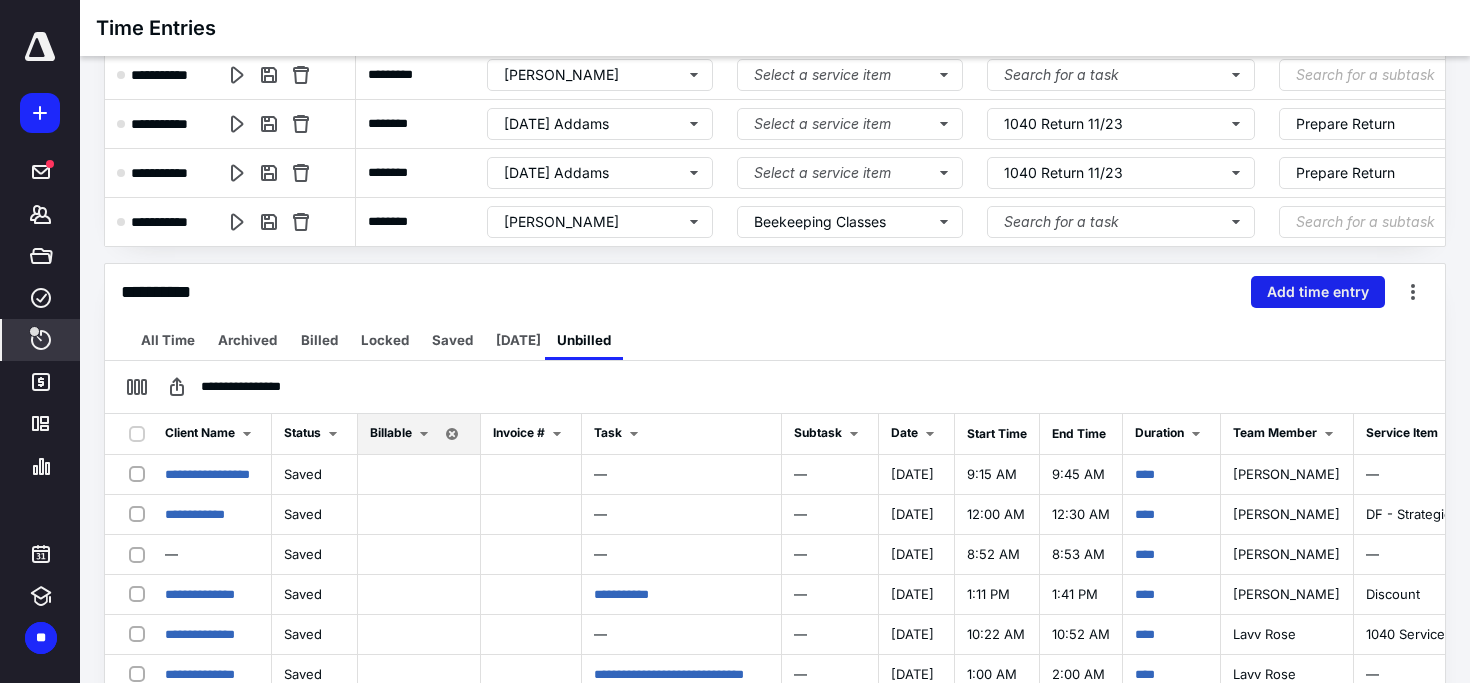 click on "Add time entry" at bounding box center [1318, 292] 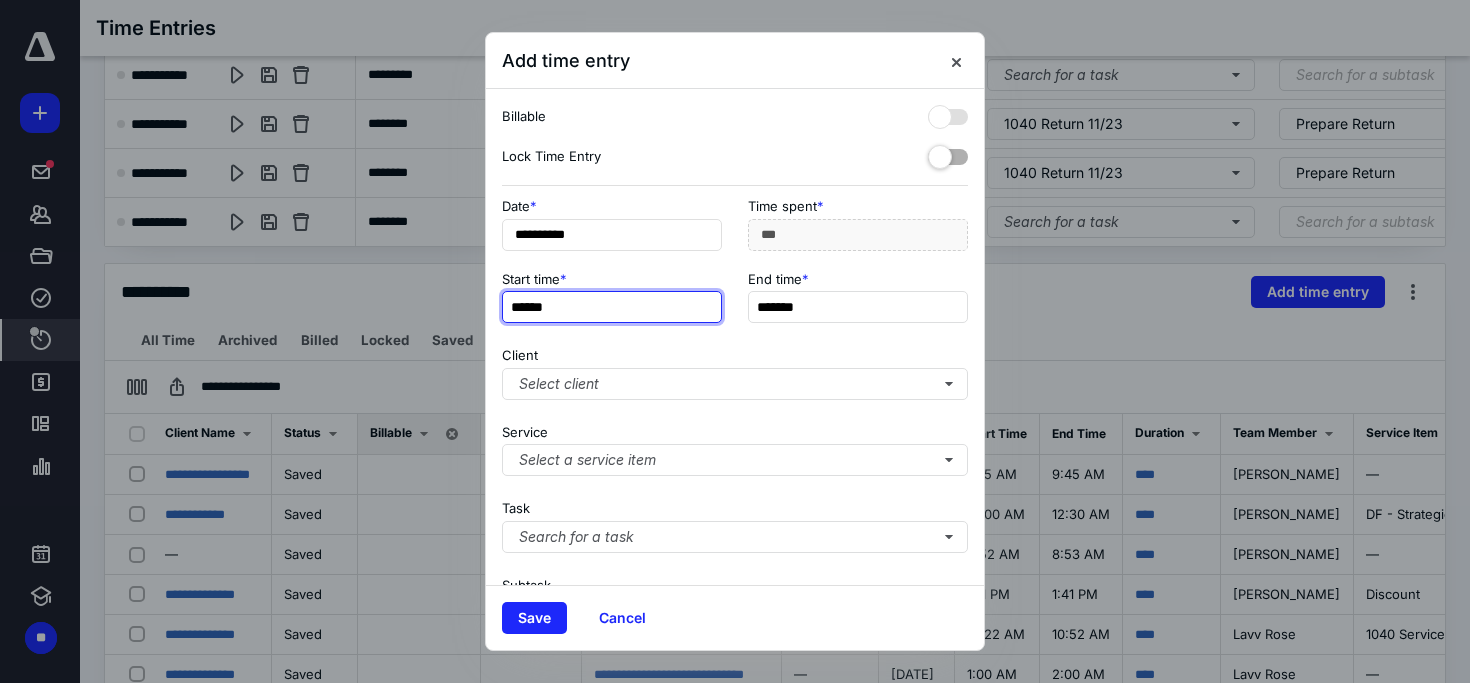 click on "******" at bounding box center (612, 307) 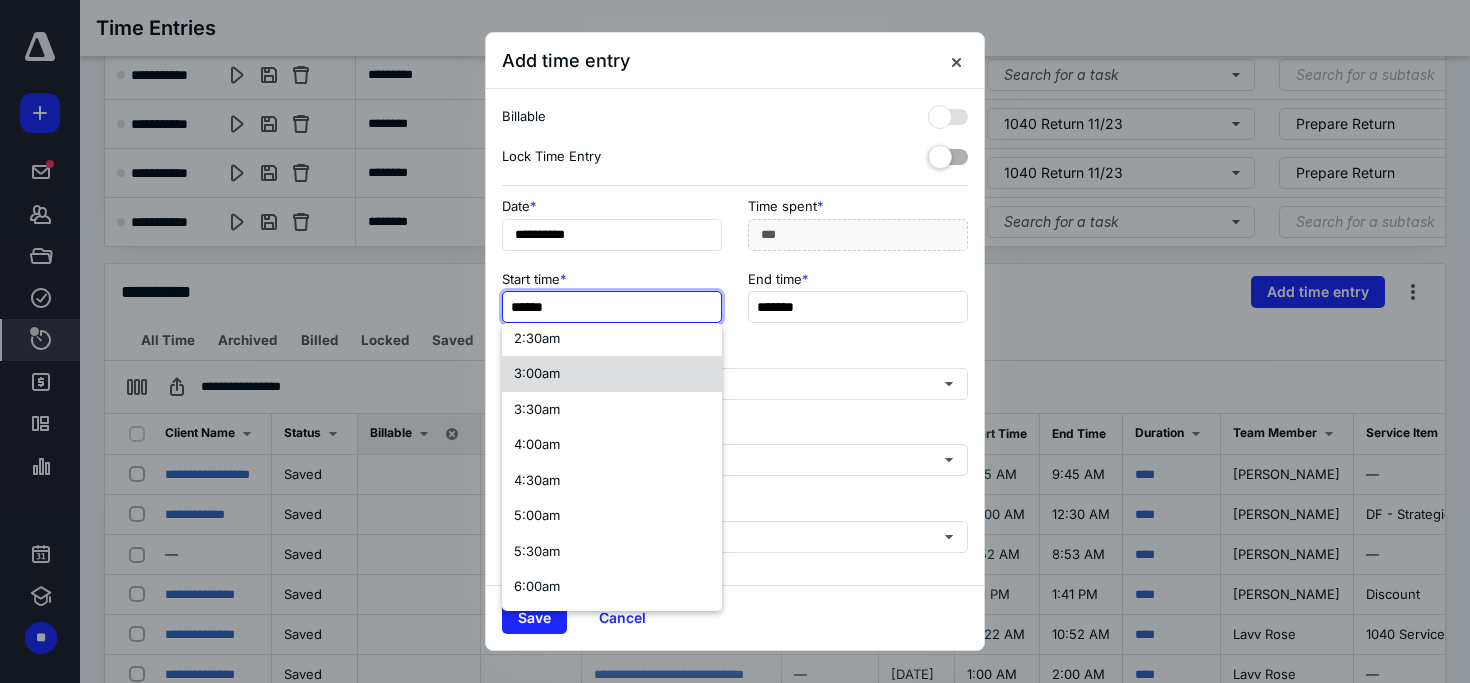 scroll, scrollTop: 195, scrollLeft: 0, axis: vertical 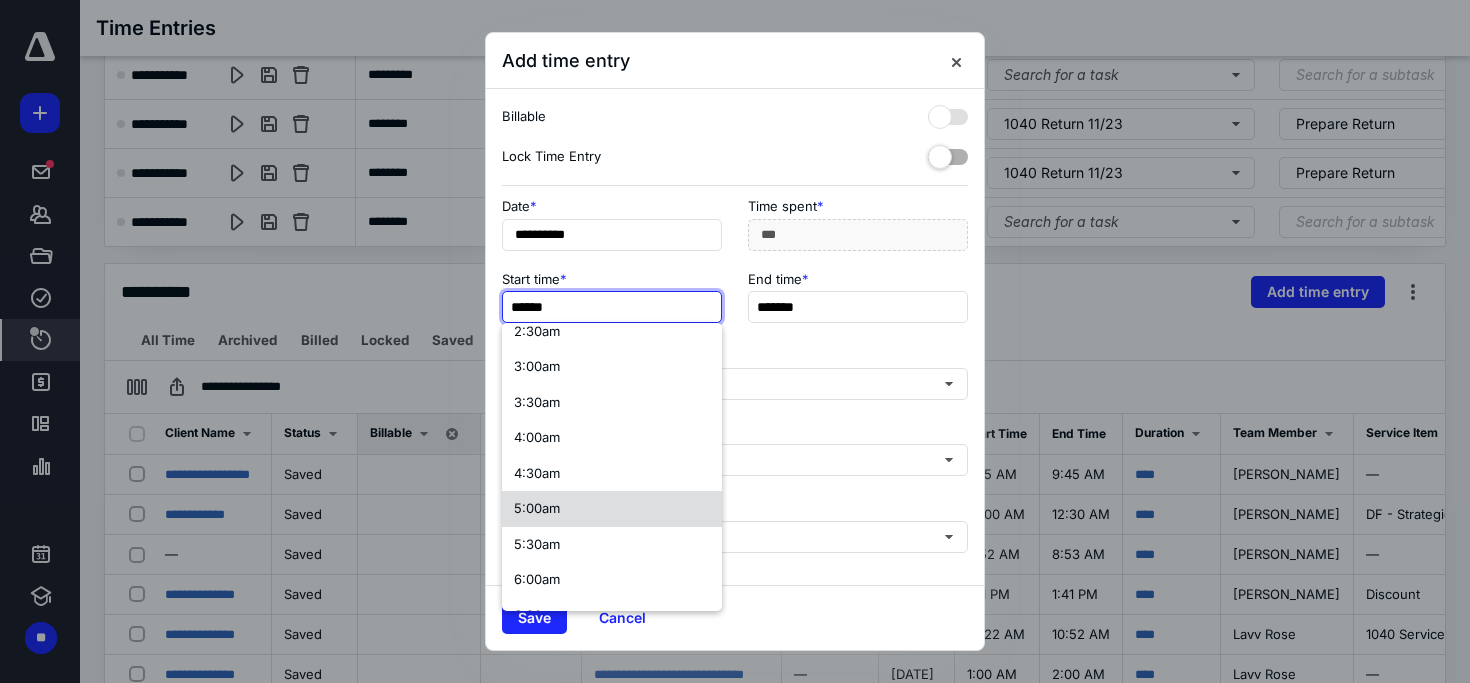 click on "5:00am" at bounding box center (612, 509) 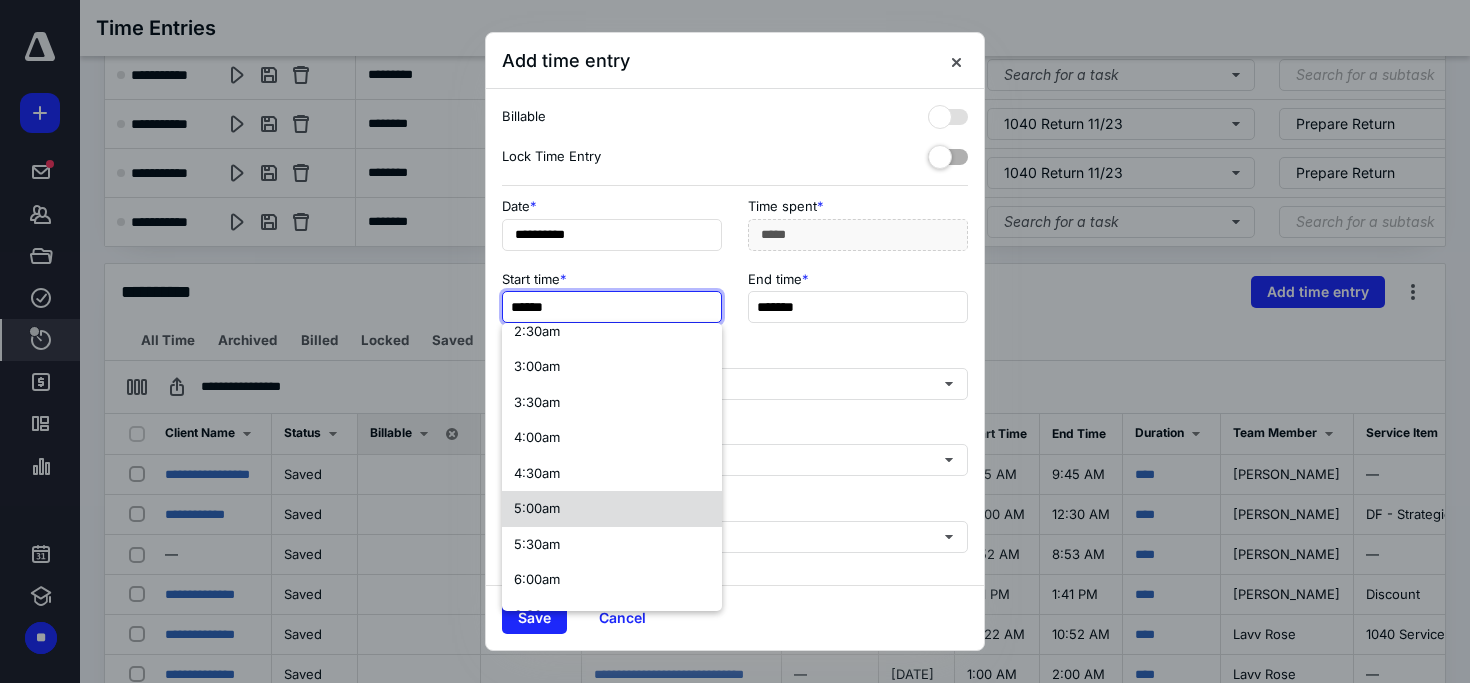 scroll, scrollTop: 0, scrollLeft: 0, axis: both 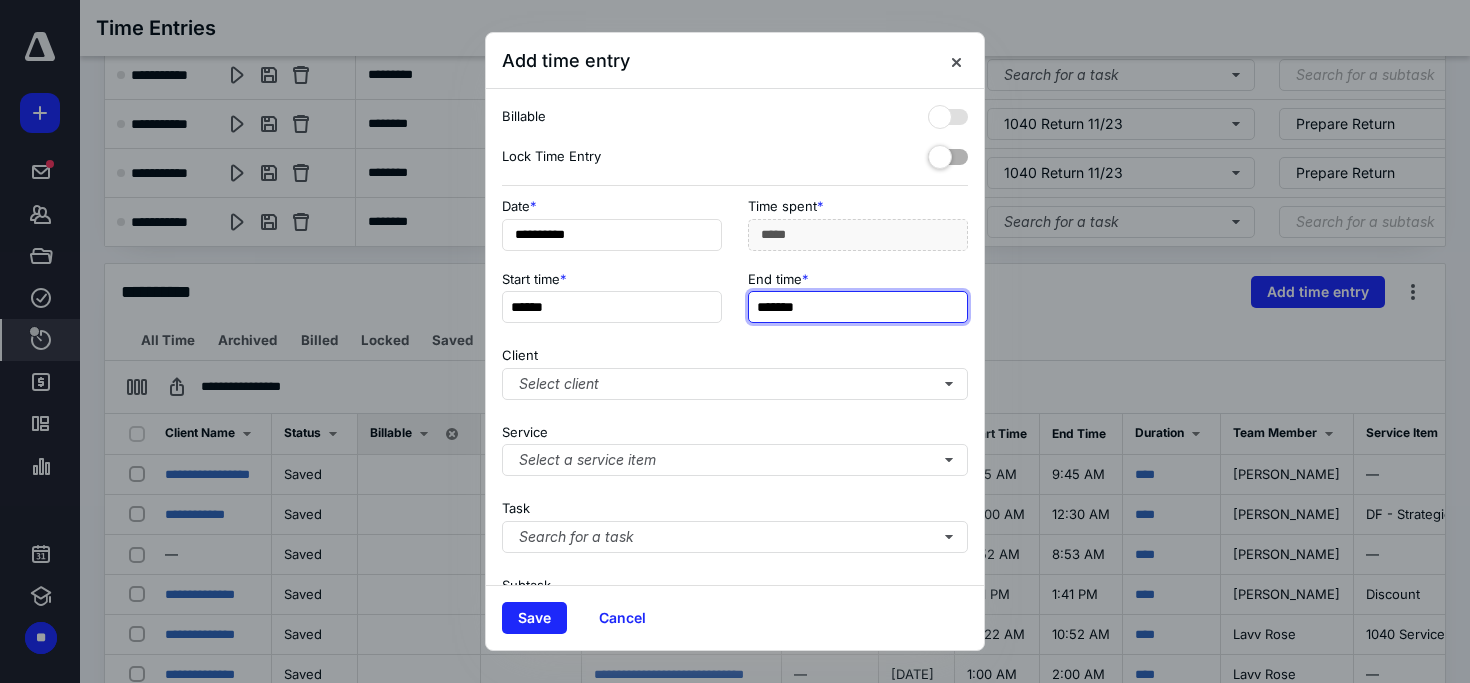 click on "*******" at bounding box center [858, 307] 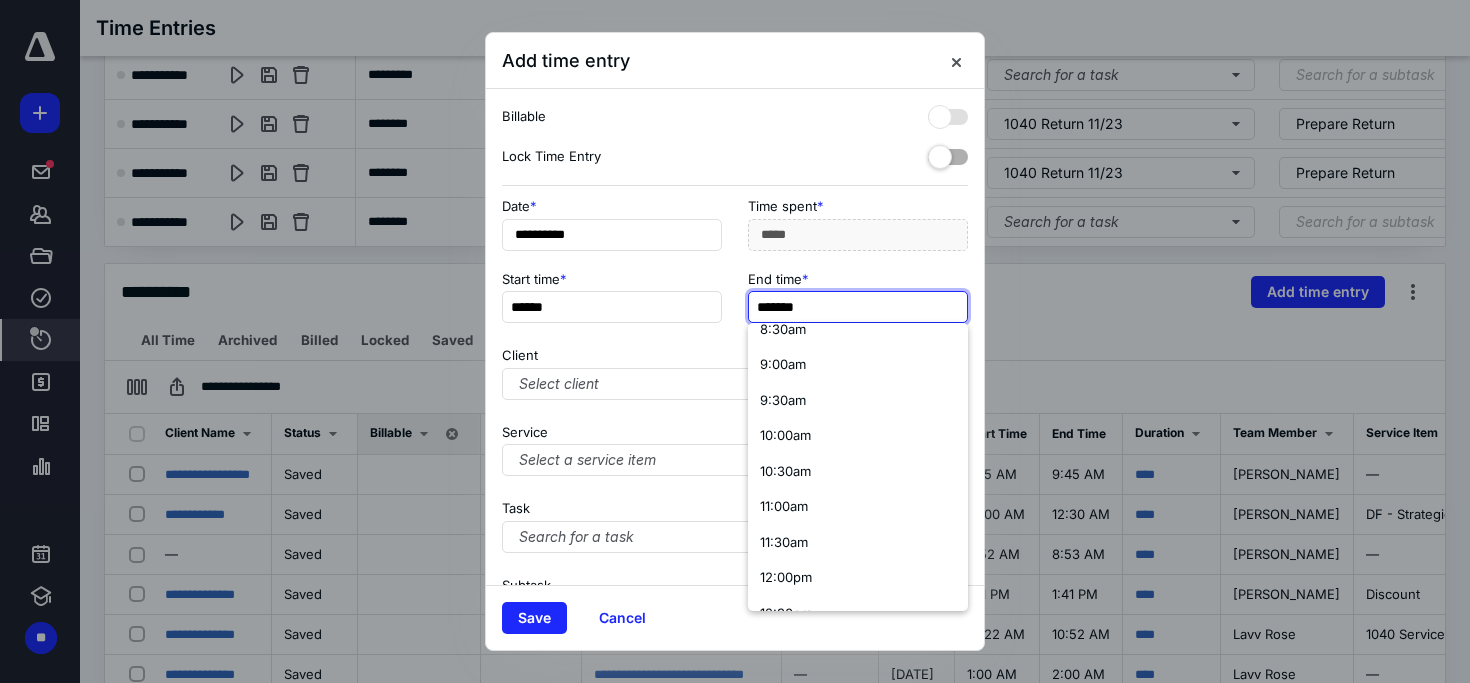 scroll, scrollTop: 628, scrollLeft: 0, axis: vertical 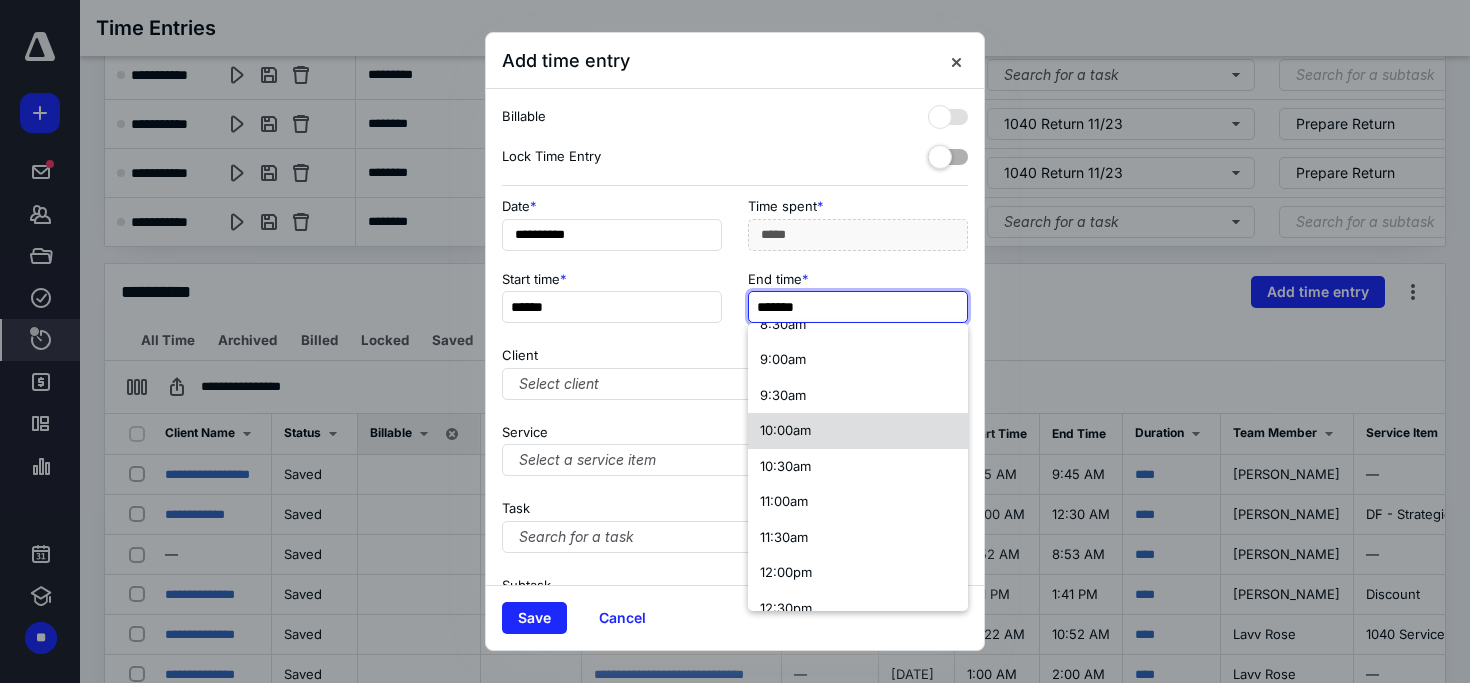 click on "10:00am" at bounding box center (858, 431) 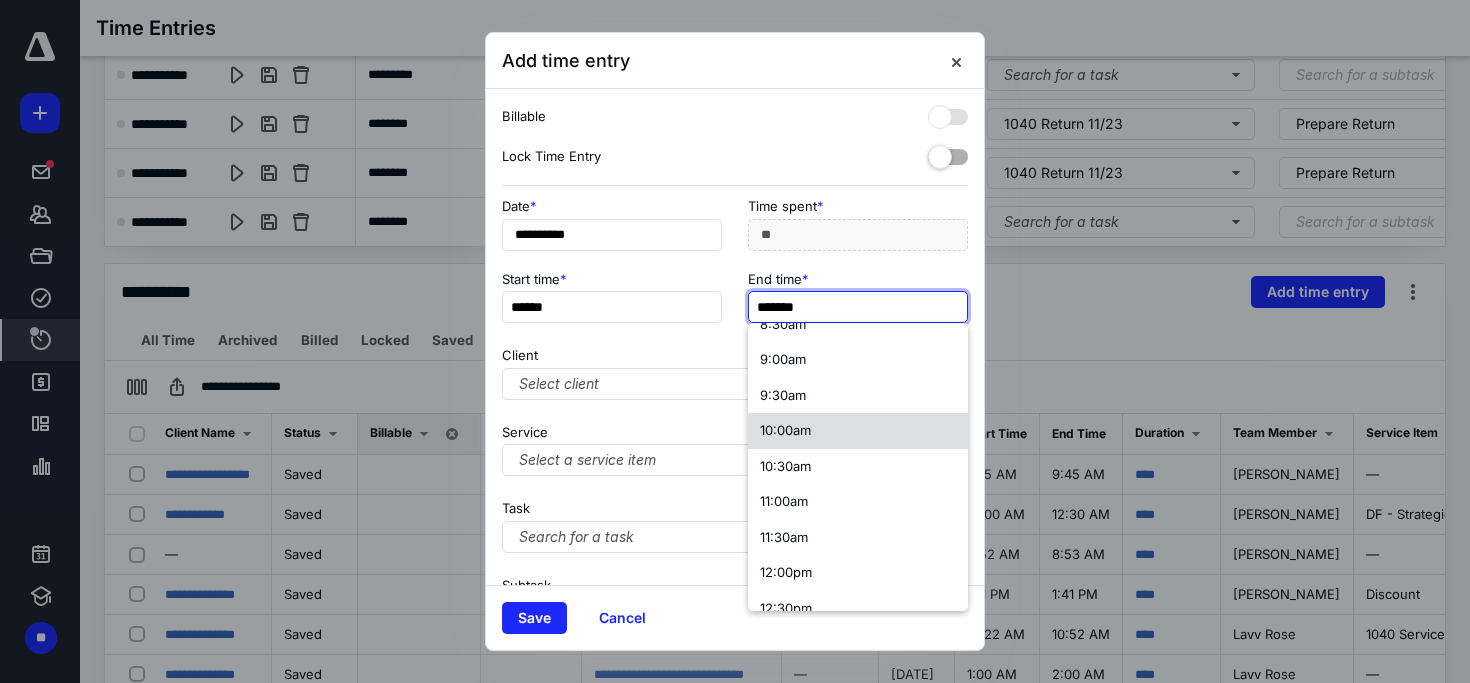 scroll, scrollTop: 0, scrollLeft: 0, axis: both 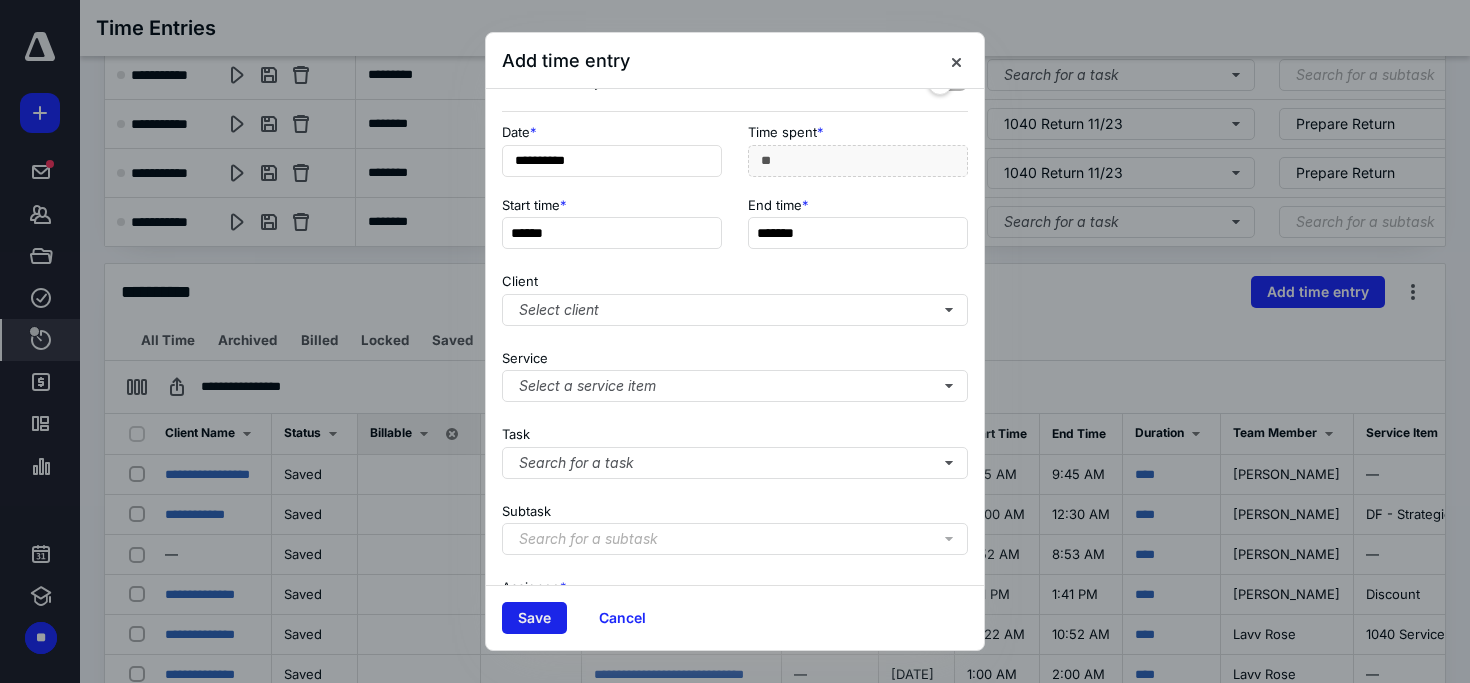 click on "Save" at bounding box center (534, 618) 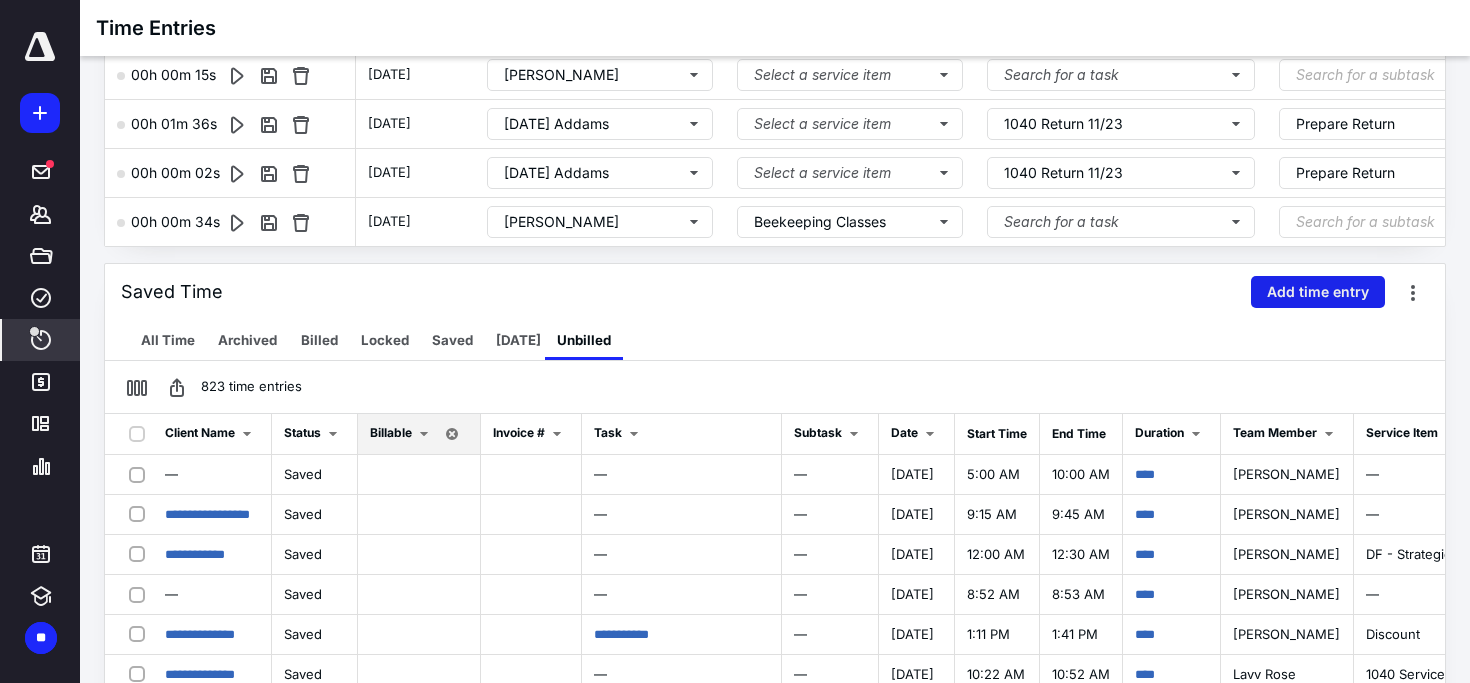 click on "Add time entry" at bounding box center (1318, 292) 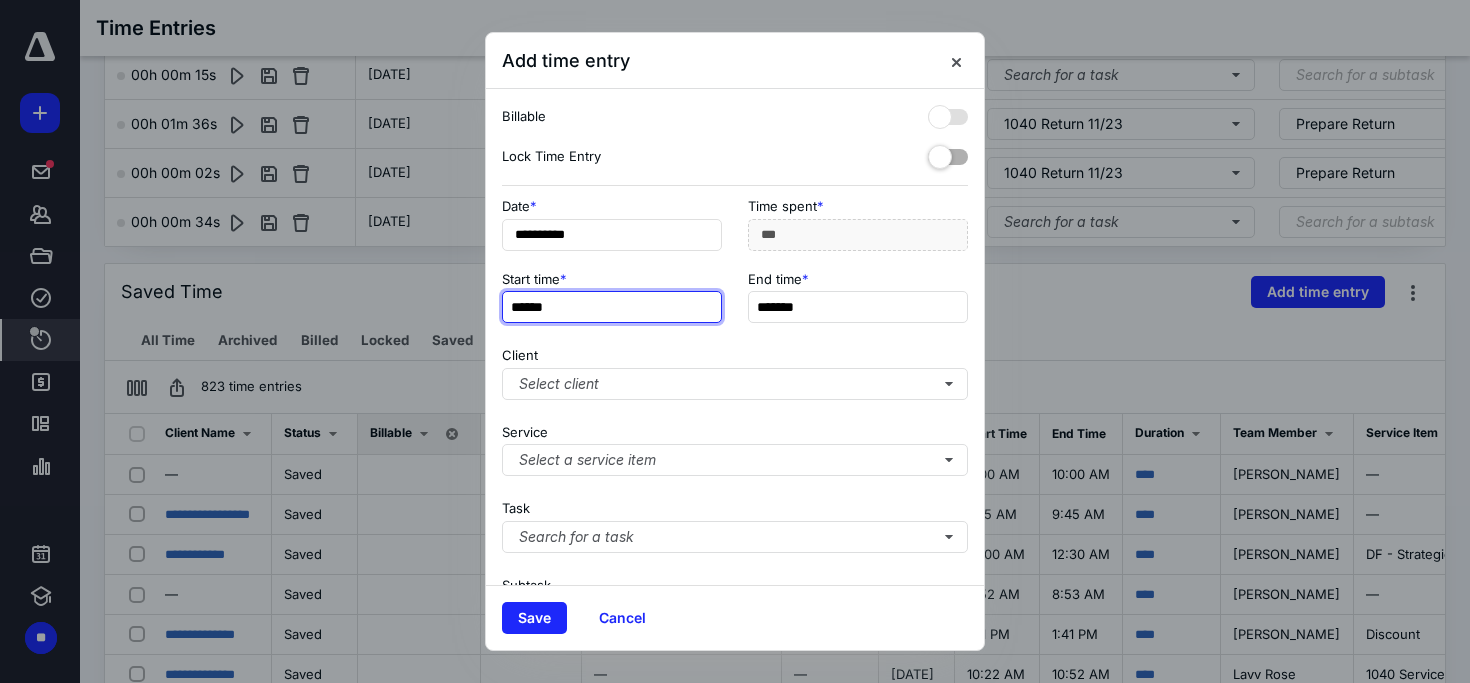 click on "******" at bounding box center (612, 307) 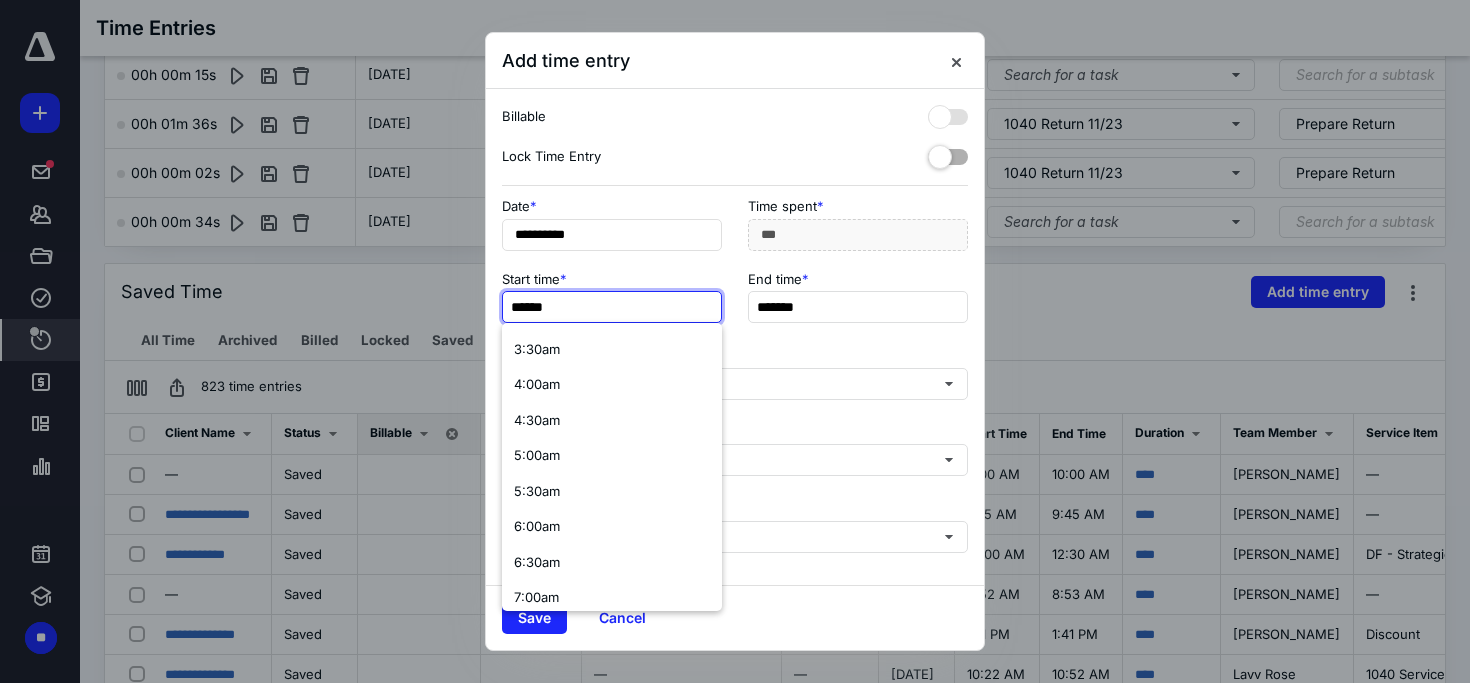 scroll, scrollTop: 354, scrollLeft: 0, axis: vertical 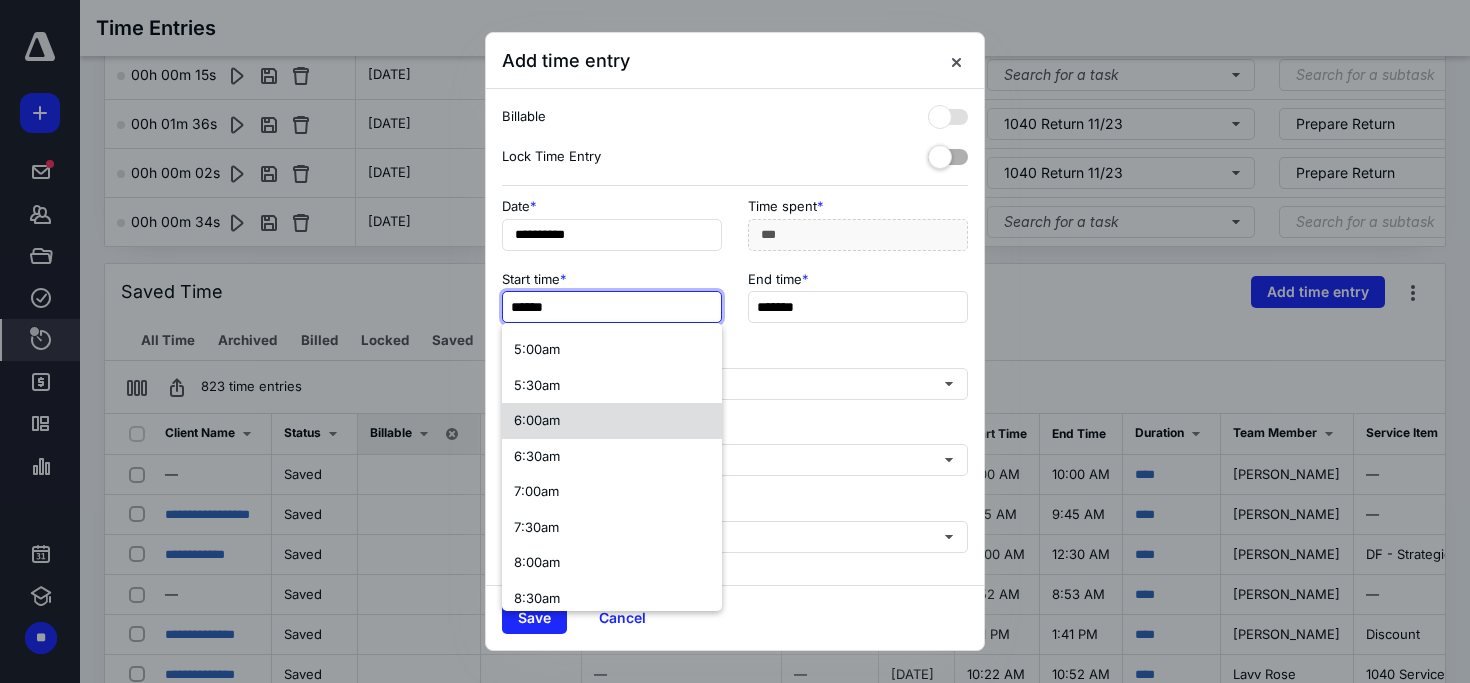 click on "6:00am" at bounding box center [612, 421] 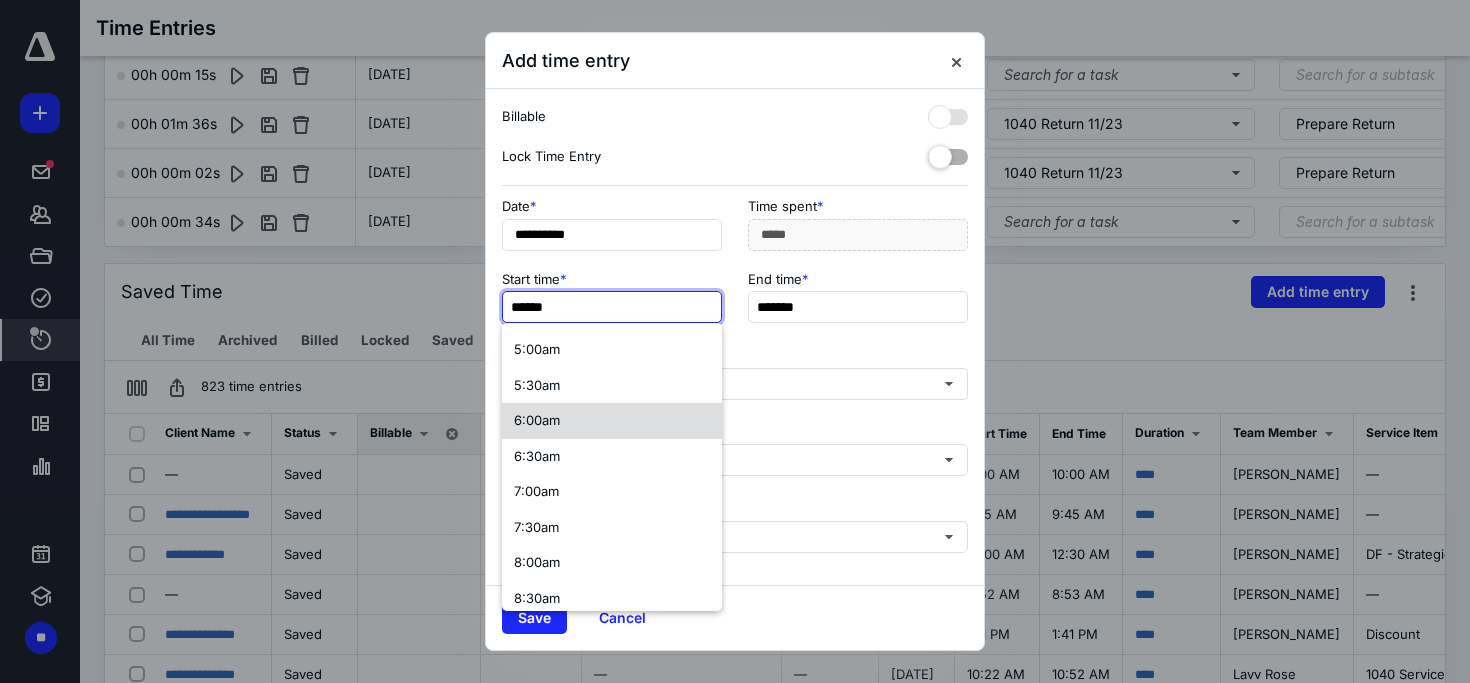 scroll, scrollTop: 0, scrollLeft: 0, axis: both 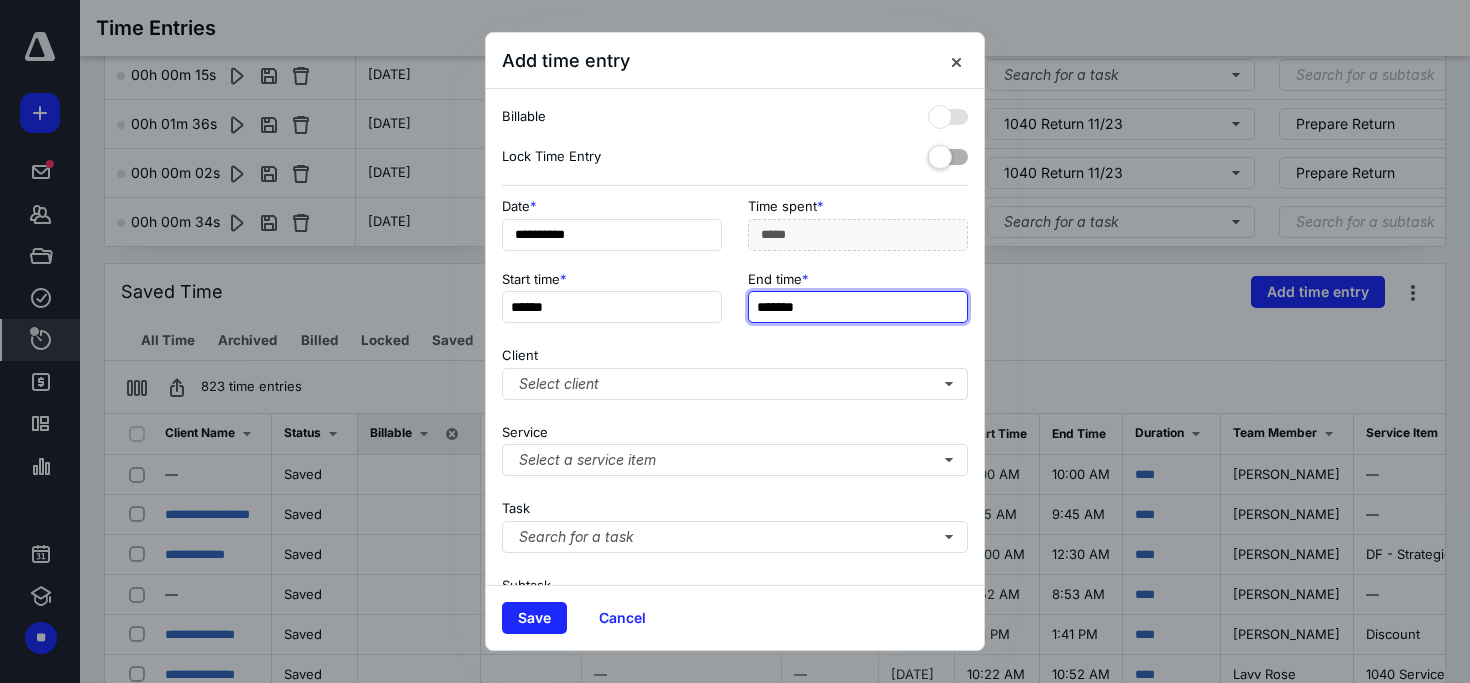 click on "*******" at bounding box center [858, 307] 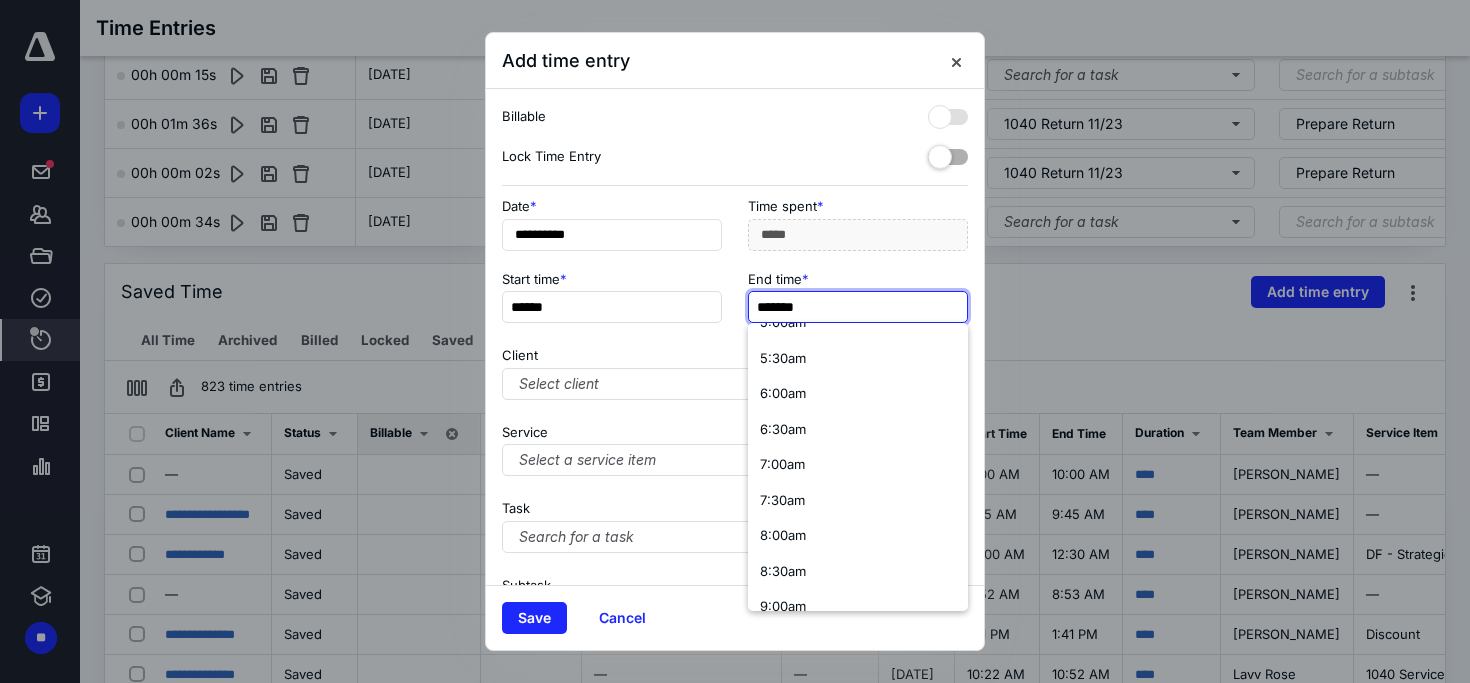 scroll, scrollTop: 388, scrollLeft: 0, axis: vertical 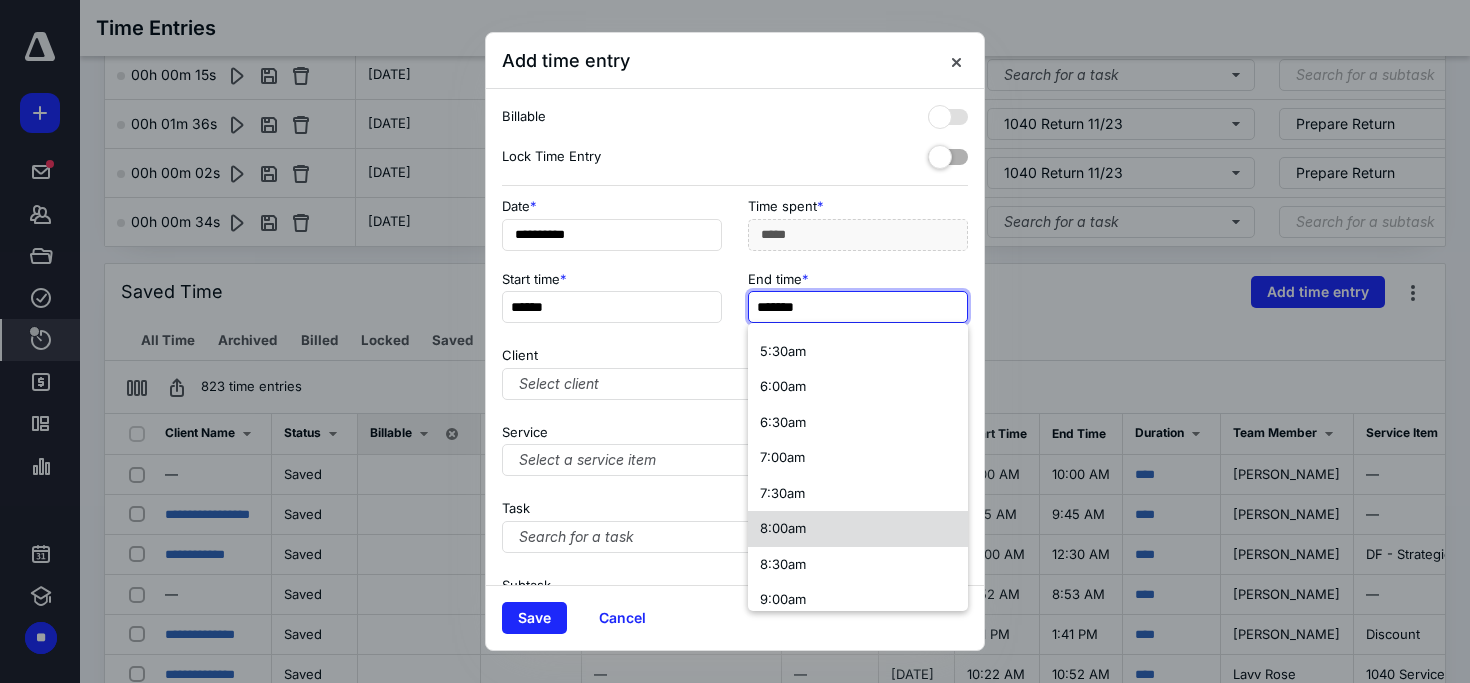 click on "8:00am" at bounding box center [858, 529] 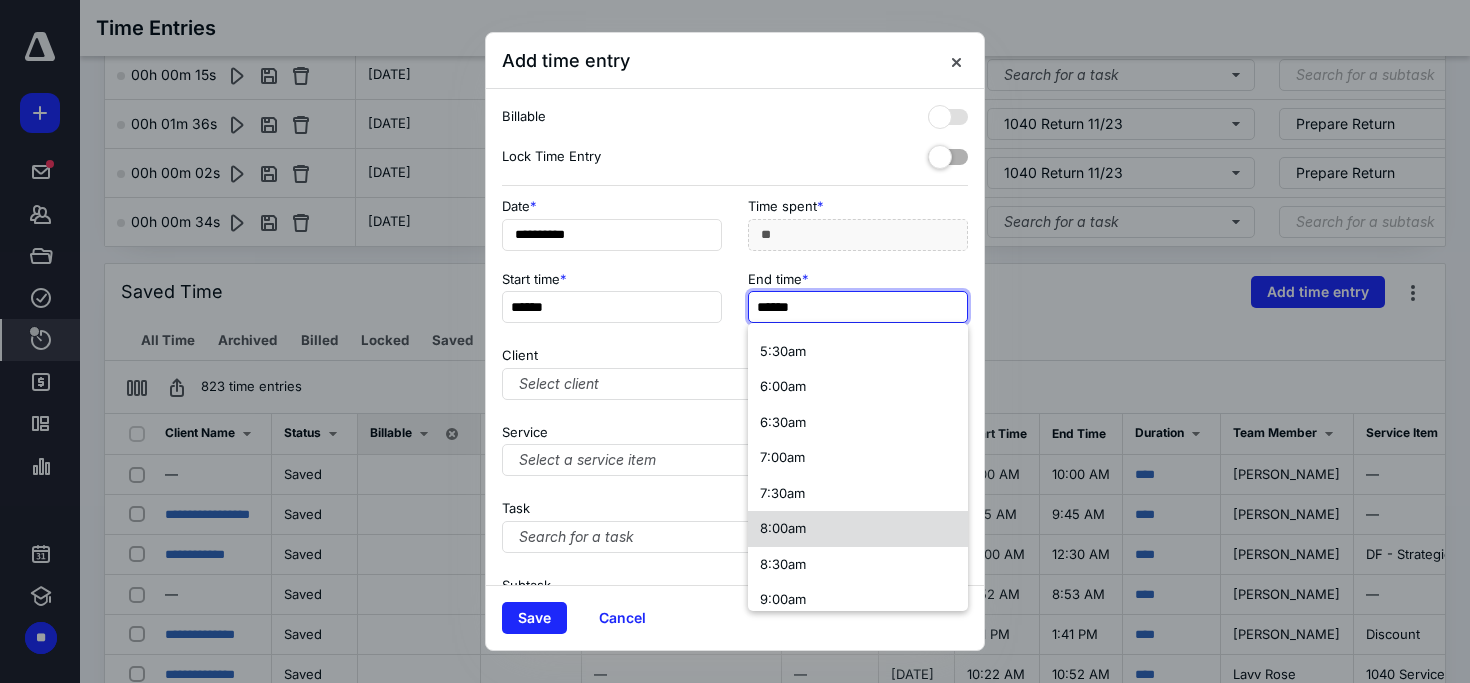 scroll, scrollTop: 0, scrollLeft: 0, axis: both 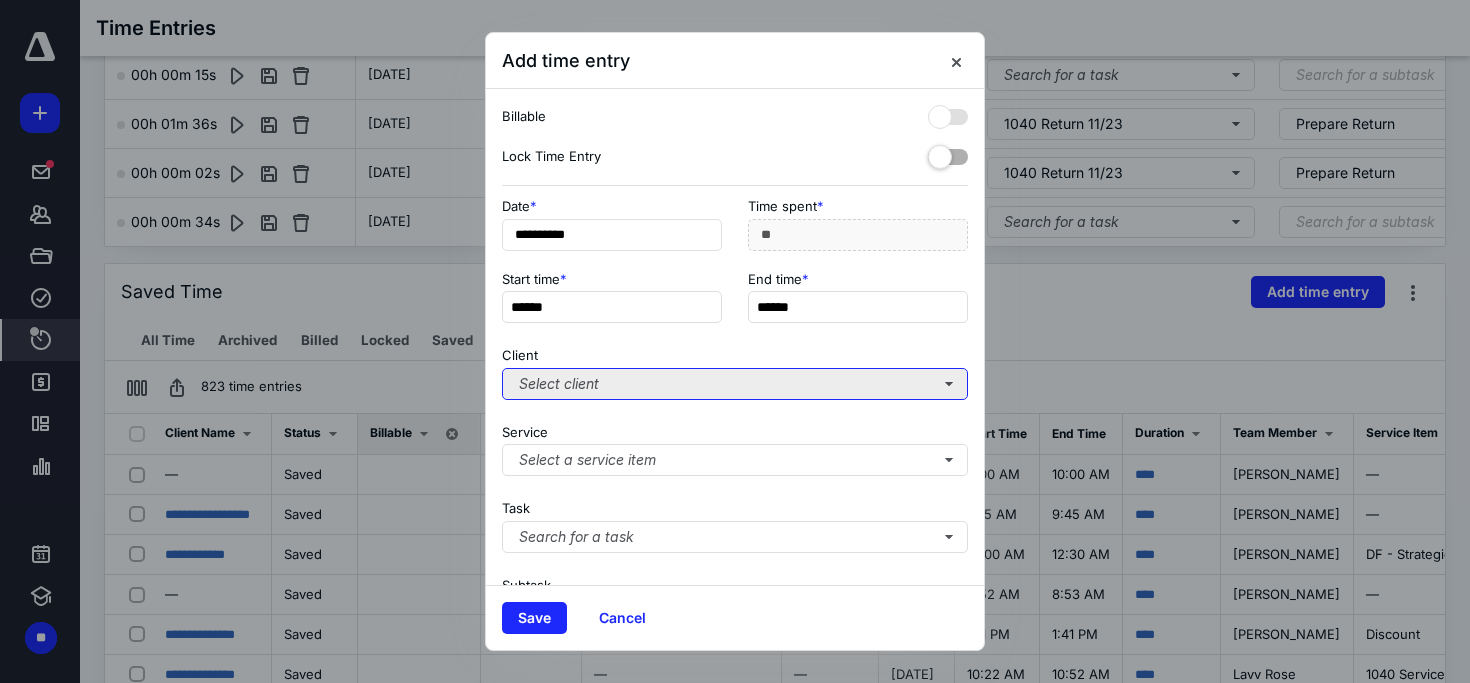 click on "Select client" at bounding box center [735, 384] 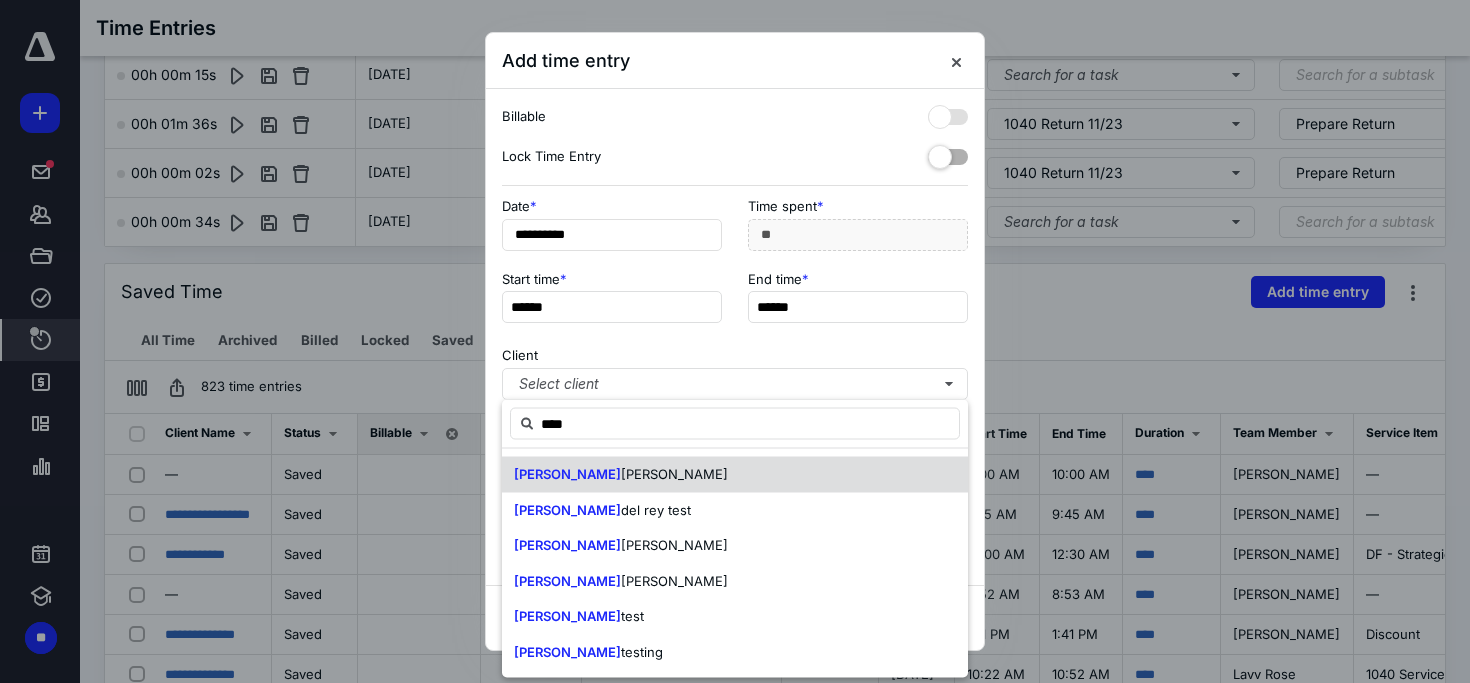 click on "[PERSON_NAME]" at bounding box center [674, 474] 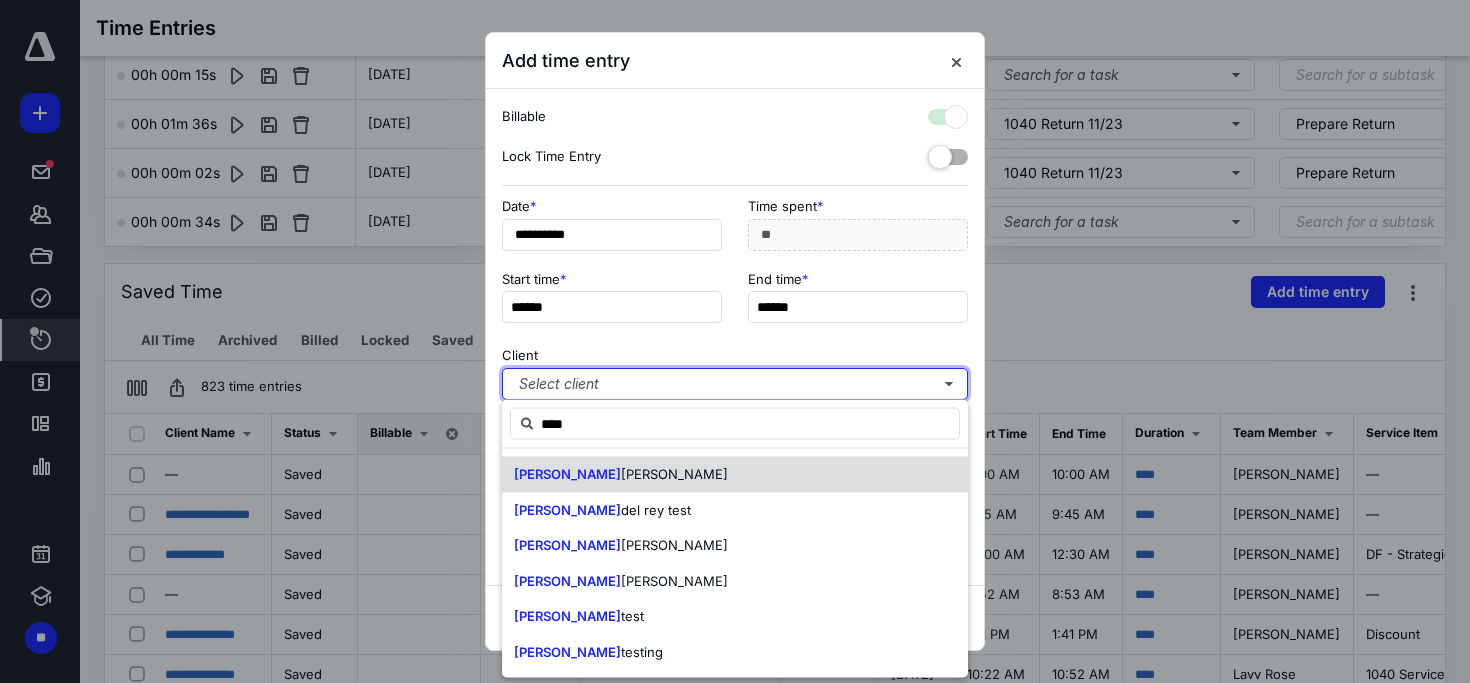 checkbox on "true" 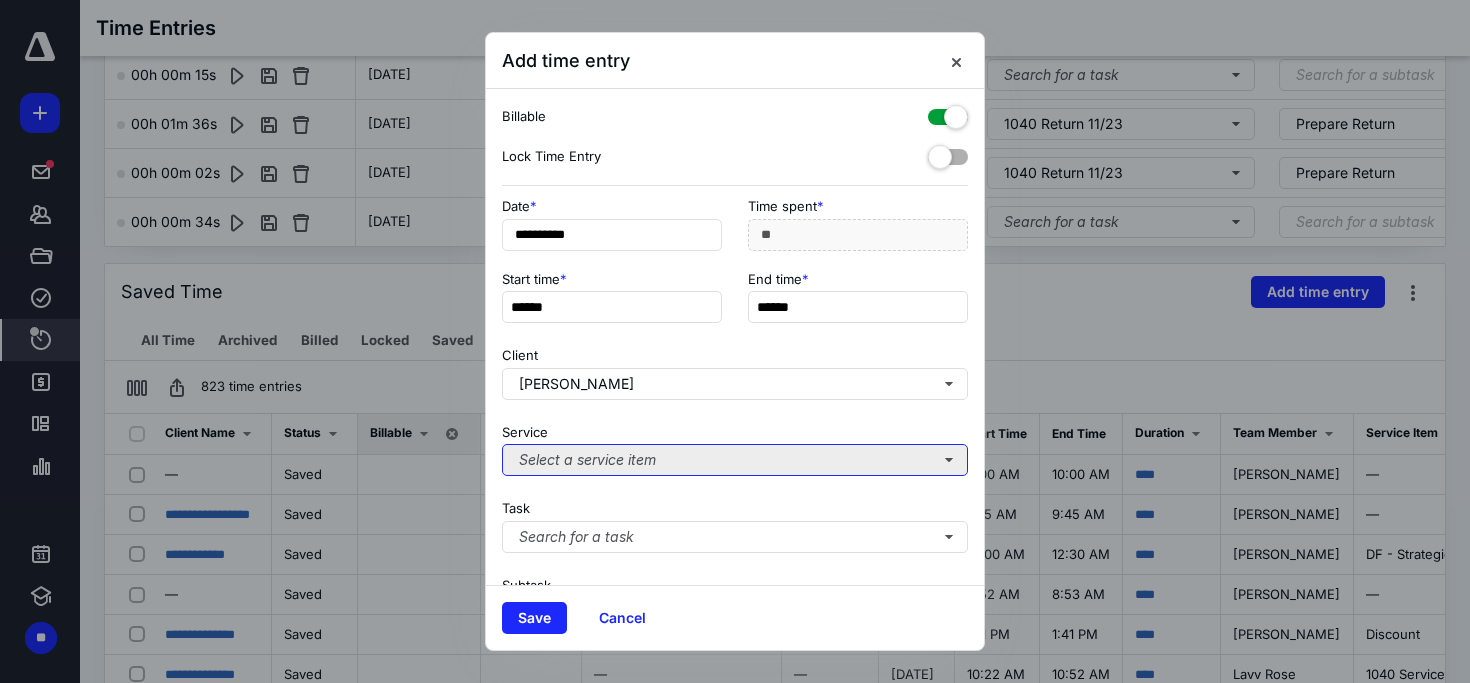 click on "Select a service item" at bounding box center (735, 460) 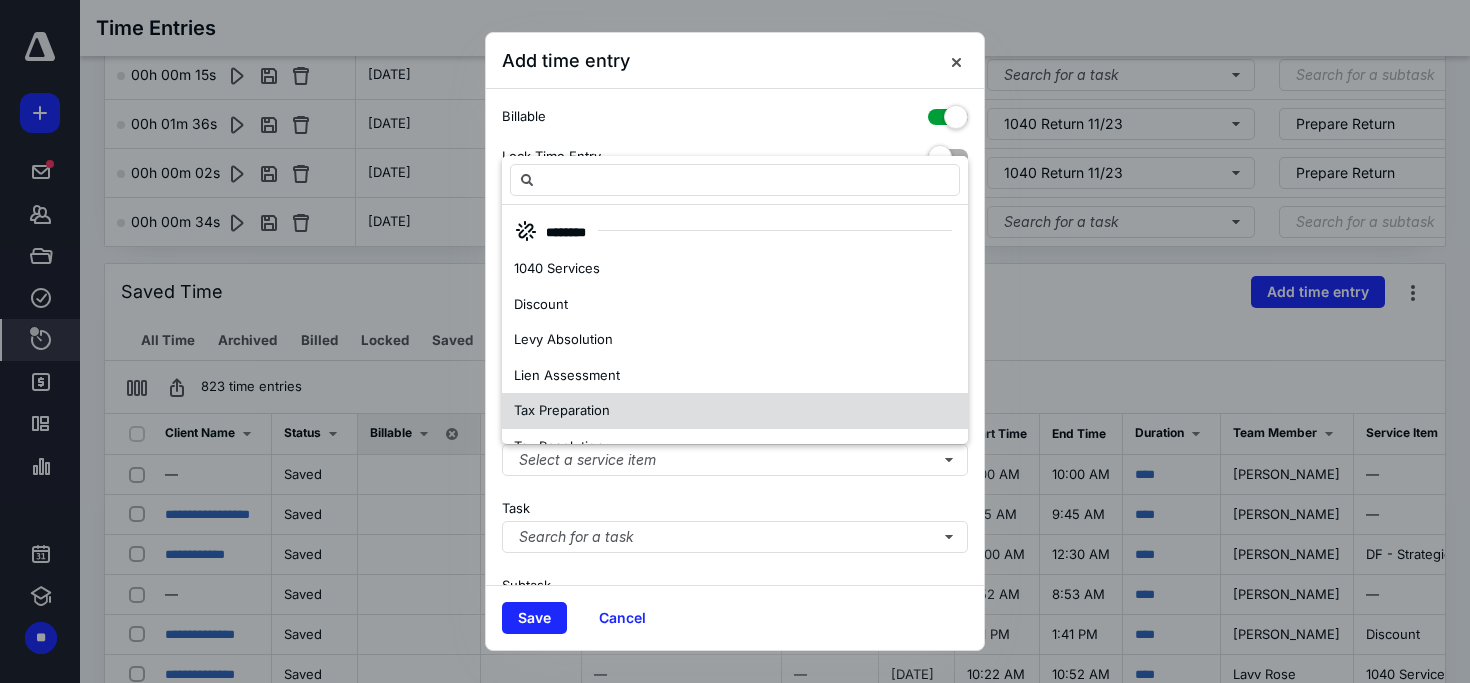 click on "Tax Preparation" at bounding box center [735, 411] 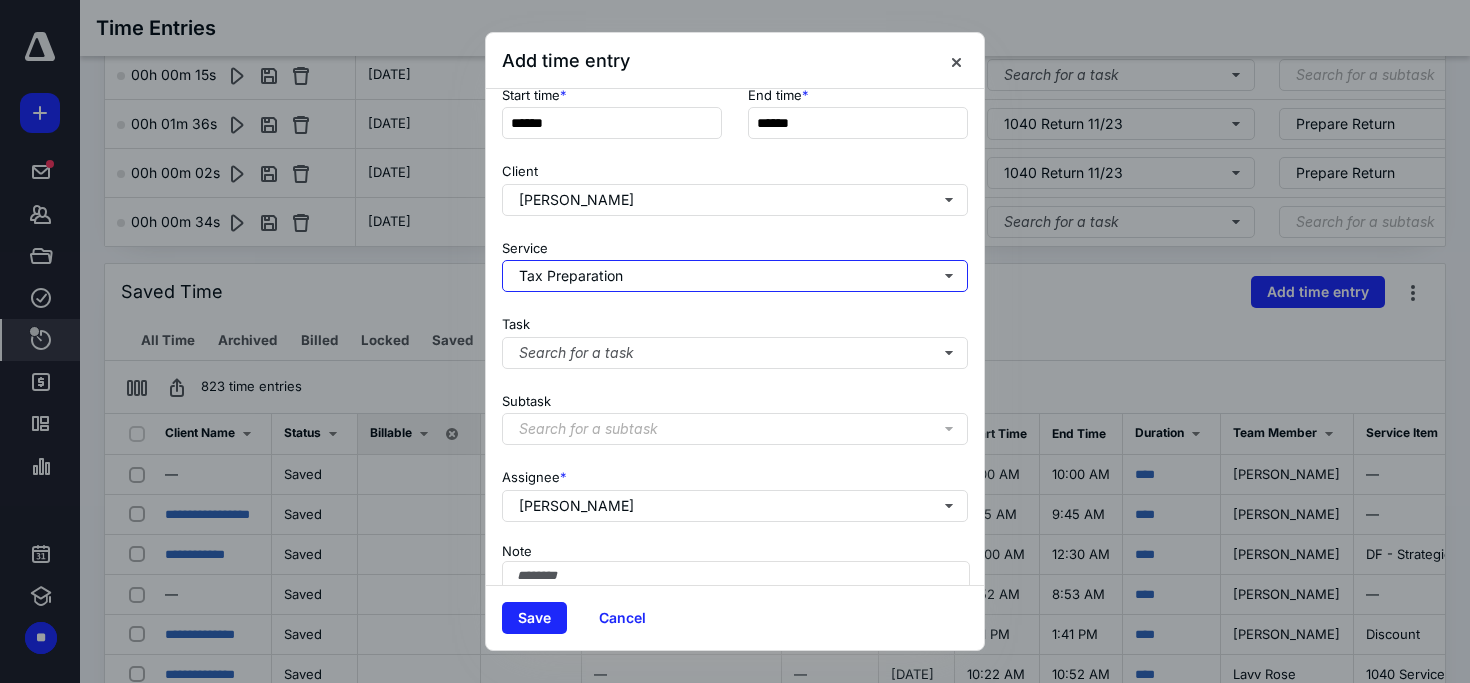 scroll, scrollTop: 276, scrollLeft: 0, axis: vertical 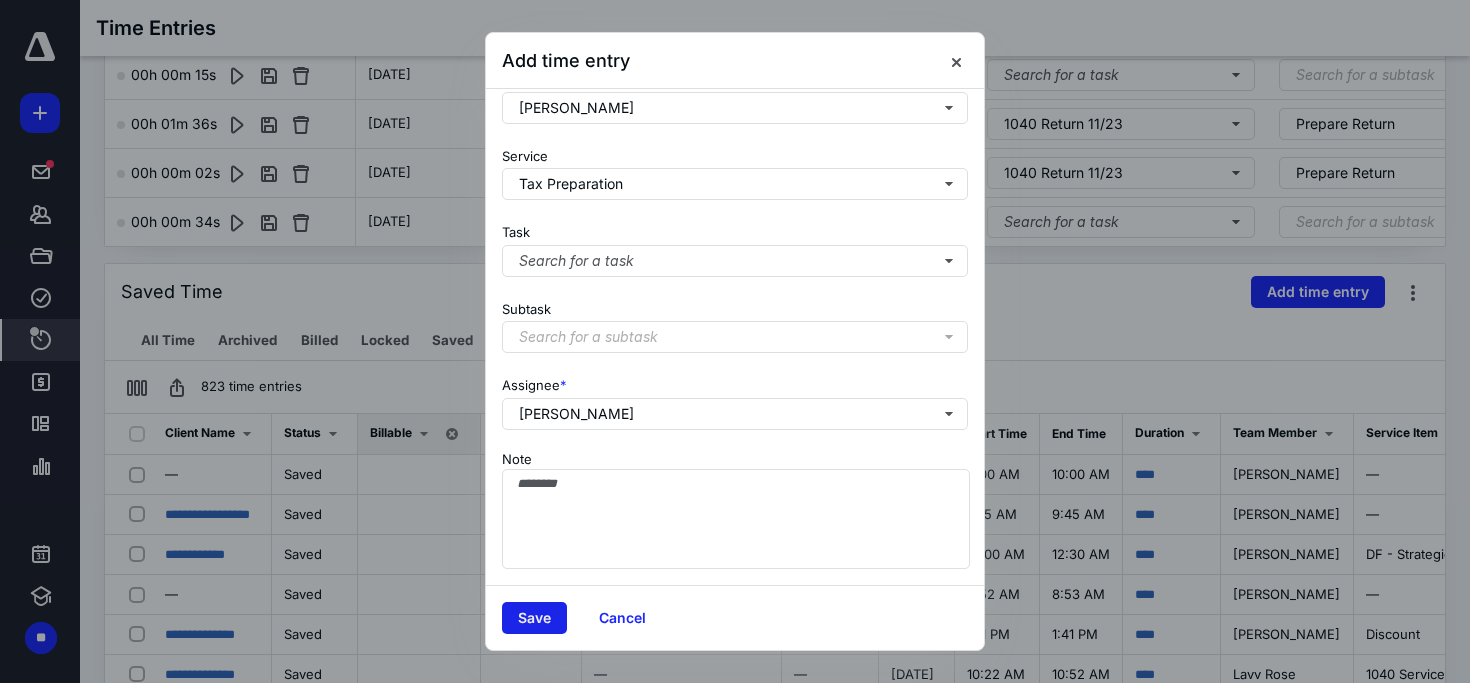 click on "Save" at bounding box center (534, 618) 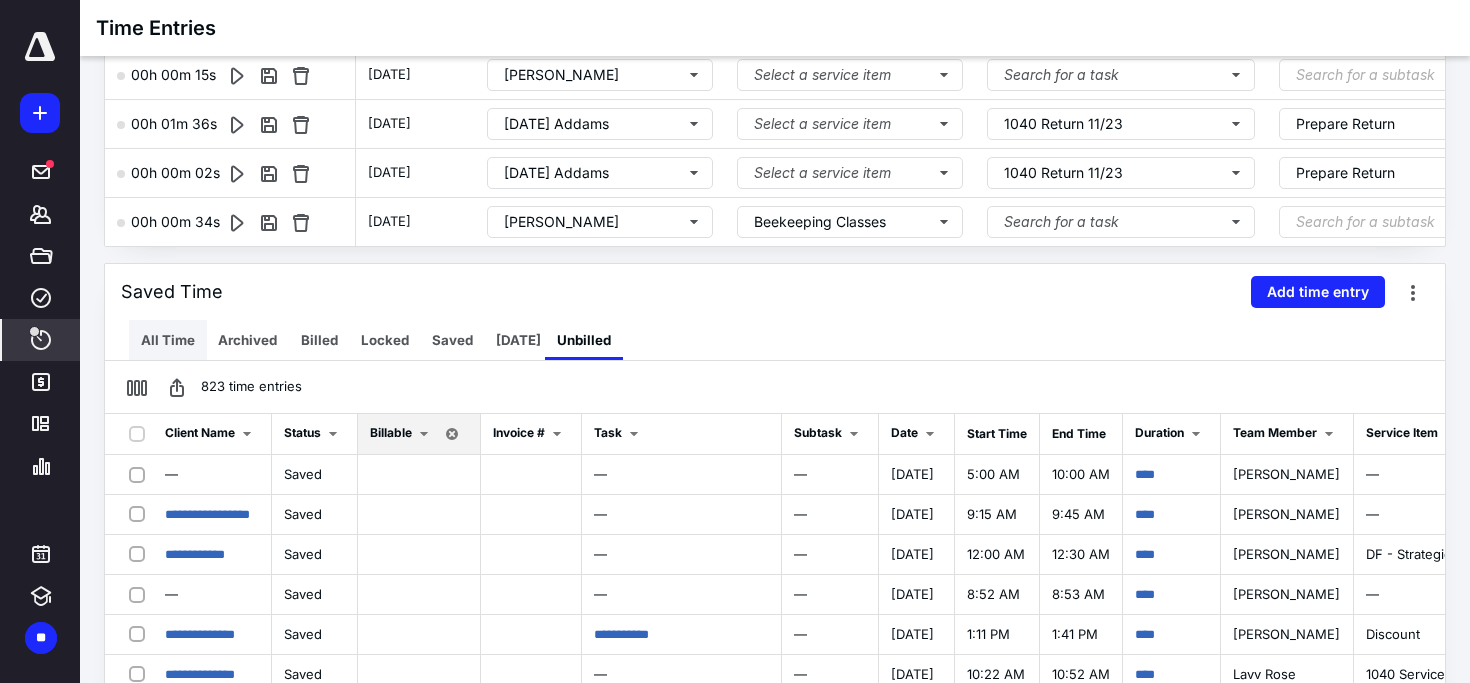 click on "All Time" at bounding box center [168, 340] 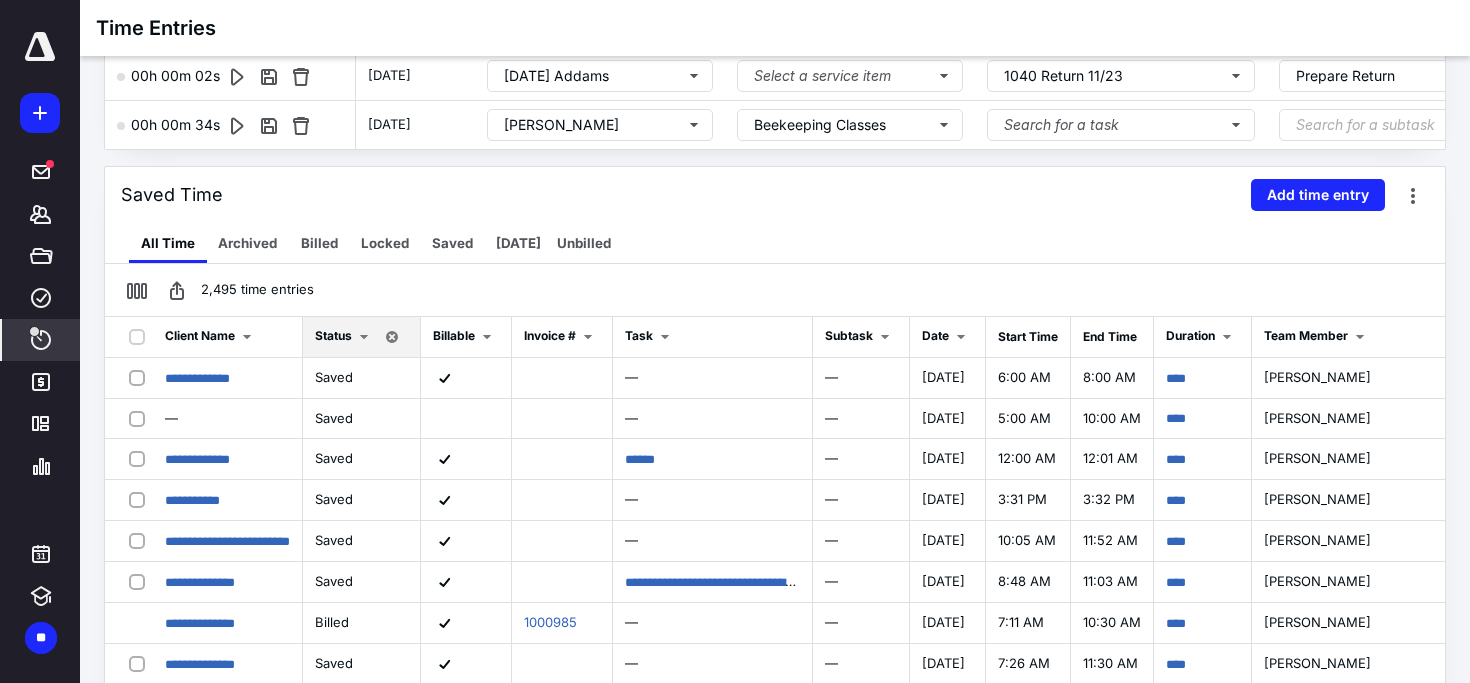 scroll, scrollTop: 401, scrollLeft: 0, axis: vertical 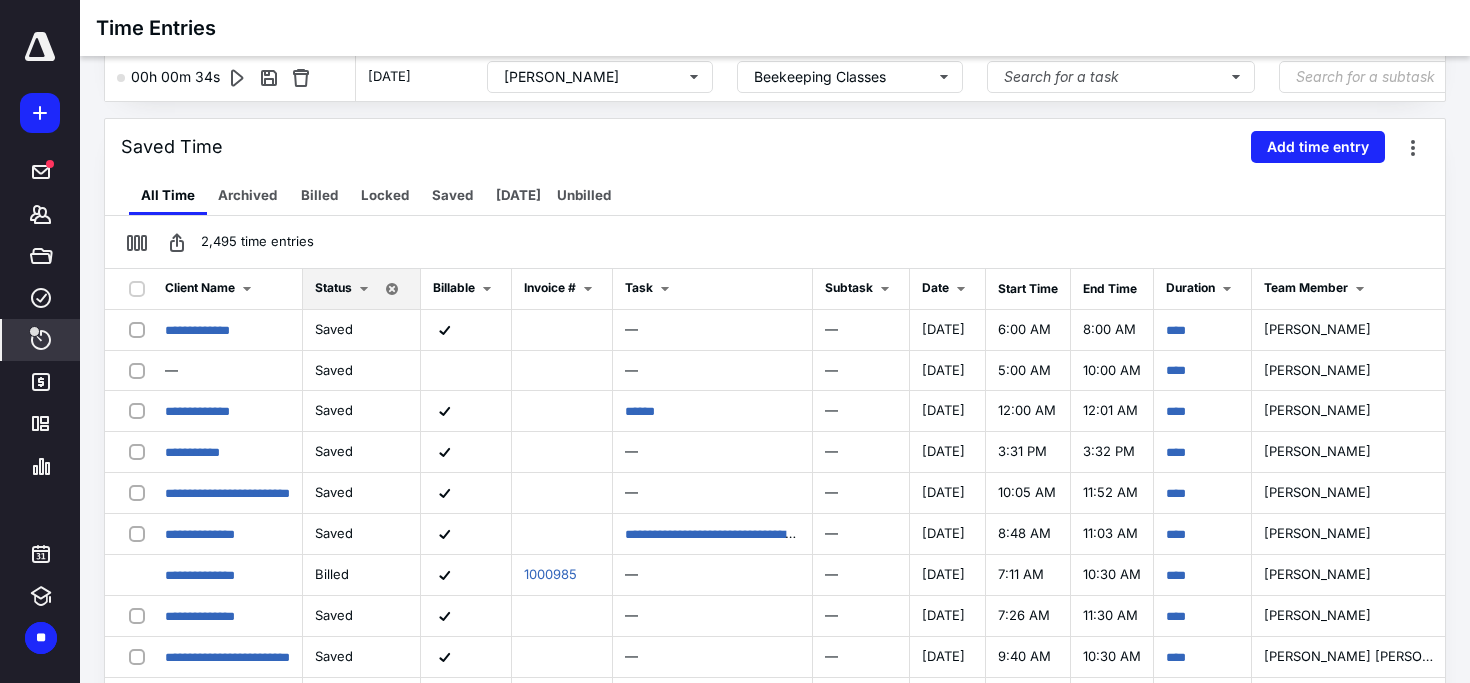 click at bounding box center [247, 289] 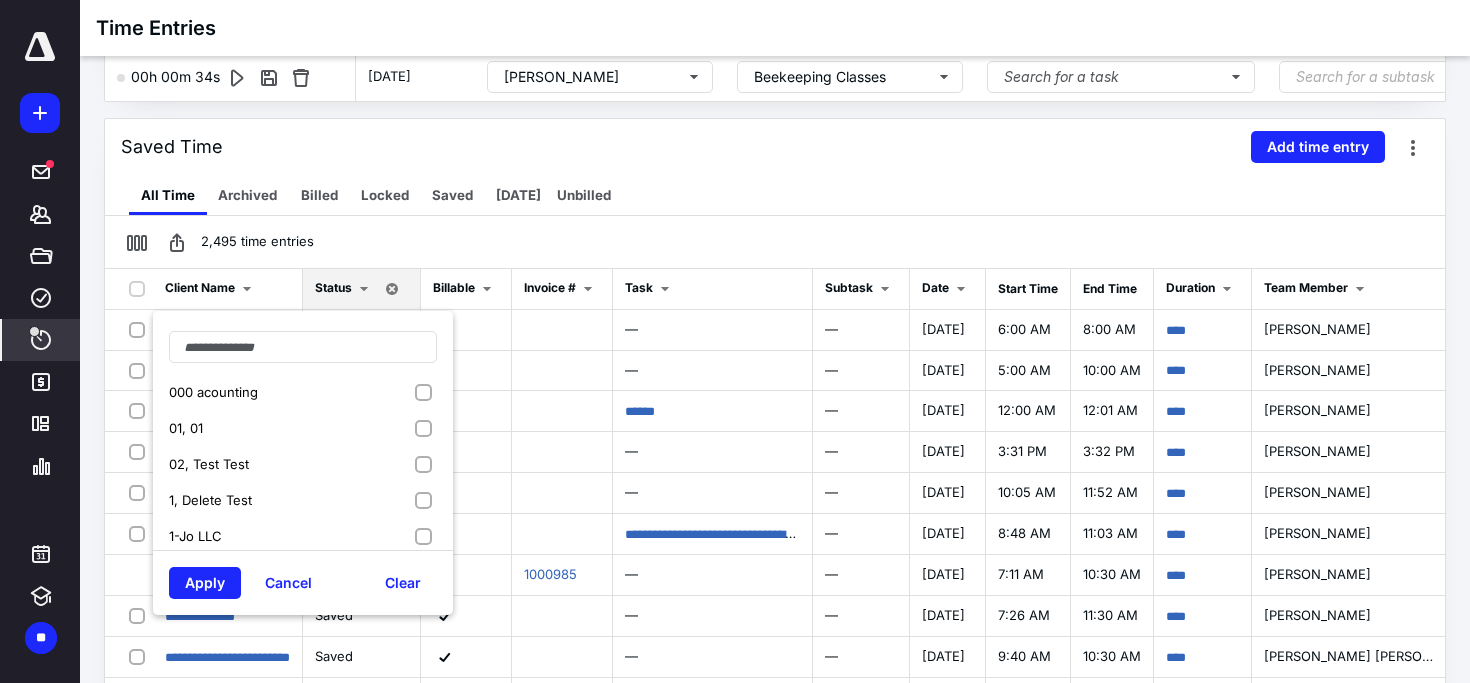 scroll, scrollTop: 0, scrollLeft: 0, axis: both 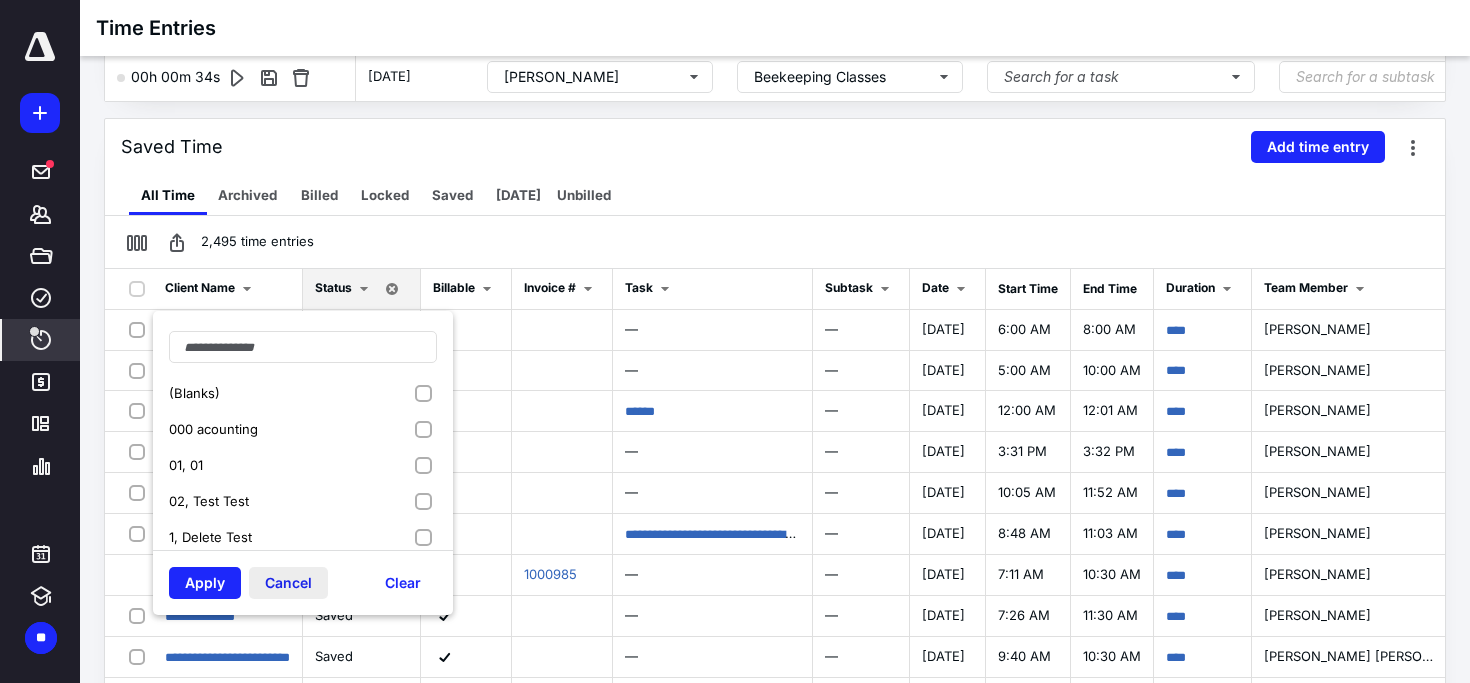 click on "Cancel" at bounding box center (288, 583) 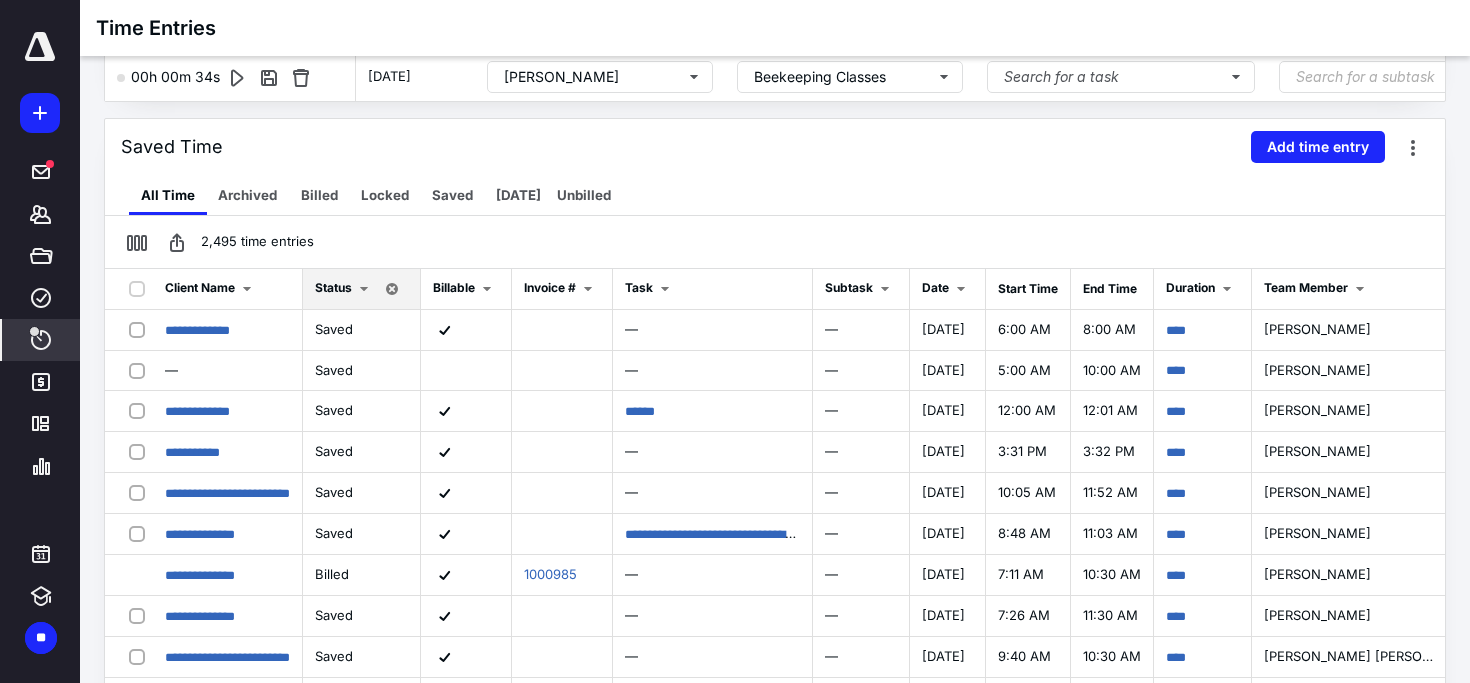 click on "Client Name" at bounding box center (200, 287) 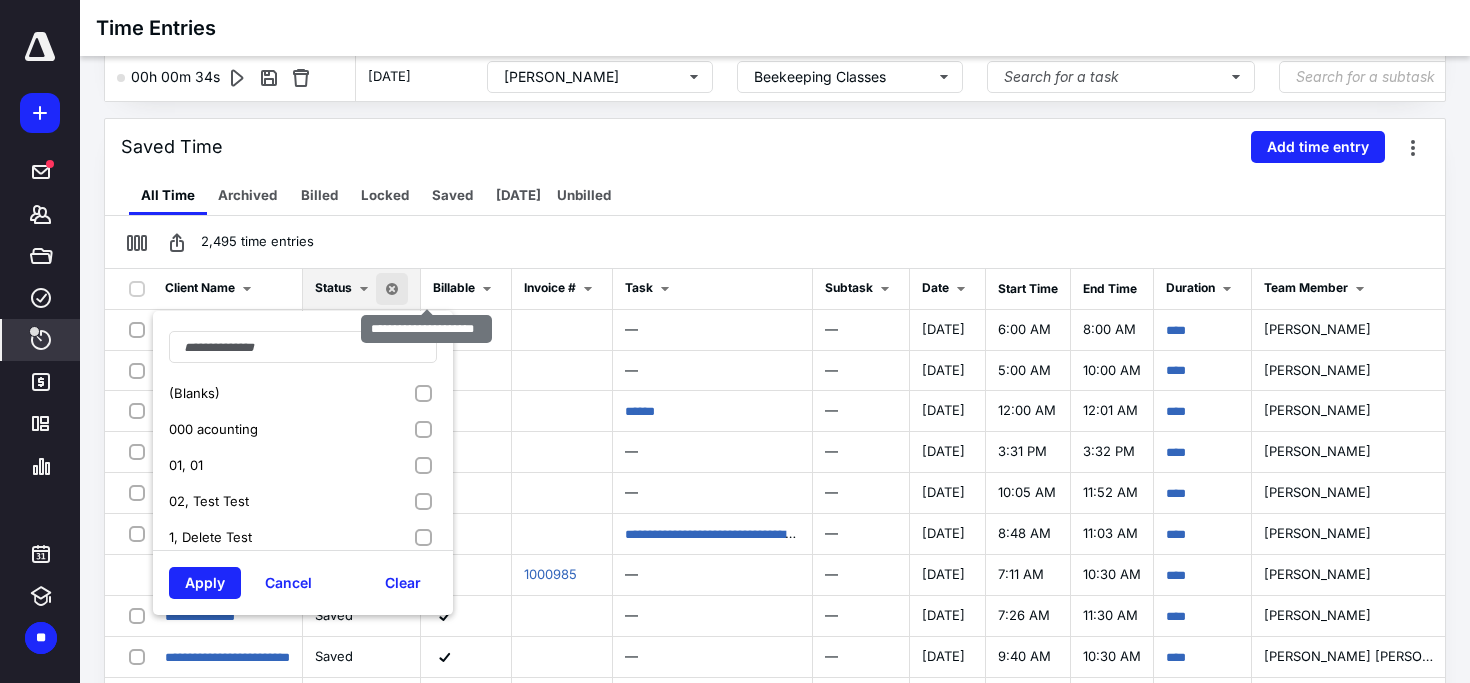 click at bounding box center (392, 289) 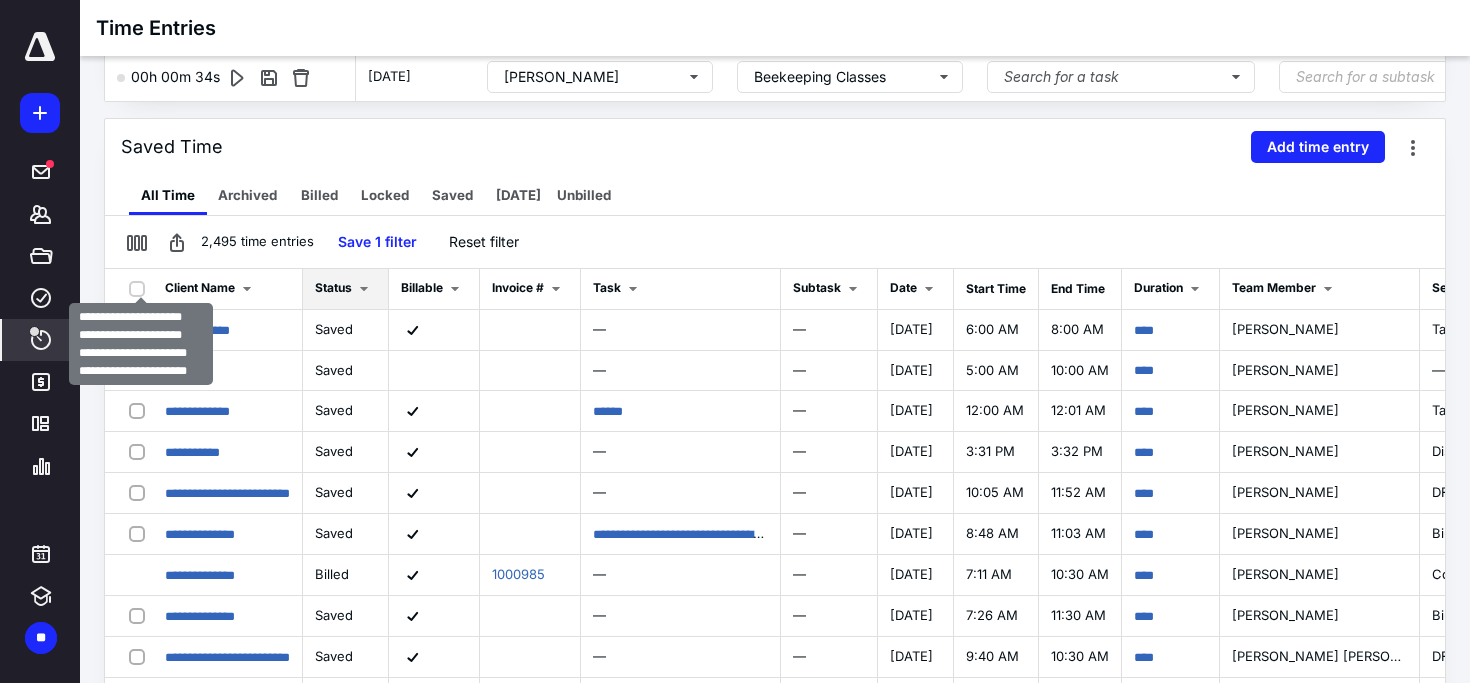 click at bounding box center [141, 288] 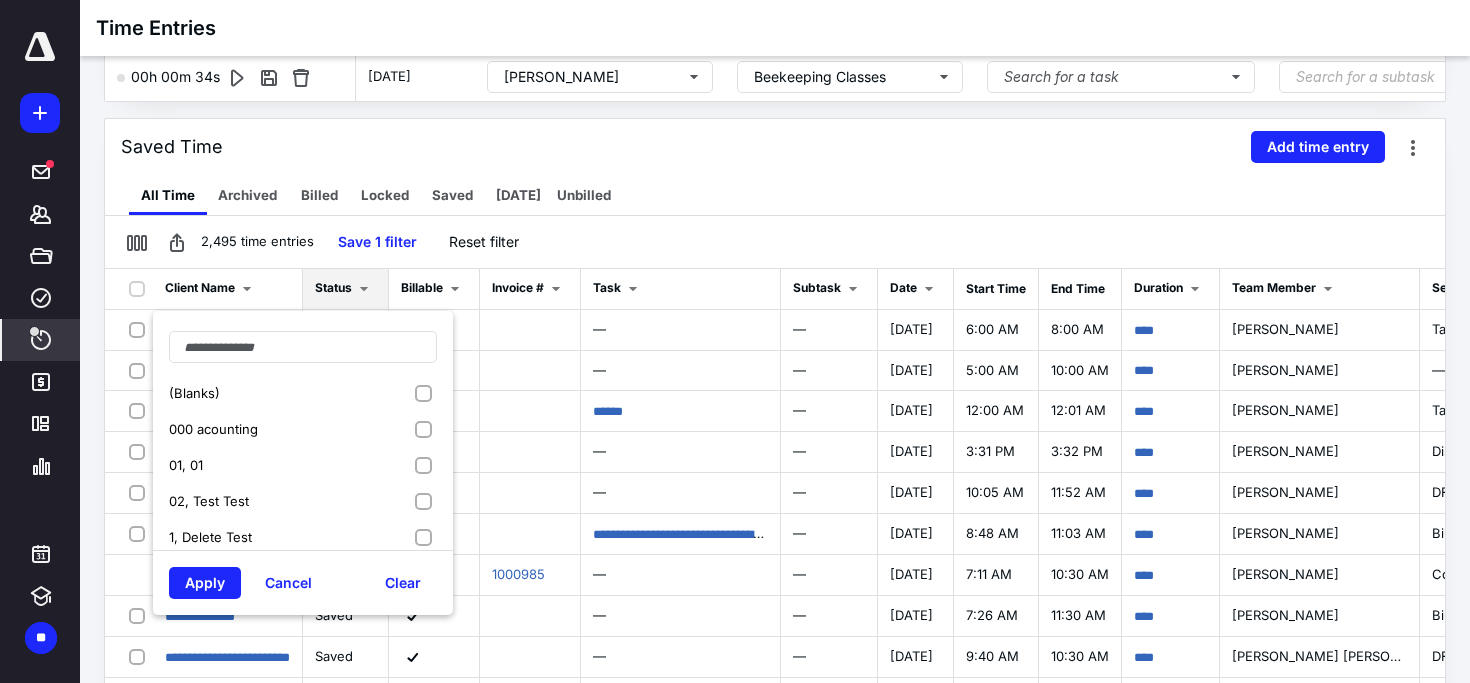 click on "2,495 time entries  Save 1 filter Reset filter" at bounding box center (775, 242) 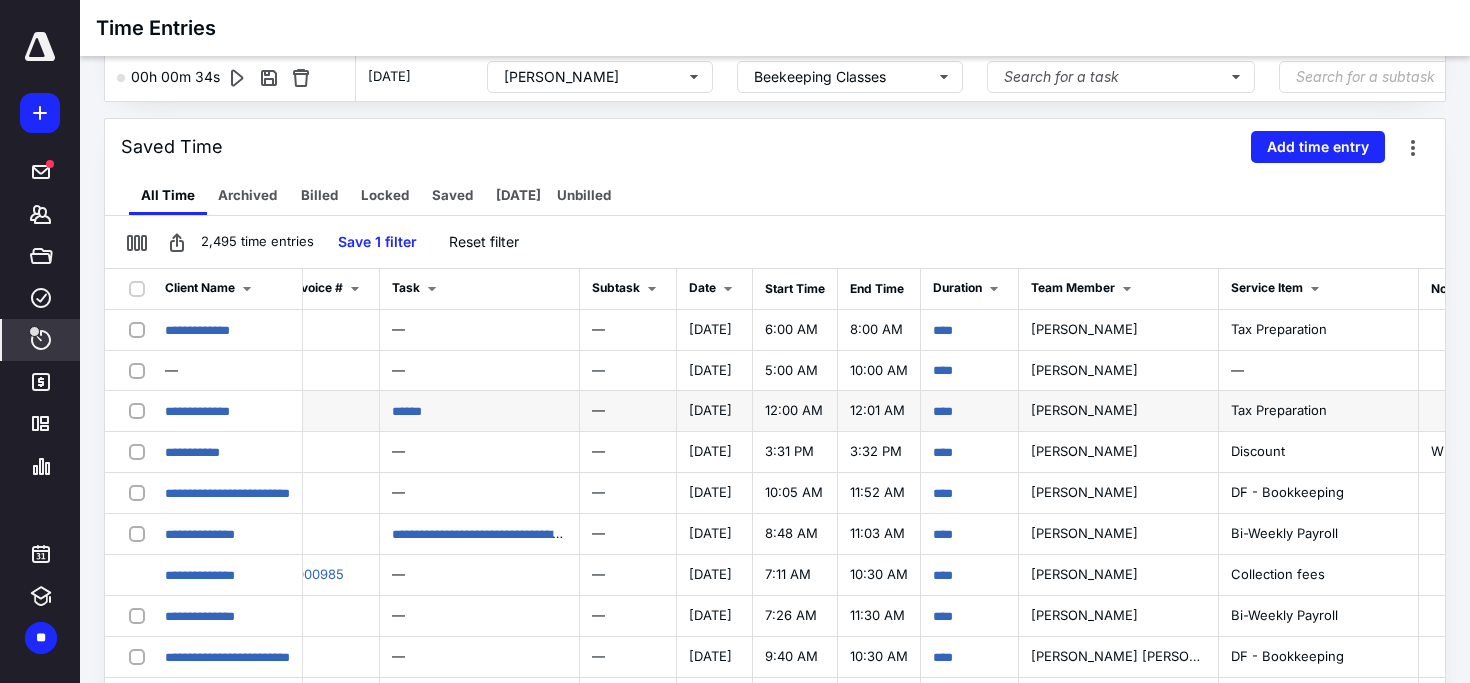 scroll, scrollTop: 0, scrollLeft: 0, axis: both 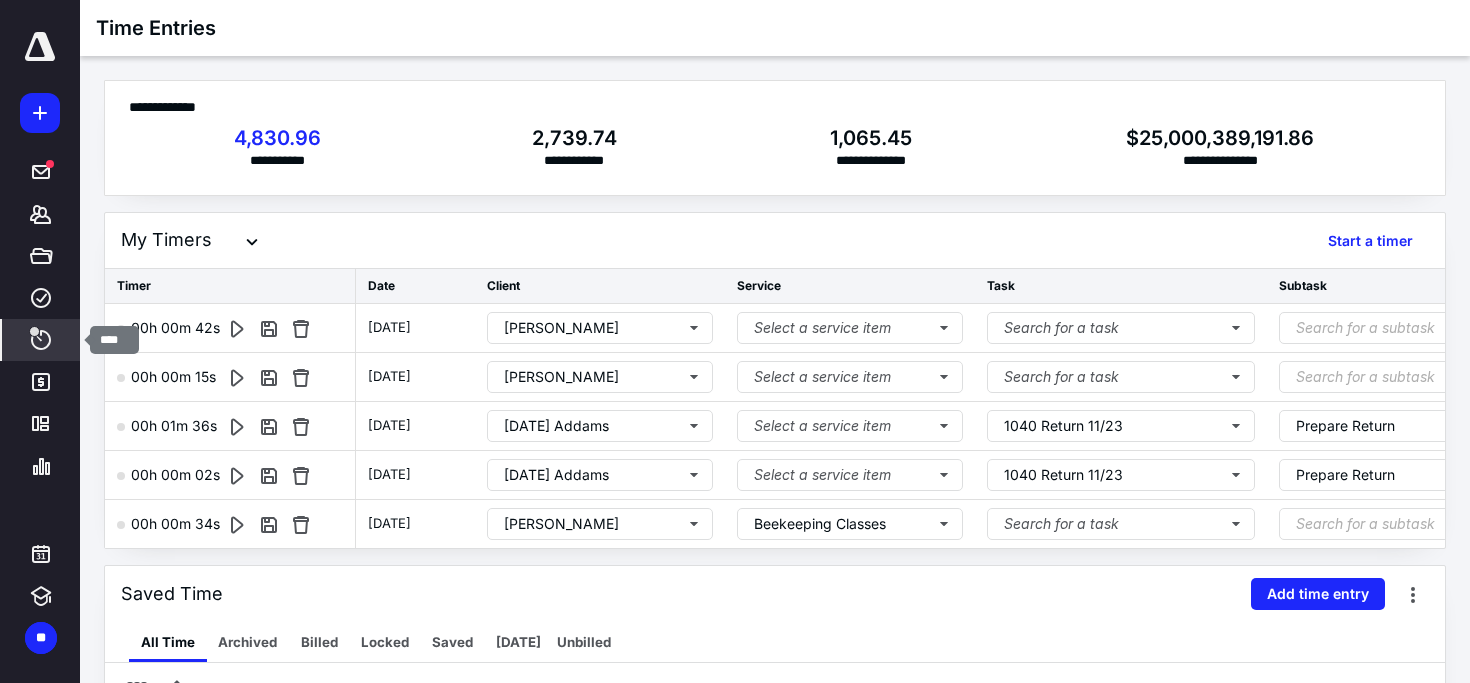click 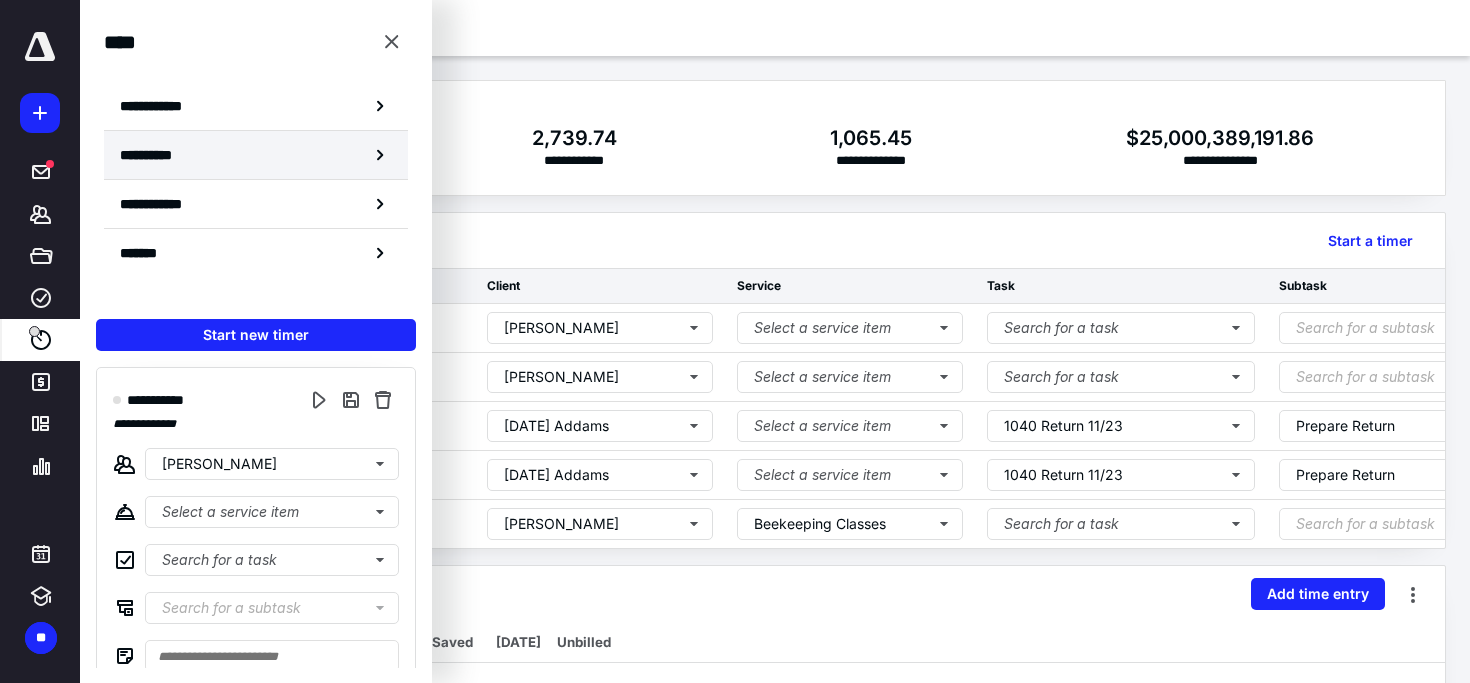click on "**********" at bounding box center (158, 155) 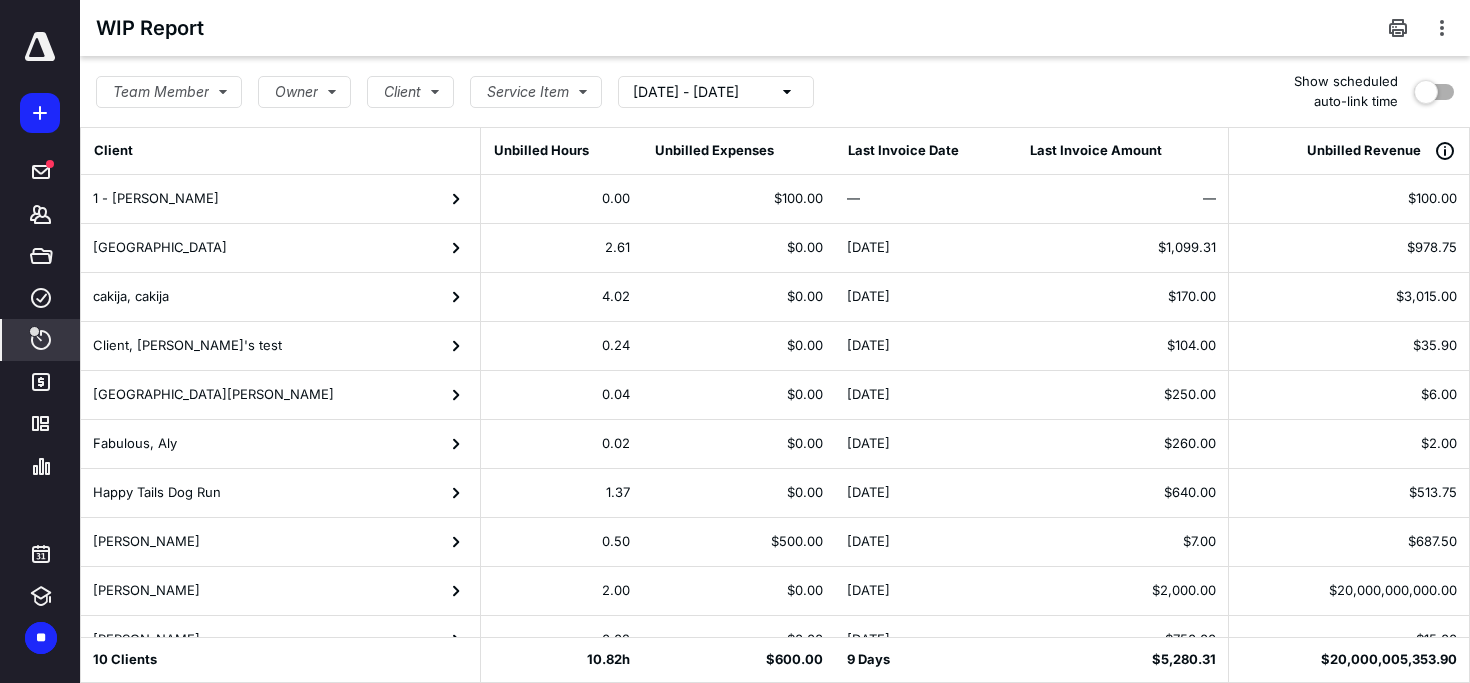 click on "1 - [PERSON_NAME]" at bounding box center (280, 199) 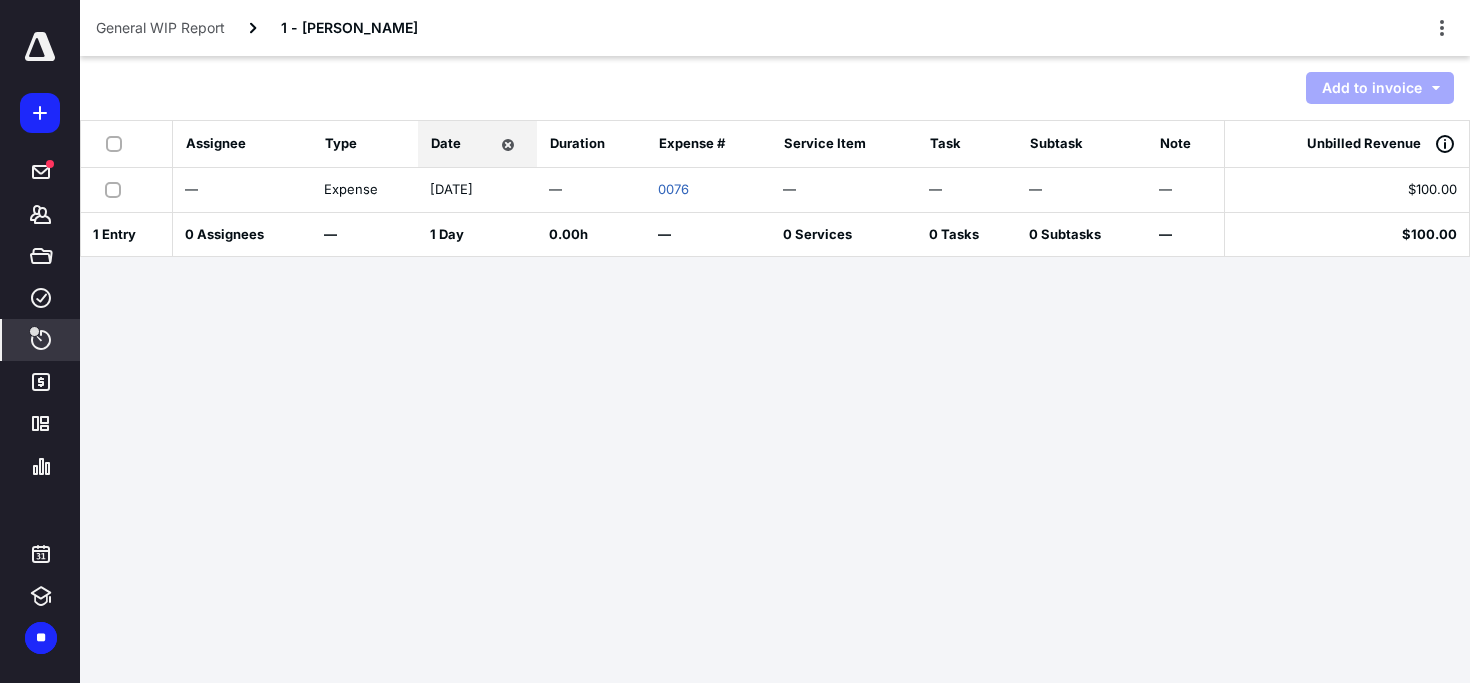 click at bounding box center [117, 189] 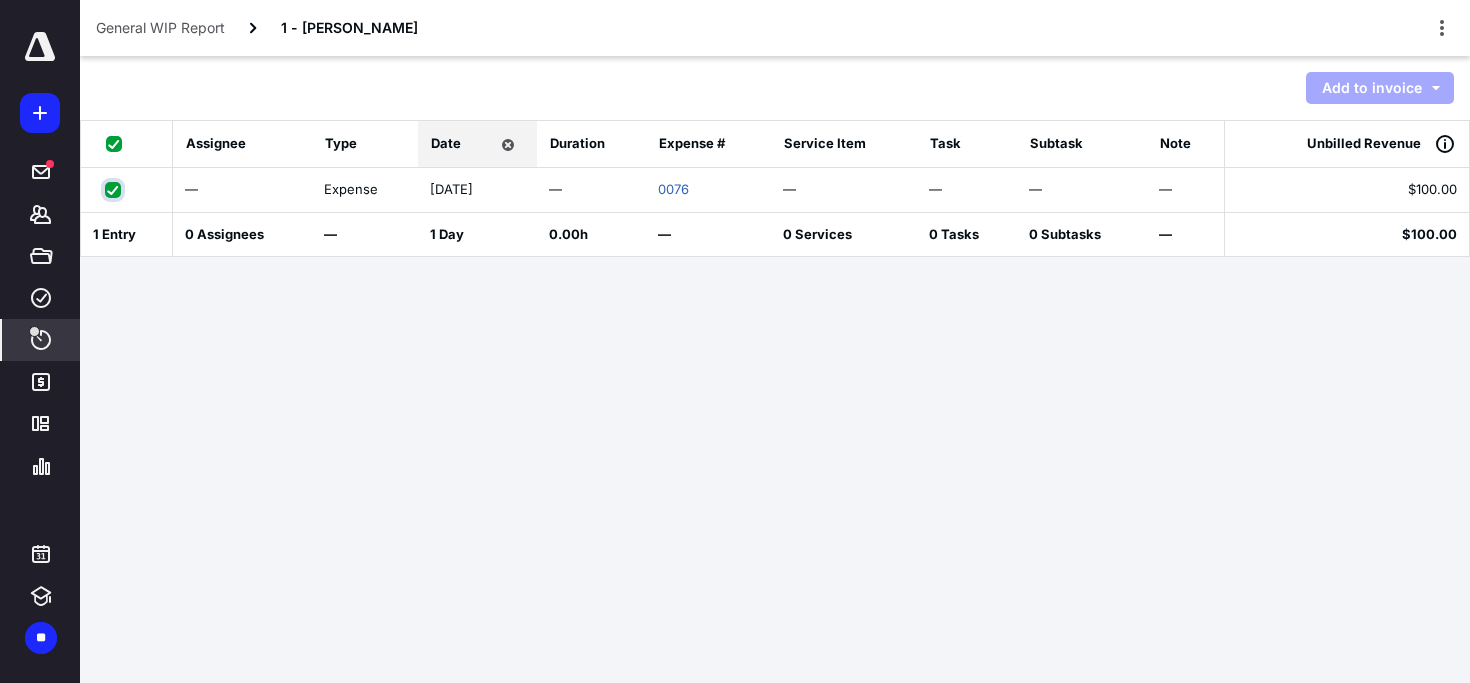 checkbox on "true" 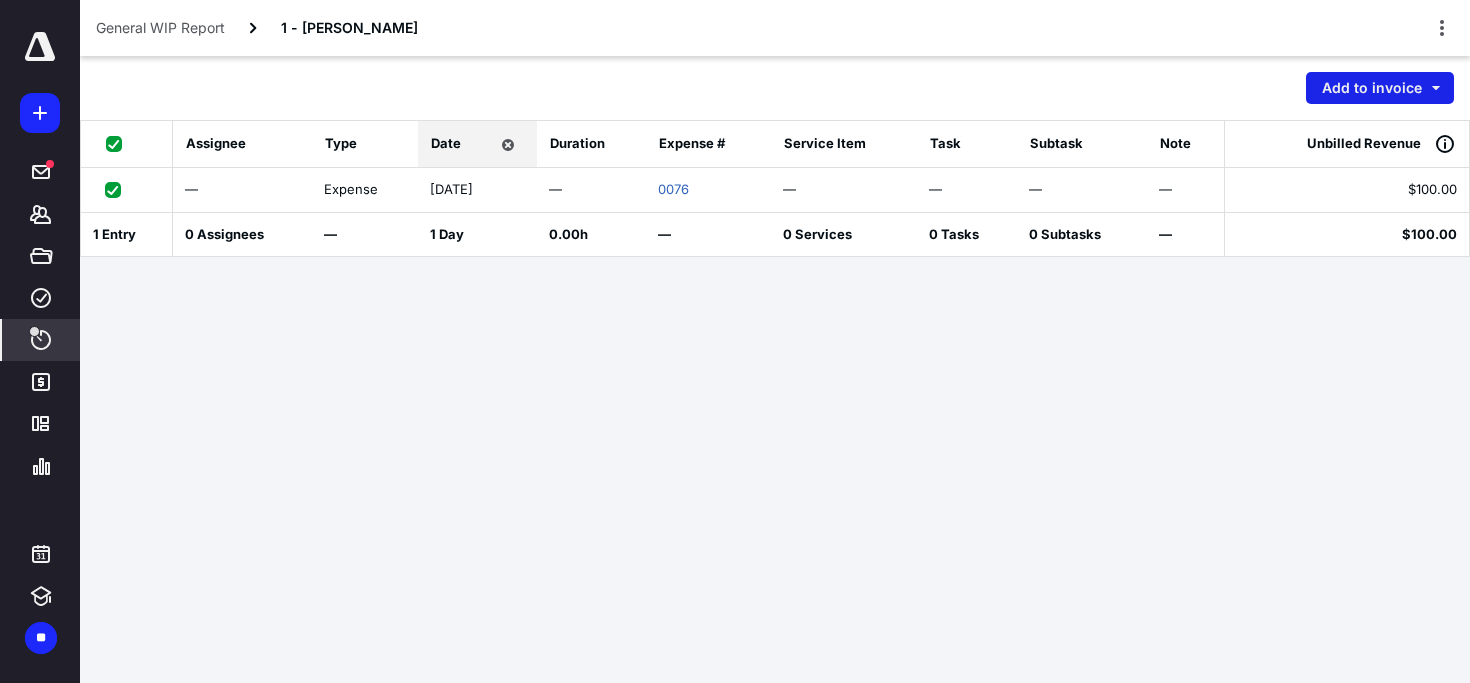 click on "Add to invoice" at bounding box center (1380, 88) 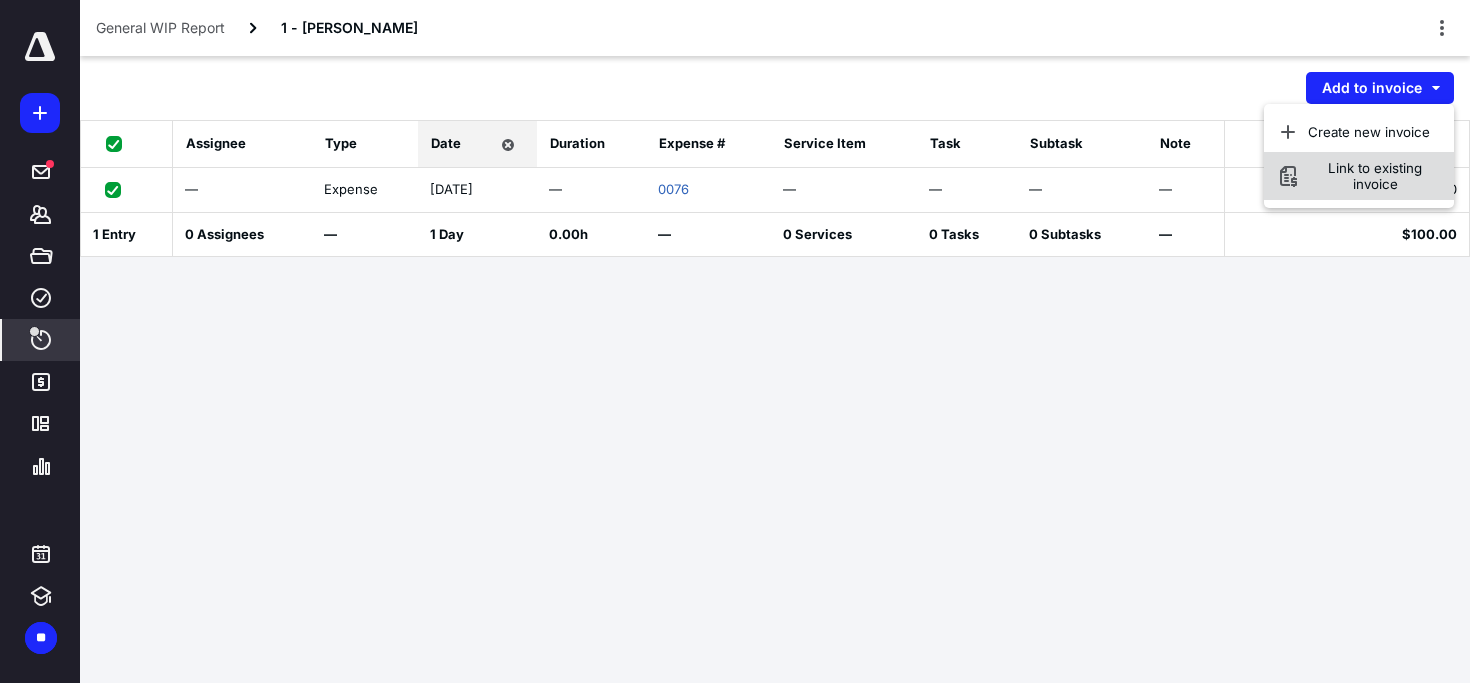 click on "Link to existing invoice" at bounding box center [1375, 176] 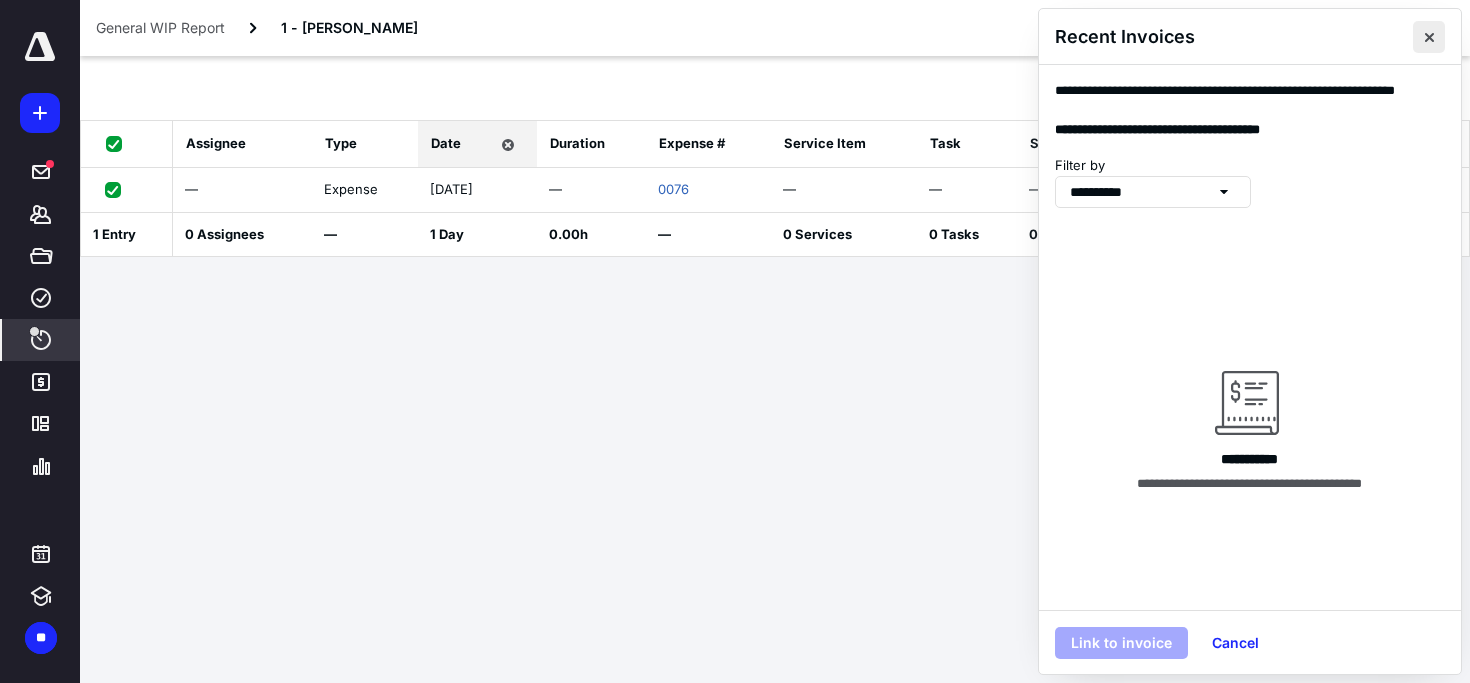click at bounding box center [1429, 37] 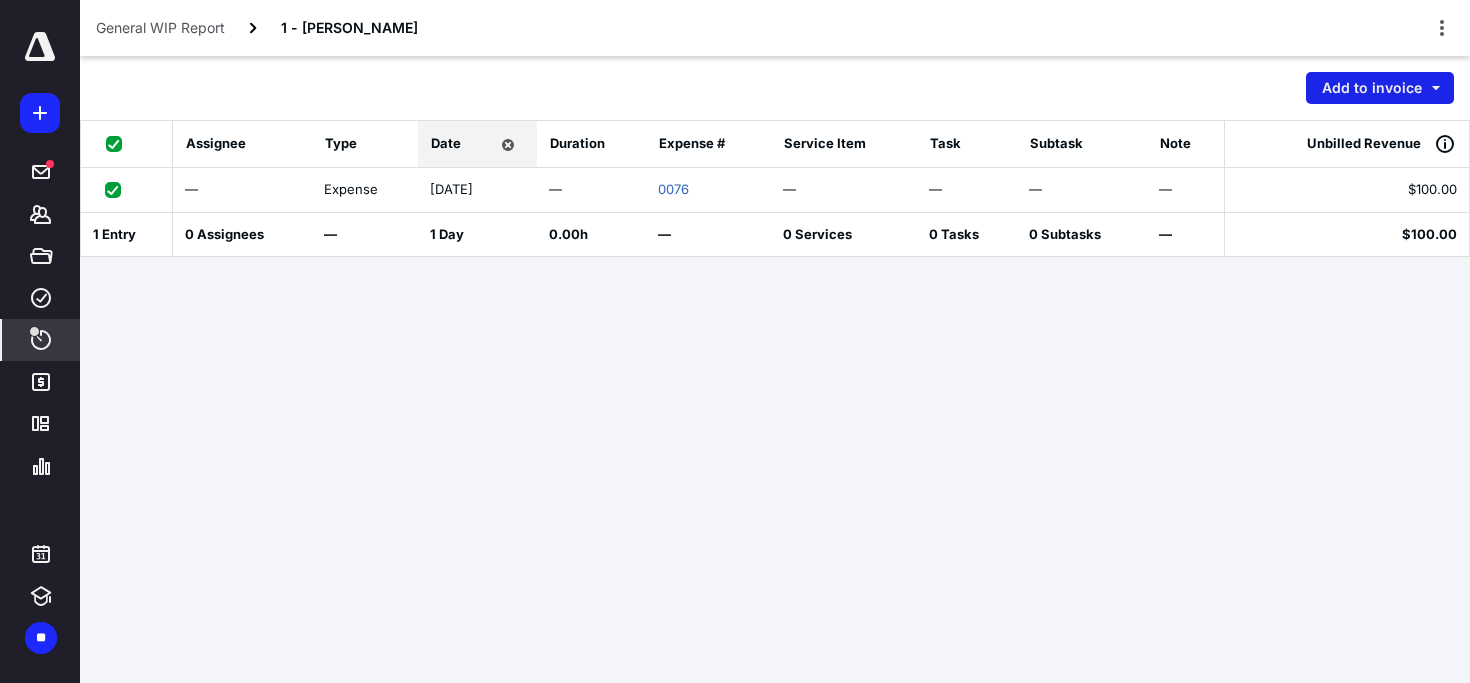 click on "Add to invoice" at bounding box center [1380, 88] 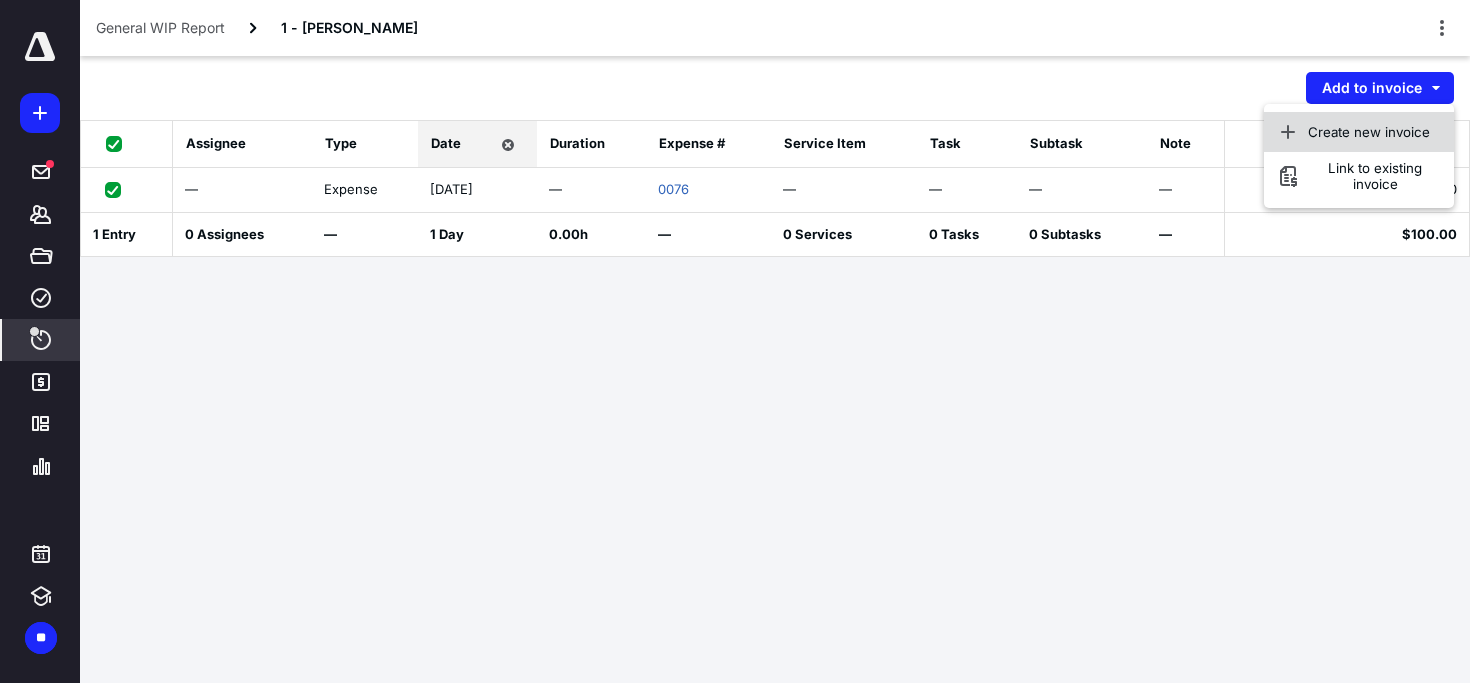 click on "Create new invoice" at bounding box center (1359, 132) 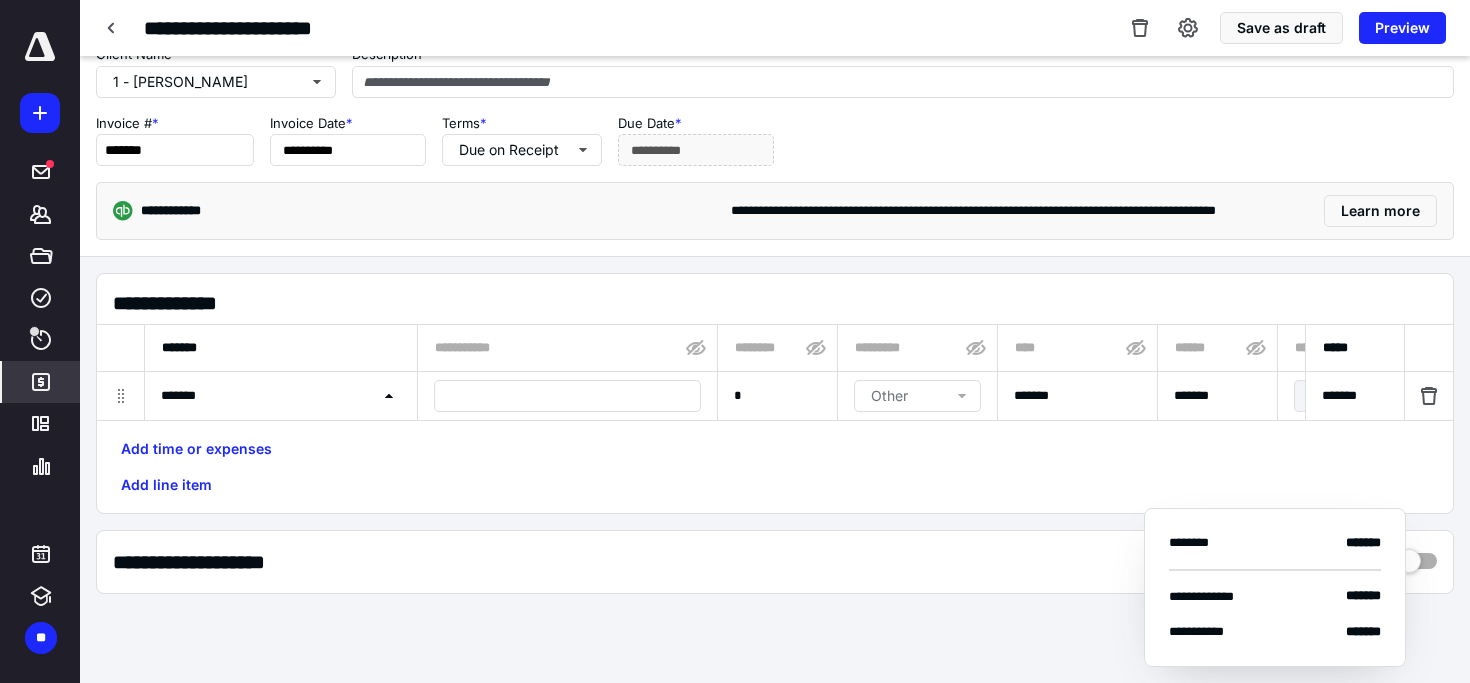 scroll, scrollTop: 36, scrollLeft: 0, axis: vertical 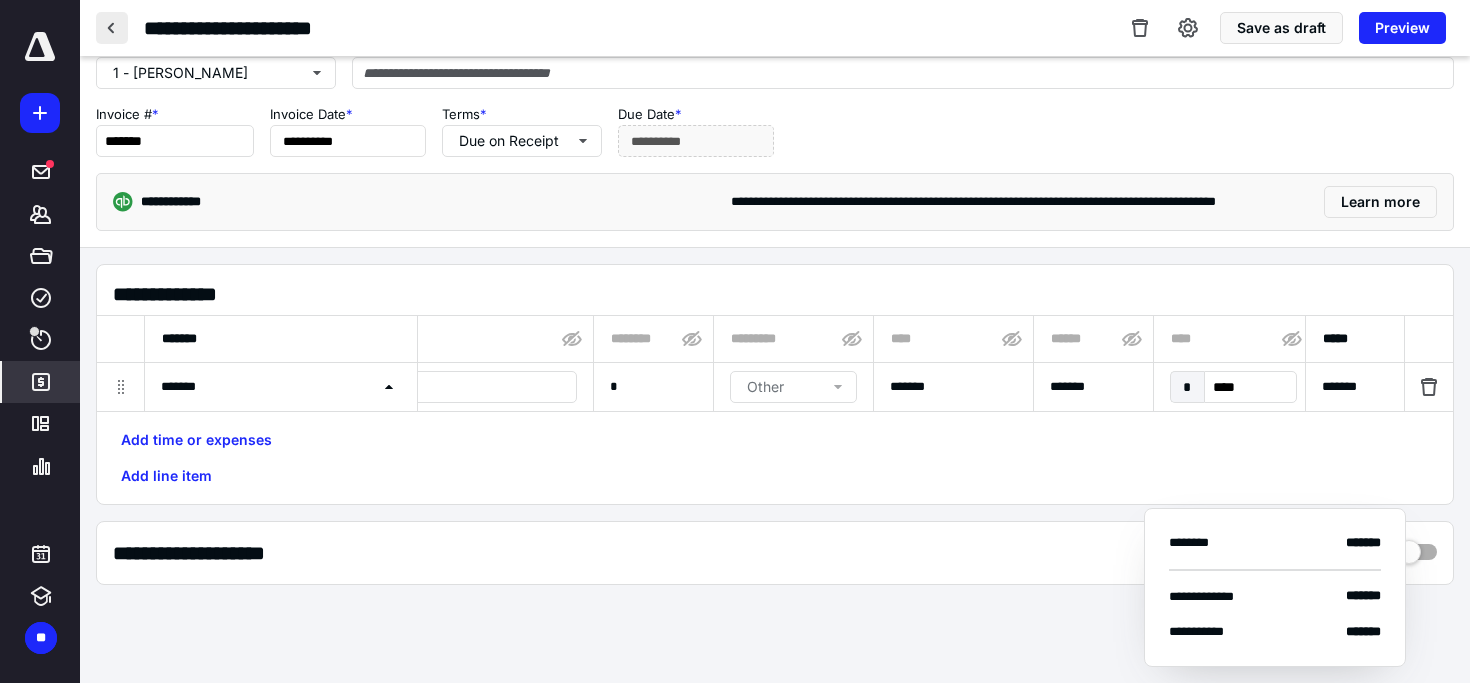 click at bounding box center [112, 28] 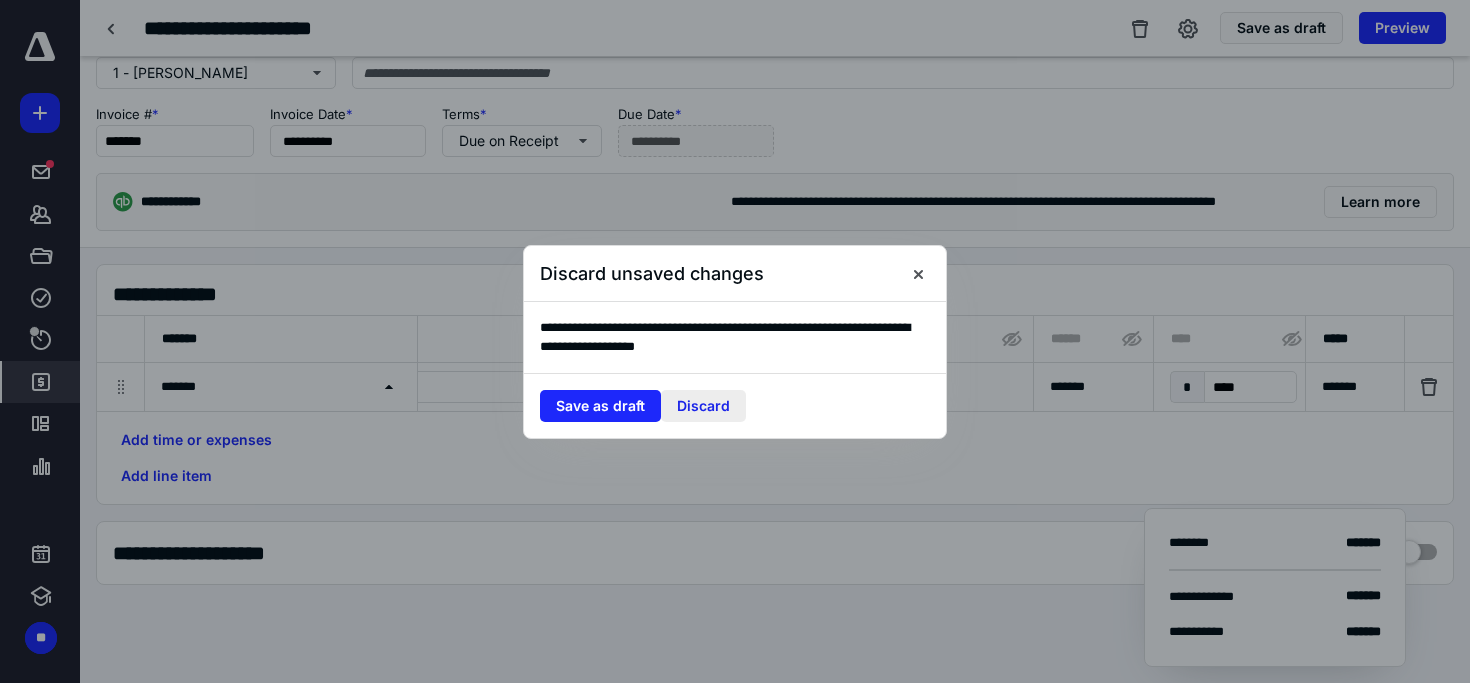 click on "Discard" at bounding box center [703, 406] 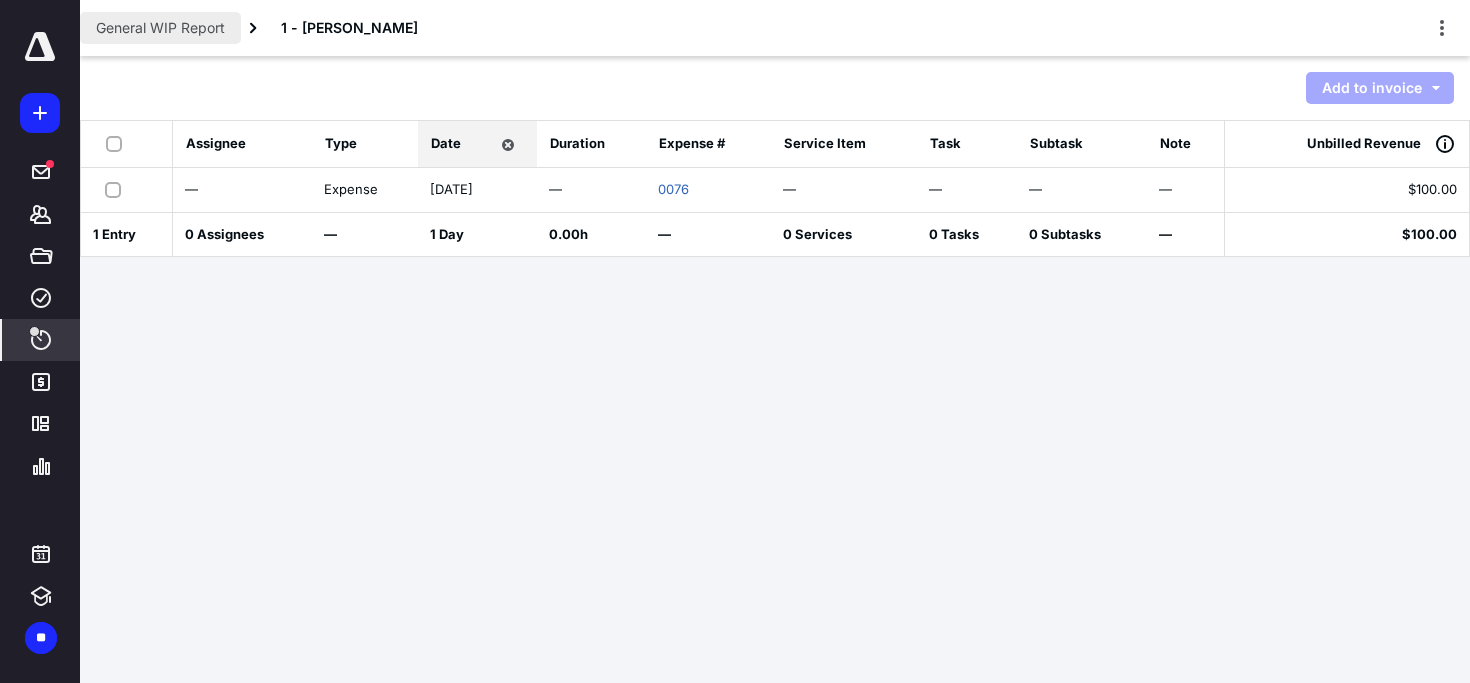 click on "General WIP Report" at bounding box center (160, 28) 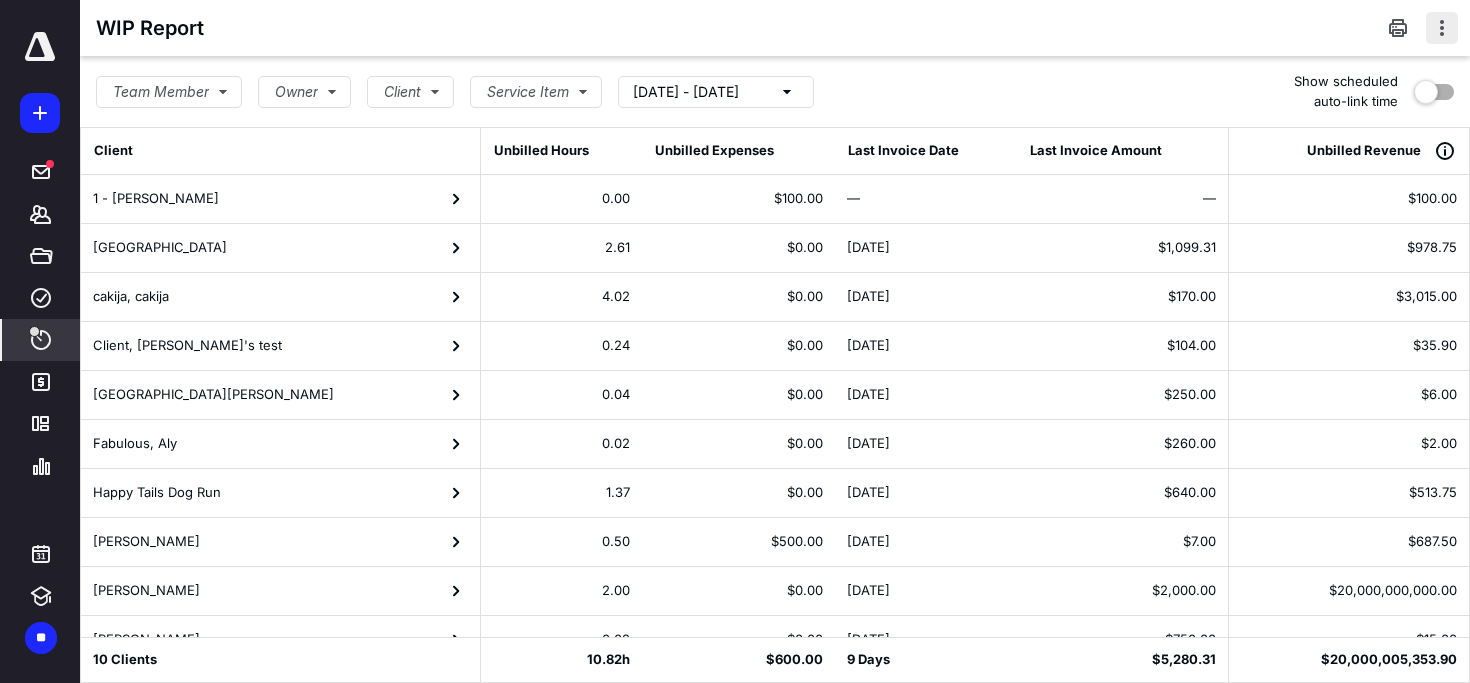 click at bounding box center (1442, 28) 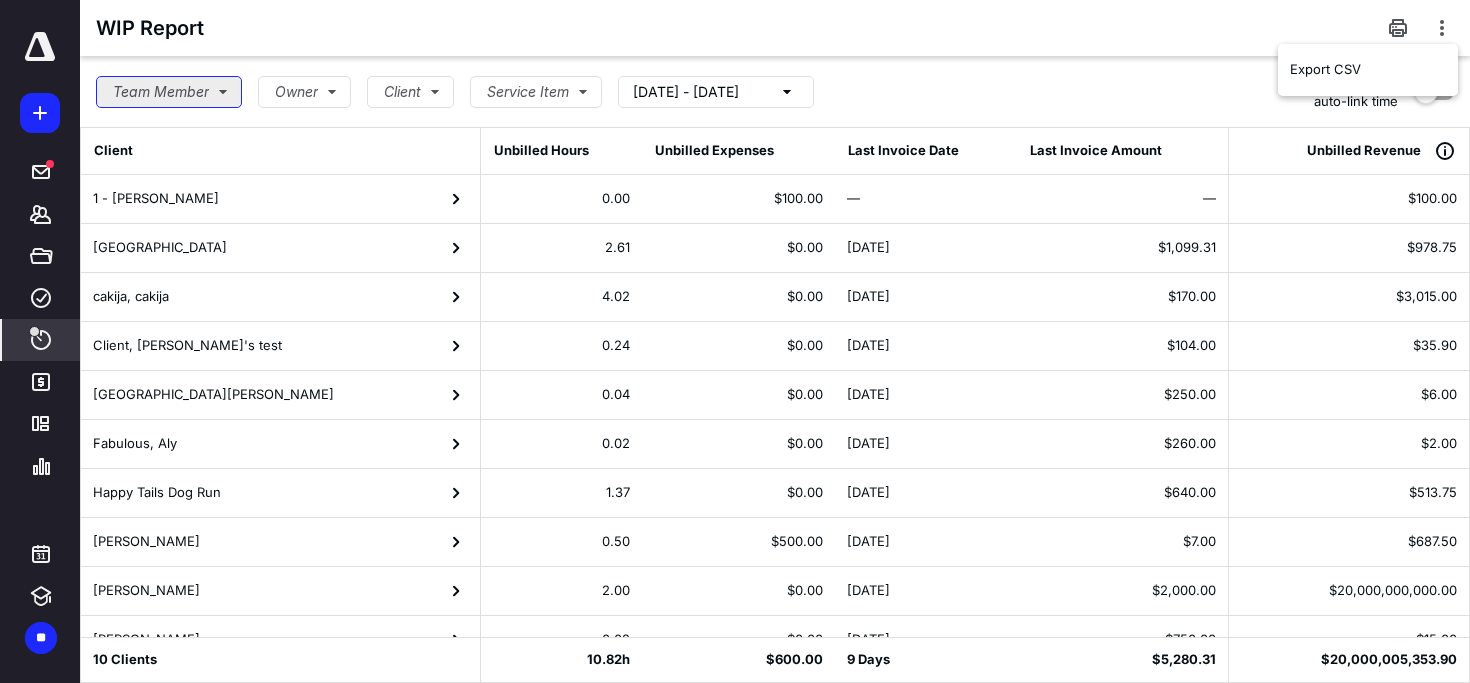 click on "Team Member" at bounding box center [169, 92] 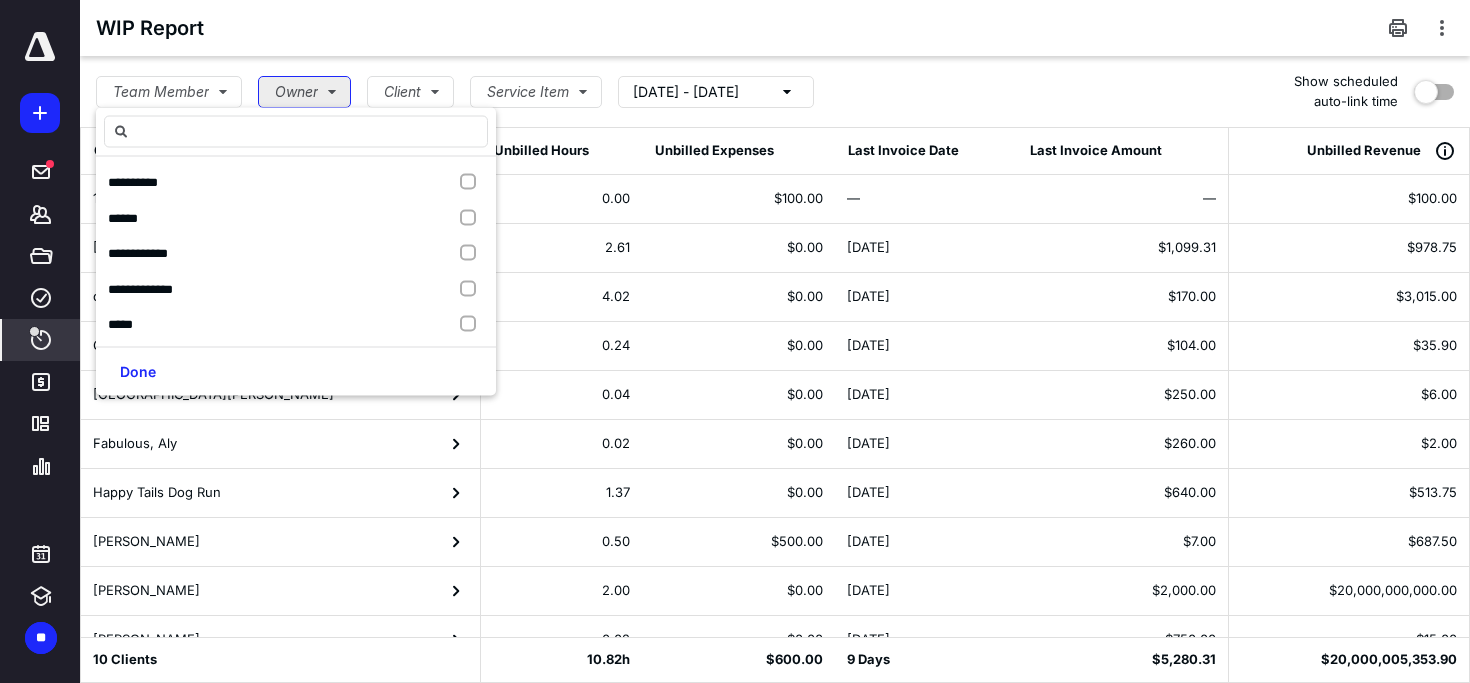 click on "Owner" at bounding box center (304, 92) 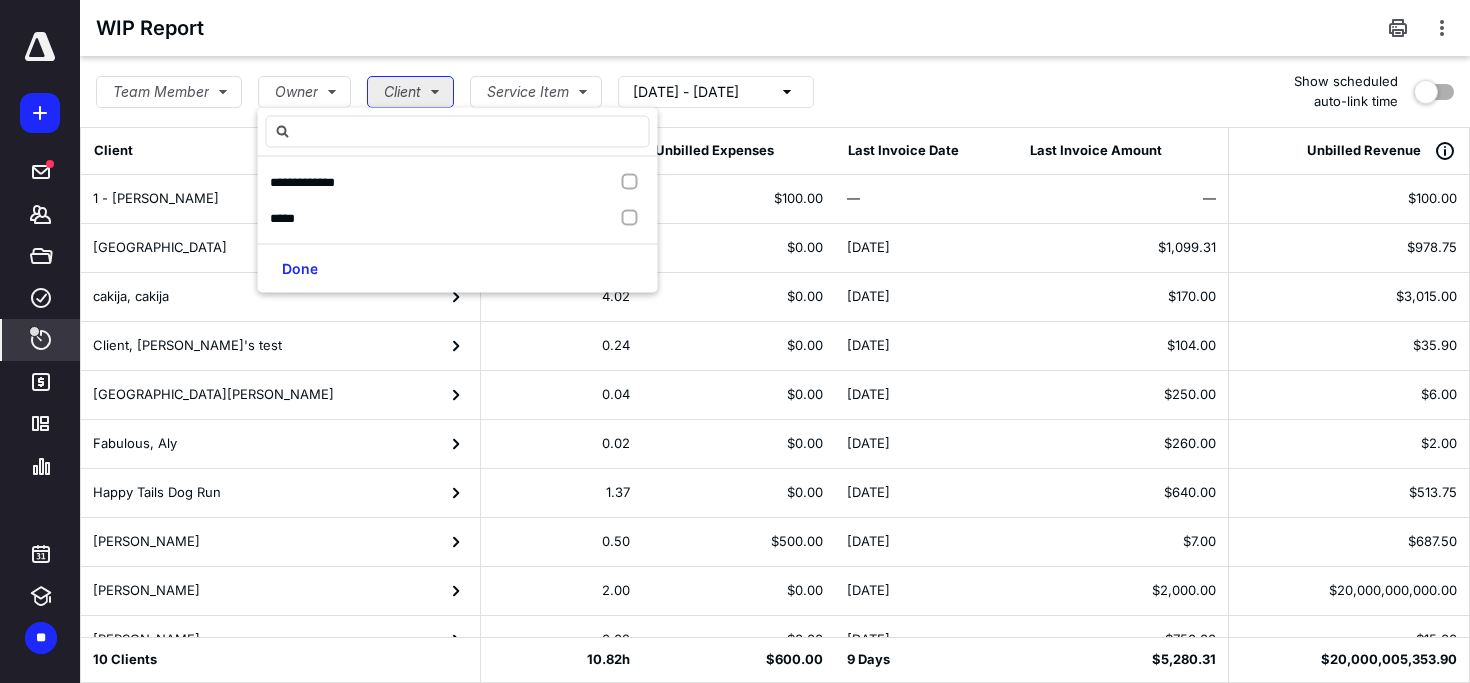 click on "Client" at bounding box center [410, 92] 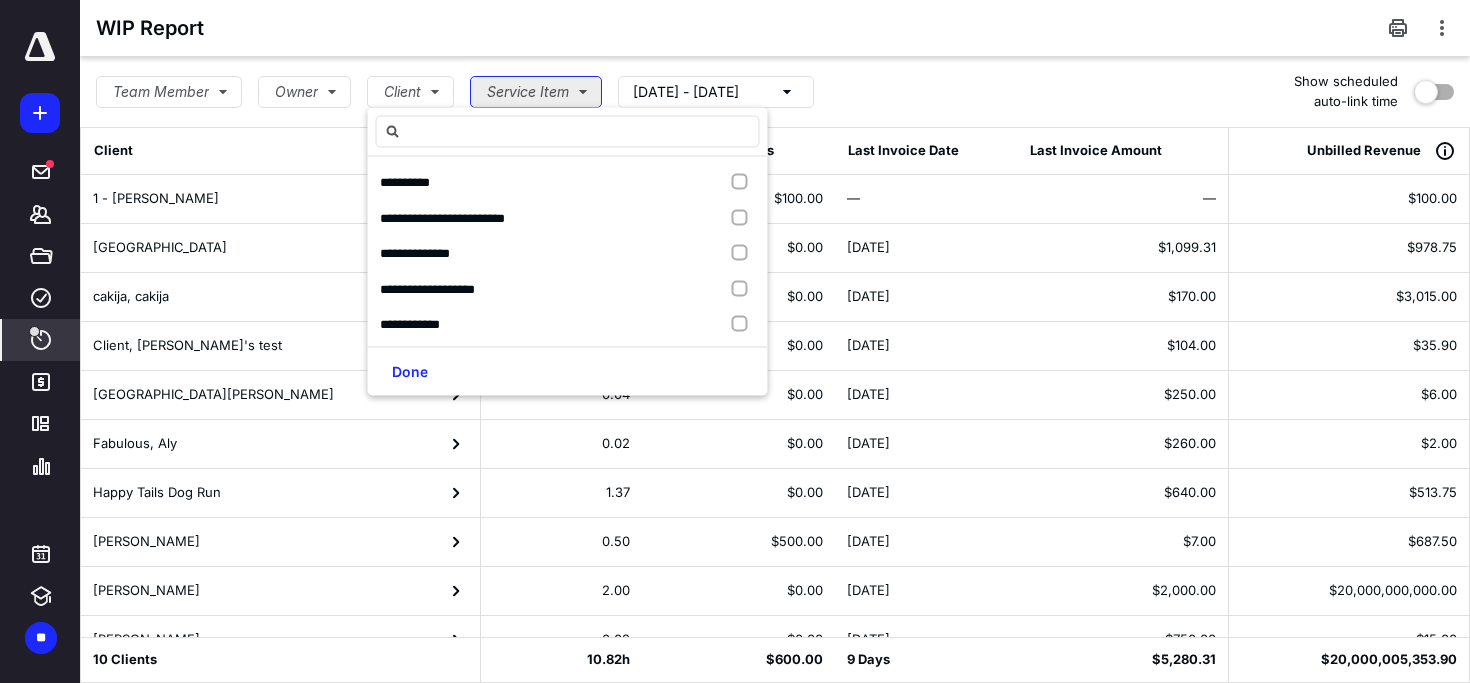 click on "Service Item" at bounding box center [536, 92] 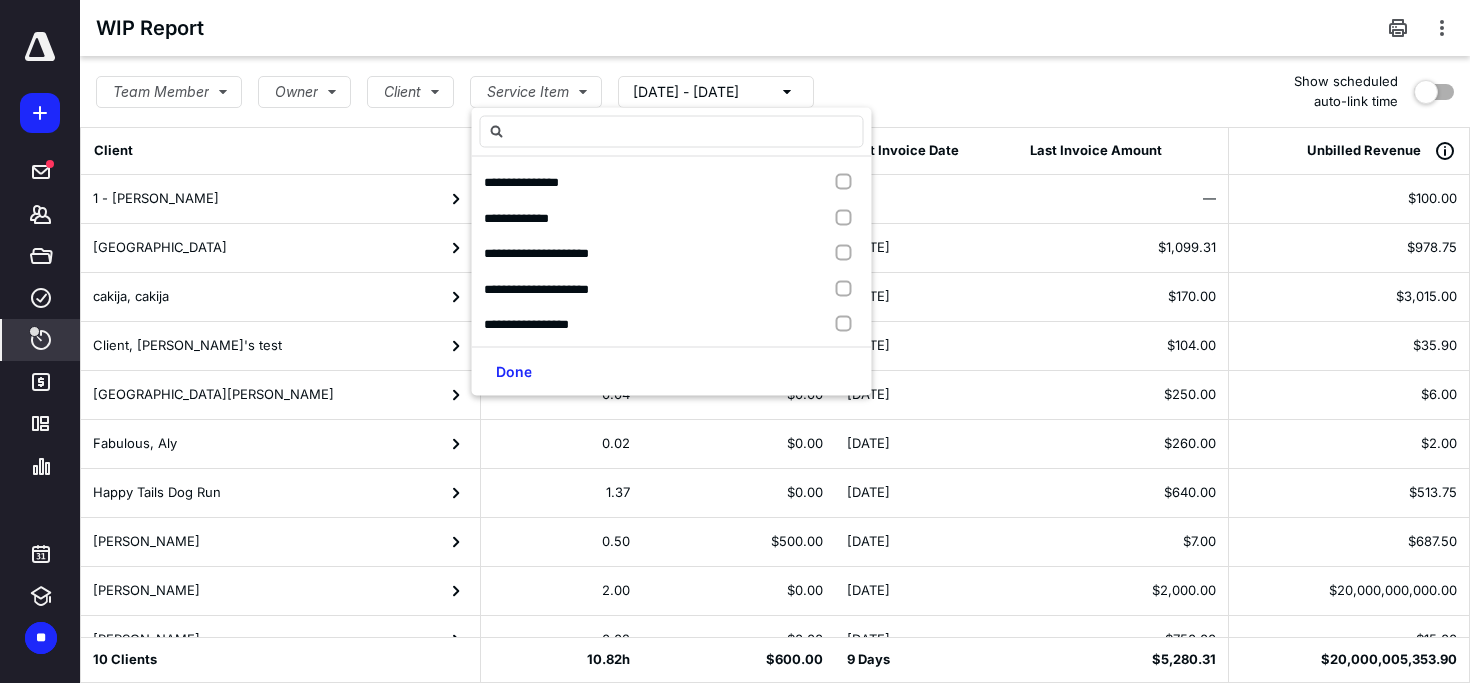 drag, startPoint x: 692, startPoint y: 59, endPoint x: 705, endPoint y: 72, distance: 18.384777 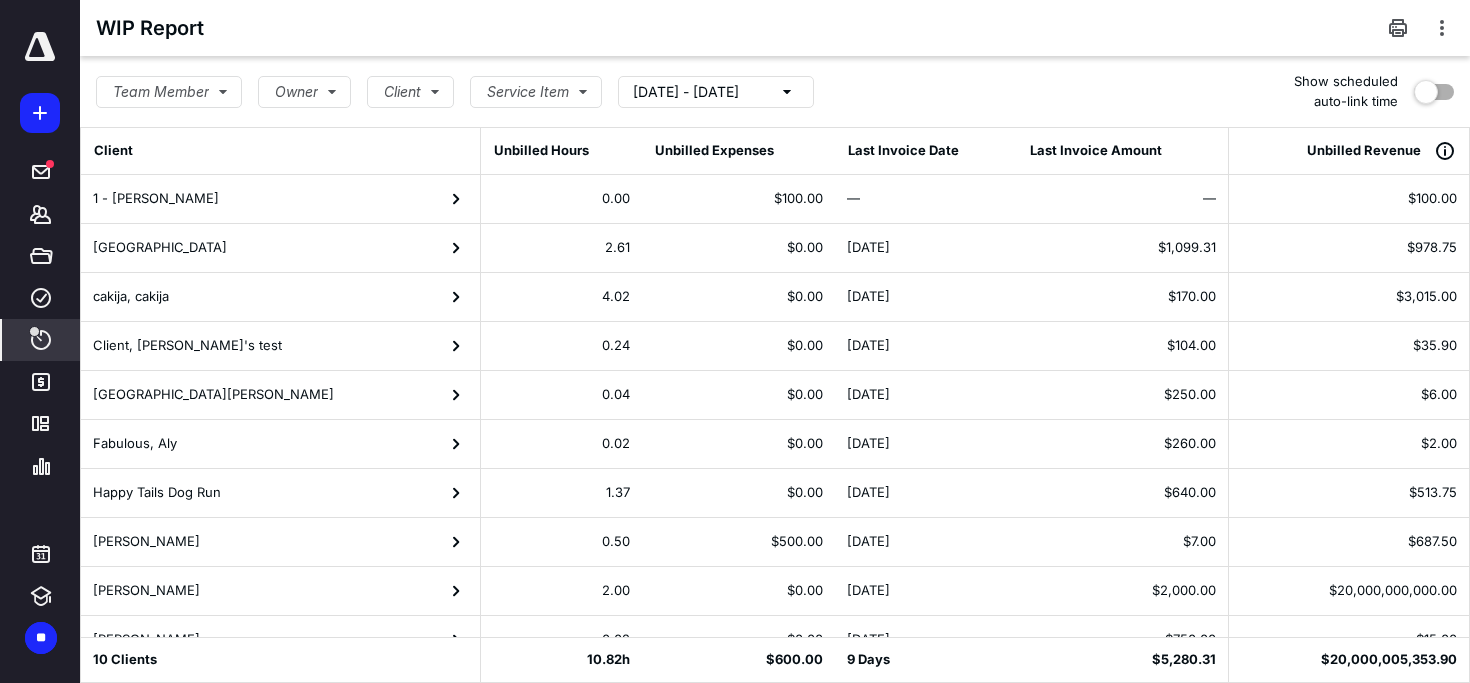click on "[DATE] - [DATE]" at bounding box center [686, 92] 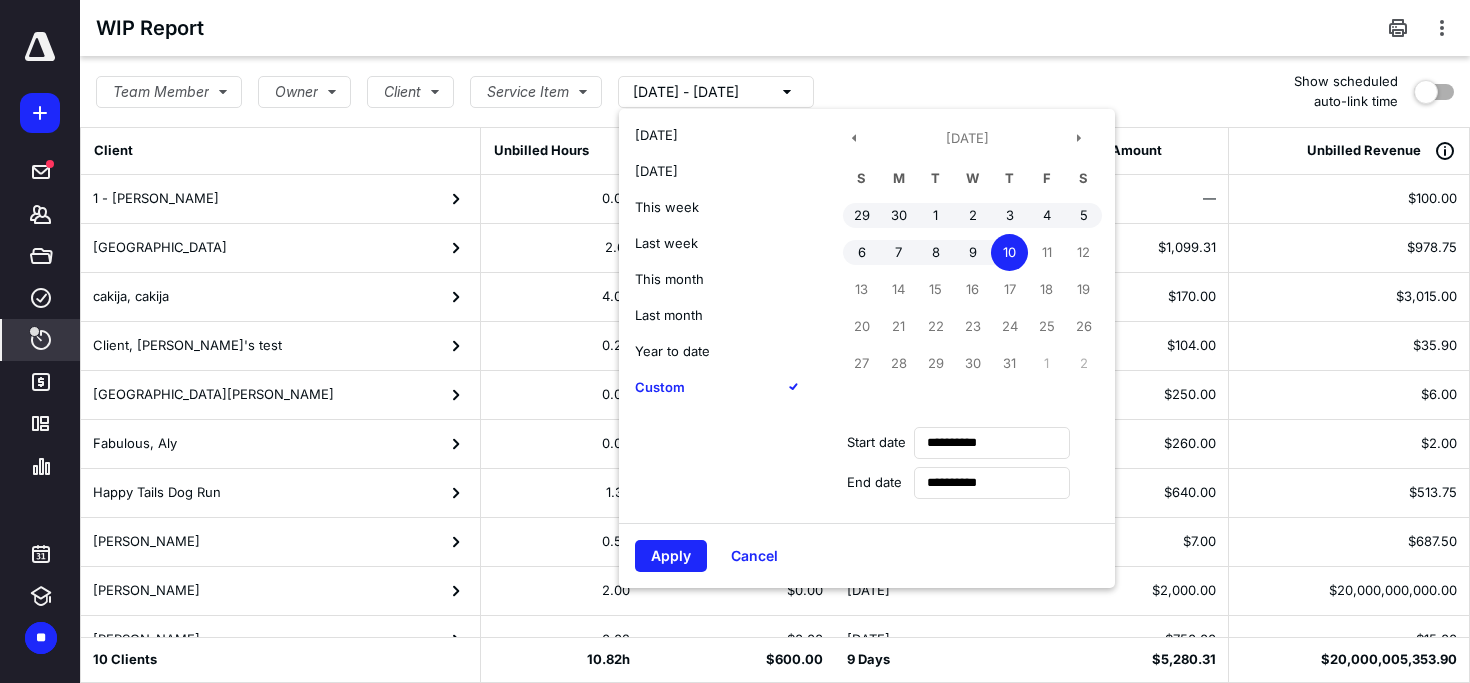 click on "**********" at bounding box center (775, 91) 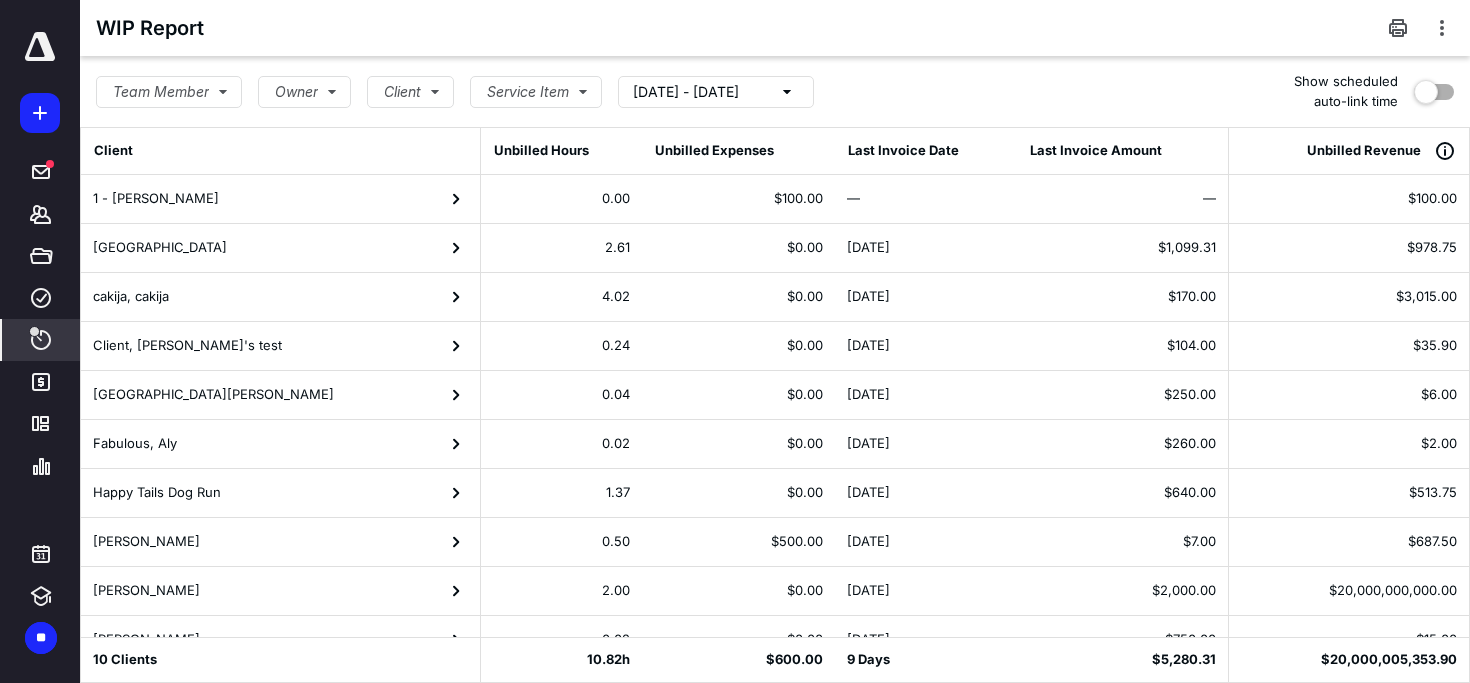 click at bounding box center [34, 331] 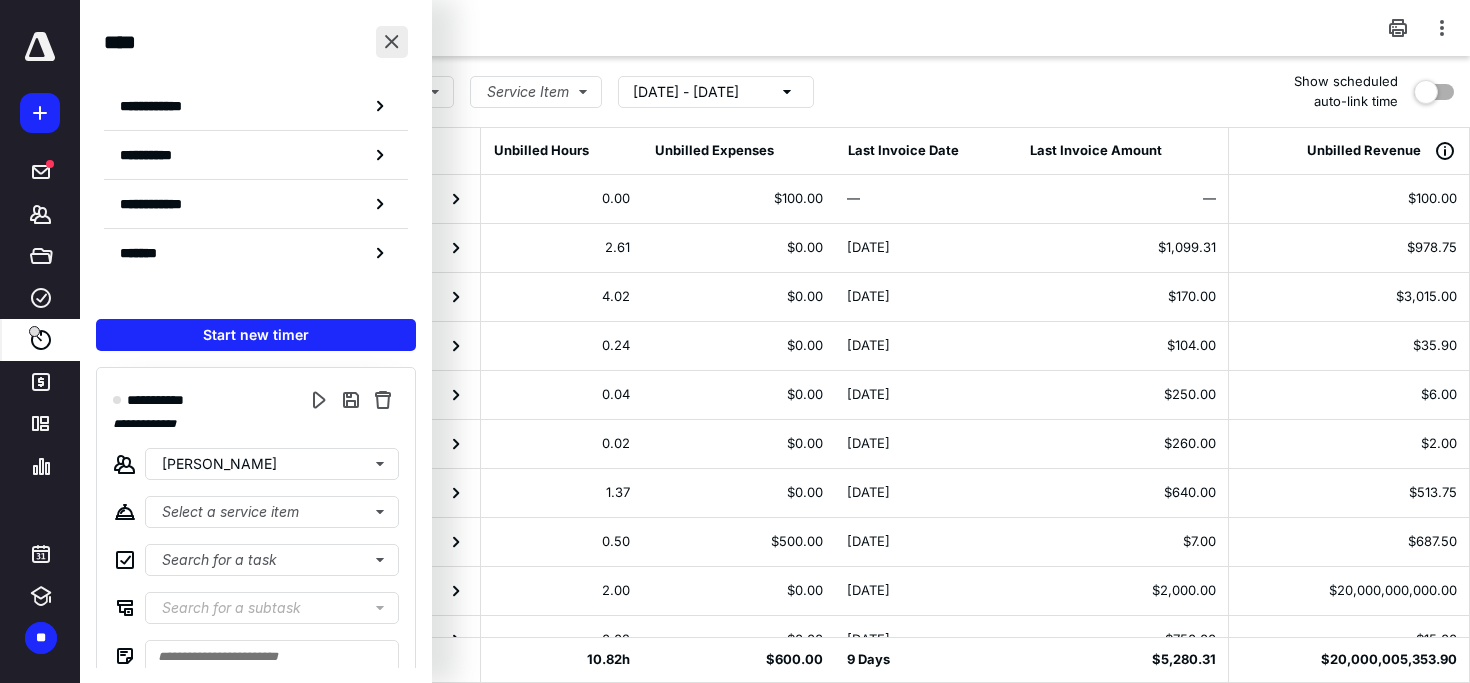 click at bounding box center (392, 42) 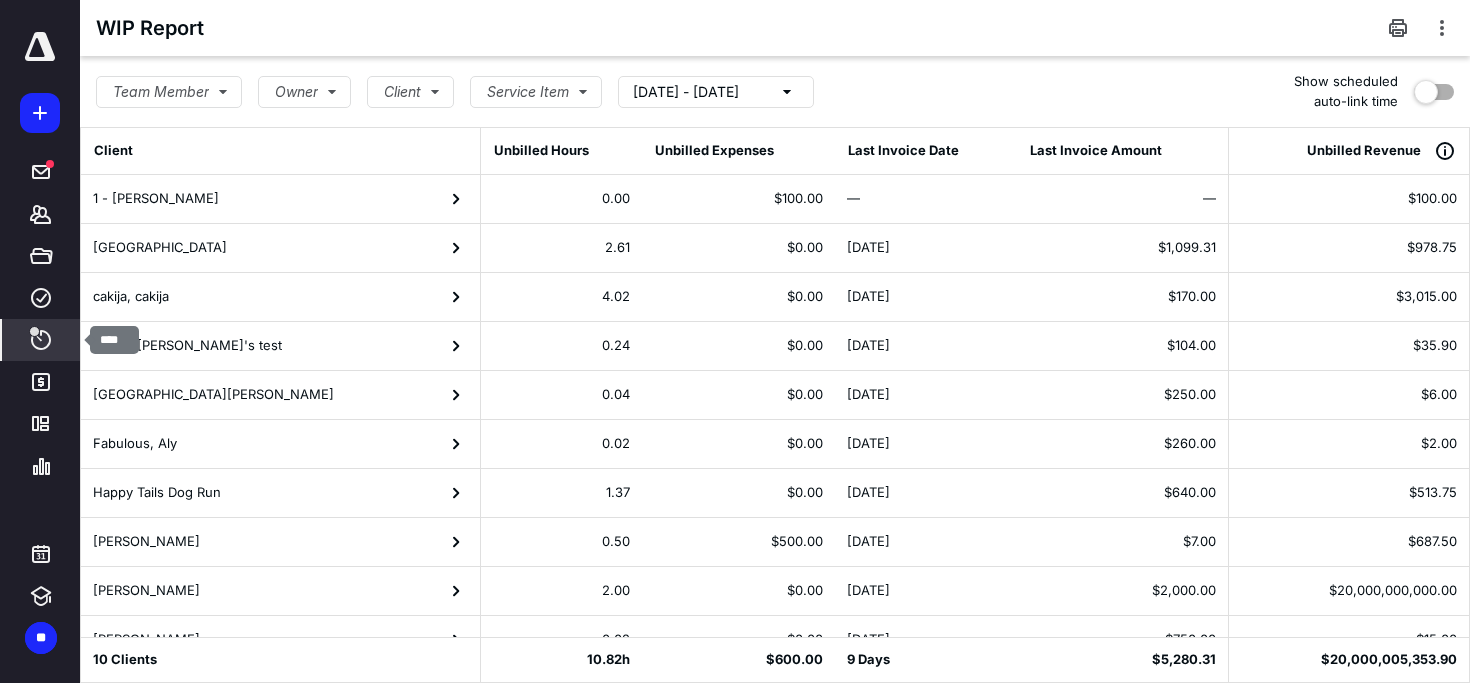 click 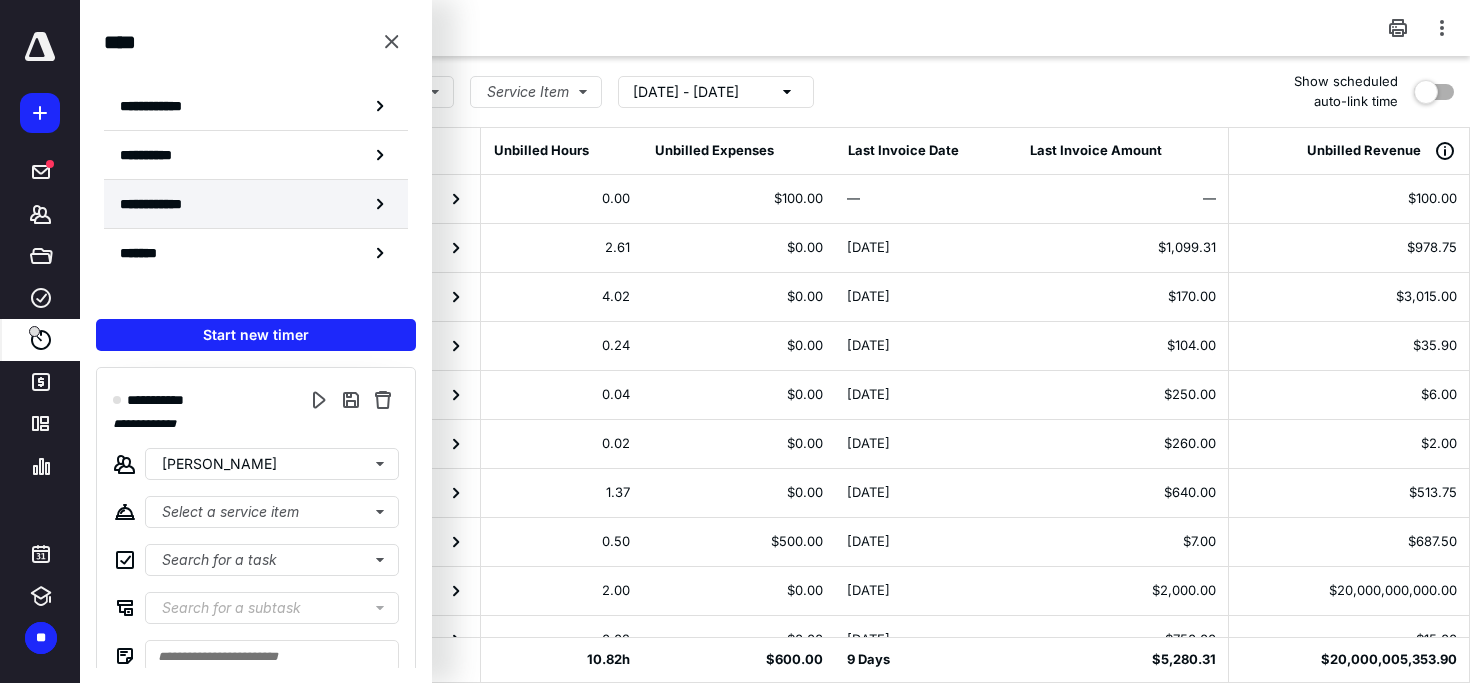 click on "**********" at bounding box center [256, 204] 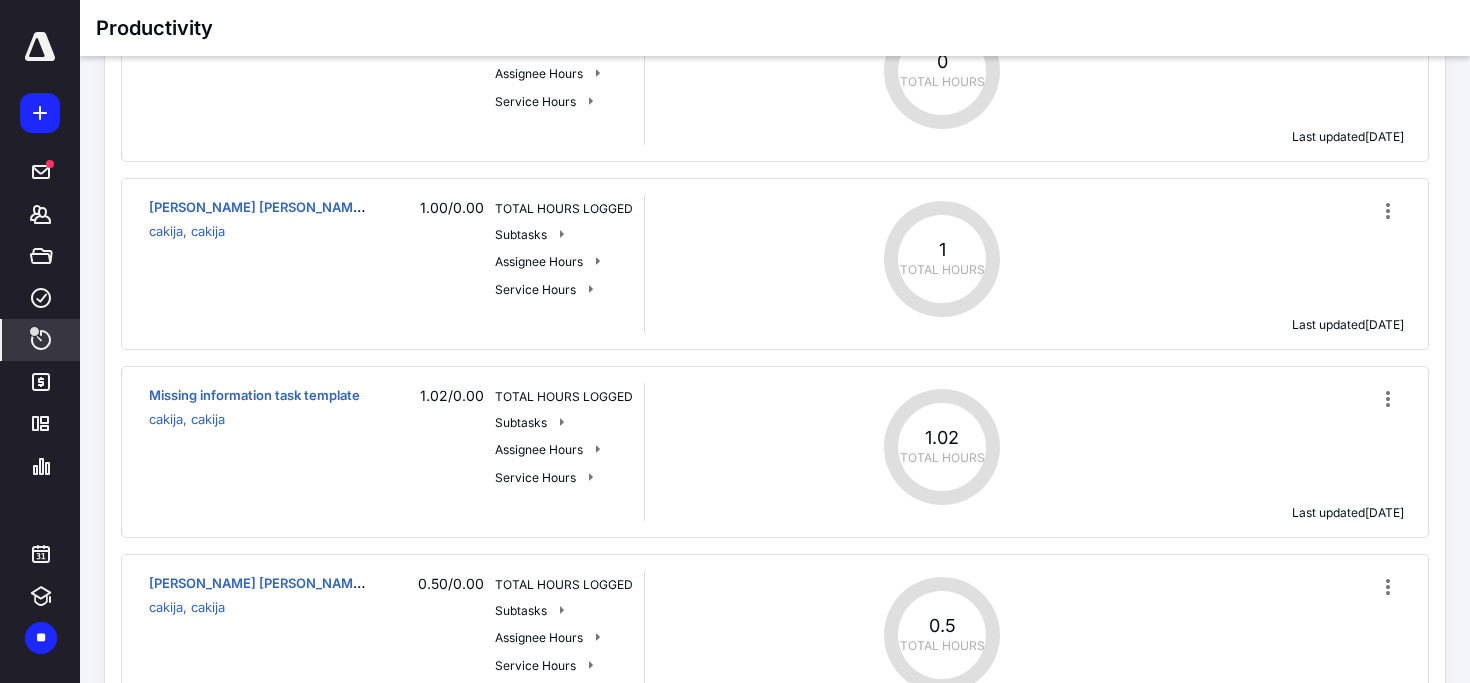 scroll, scrollTop: 0, scrollLeft: 0, axis: both 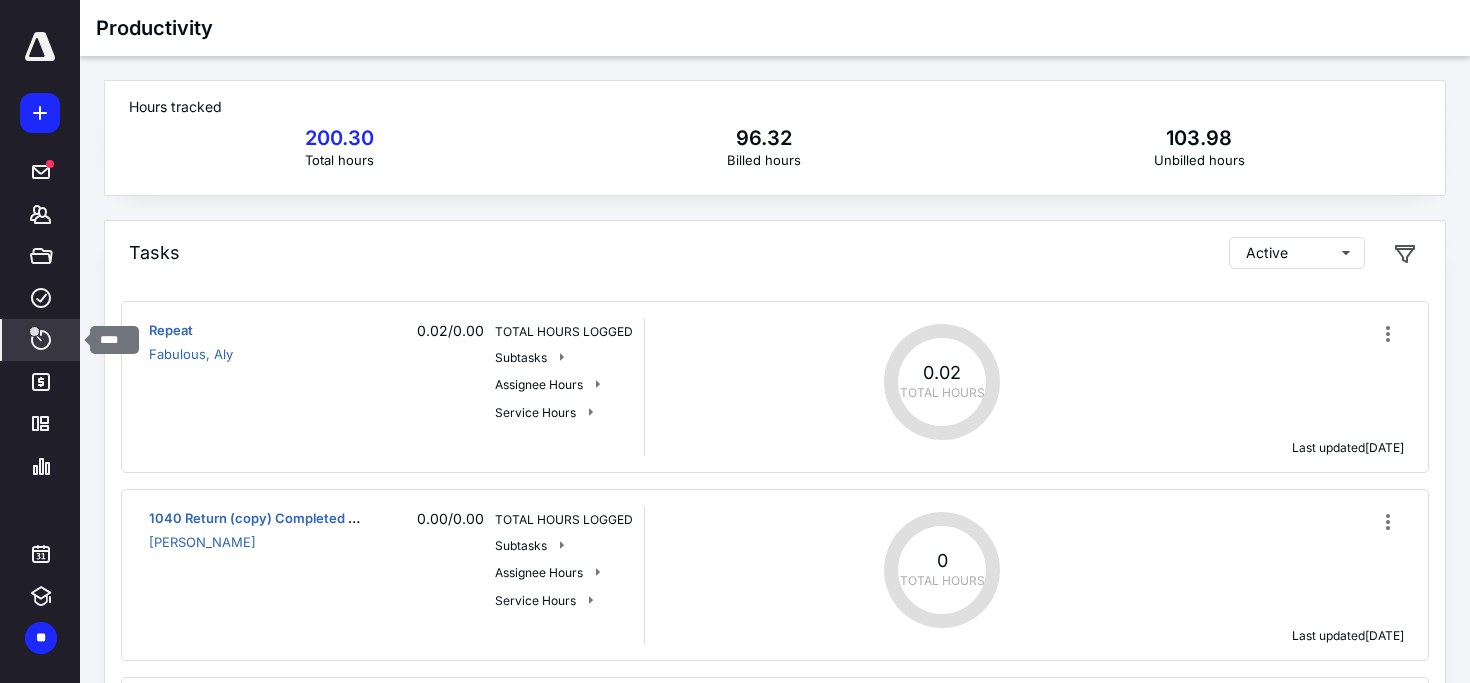 click at bounding box center [34, 331] 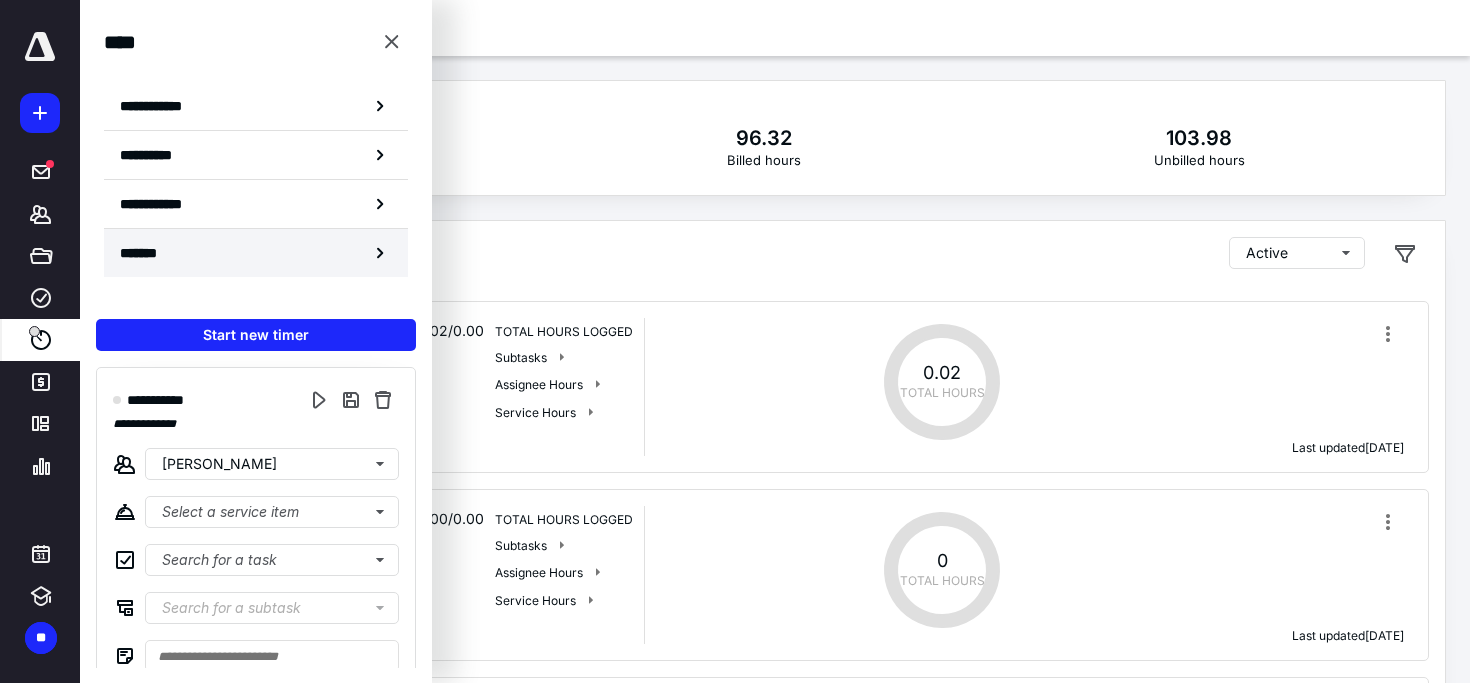 click on "*******" at bounding box center (256, 253) 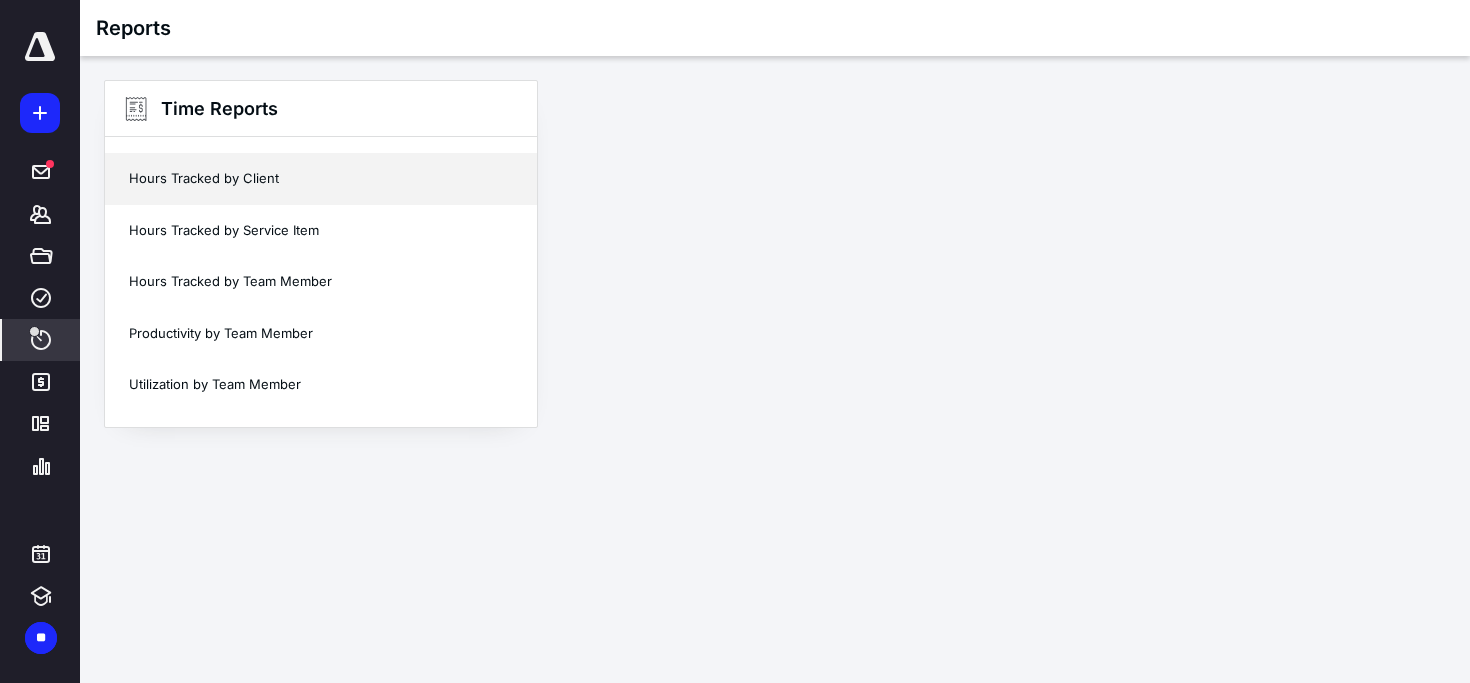 click on "Hours Tracked by Client" at bounding box center (321, 179) 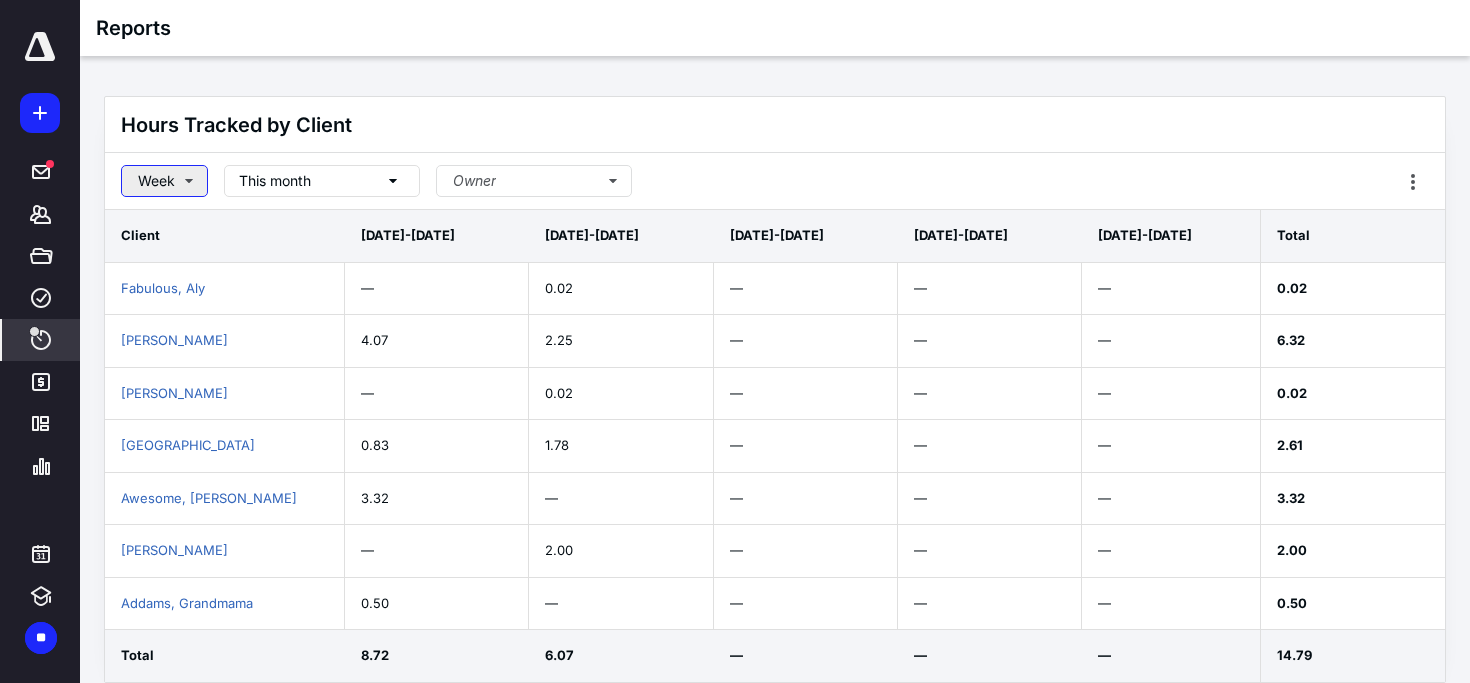 click on "Week" at bounding box center (164, 181) 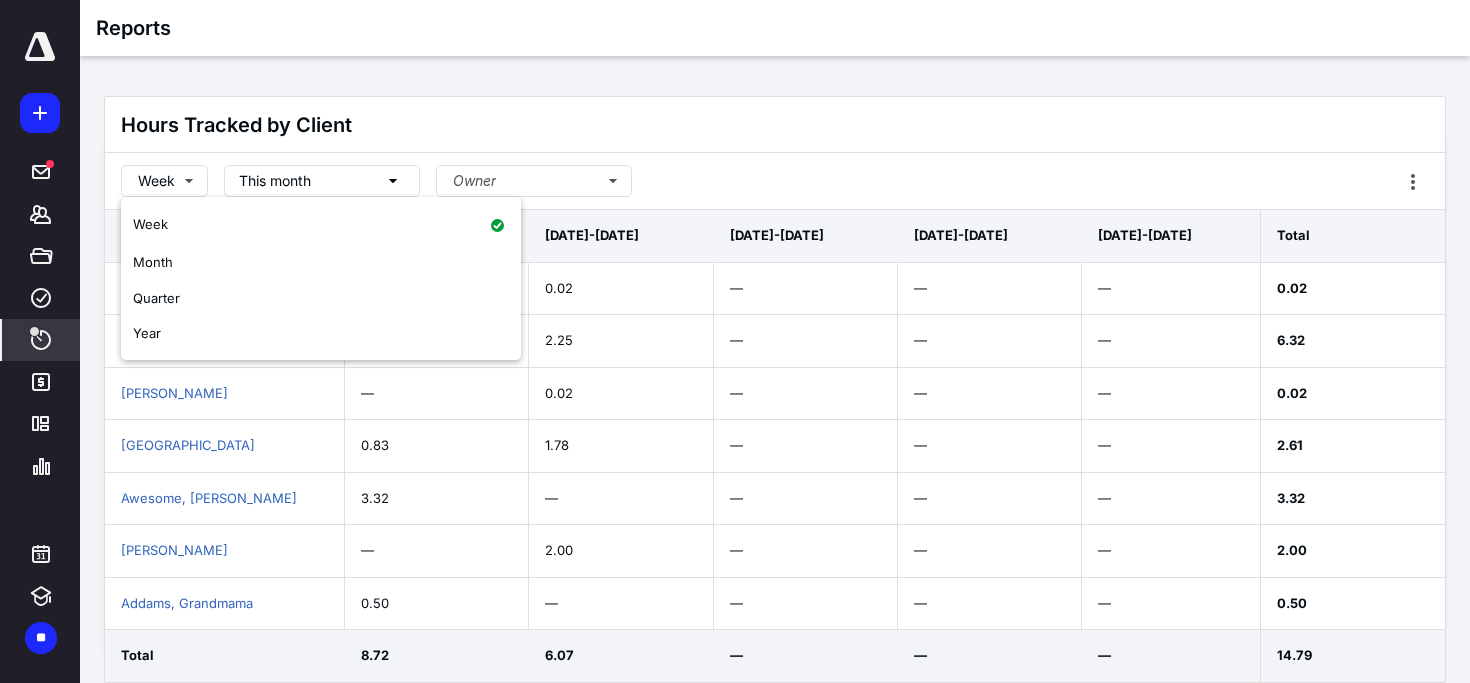 click on "Hours Tracked by Client" at bounding box center [775, 125] 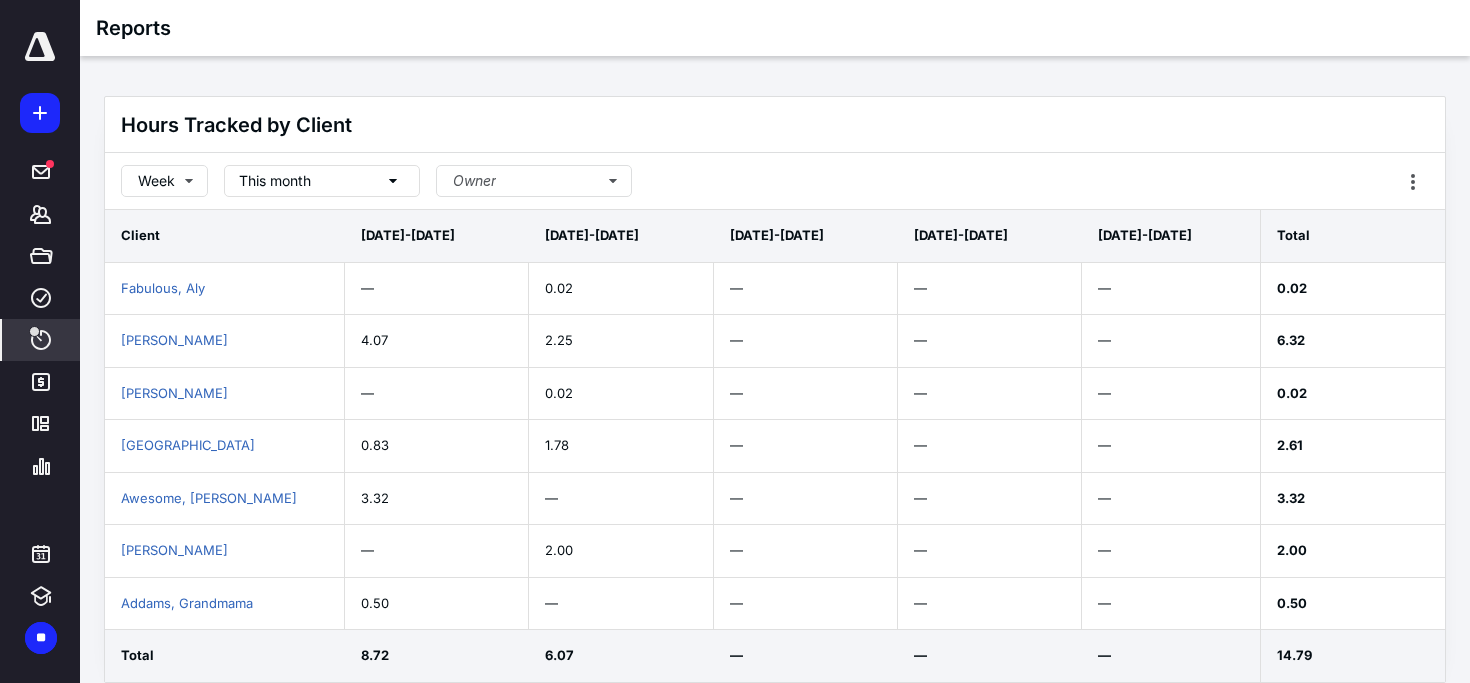 click on "Week This month Owner" at bounding box center [775, 181] 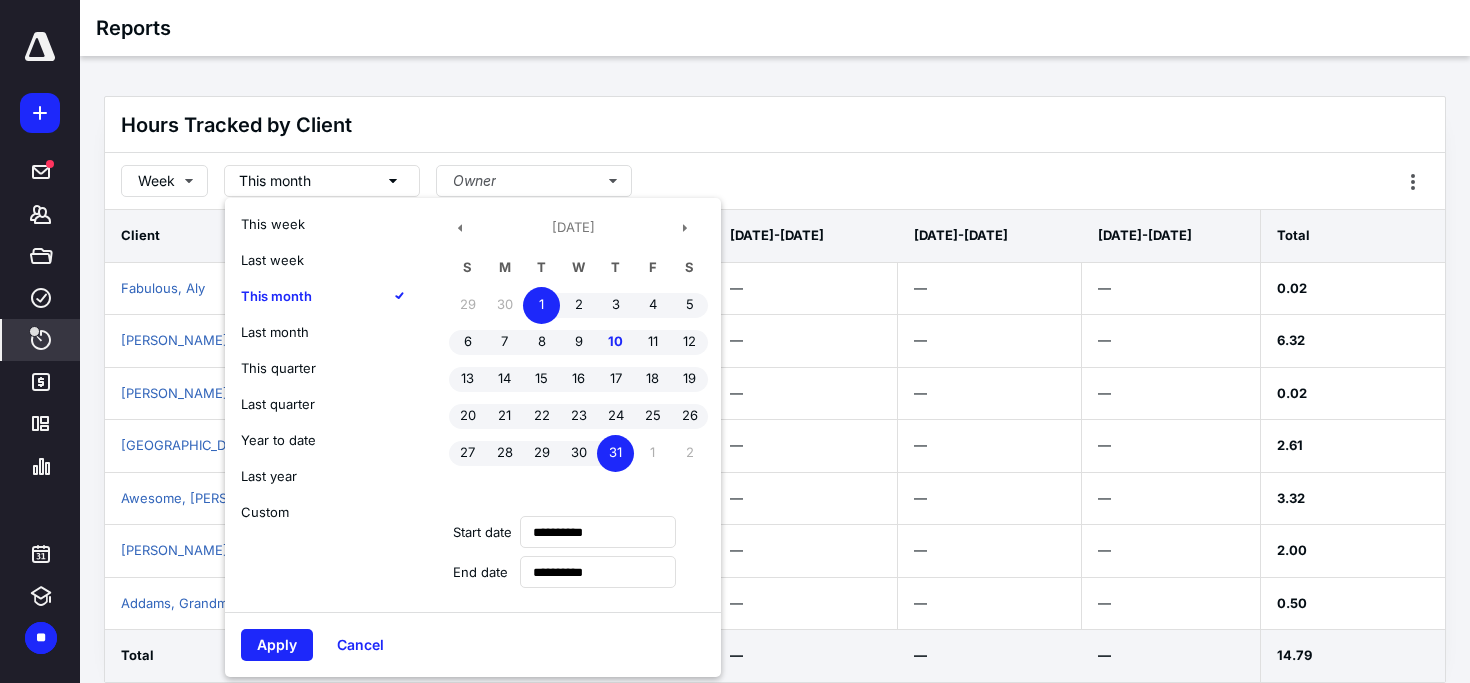 click on "Hours Tracked by Client" at bounding box center [775, 125] 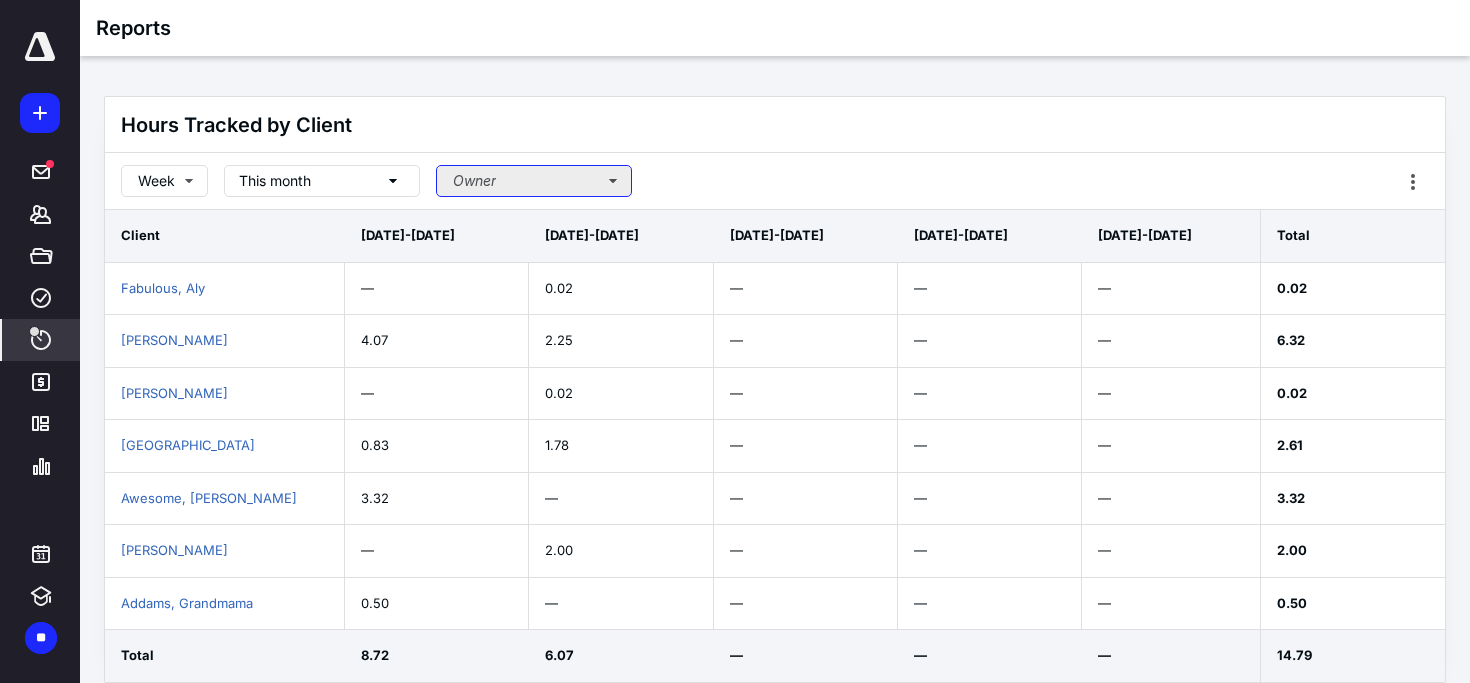 click on "Owner" at bounding box center [534, 181] 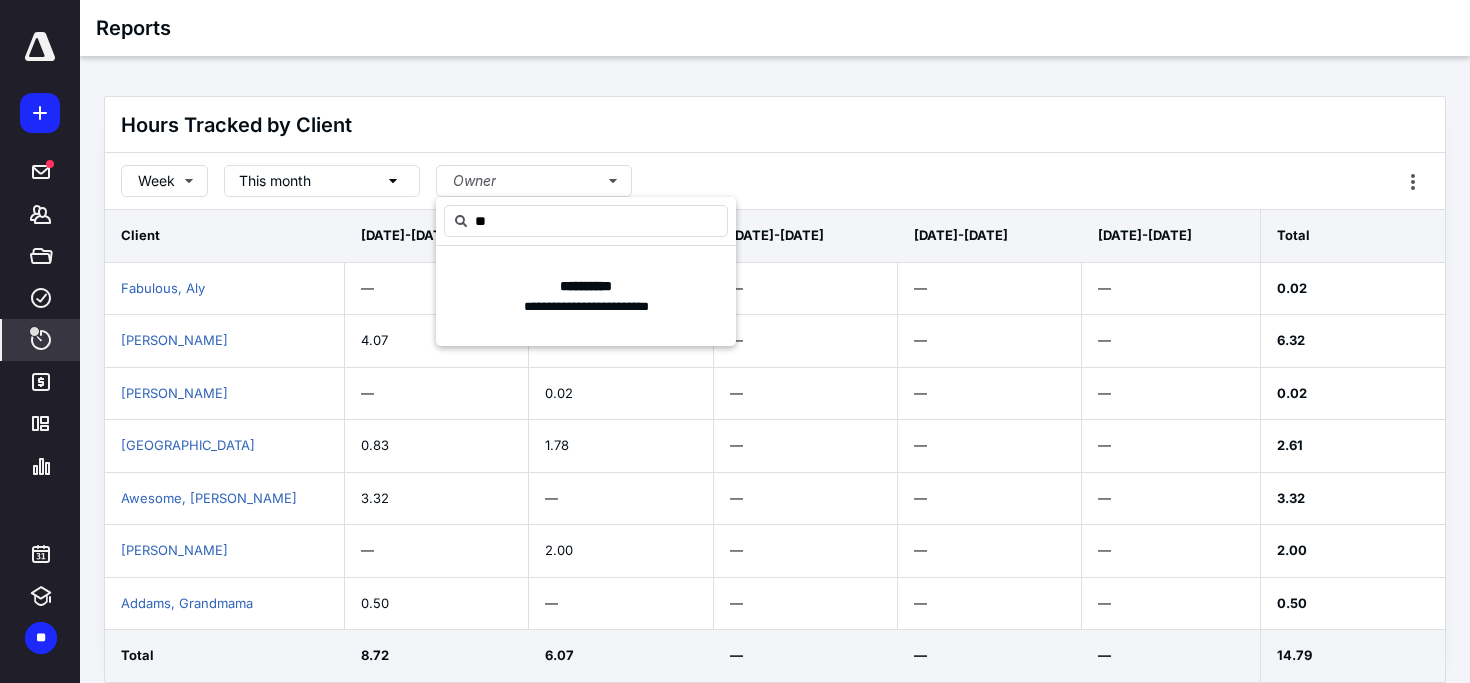 type on "*" 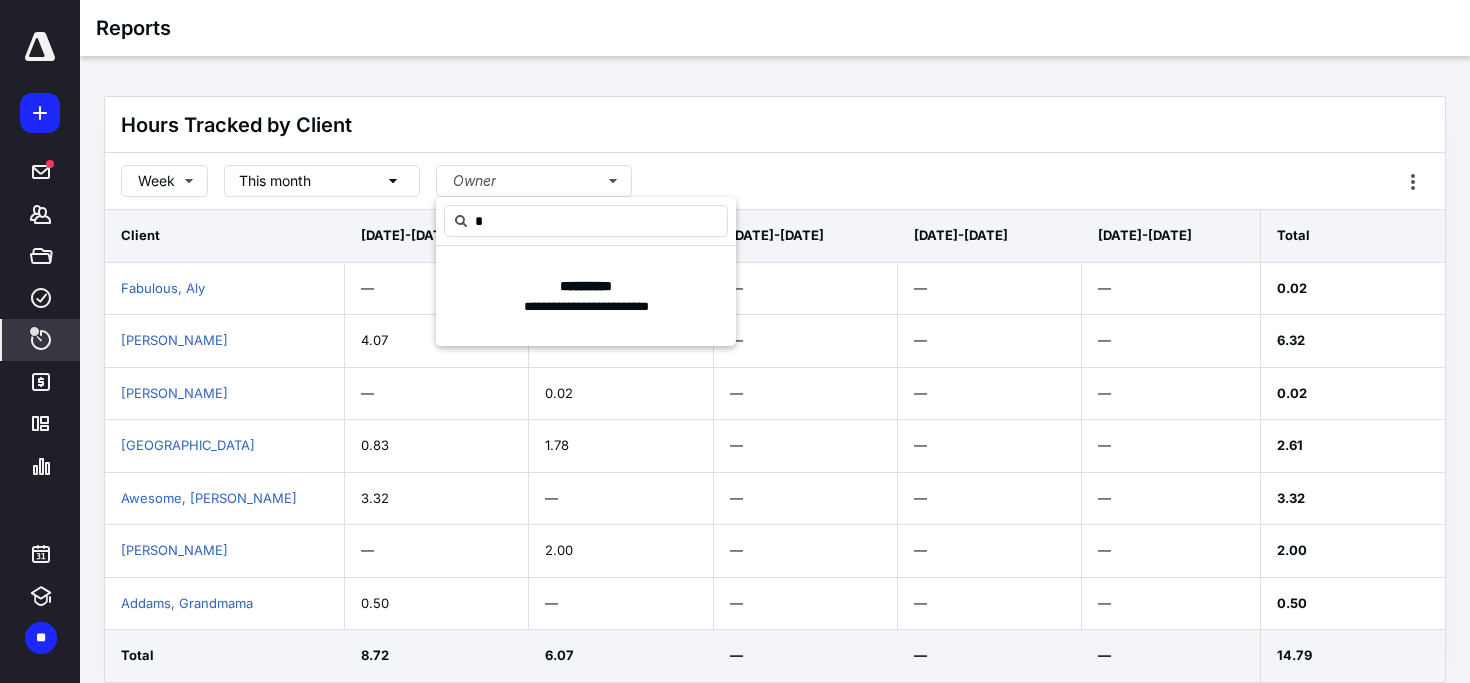 type 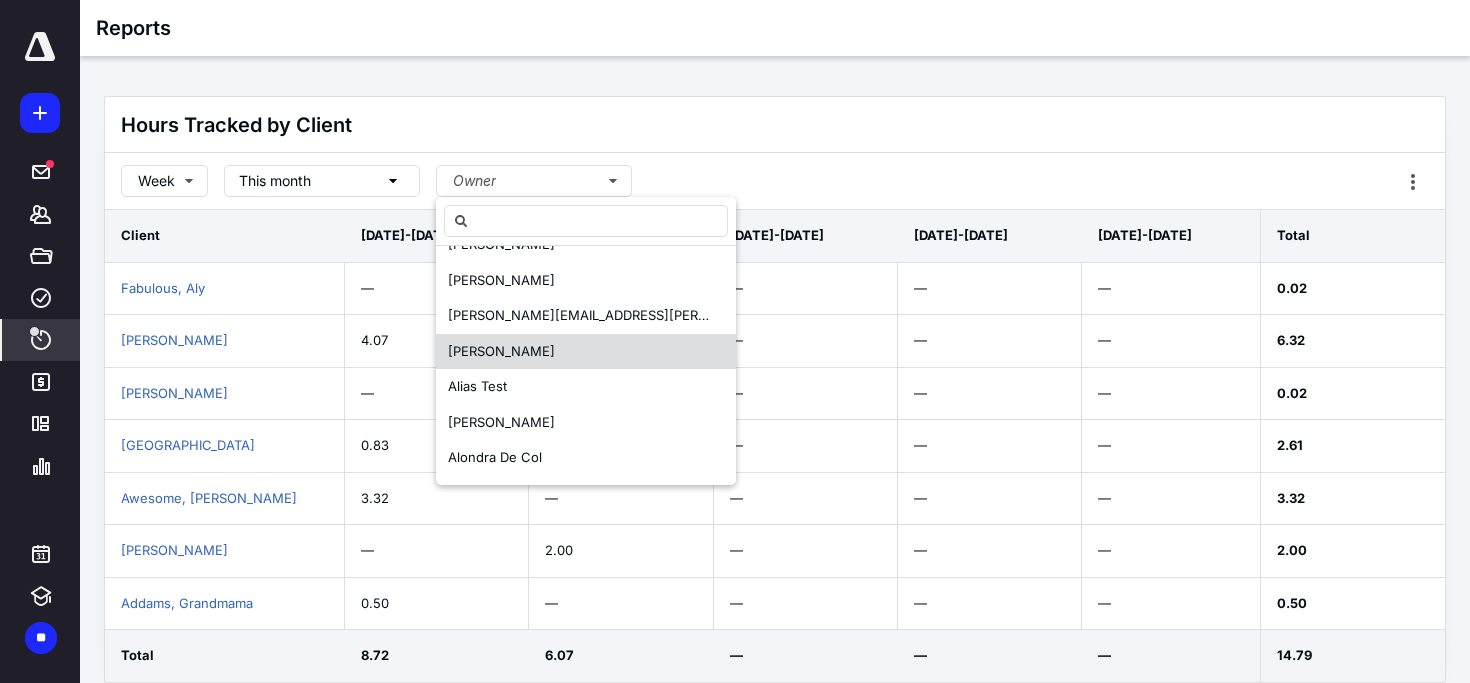 scroll, scrollTop: 178, scrollLeft: 0, axis: vertical 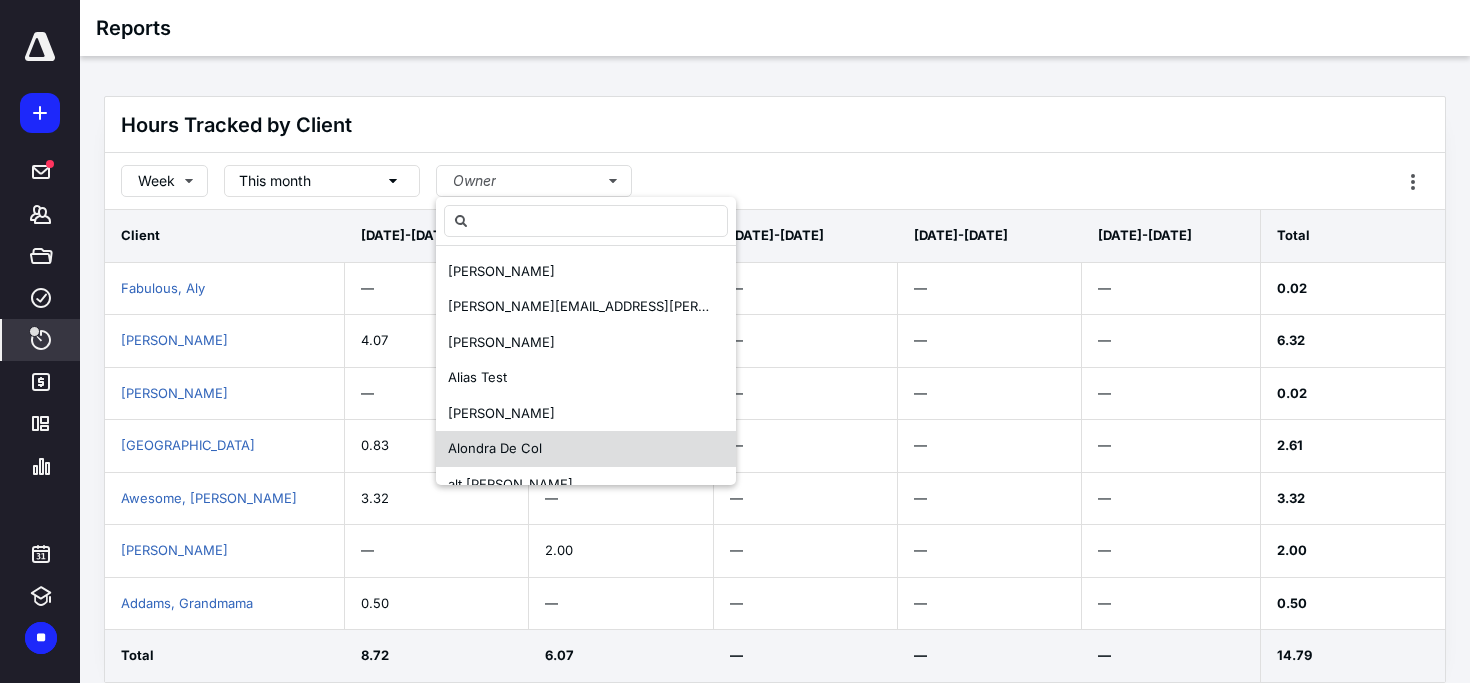 click on "Alondra De Col" at bounding box center (586, 449) 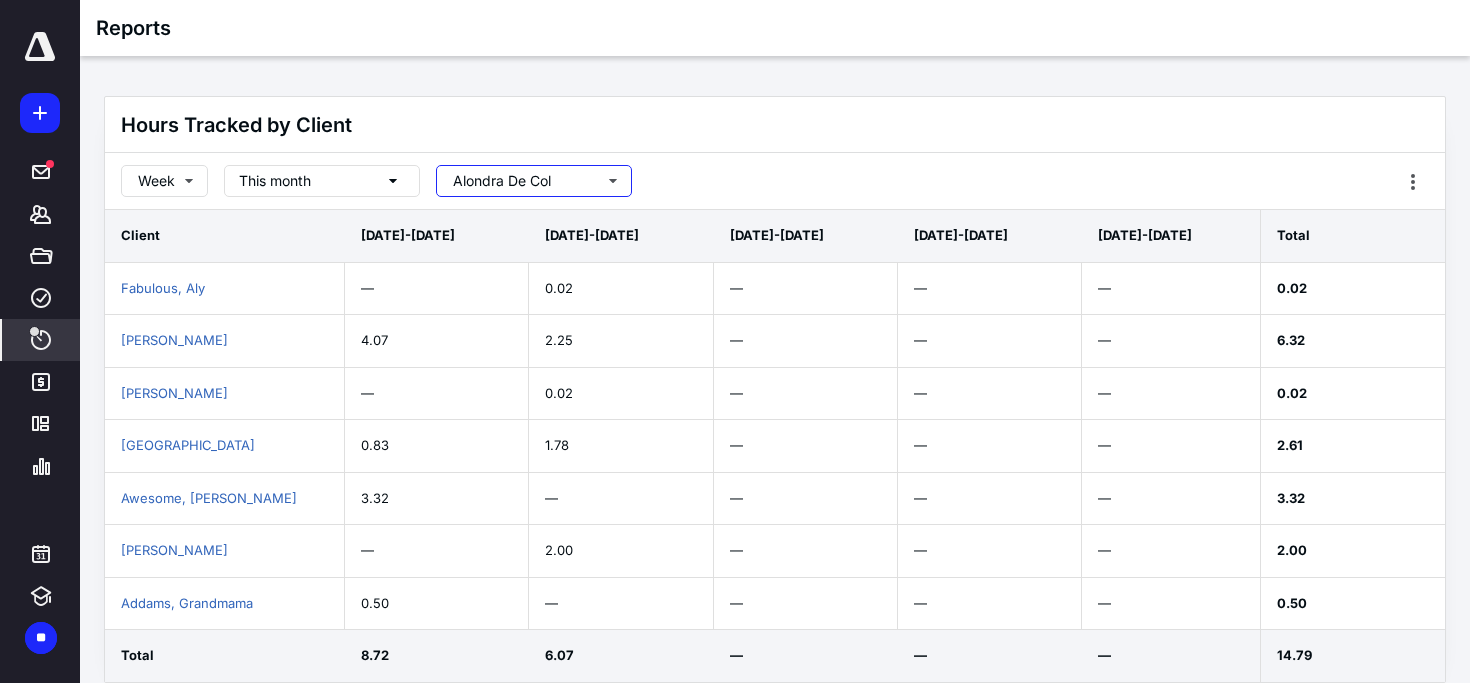 scroll, scrollTop: 0, scrollLeft: 0, axis: both 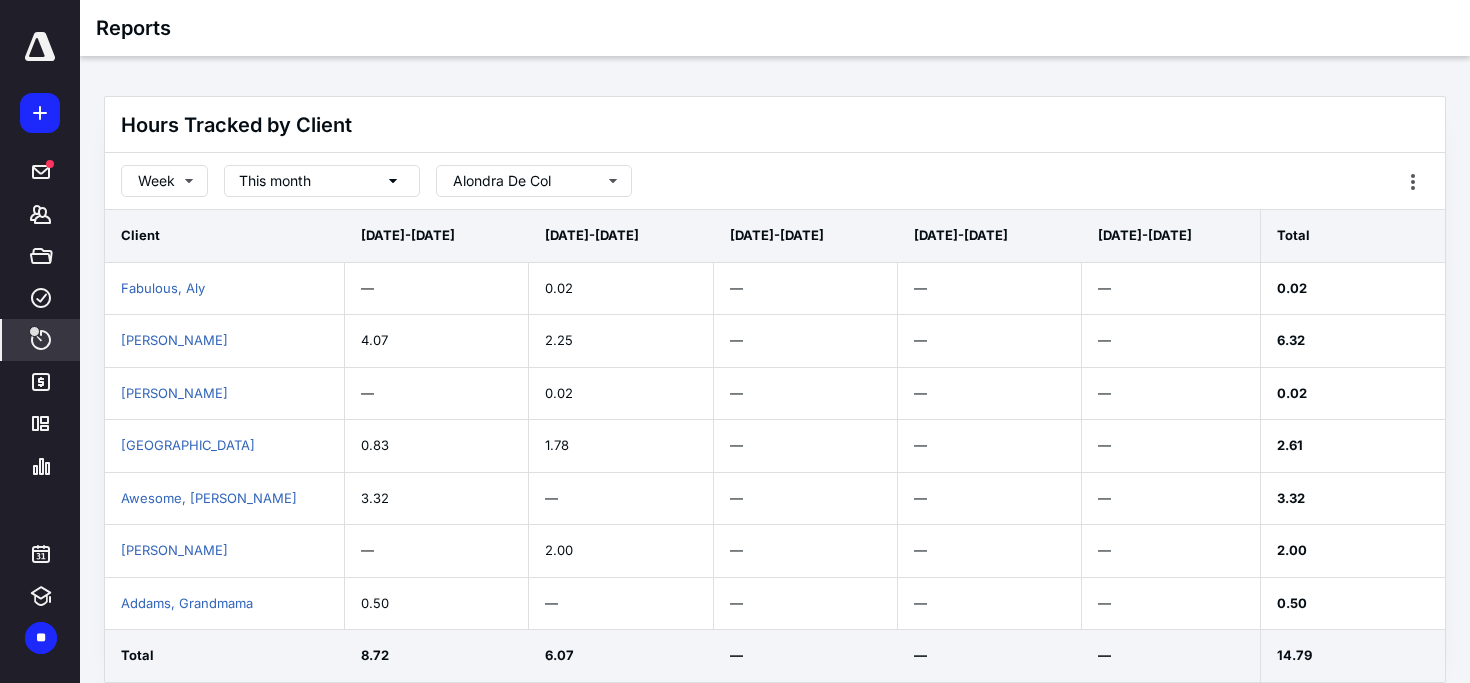 click on "Hours Tracked by Client" at bounding box center [775, 125] 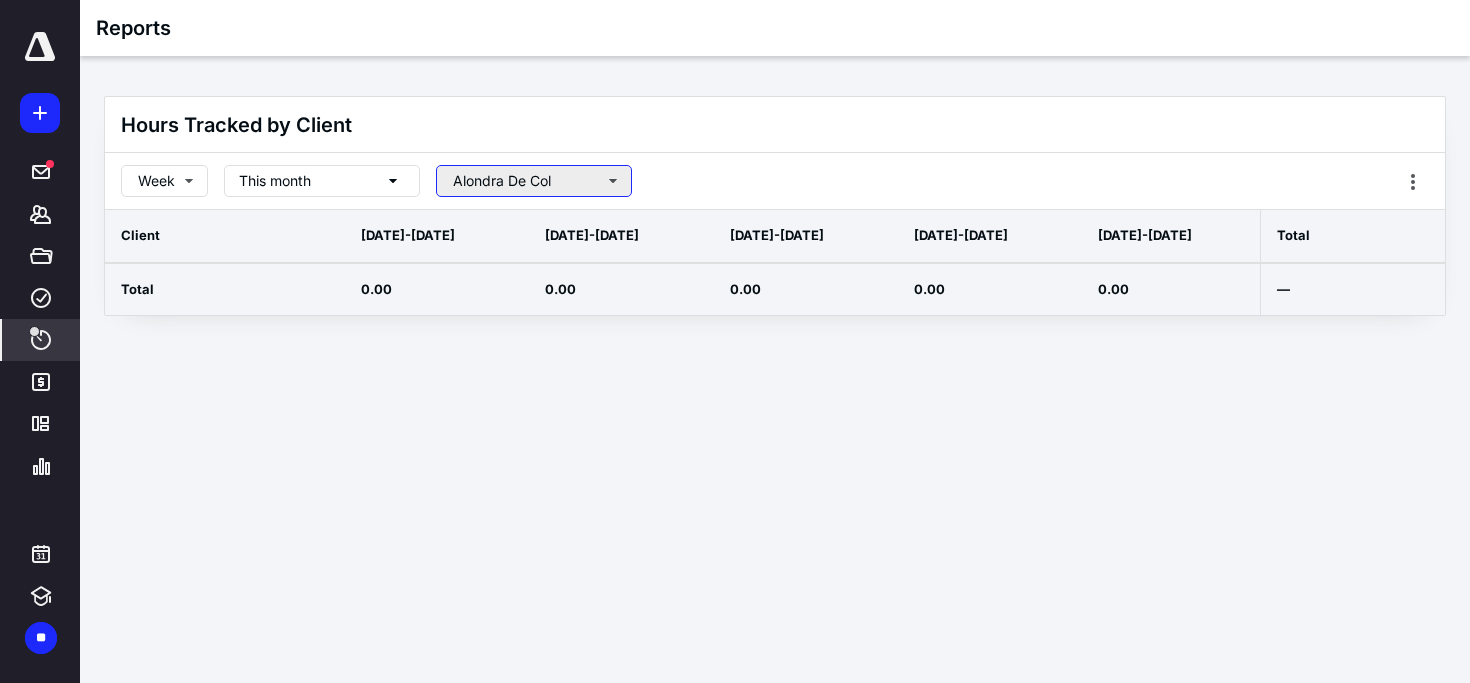 click on "Alondra De Col" at bounding box center [534, 181] 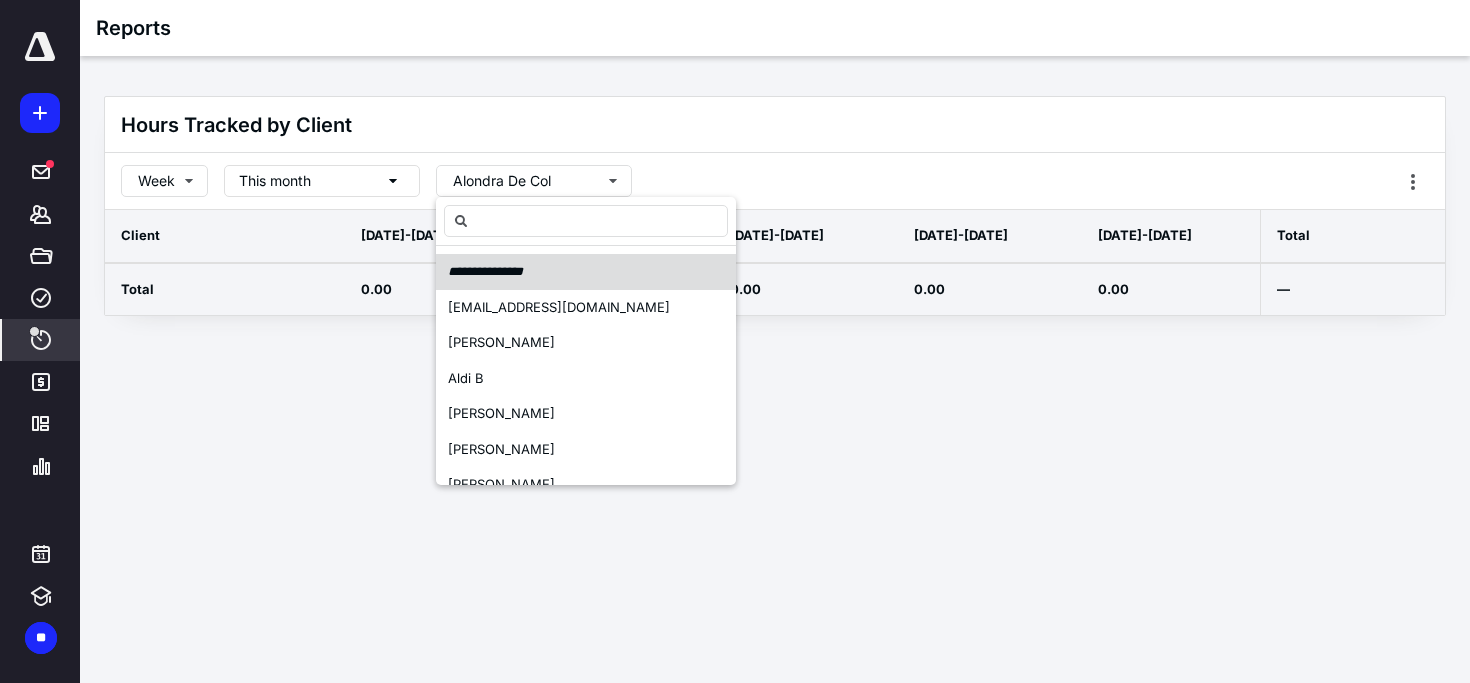 click on "**********" at bounding box center [586, 272] 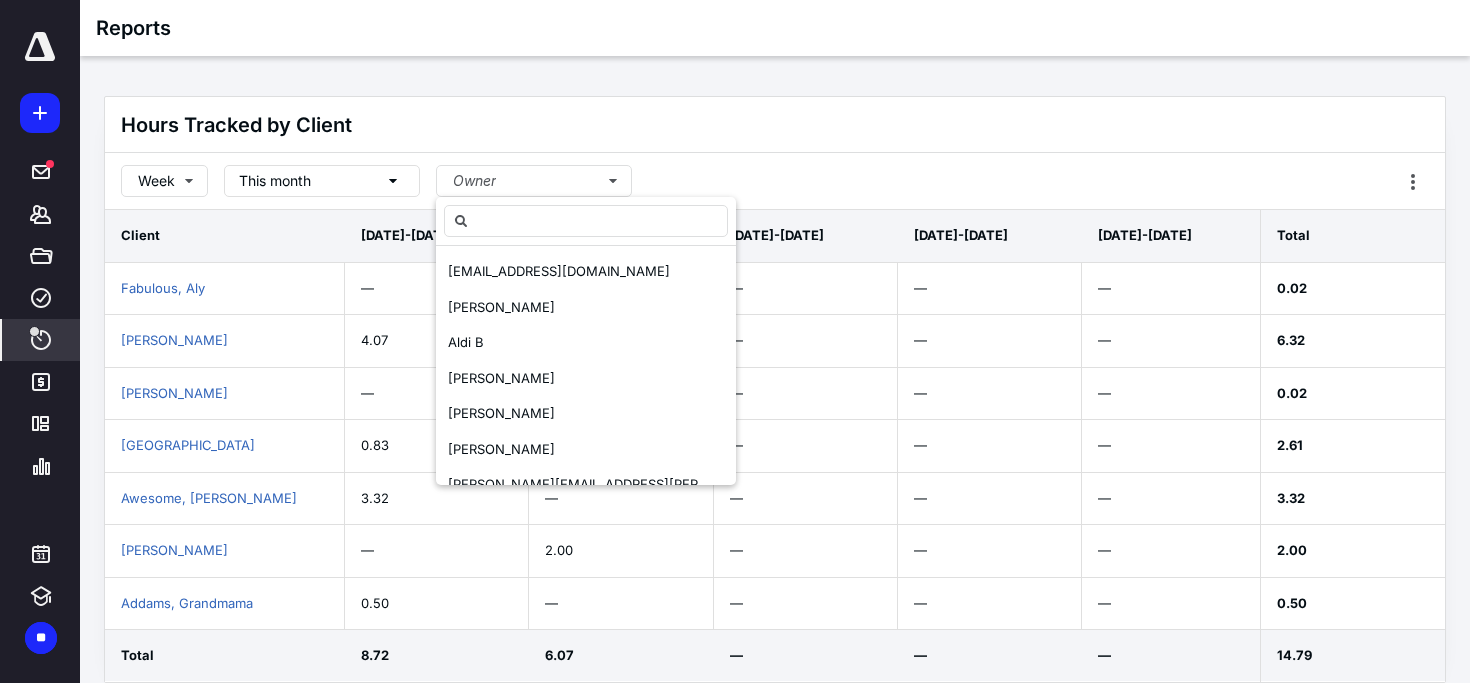 click on "Week This month Owner" at bounding box center (775, 181) 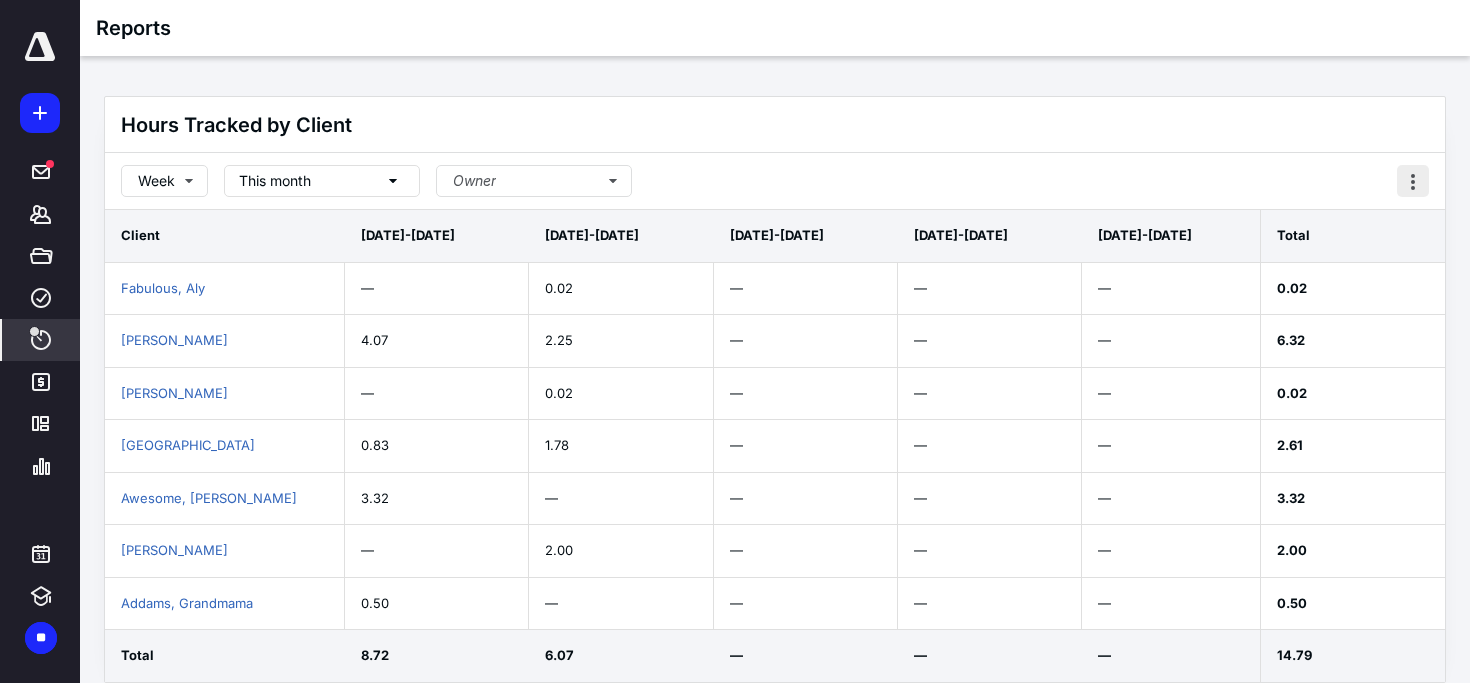 click at bounding box center (1413, 181) 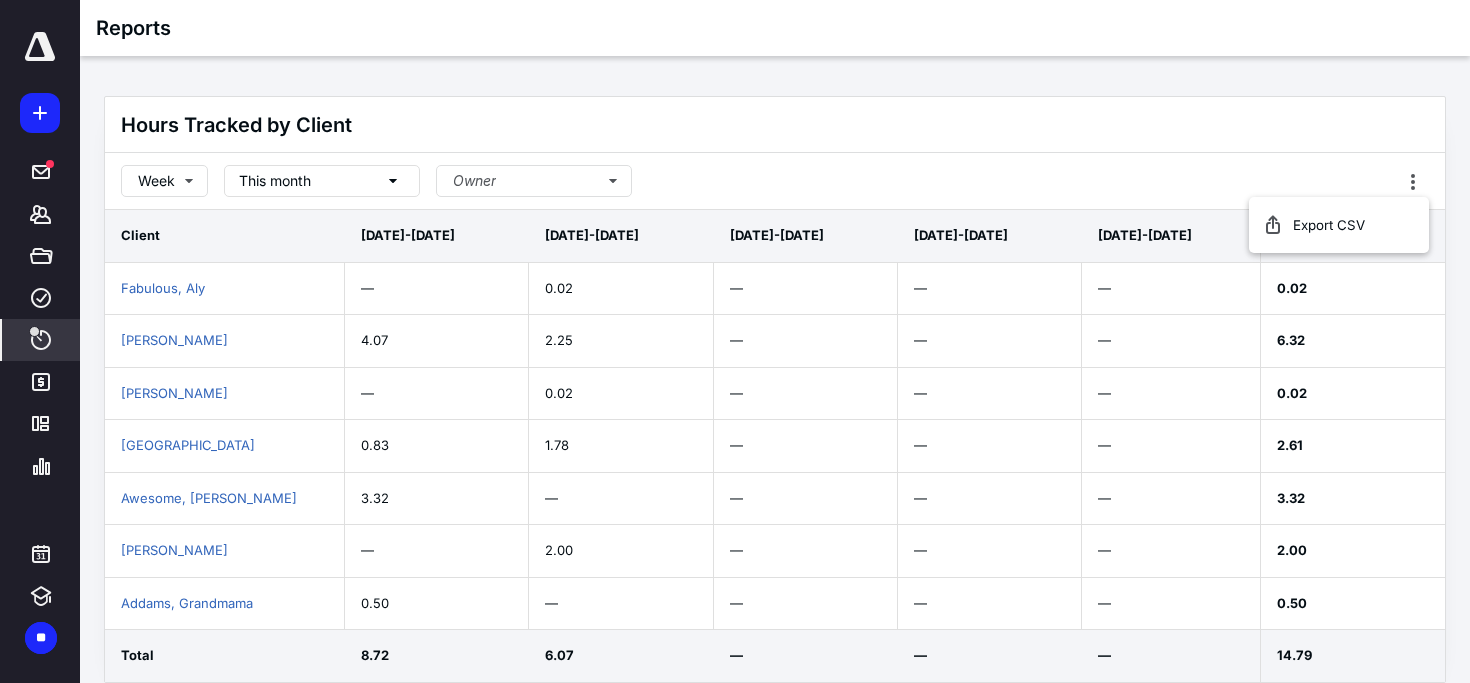 click on "Hours Tracked by Client" at bounding box center (775, 125) 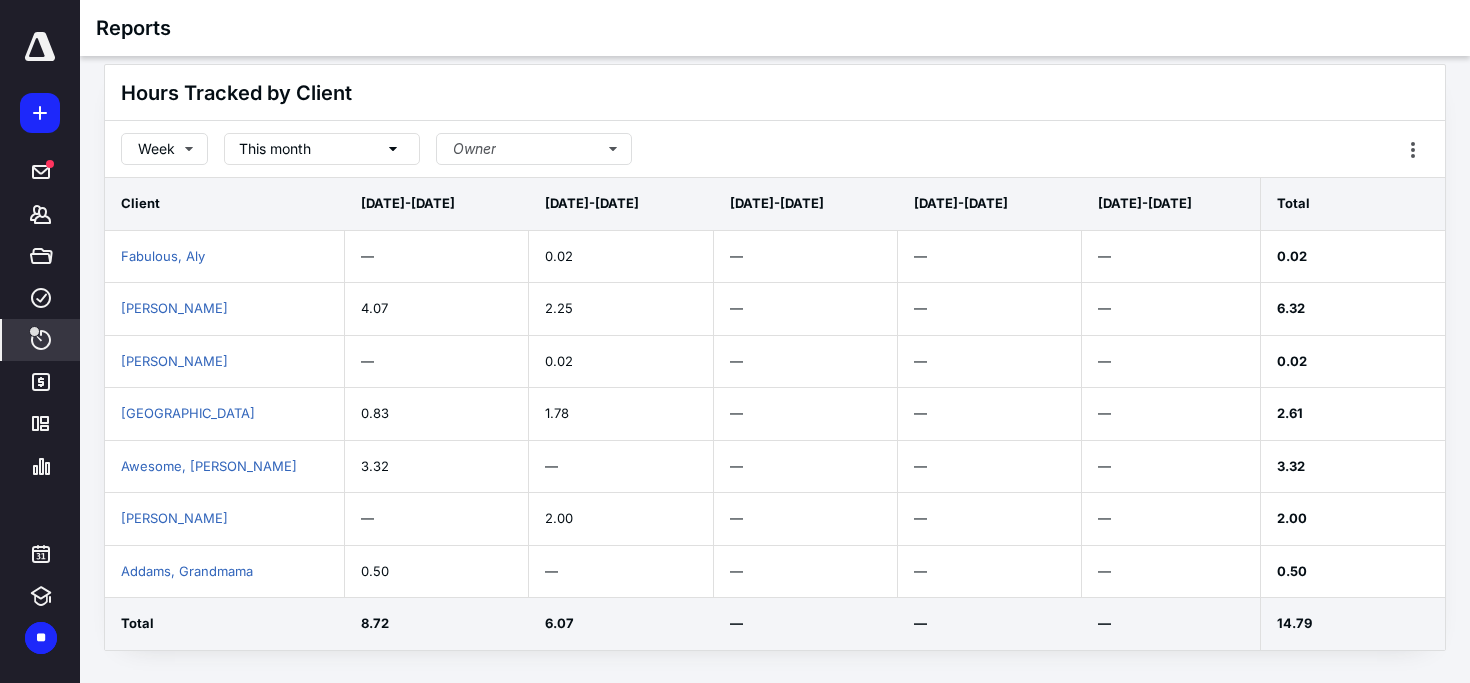 scroll, scrollTop: 39, scrollLeft: 0, axis: vertical 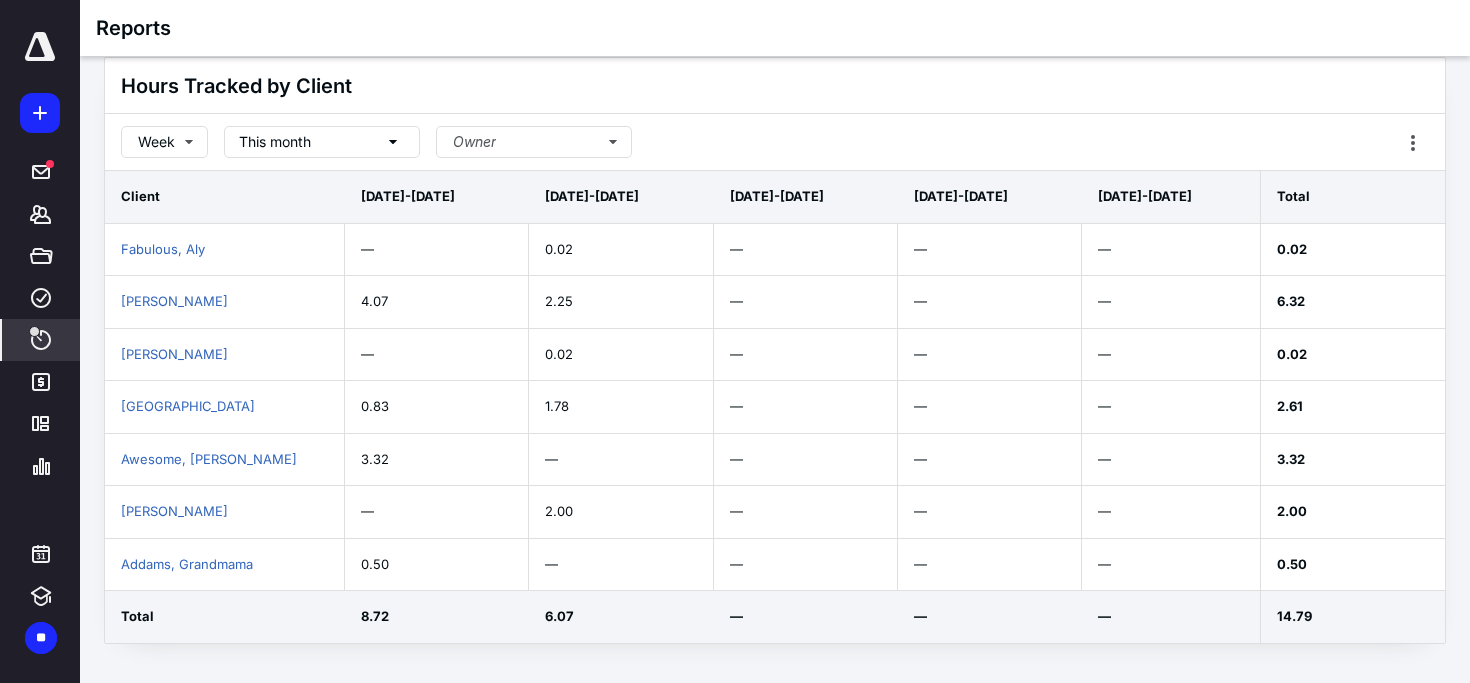 click 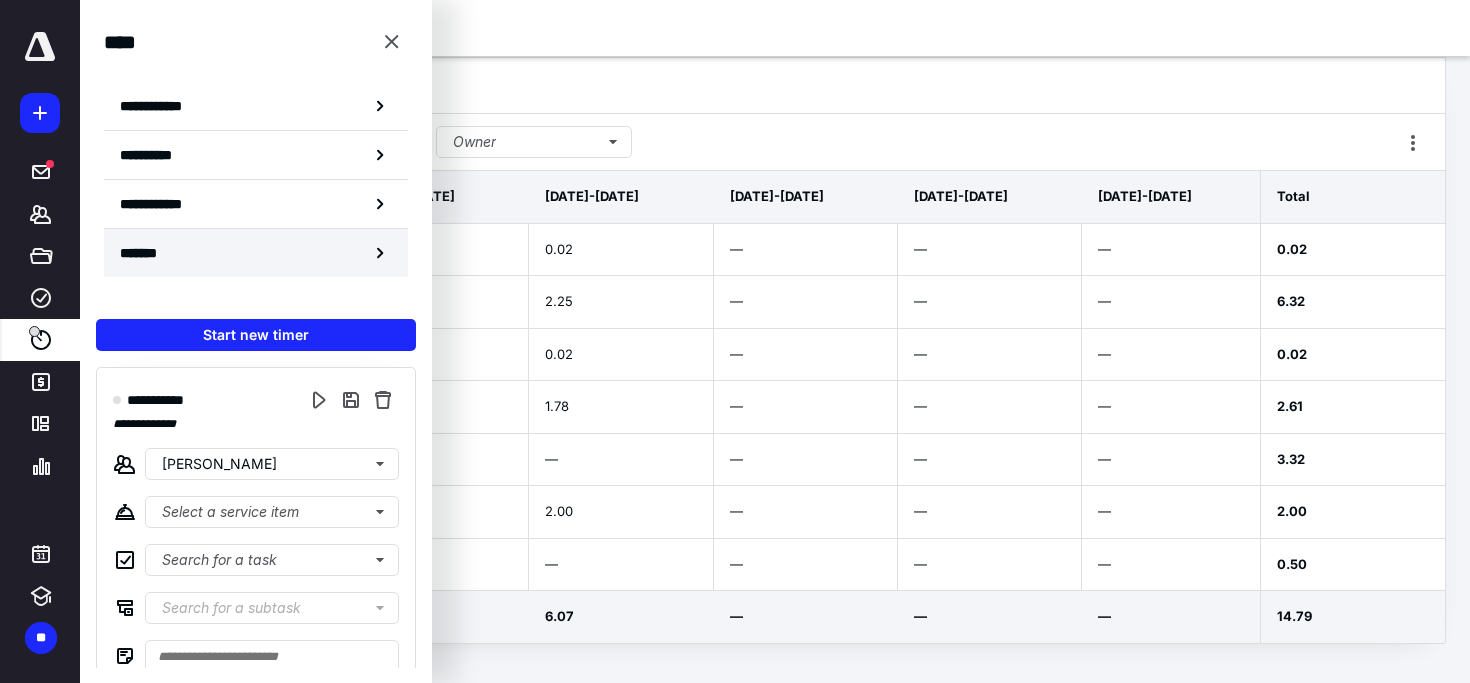 click on "*******" at bounding box center (256, 253) 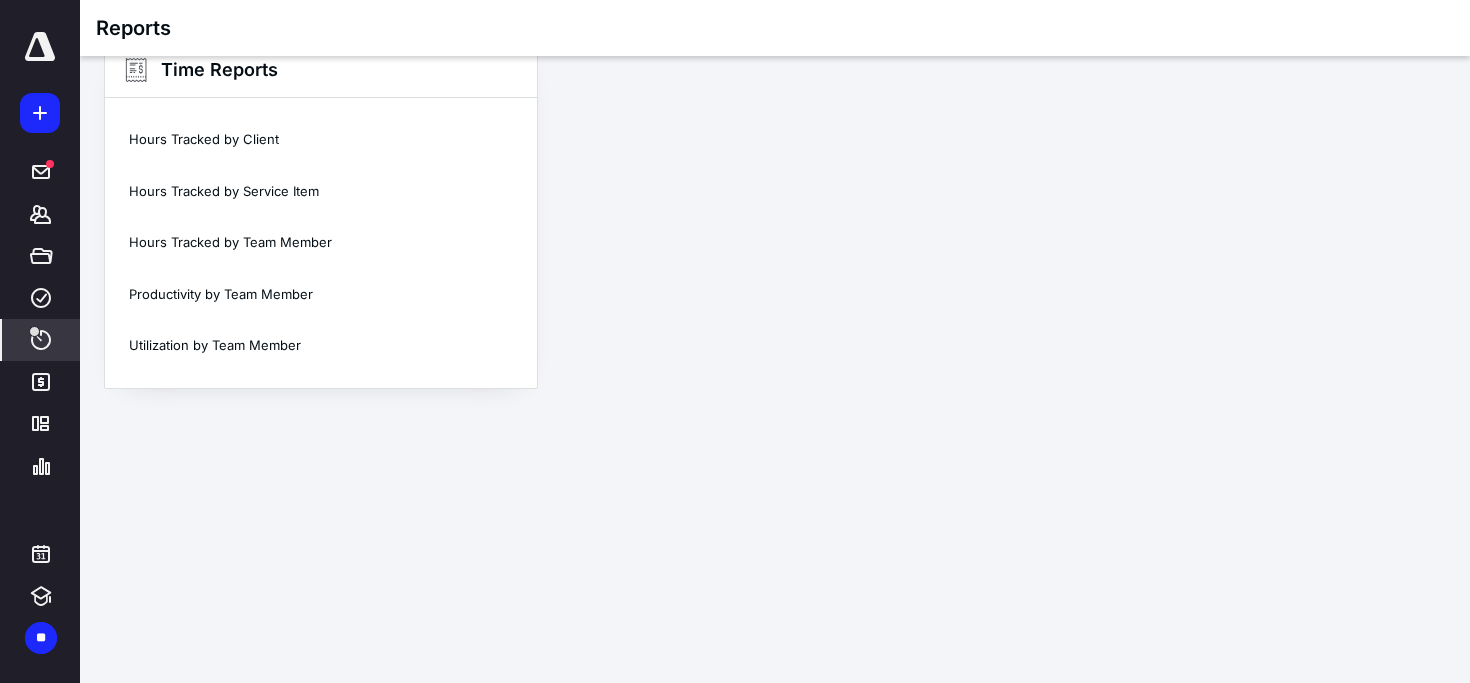 scroll, scrollTop: 0, scrollLeft: 0, axis: both 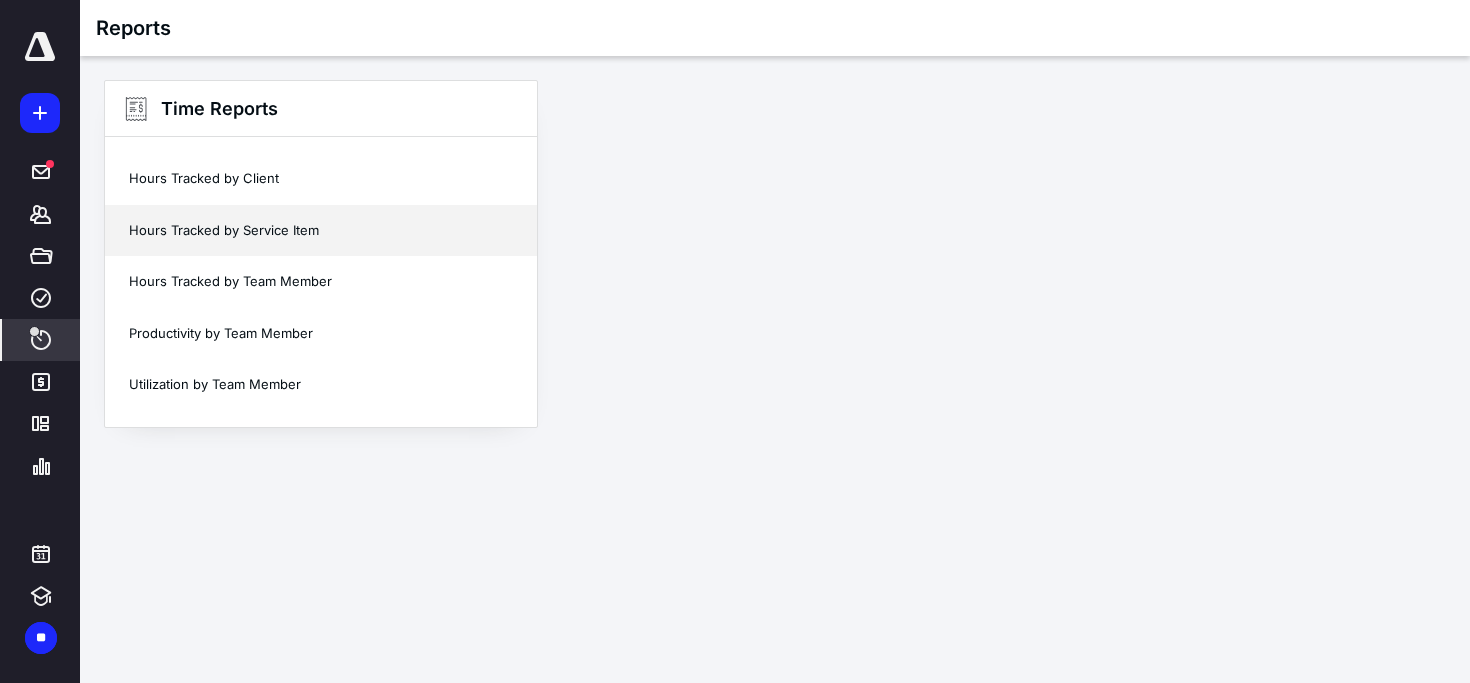 click on "Hours Tracked by Service Item" at bounding box center [321, 231] 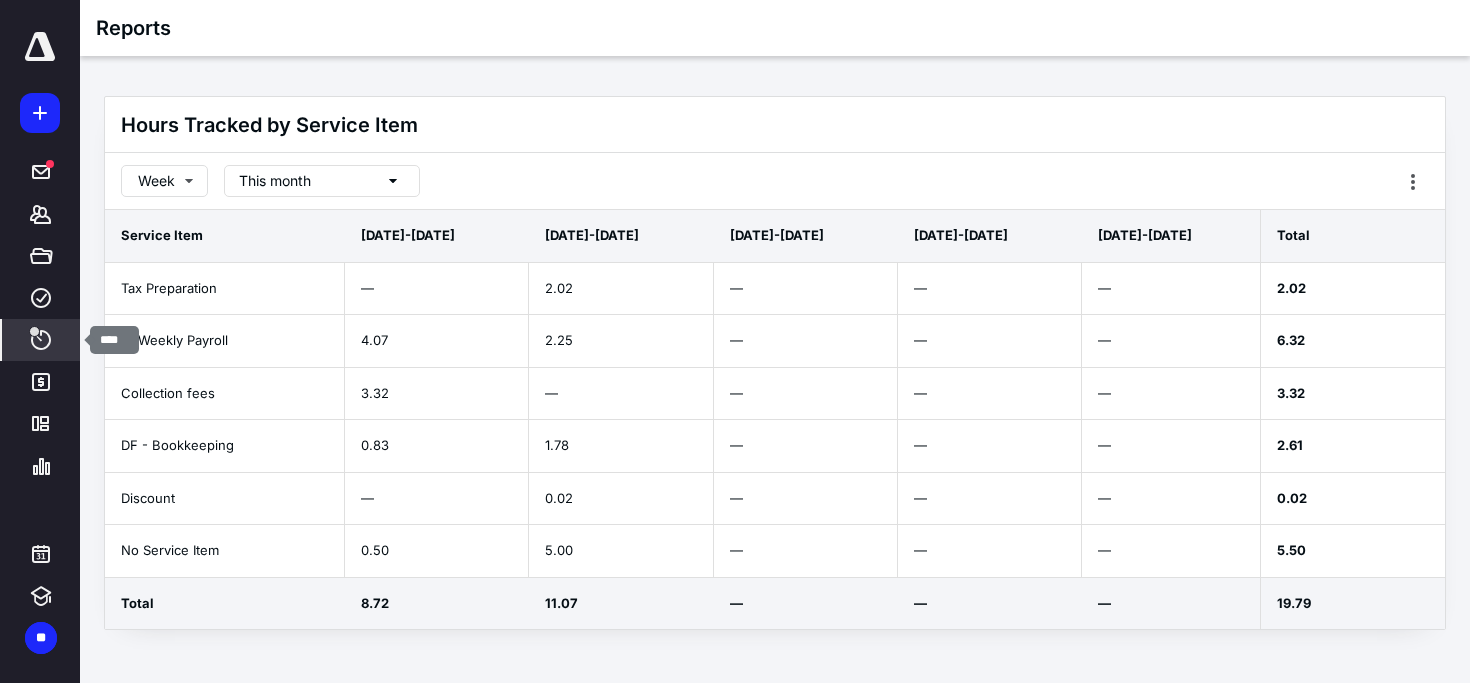 click on "****" at bounding box center (41, 340) 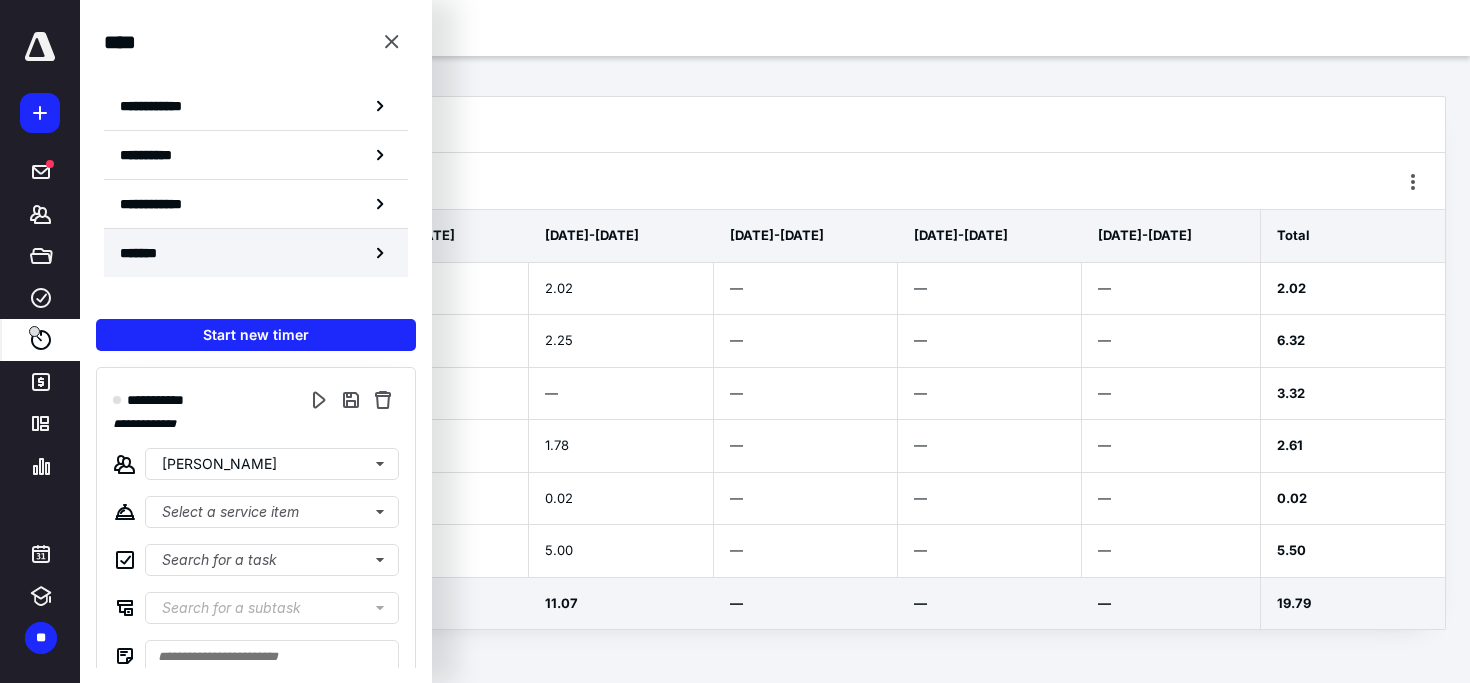 click on "*******" at bounding box center [146, 253] 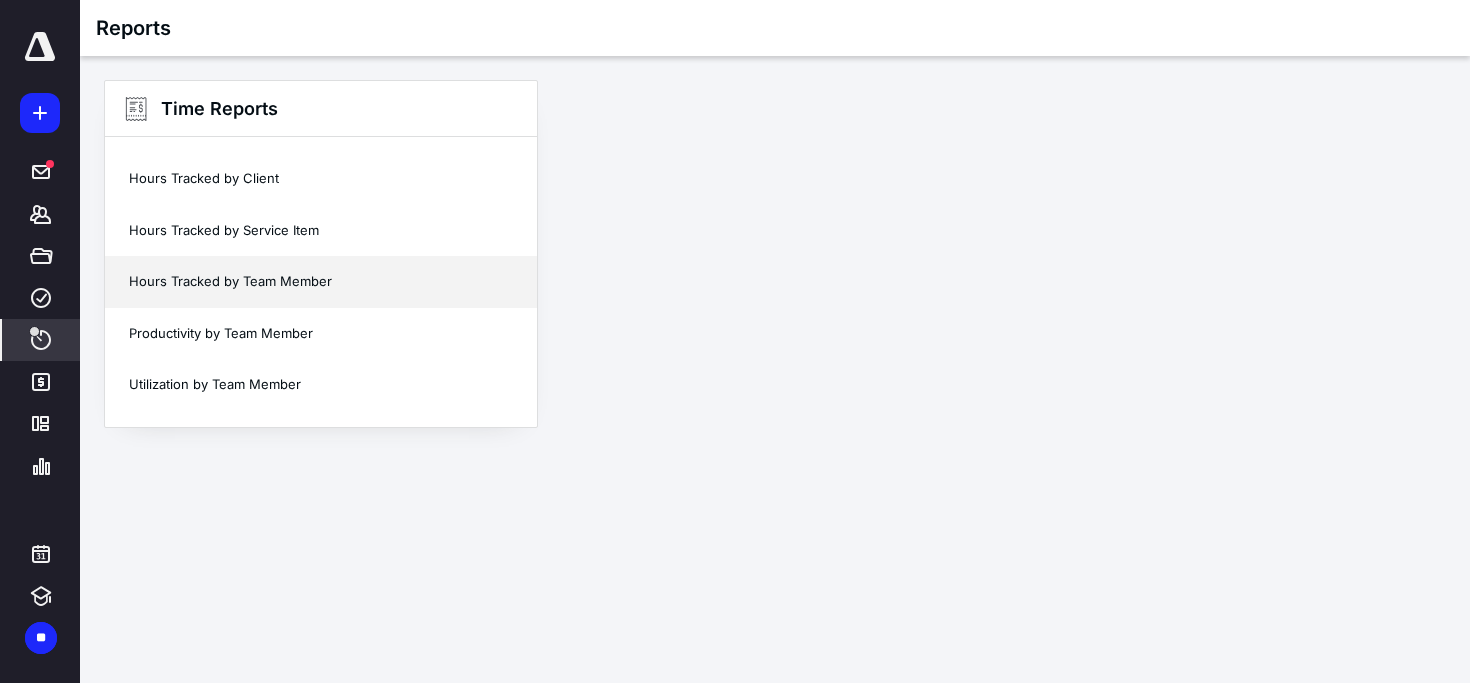 click on "Hours Tracked by Team Member" at bounding box center (321, 282) 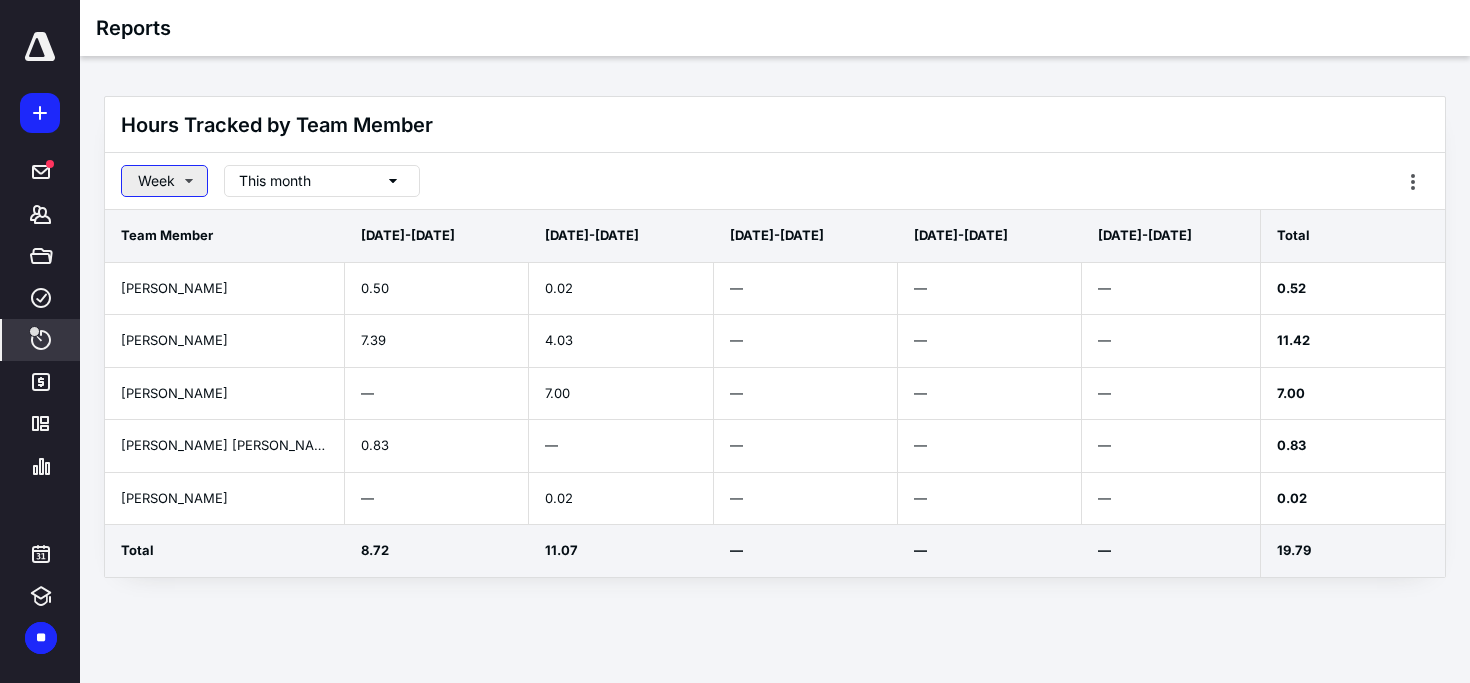 click on "Week" at bounding box center (164, 181) 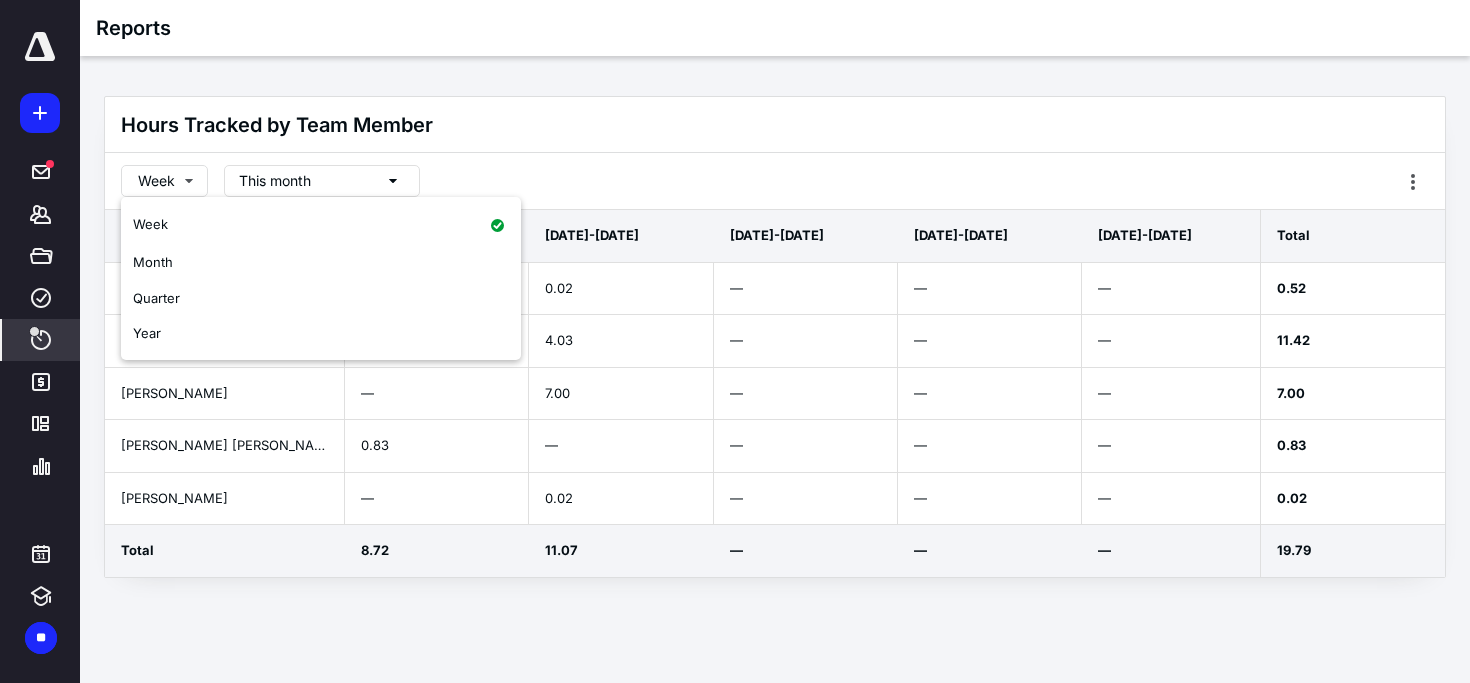 click on "Week This month" at bounding box center (775, 181) 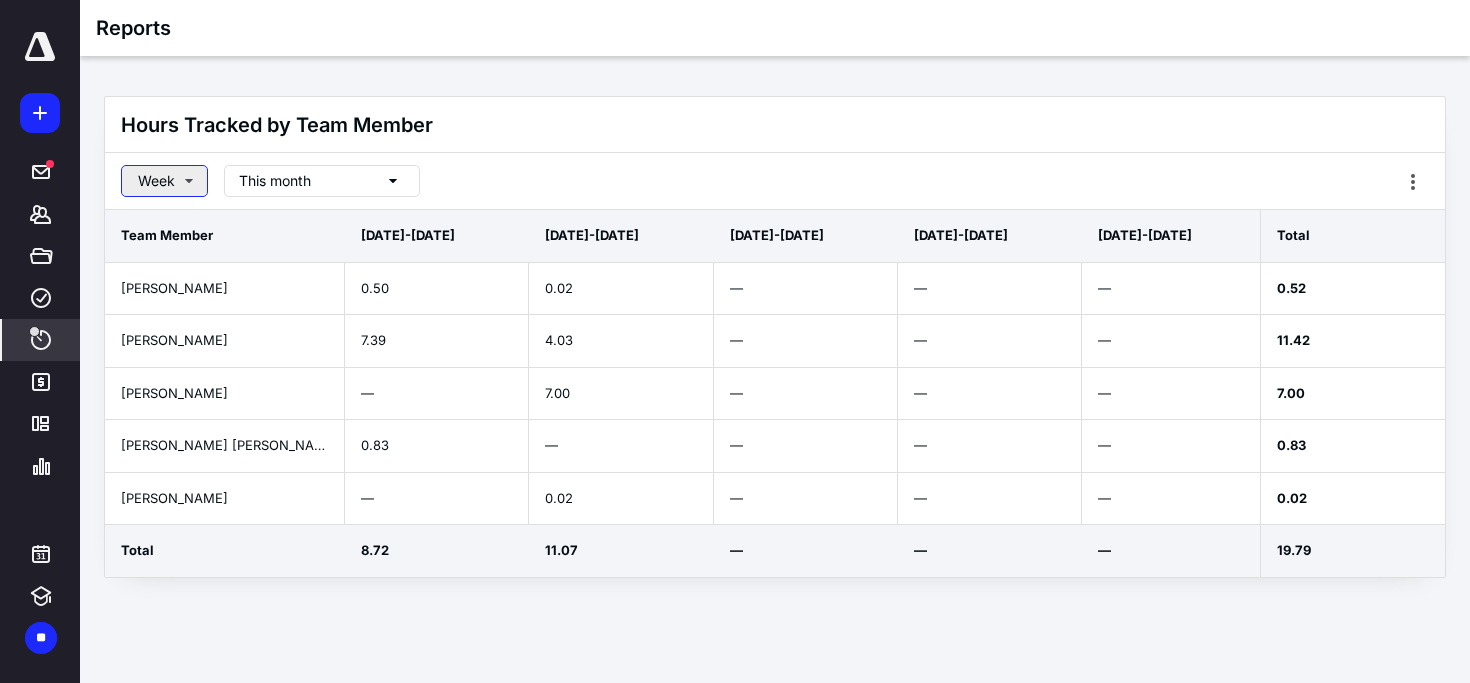 click on "Week" at bounding box center (164, 181) 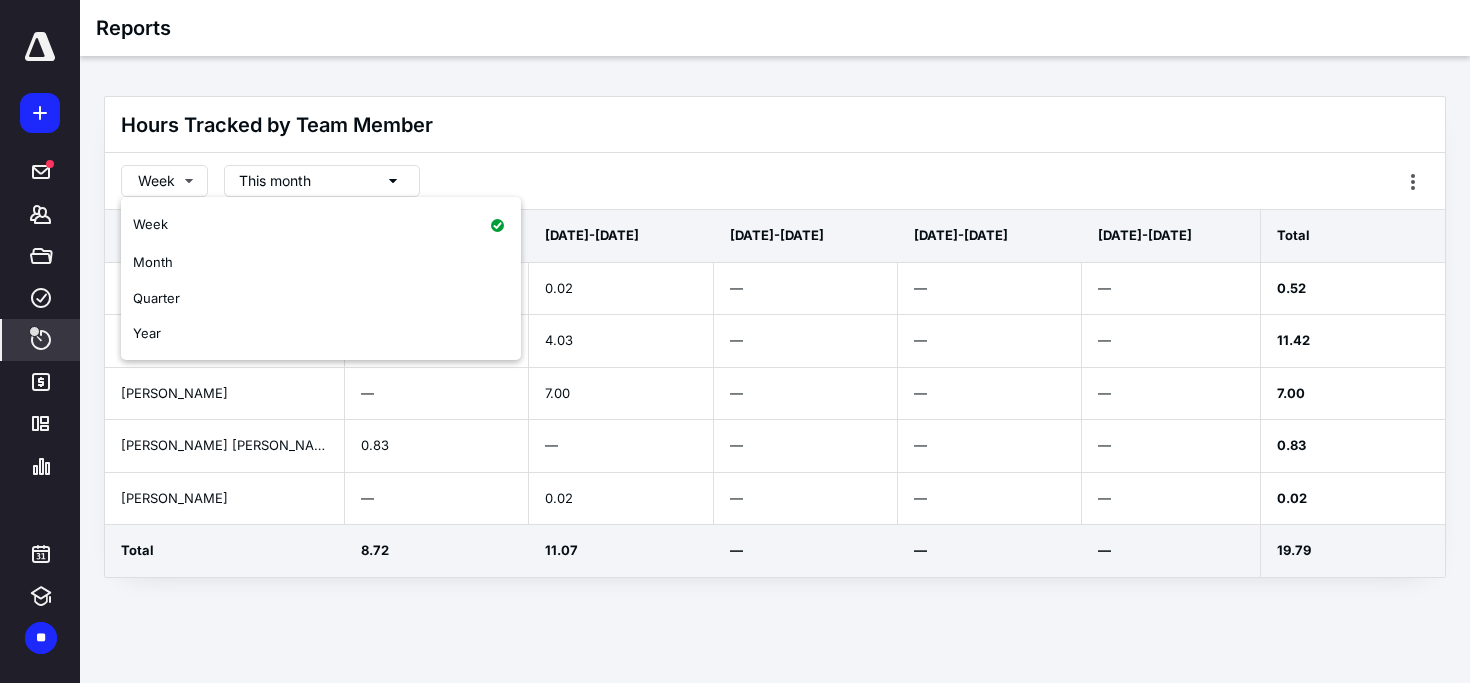 click on "Hours Tracked by Team Member" at bounding box center [775, 125] 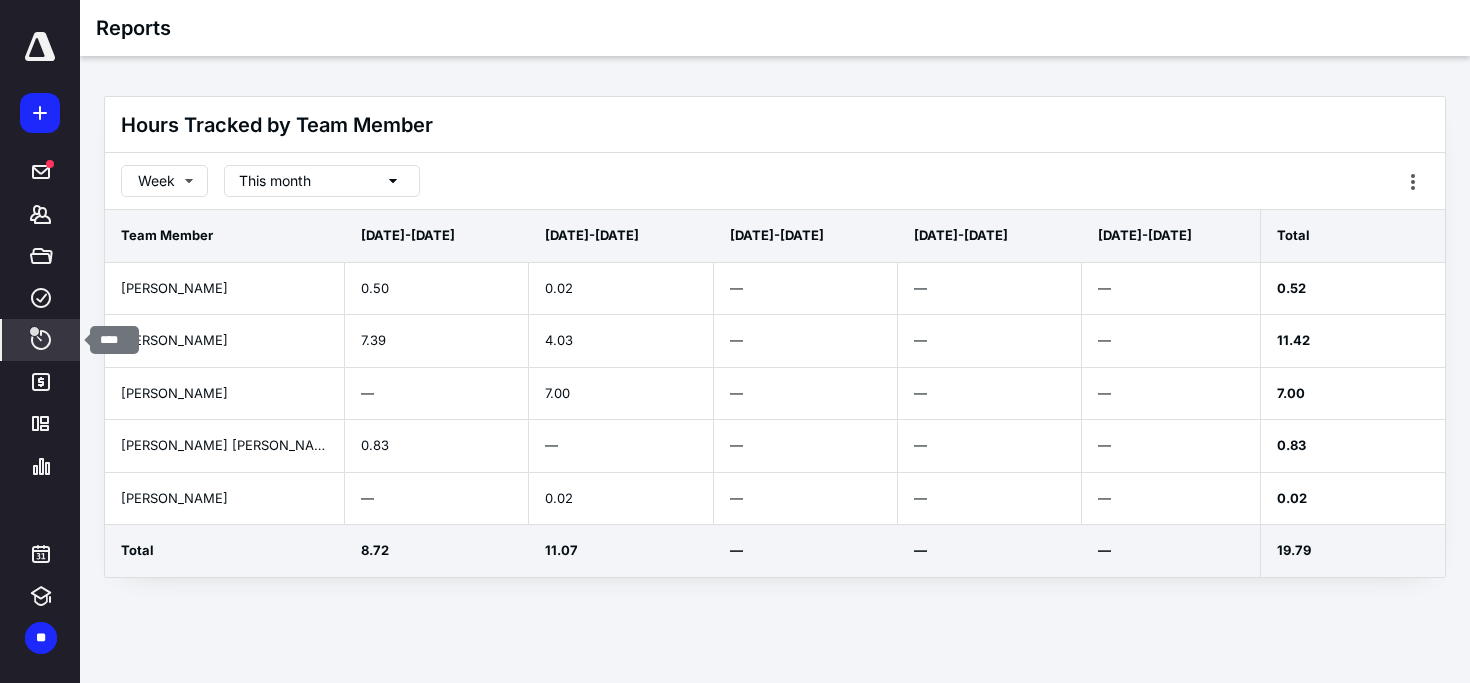 click 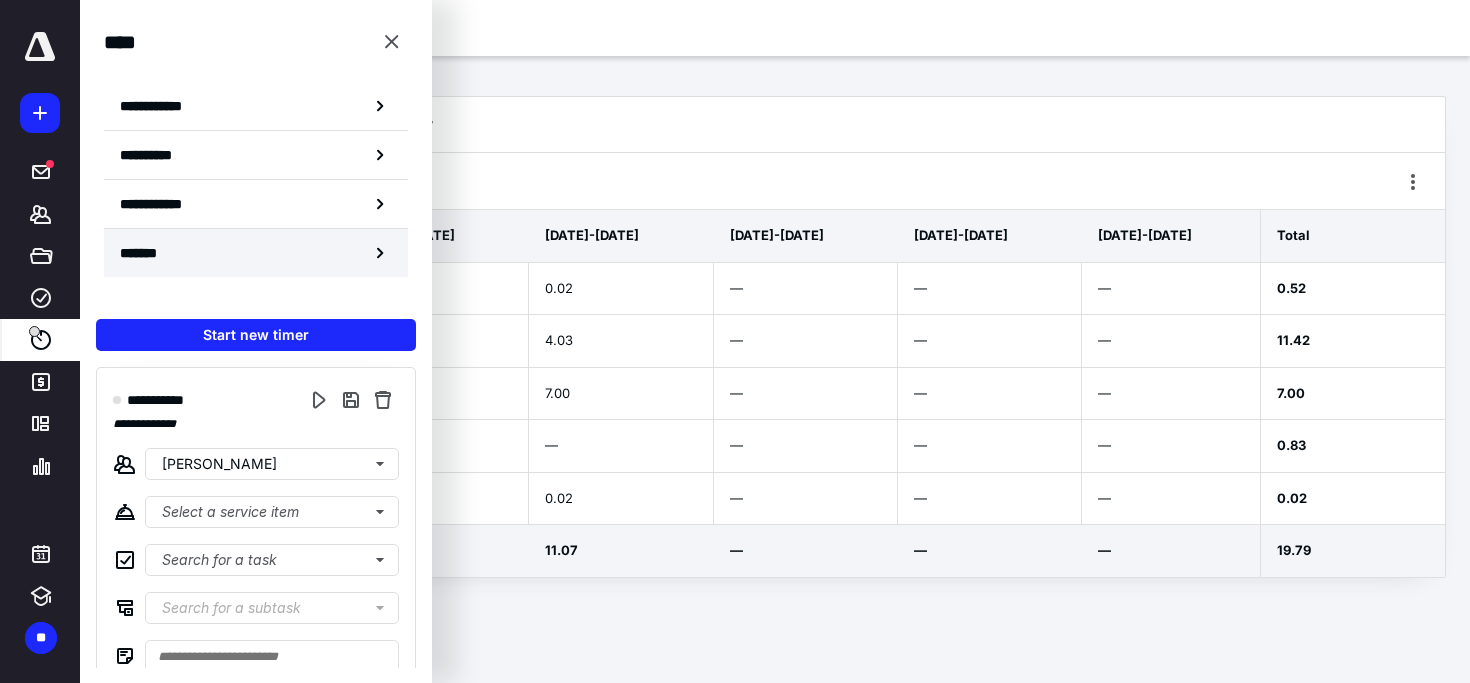 click on "*******" at bounding box center [256, 253] 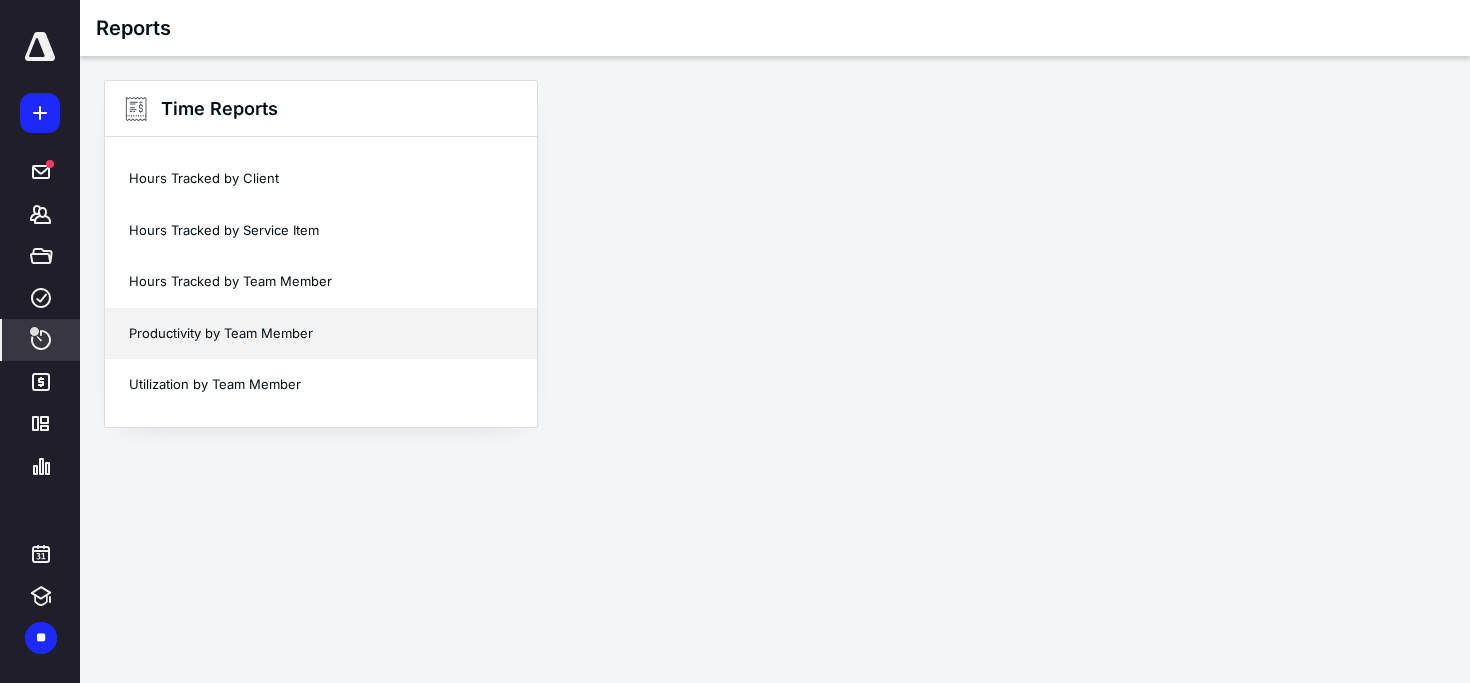 click on "Productivity by Team Member" at bounding box center [321, 334] 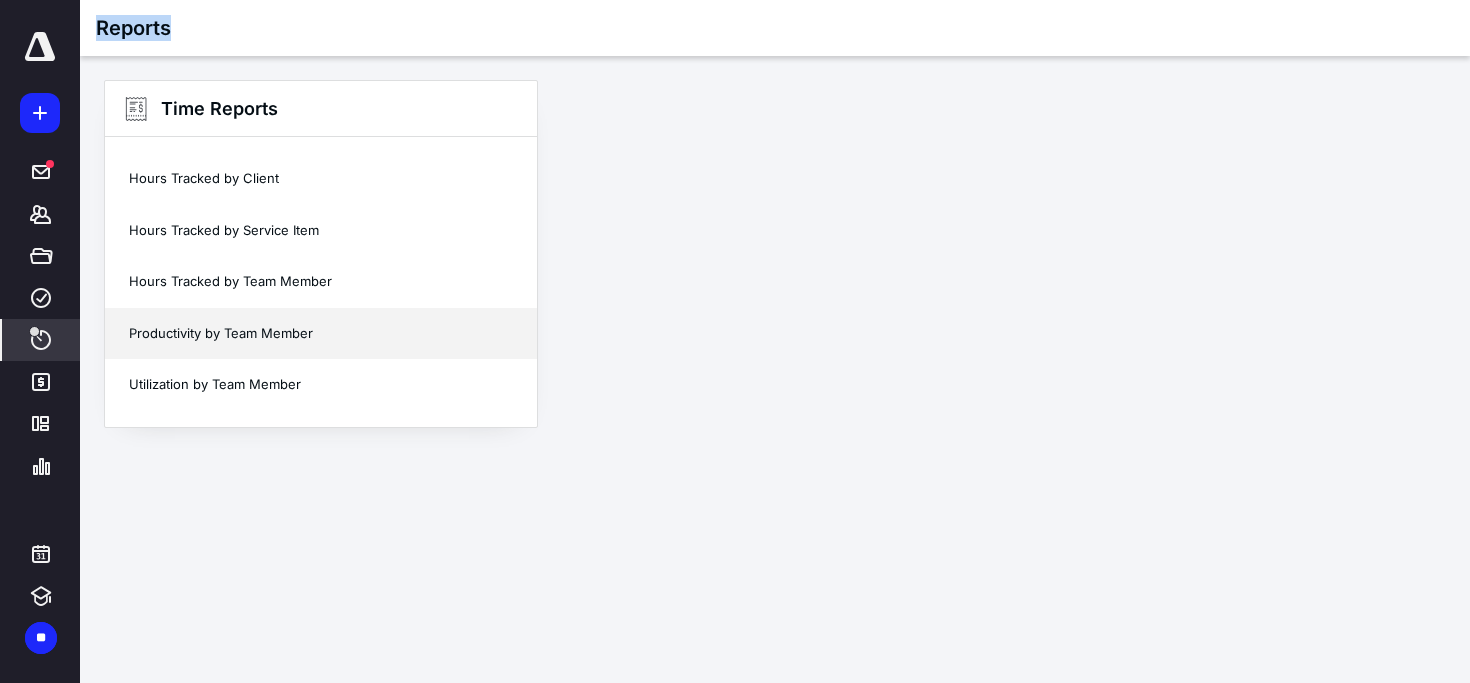 click on "**********" at bounding box center (735, 341) 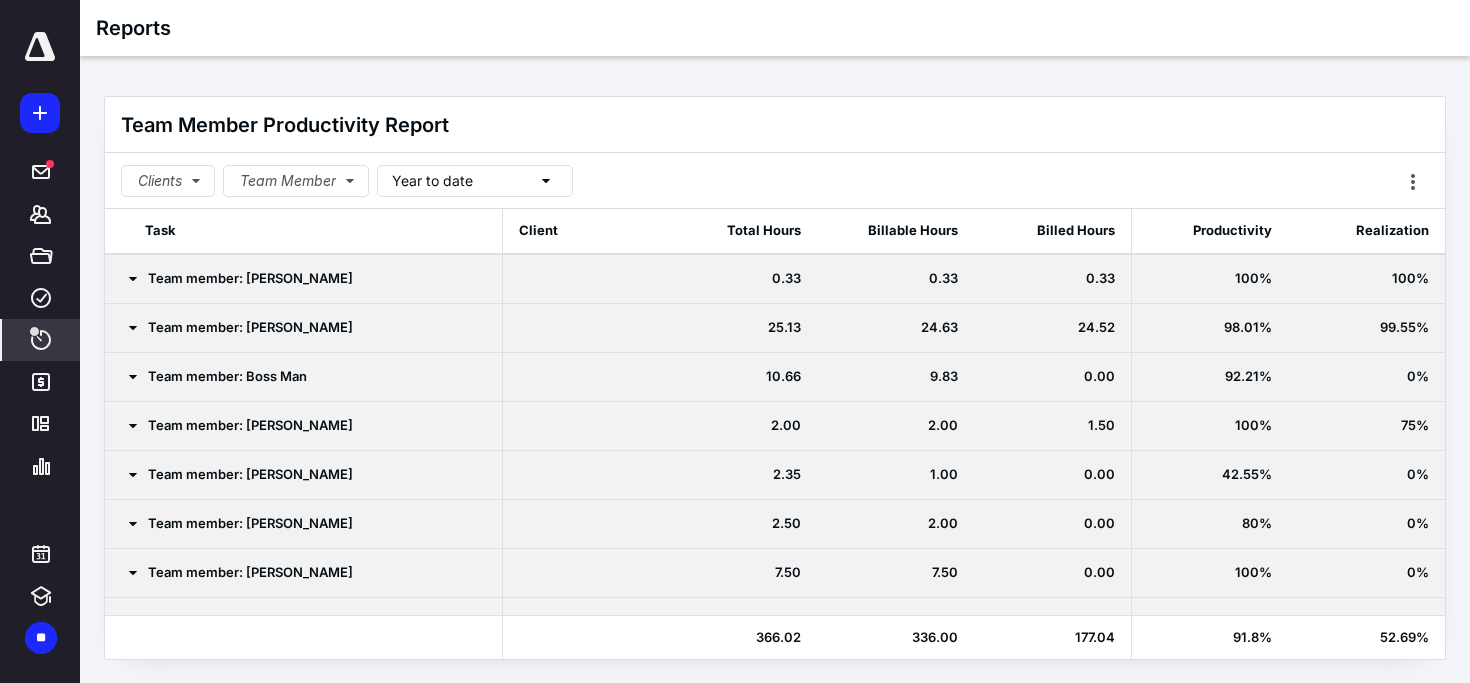 click on "Team Member Productivity Report Clients Team Member Year to date Task Client Total Hours Billable Hours Billed Hours Productivity Realization   Team member: [PERSON_NAME] 0.33 0.33 0.33 100% 100%   Team member: [PERSON_NAME] 25.13 24.63 24.52 98.01% 99.55%   Team member: Boss Man [DEMOGRAPHIC_DATA].66 9.83 0.00 92.21% 0%   Team member: [PERSON_NAME] 2.00 2.00 1.50 100% 75%   Team member: [PERSON_NAME] 2.35 1.00 0.00 42.55% 0%   Team member: [PERSON_NAME] 2.50 2.00 0.00 80% 0%   Team member: [PERSON_NAME] 7.50 7.50 0.00 100% 0%   Team member: [PERSON_NAME] 12.25 12.25 6.50 100% 53.06%   Team member: [PERSON_NAME] 7.57 7.07 1.52 93.39% 21.5%   Team member: [PERSON_NAME]   57.95 56.08 16.32 96.77% 29.1%   Team member: [PERSON_NAME] [PERSON_NAME] 32.95 32.95 5.13 100% 15.57%   Team member: Jordan Alt2 0.50 0.50 0.00 100% 0%   Team member: [PERSON_NAME] 10.00 7.25 3.50 72.5% 48.28%   Team member: [PERSON_NAME] 9.80 9.80 9.52 100% 97.14%   Team member: [PERSON_NAME] 2.50 1.00 0.00 40% 0%   Team member: [PERSON_NAME] 30.54 28.79 19.35 94.27% 67.21%   11.50 6.50 4.00" at bounding box center (775, 378) 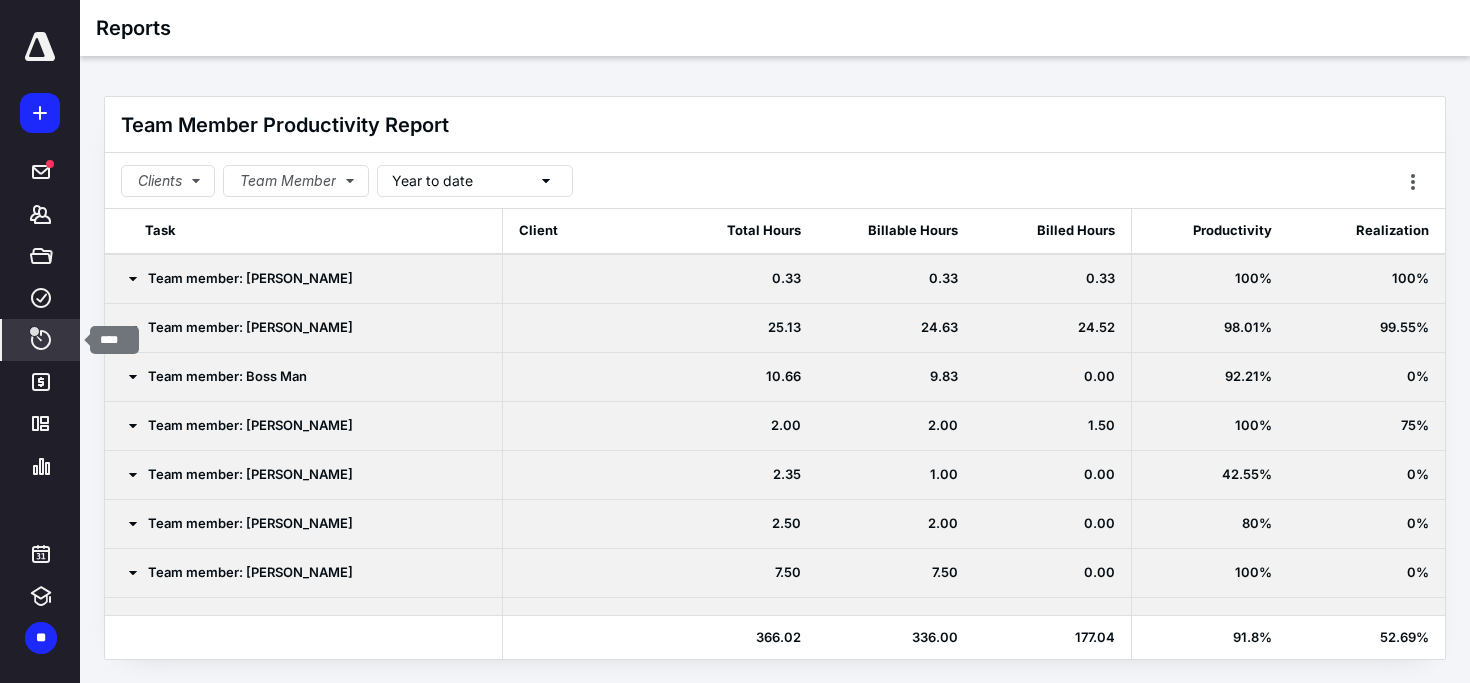 click 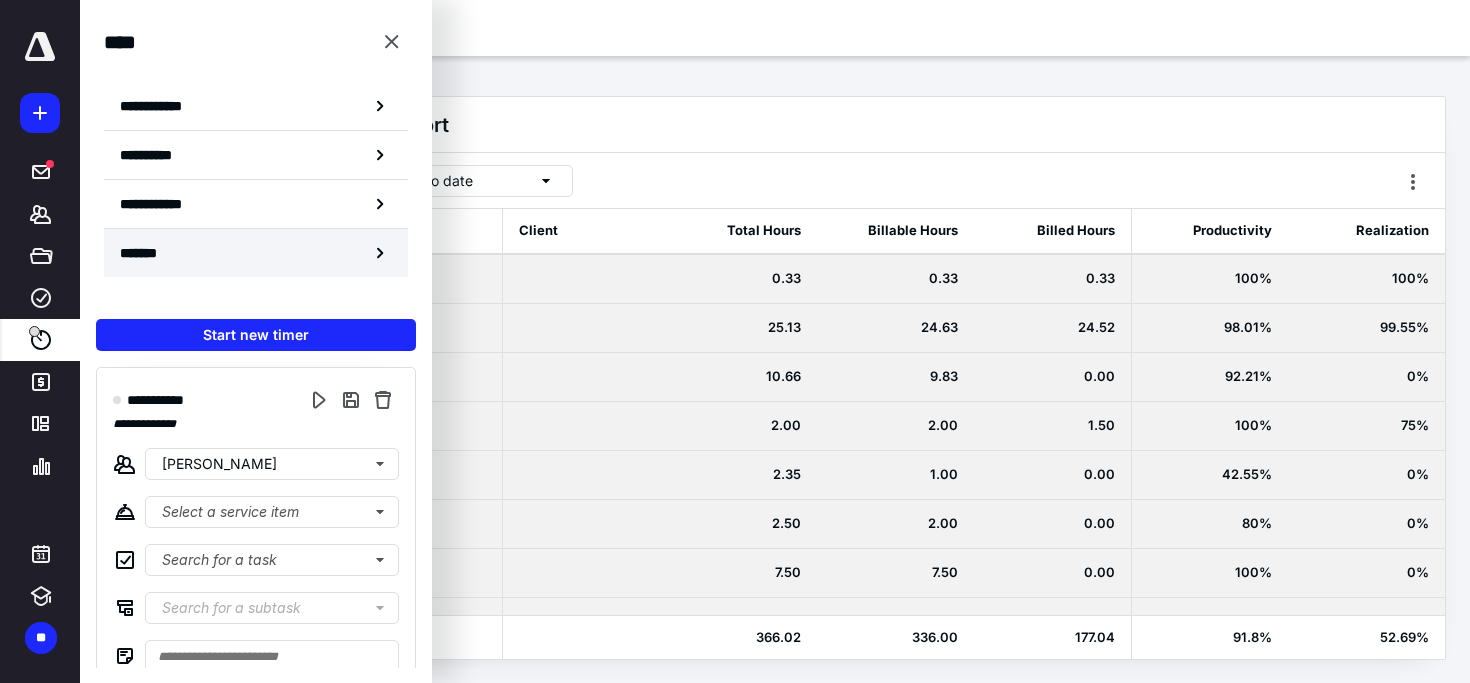 click on "*******" at bounding box center [256, 253] 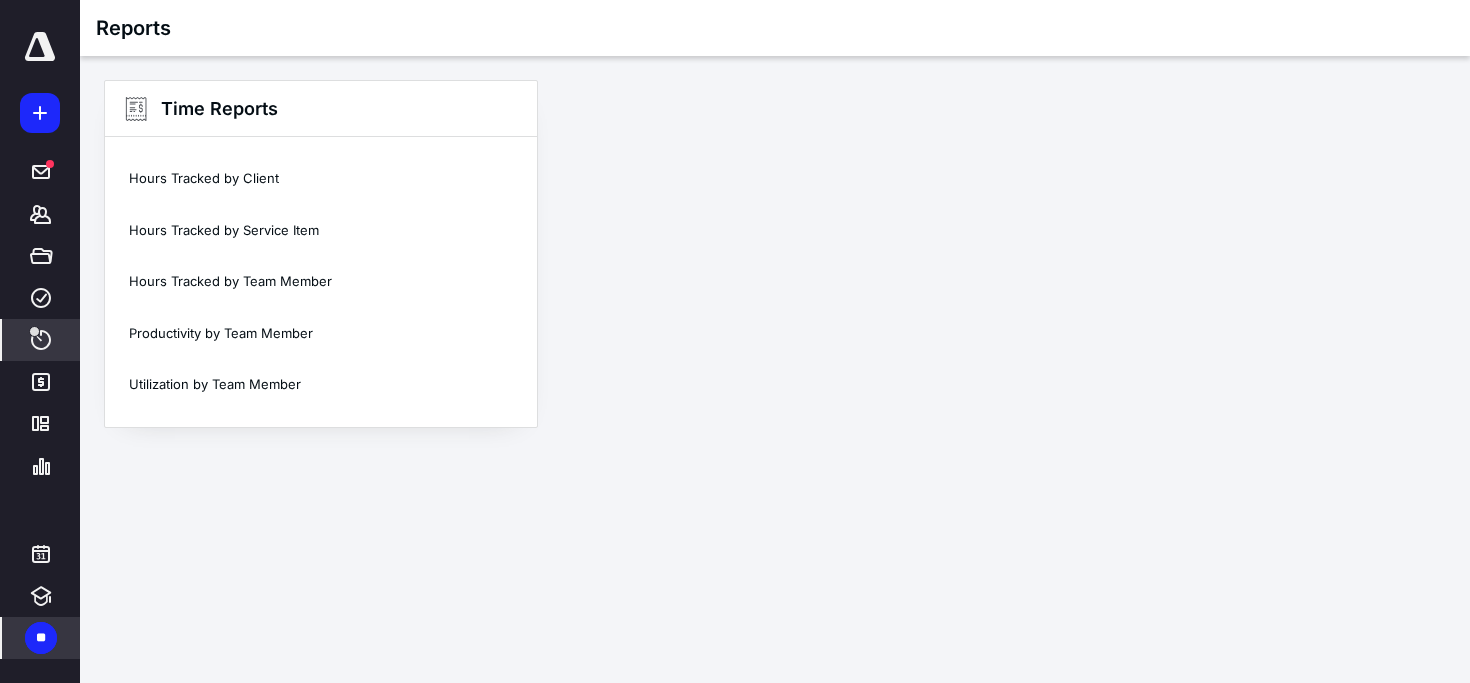 click on "**" at bounding box center [41, 638] 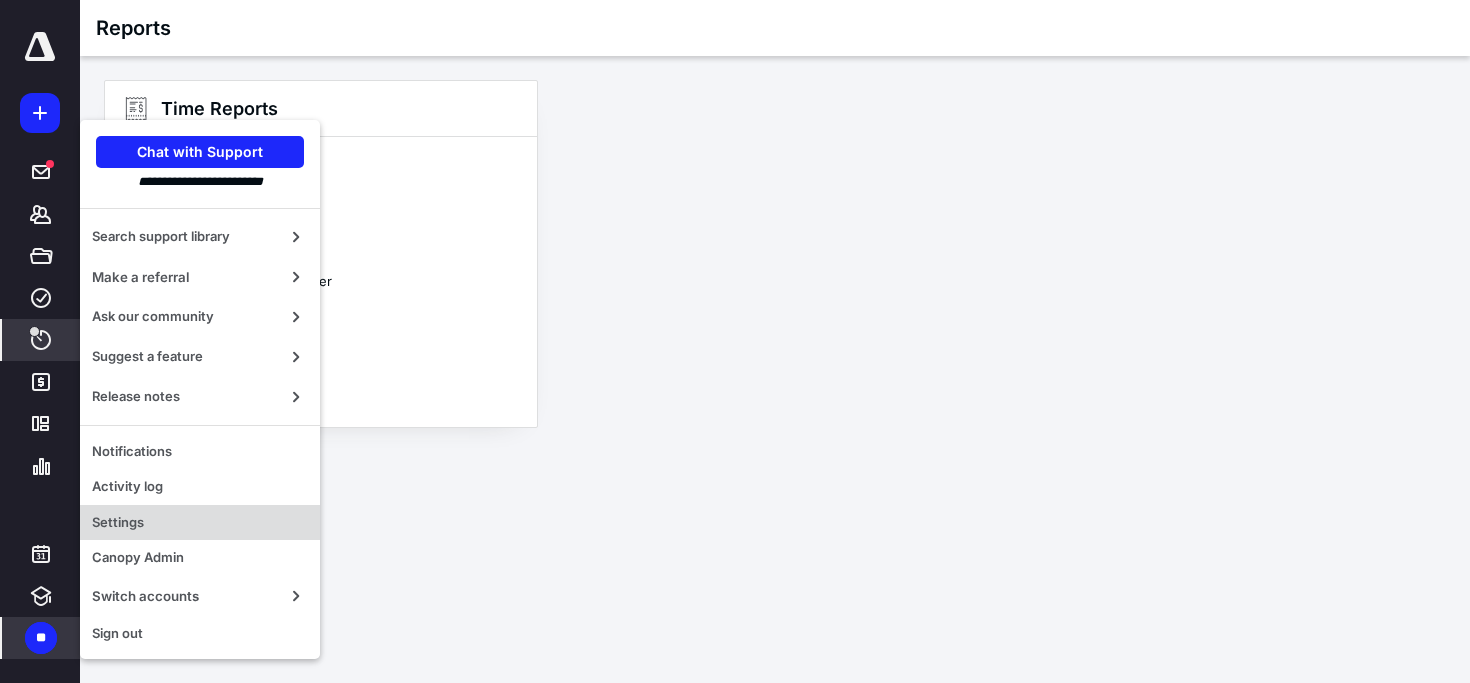 click on "Settings" at bounding box center [200, 523] 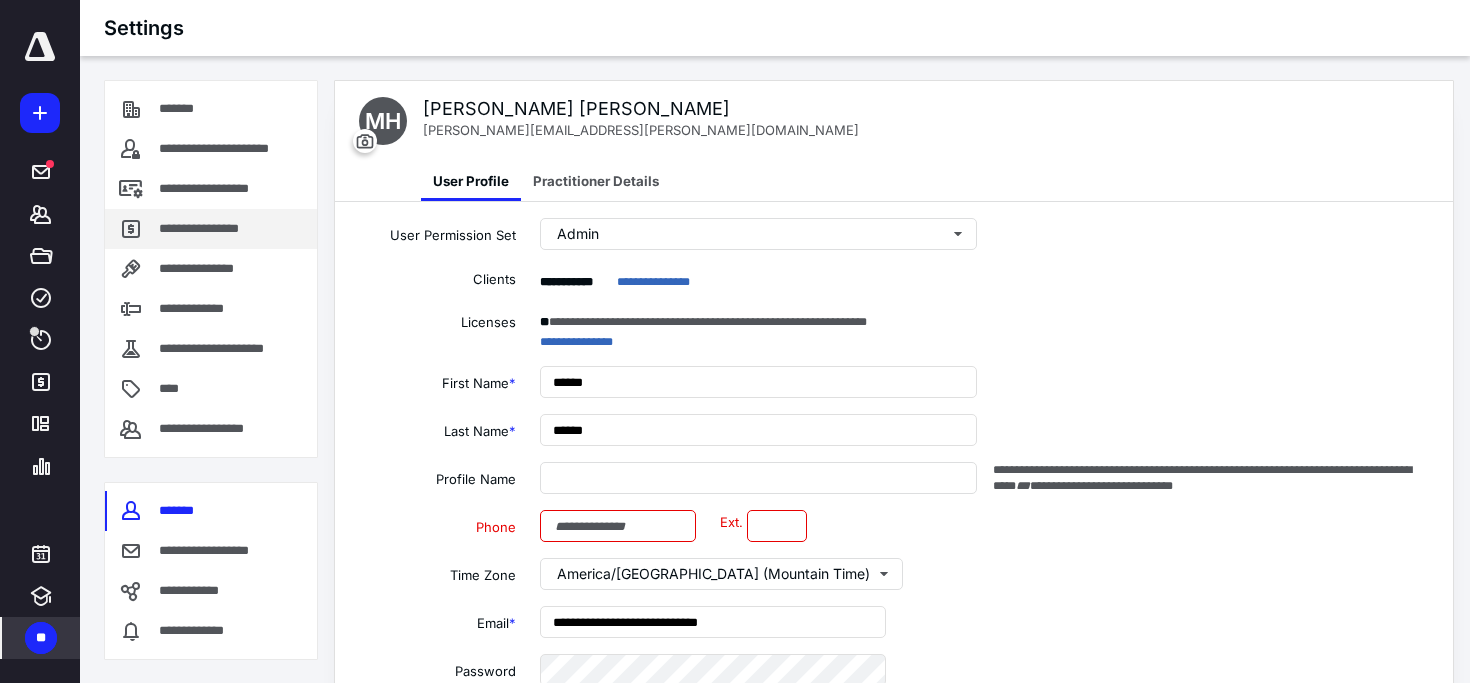 click on "**********" at bounding box center [204, 229] 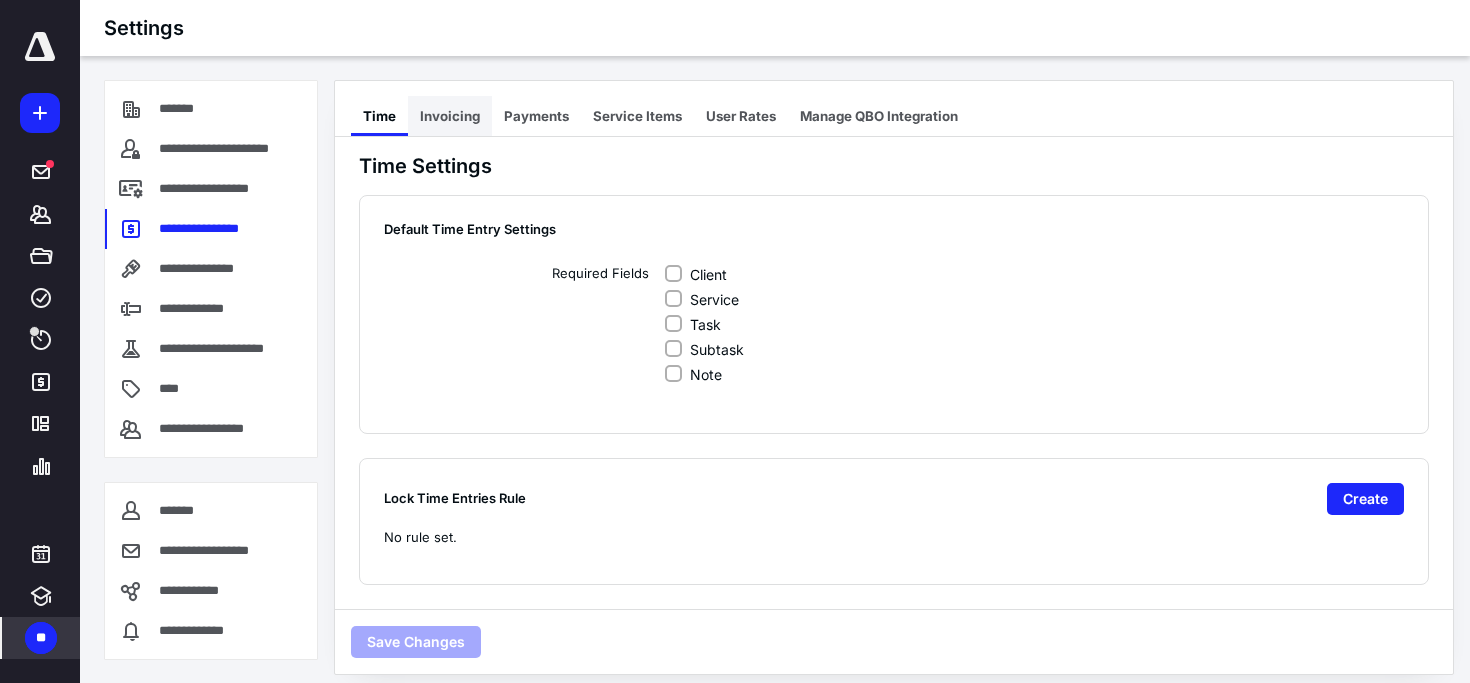 click on "Invoicing" at bounding box center (450, 116) 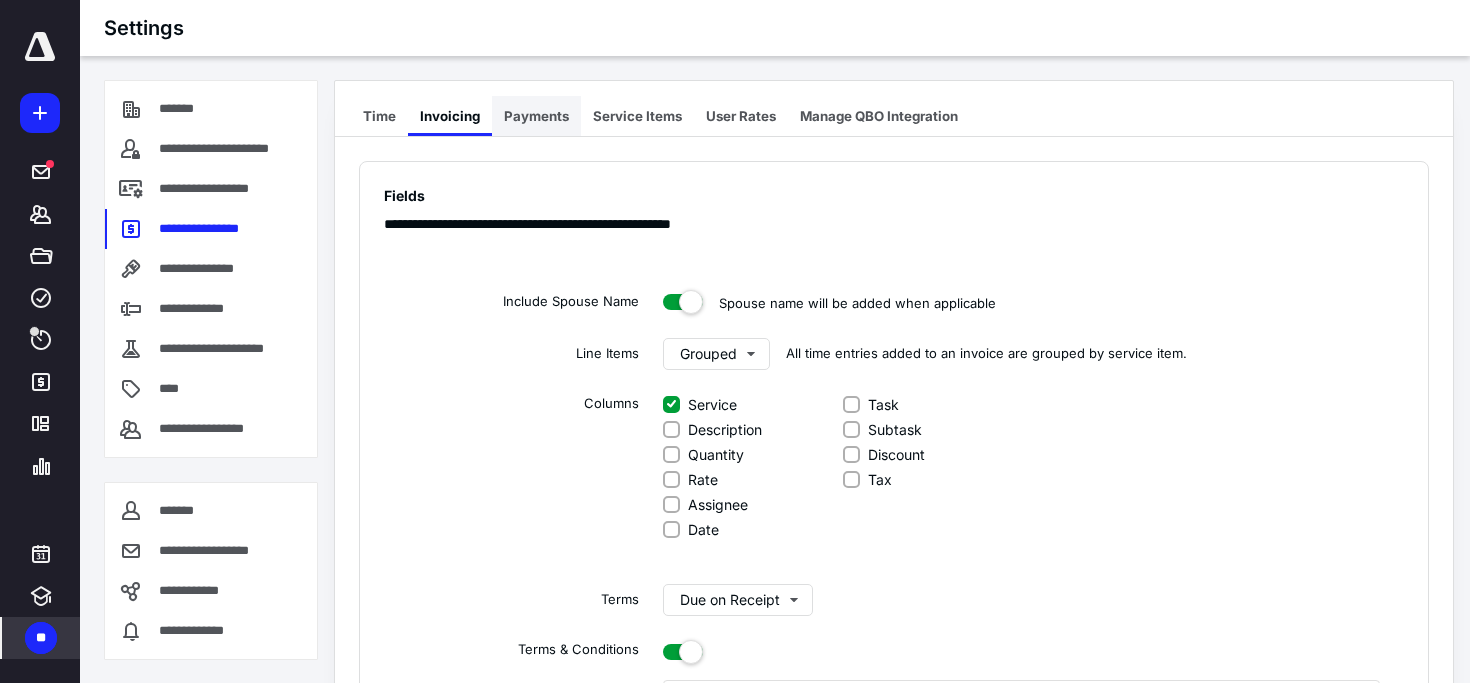 click on "Payments" at bounding box center [536, 116] 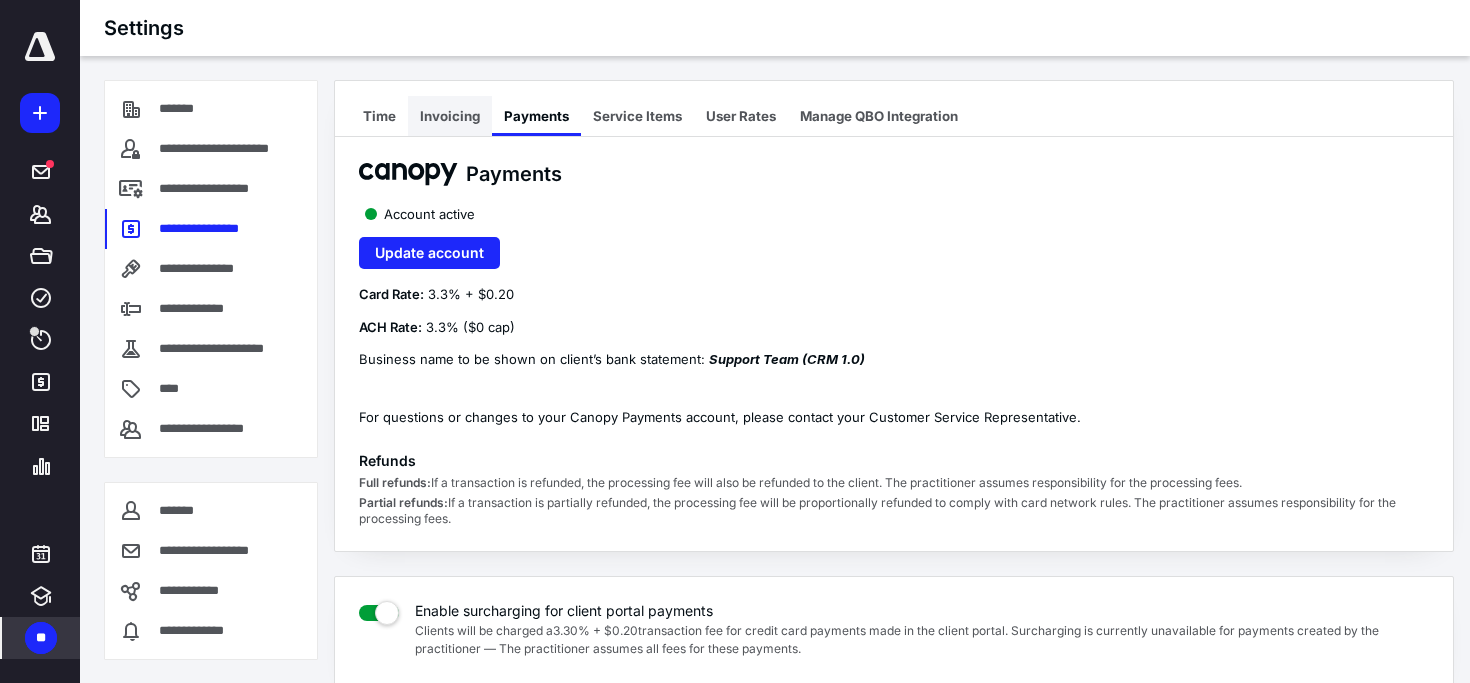 click on "Invoicing" at bounding box center (450, 116) 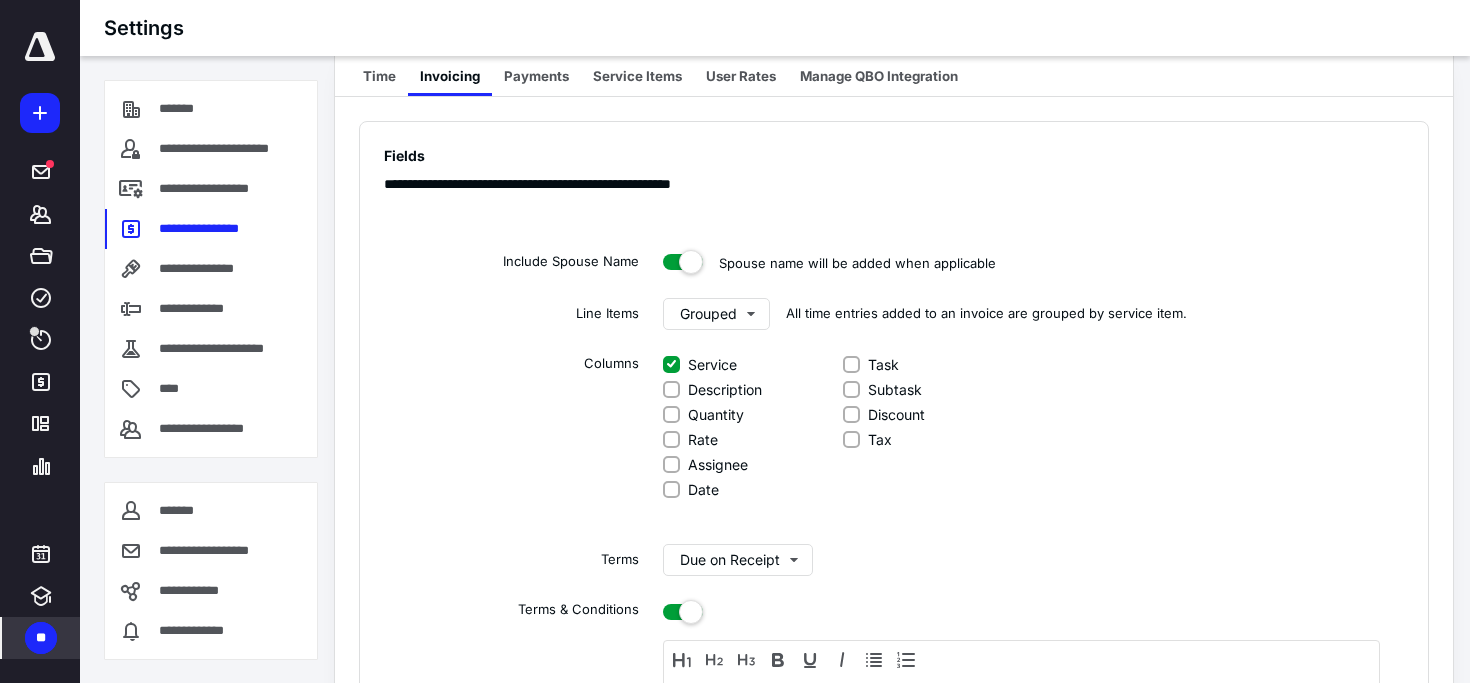 scroll, scrollTop: 0, scrollLeft: 0, axis: both 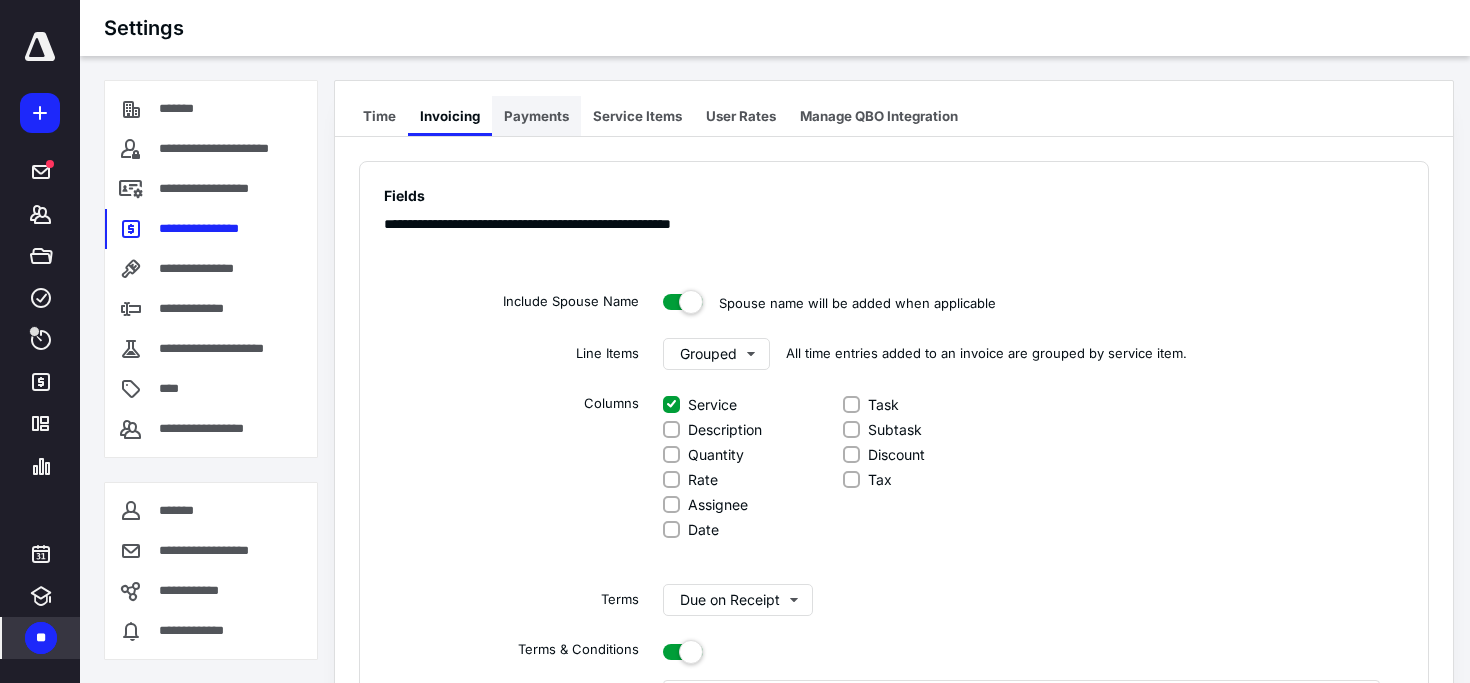 click on "Payments" at bounding box center [536, 116] 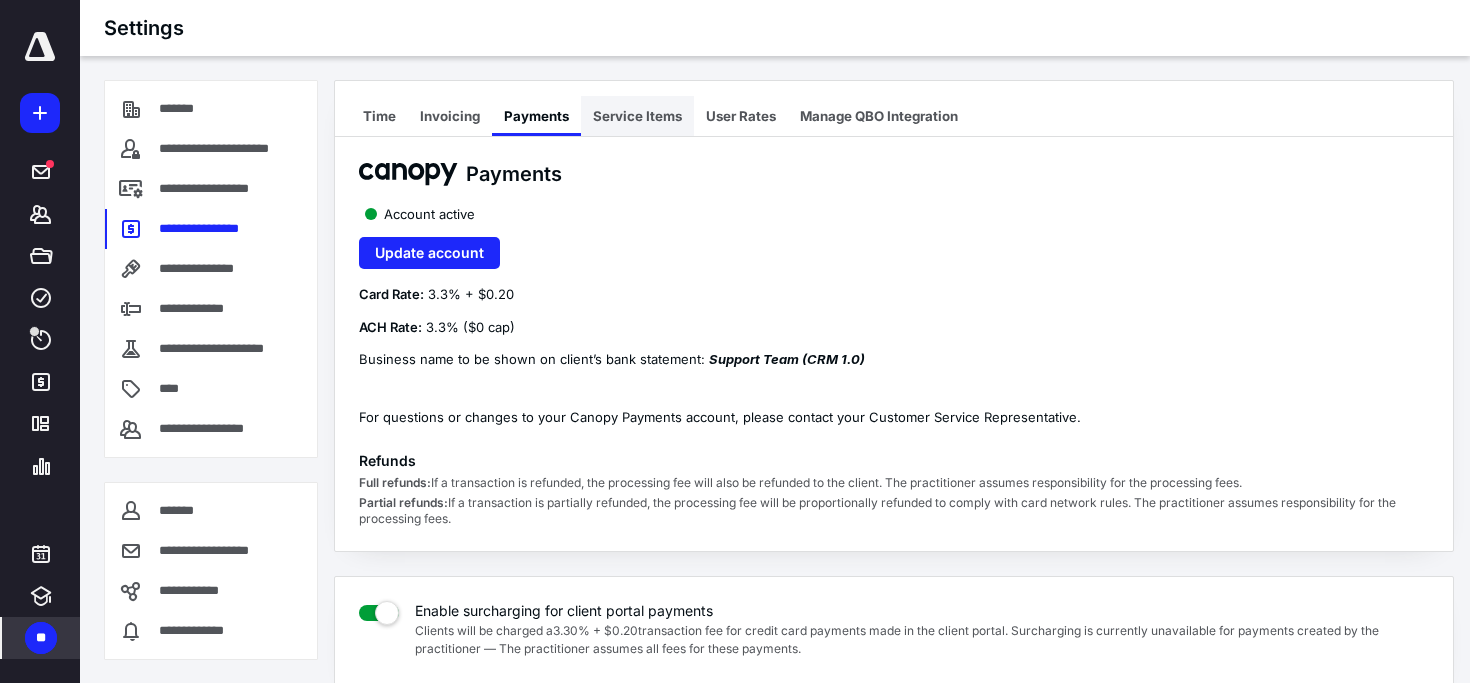click on "Service Items" at bounding box center [637, 116] 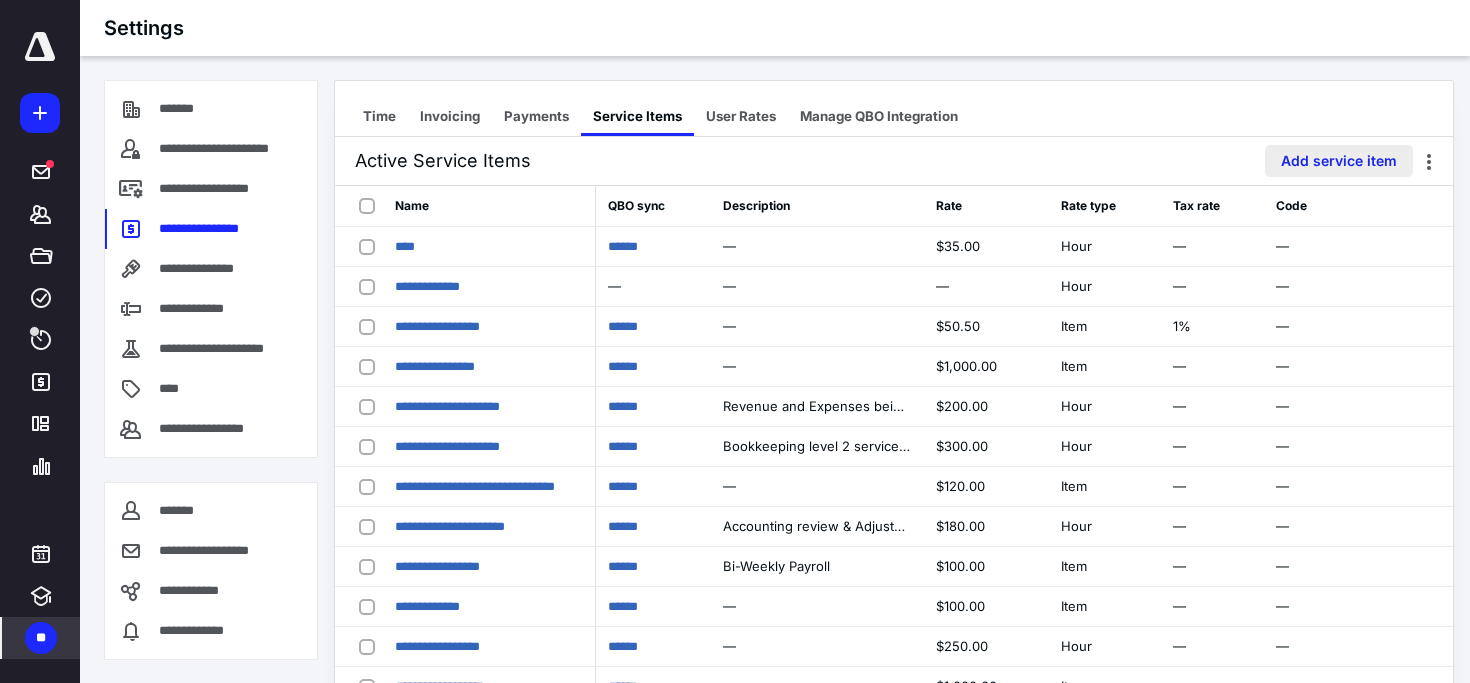 click on "Add service item" at bounding box center (1339, 161) 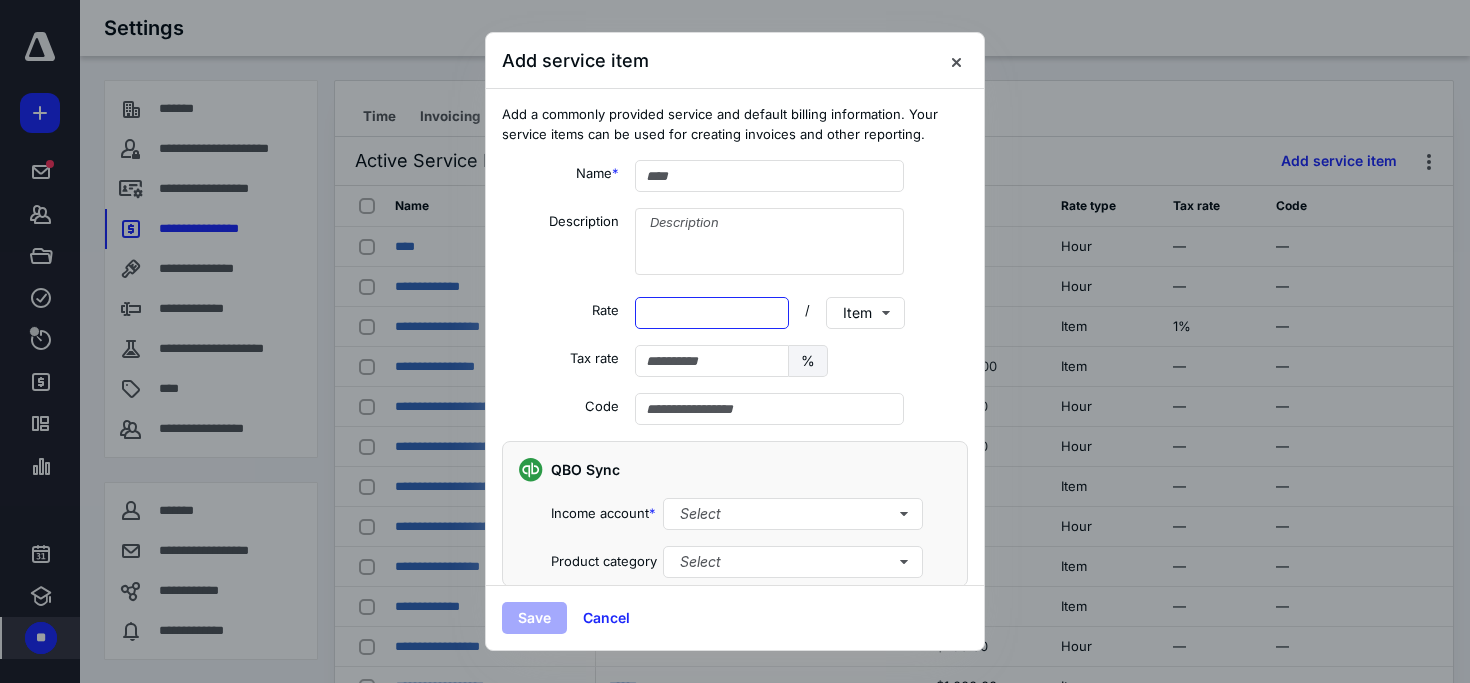 click on "*****" at bounding box center (712, 313) 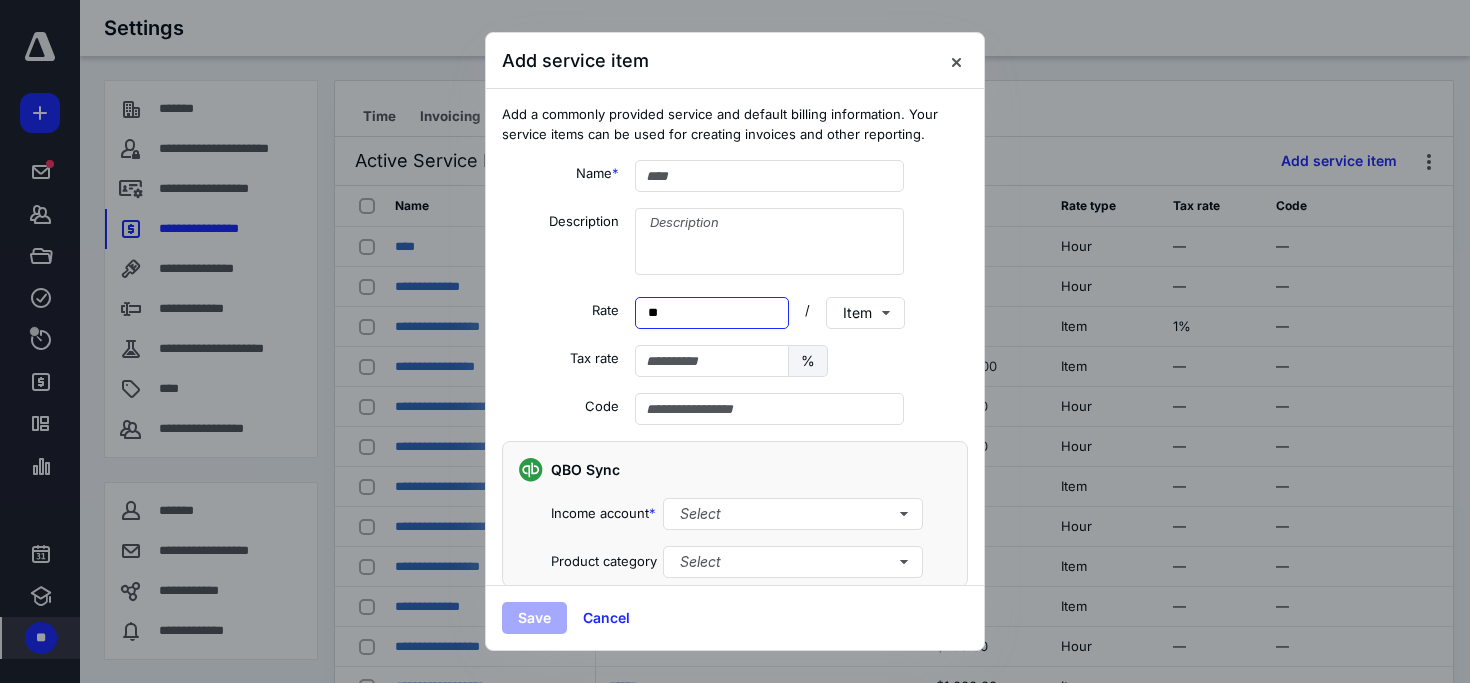 type on "***" 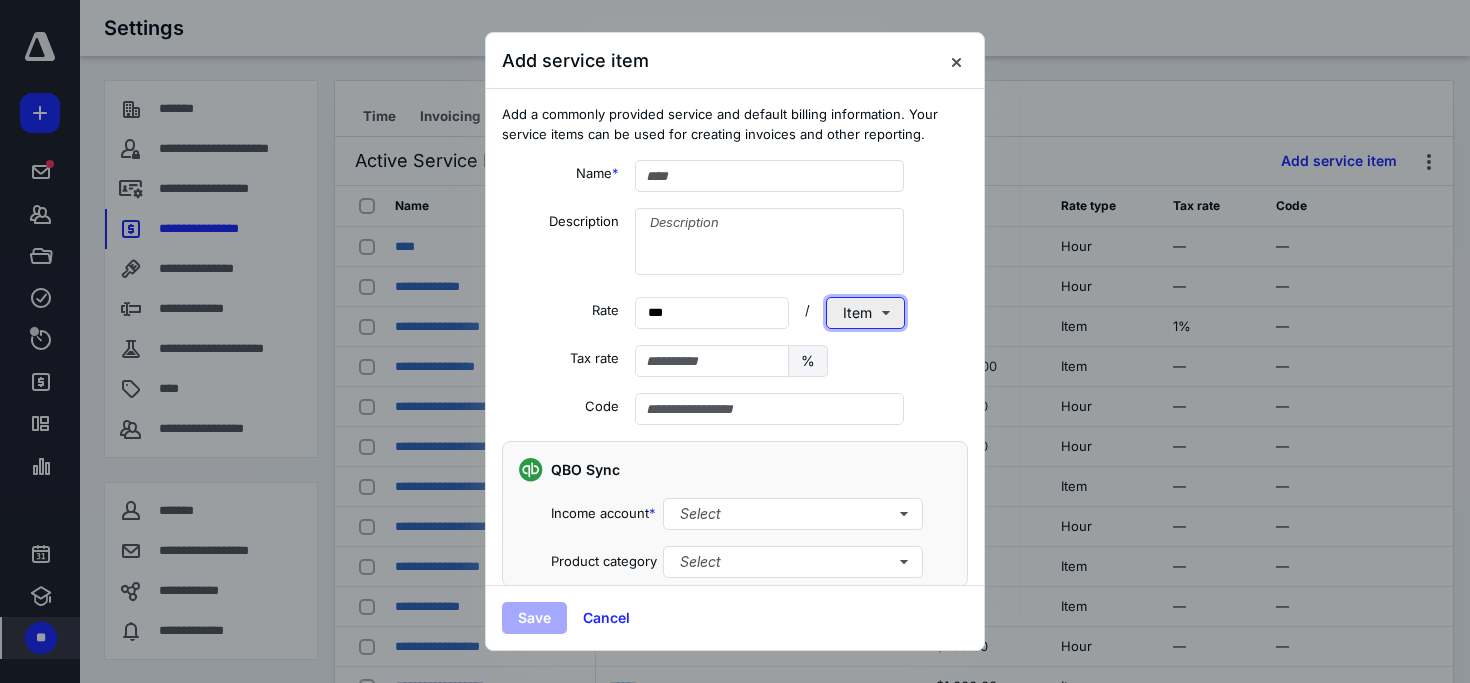 click on "Item" at bounding box center [865, 313] 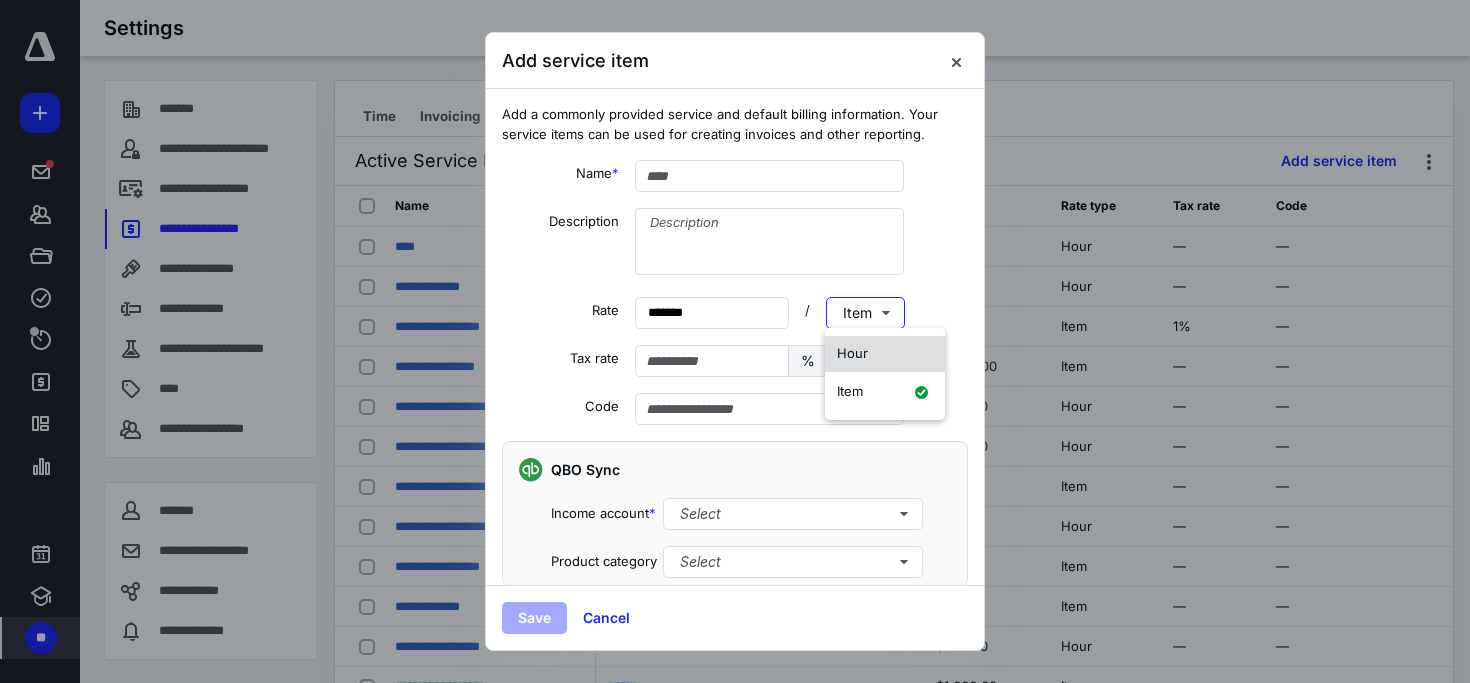 click on "Hour" at bounding box center (885, 354) 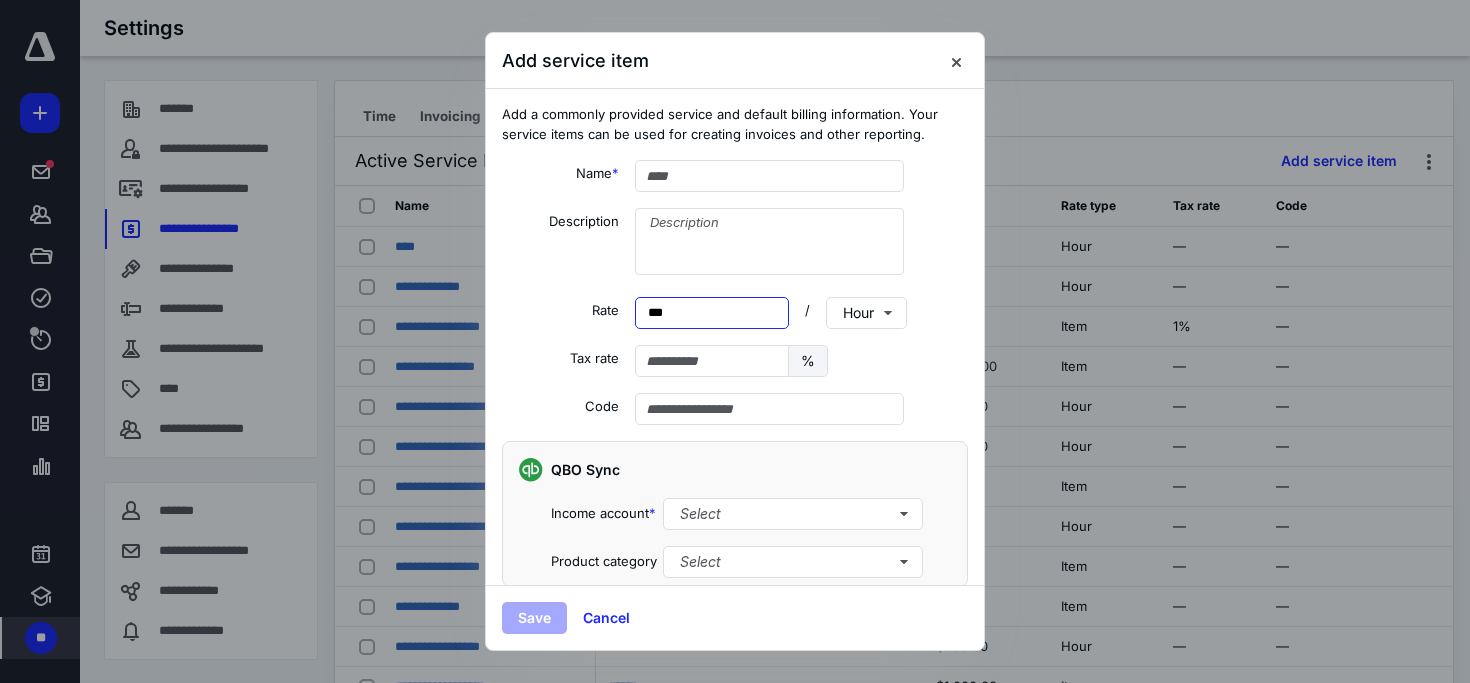click on "*** *****" at bounding box center [712, 313] 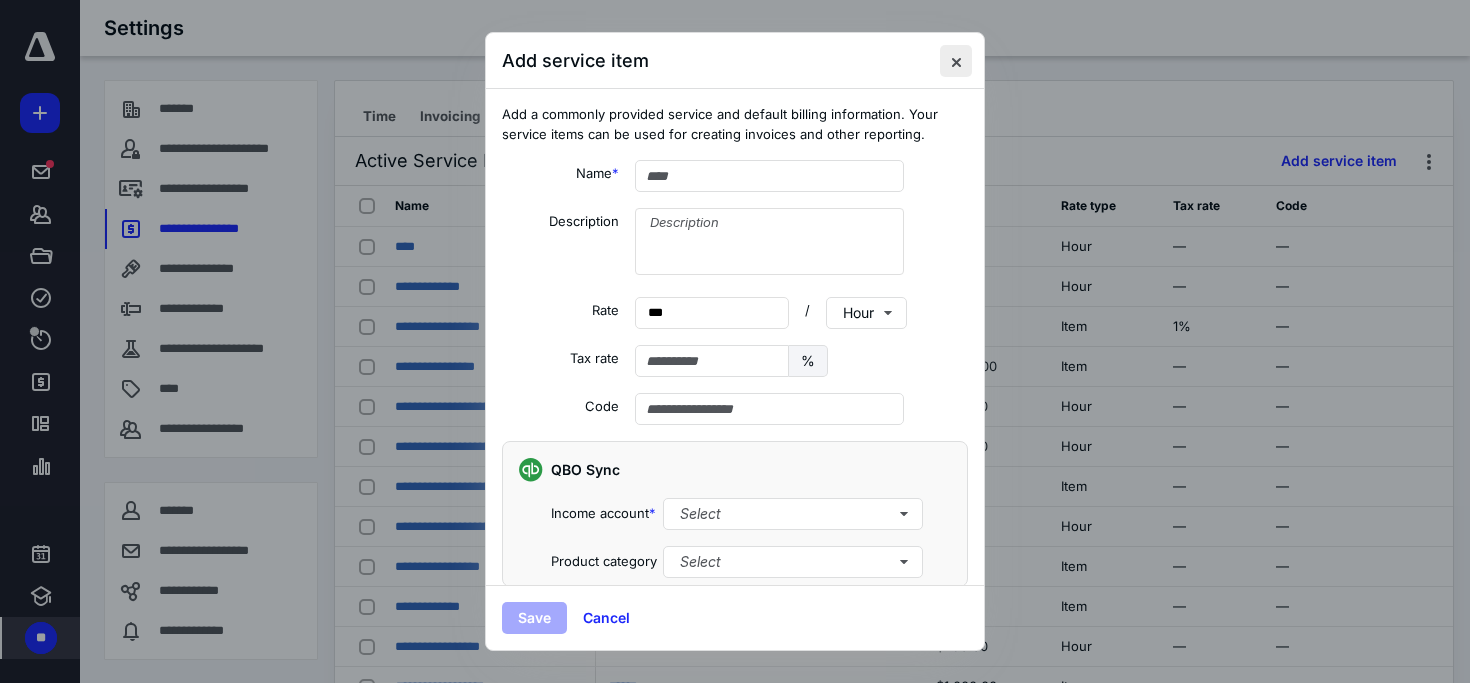 click at bounding box center (956, 61) 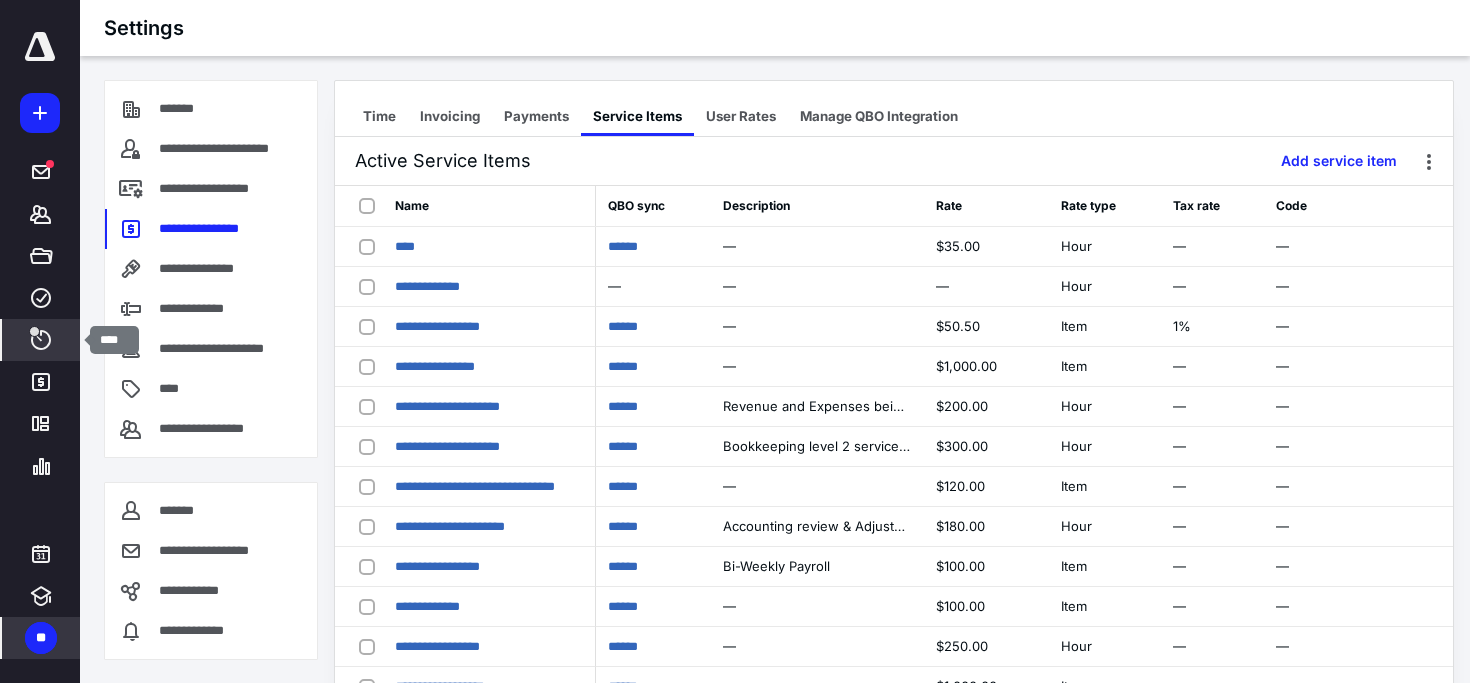 click 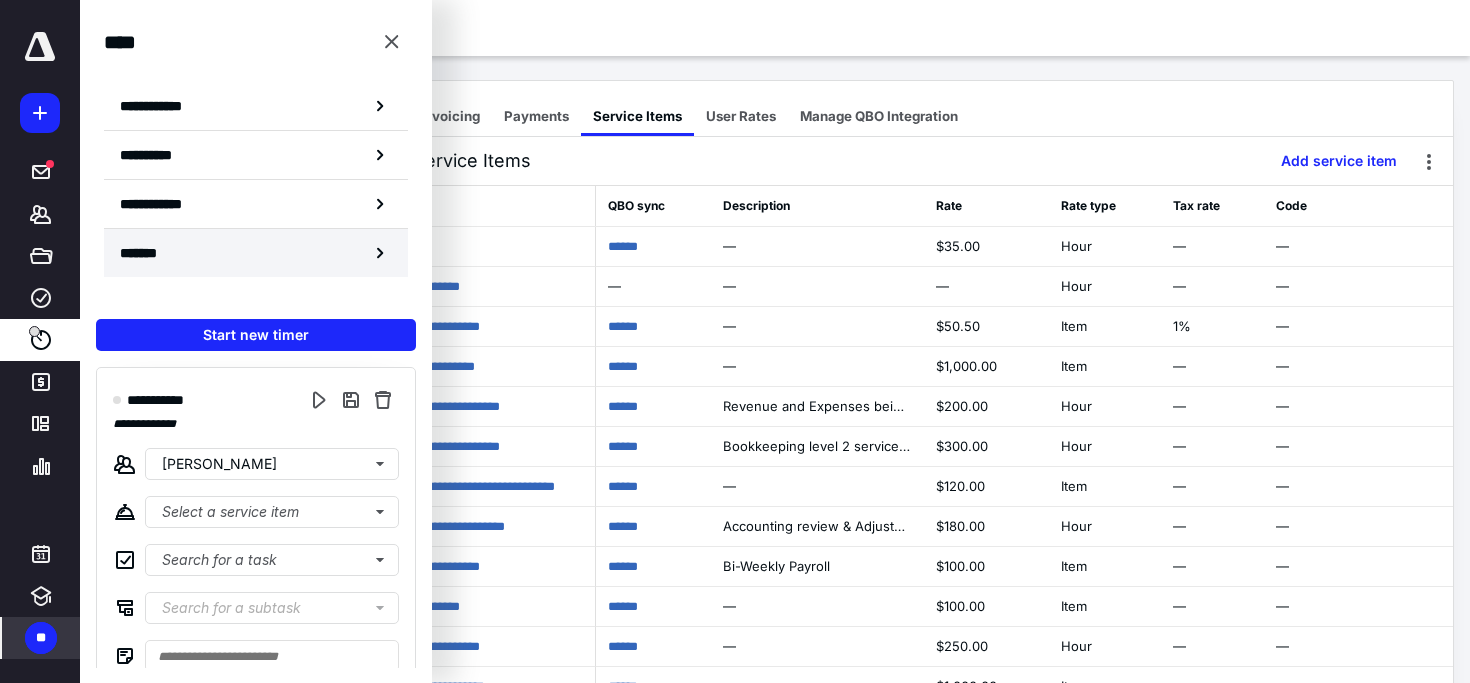 click on "*******" at bounding box center [256, 253] 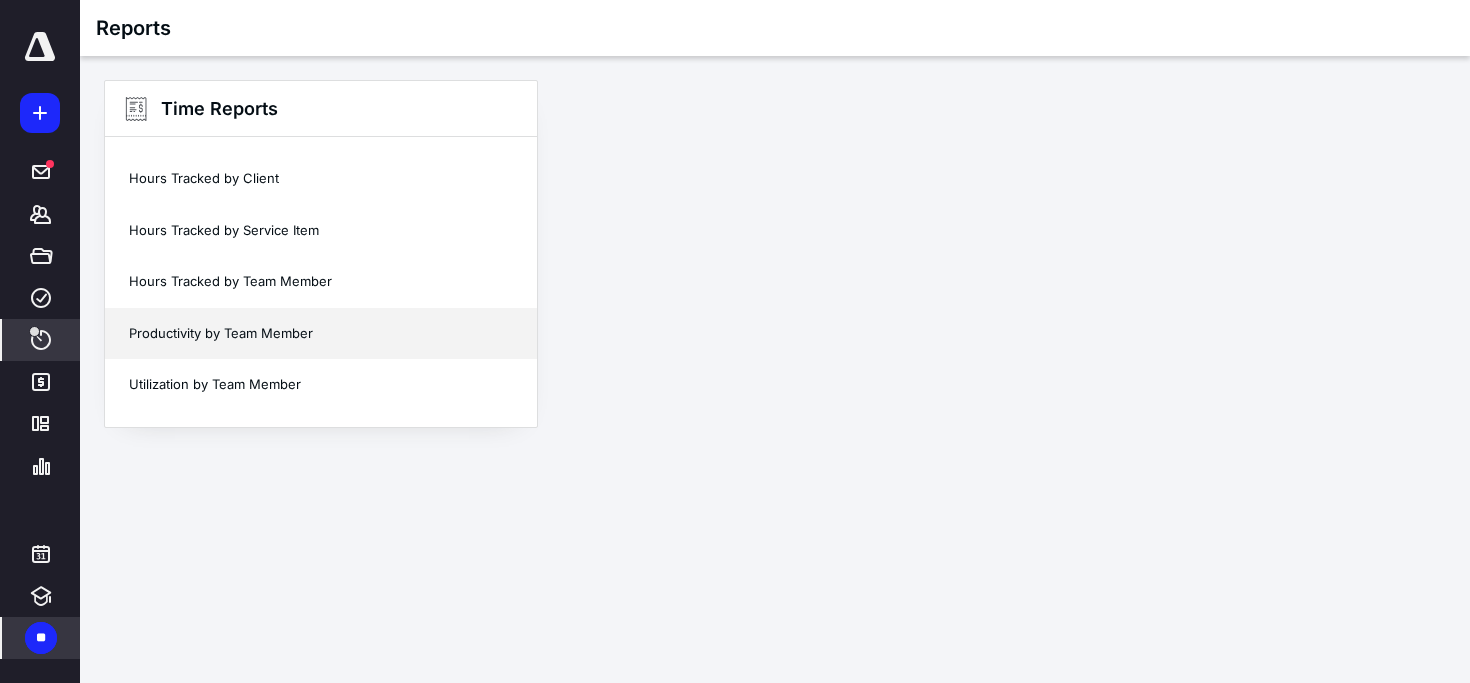 click on "Productivity by Team Member" at bounding box center [321, 334] 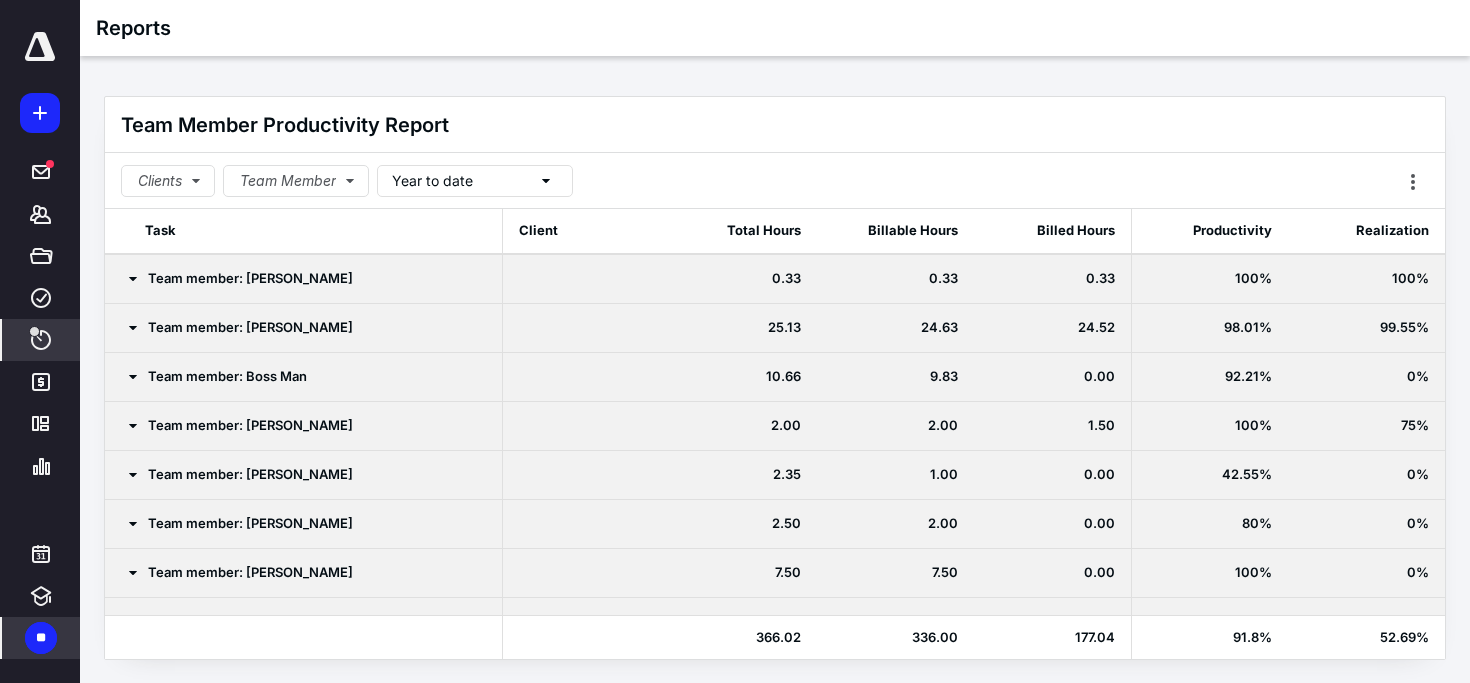 click on "Team member: [PERSON_NAME]" at bounding box center (304, 278) 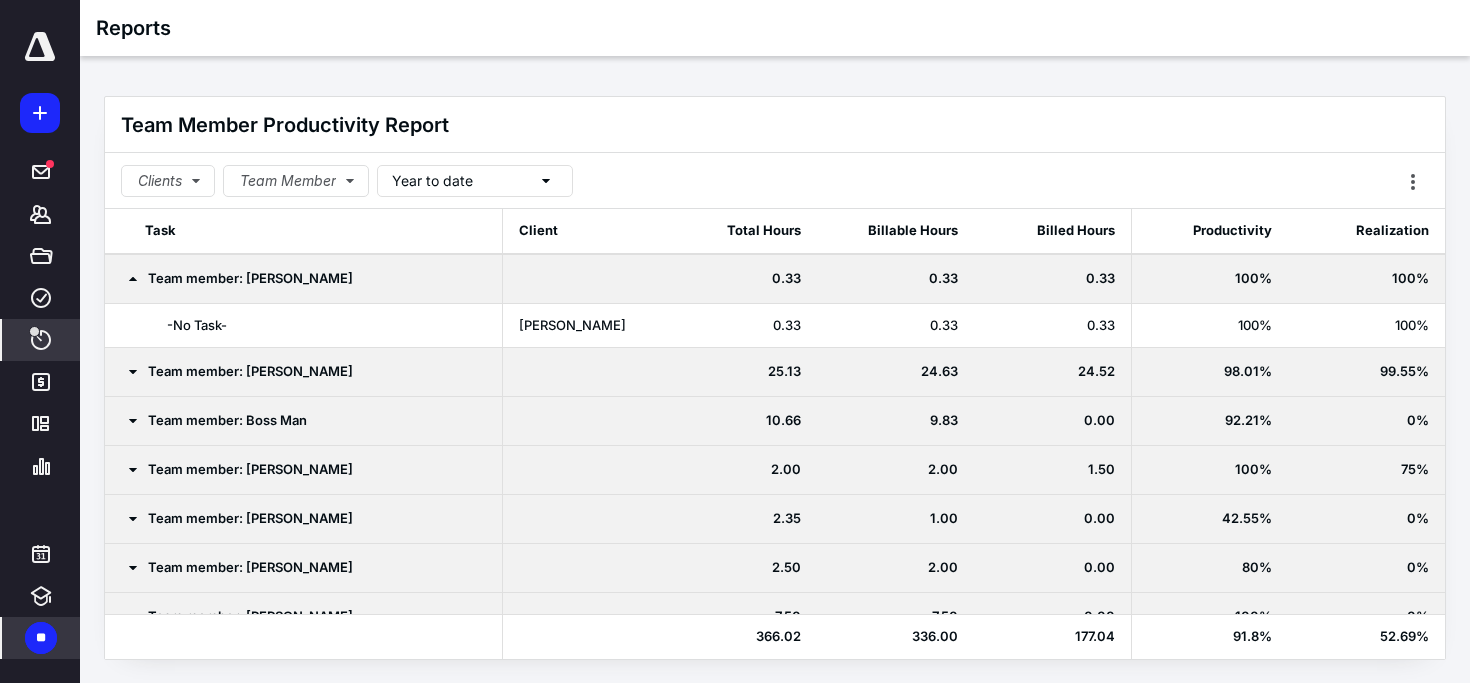 click on "Team member: [PERSON_NAME]" at bounding box center (304, 278) 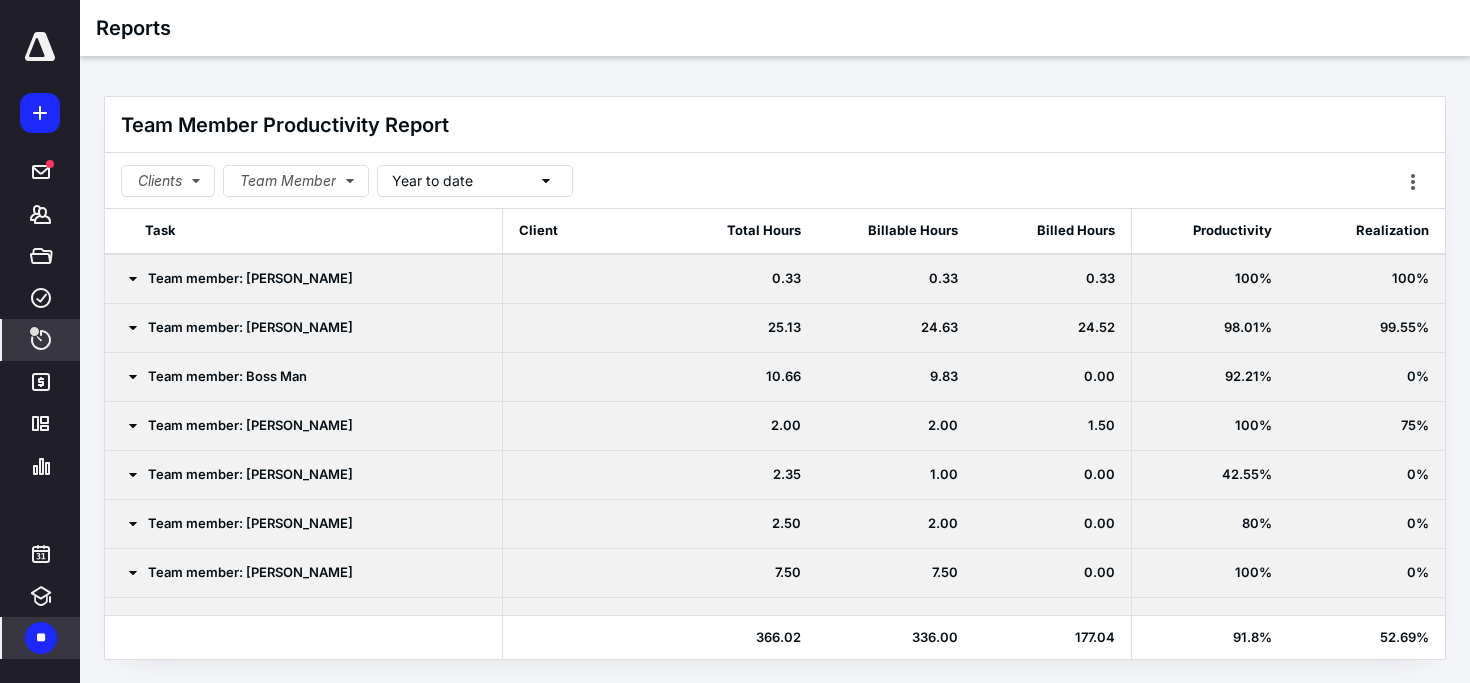 click on "Team member: [PERSON_NAME]" at bounding box center [304, 327] 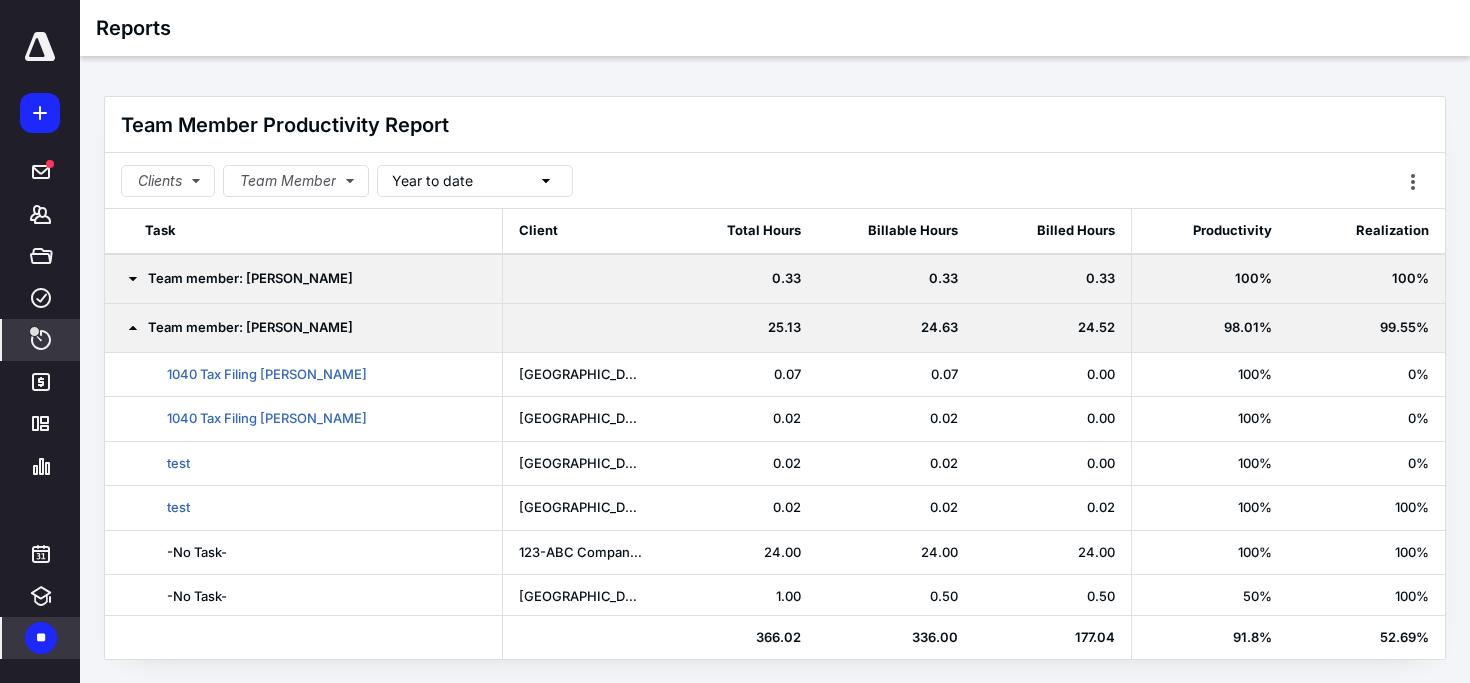click on "Team member: [PERSON_NAME]" at bounding box center [304, 327] 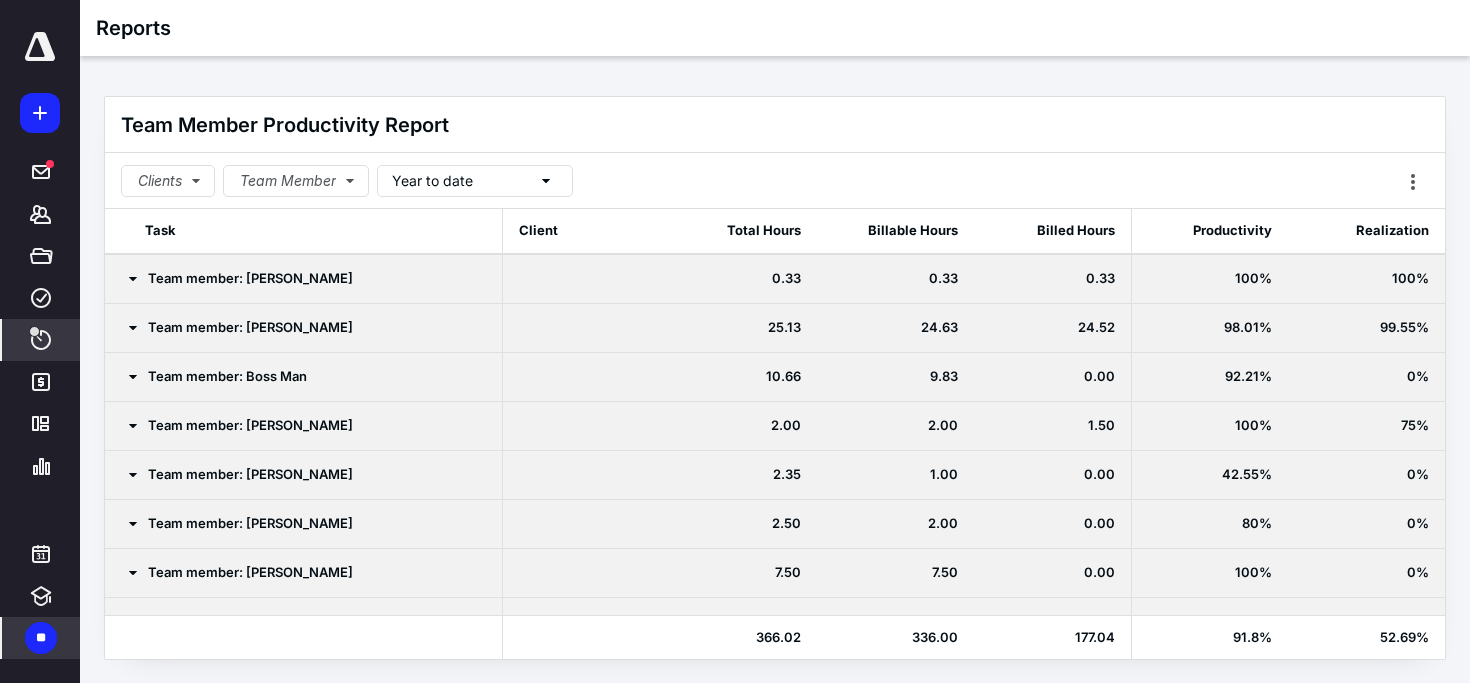 click on "Team member: [PERSON_NAME]" at bounding box center [304, 327] 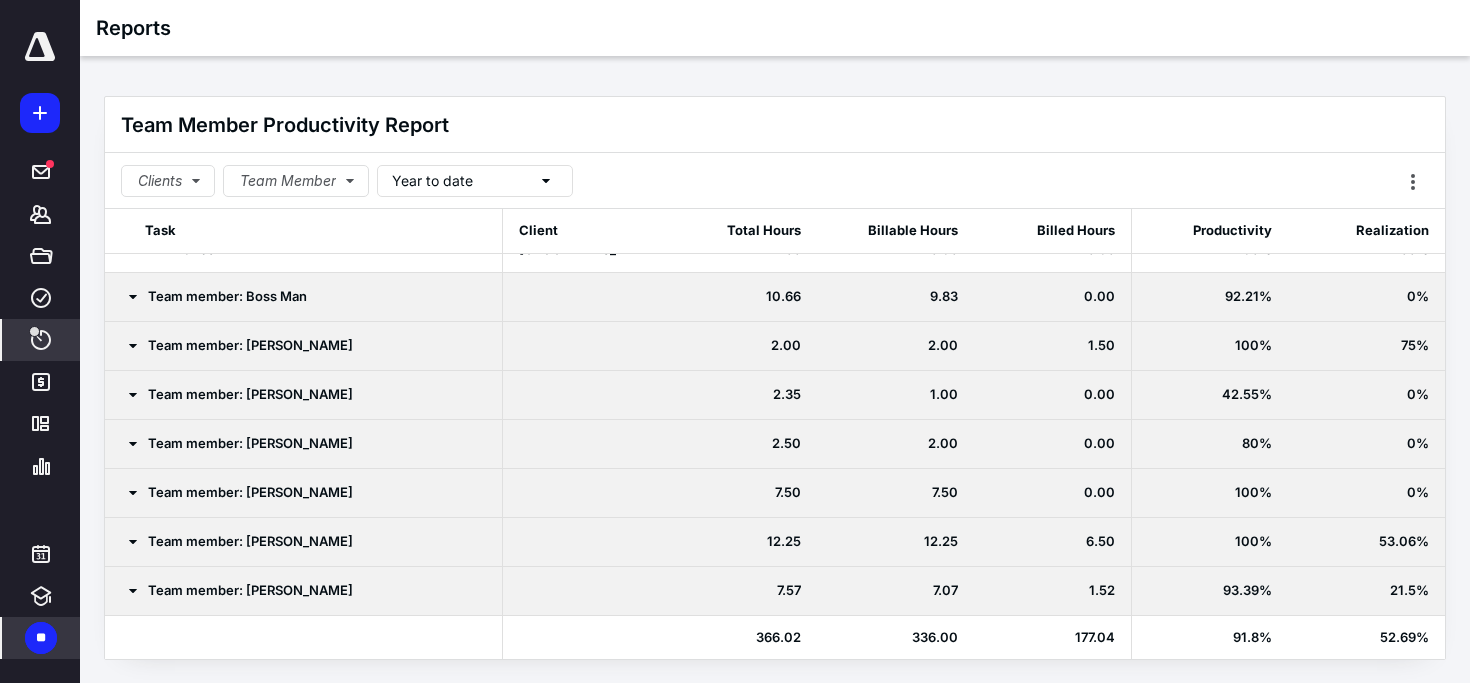 scroll, scrollTop: 360, scrollLeft: 0, axis: vertical 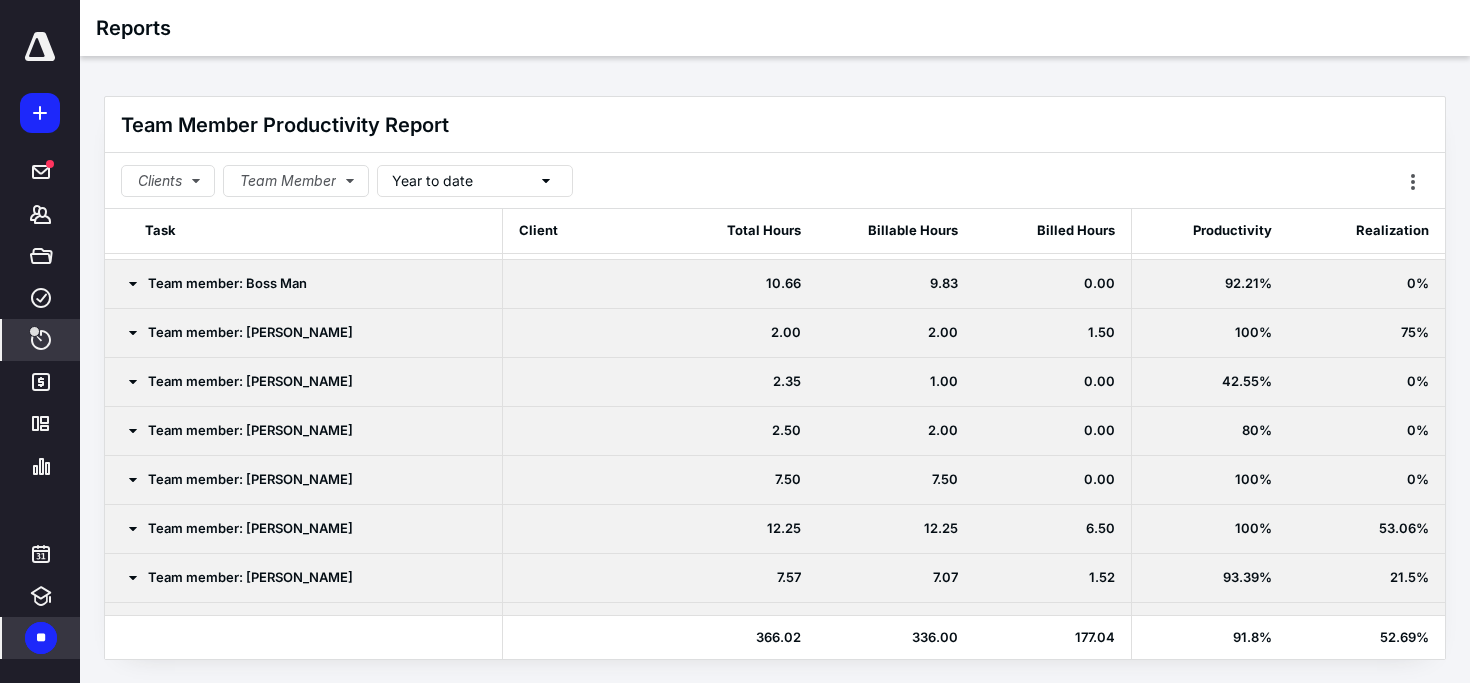 click on "Team member: [PERSON_NAME]" at bounding box center [304, 479] 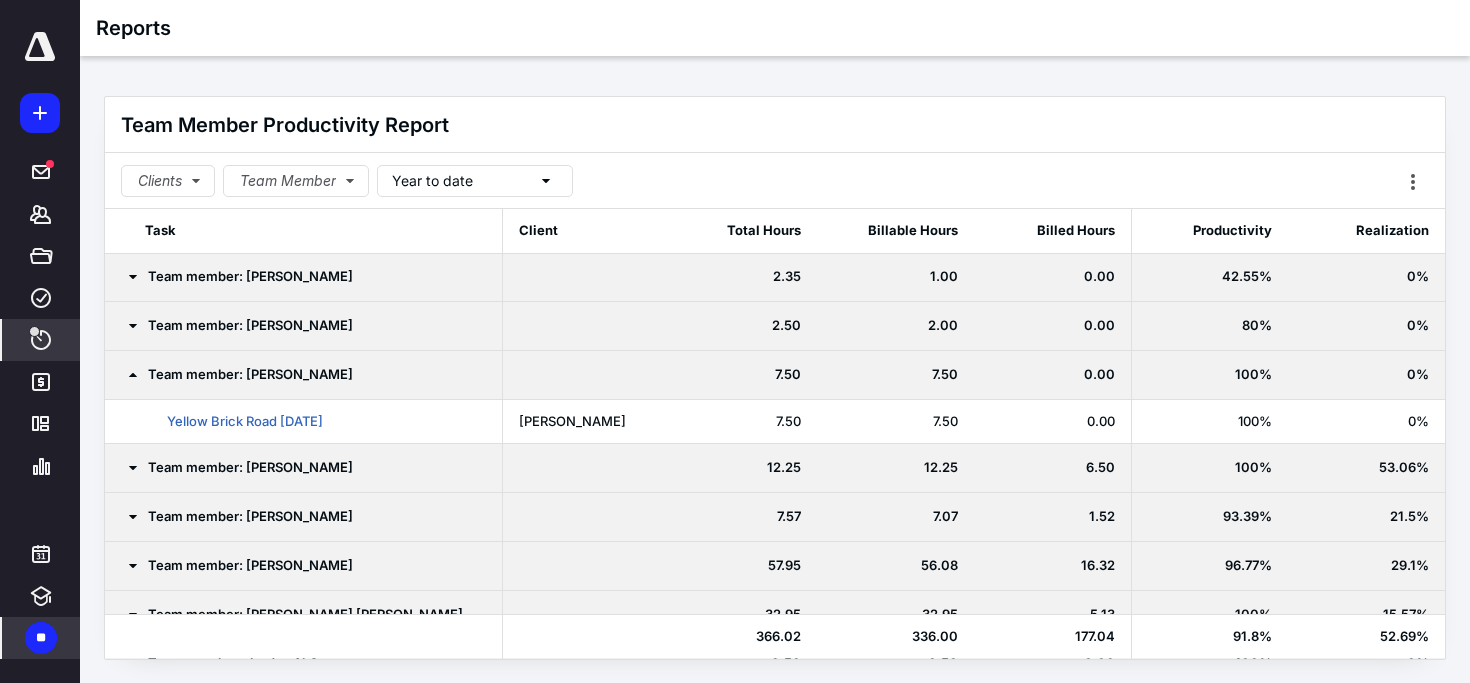scroll, scrollTop: 502, scrollLeft: 0, axis: vertical 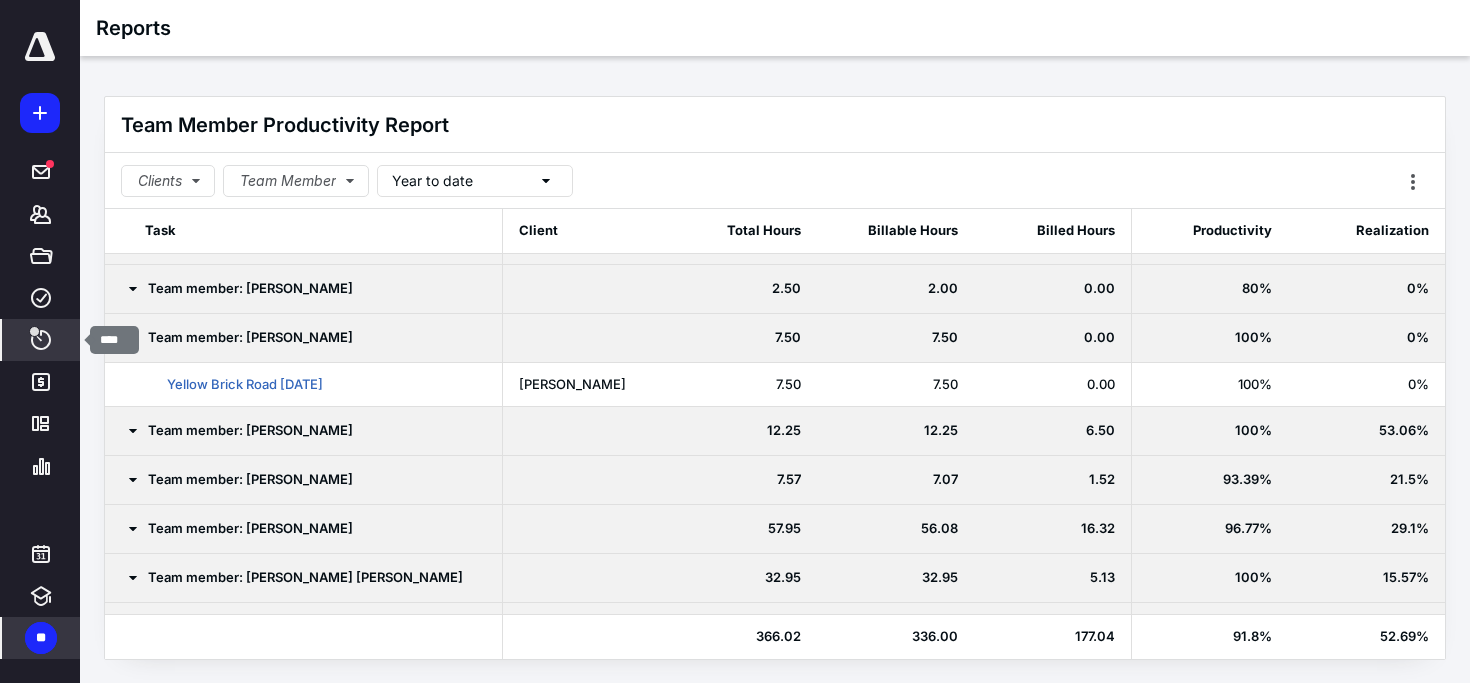 click 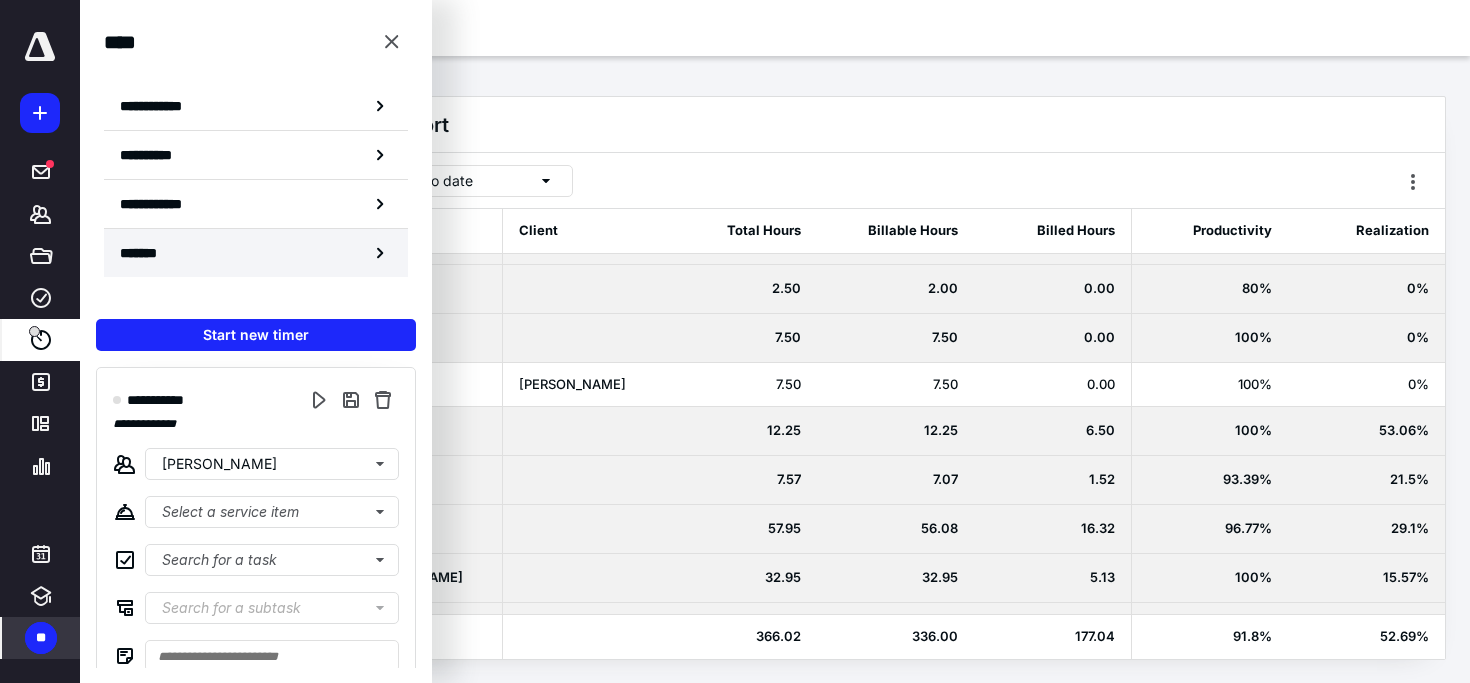 click on "*******" at bounding box center [256, 253] 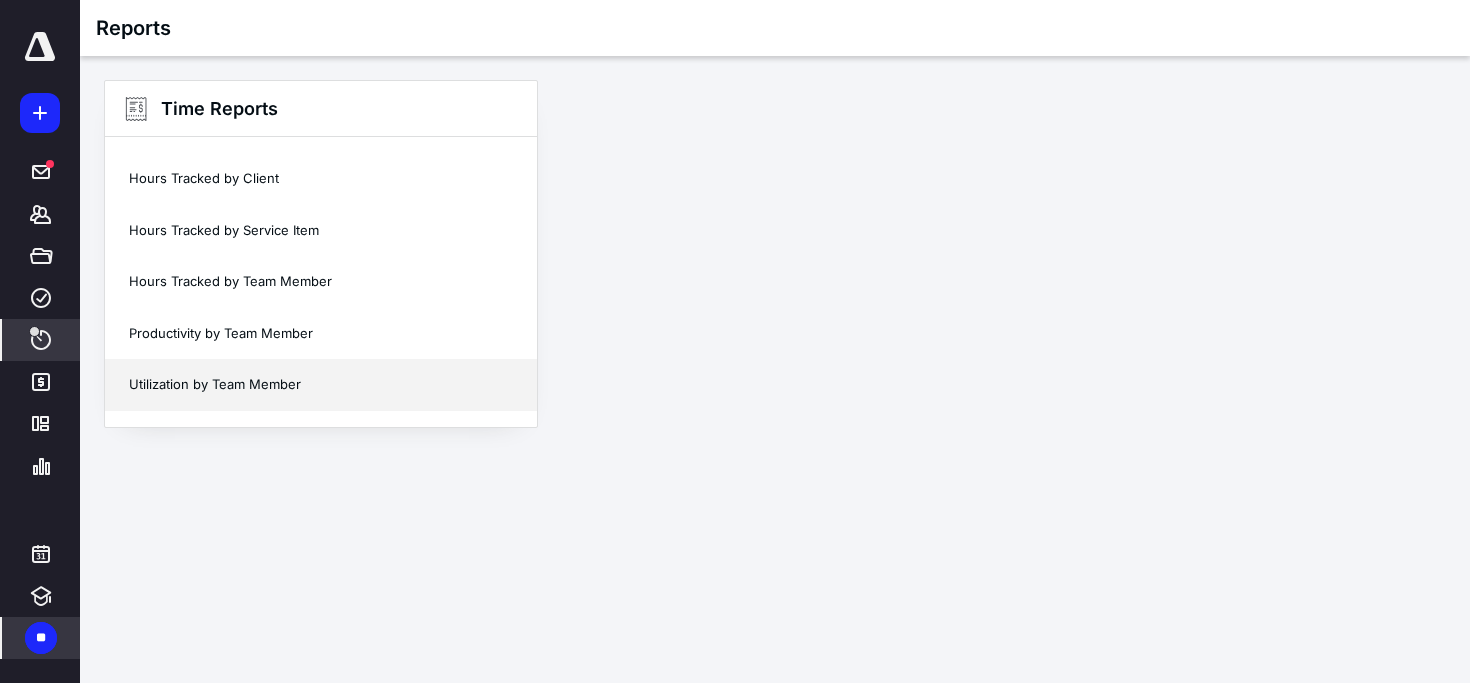 click on "Utilization by Team Member" at bounding box center (321, 385) 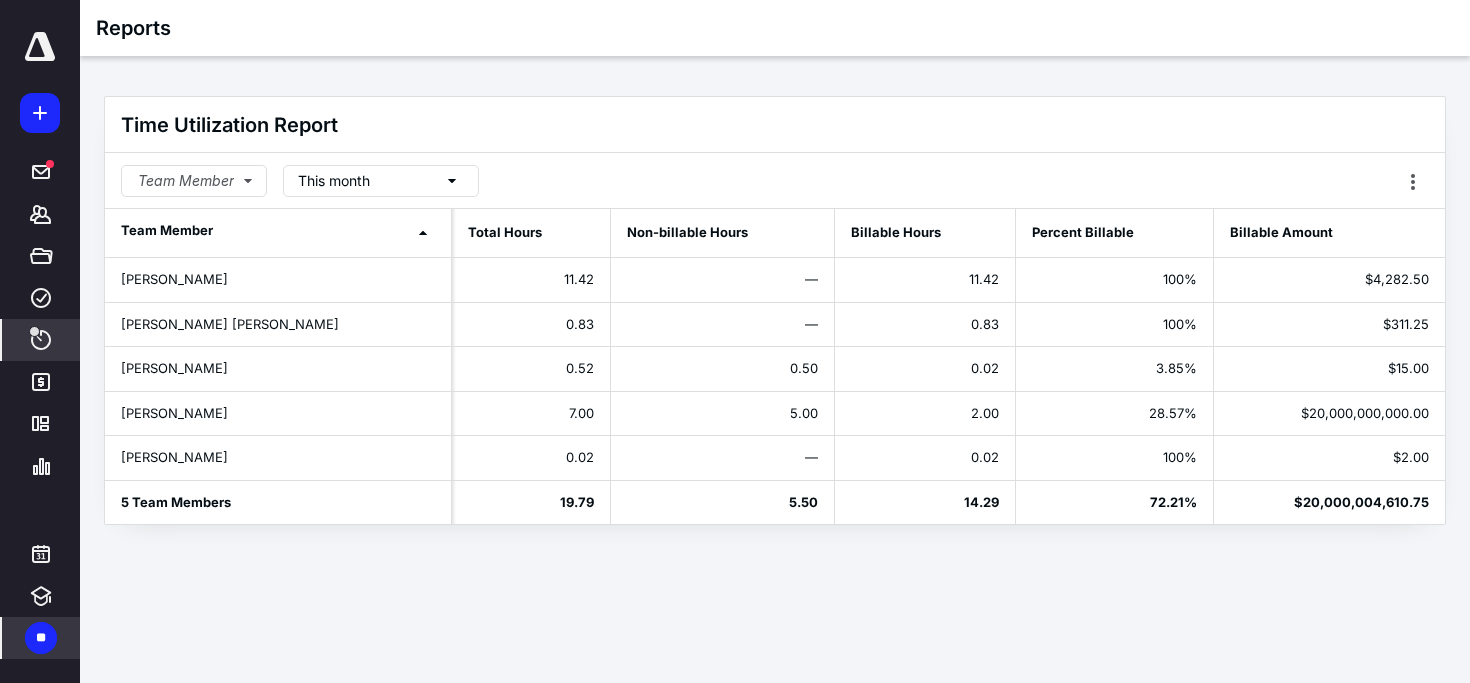 click on "This month" at bounding box center [381, 181] 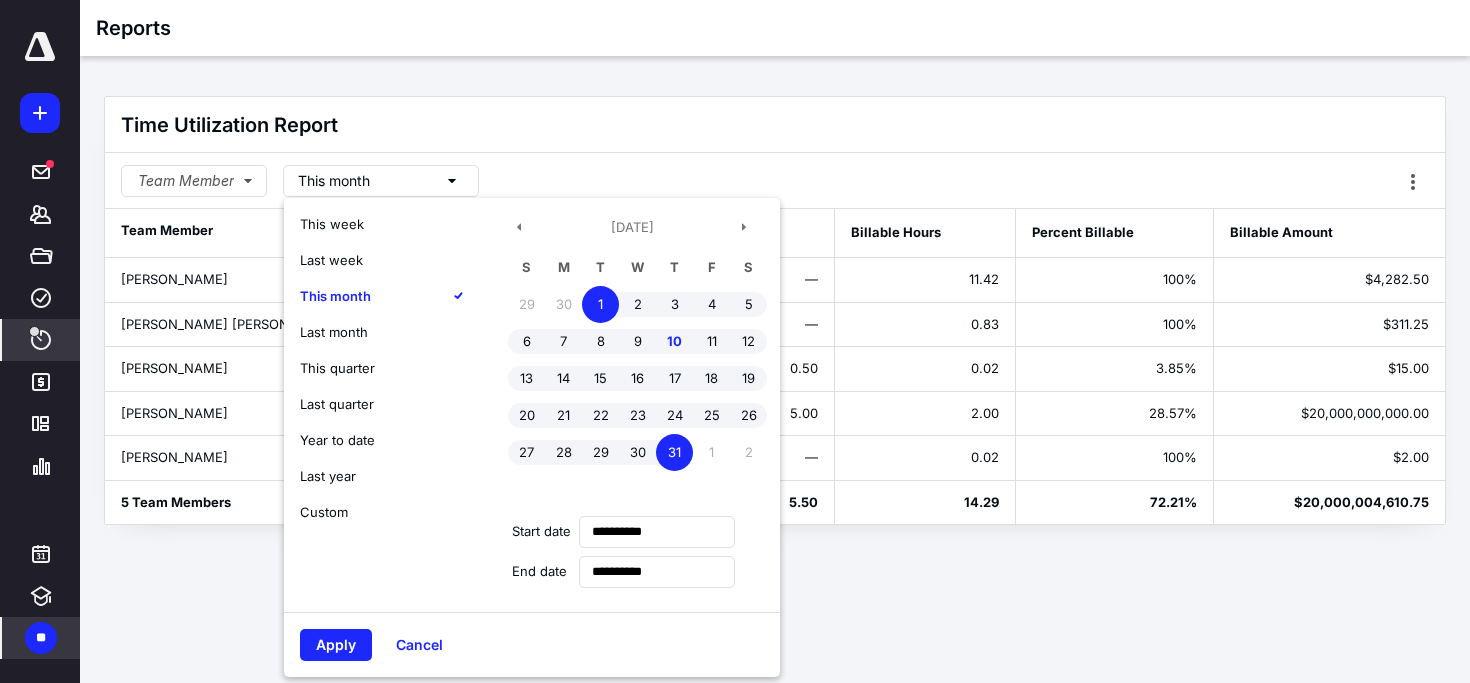 click on "Time Utilization Report" at bounding box center [775, 125] 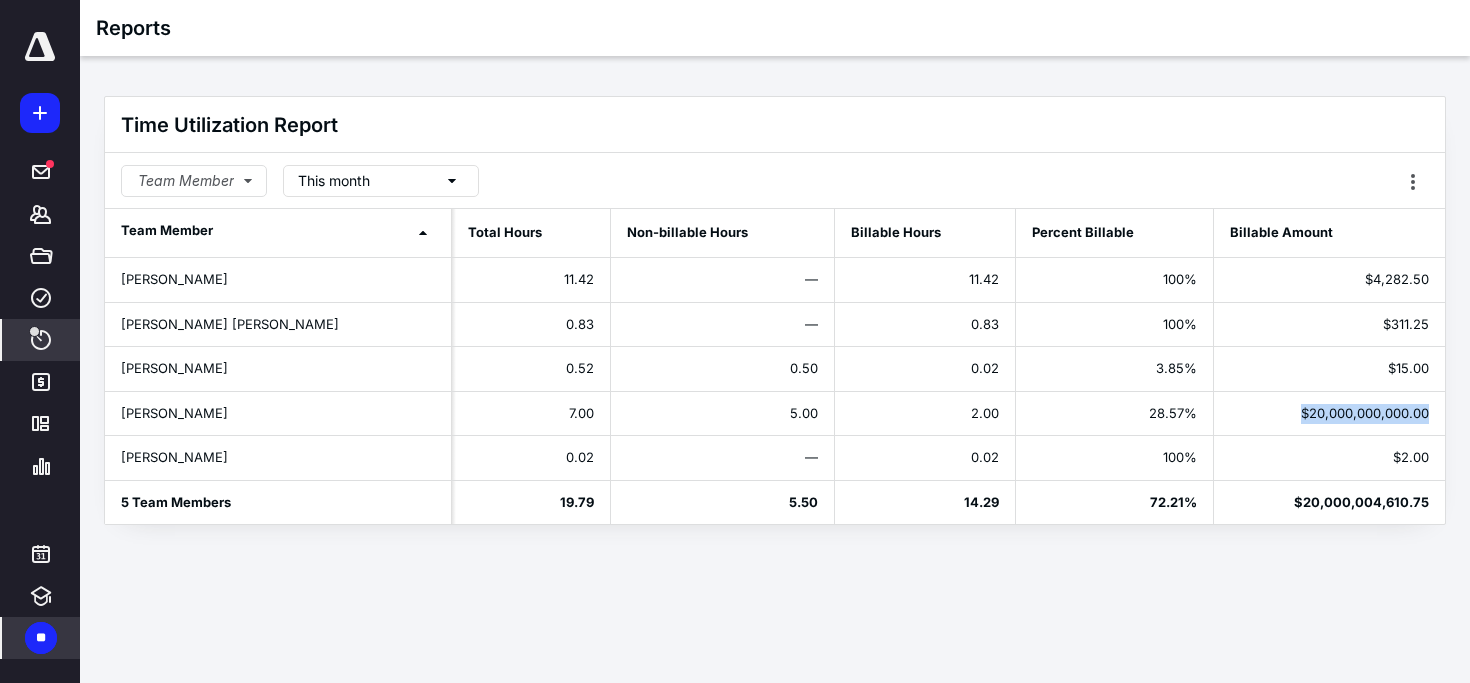 drag, startPoint x: 1299, startPoint y: 410, endPoint x: 1431, endPoint y: 415, distance: 132.09467 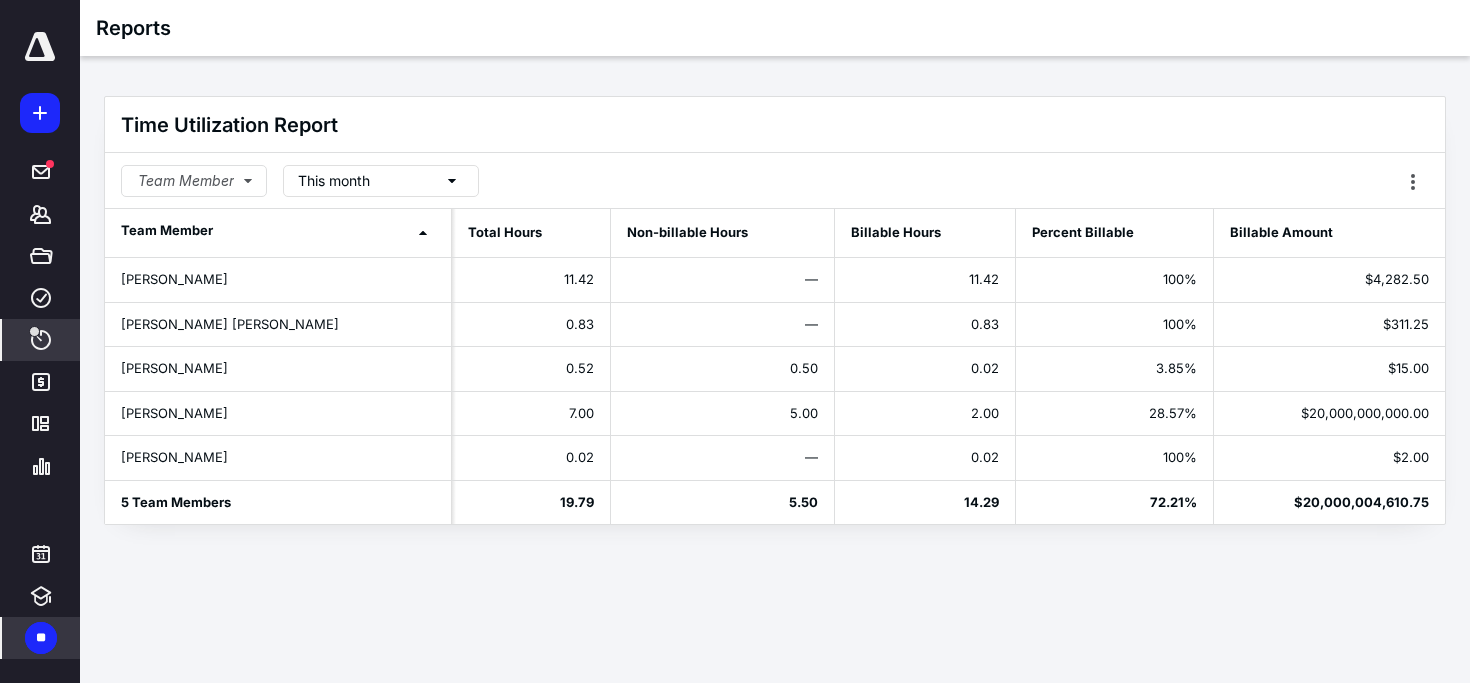 click on "$20,000,000,000.00" at bounding box center [1365, 413] 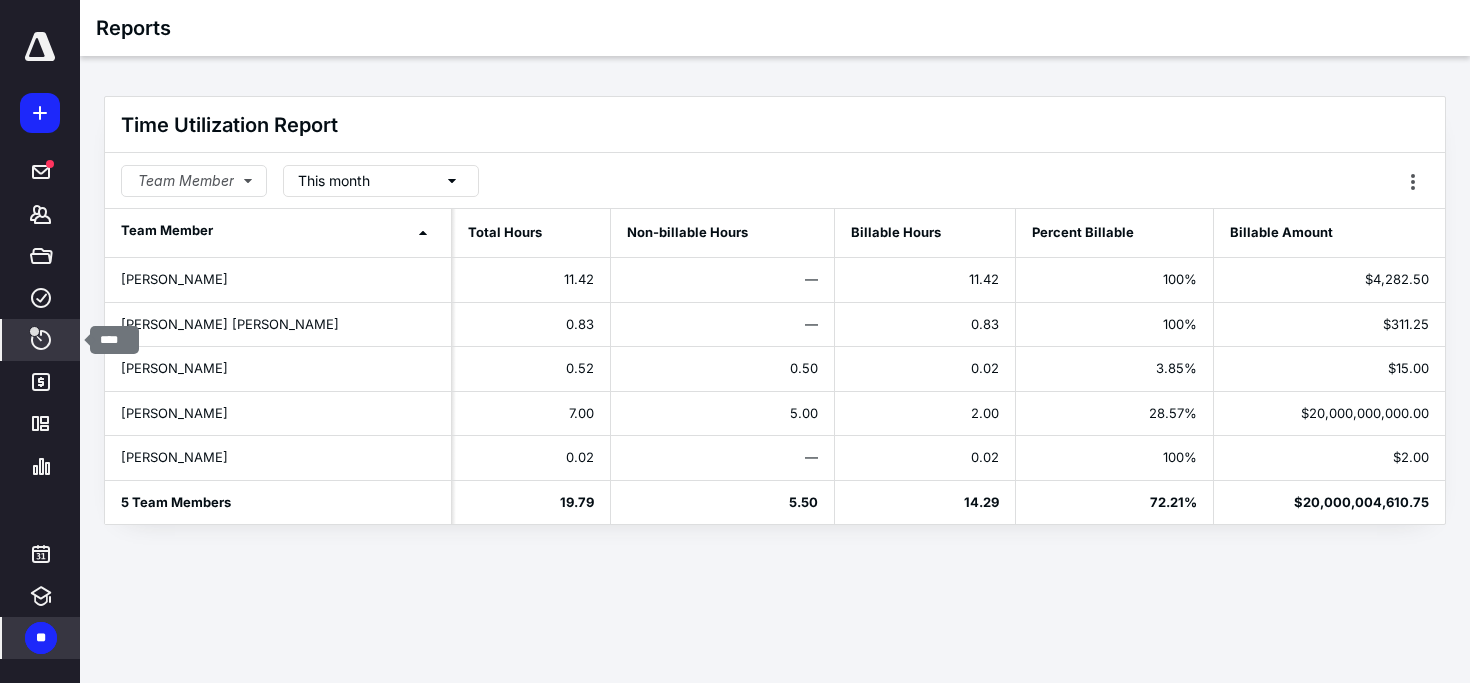 click 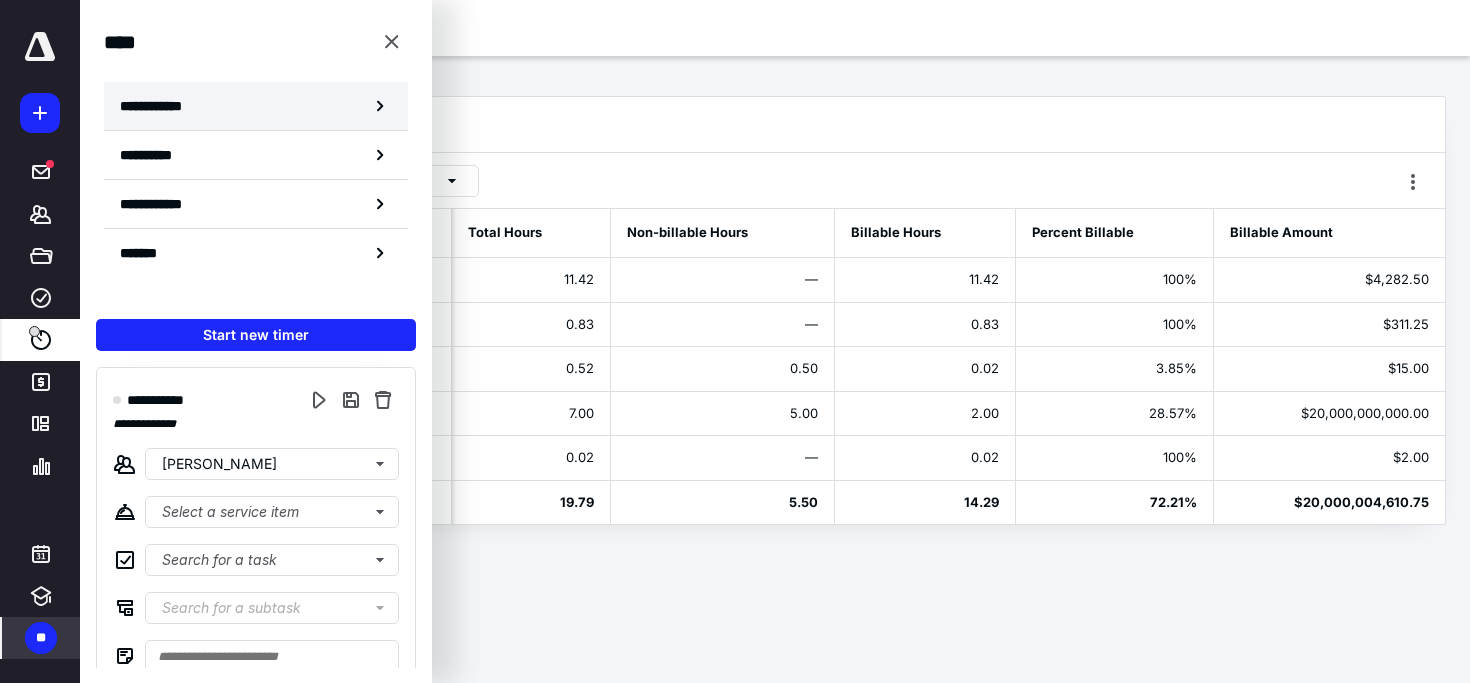 click on "**********" at bounding box center (256, 106) 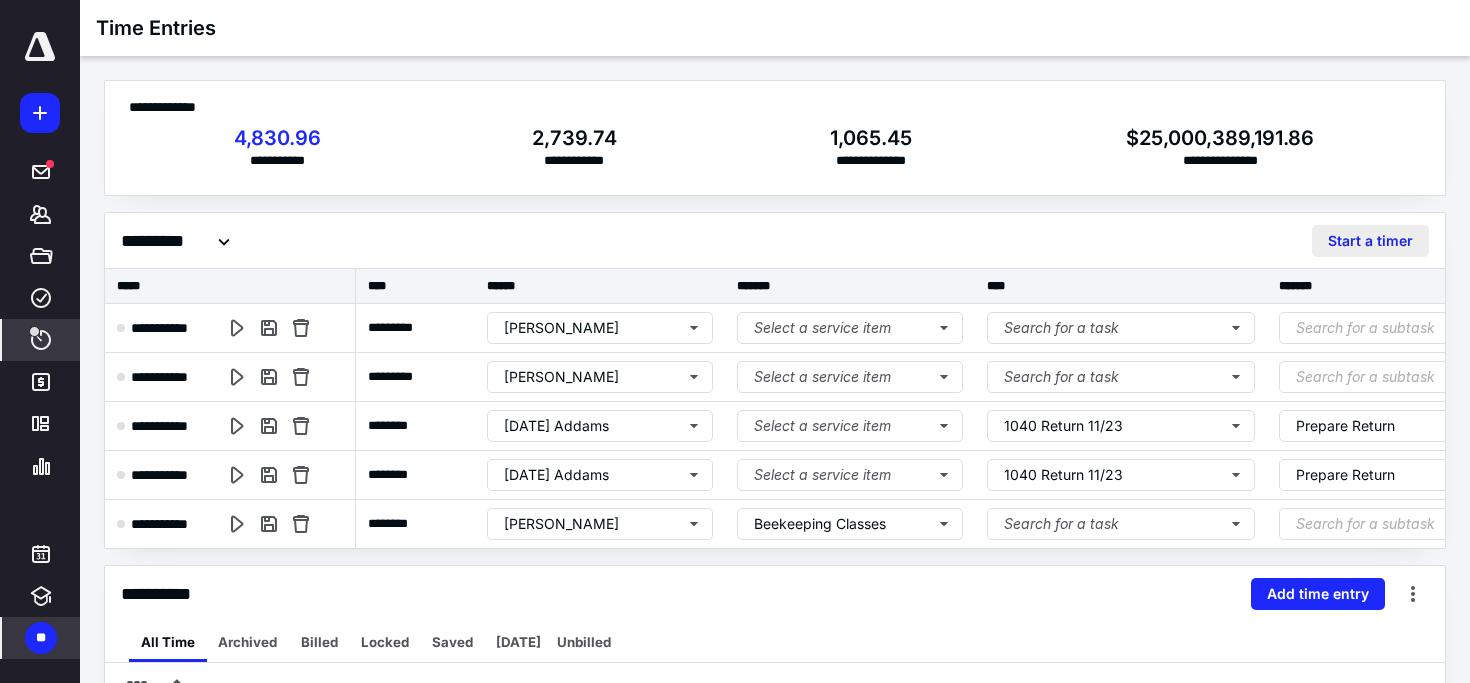 click on "Start a timer" at bounding box center [1370, 241] 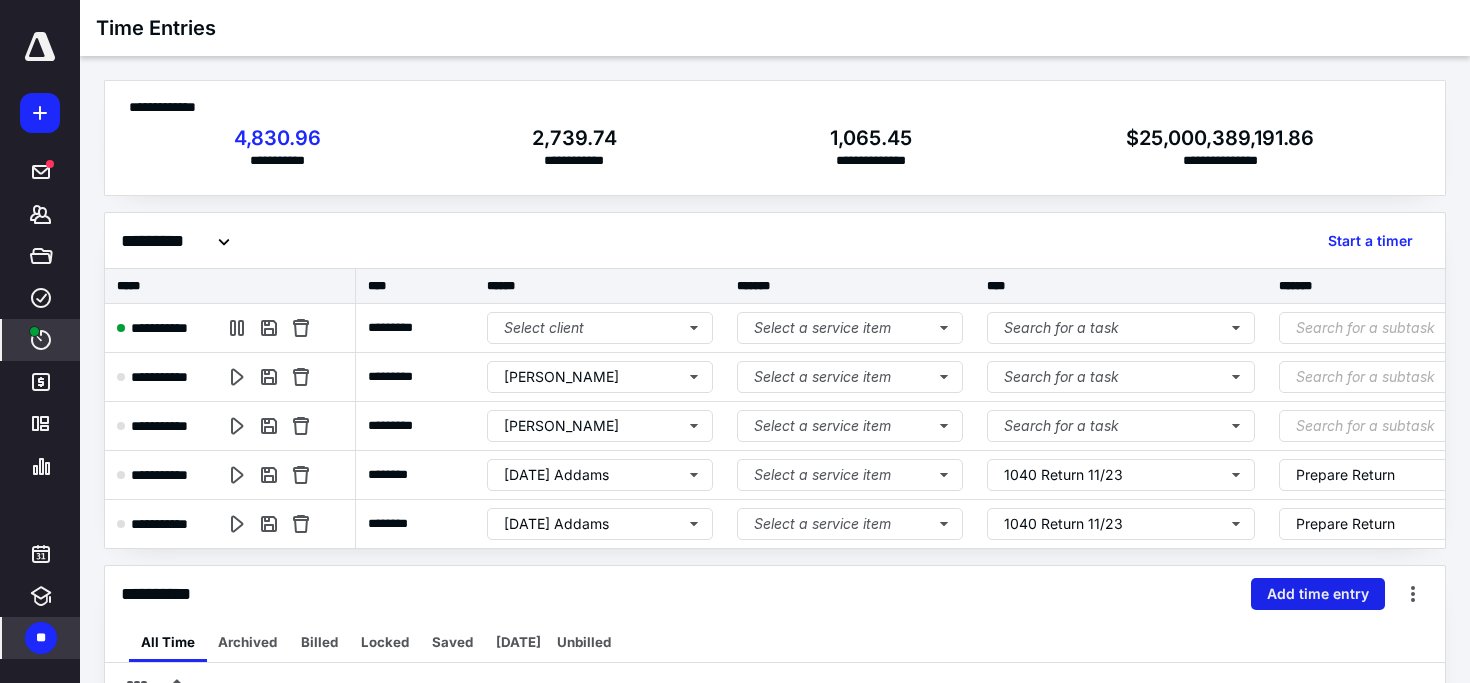 click on "Add time entry" at bounding box center [1318, 594] 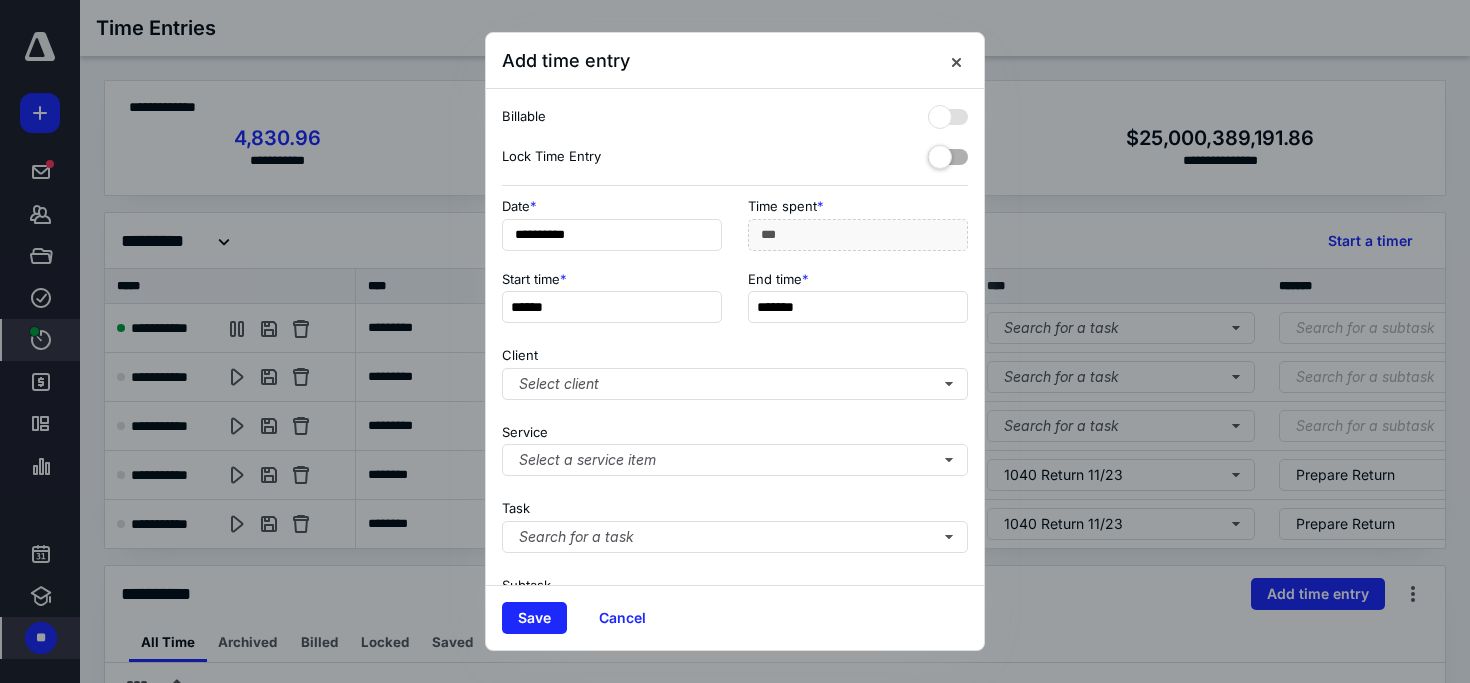 click at bounding box center [948, 113] 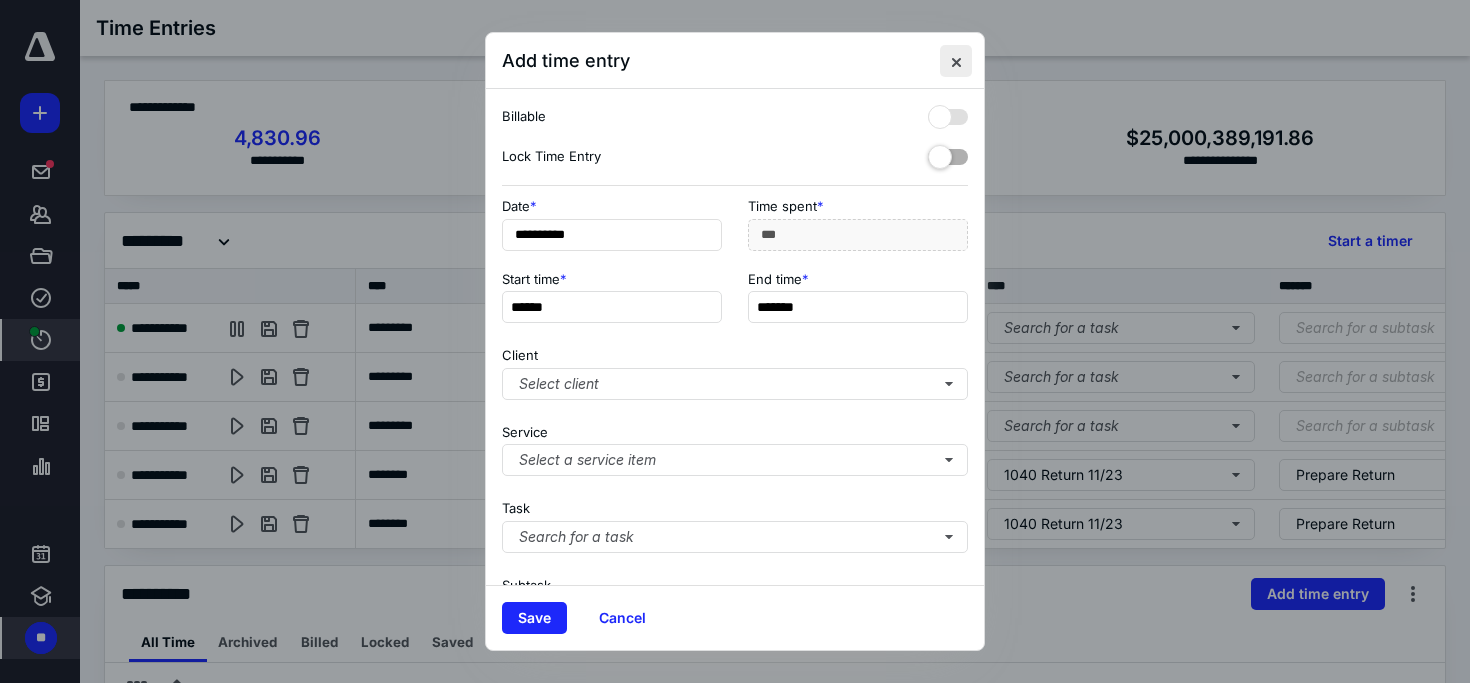click at bounding box center [956, 61] 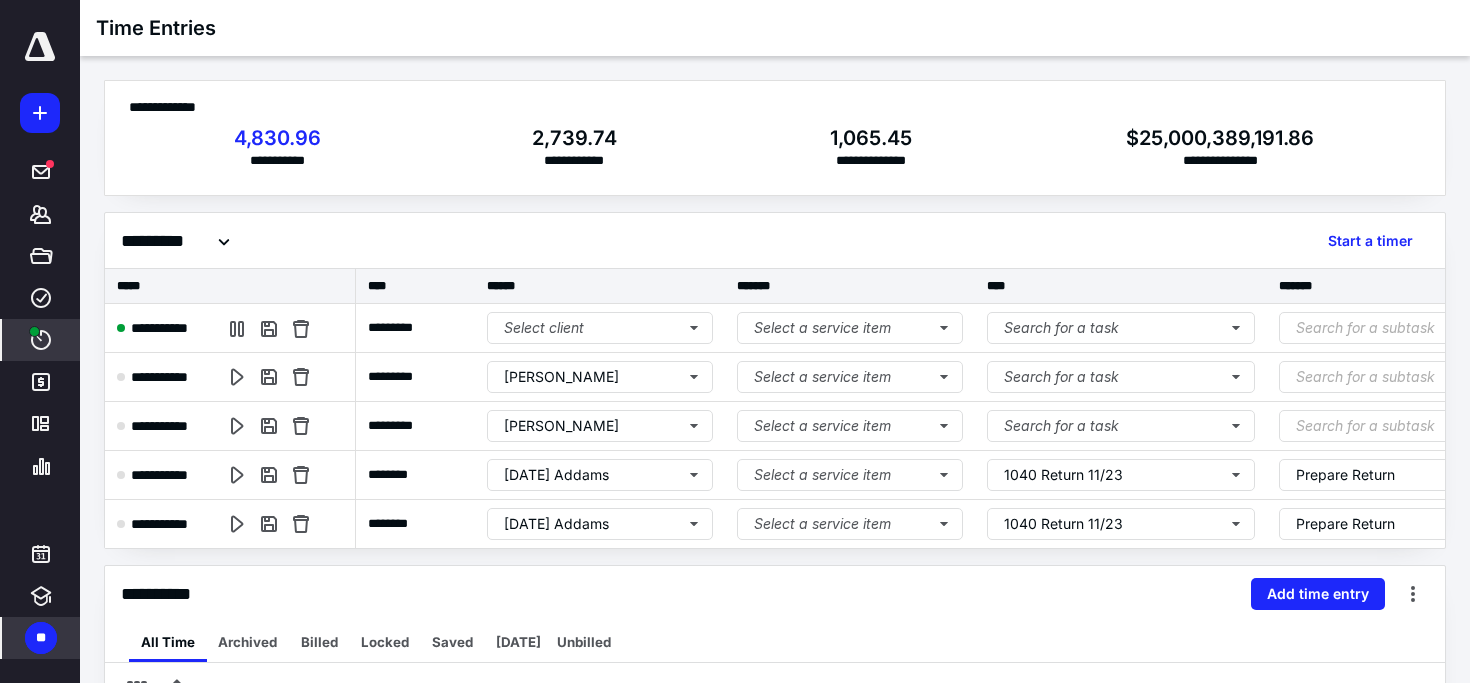 scroll, scrollTop: 78, scrollLeft: 0, axis: vertical 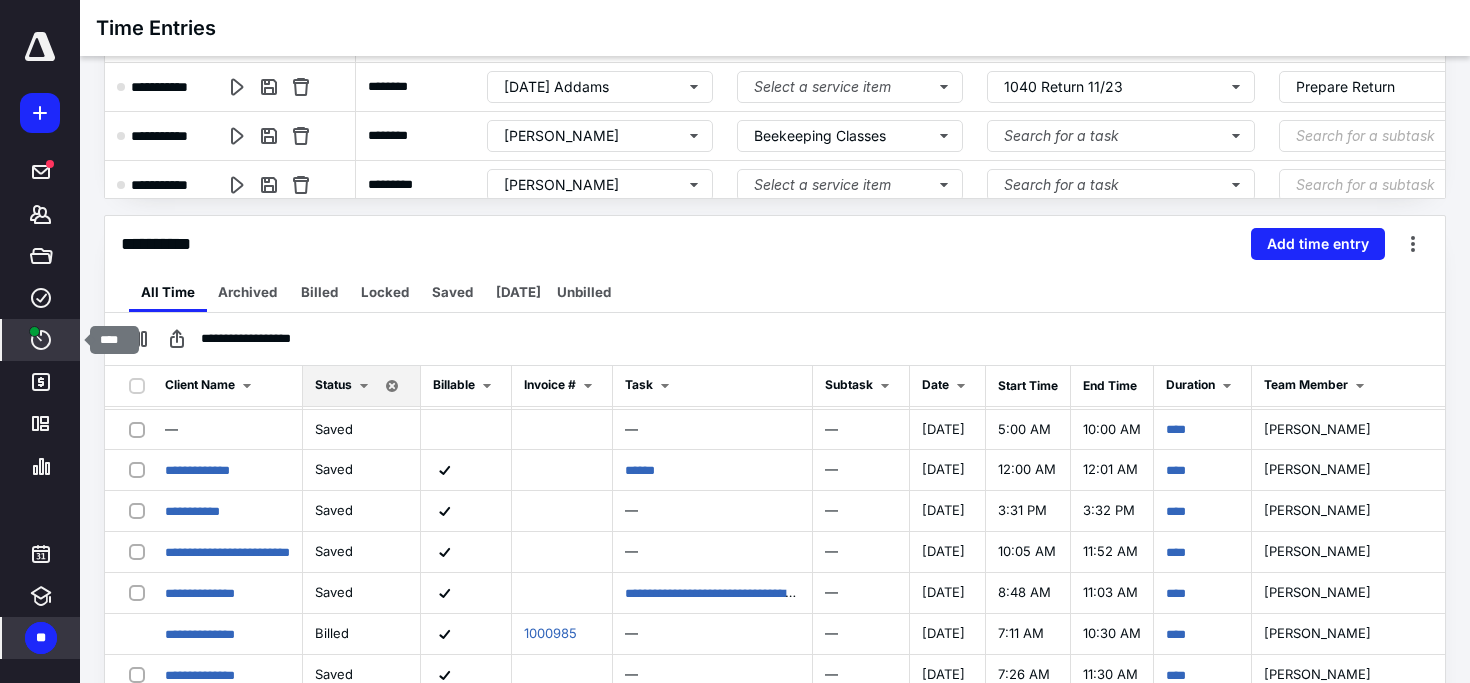 click 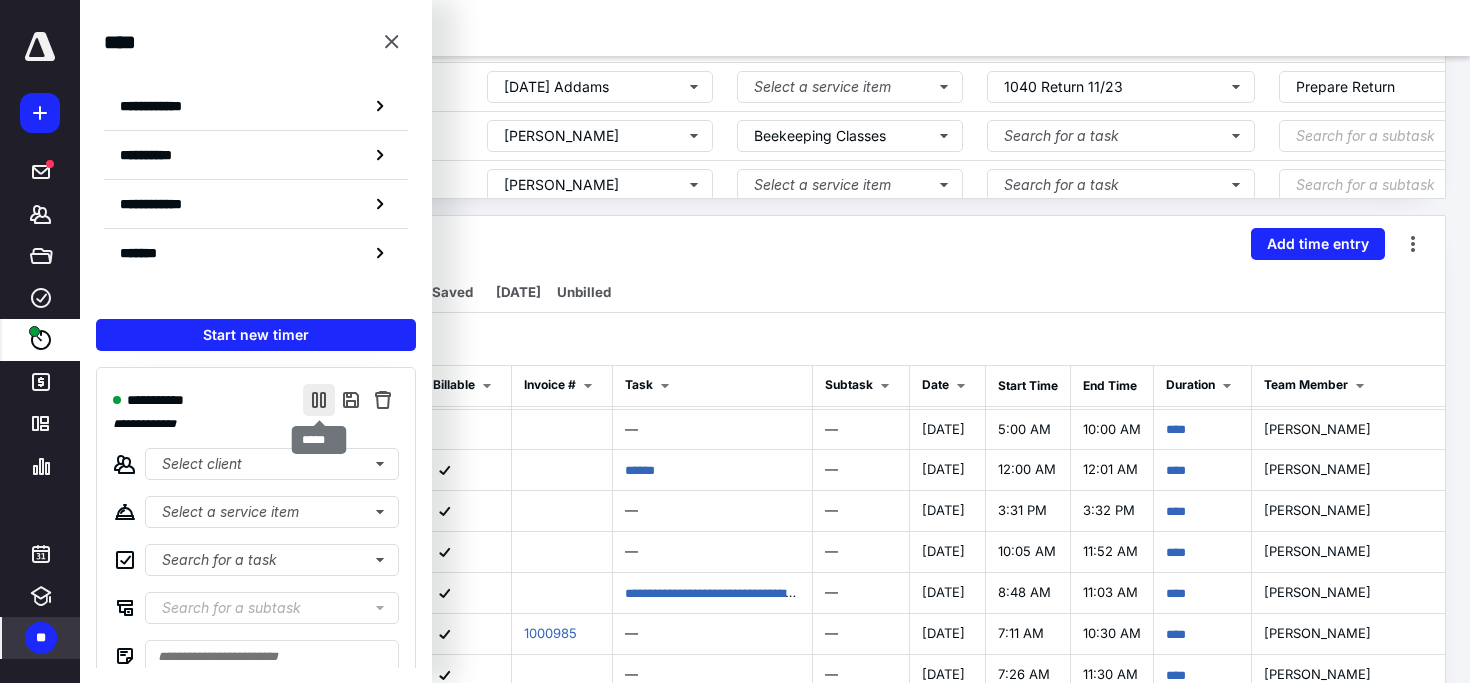 click at bounding box center [319, 400] 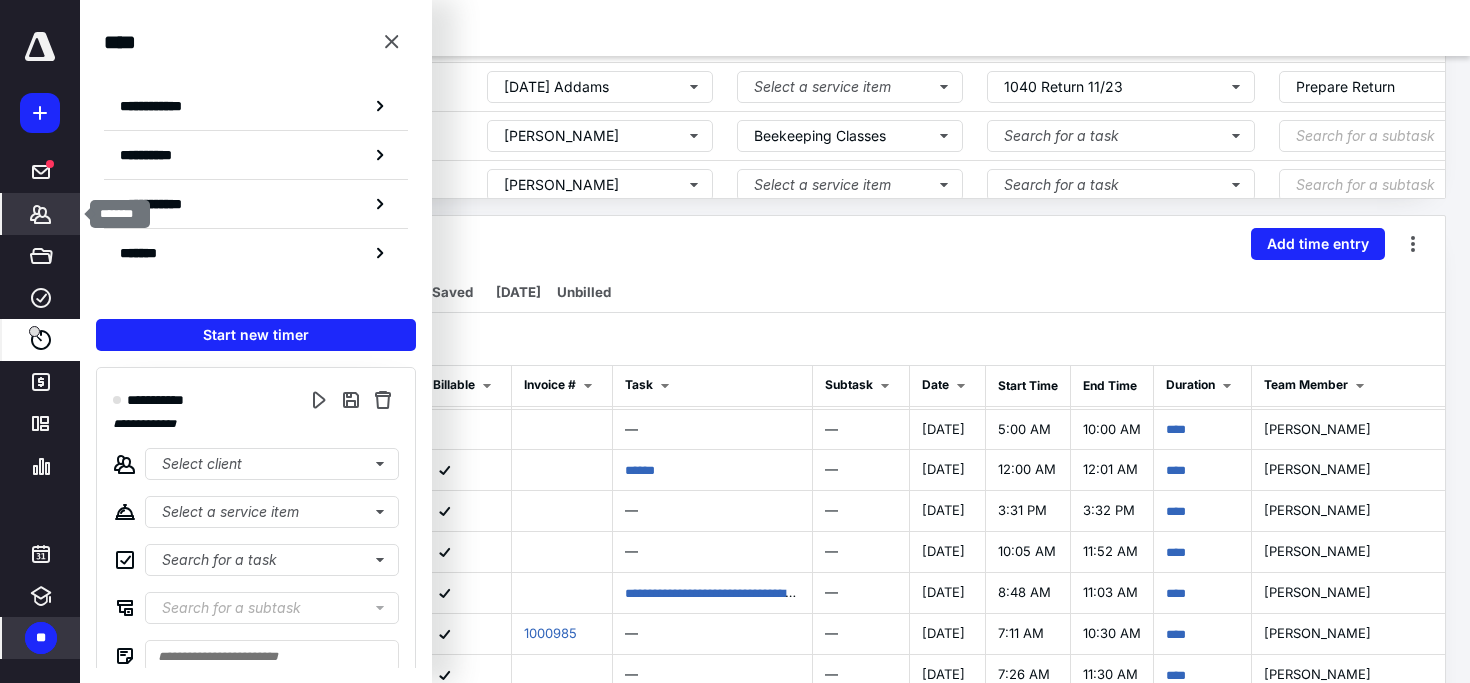 click 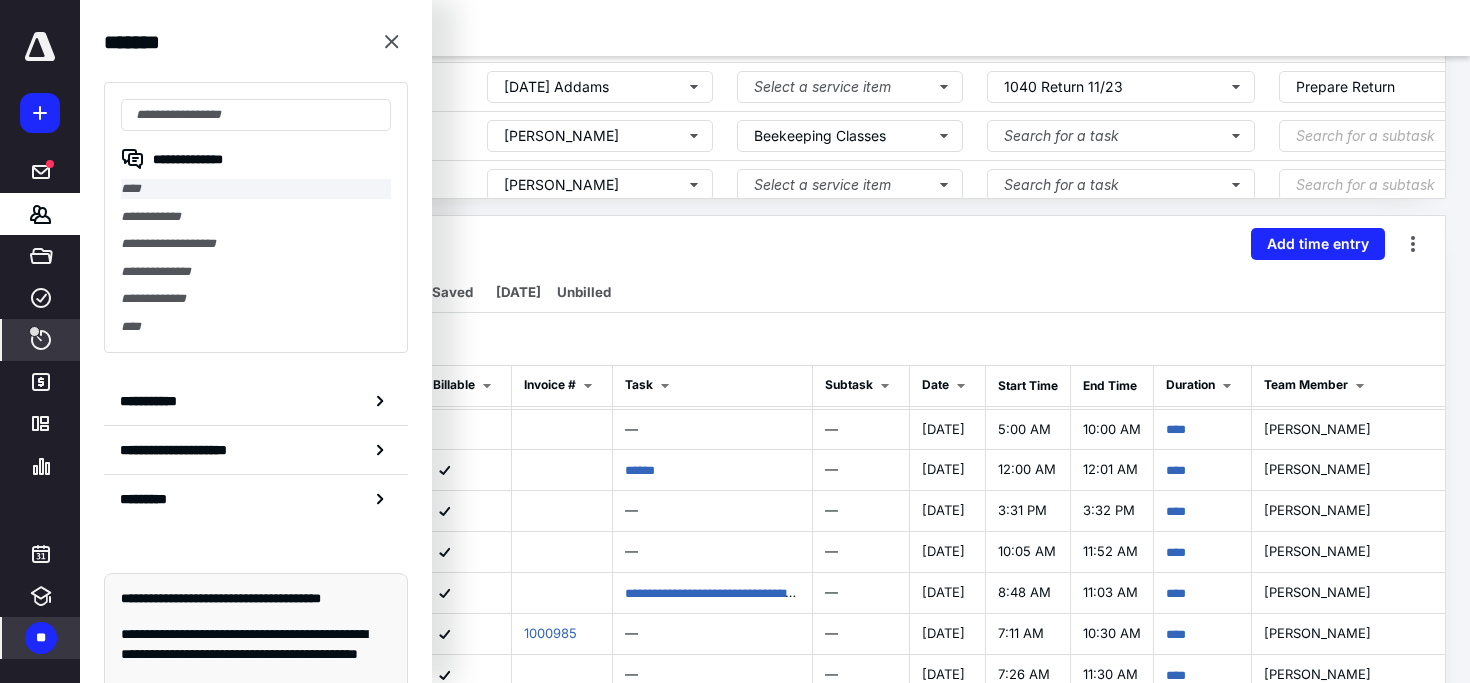 click on "****" at bounding box center [256, 189] 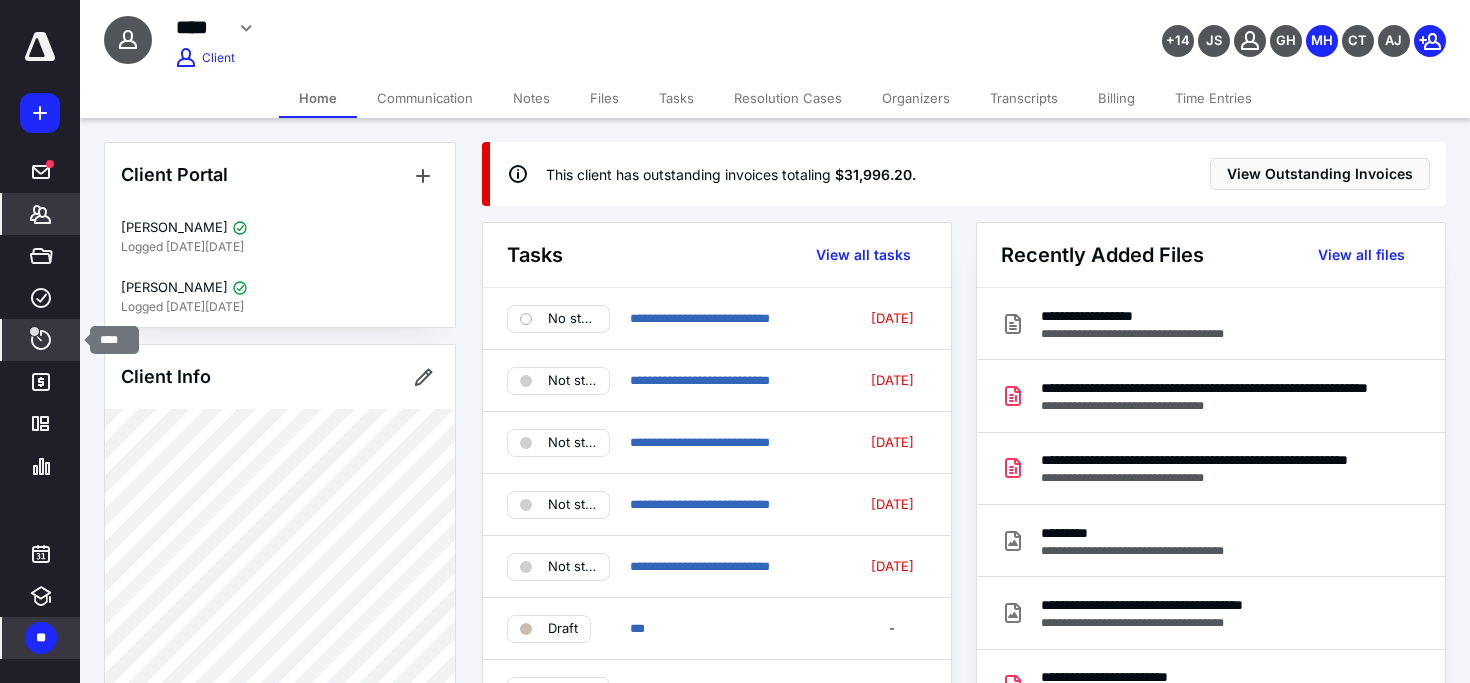 click 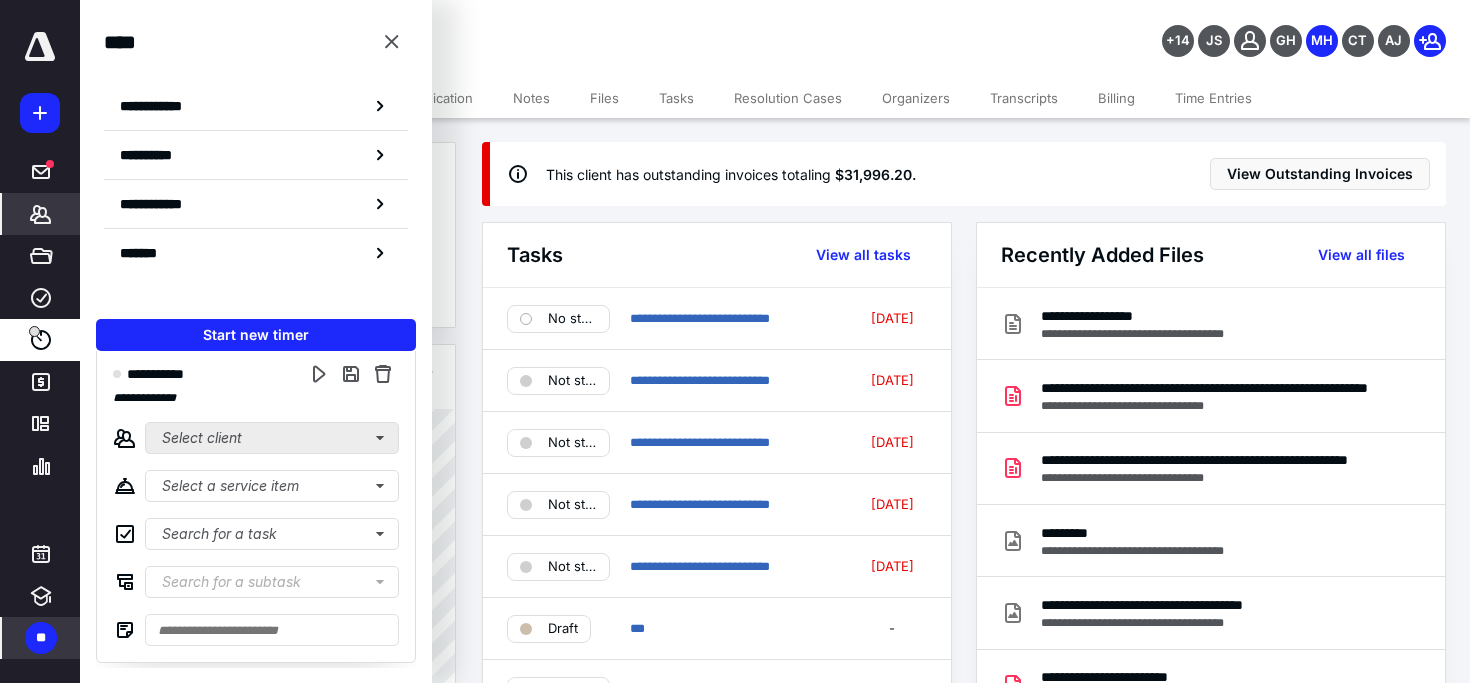scroll, scrollTop: 31, scrollLeft: 0, axis: vertical 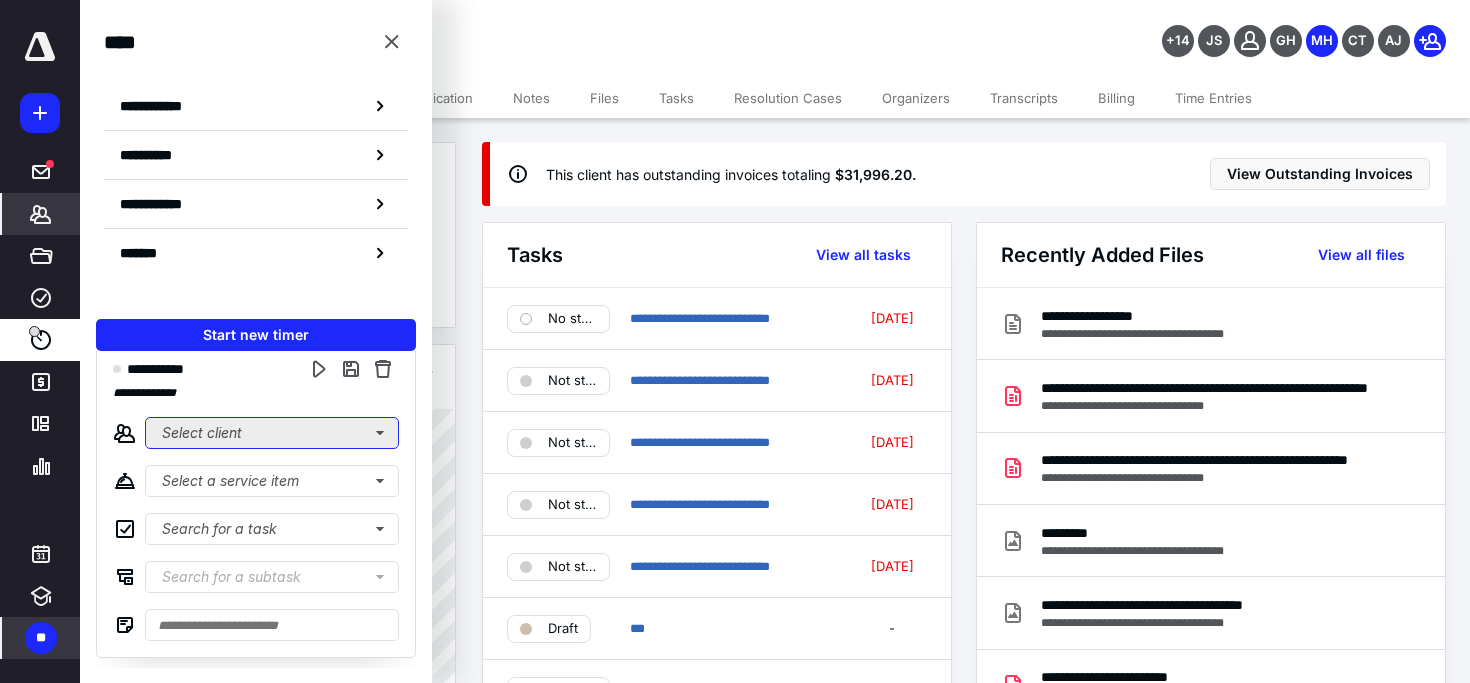 click on "Select client" at bounding box center (272, 433) 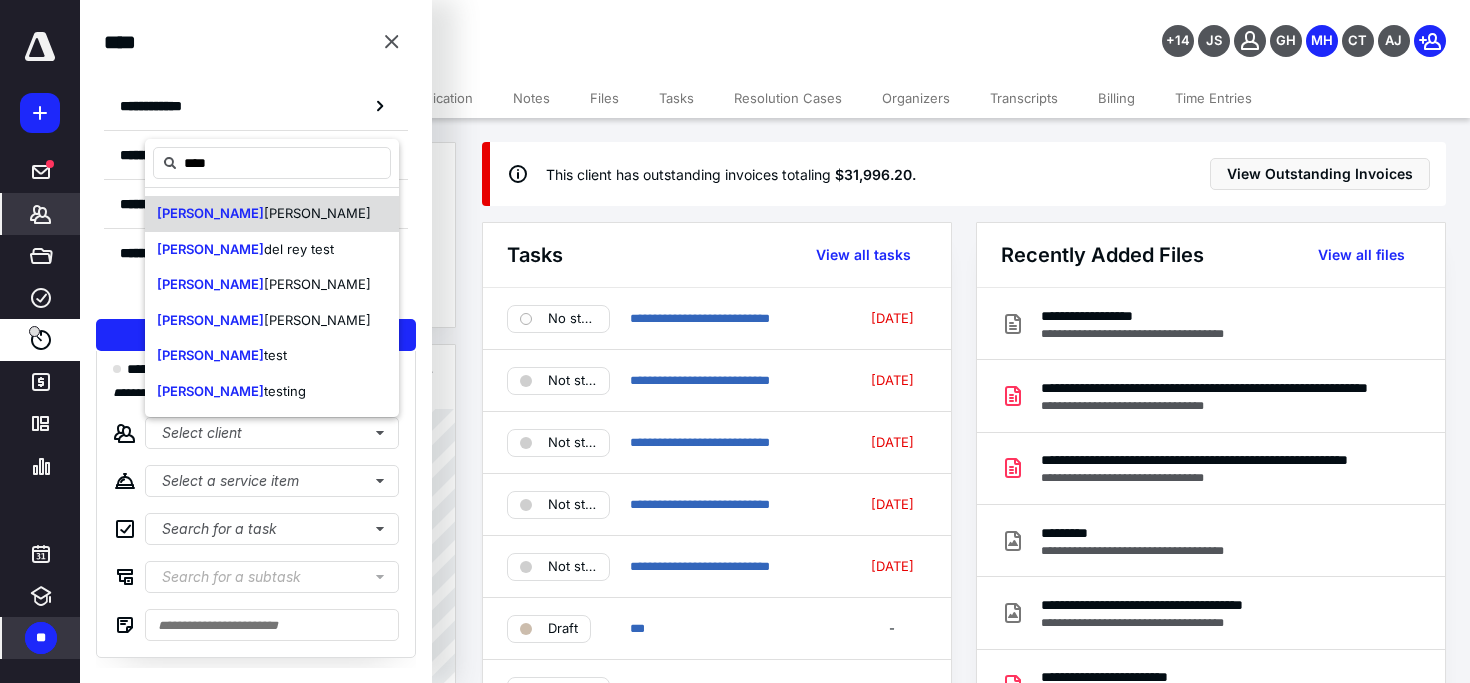 click on "[PERSON_NAME]" at bounding box center [272, 214] 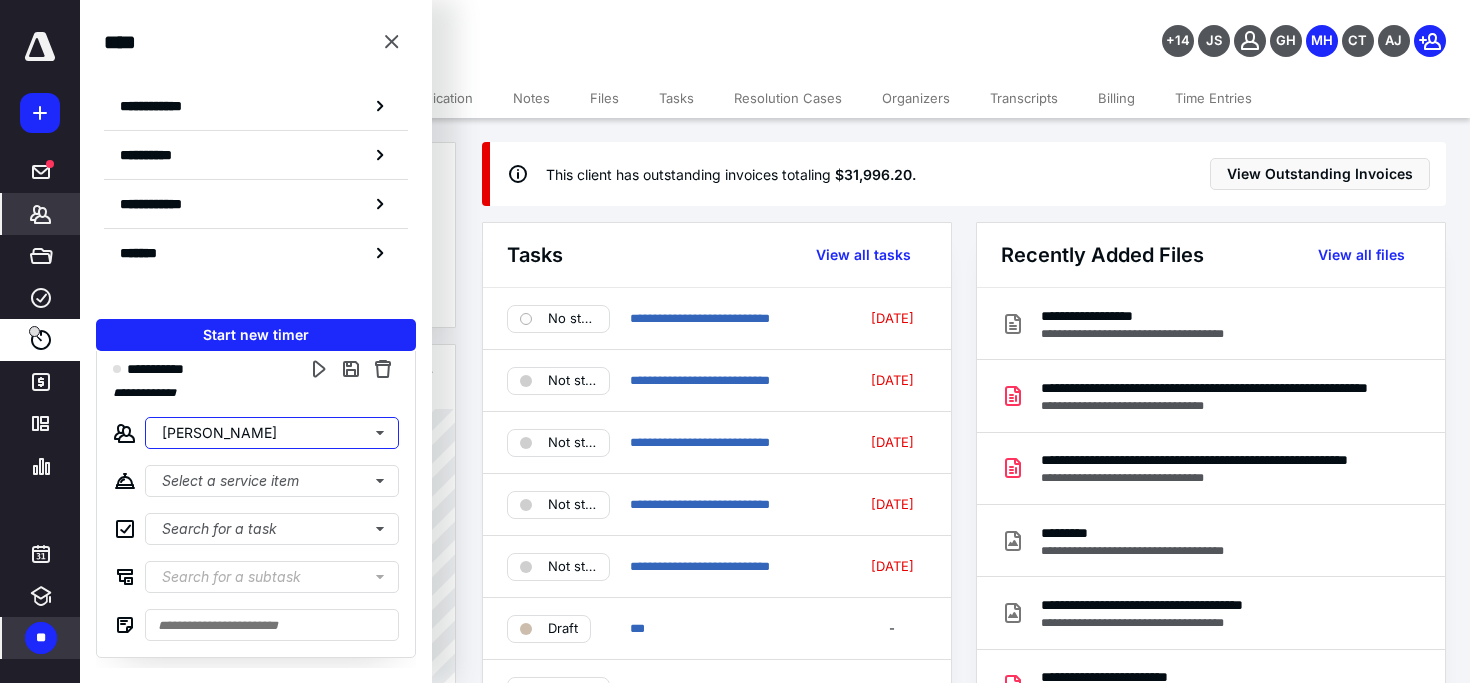 type 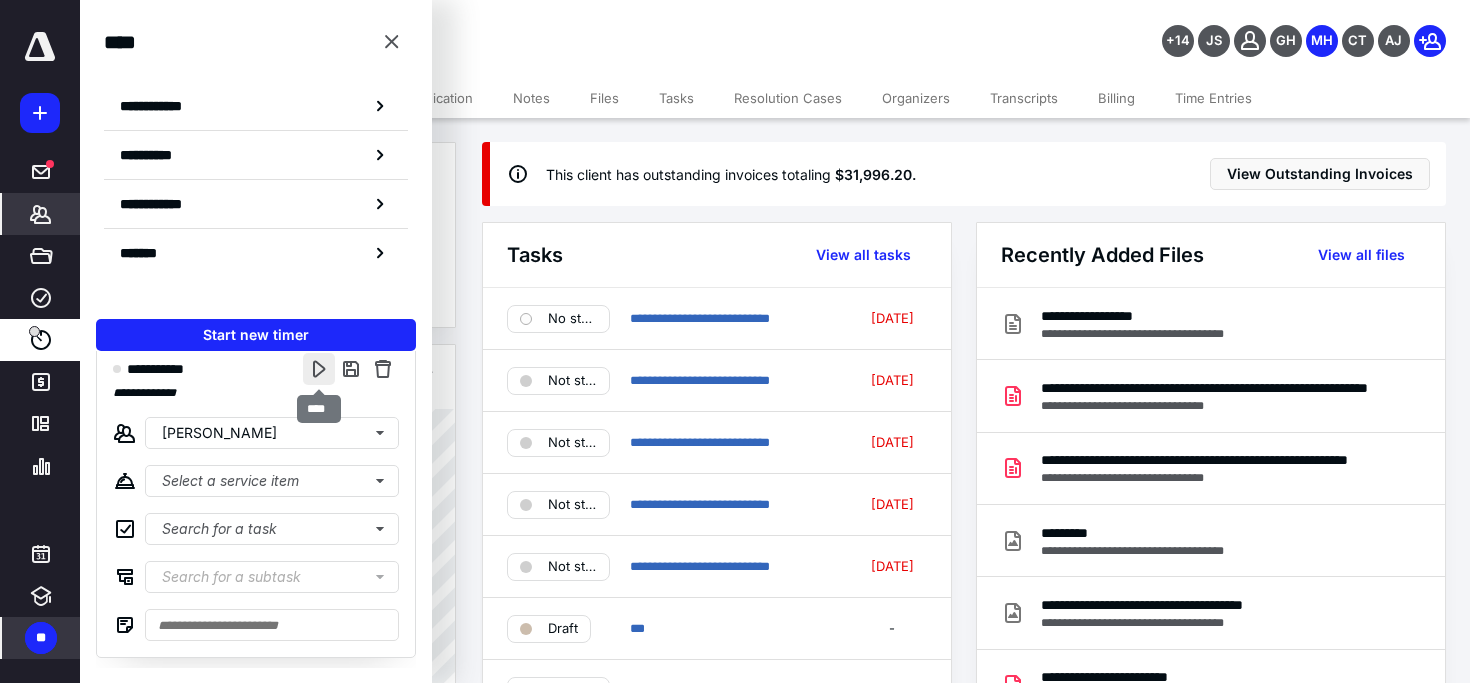 click at bounding box center (319, 369) 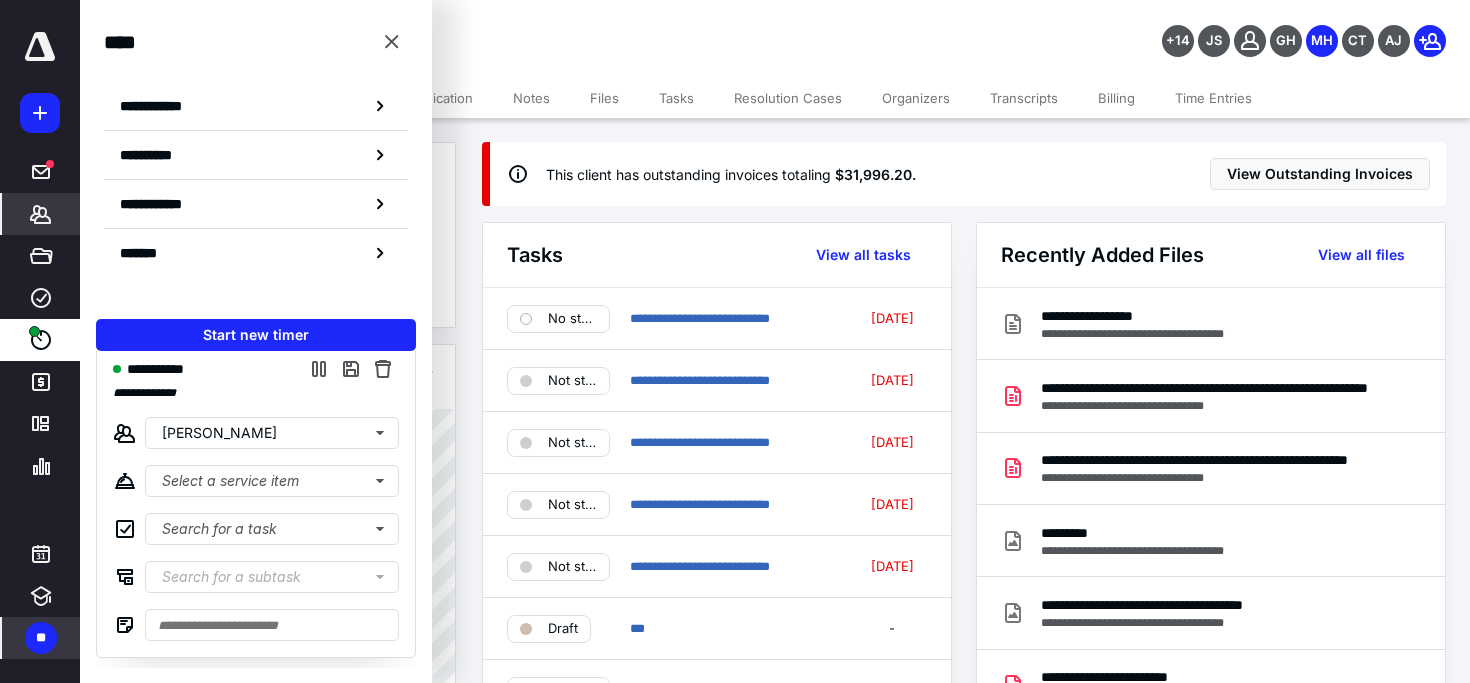 click on "**** Edit Archive Delete Client" at bounding box center (548, 35) 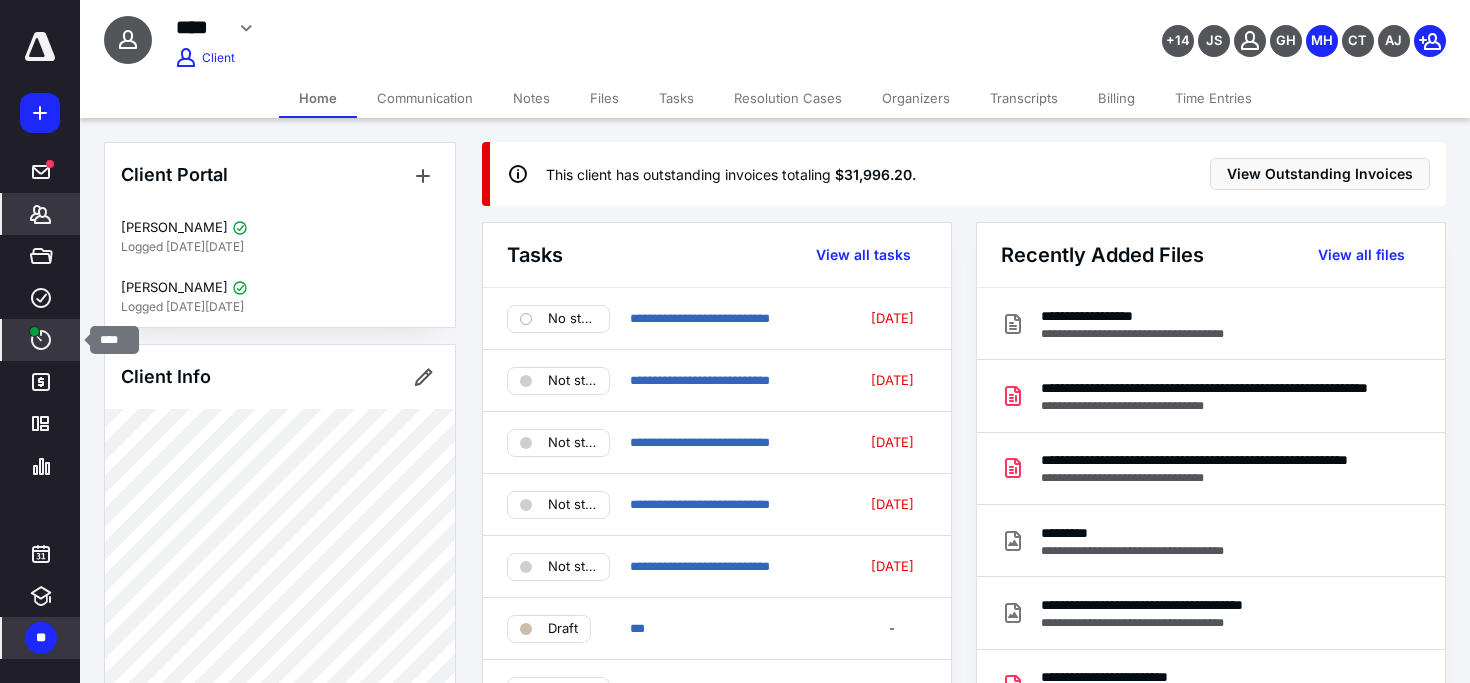 click 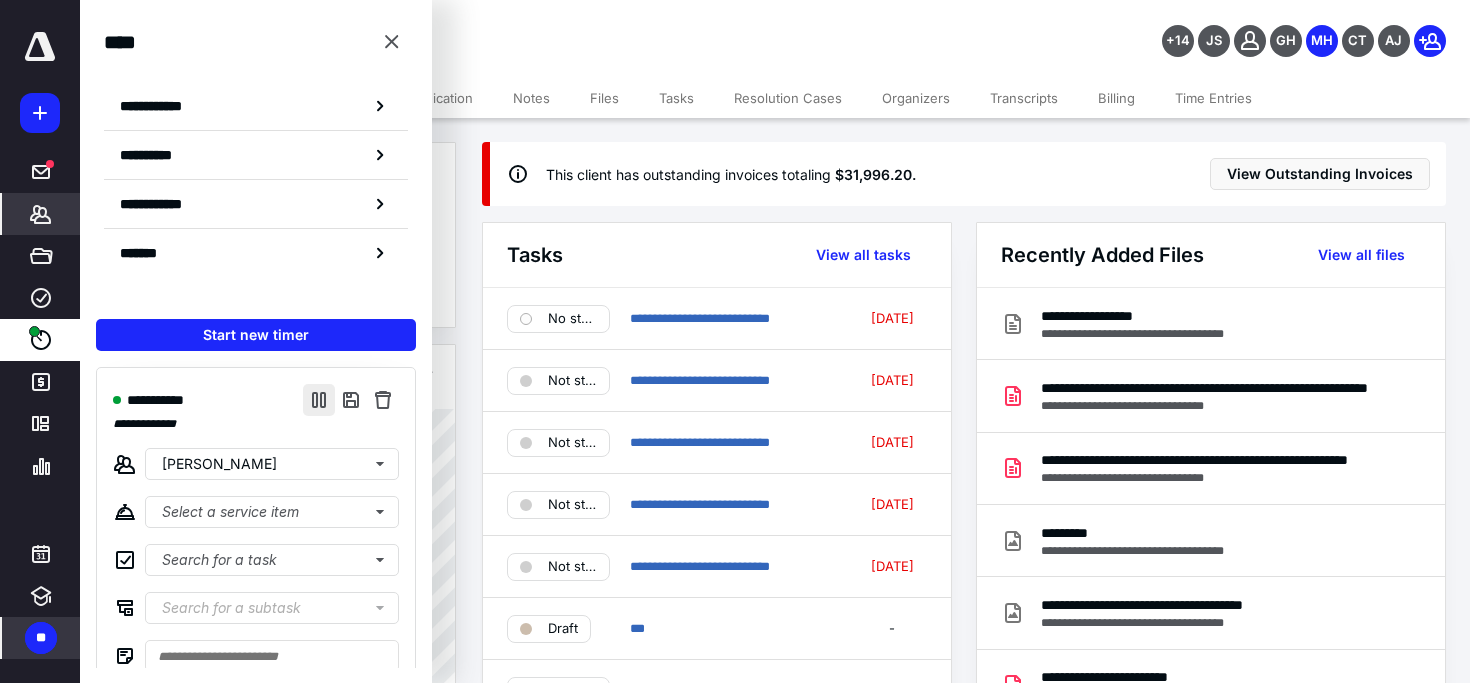 click at bounding box center [319, 400] 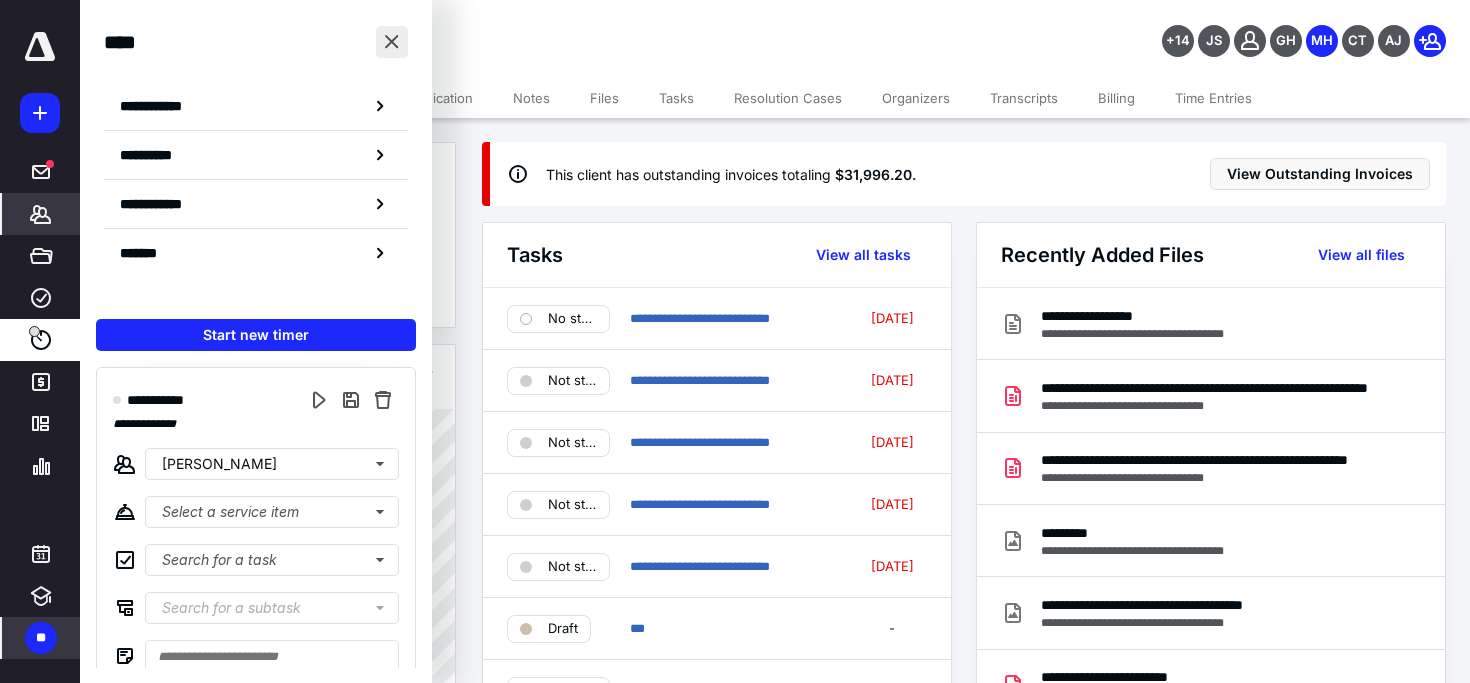 click at bounding box center (392, 42) 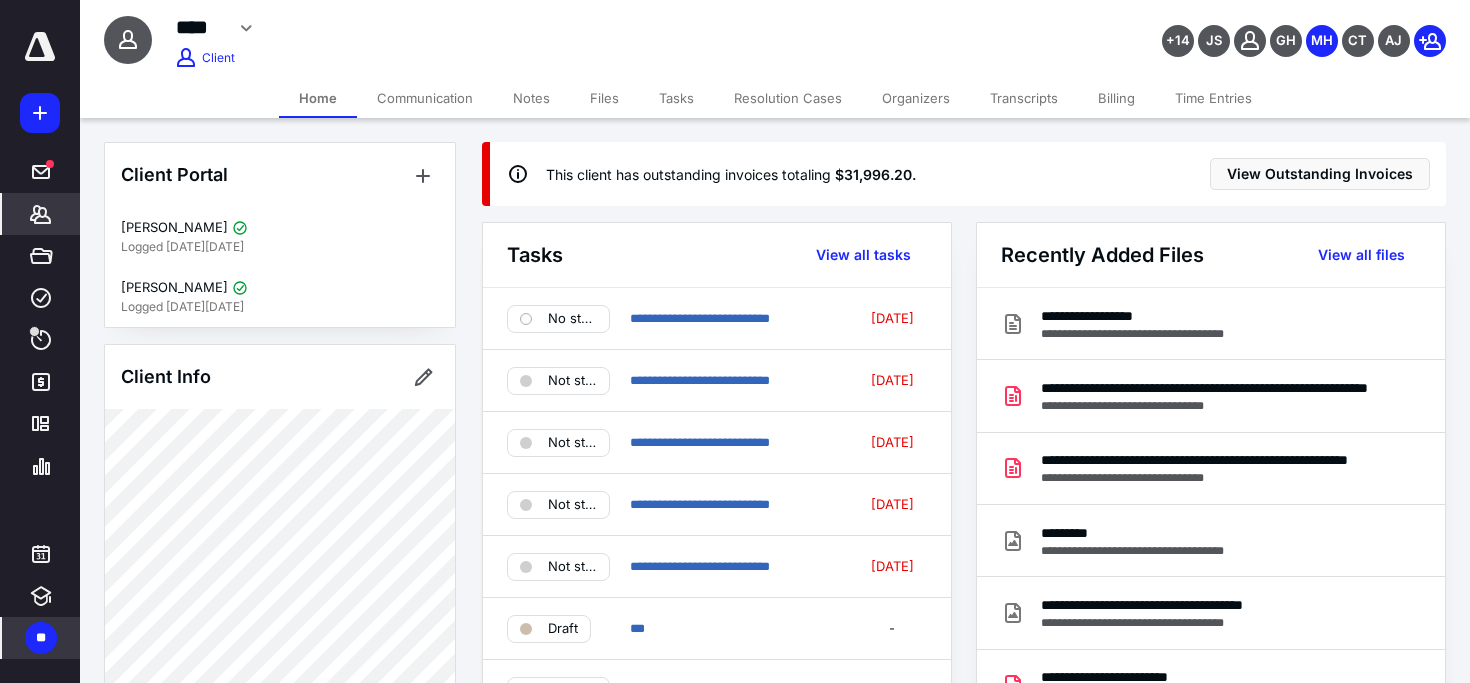 click on "Billing" at bounding box center [1116, 98] 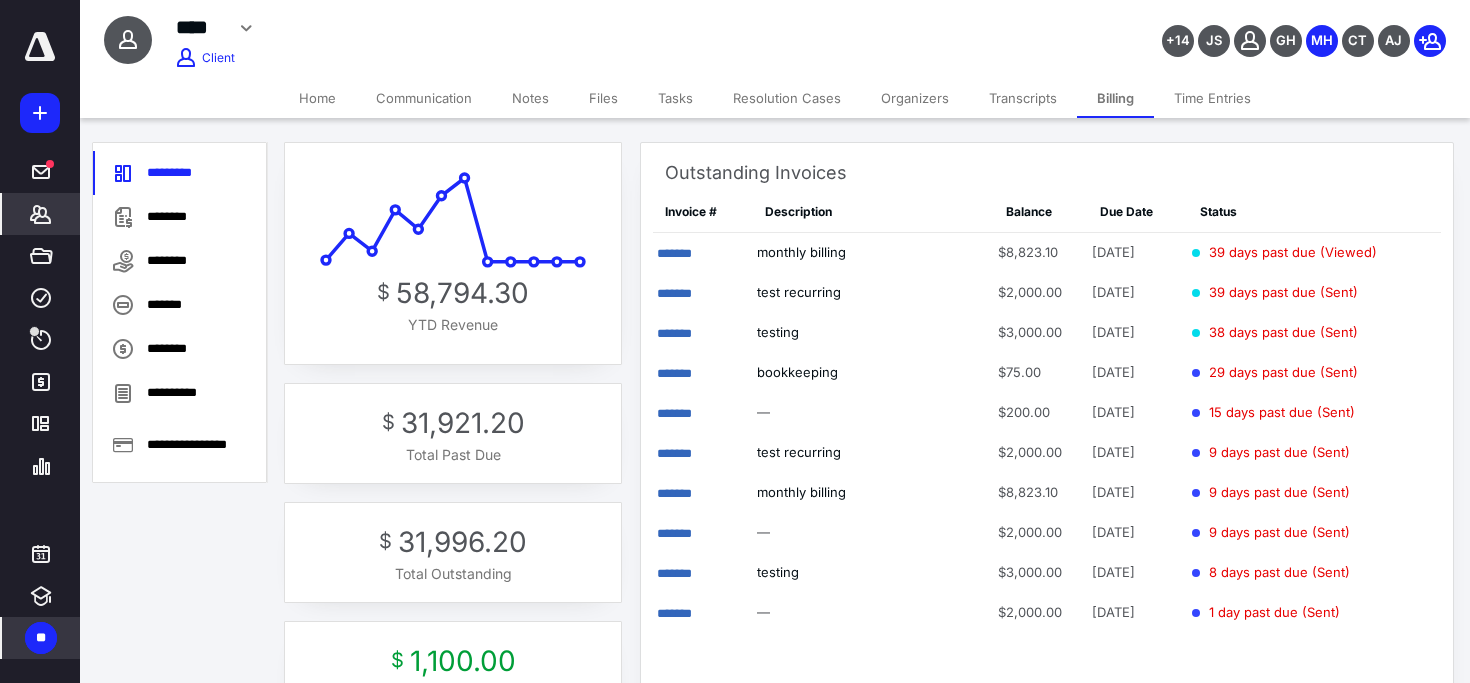 click on "Time Entries" at bounding box center (1212, 98) 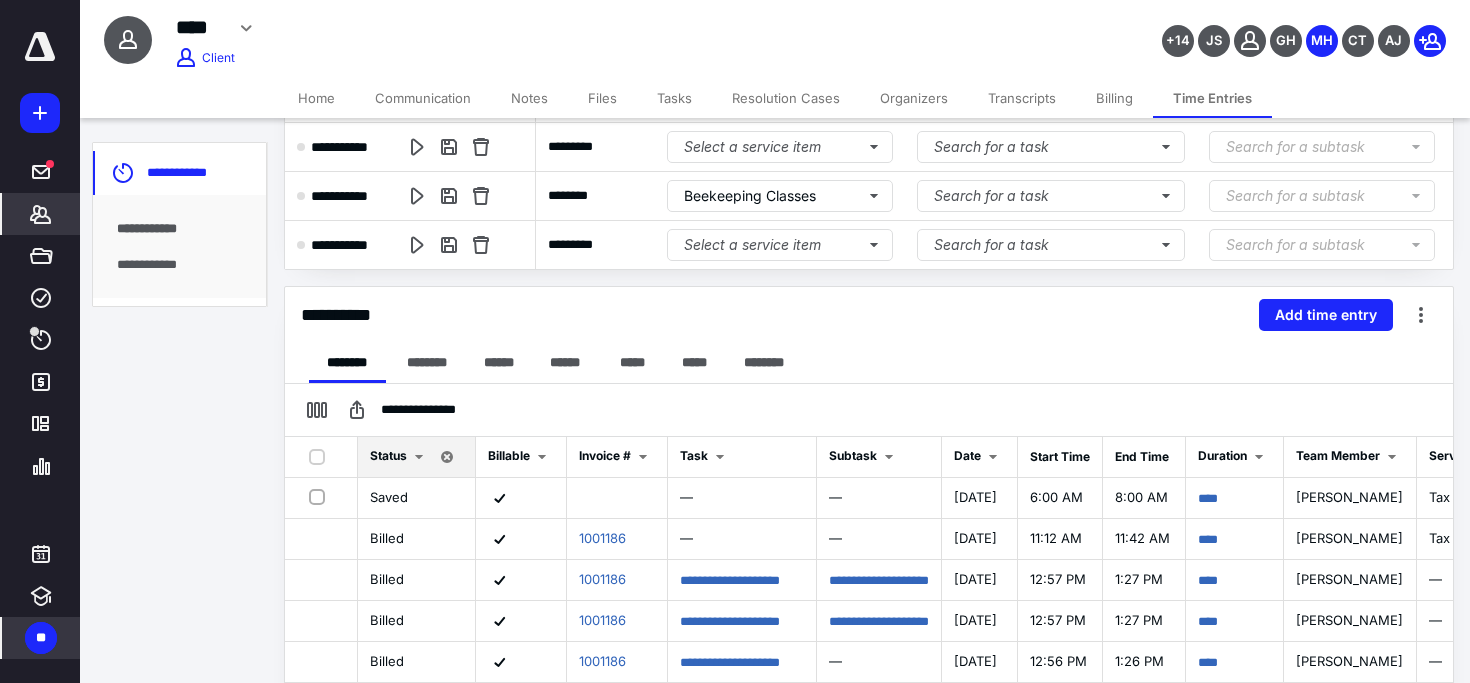 scroll, scrollTop: 511, scrollLeft: 0, axis: vertical 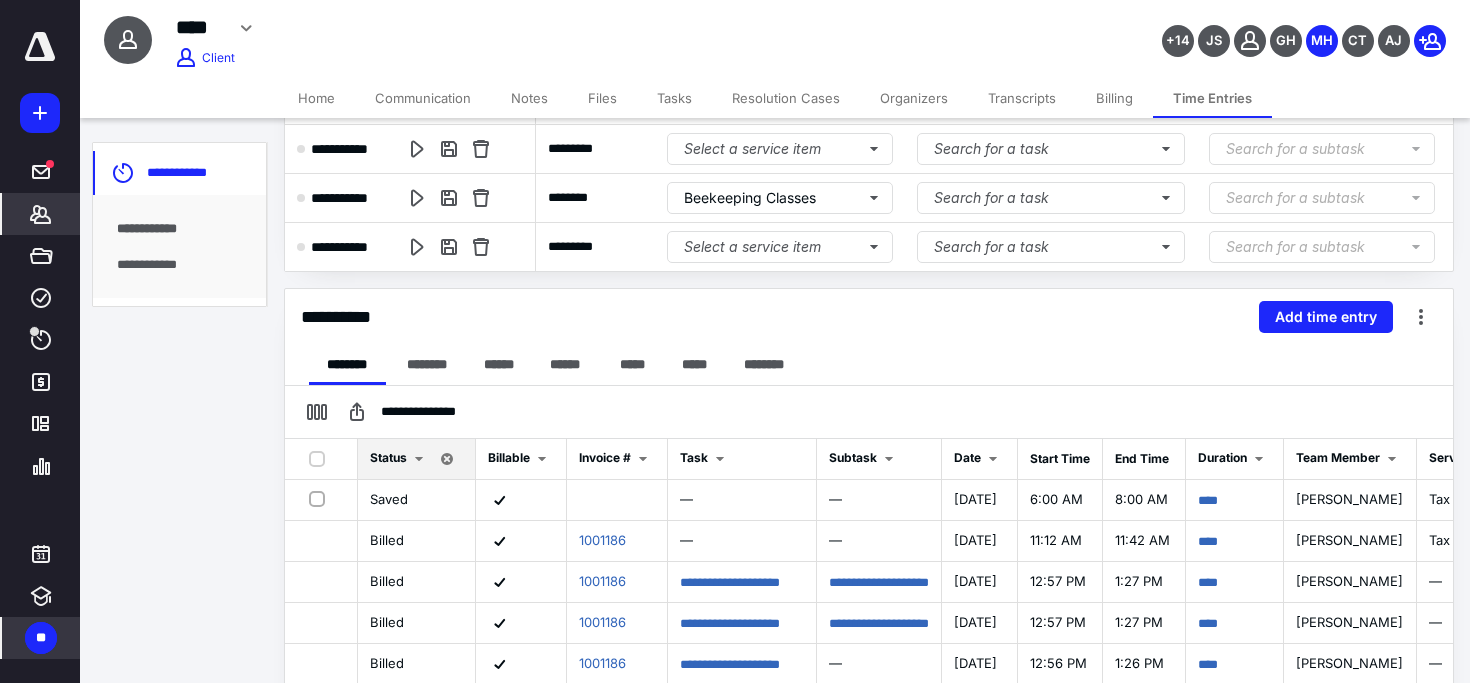 click on "**********" at bounding box center [179, 265] 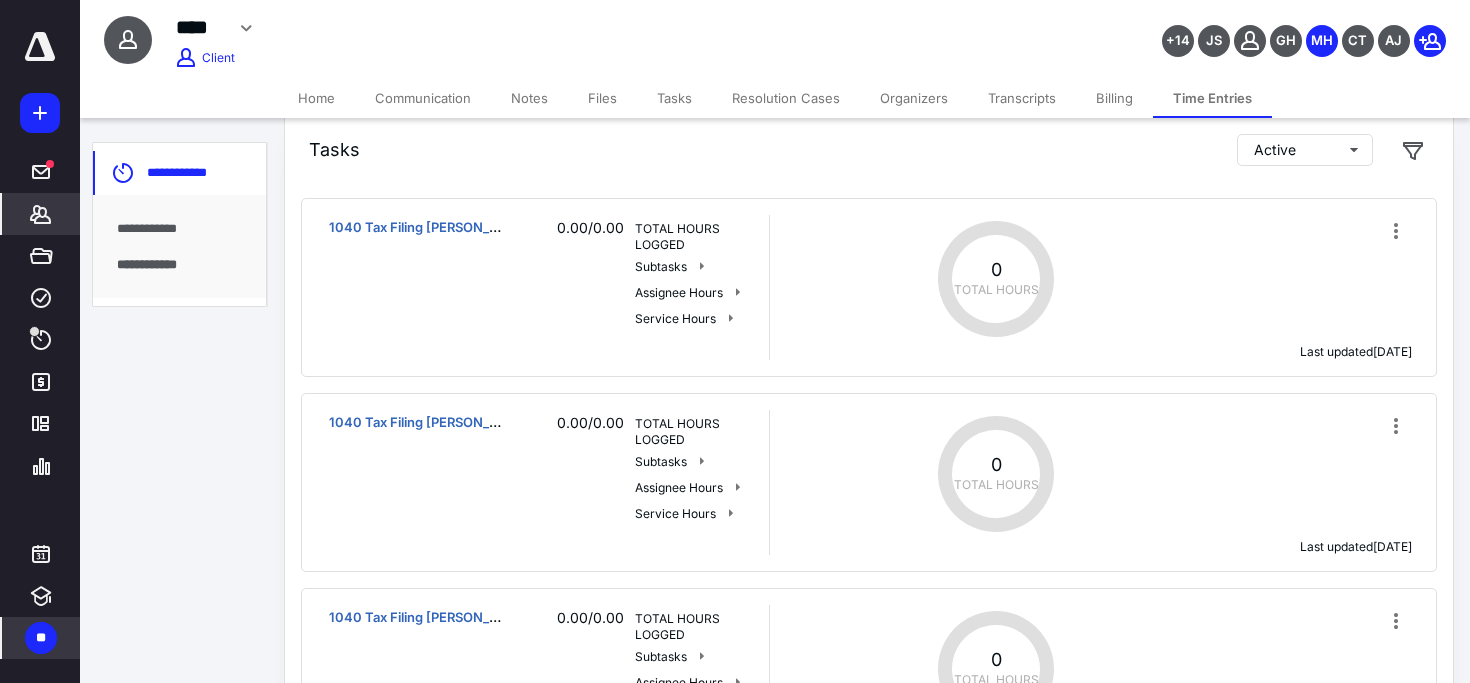 scroll, scrollTop: 0, scrollLeft: 0, axis: both 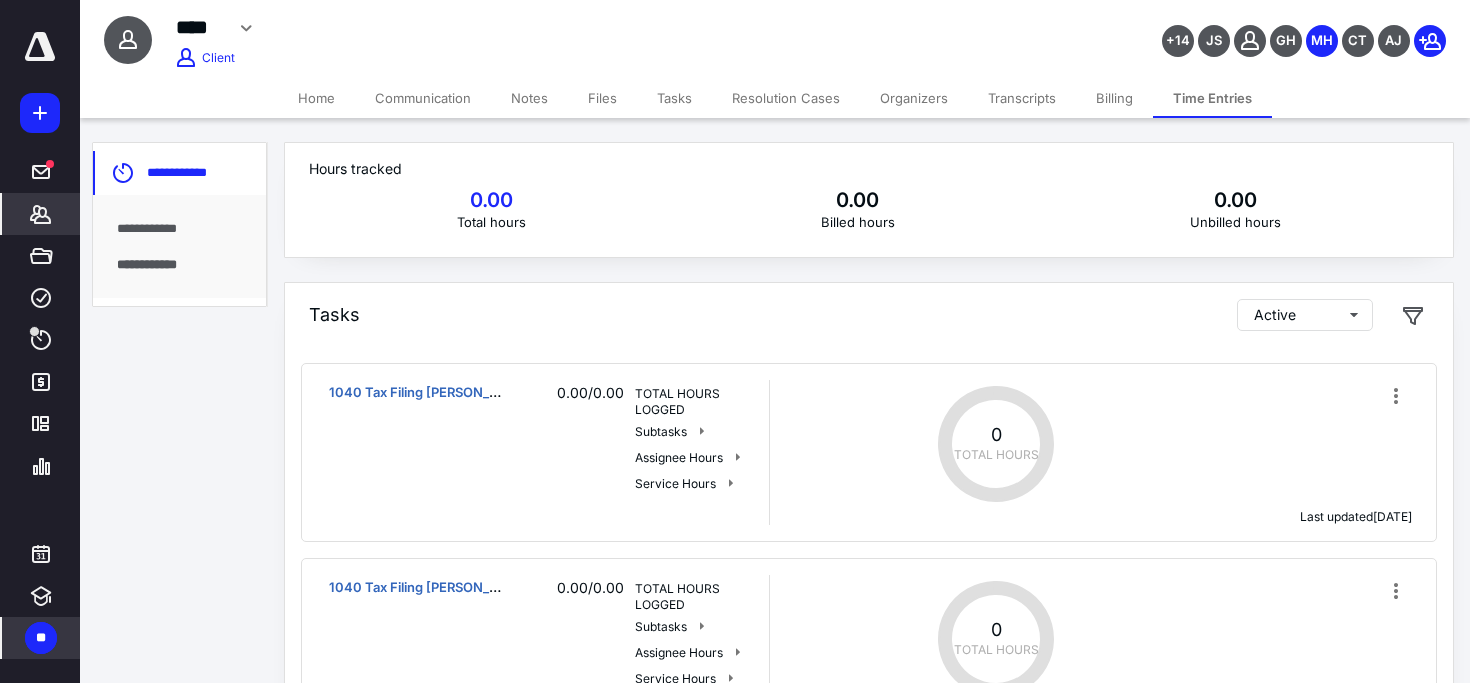 click on "**********" at bounding box center (179, 229) 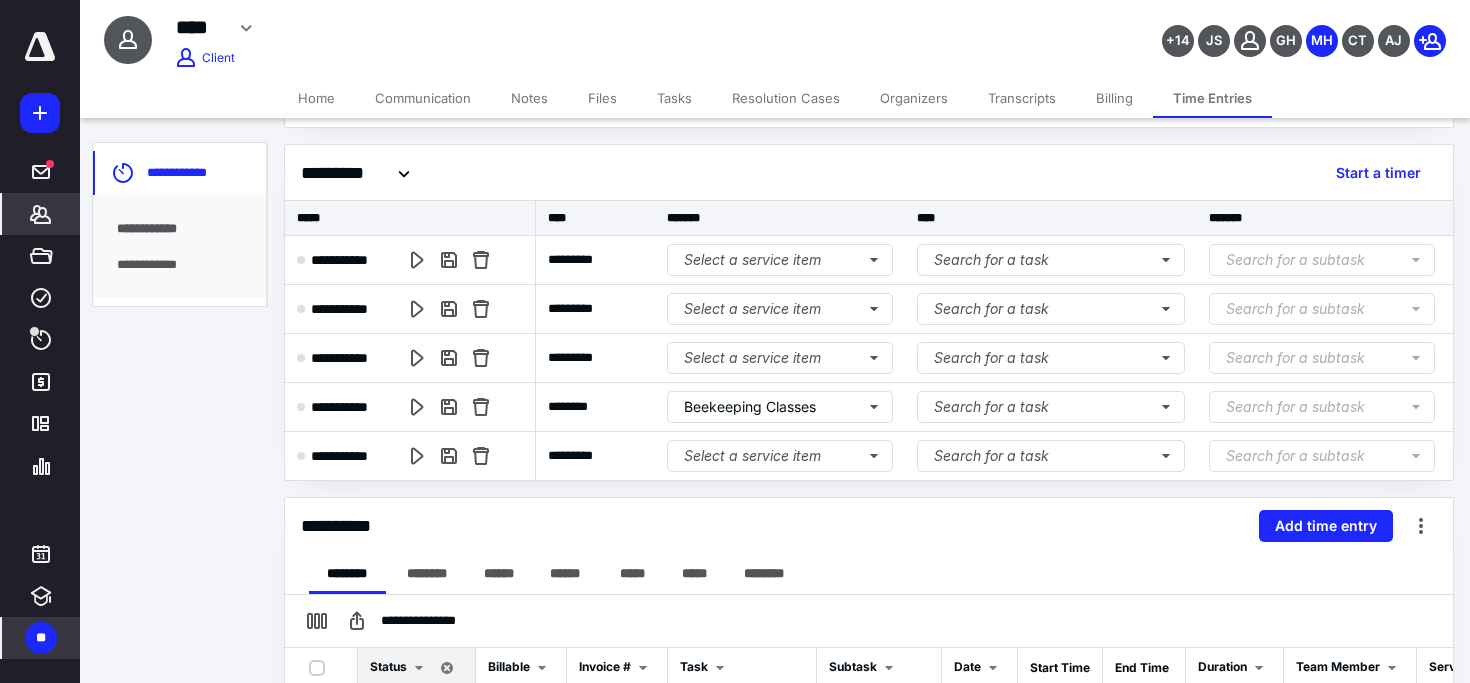 scroll, scrollTop: 136, scrollLeft: 0, axis: vertical 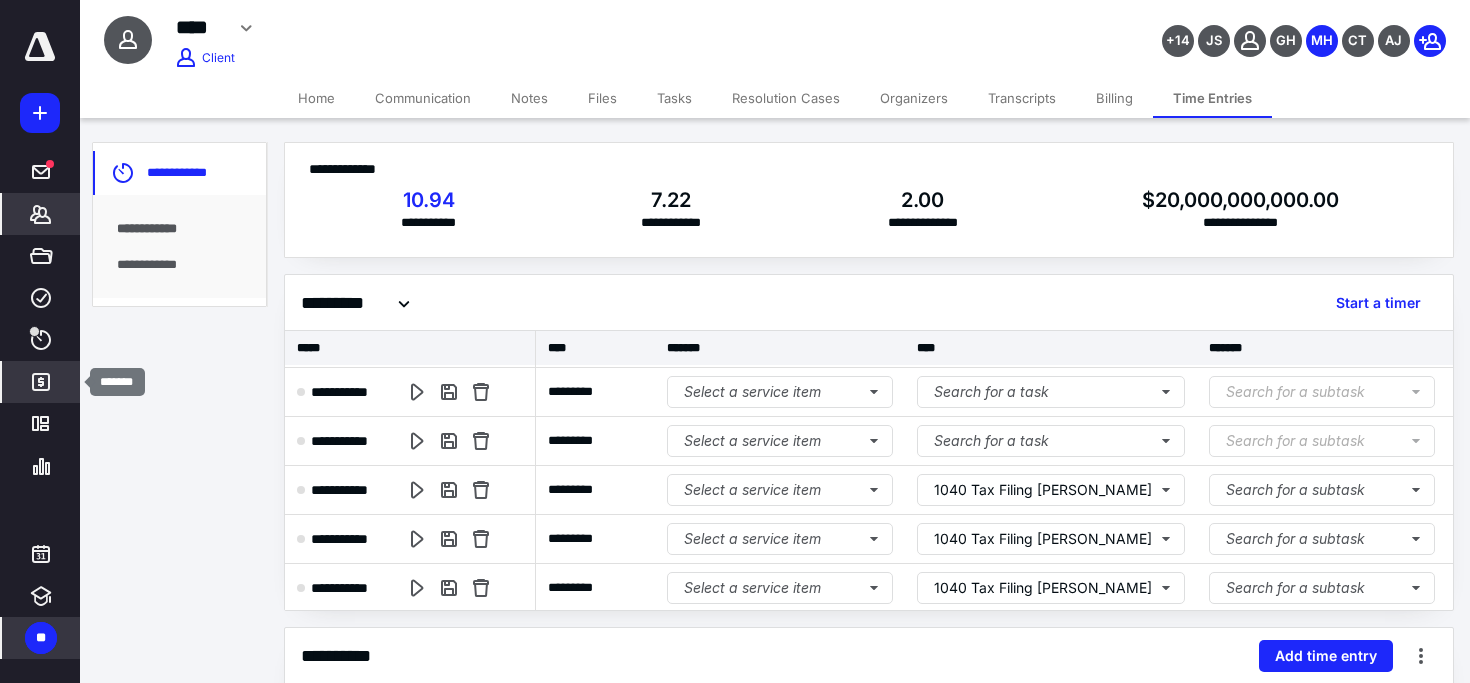 click 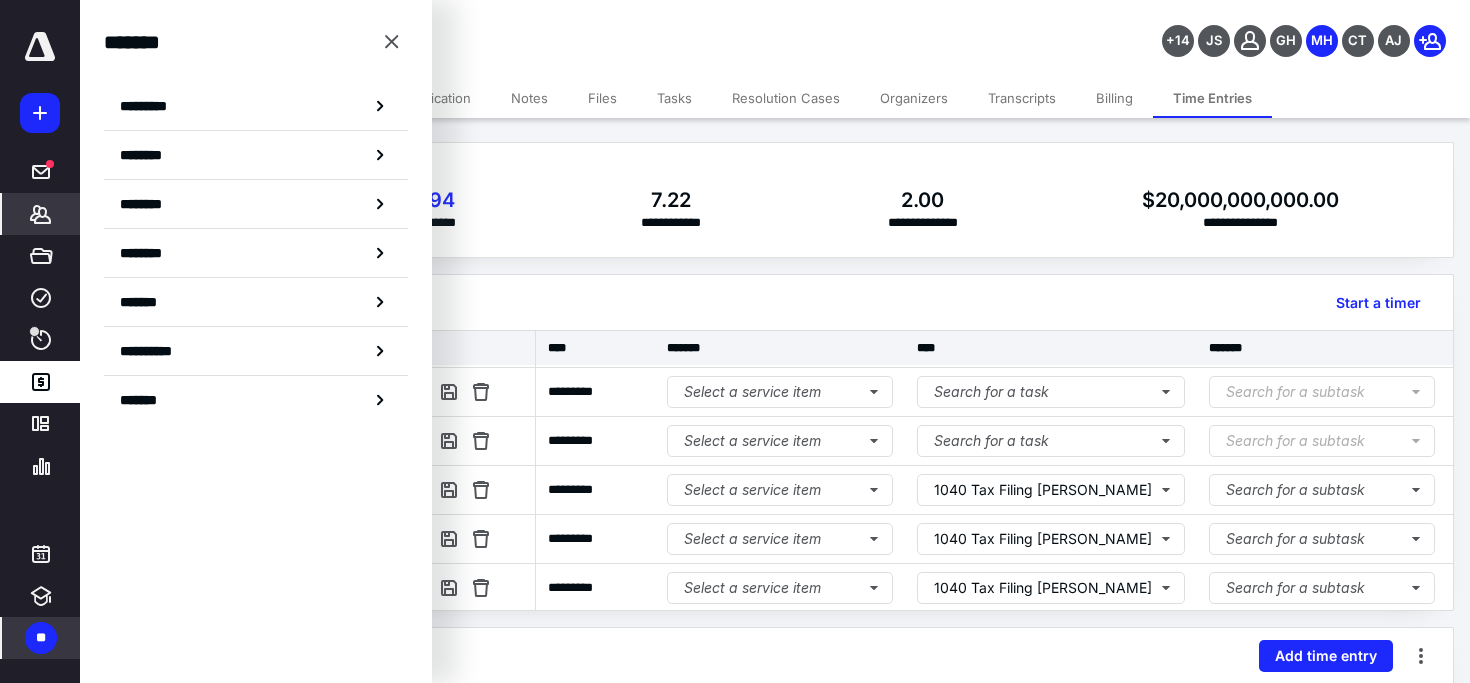 click on "**" at bounding box center [41, 638] 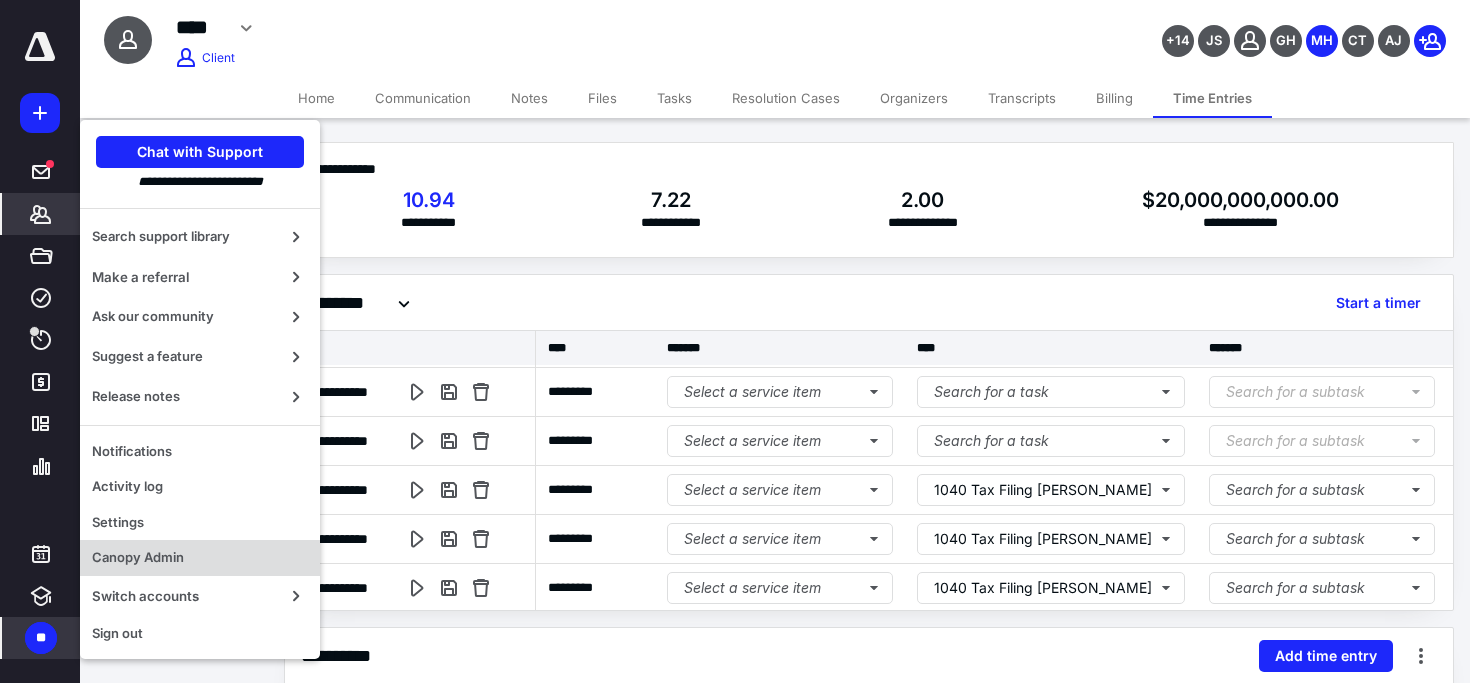click on "Canopy Admin" at bounding box center [200, 558] 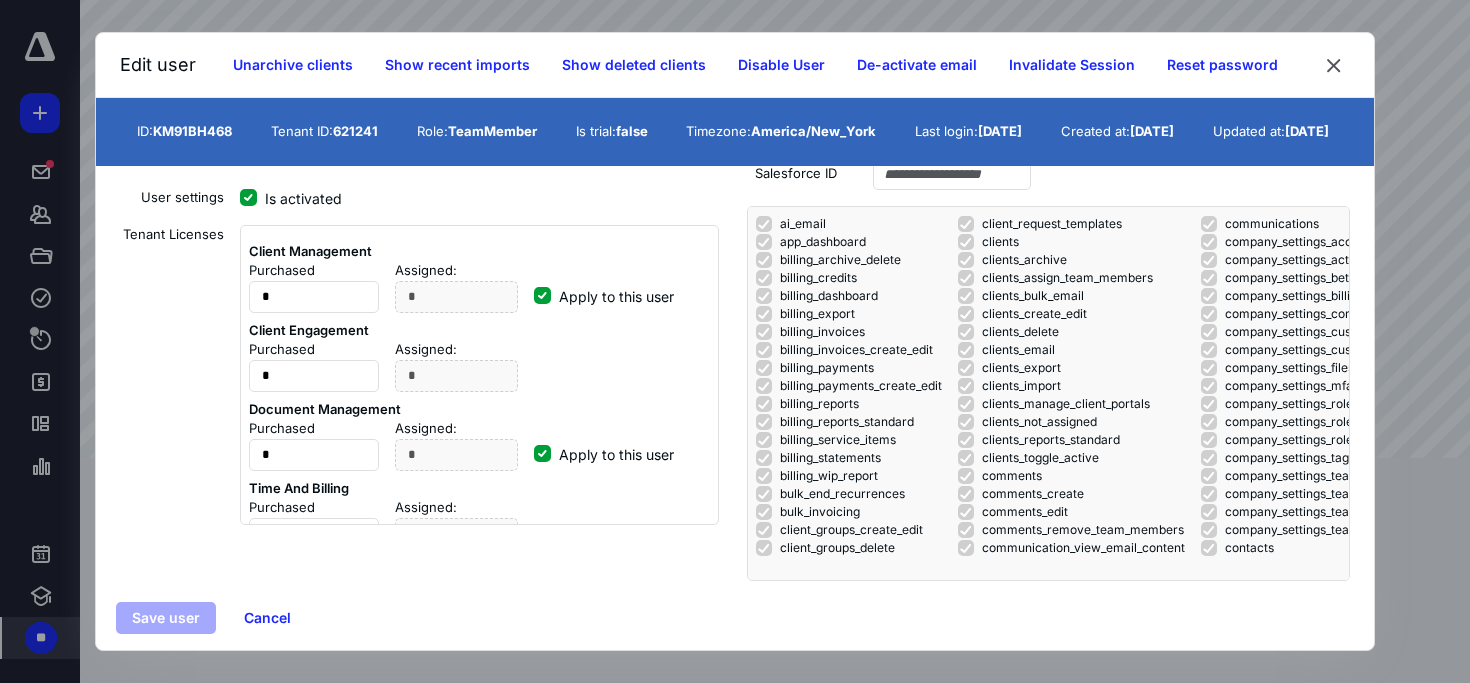 scroll, scrollTop: 295, scrollLeft: 0, axis: vertical 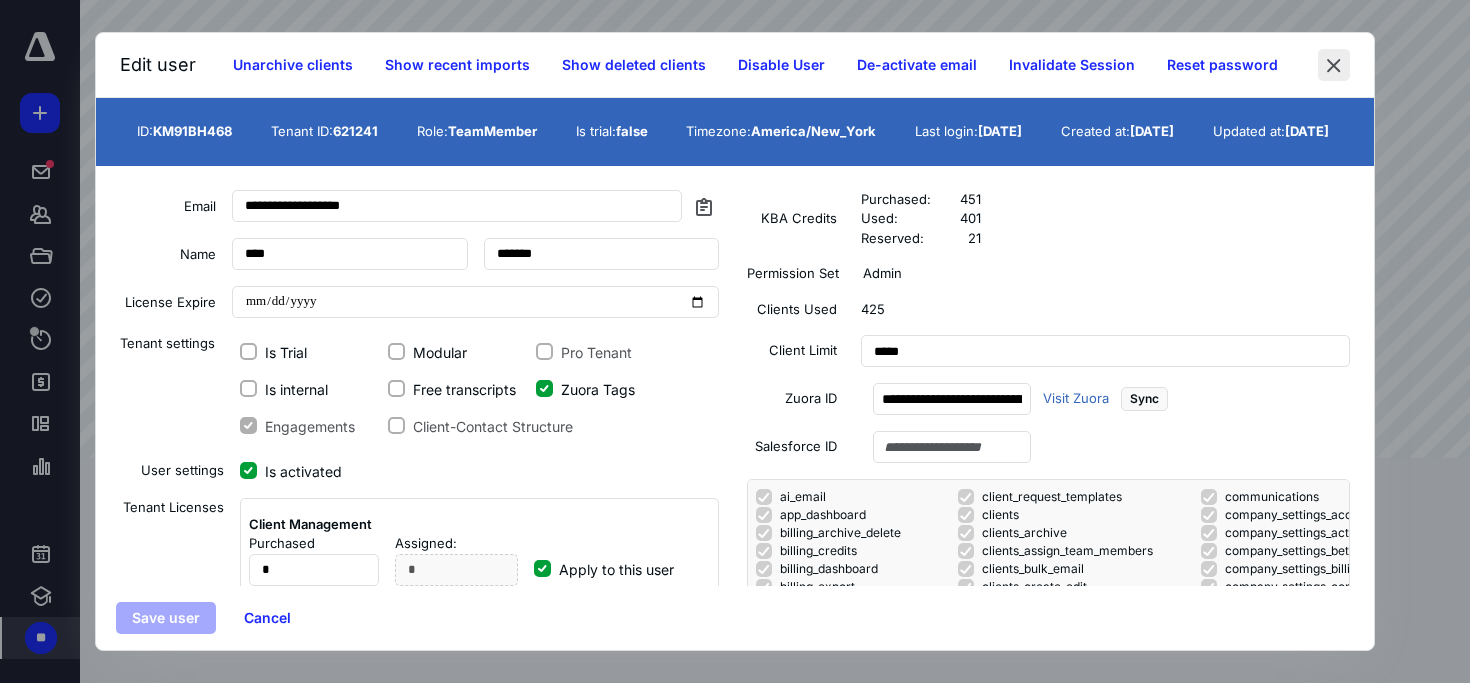 click at bounding box center (1334, 65) 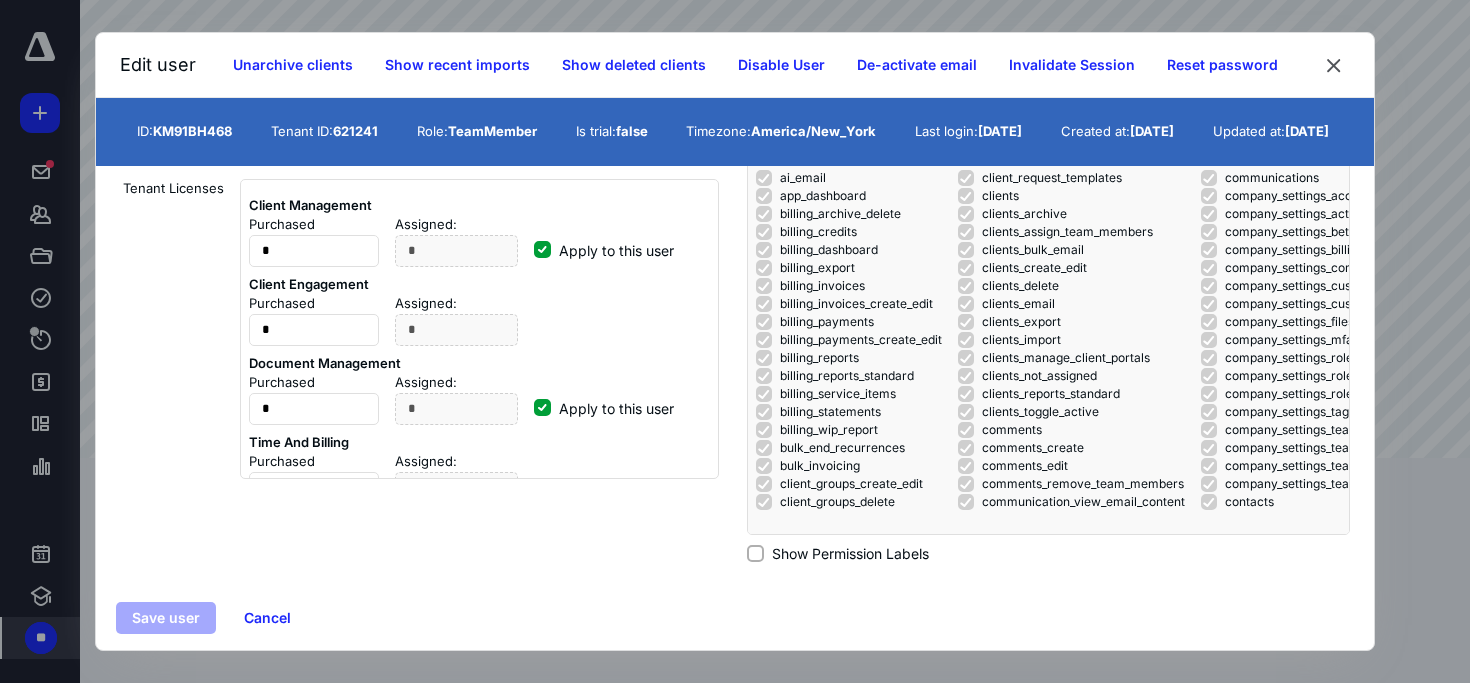 scroll, scrollTop: 321, scrollLeft: 0, axis: vertical 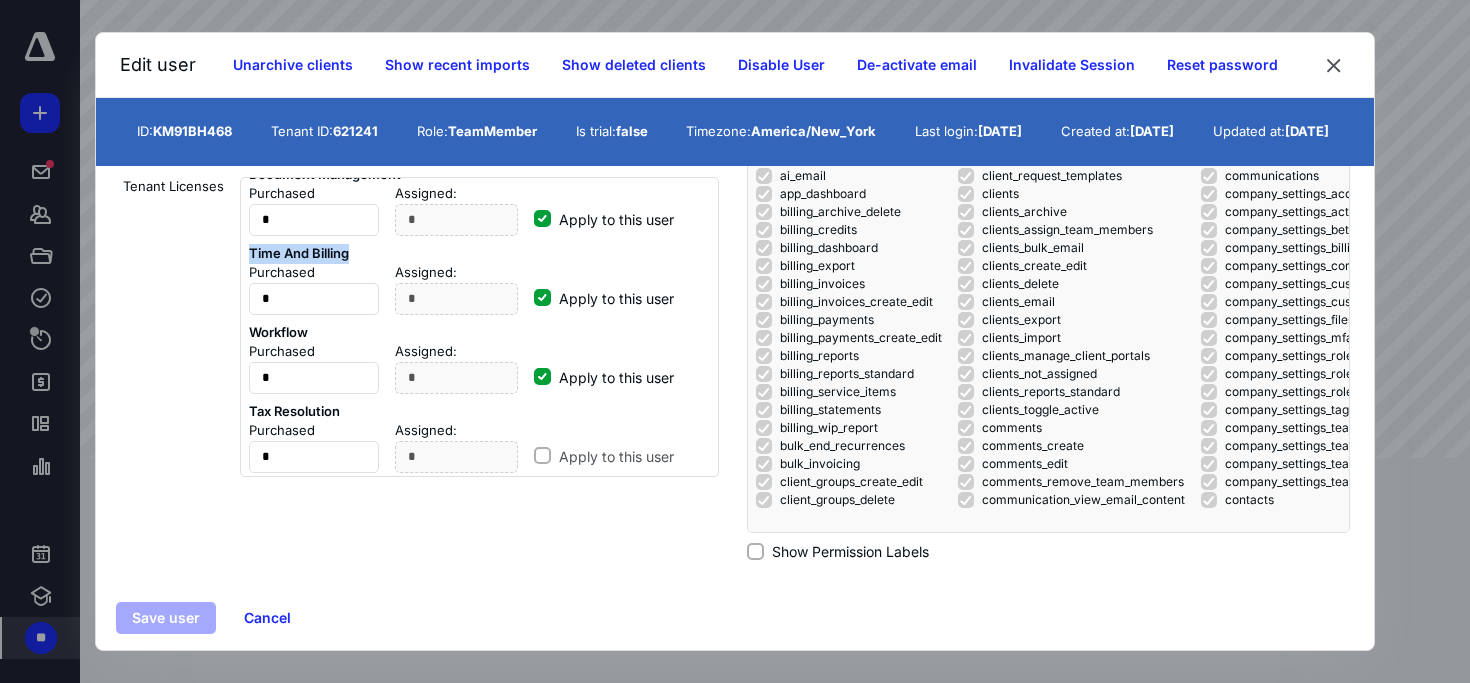 drag, startPoint x: 246, startPoint y: 248, endPoint x: 373, endPoint y: 260, distance: 127.56567 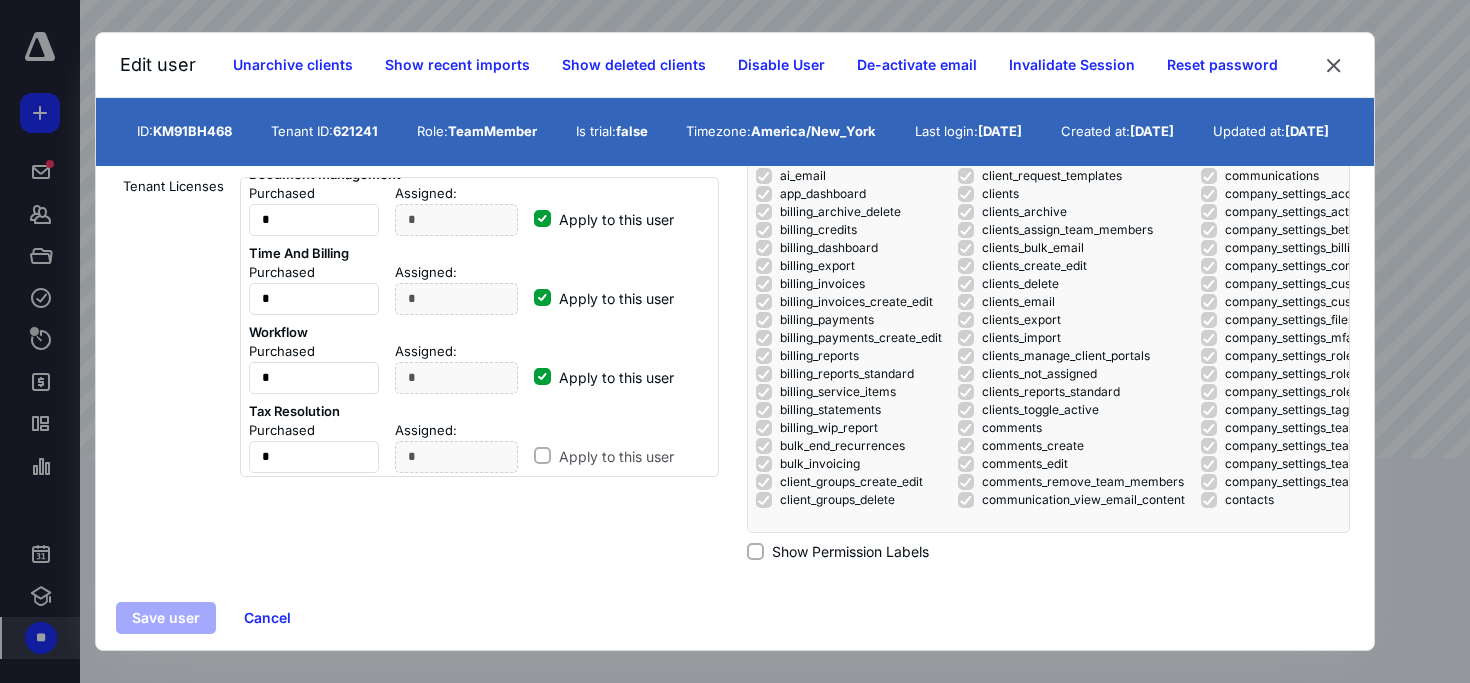 click on "Time And Billing" at bounding box center (364, 254) 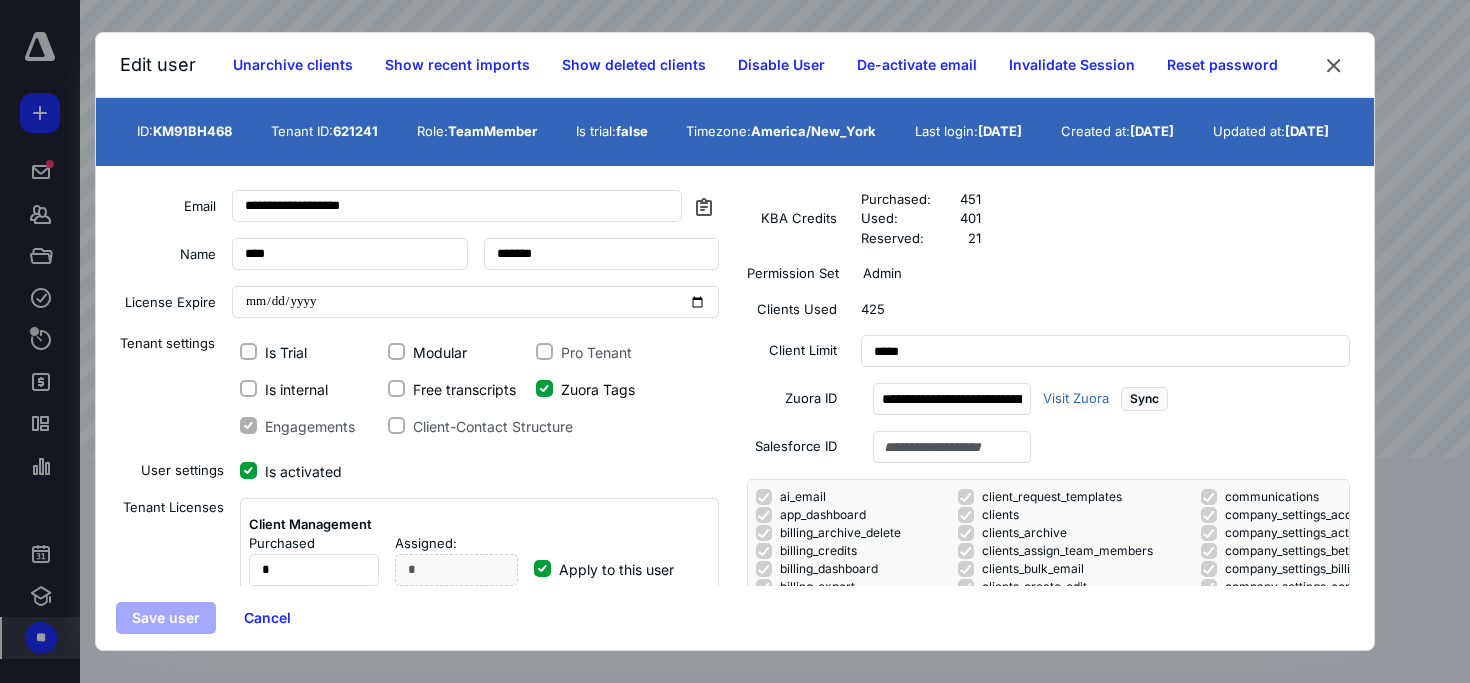 scroll, scrollTop: 321, scrollLeft: 0, axis: vertical 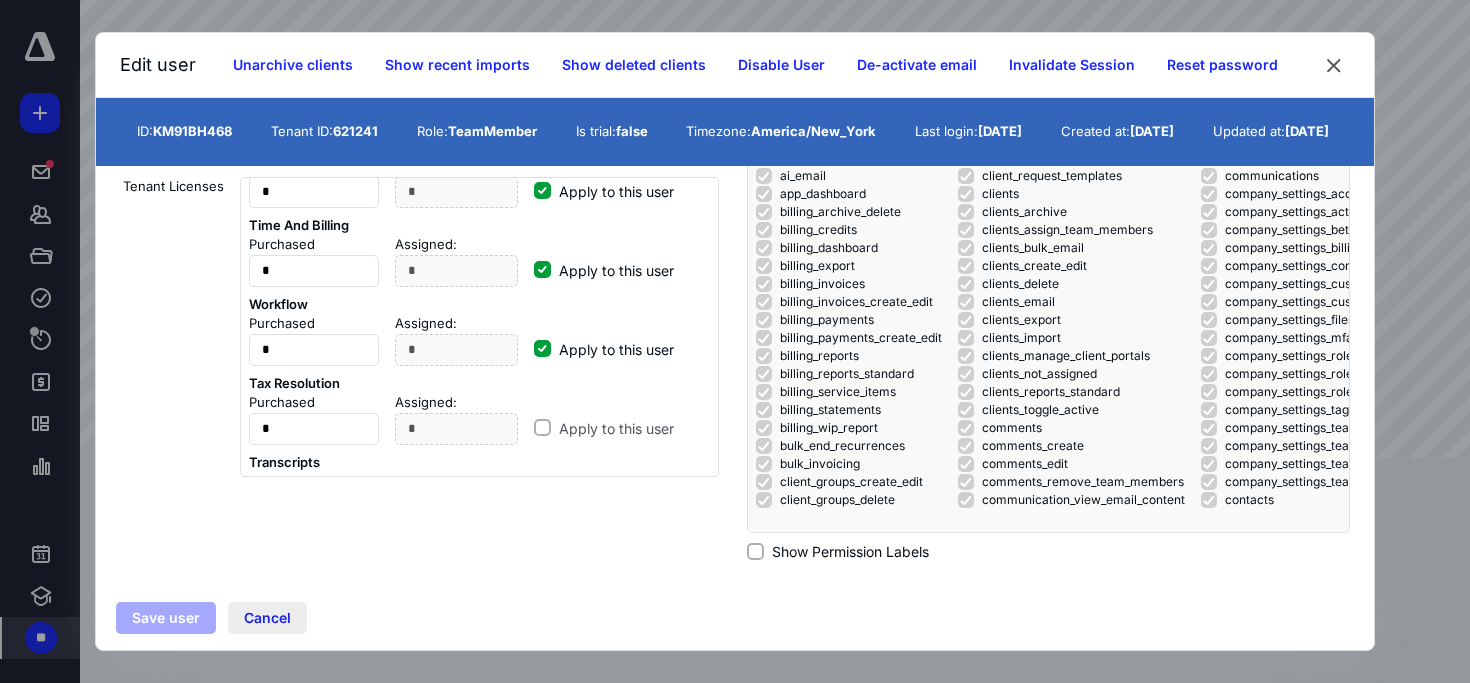 click on "Cancel" at bounding box center (267, 618) 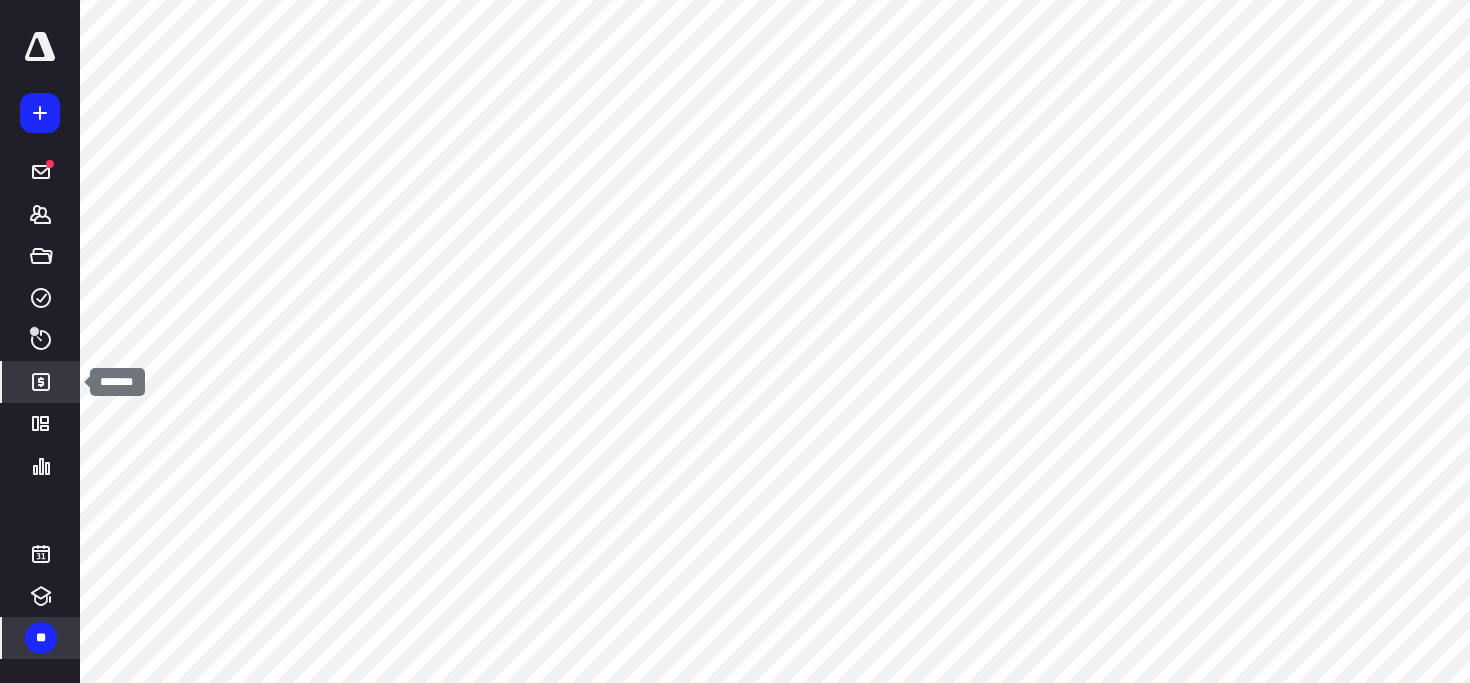 click 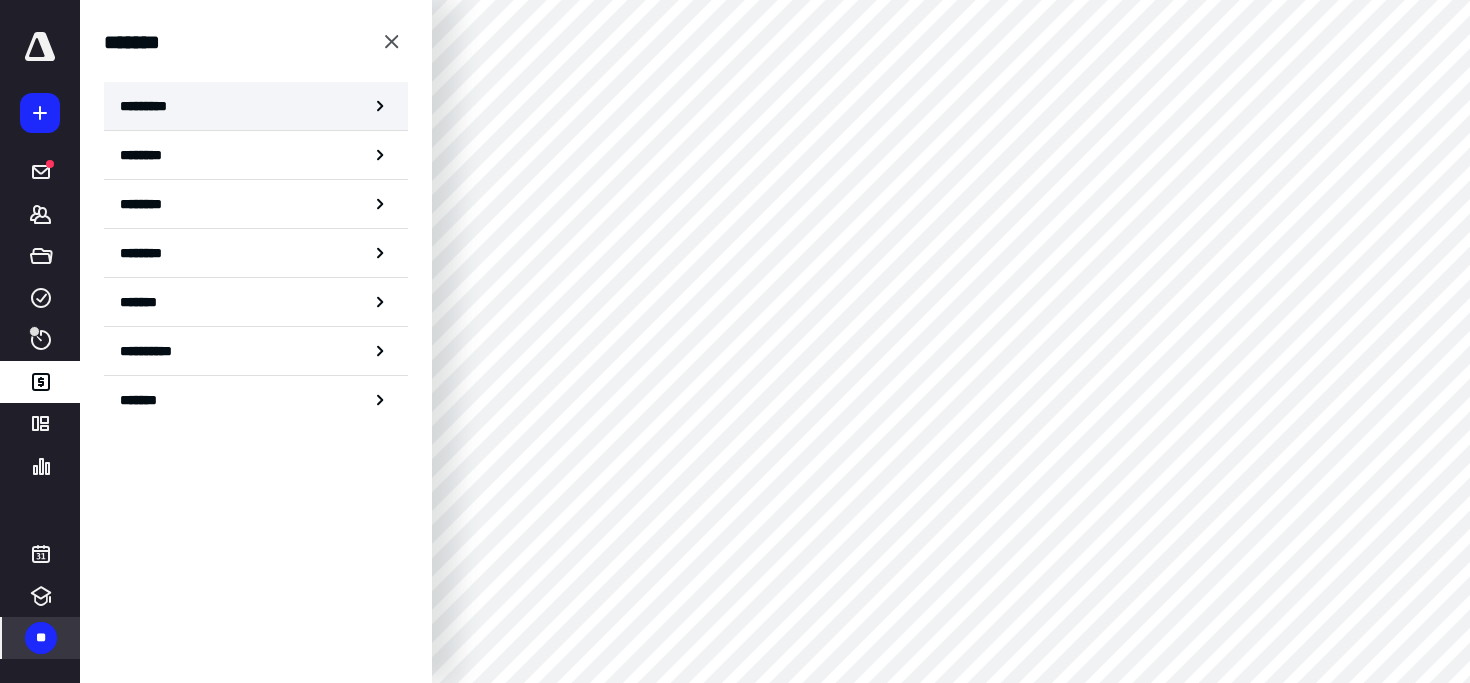 click on "*********" at bounding box center [256, 106] 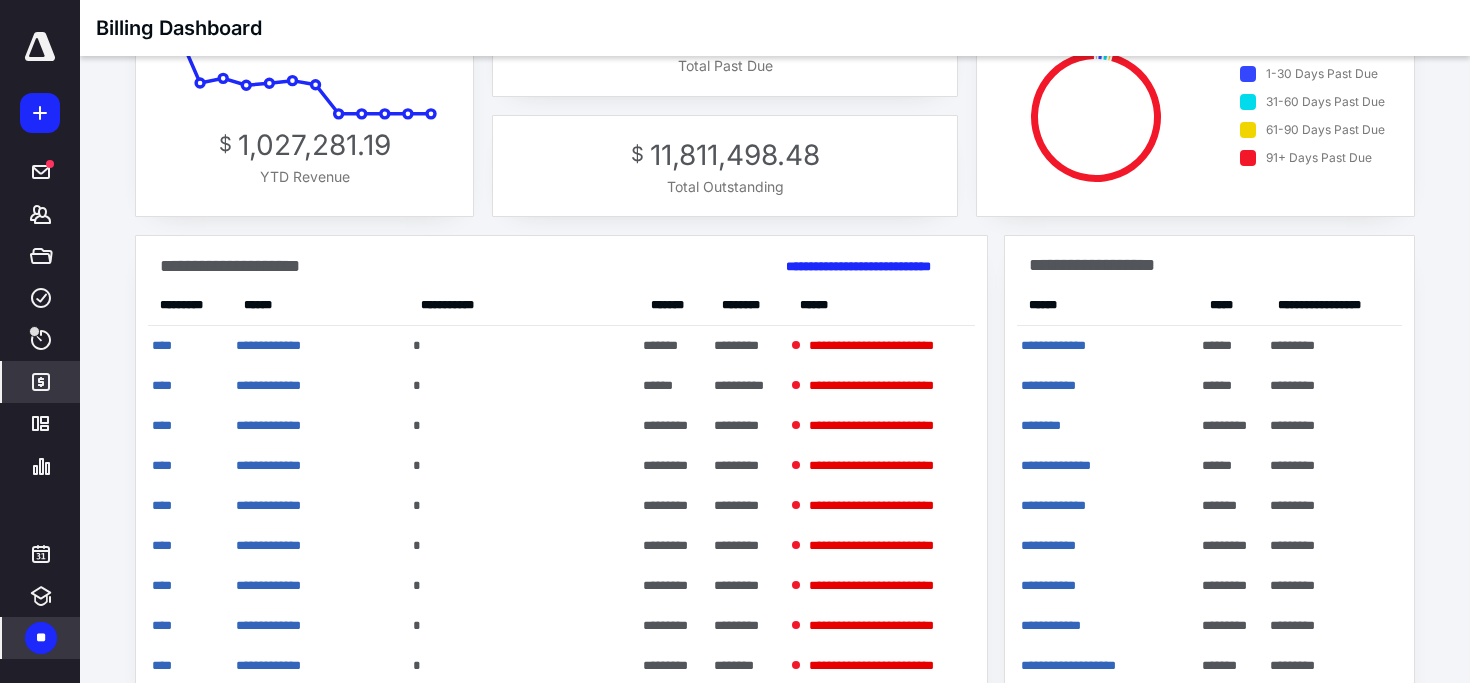 scroll, scrollTop: 87, scrollLeft: 0, axis: vertical 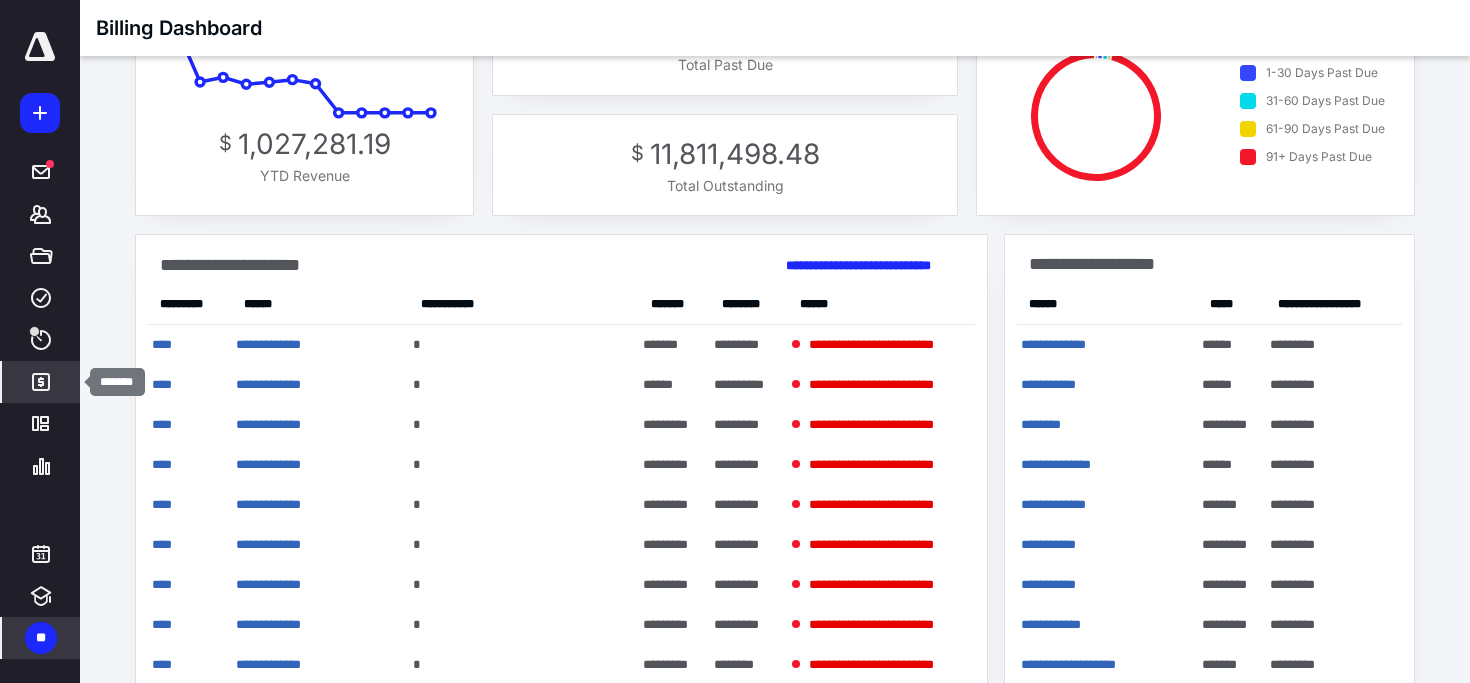 click on "*******" at bounding box center [41, 382] 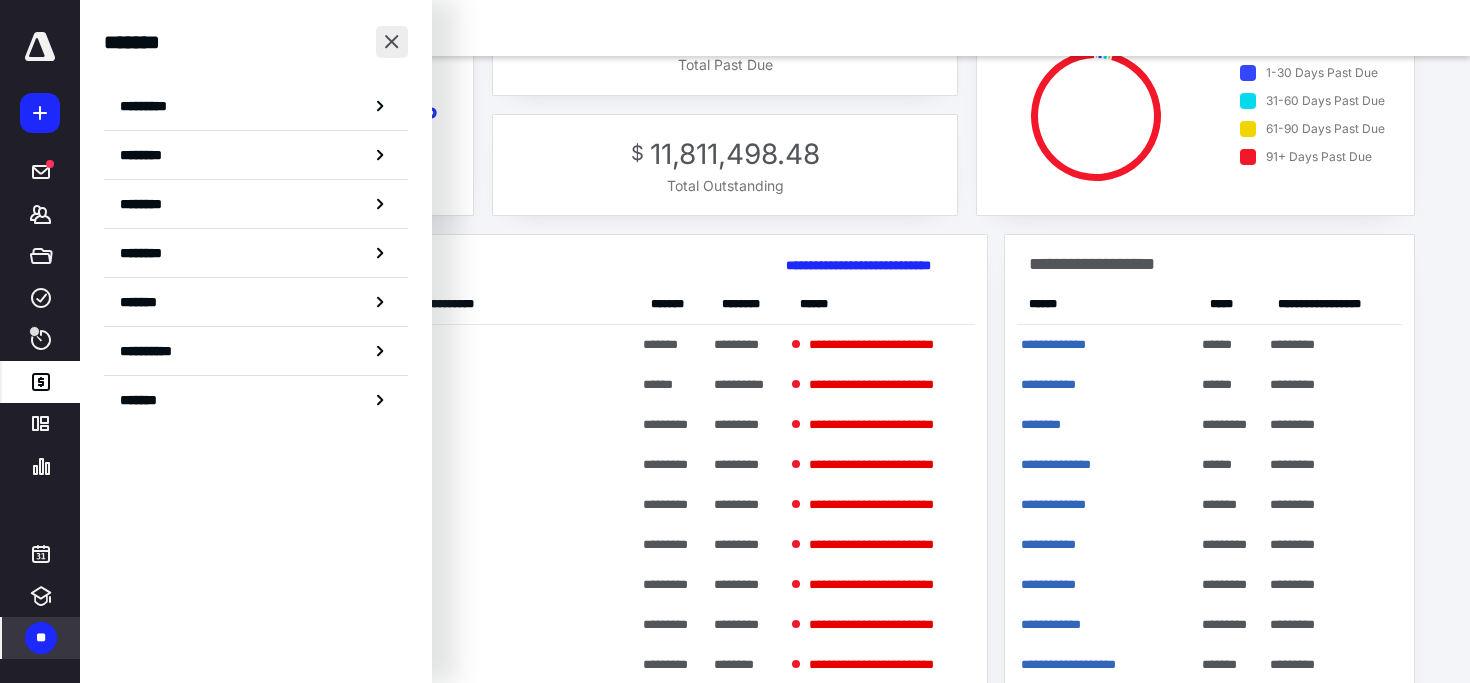 click at bounding box center [392, 42] 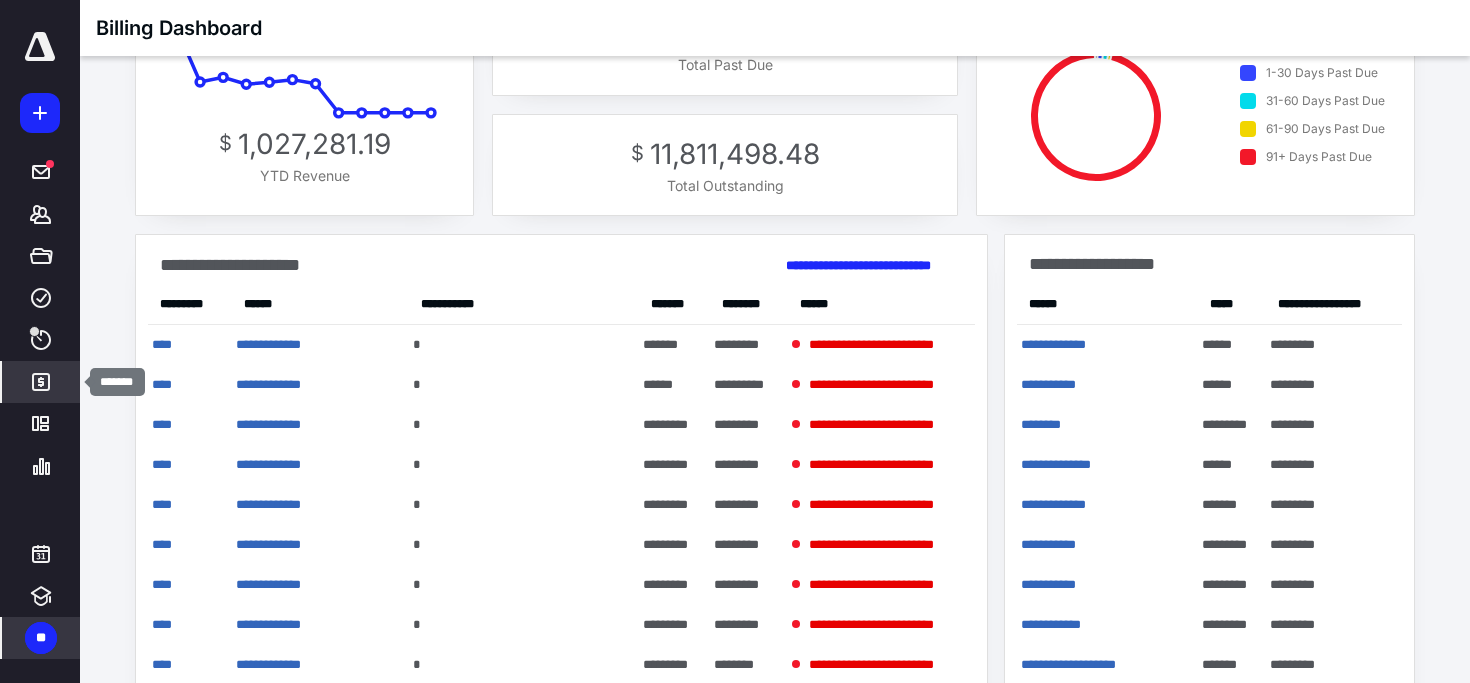 click 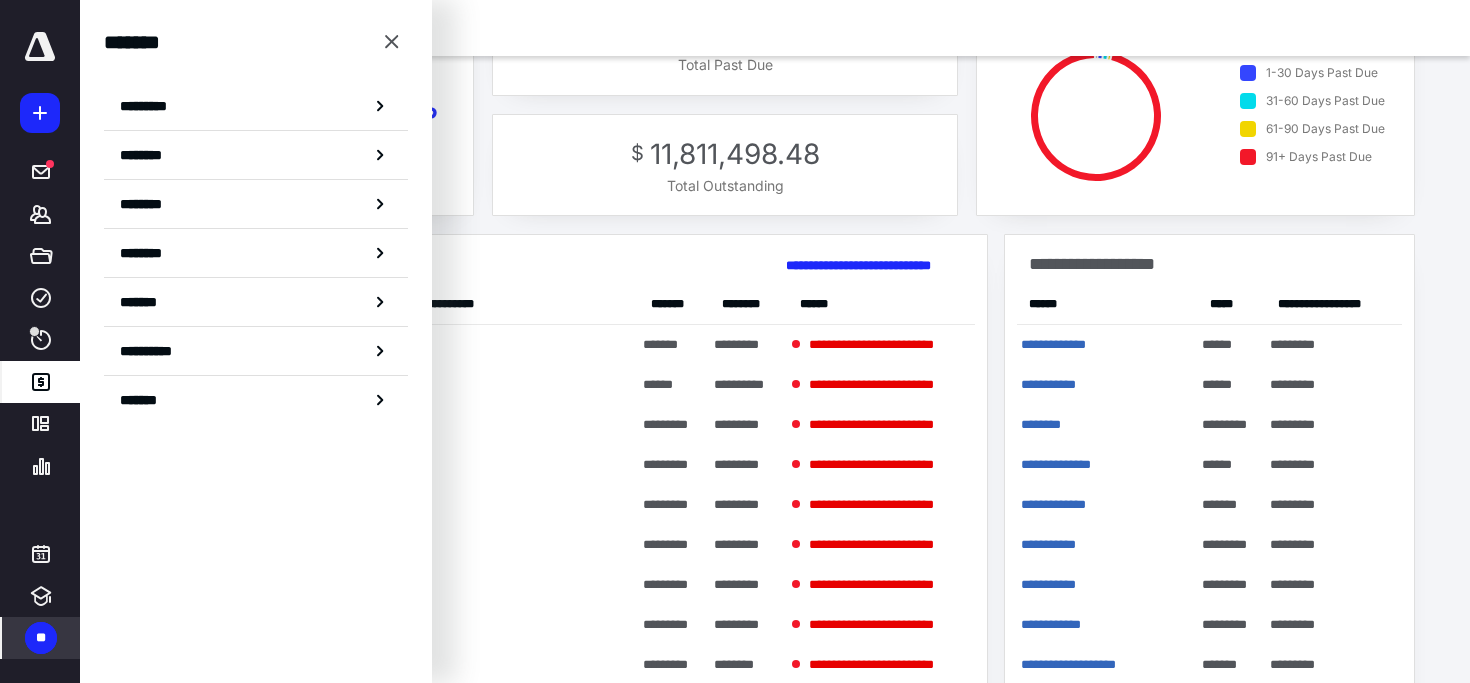 click 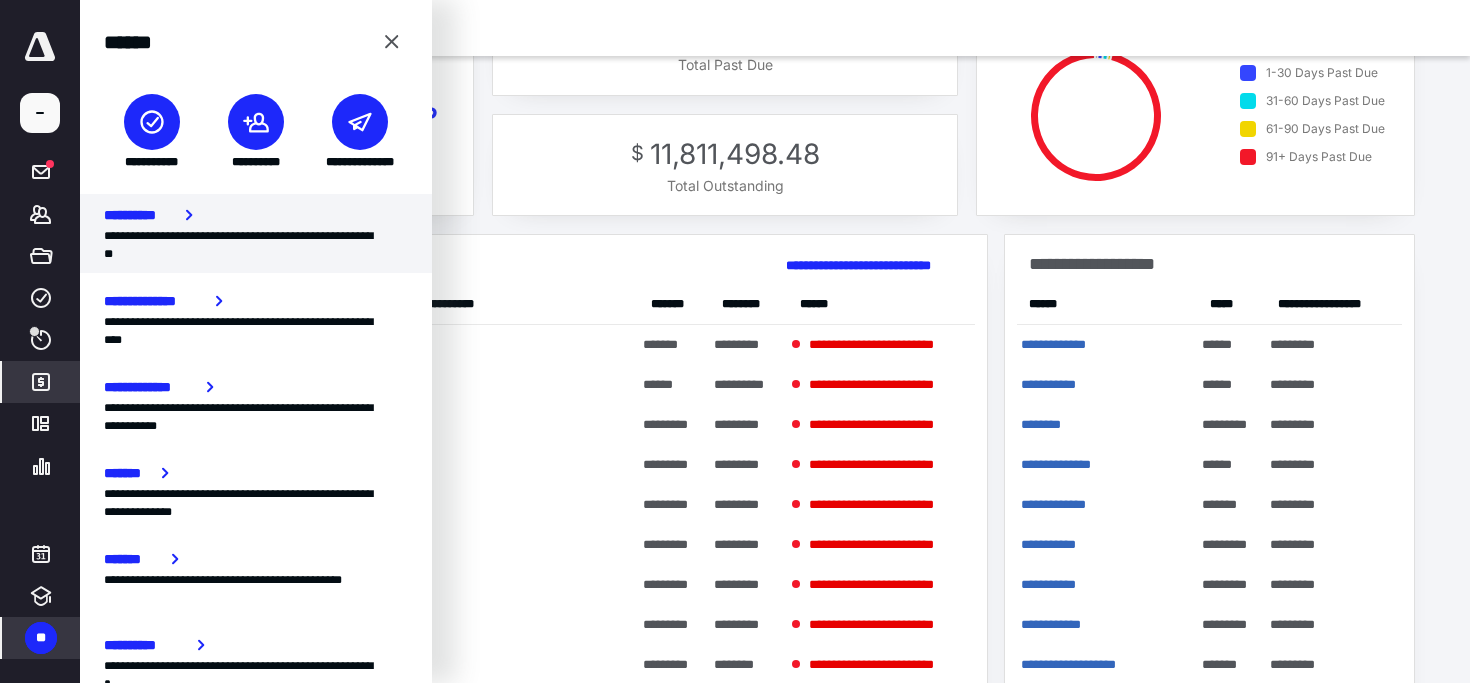 scroll, scrollTop: 182, scrollLeft: 0, axis: vertical 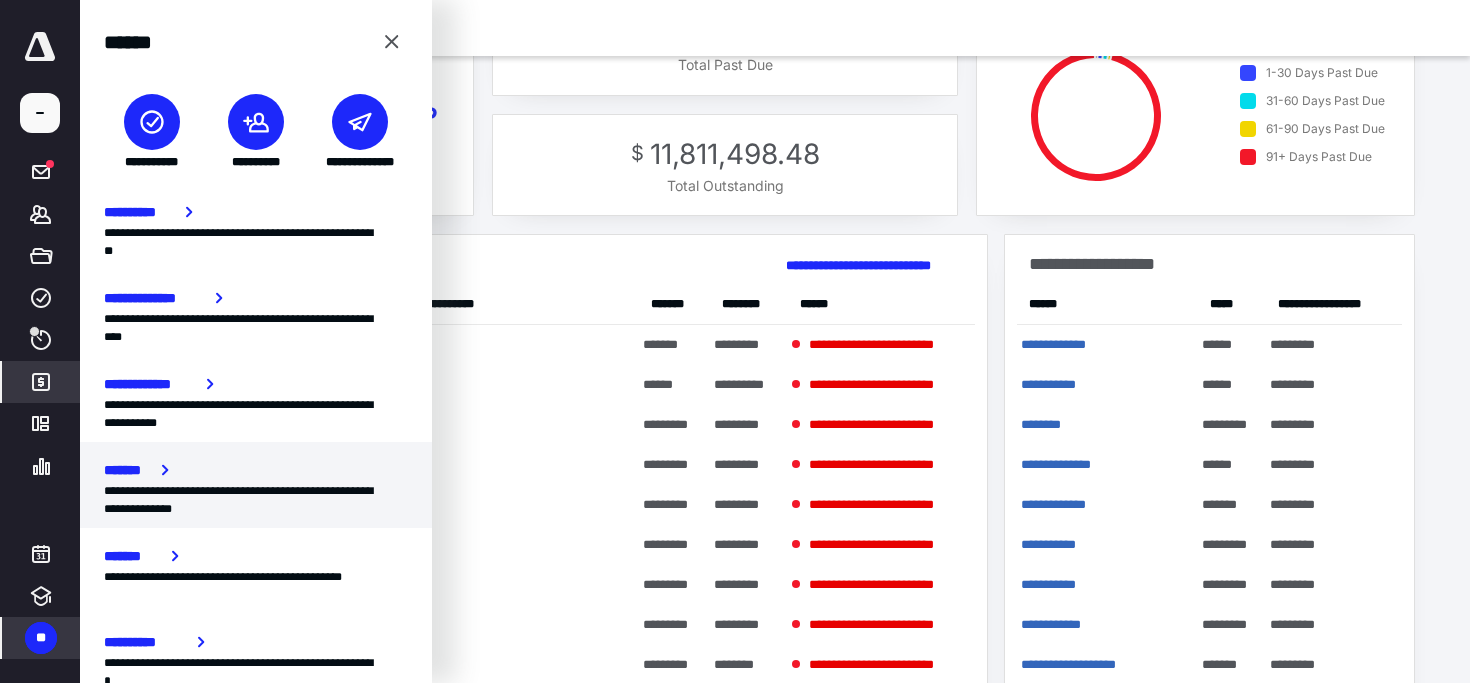 click on "*******" at bounding box center [256, 470] 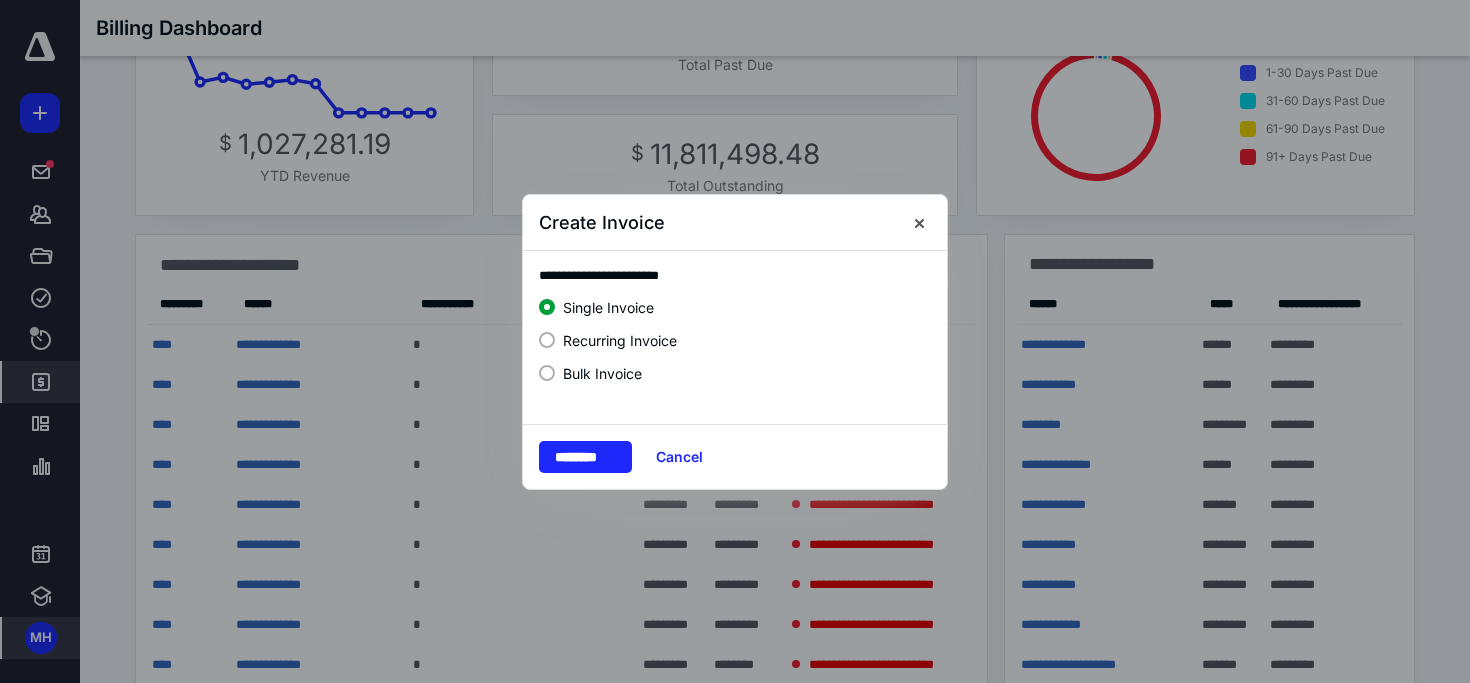 click on "Recurring Invoice" at bounding box center (735, 334) 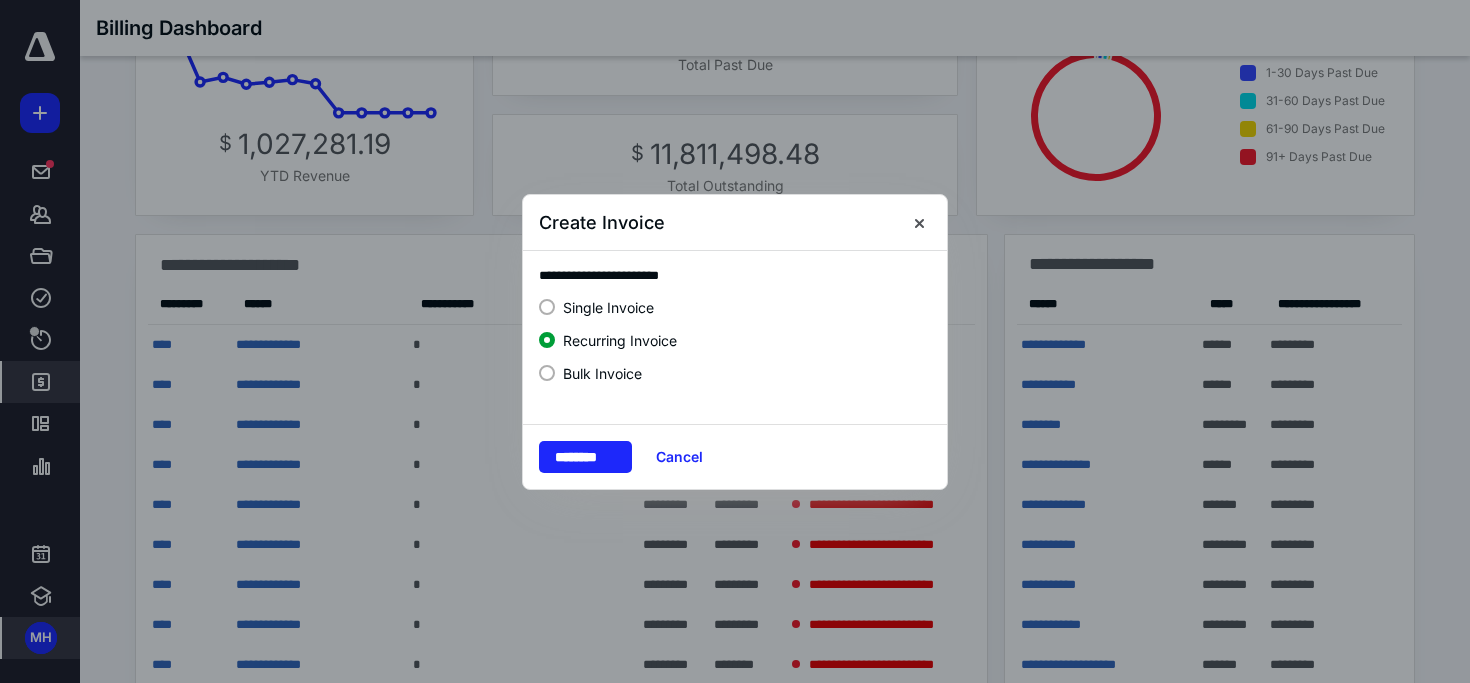 click at bounding box center (547, 373) 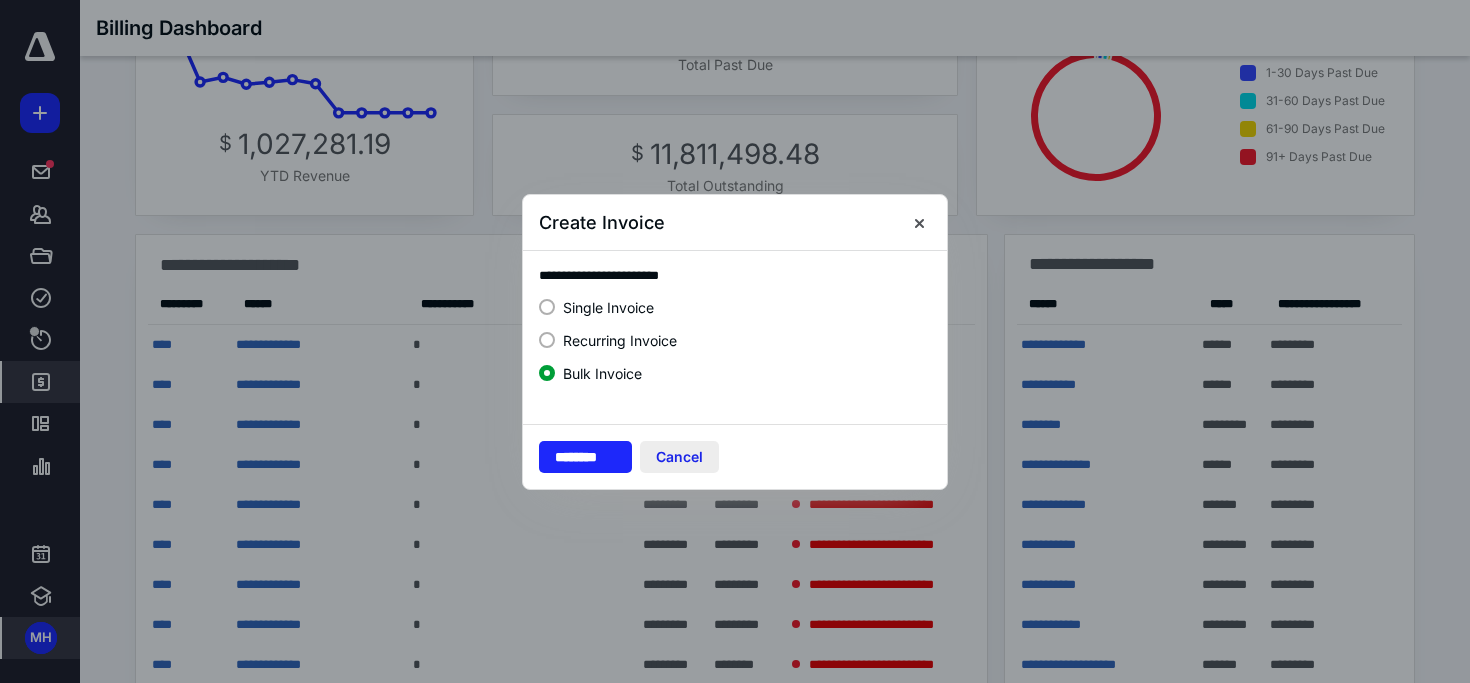 click on "Cancel" at bounding box center (679, 457) 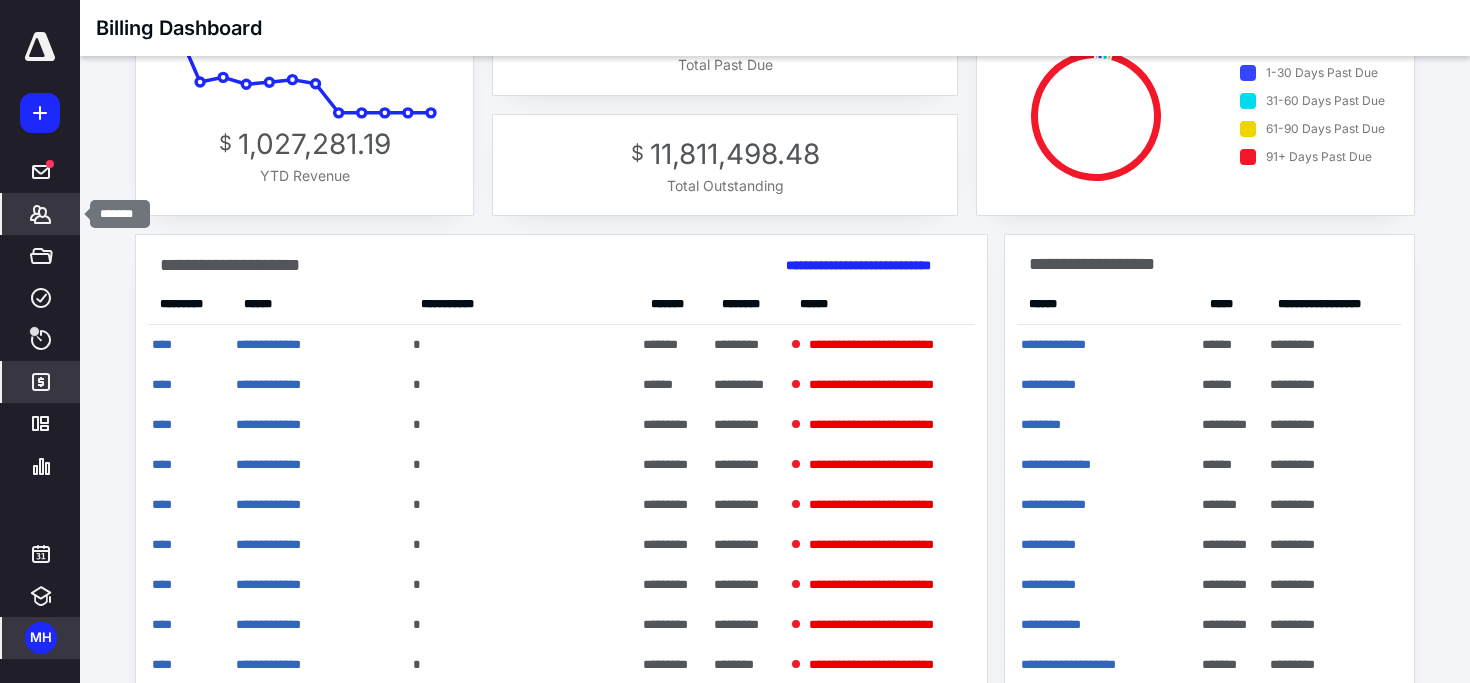 click on "*******" at bounding box center [41, 214] 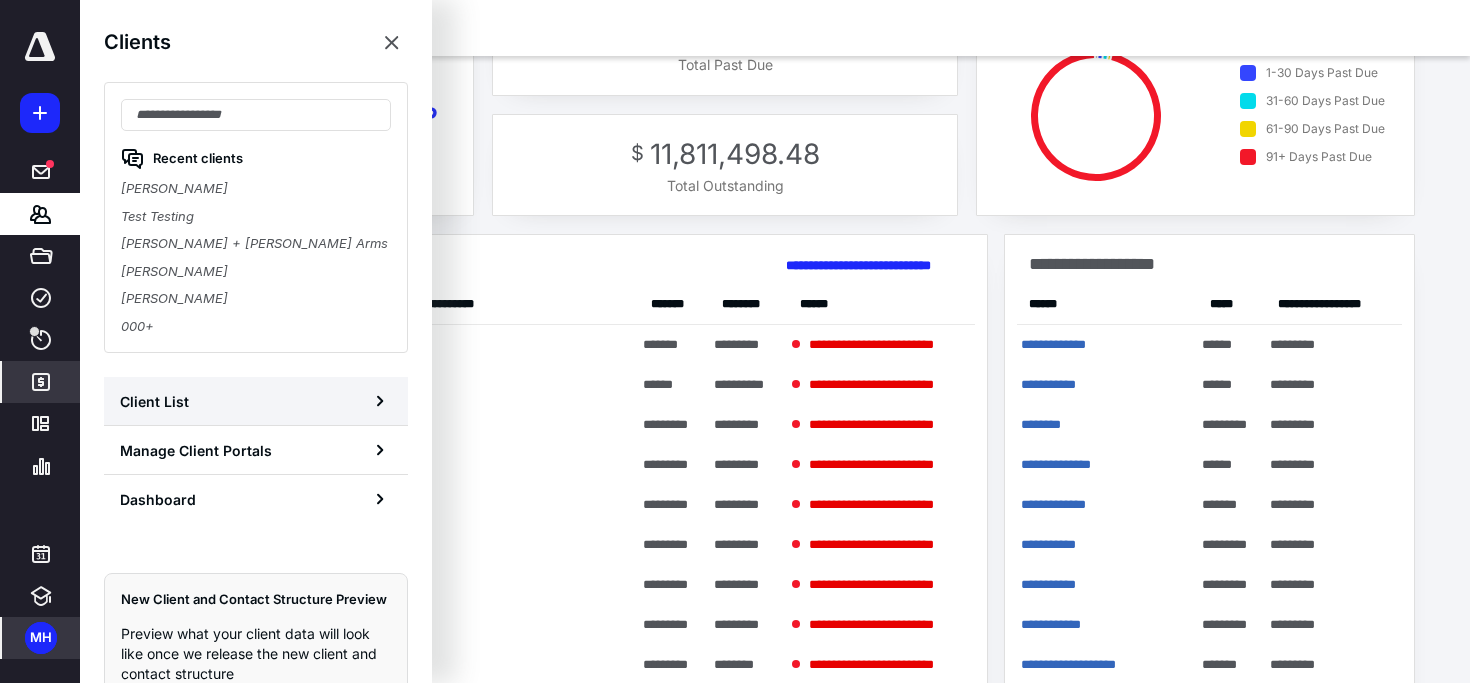 click on "Client List" at bounding box center (256, 401) 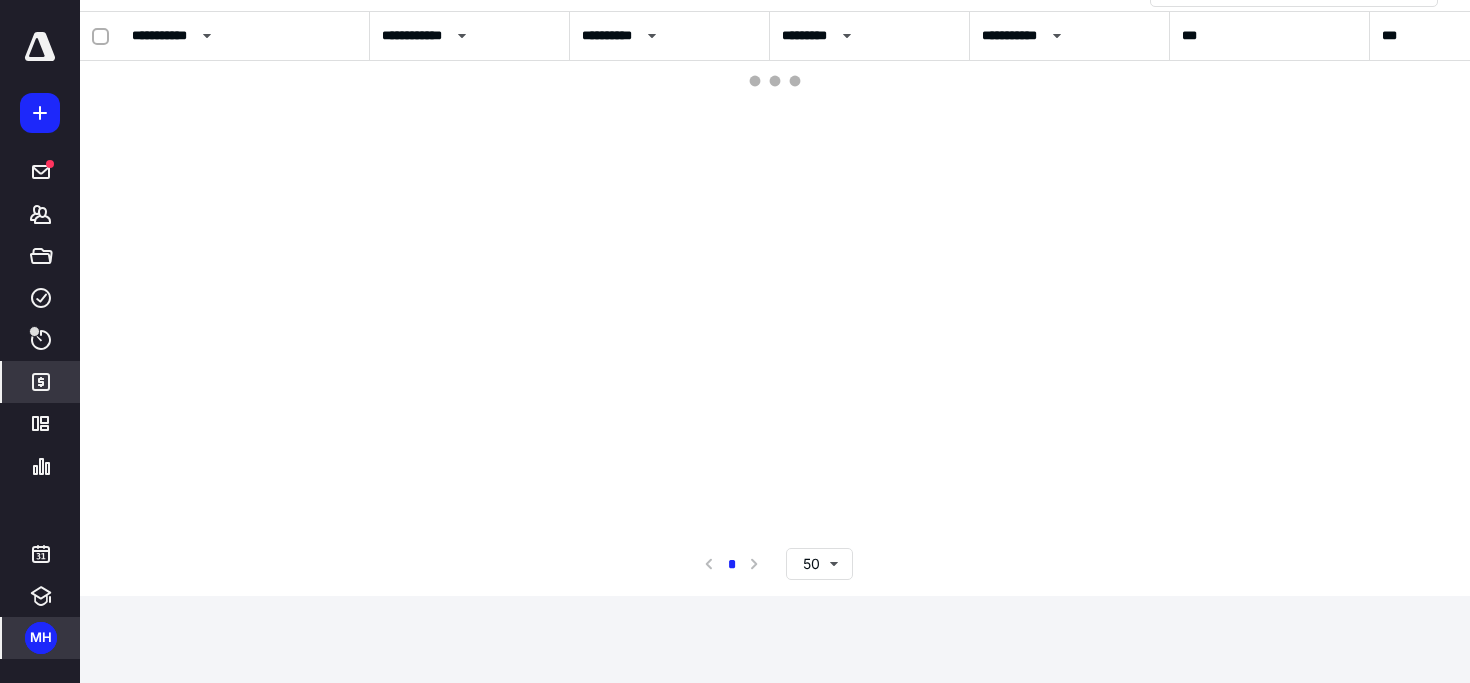 scroll, scrollTop: 0, scrollLeft: 0, axis: both 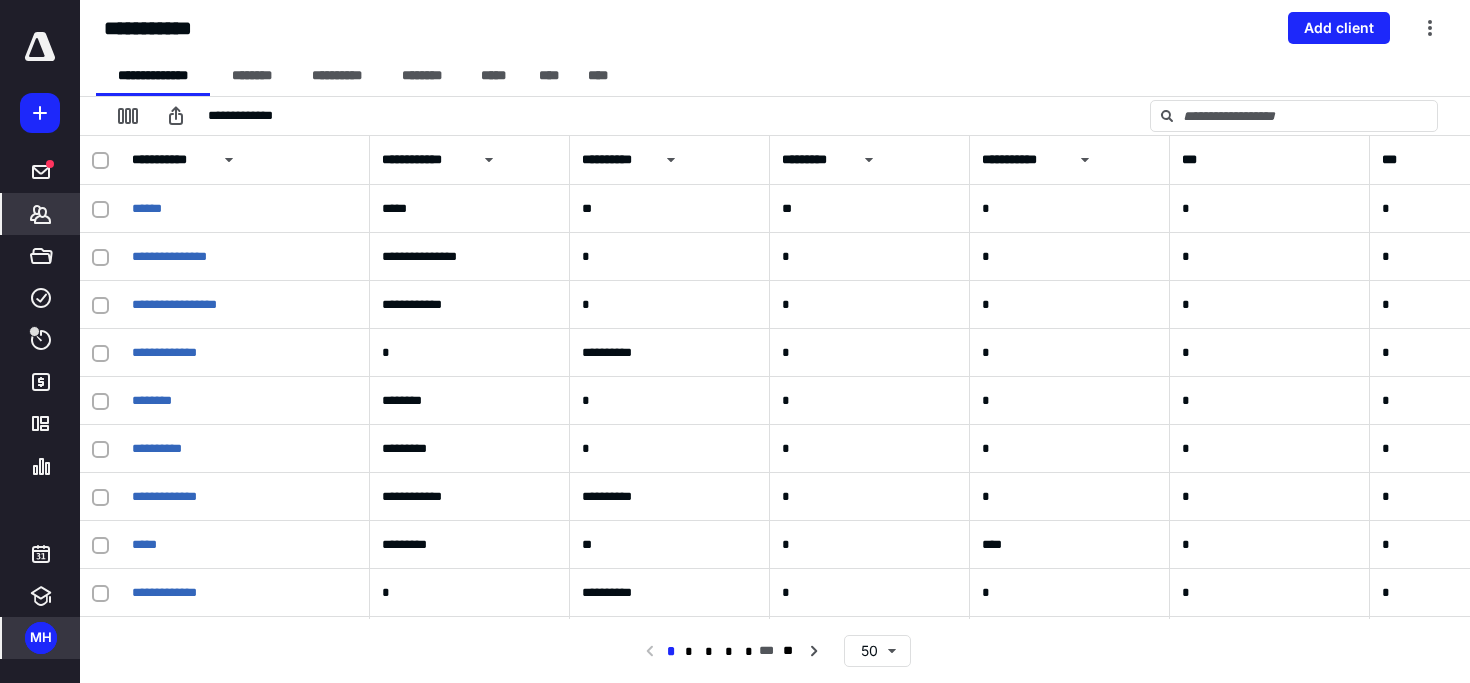 click 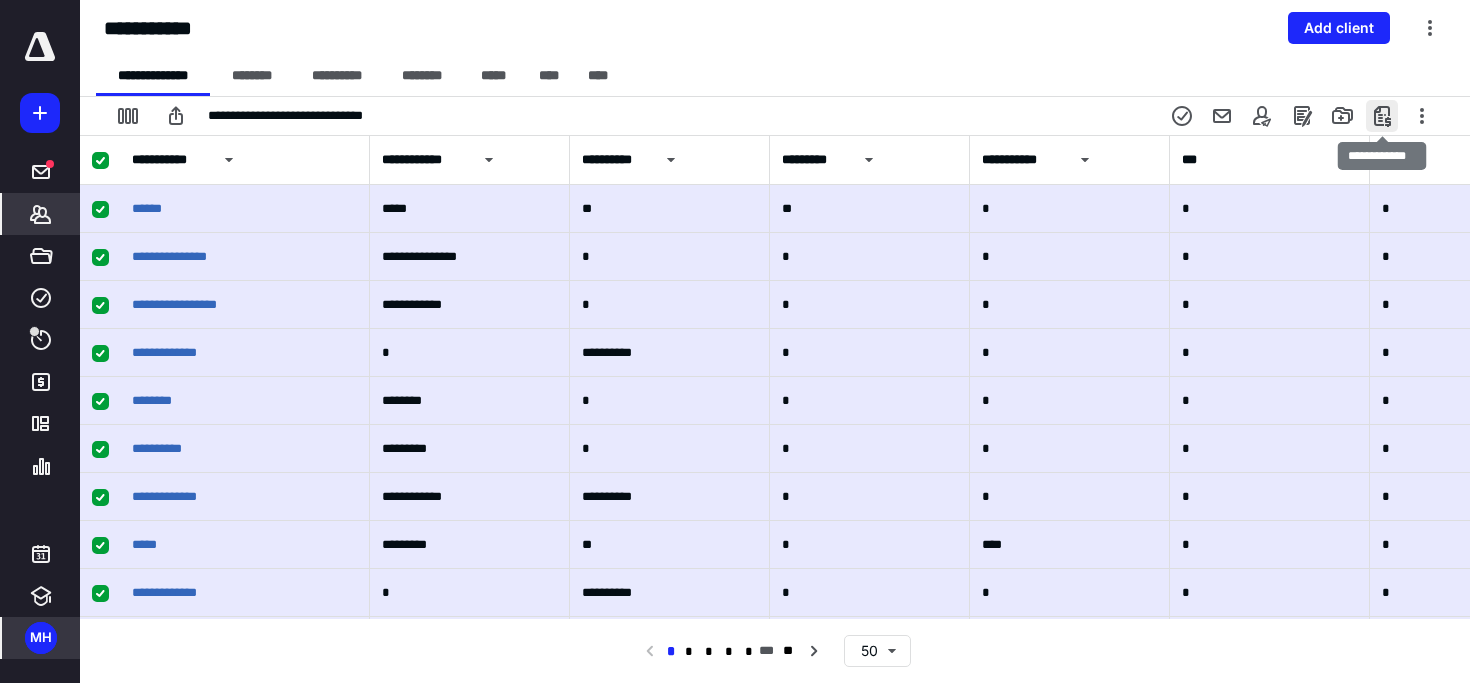 click at bounding box center (1382, 116) 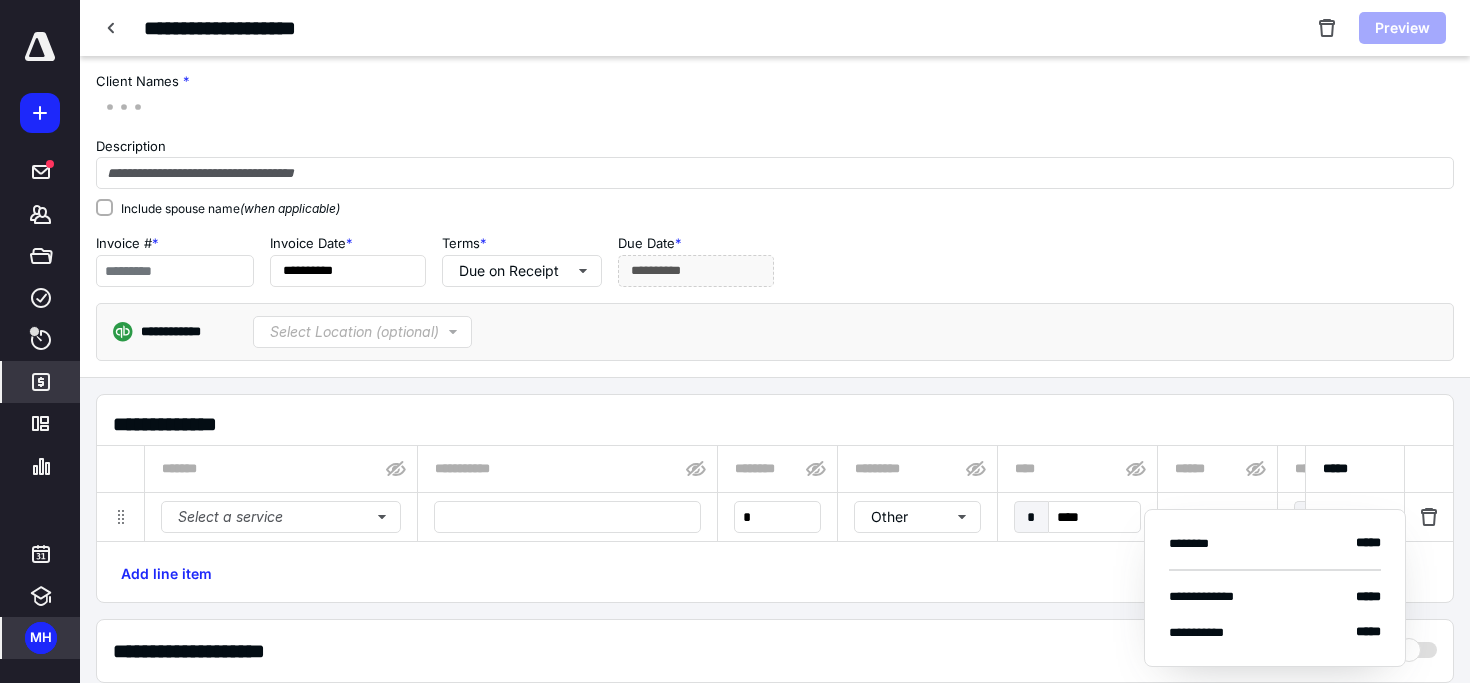 checkbox on "true" 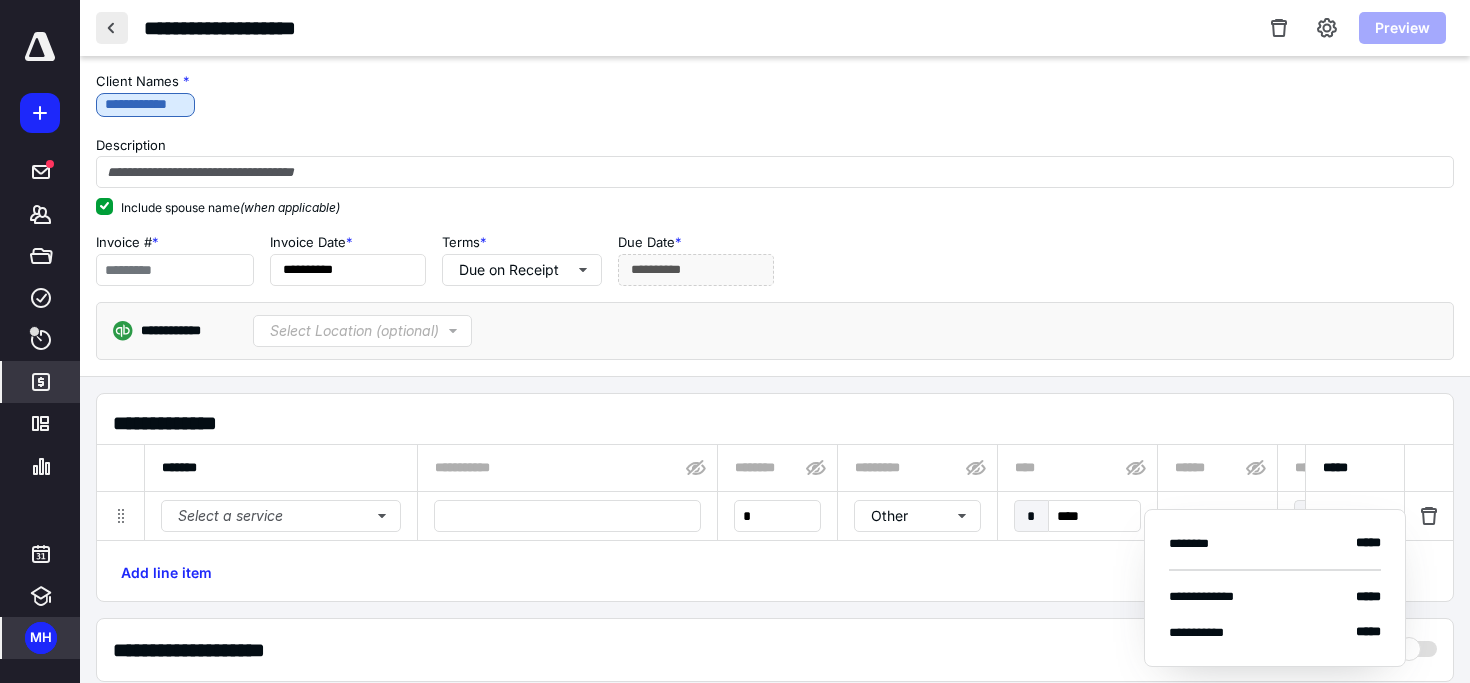 click at bounding box center (112, 28) 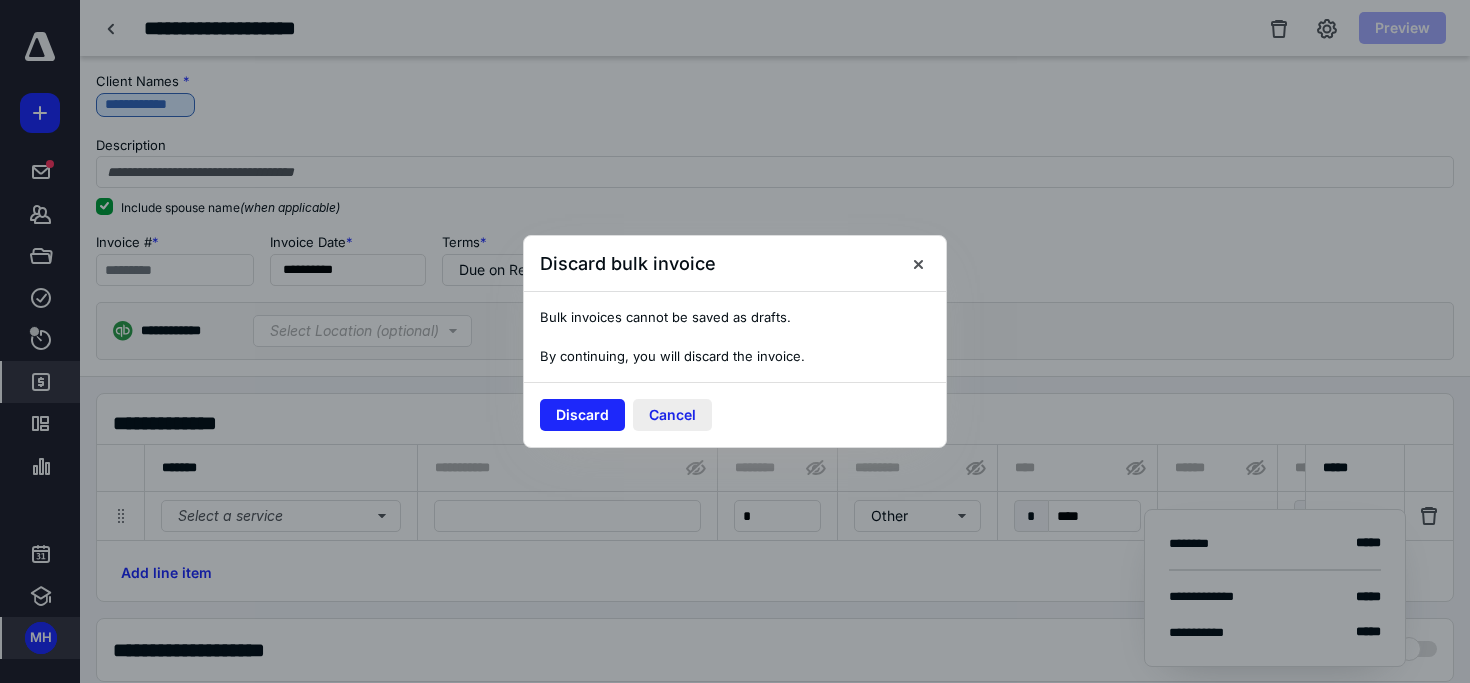 click on "Cancel" at bounding box center [672, 415] 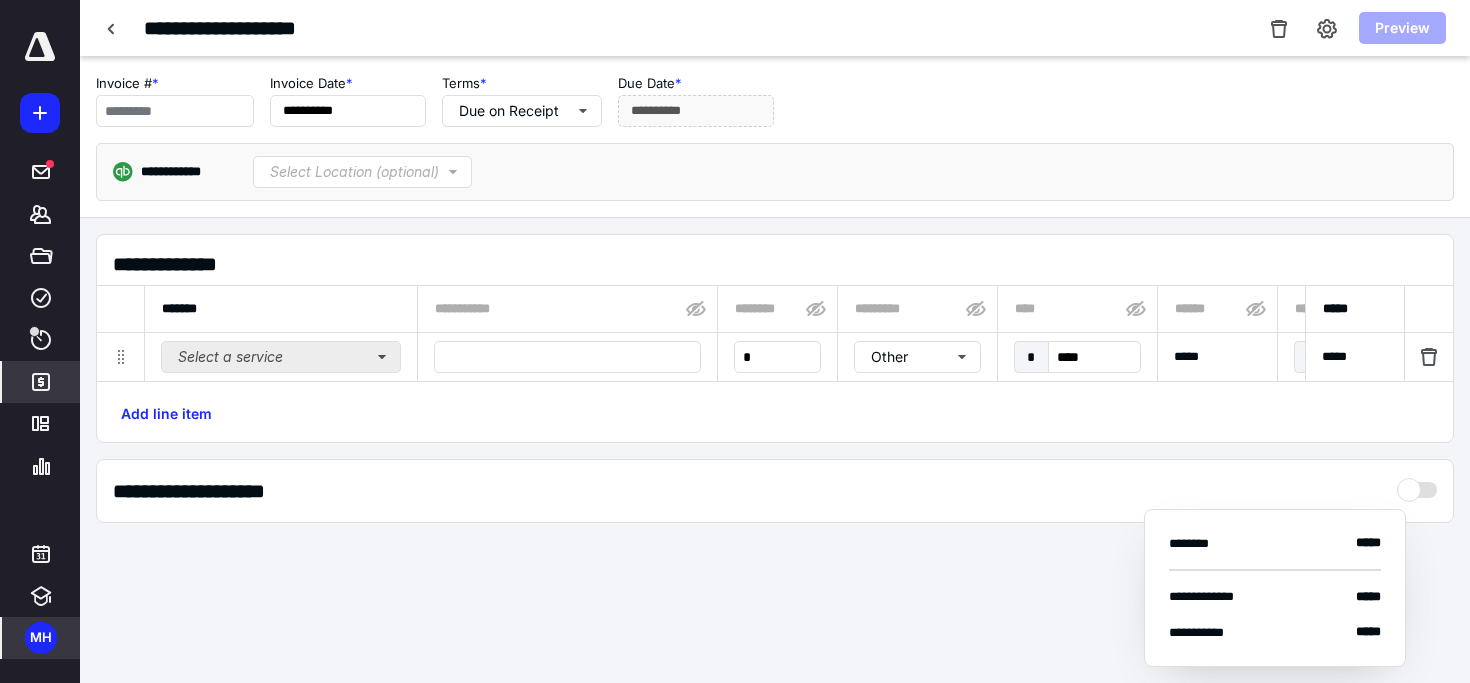 scroll, scrollTop: 182, scrollLeft: 0, axis: vertical 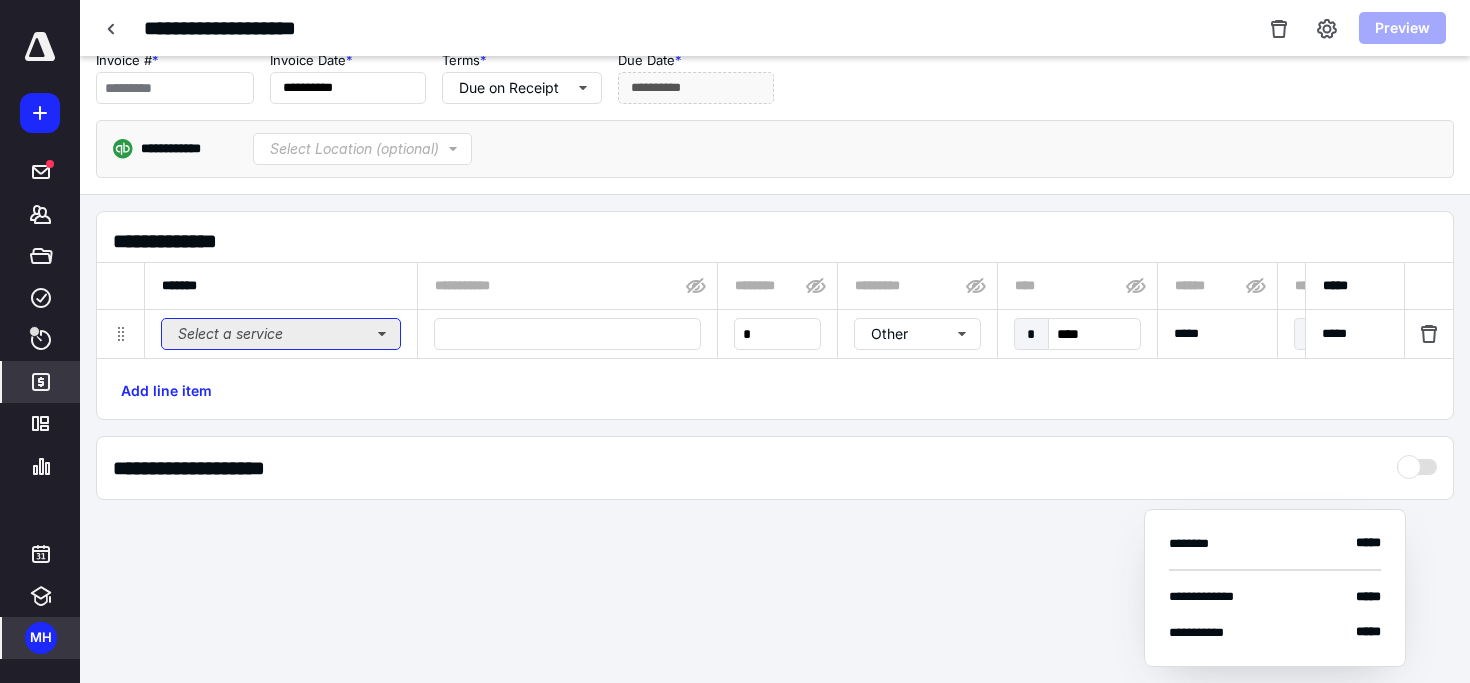 click on "Select a service" at bounding box center (281, 334) 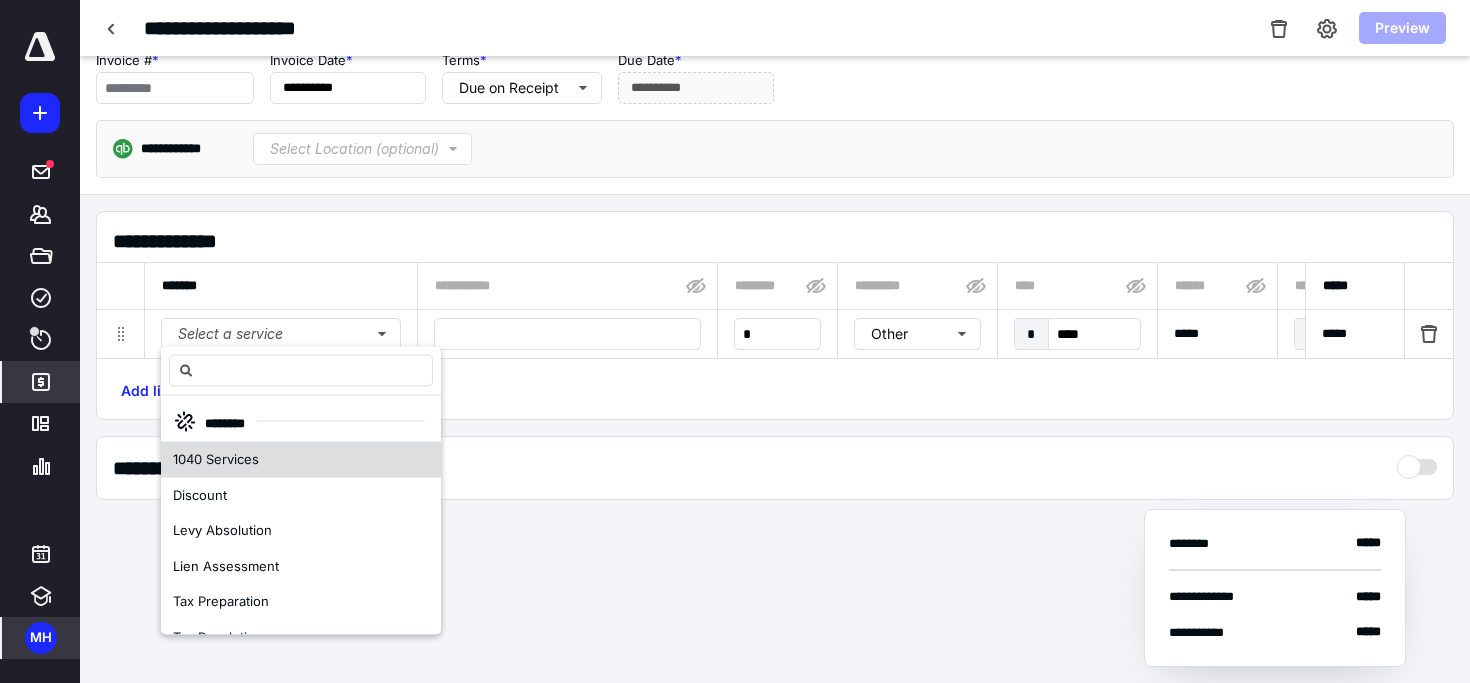 click on "1040 Services" at bounding box center (301, 460) 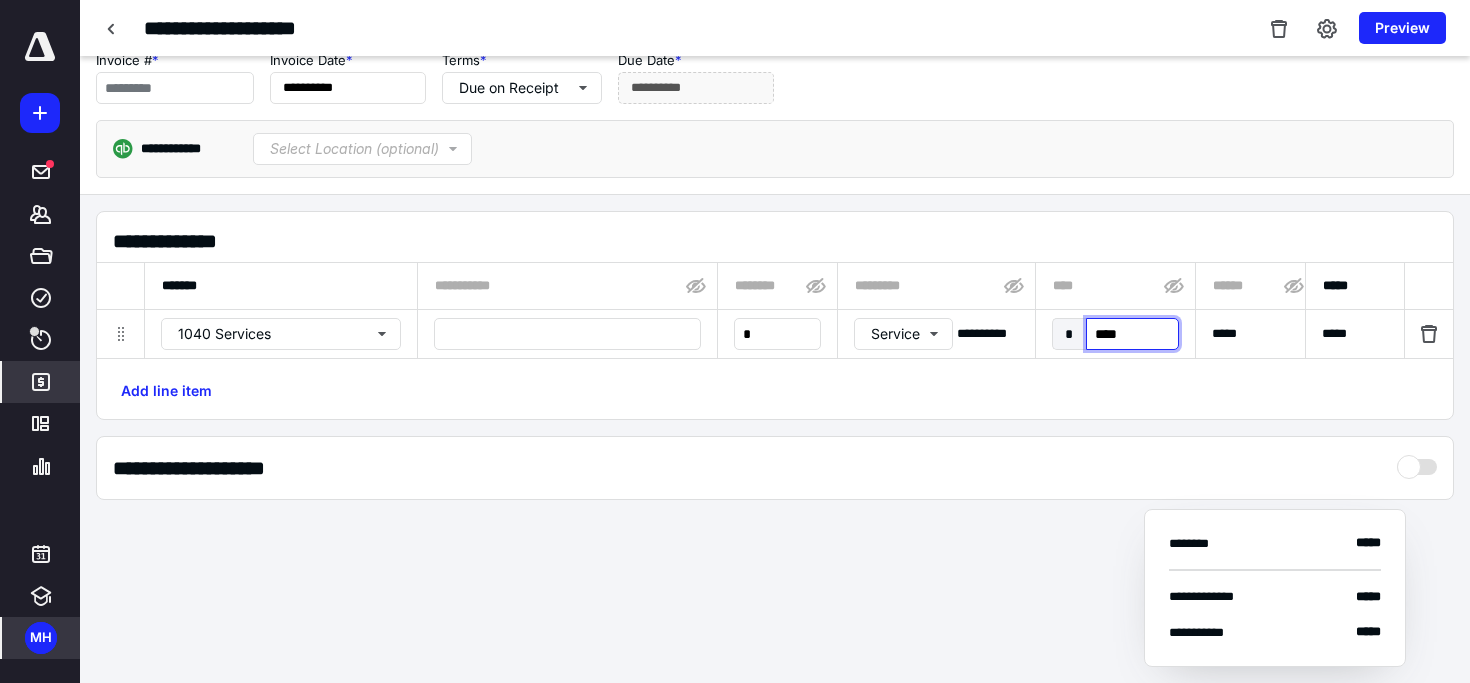 click on "****" at bounding box center (1132, 334) 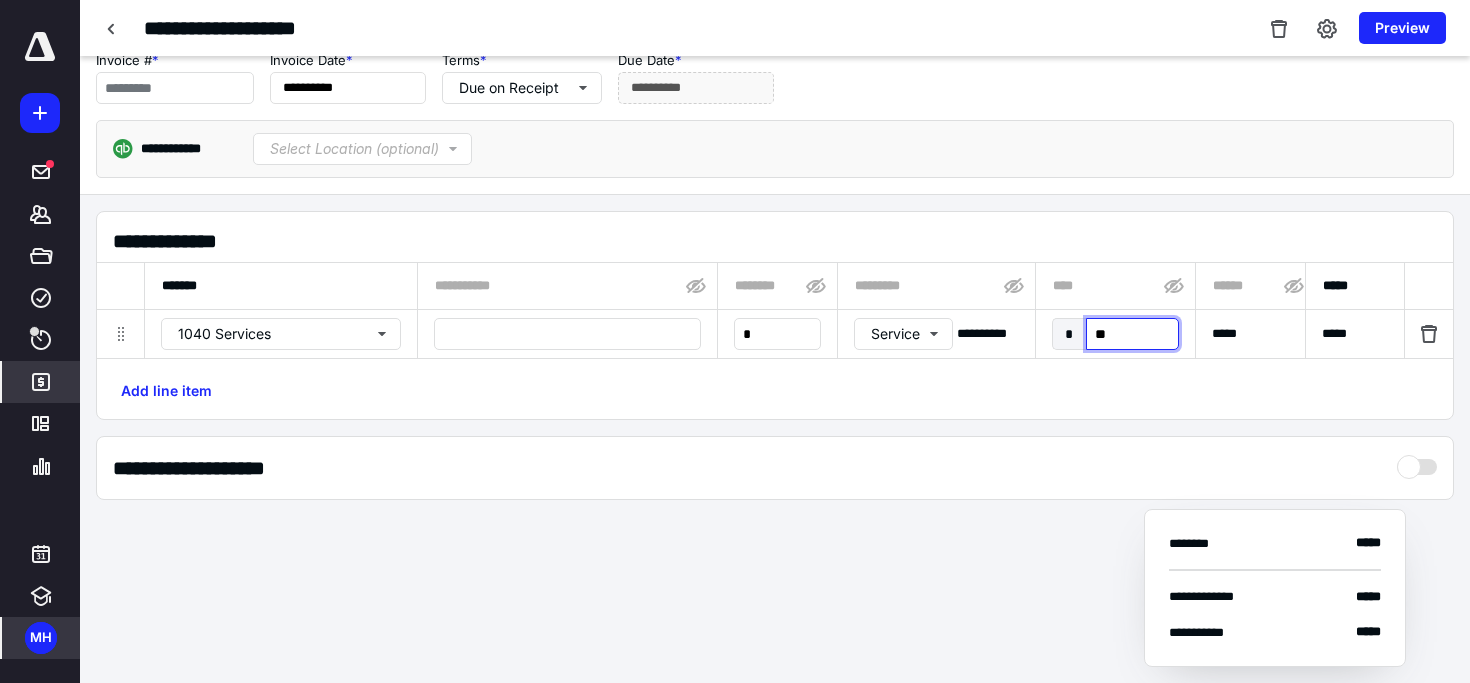 type on "***" 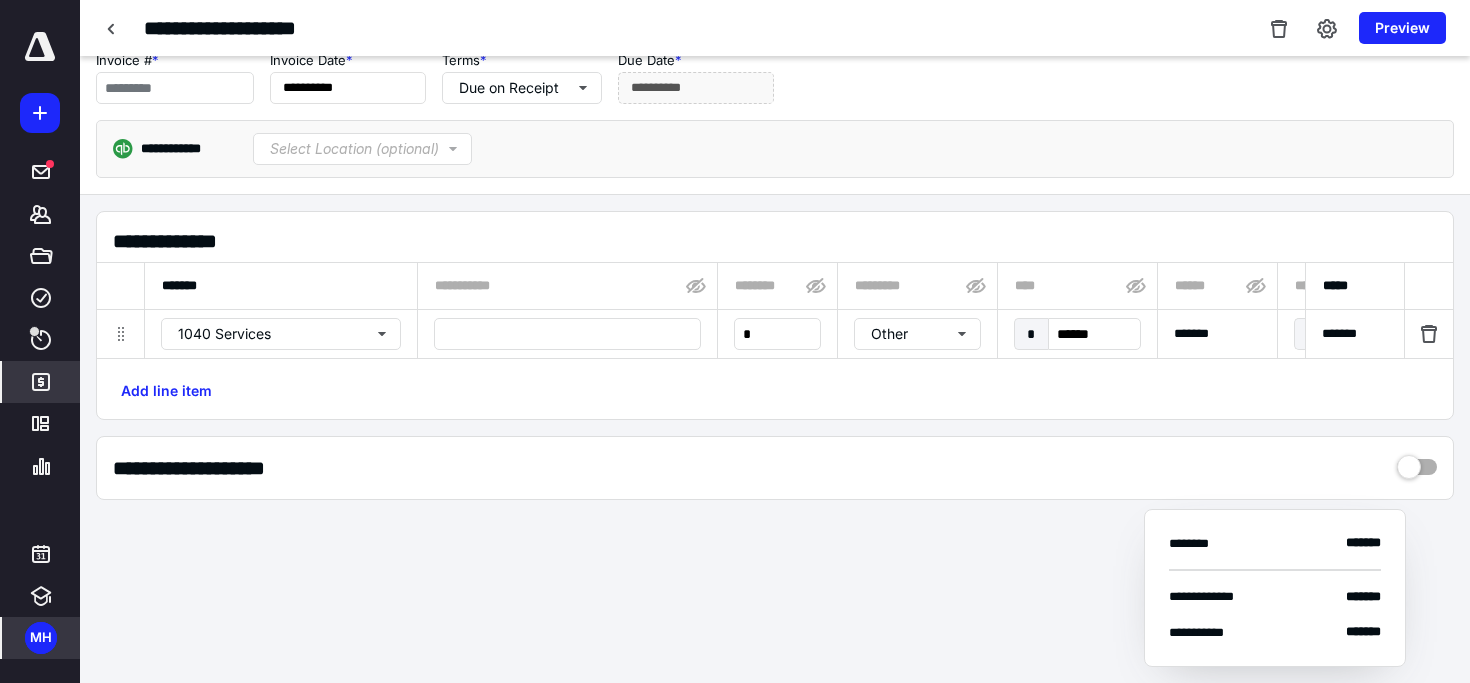 click on "Add line item" at bounding box center (775, 389) 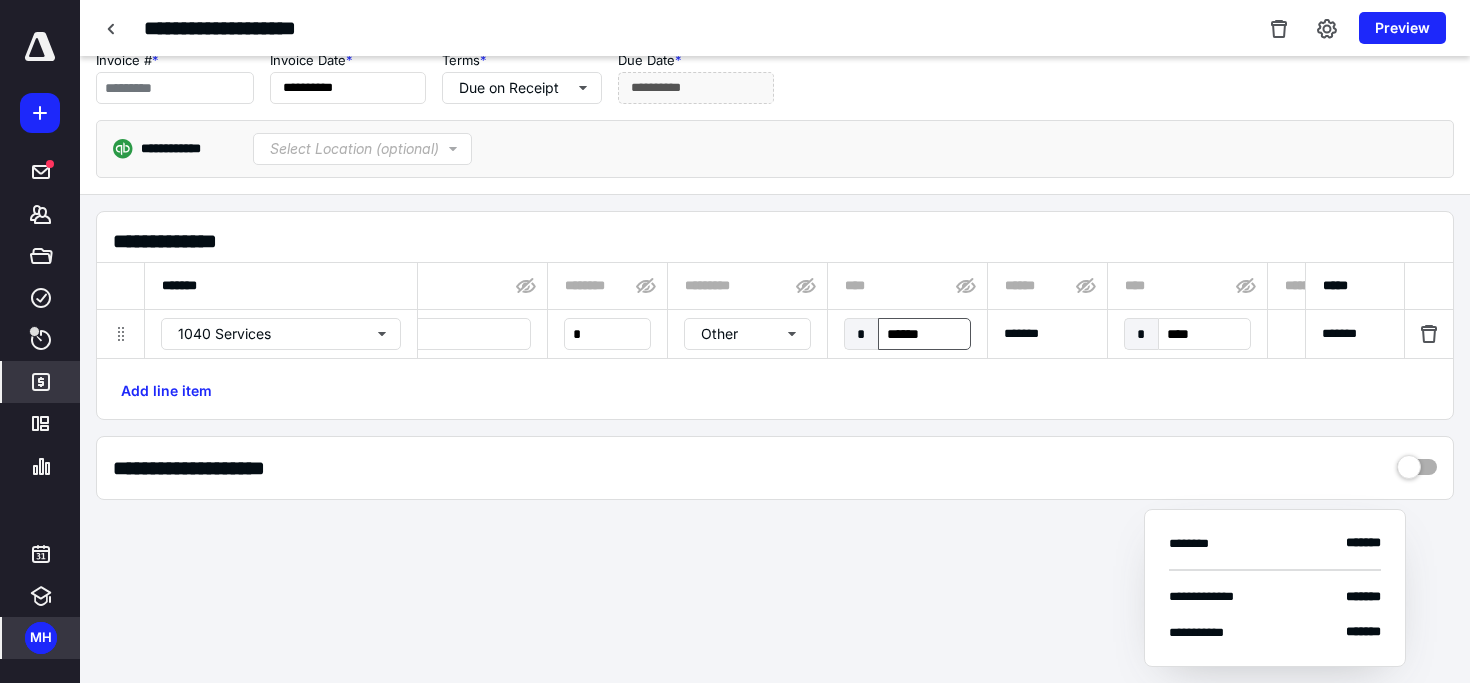 scroll, scrollTop: 0, scrollLeft: 195, axis: horizontal 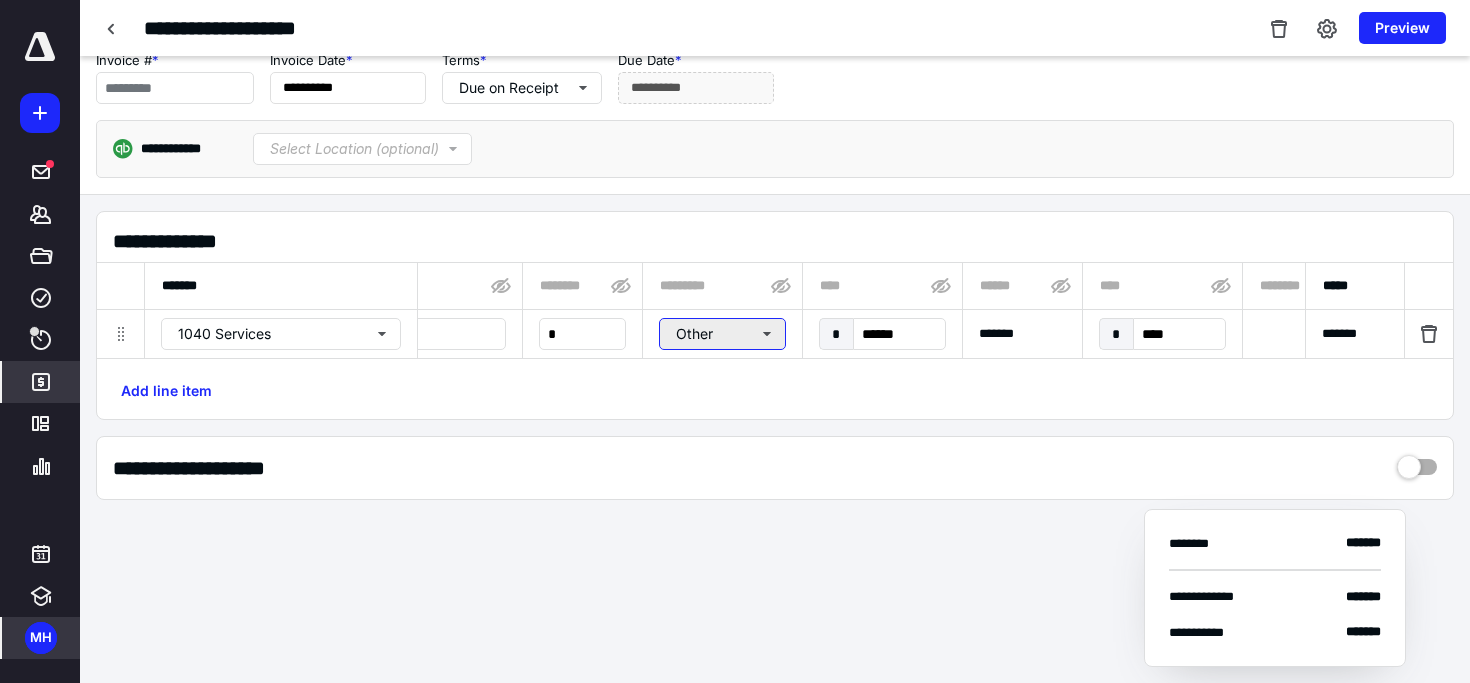 click on "Other" at bounding box center (722, 334) 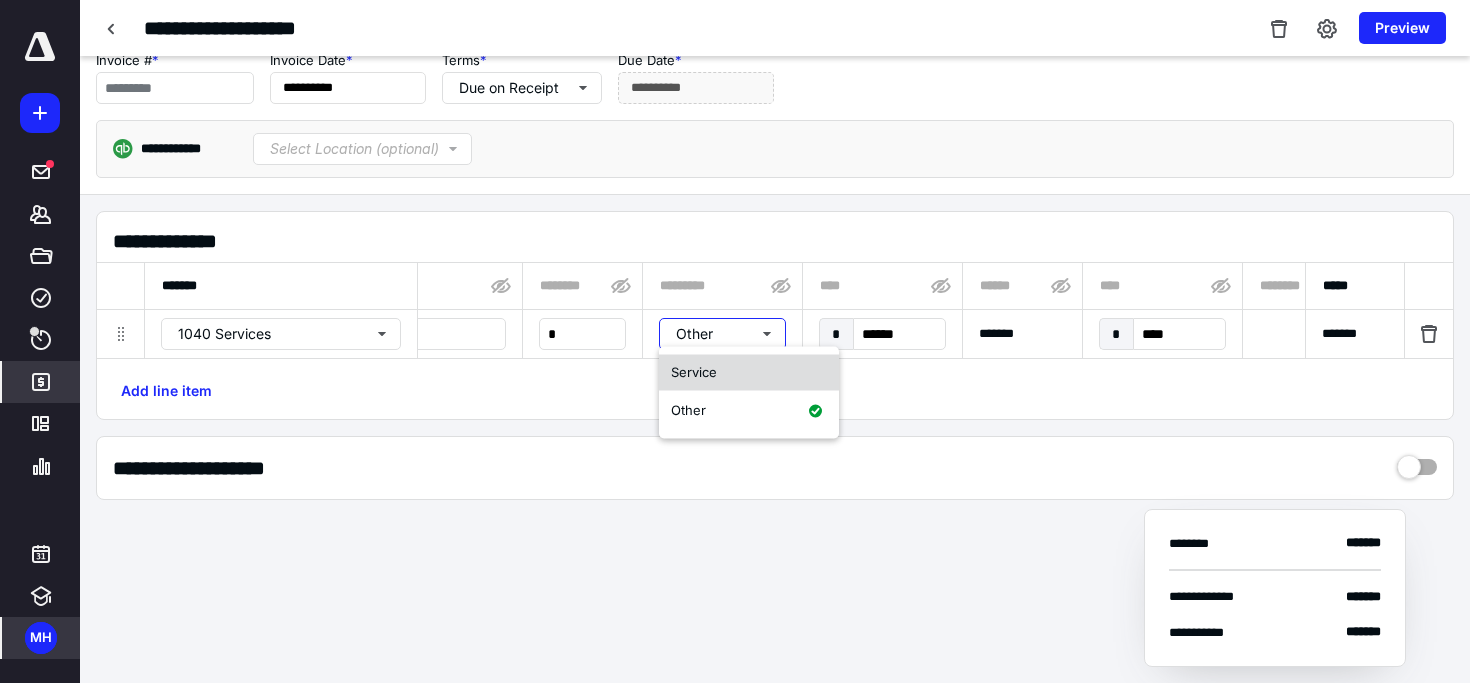 click on "Service" at bounding box center (749, 373) 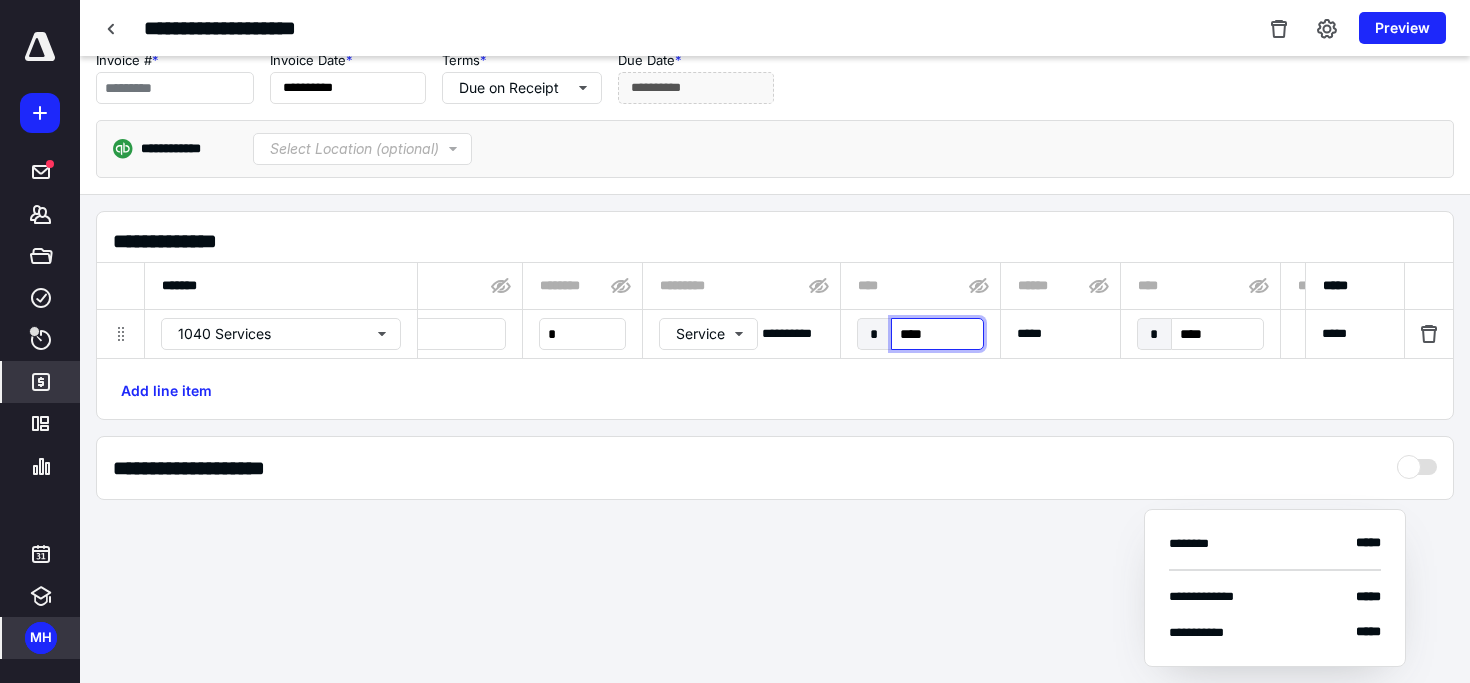 click on "****" at bounding box center [937, 334] 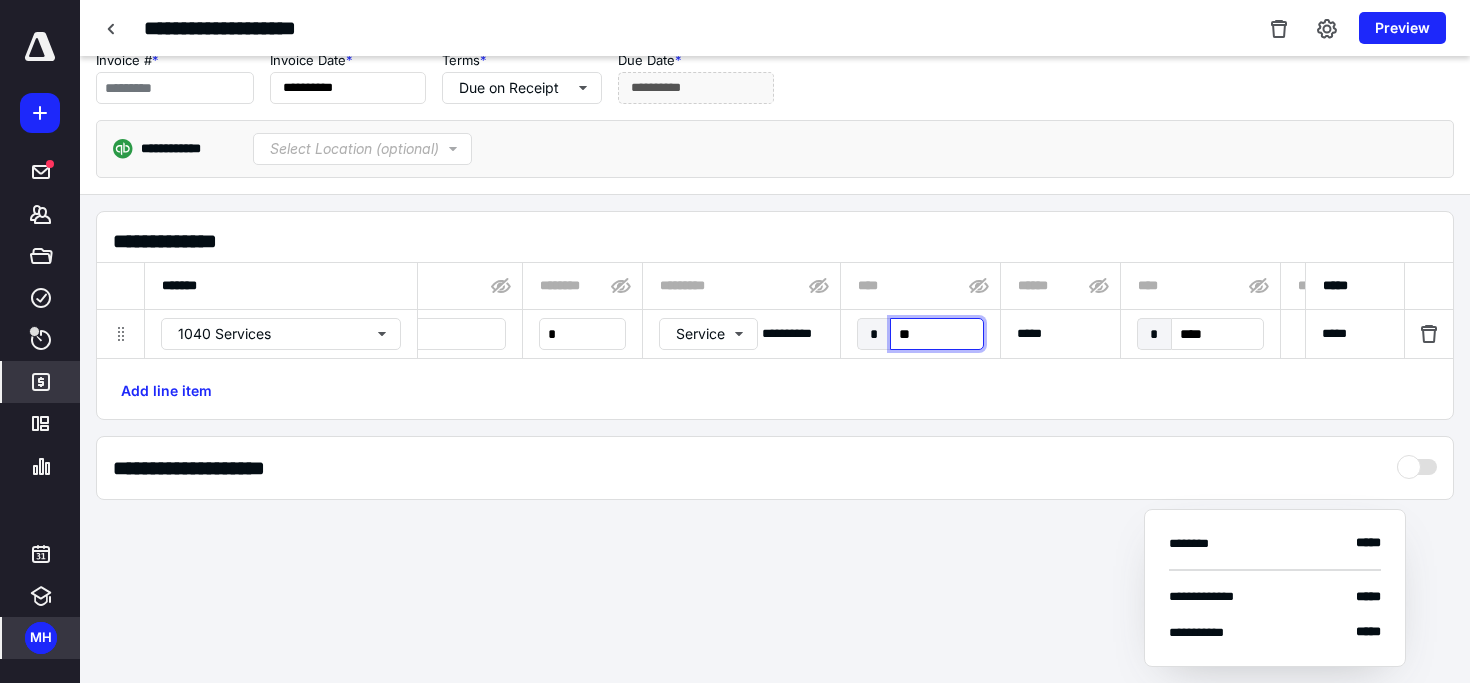 type on "***" 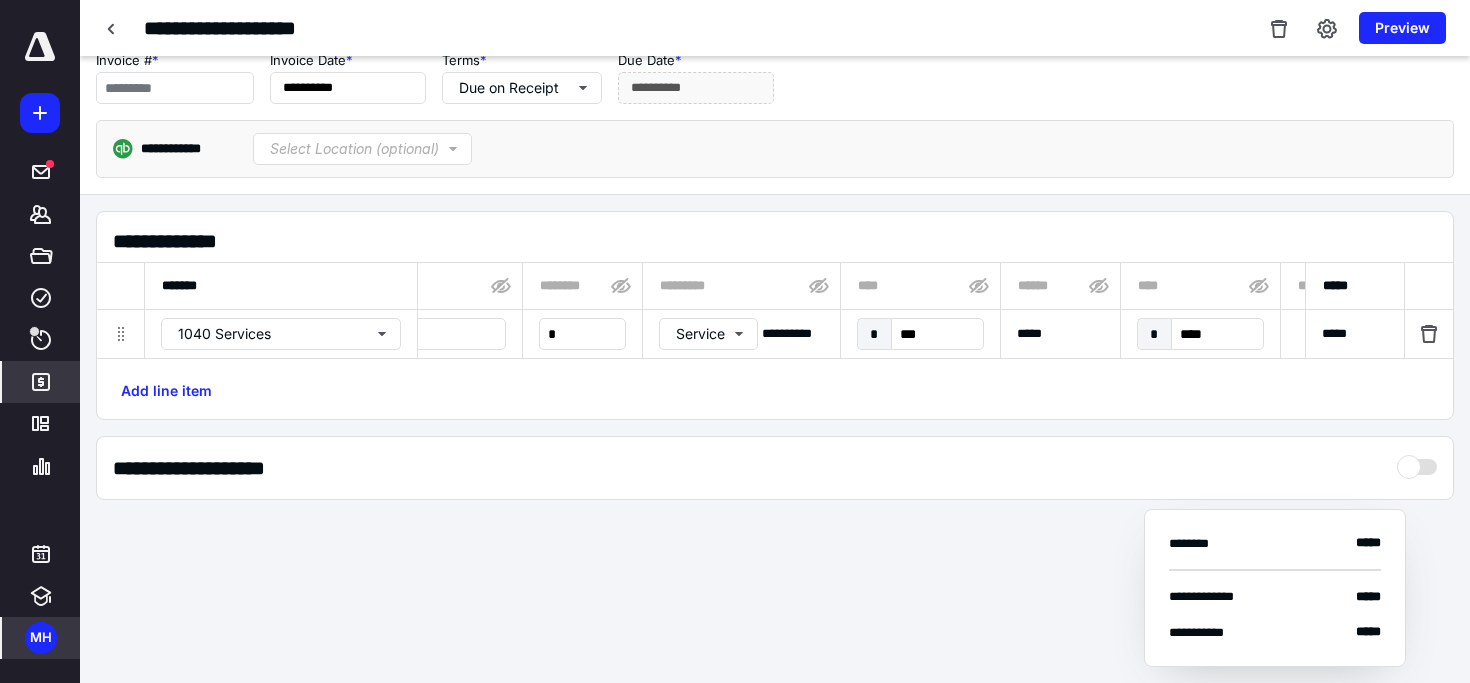 click on "Add line item" at bounding box center [775, 389] 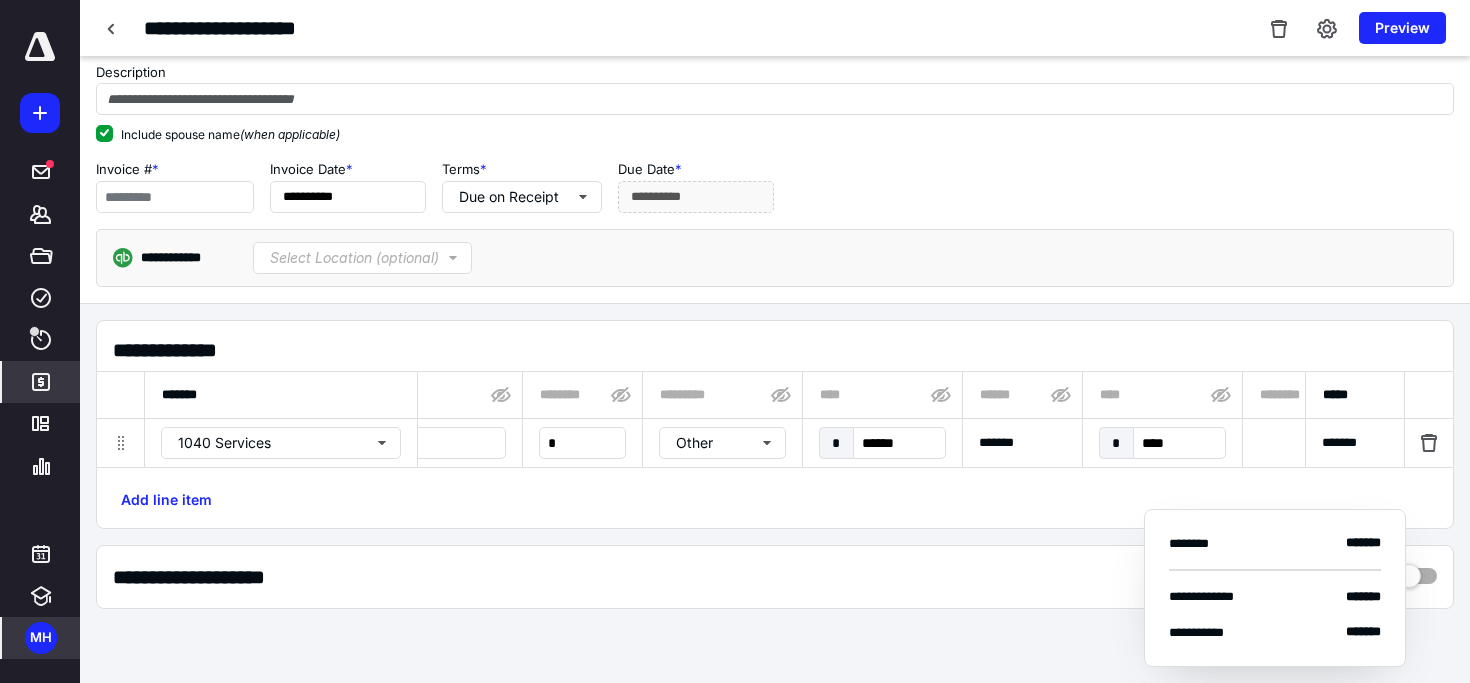 scroll, scrollTop: 0, scrollLeft: 0, axis: both 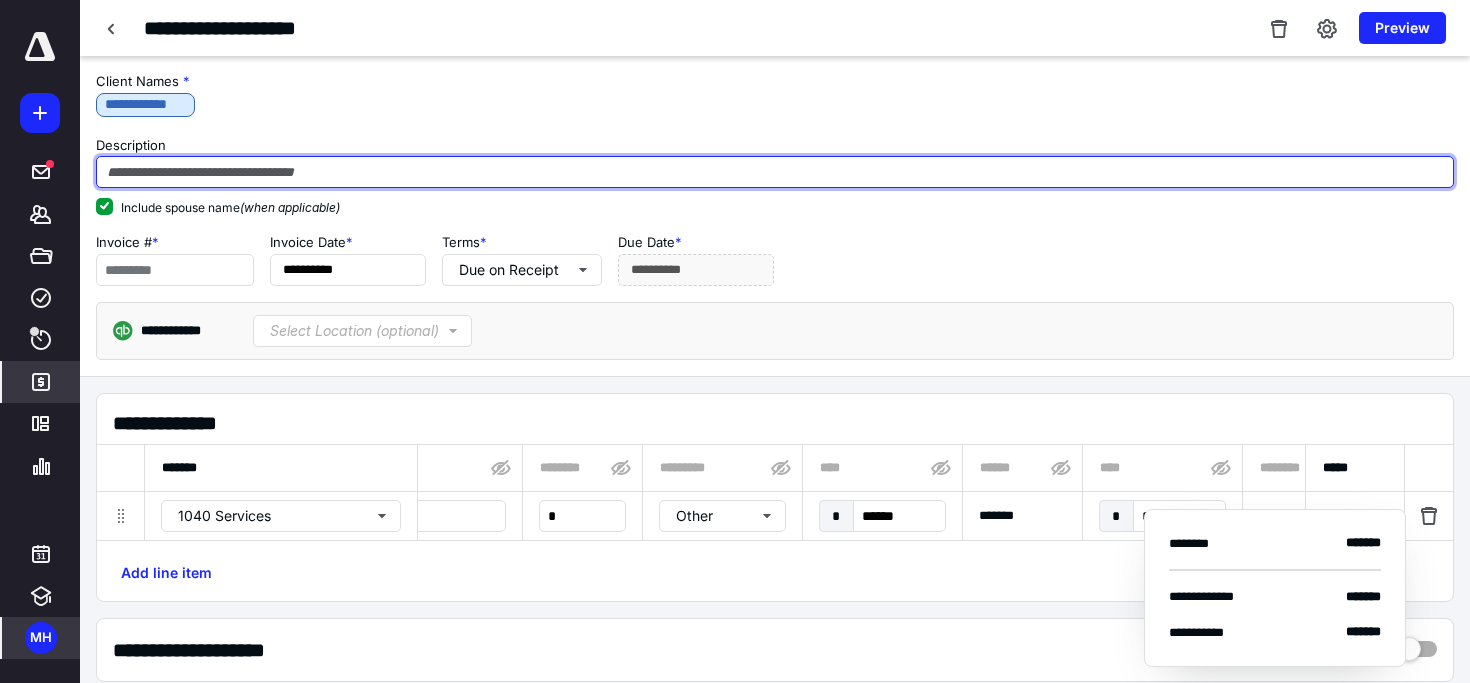 click at bounding box center [775, 172] 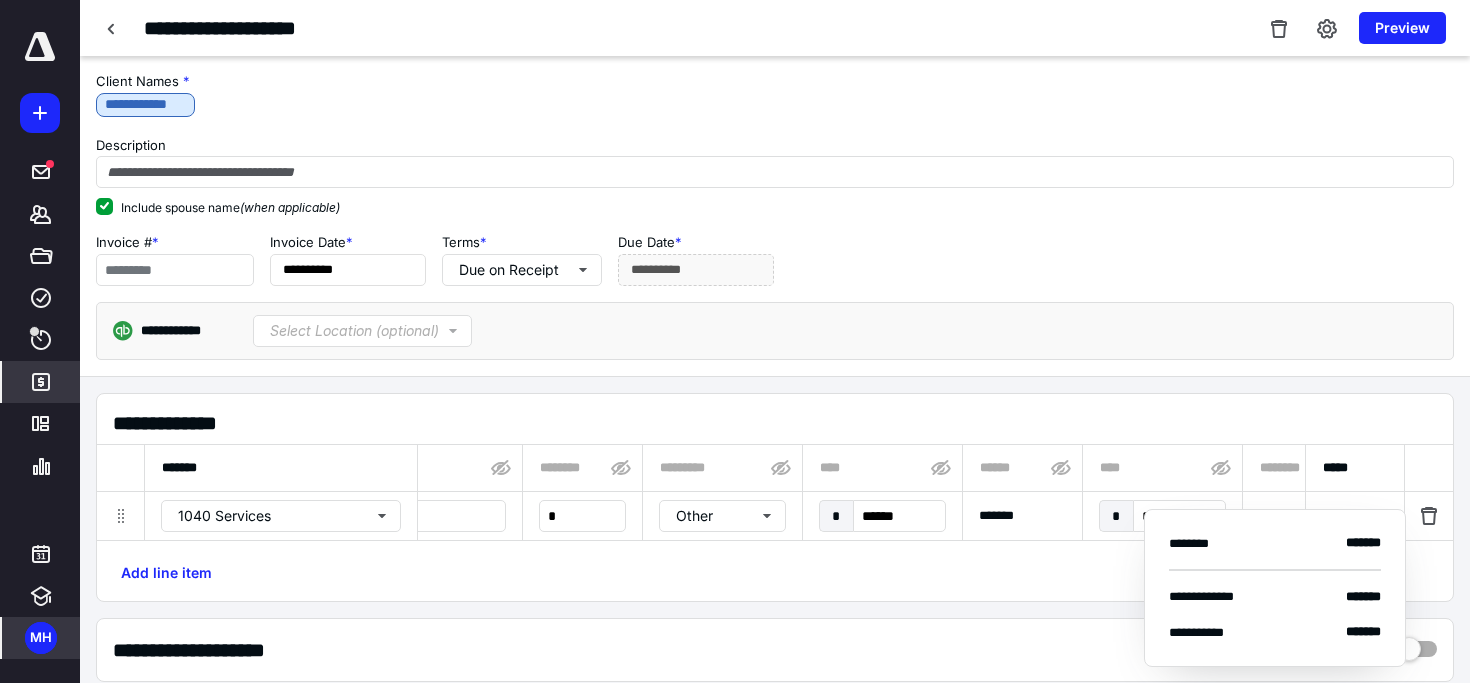 click on "**********" at bounding box center (775, 106) 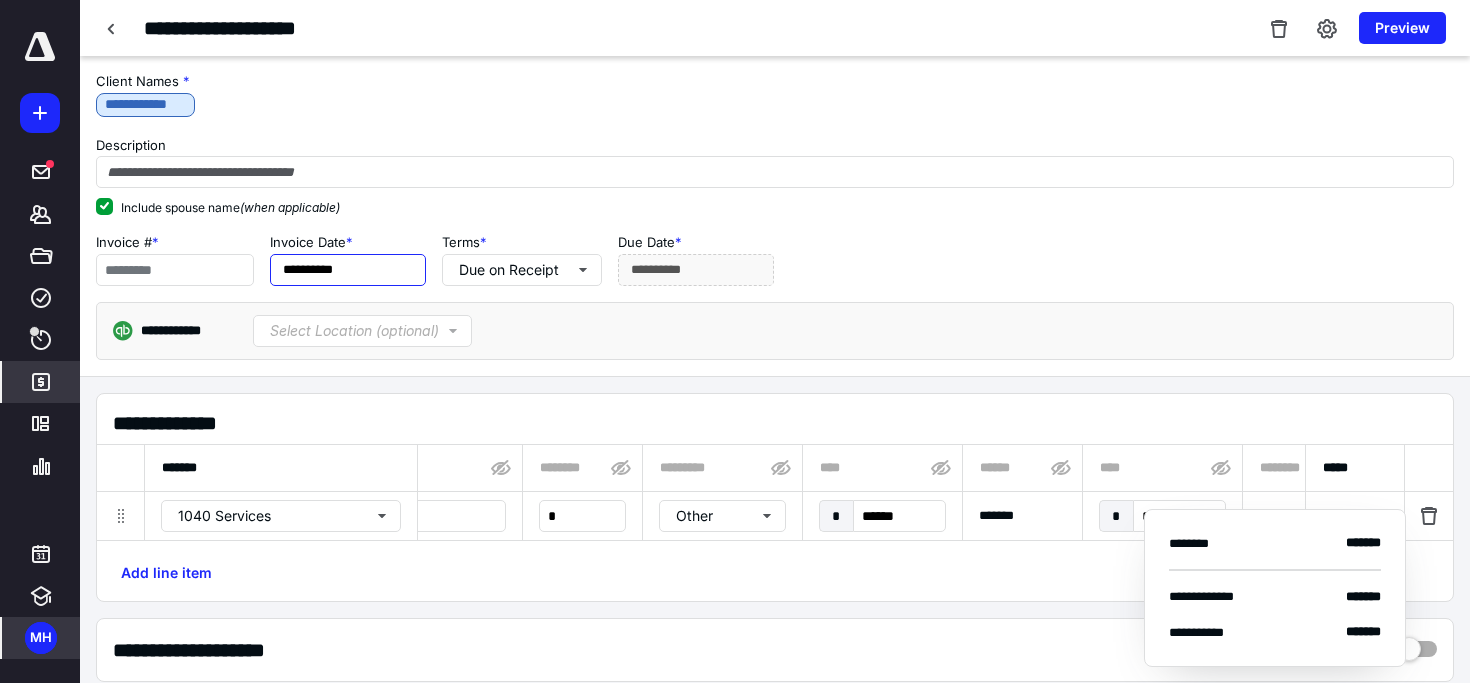click on "**********" at bounding box center [348, 270] 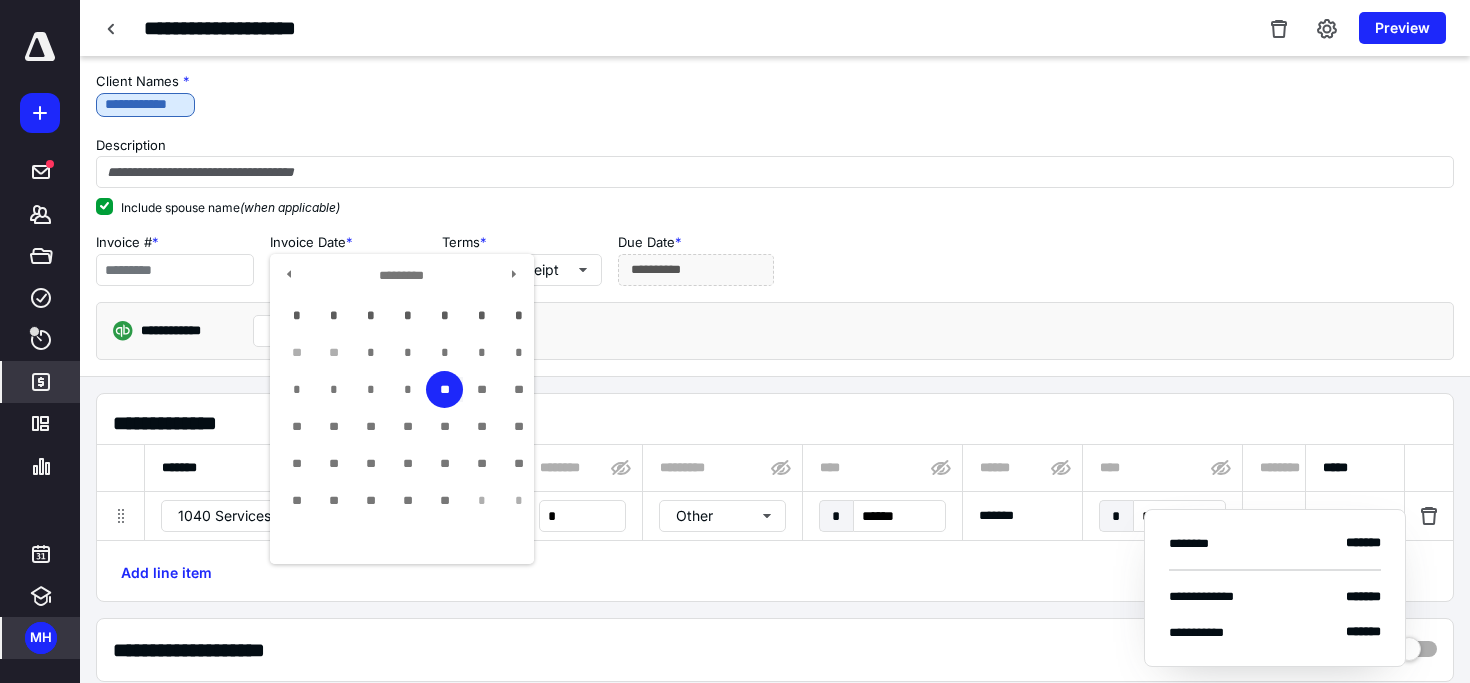 click on "Include spouse name  (when applicable)" at bounding box center (775, 206) 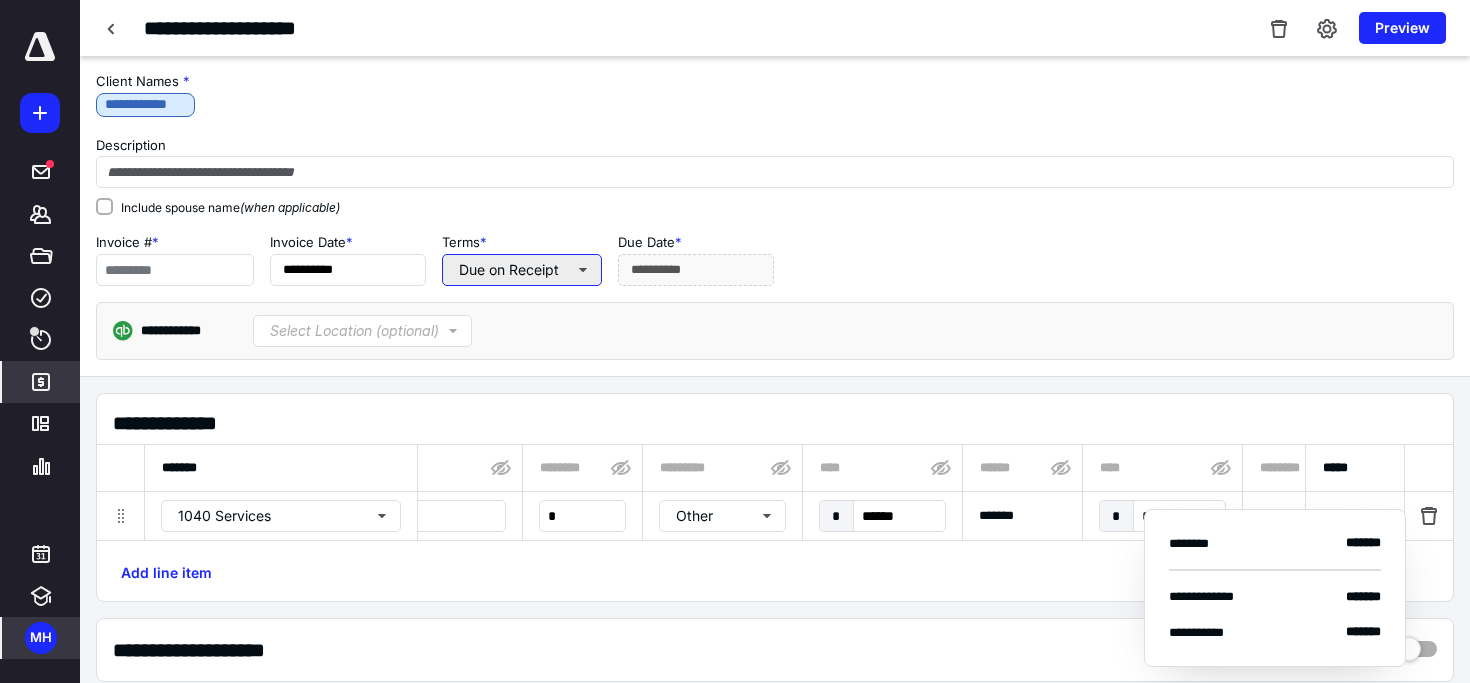 click on "Due on Receipt" at bounding box center (522, 270) 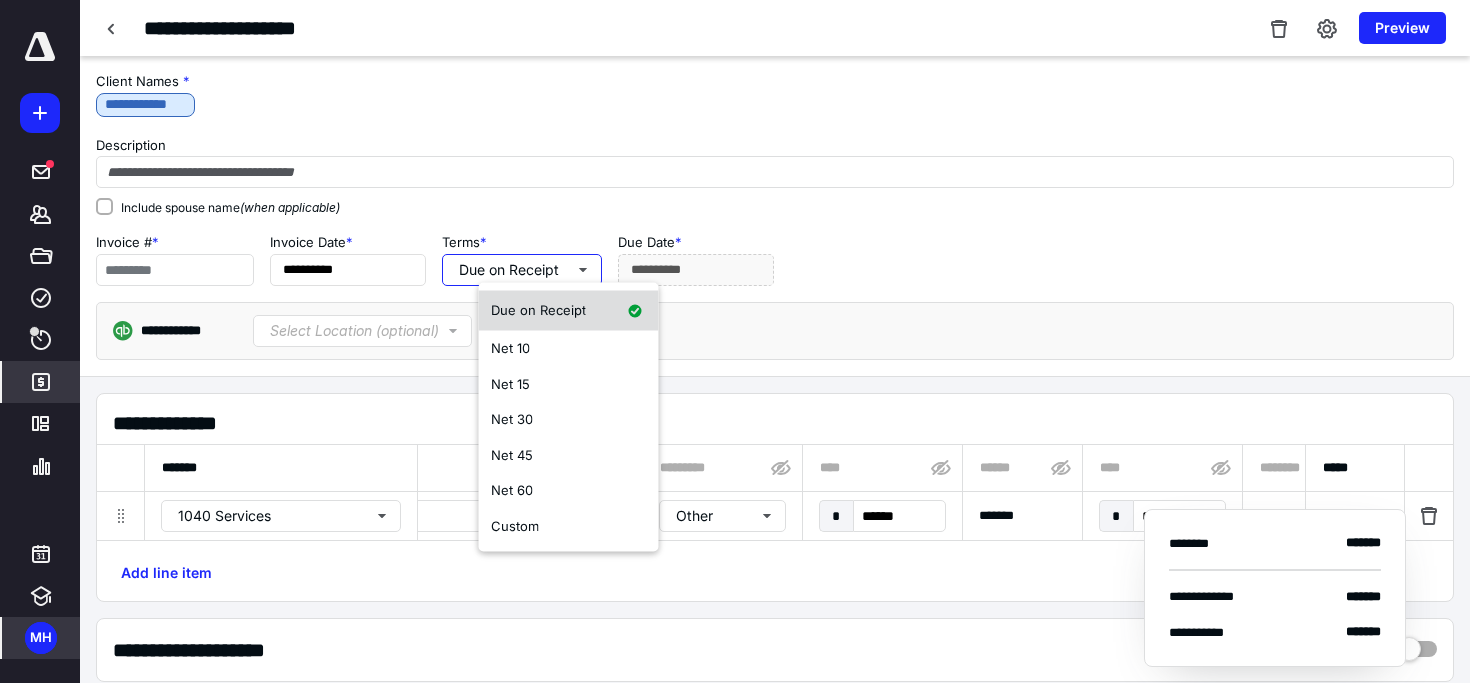 click on "Due on Receipt" at bounding box center (538, 310) 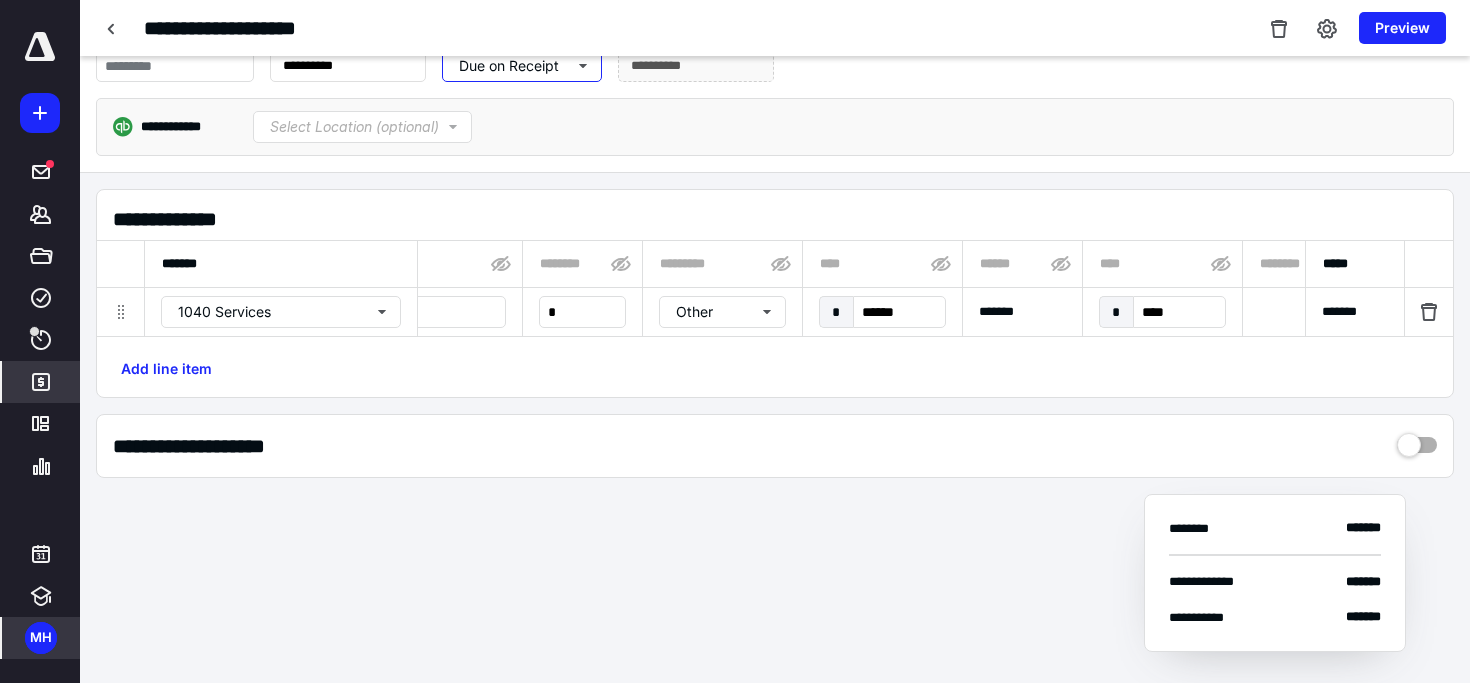 scroll, scrollTop: 206, scrollLeft: 0, axis: vertical 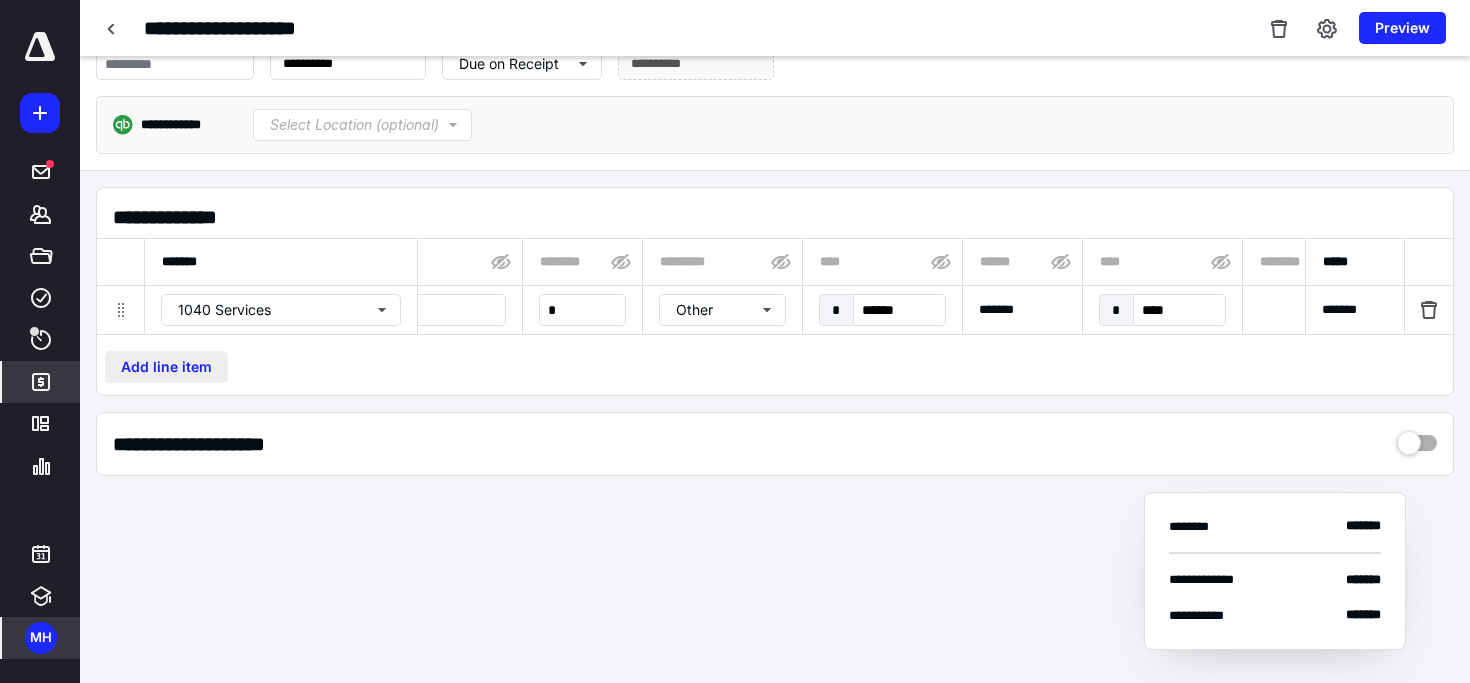click on "Add line item" at bounding box center [166, 367] 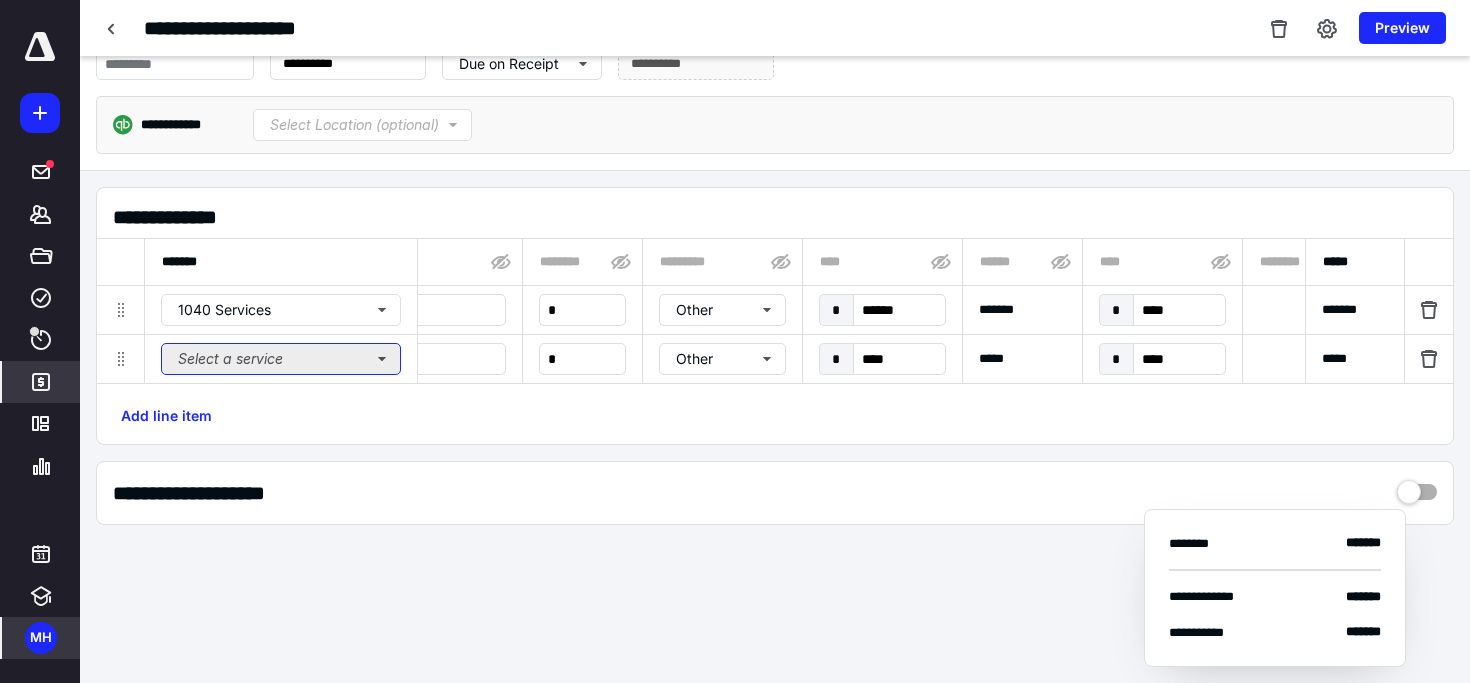 click on "Select a service" at bounding box center [281, 359] 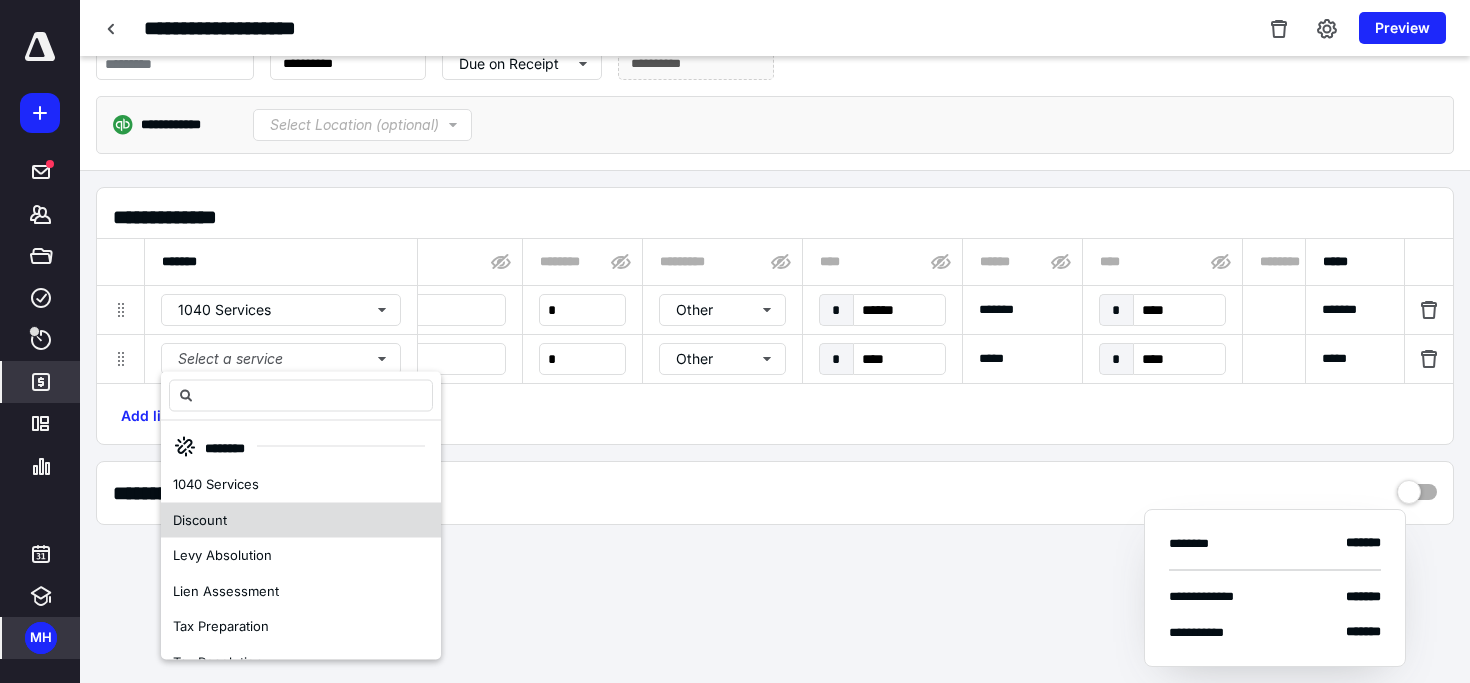 click on "Discount" at bounding box center [301, 520] 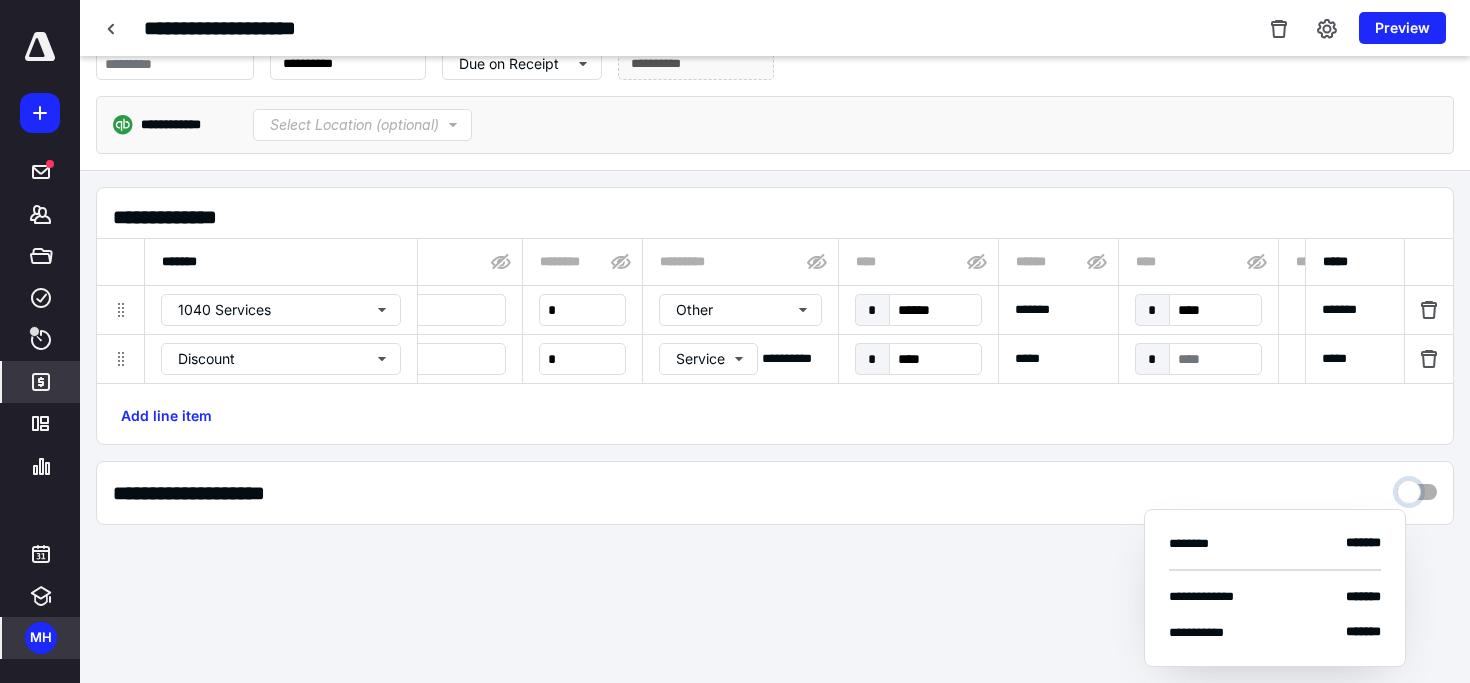 click at bounding box center (1417, 487) 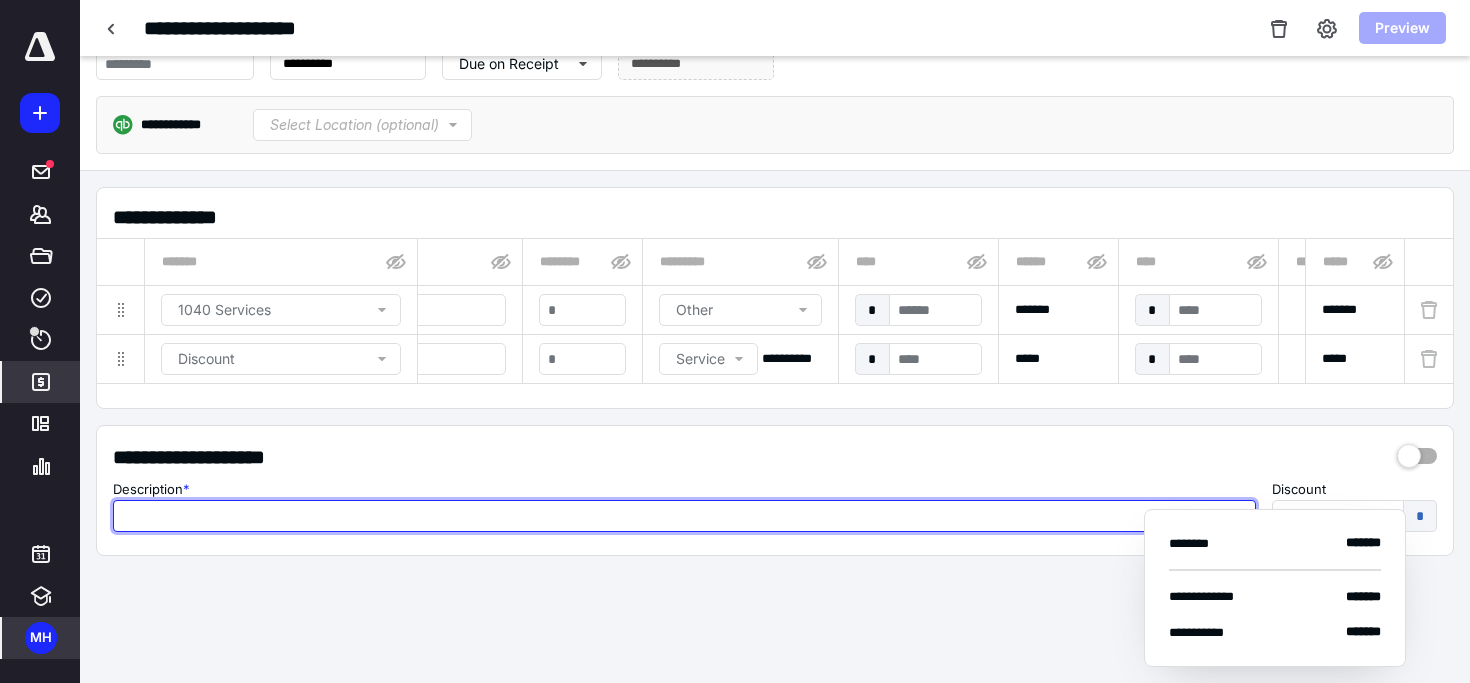 click at bounding box center (684, 516) 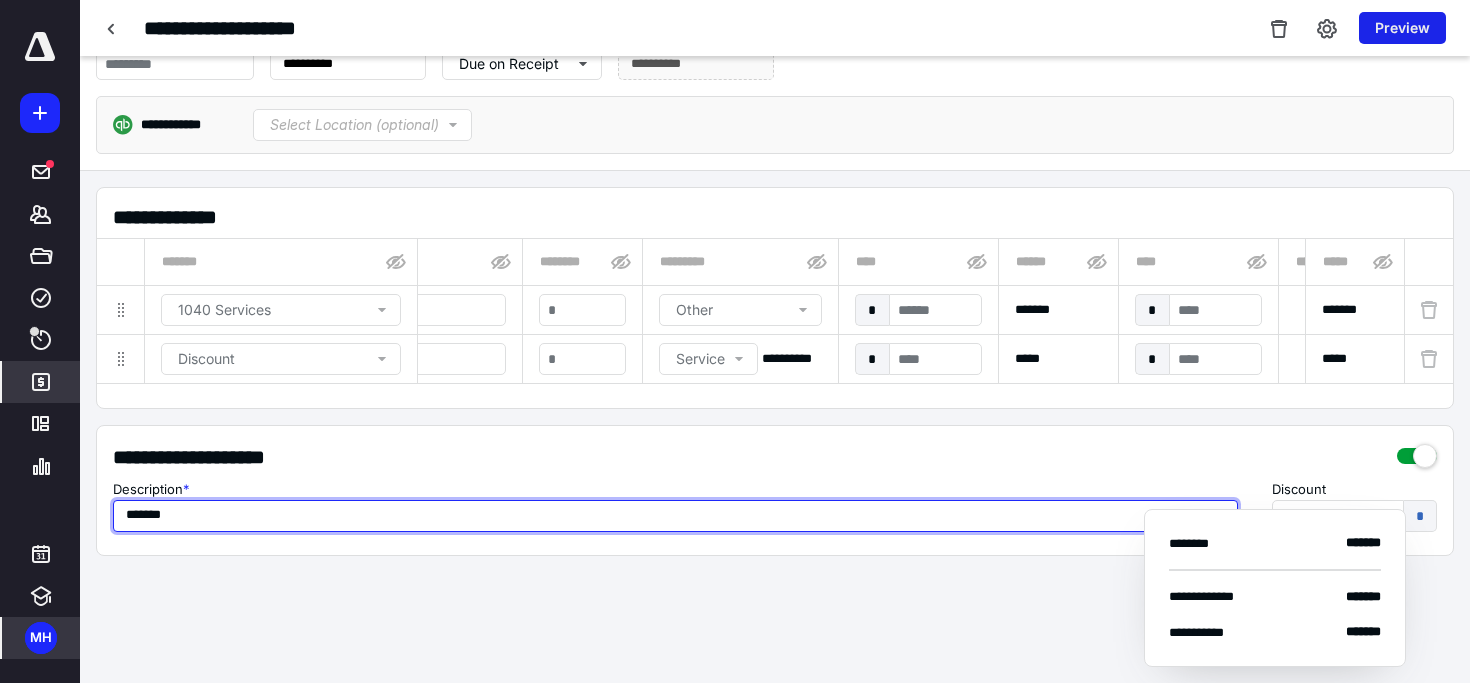 type on "*******" 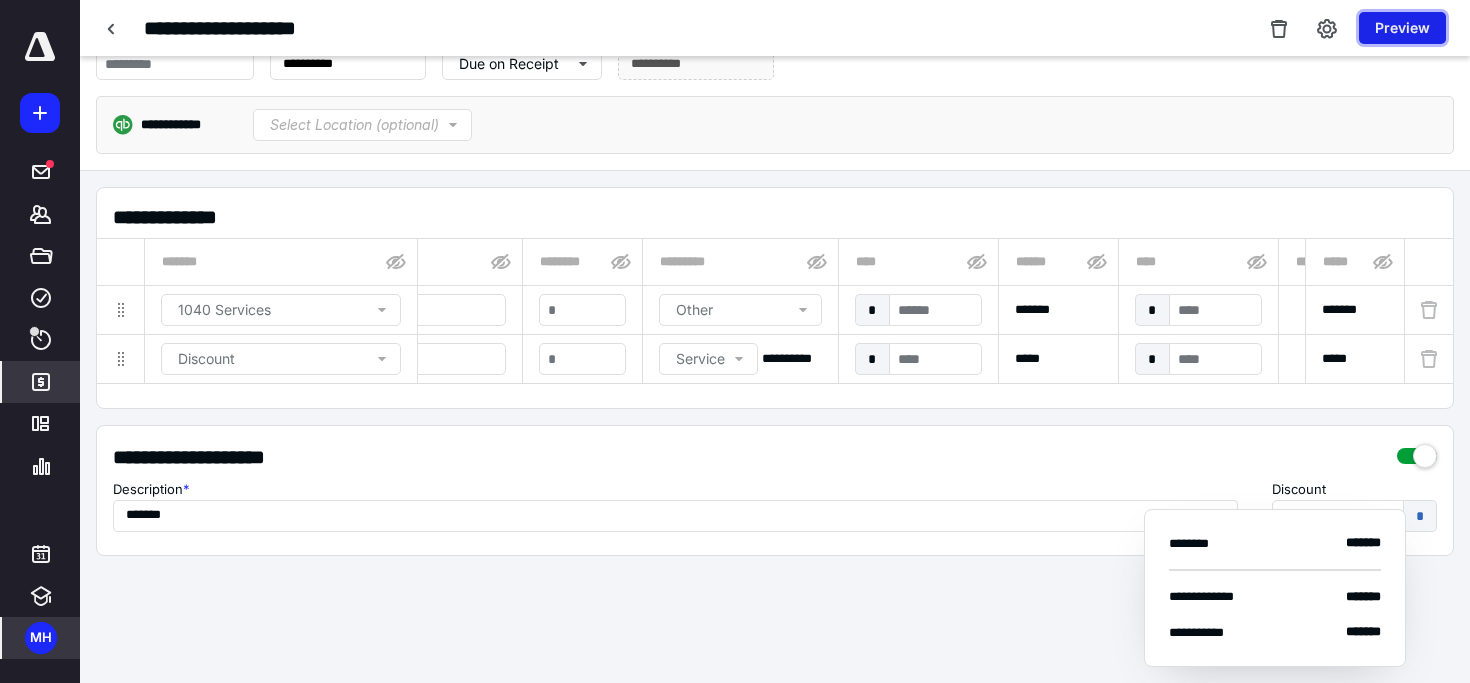 click on "Preview" at bounding box center (1402, 28) 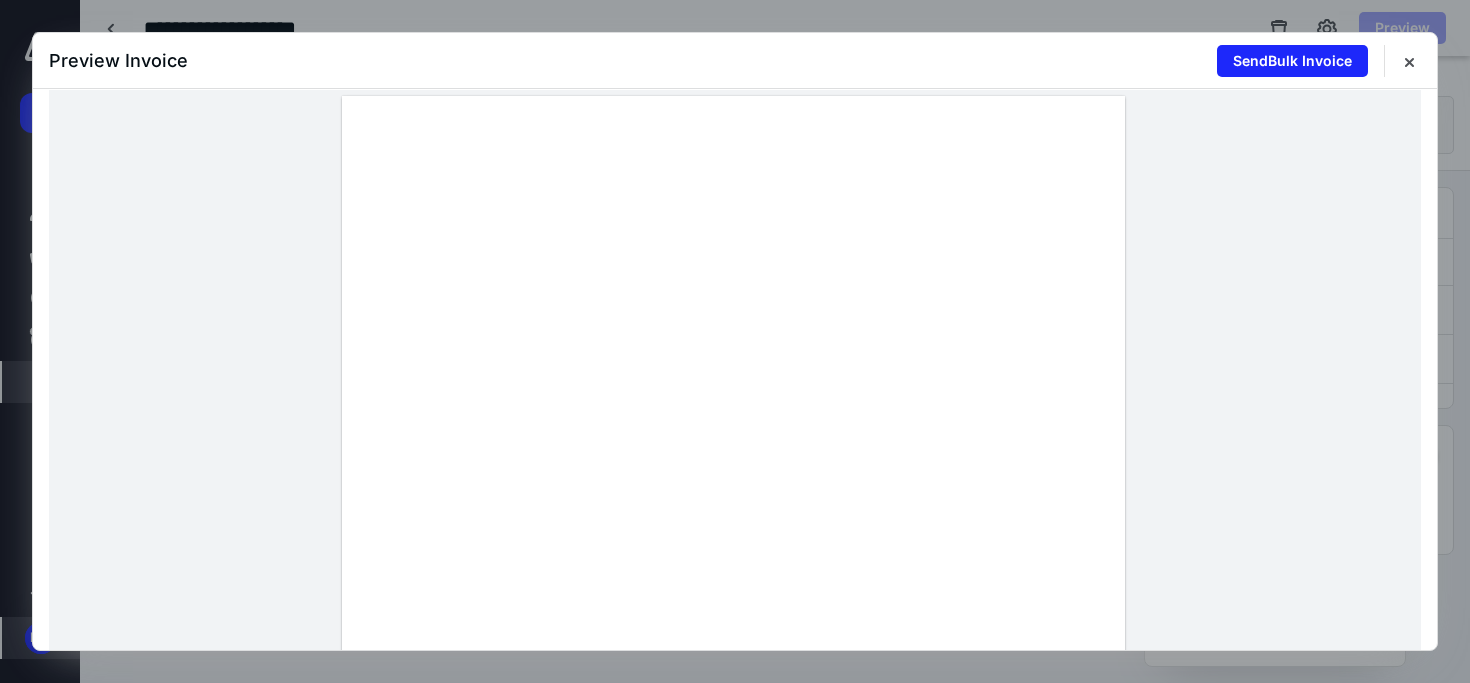 scroll, scrollTop: 73, scrollLeft: 0, axis: vertical 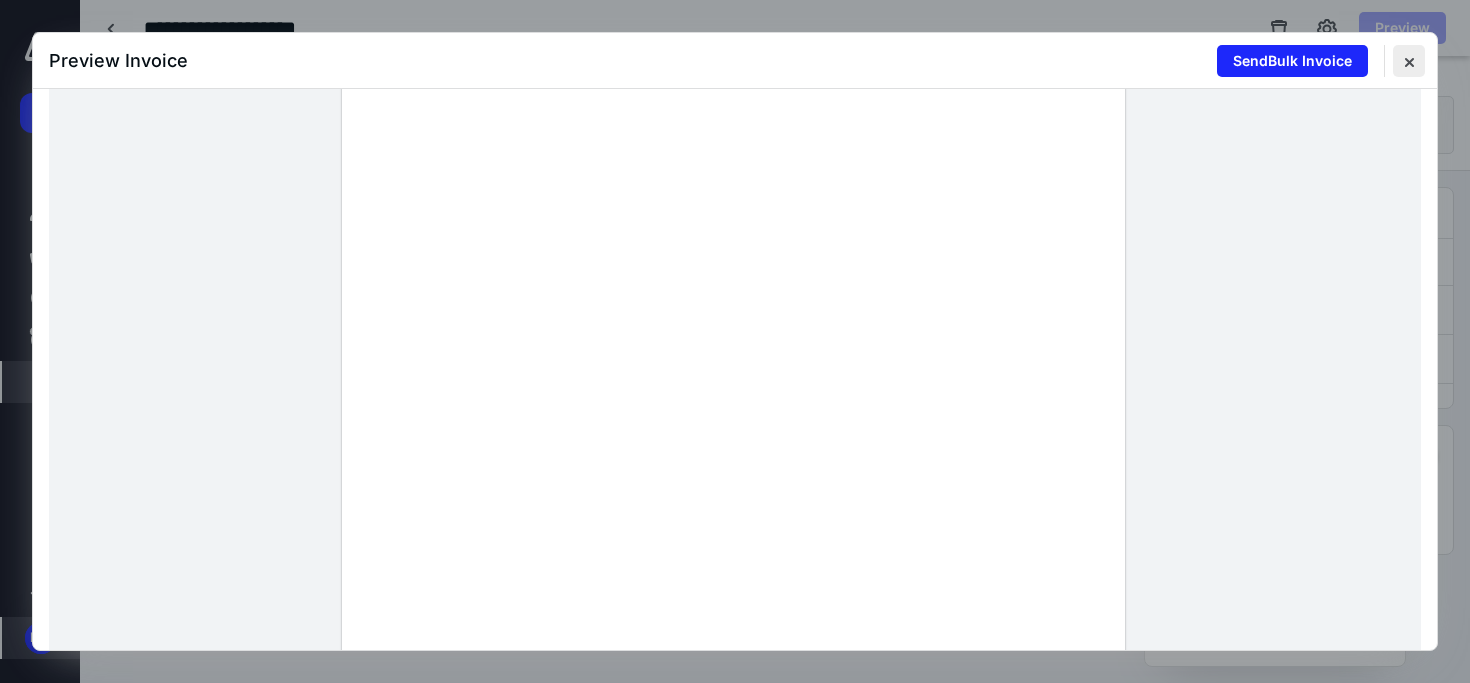 click at bounding box center [1409, 61] 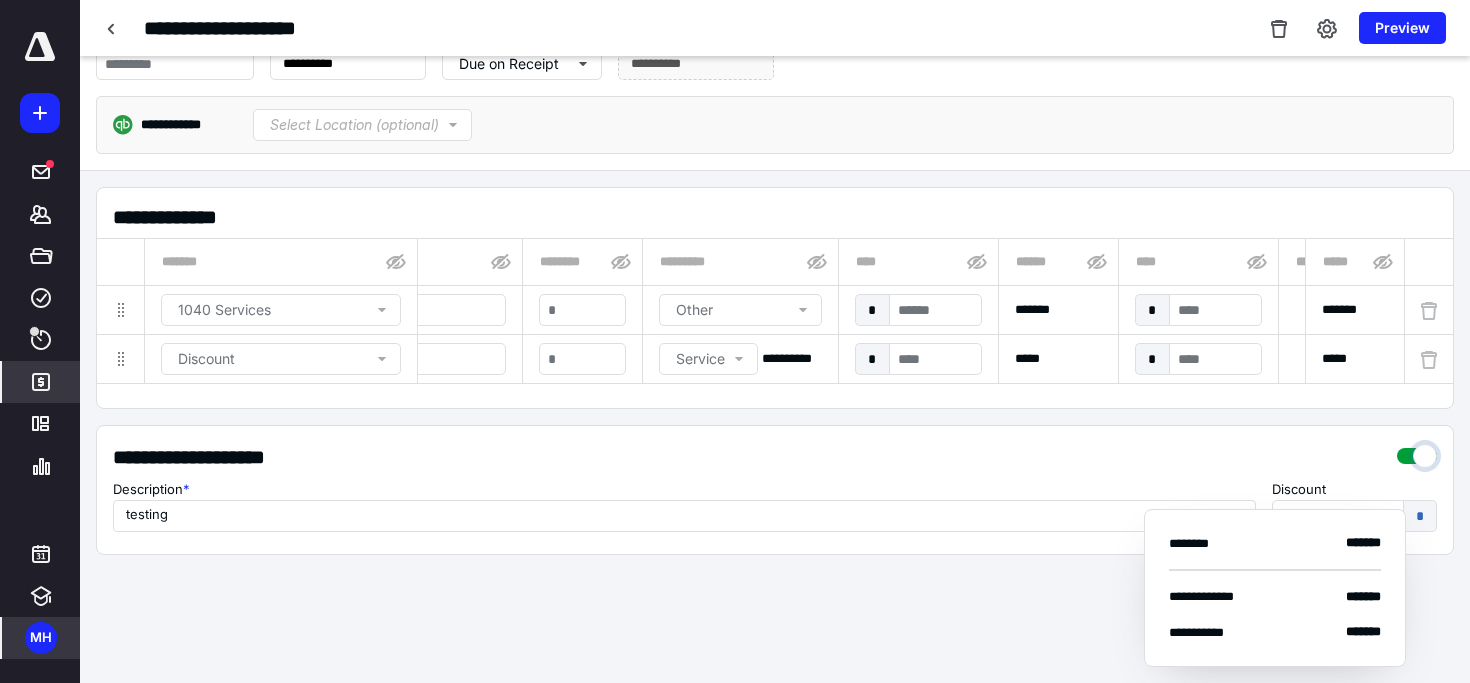 click at bounding box center (1417, 451) 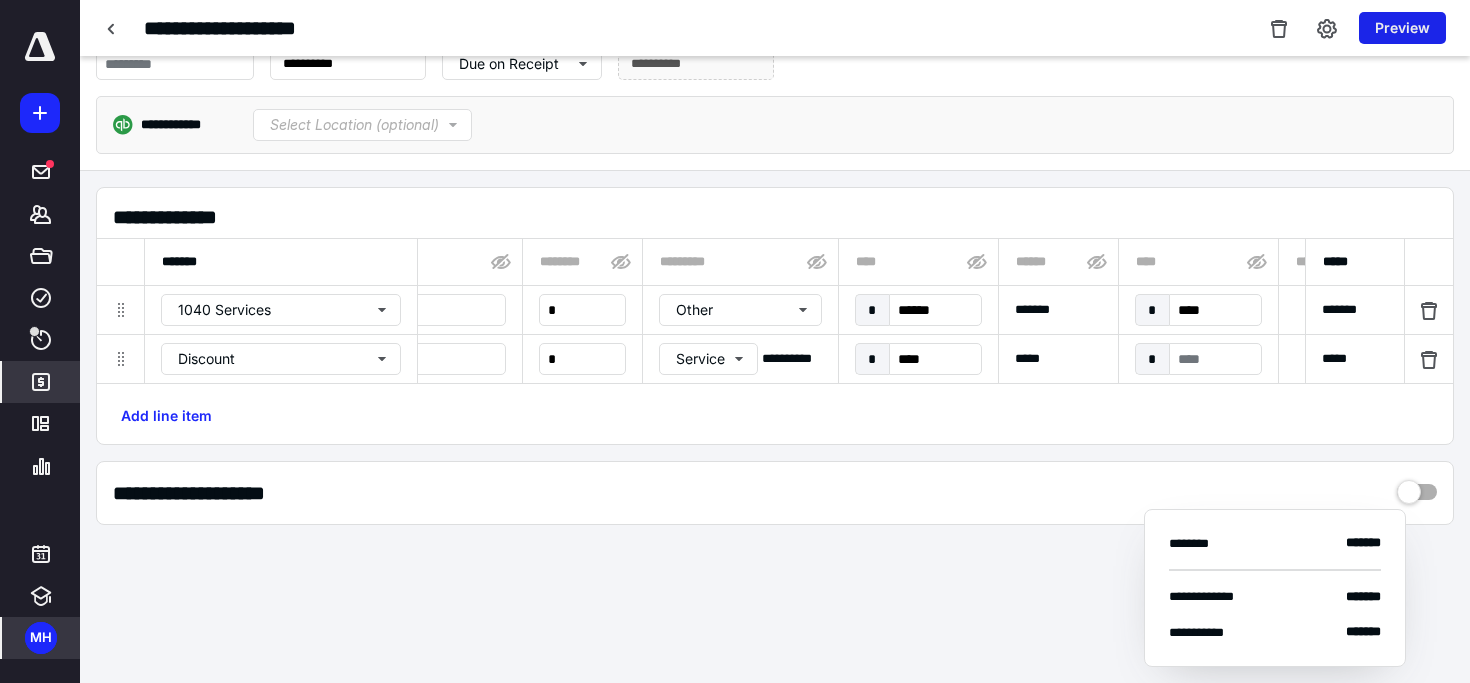click on "Preview" at bounding box center [1402, 28] 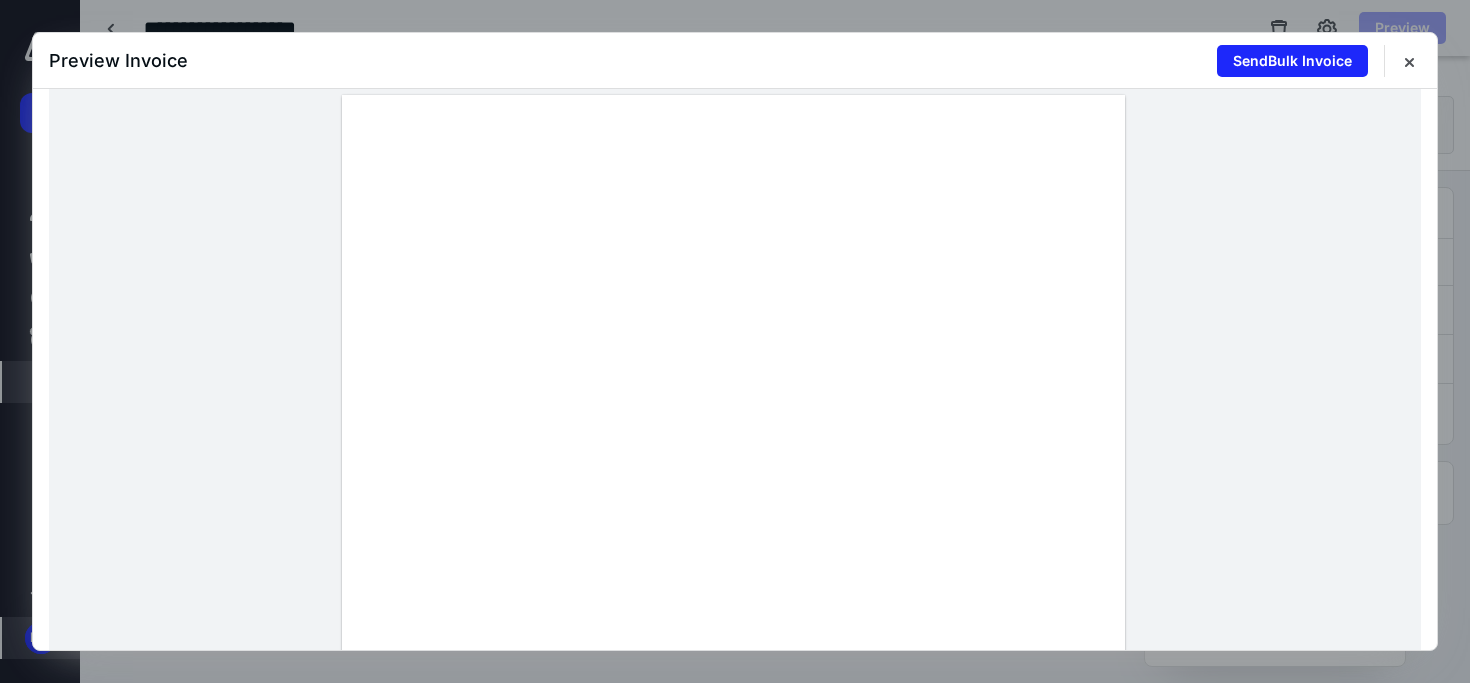 scroll, scrollTop: 81, scrollLeft: 0, axis: vertical 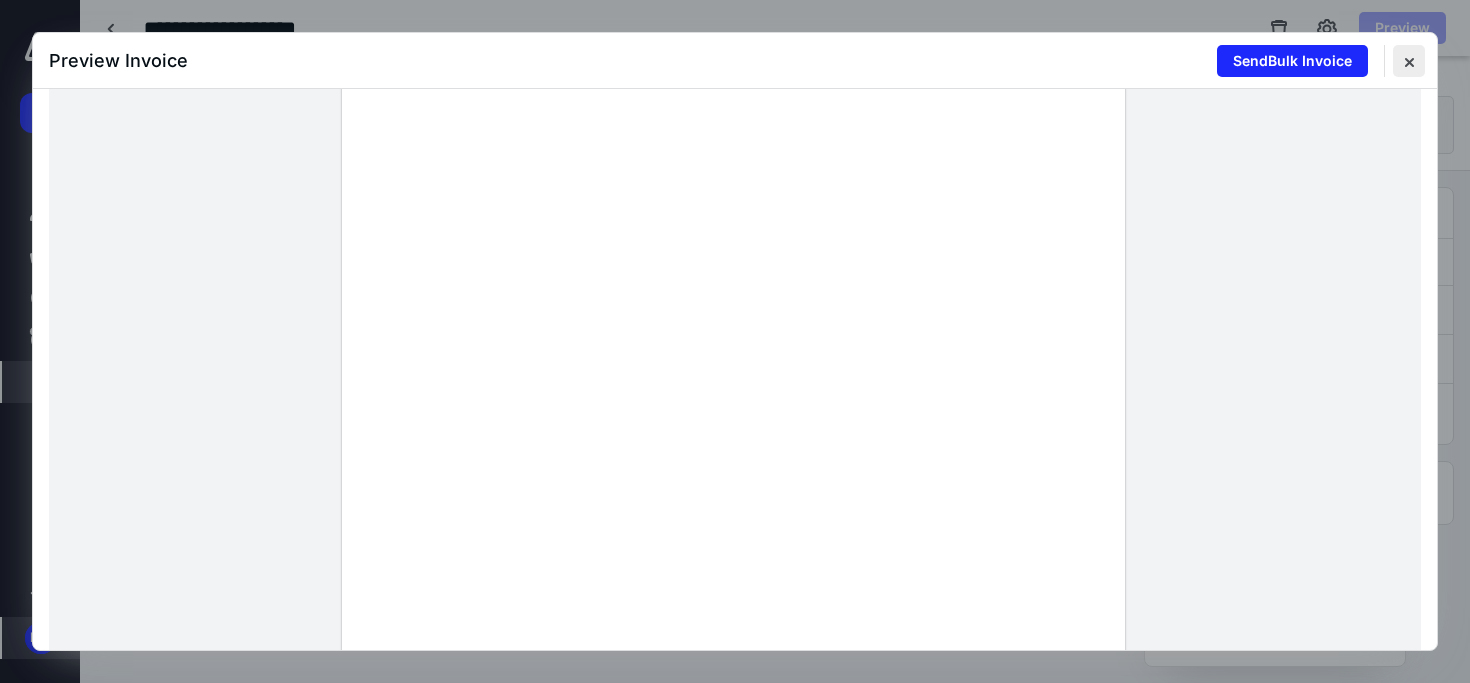 click at bounding box center [1409, 61] 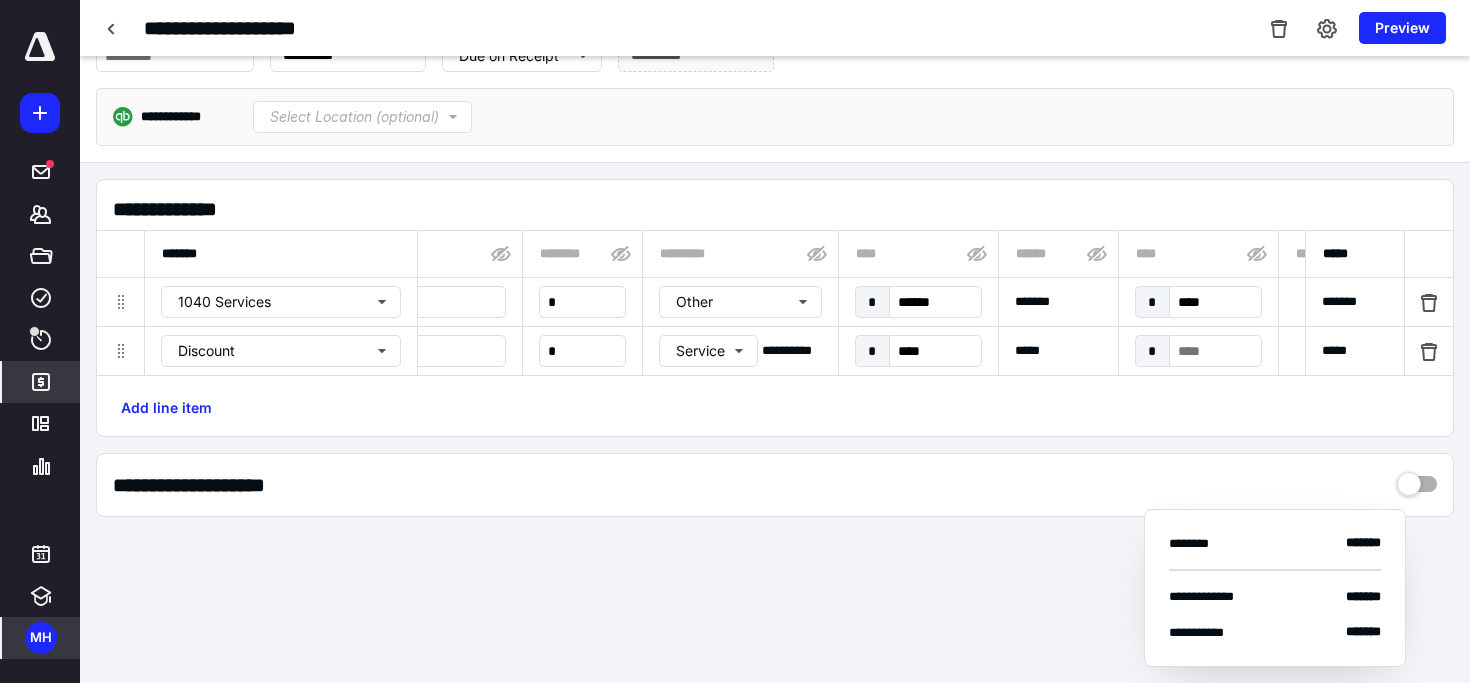 scroll, scrollTop: 274, scrollLeft: 0, axis: vertical 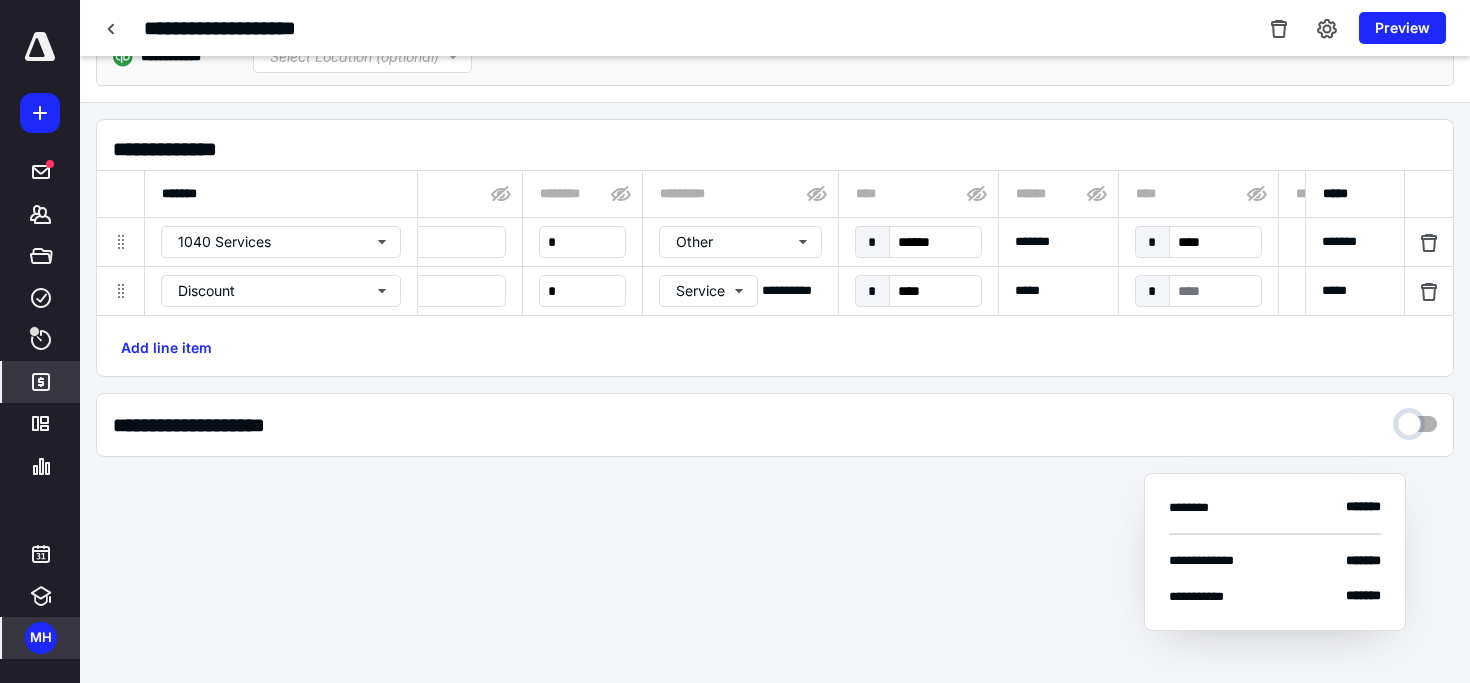 click at bounding box center (1417, 419) 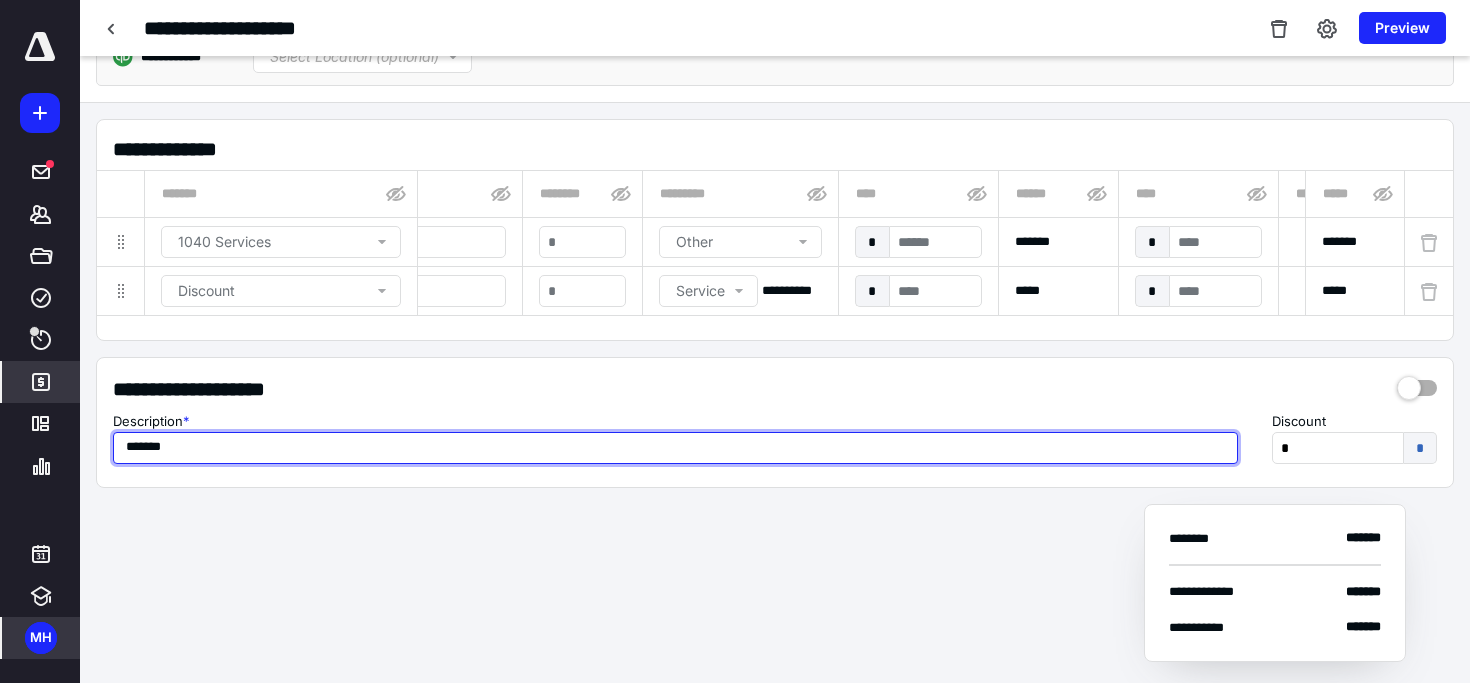 click on "*******" at bounding box center (675, 448) 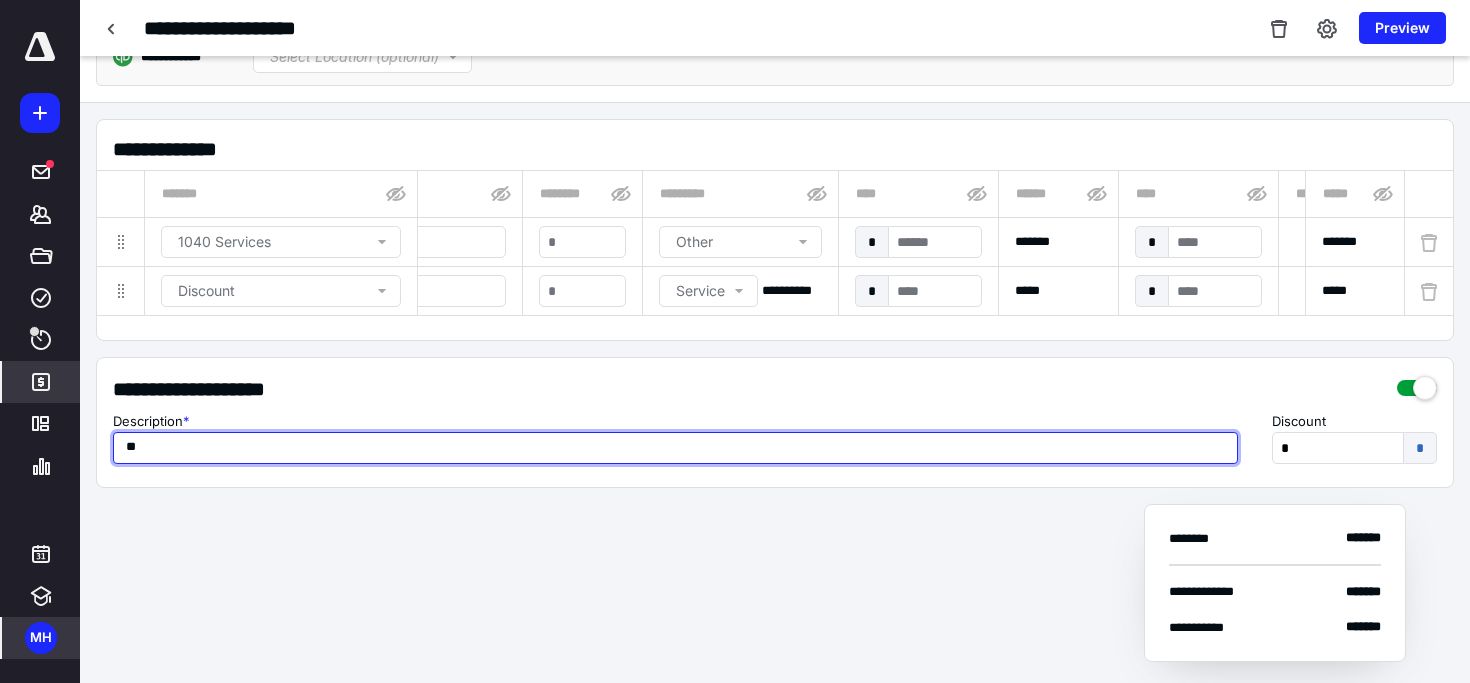 type on "*" 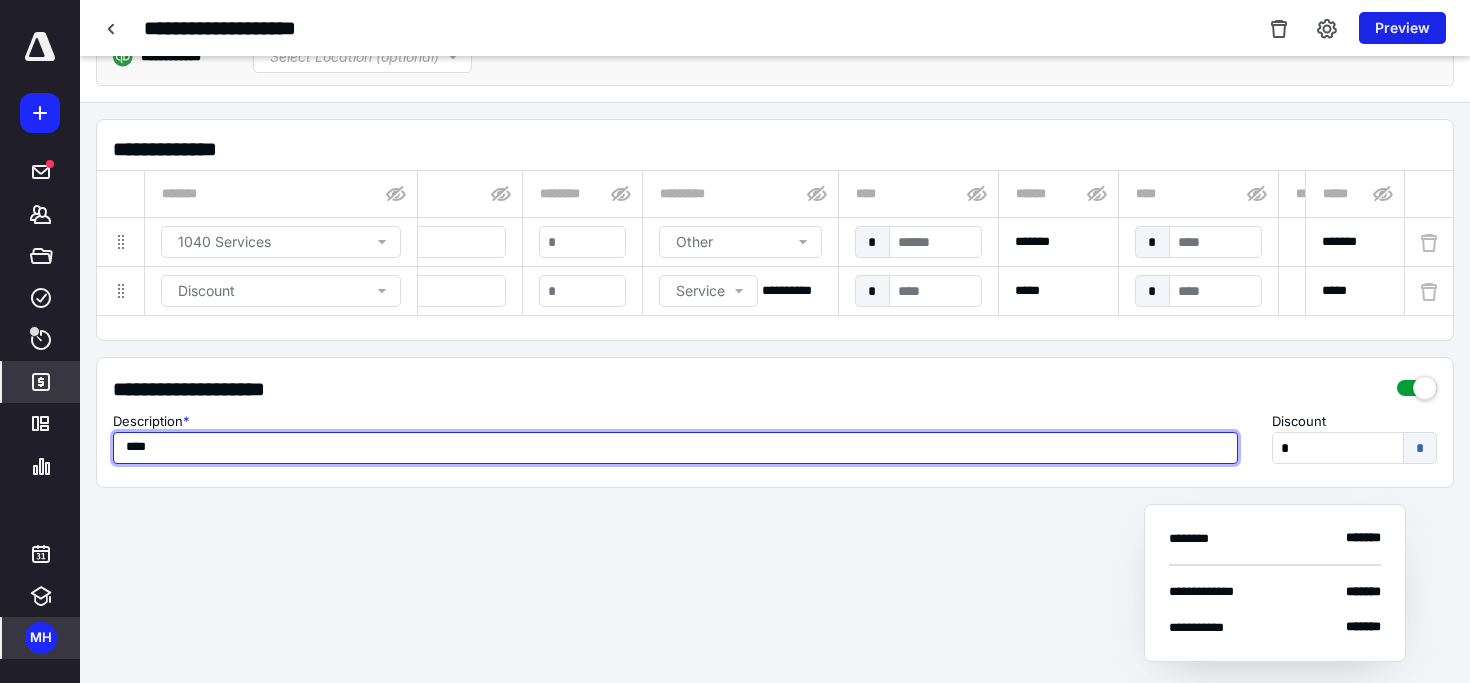 type on "****" 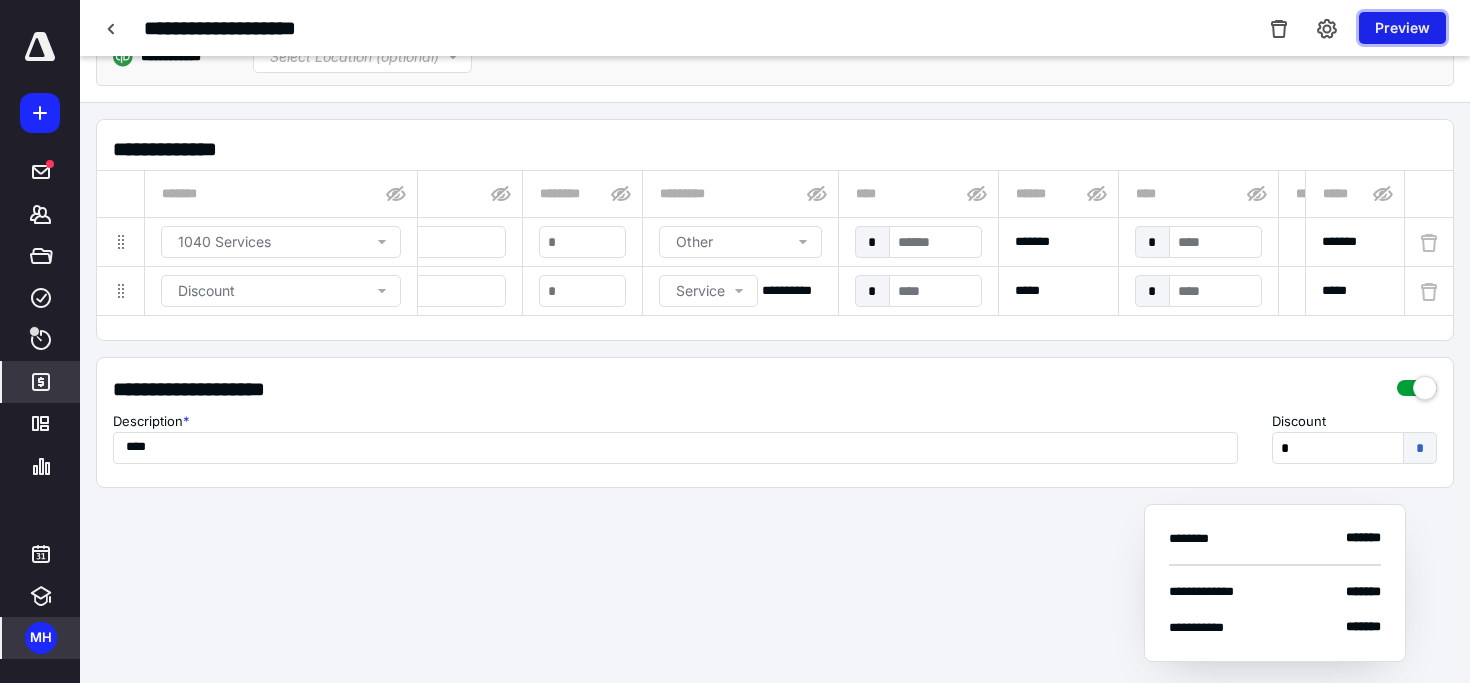 click on "Preview" at bounding box center [1402, 28] 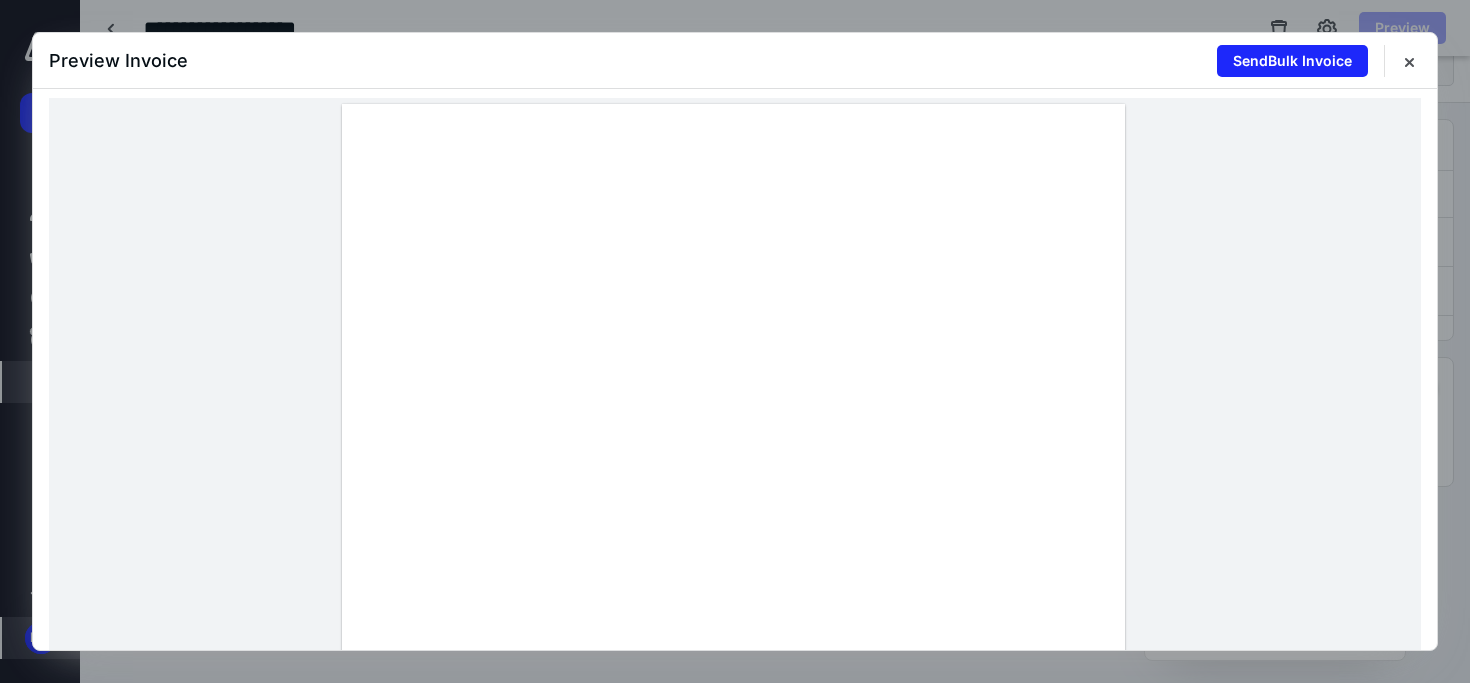 scroll, scrollTop: 100, scrollLeft: 0, axis: vertical 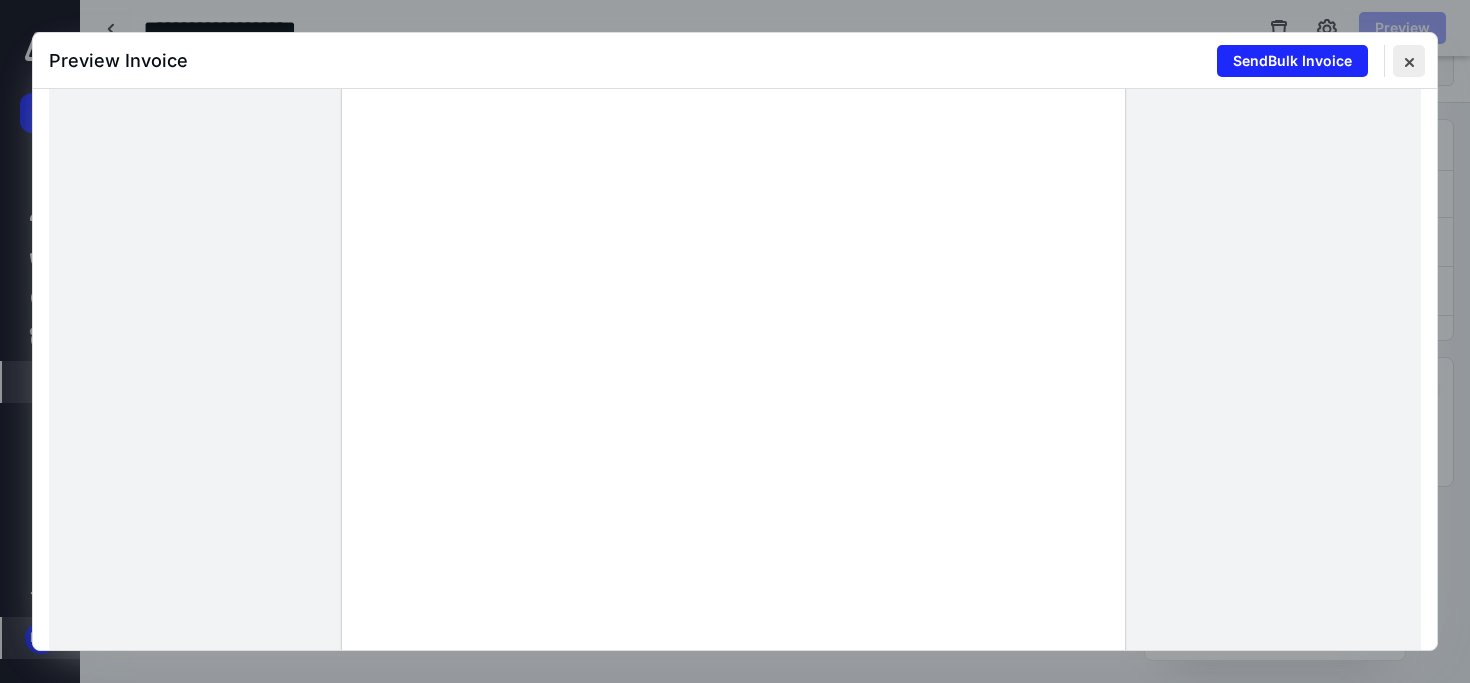 click at bounding box center (1409, 61) 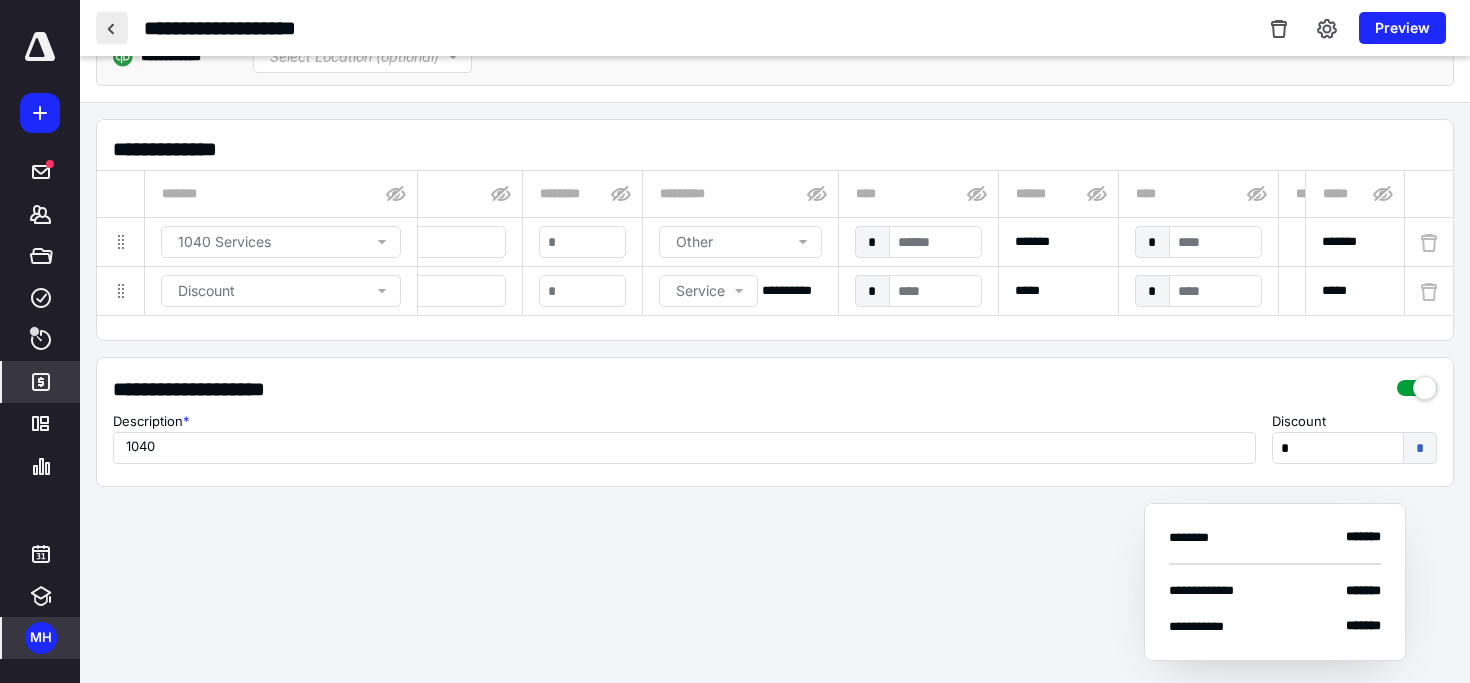 click at bounding box center [112, 28] 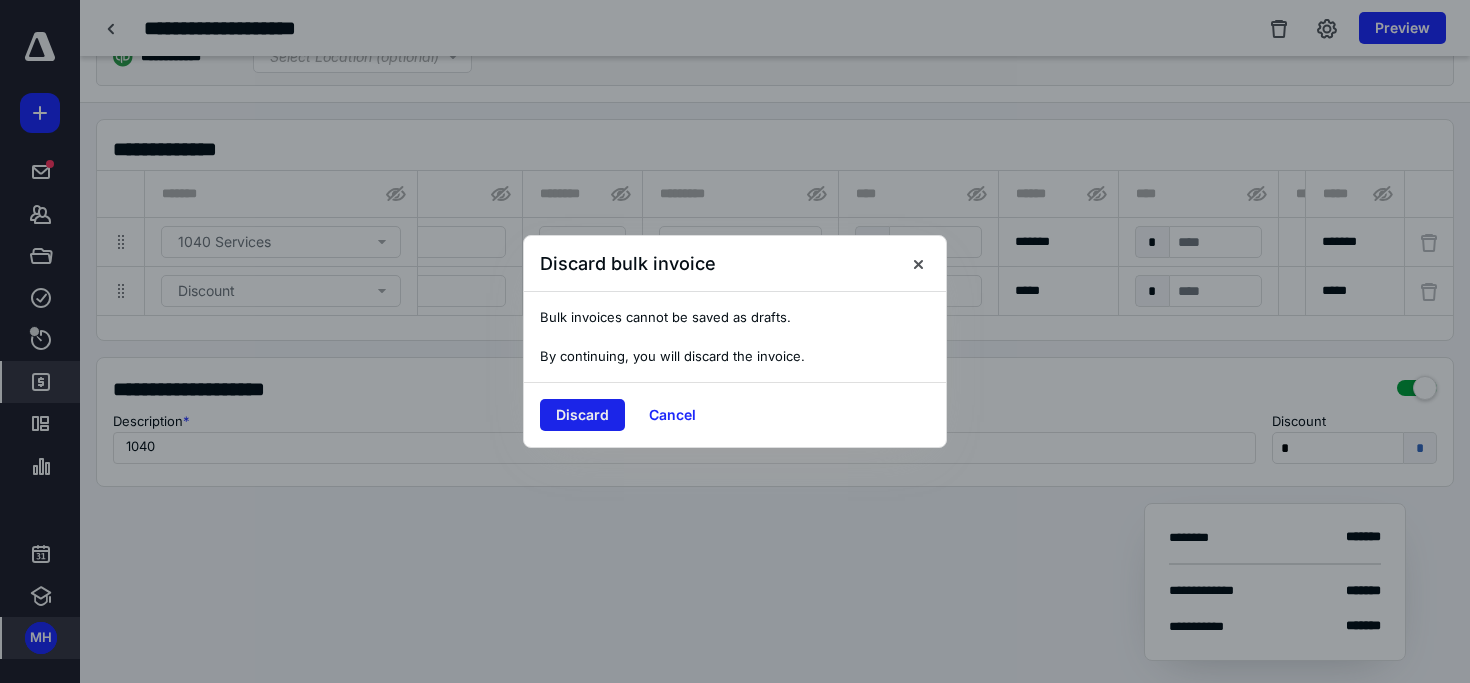 click on "Discard" at bounding box center (582, 415) 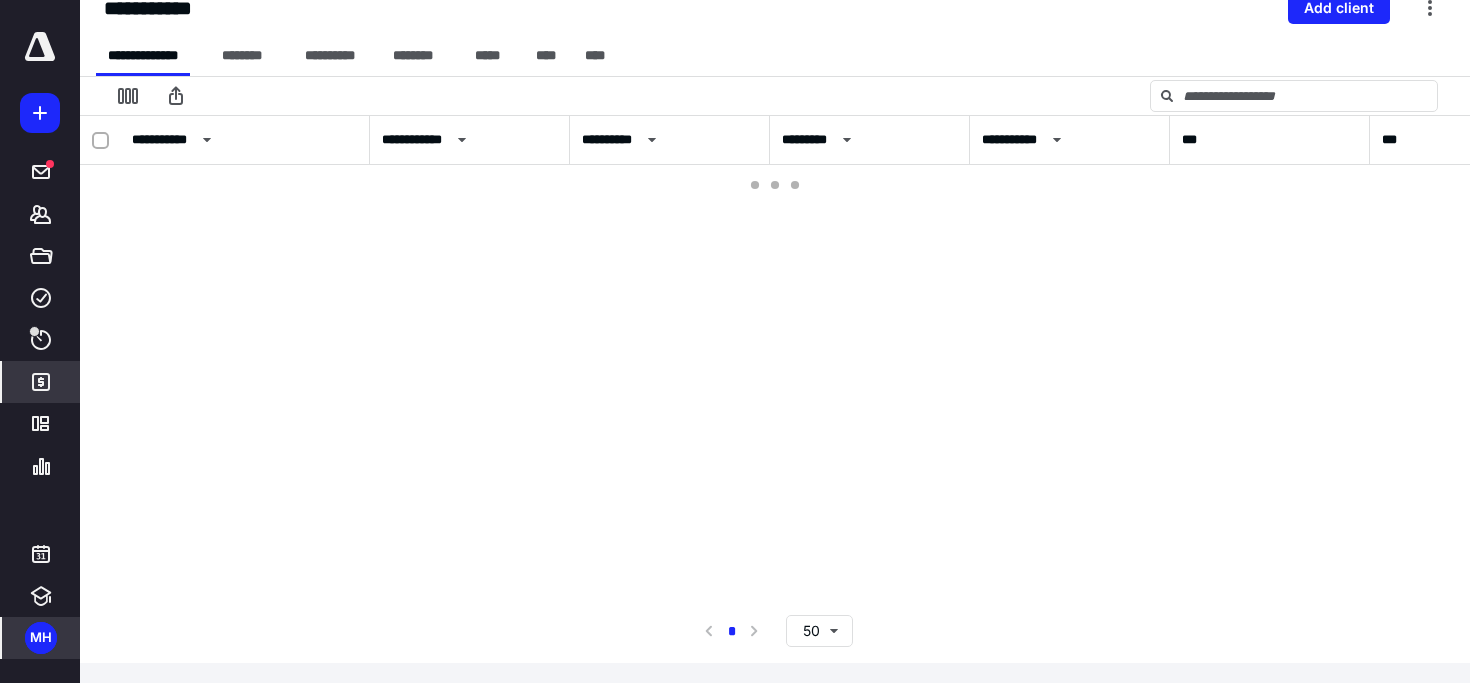 scroll, scrollTop: 0, scrollLeft: 0, axis: both 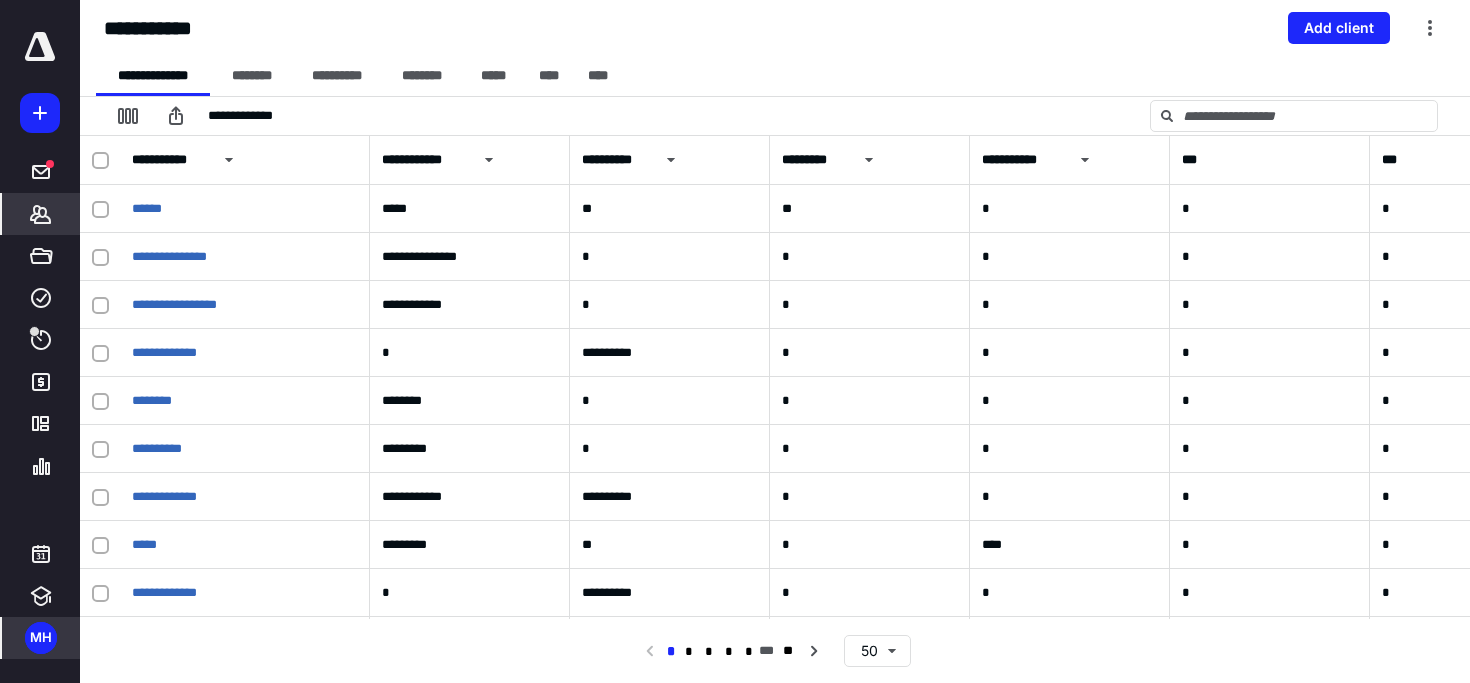 click 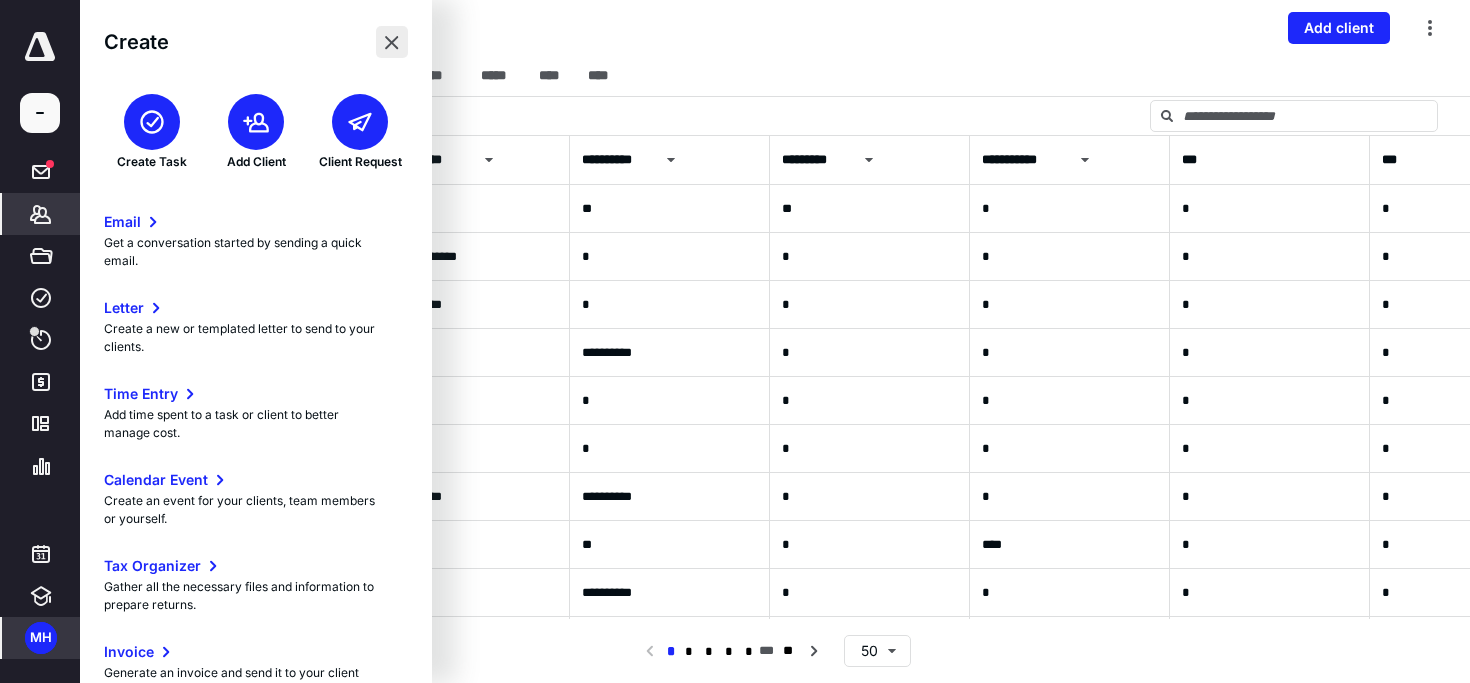 click at bounding box center (392, 42) 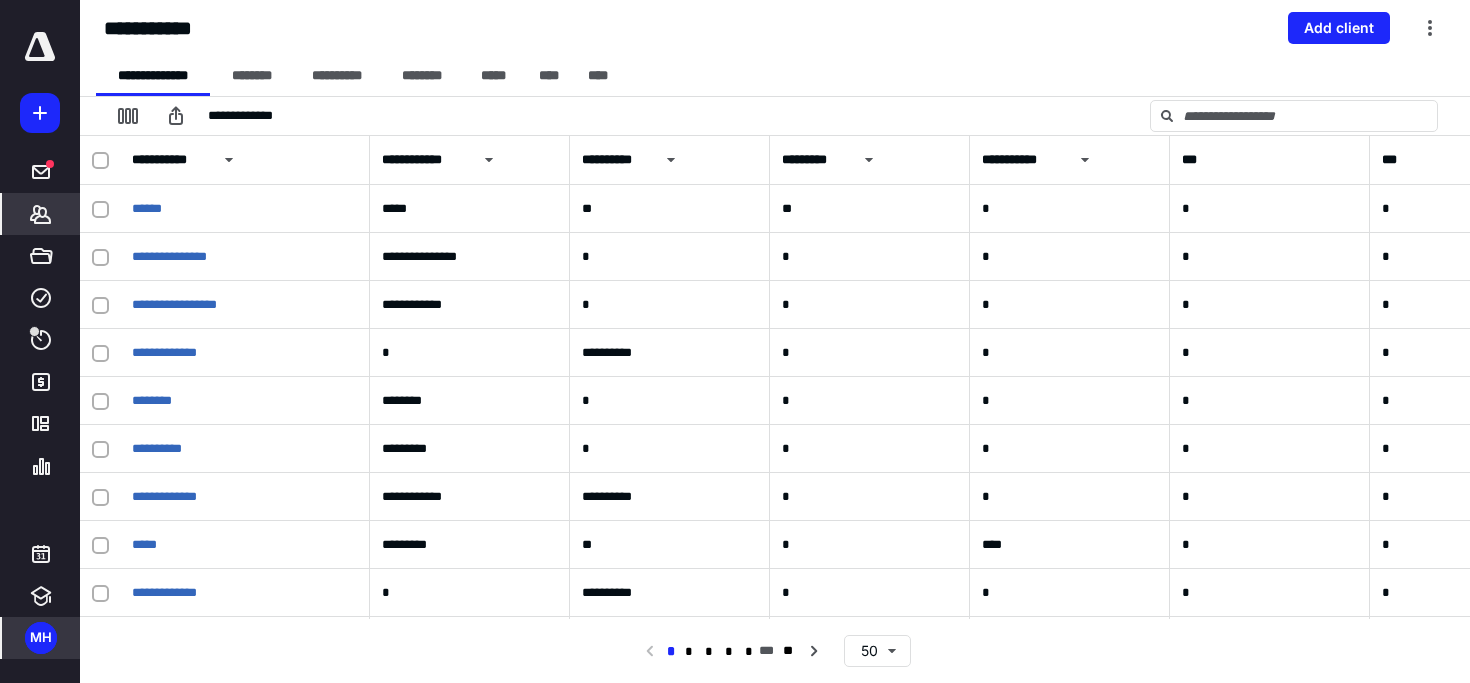 click 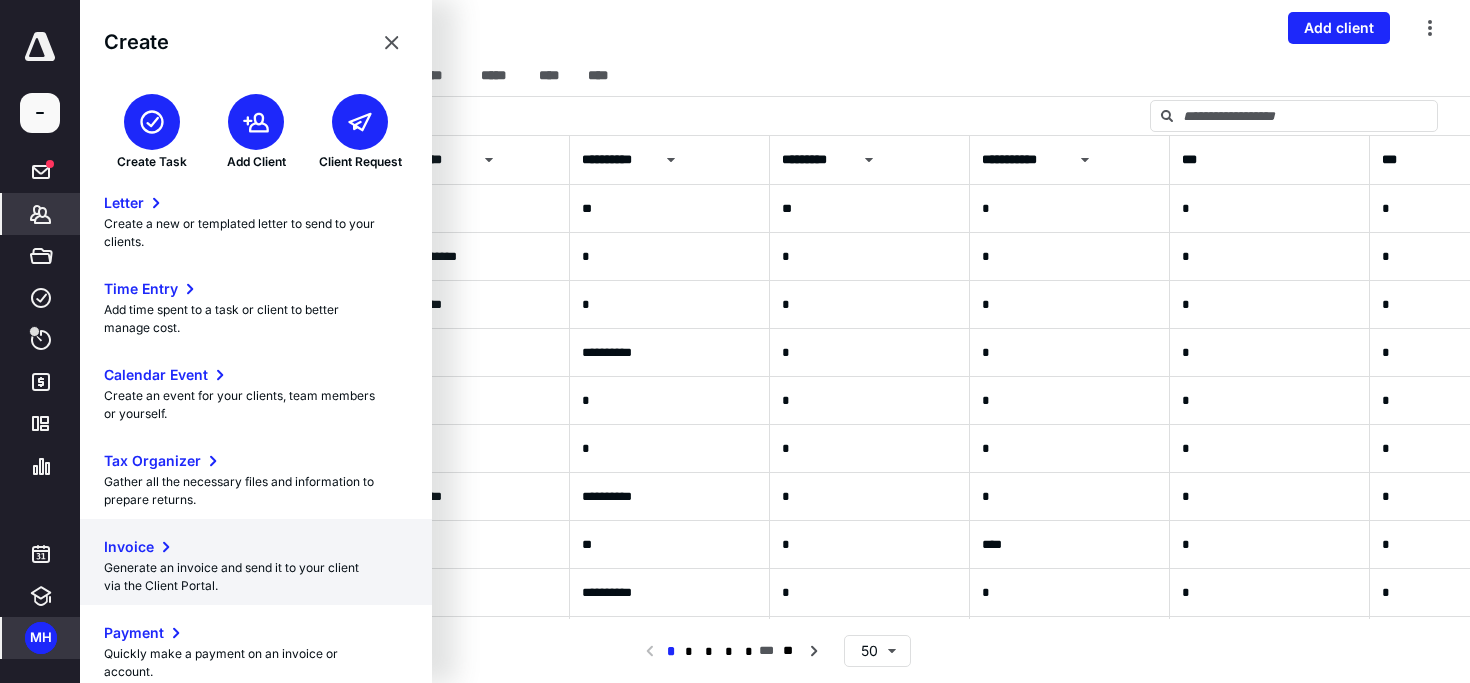 scroll, scrollTop: 106, scrollLeft: 0, axis: vertical 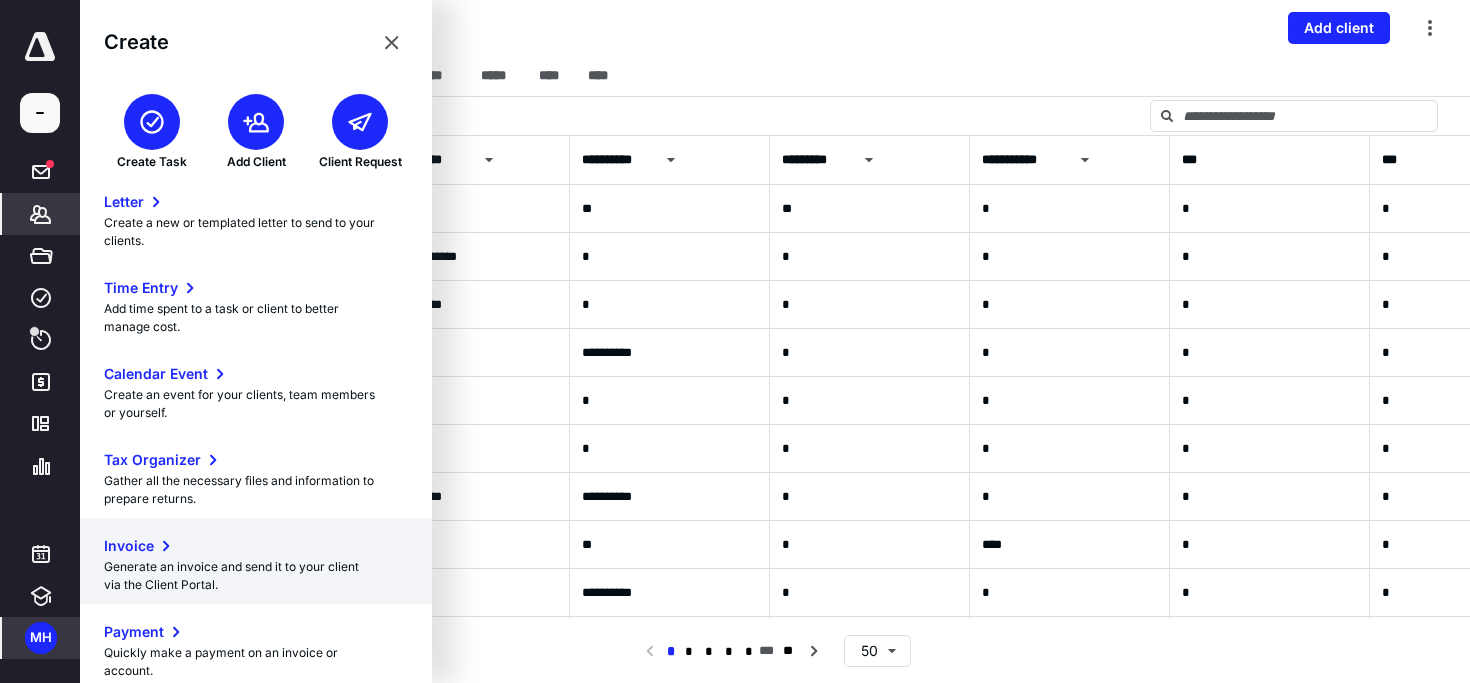 click on "Generate an invoice and send it to your client via the Client Portal." at bounding box center [256, 576] 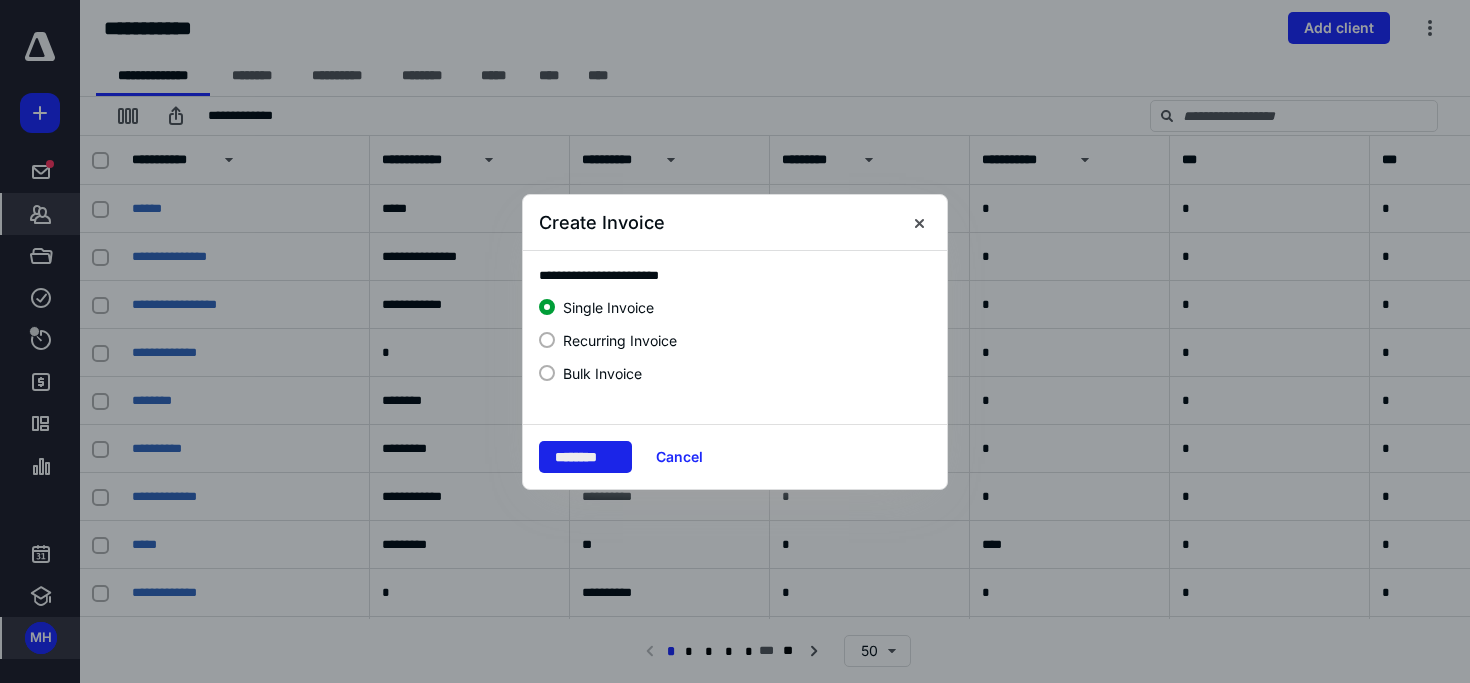 click on "********" at bounding box center (585, 457) 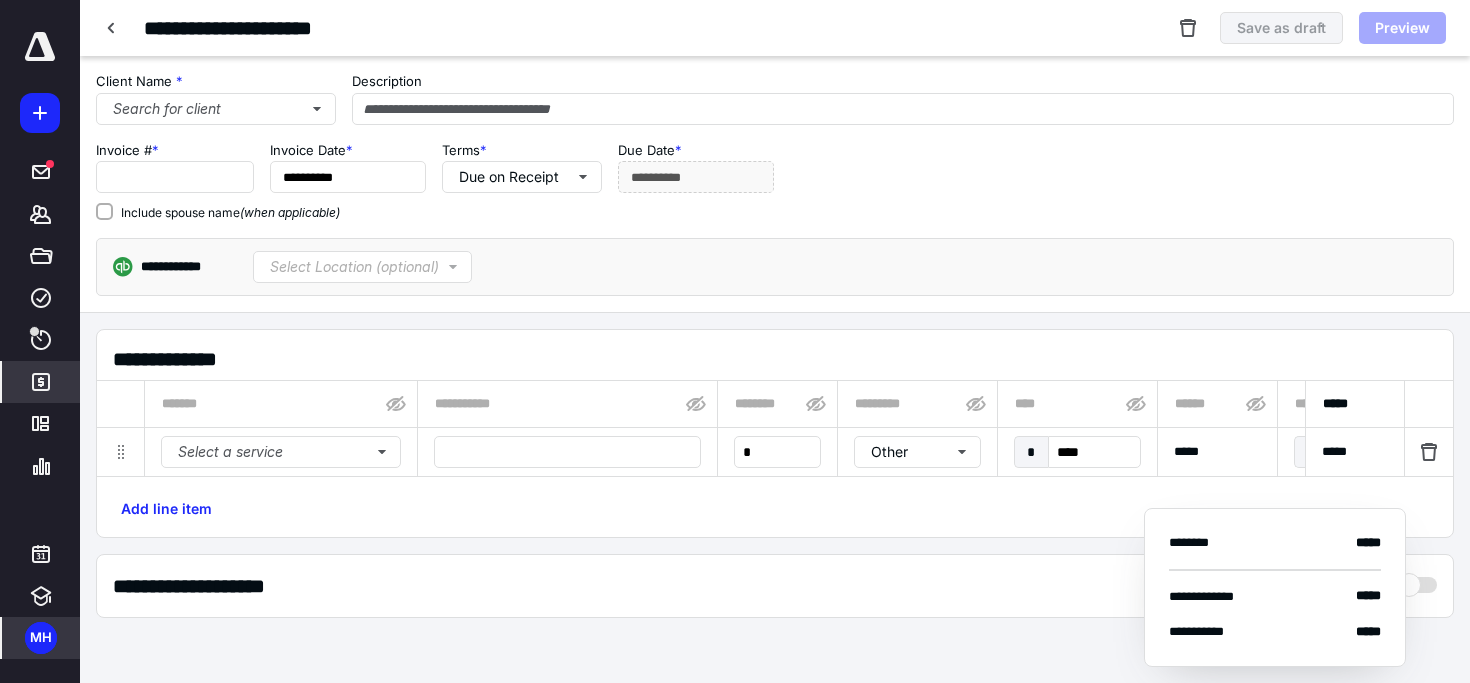 type on "*******" 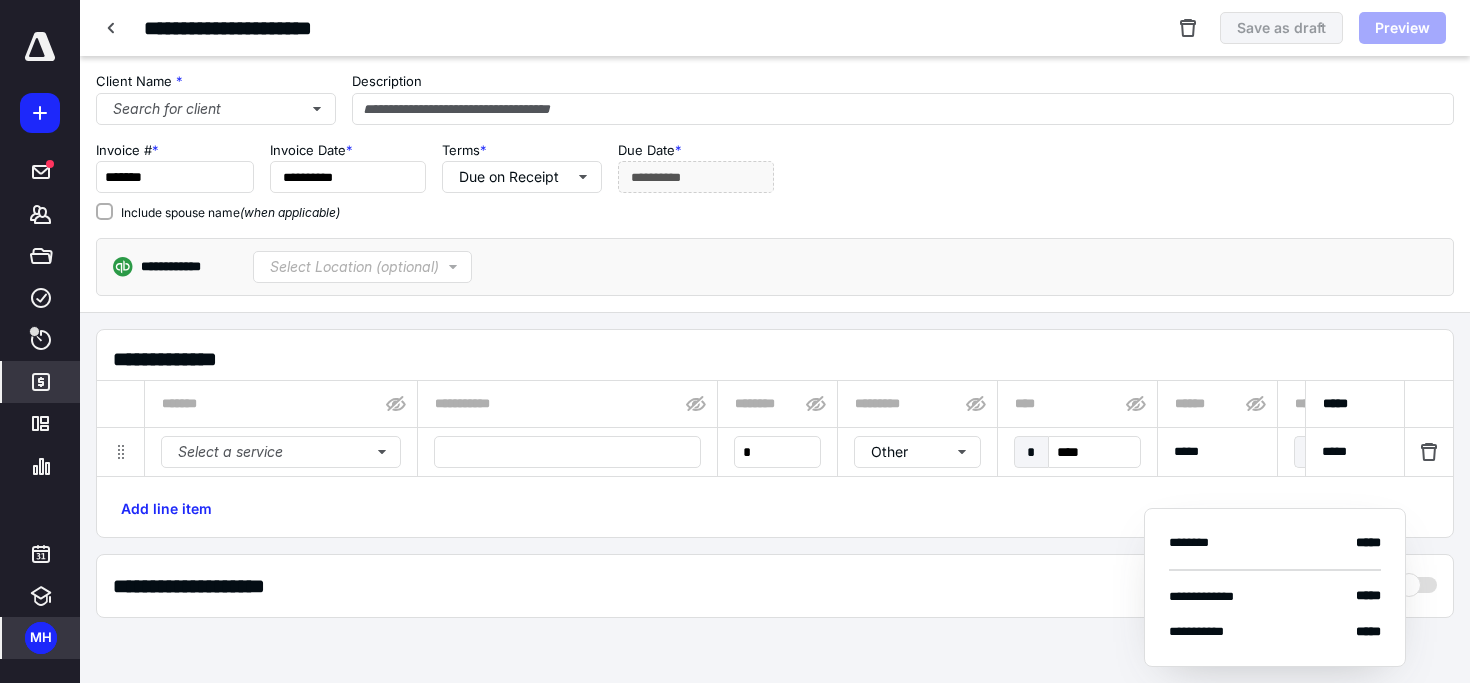 checkbox on "true" 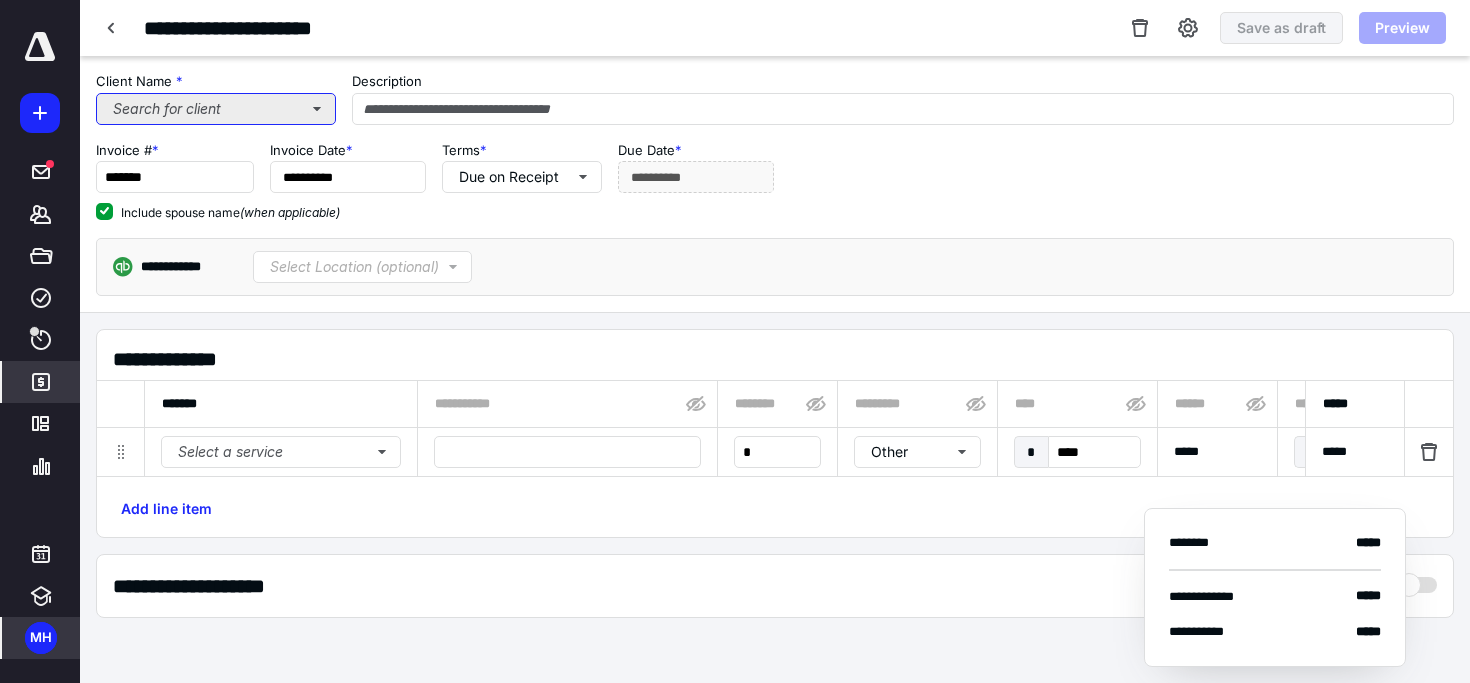 click on "Search for client" at bounding box center (216, 109) 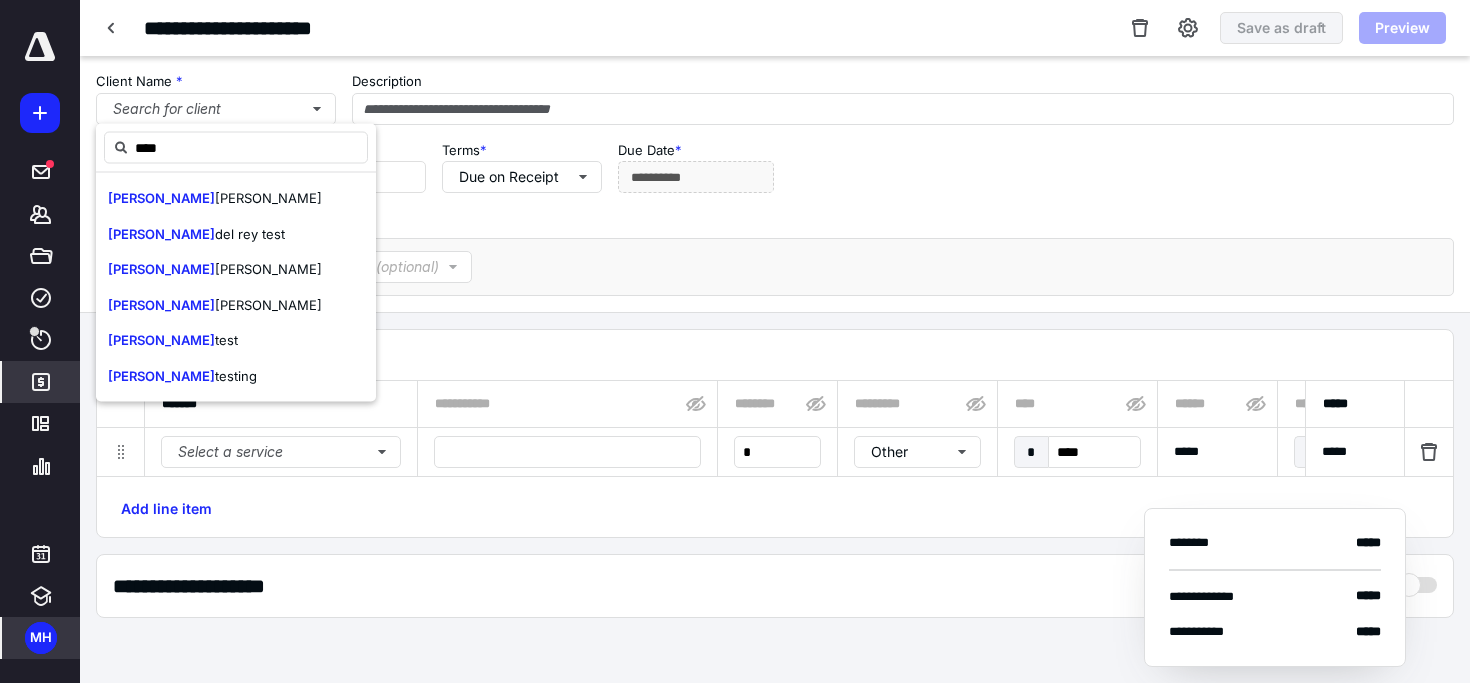 click on "[PERSON_NAME]" at bounding box center (236, 199) 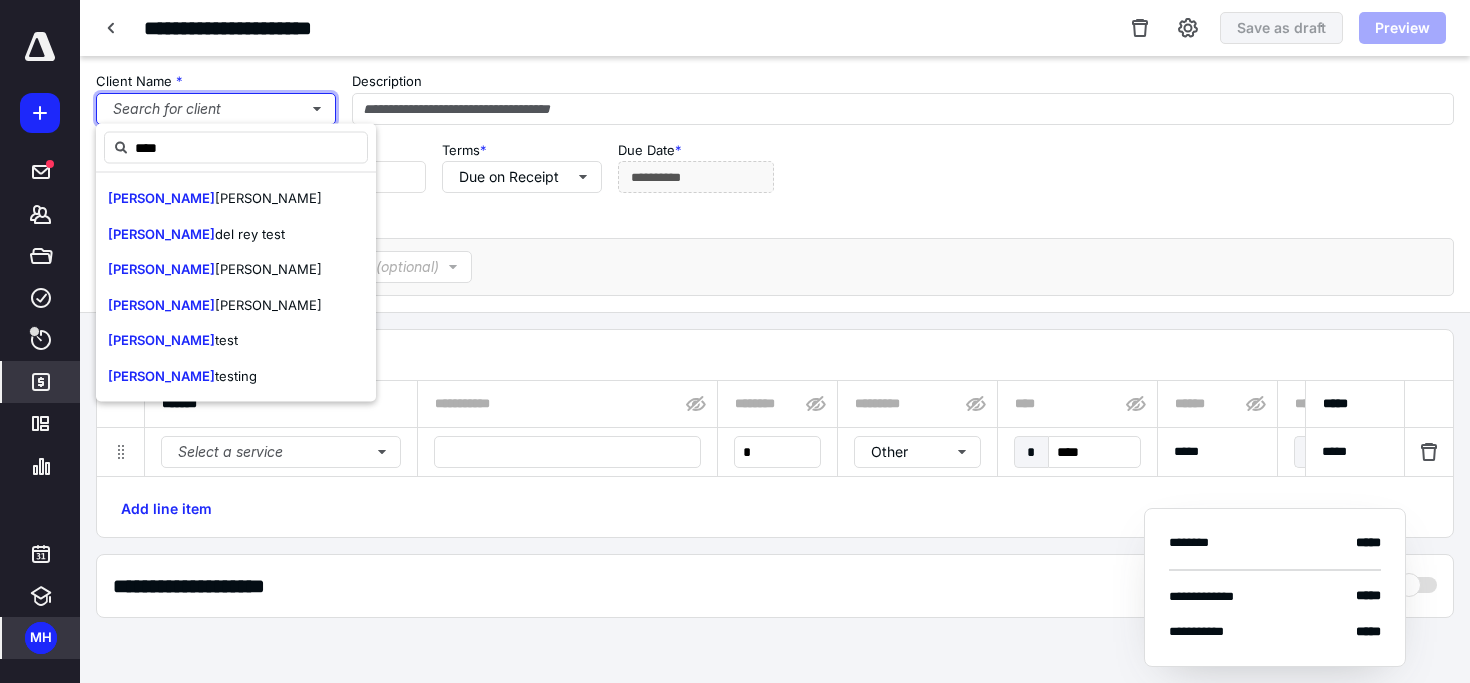 type 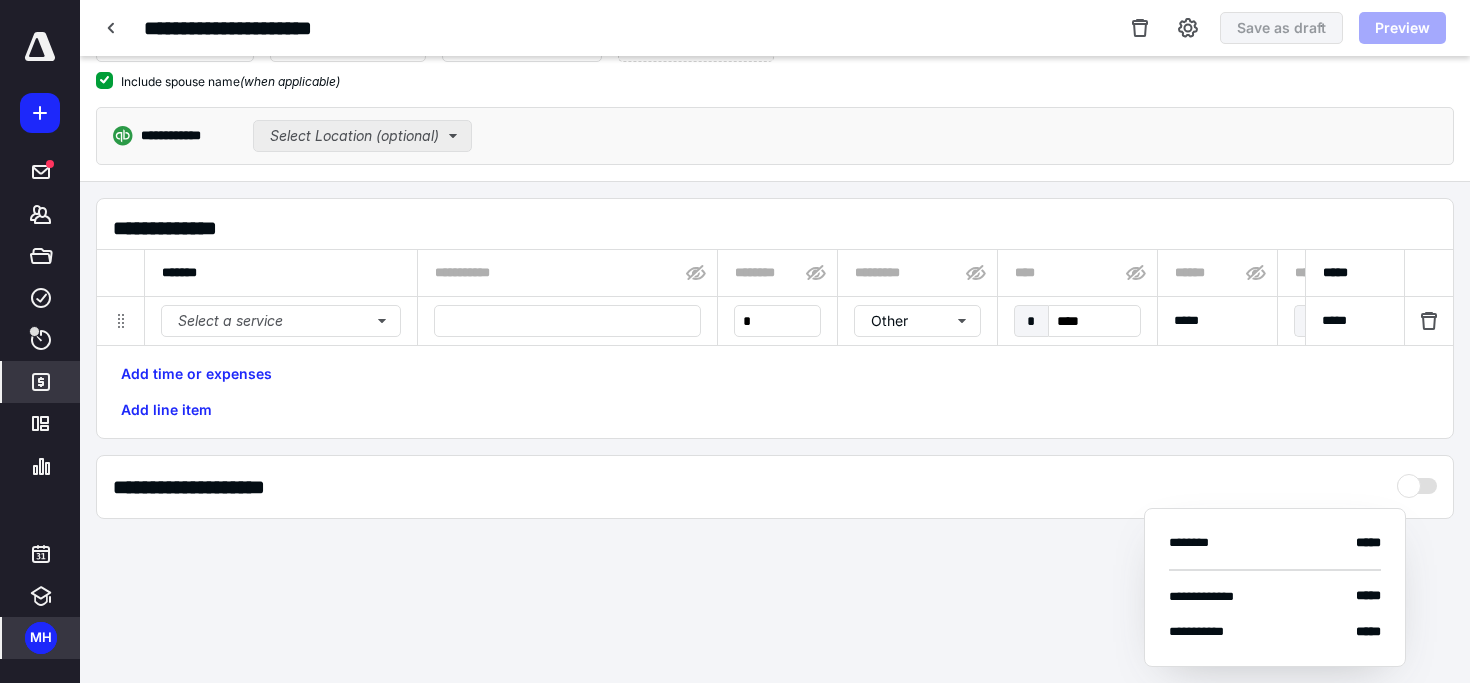 scroll, scrollTop: 133, scrollLeft: 0, axis: vertical 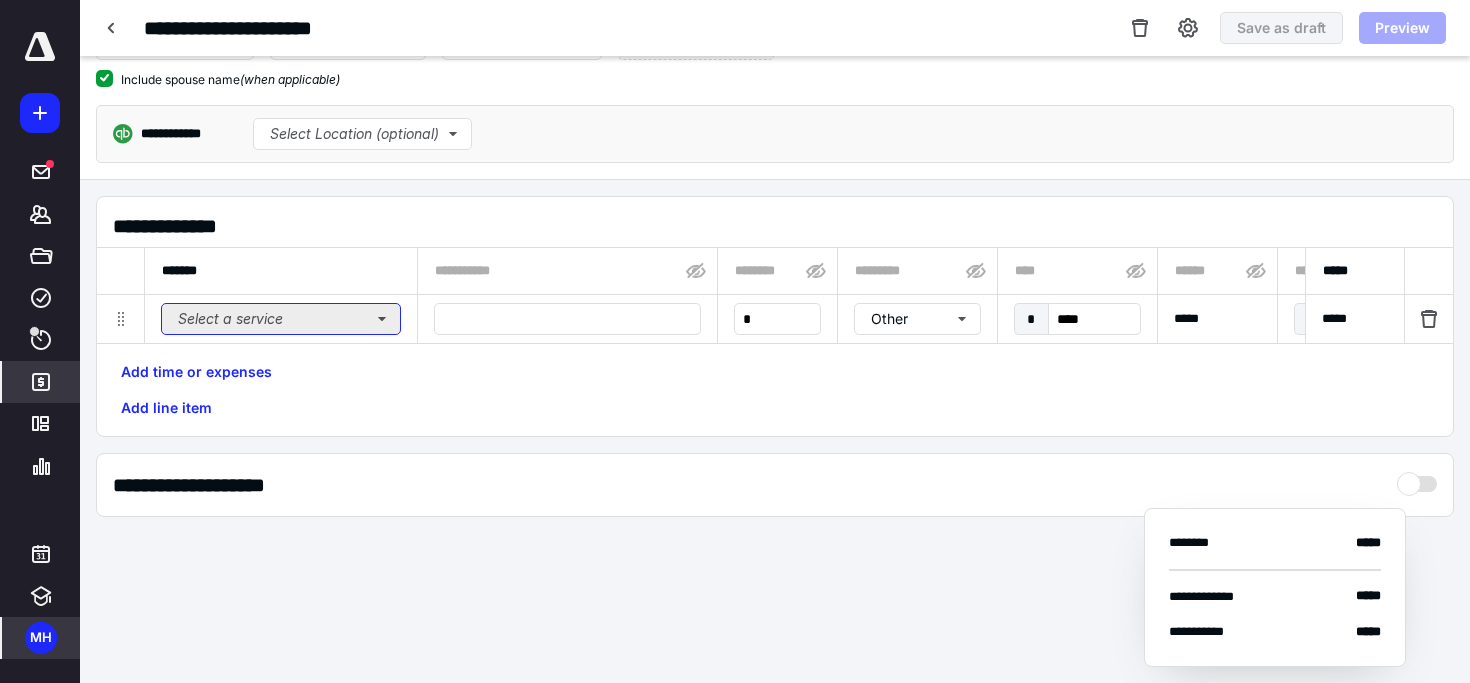 click on "Select a service" at bounding box center (281, 319) 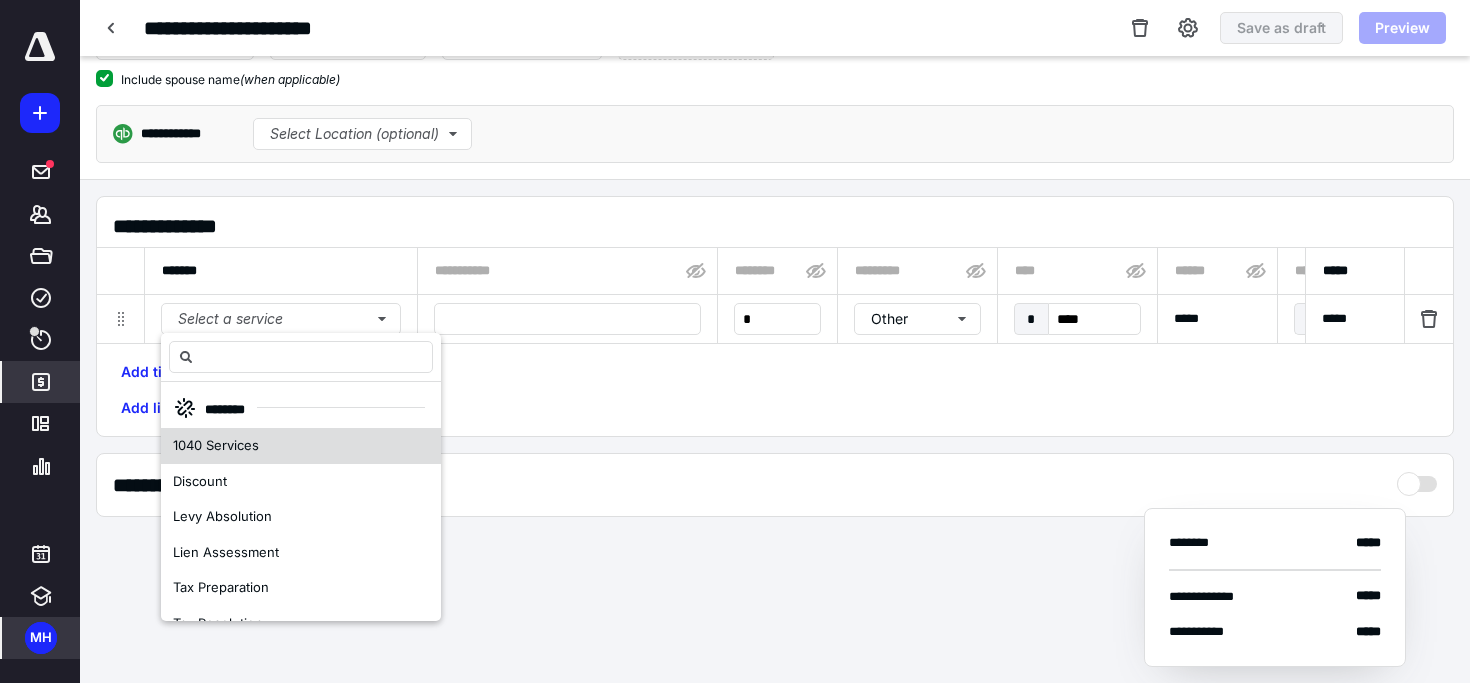 click on "1040 Services" at bounding box center [301, 446] 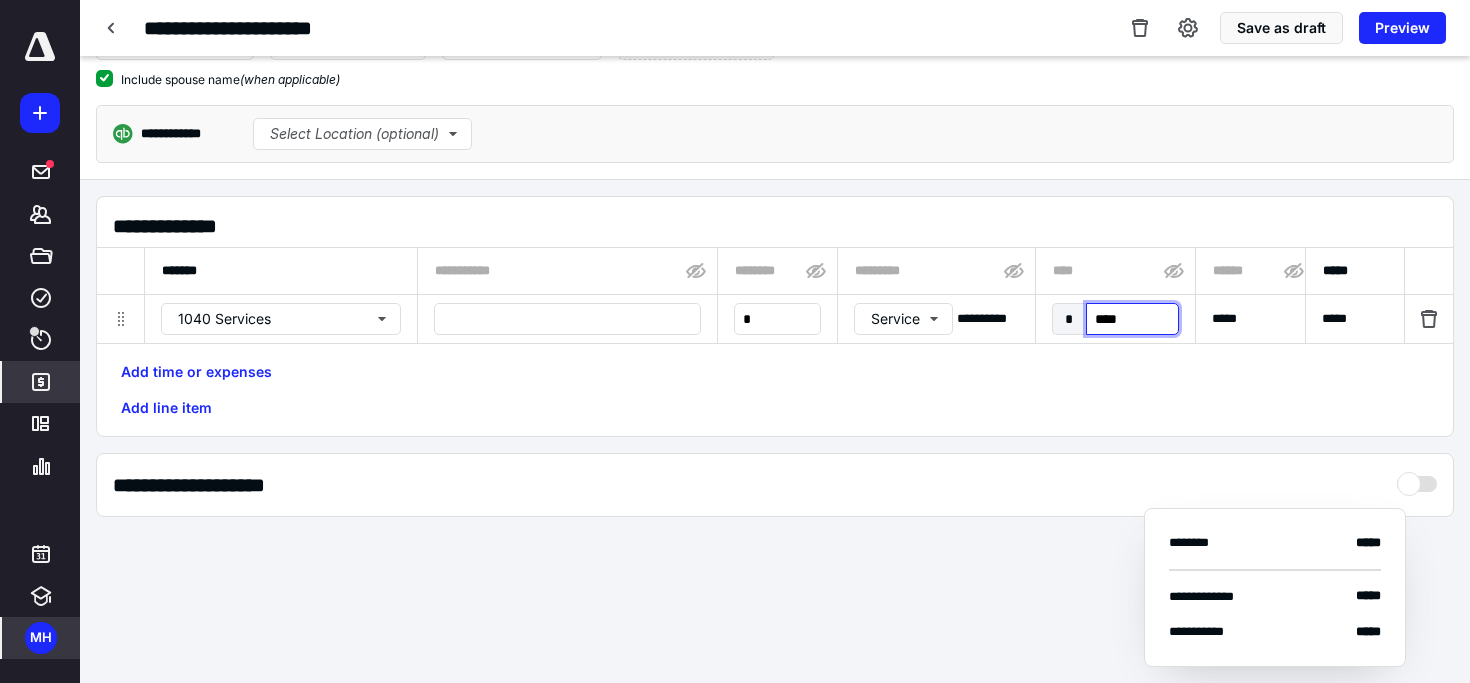 click on "****" at bounding box center (1132, 319) 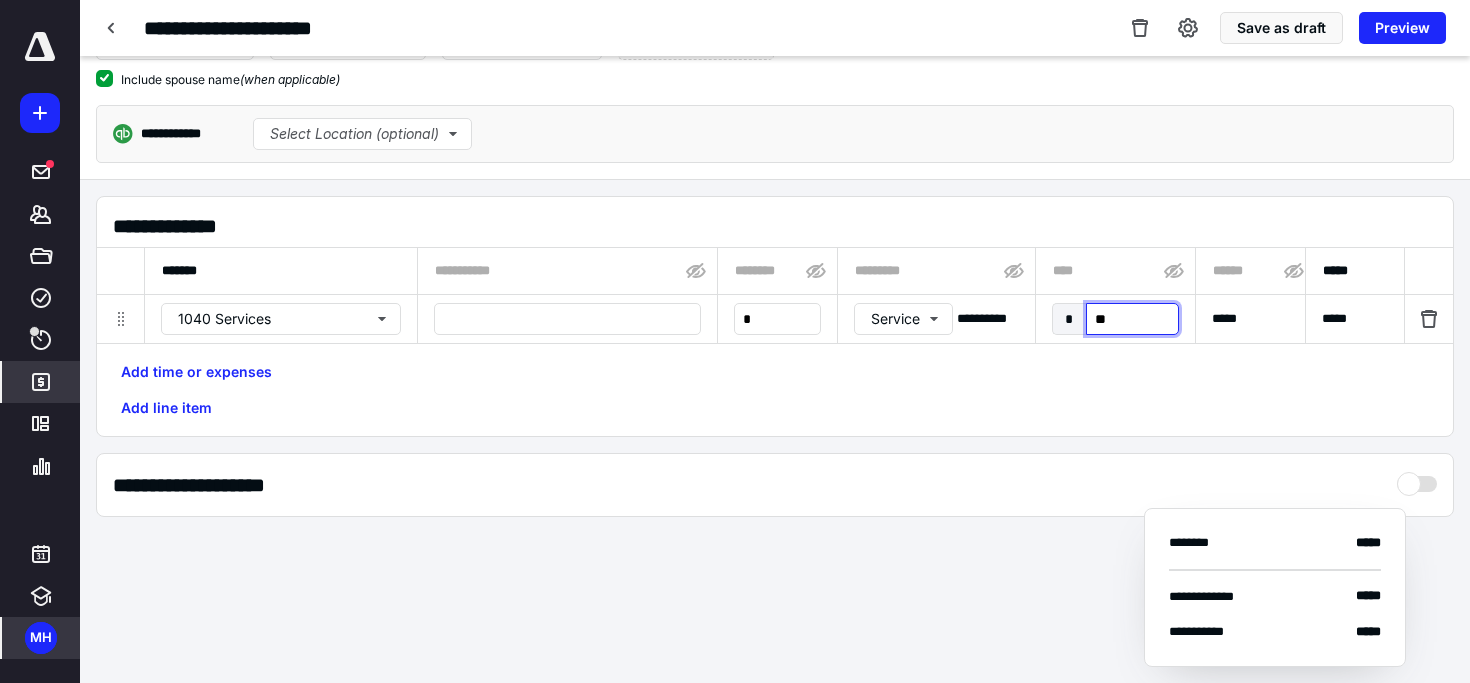 type on "***" 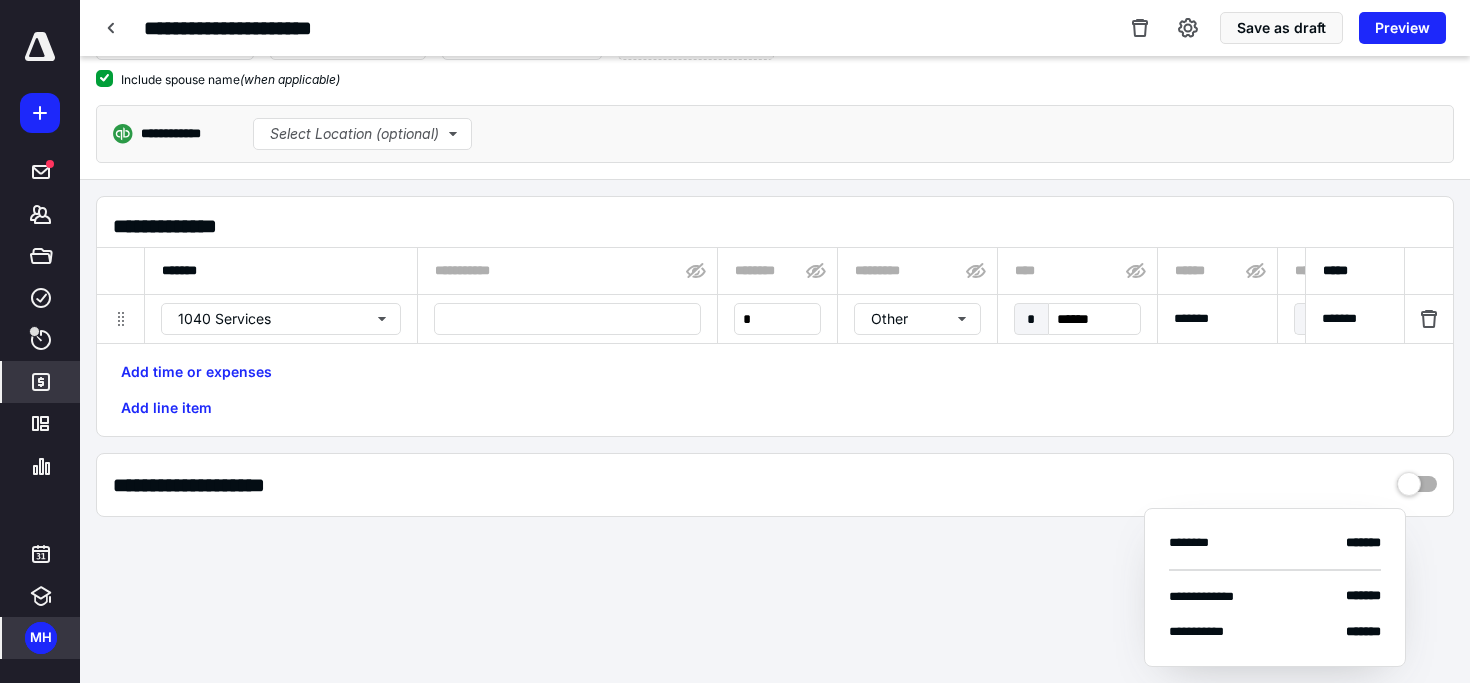 click on "Add time or expenses Add line item" at bounding box center (775, 390) 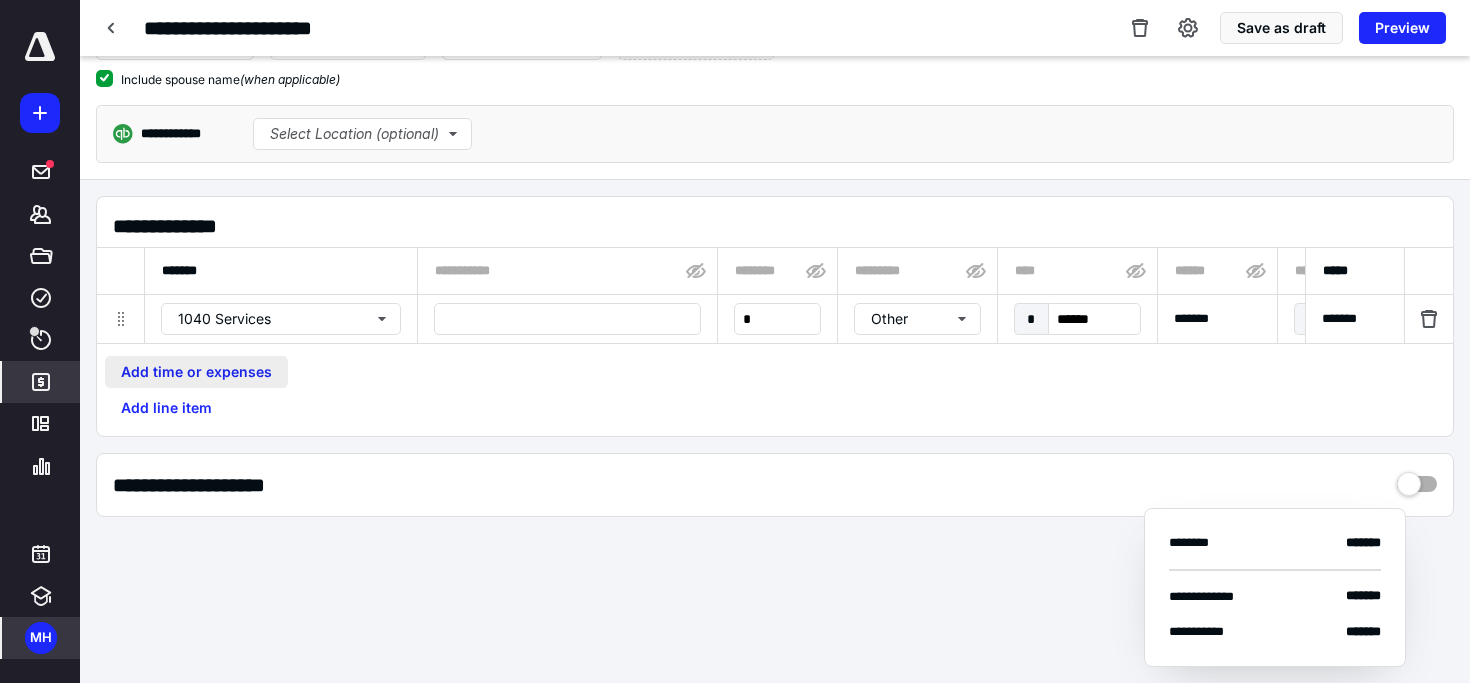 click on "Add time or expenses" at bounding box center (196, 372) 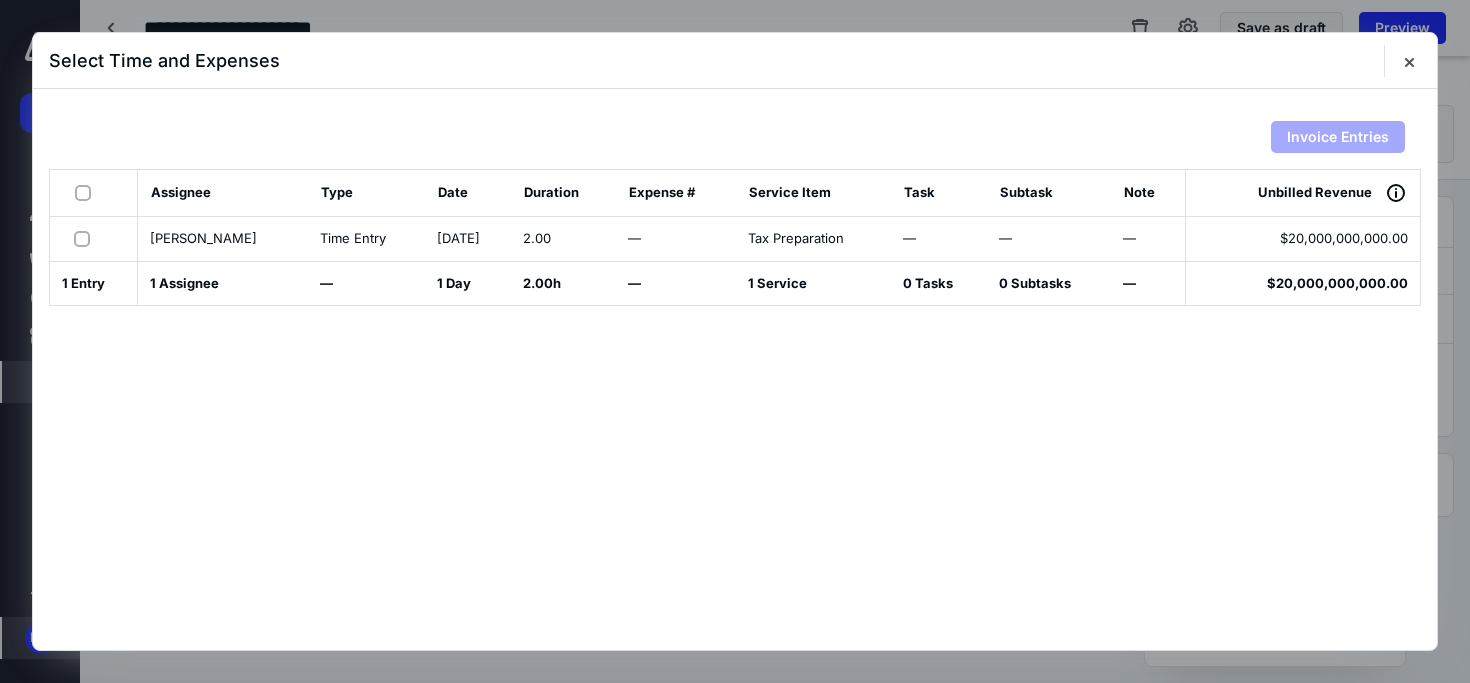 click at bounding box center [86, 238] 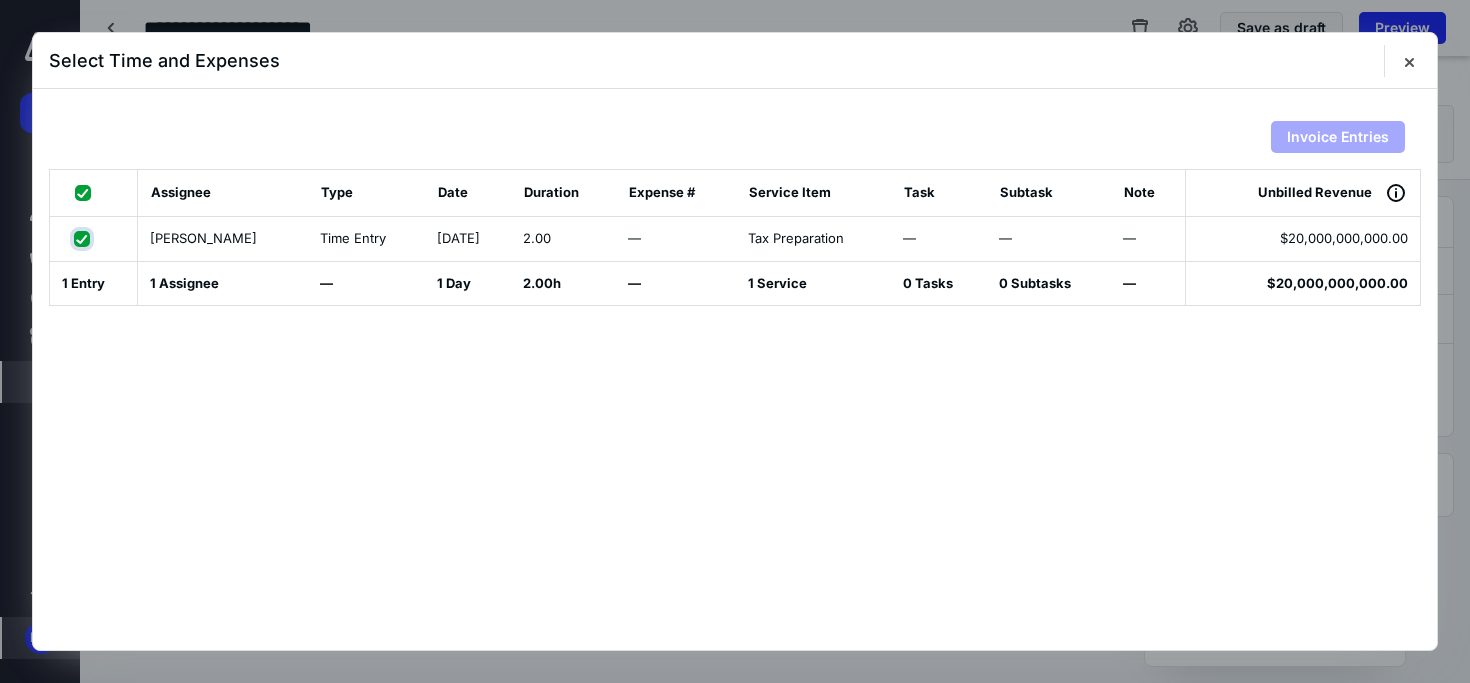 checkbox on "true" 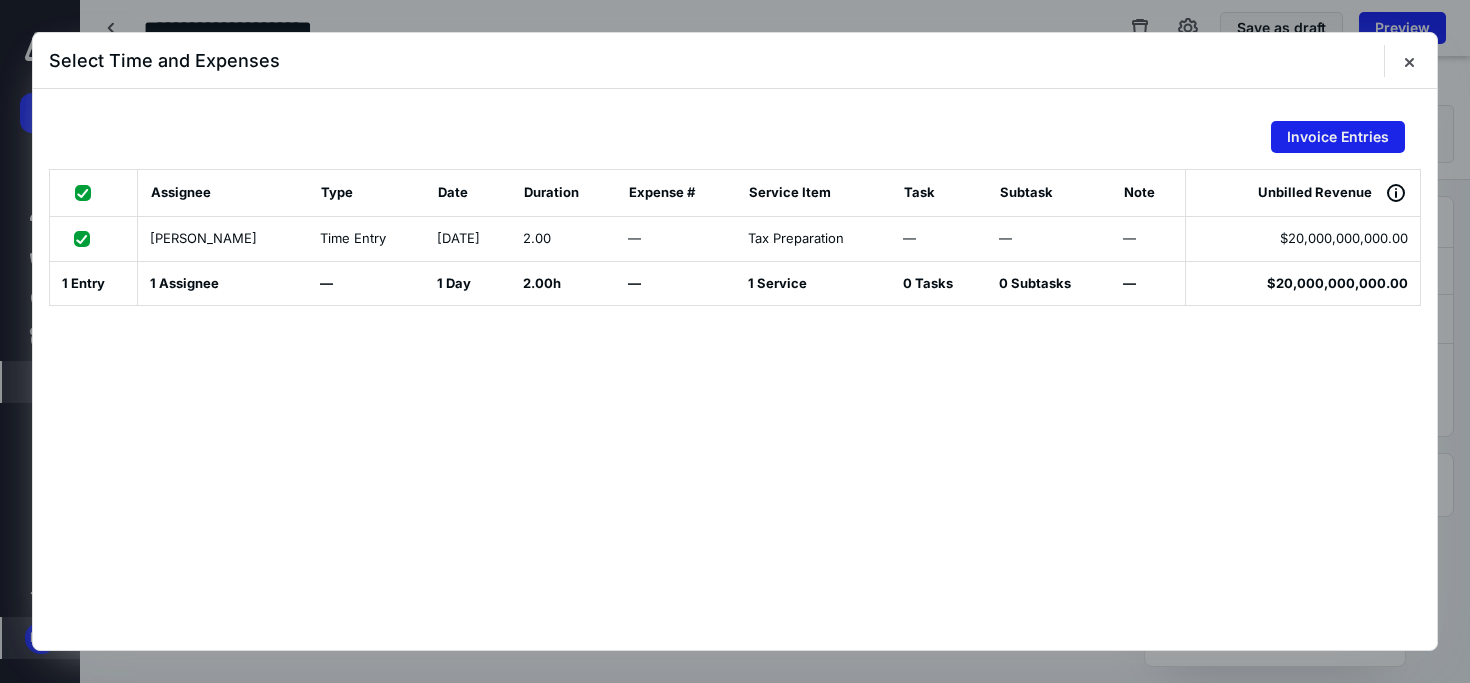 click on "Invoice Entries" at bounding box center [1338, 137] 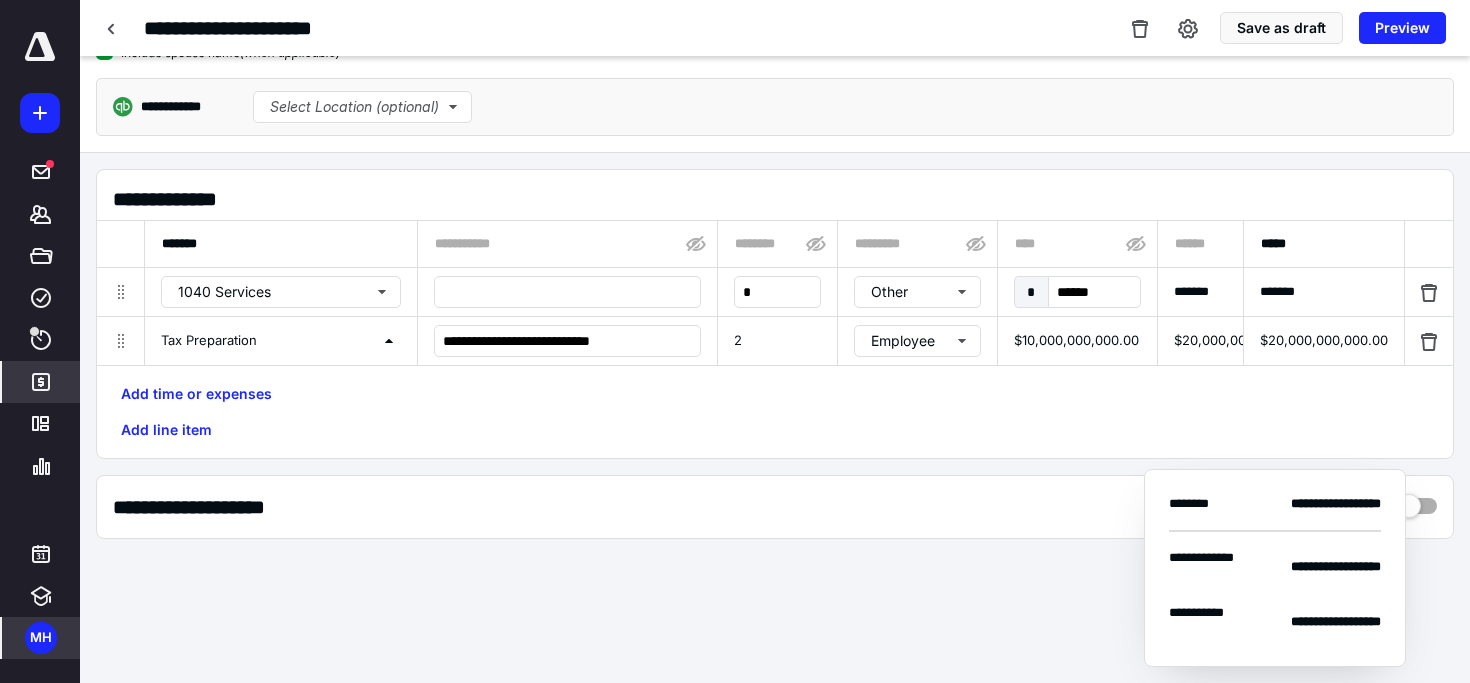 scroll, scrollTop: 158, scrollLeft: 0, axis: vertical 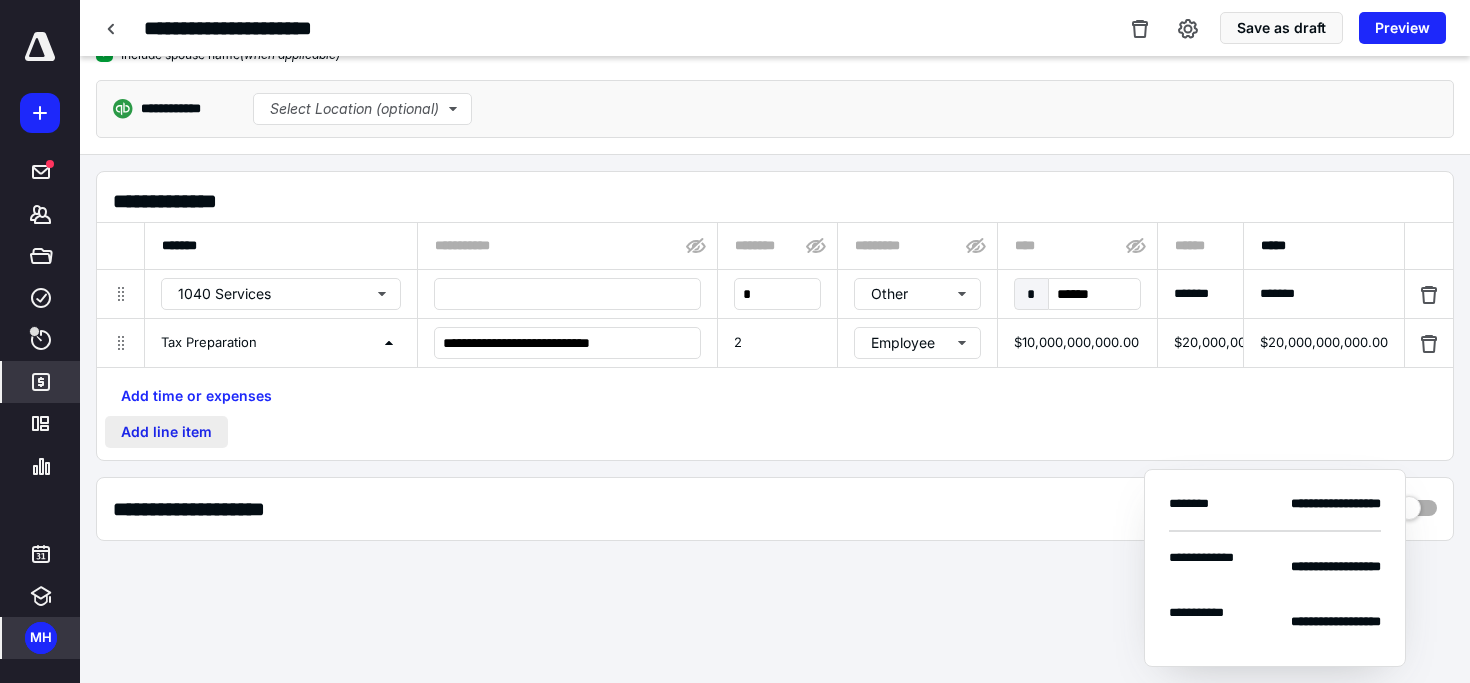 click on "Add line item" at bounding box center [166, 432] 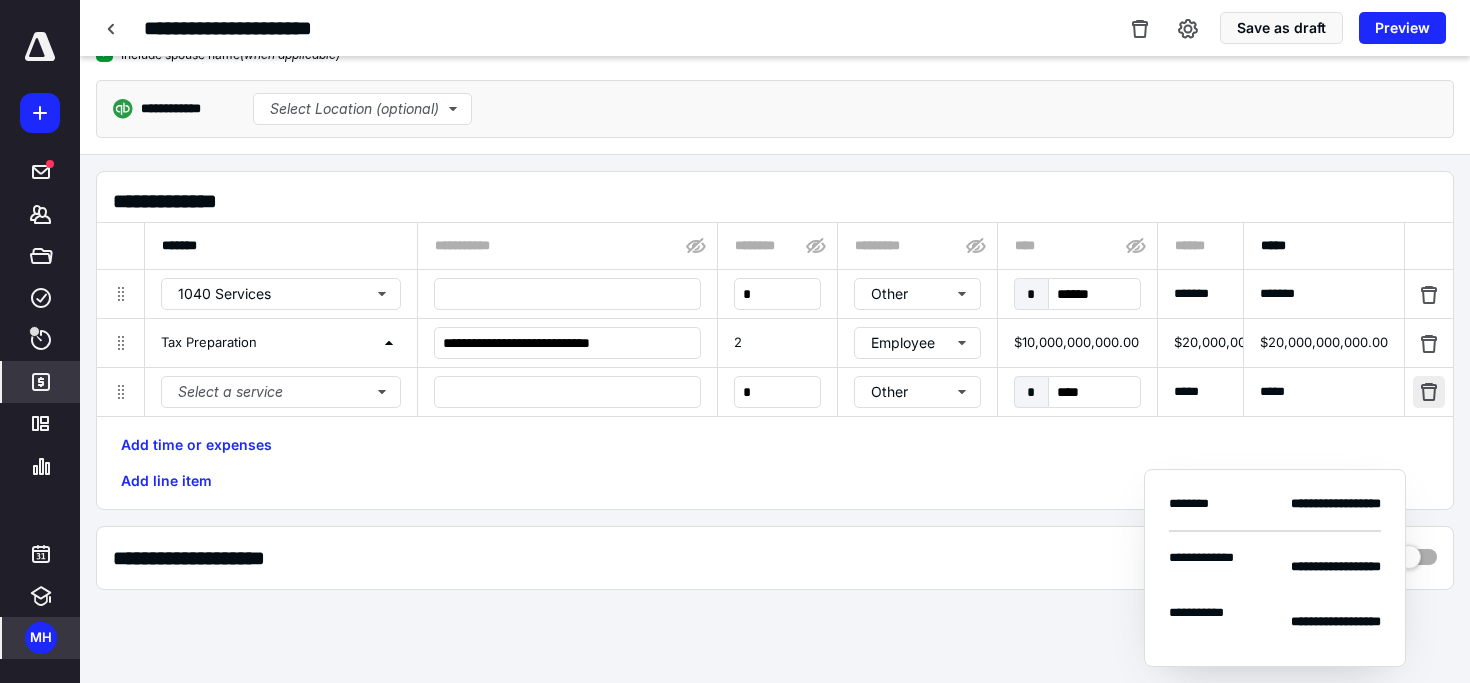 click at bounding box center [1429, 392] 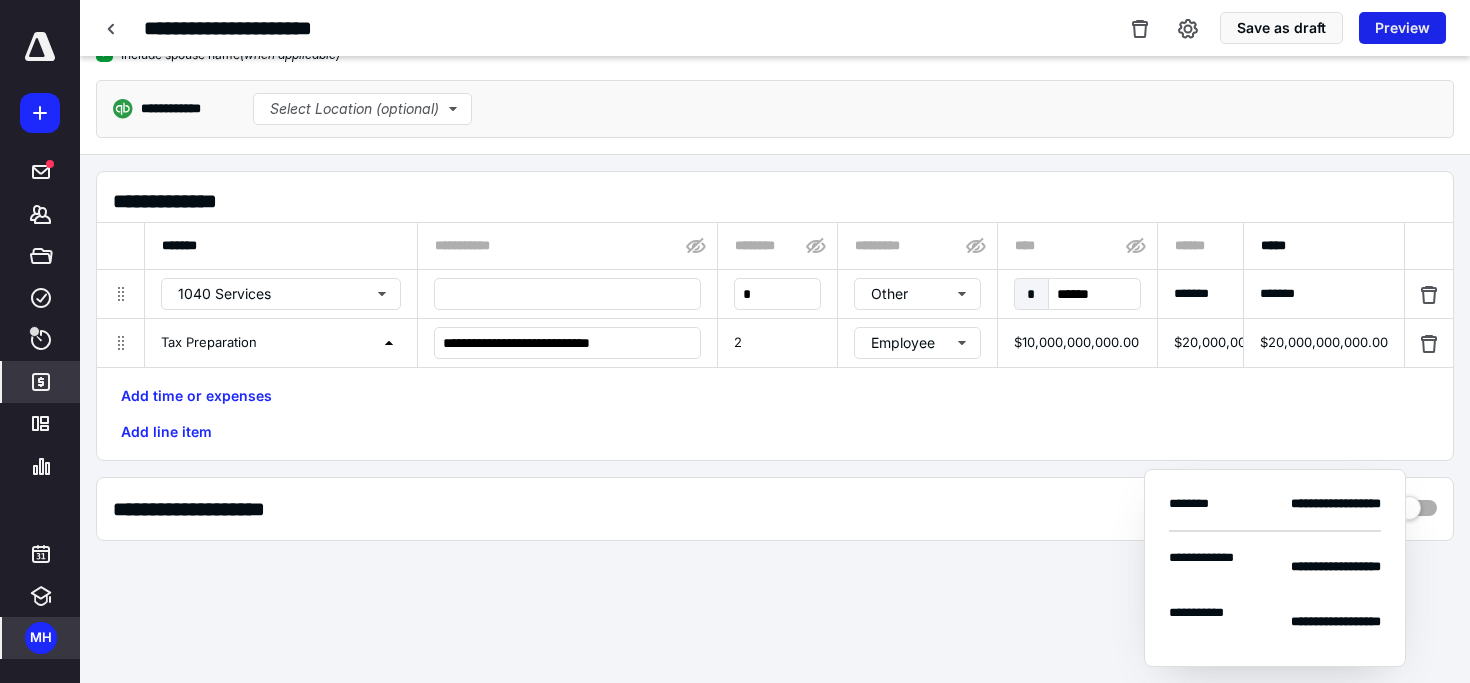 click on "Preview" at bounding box center (1402, 28) 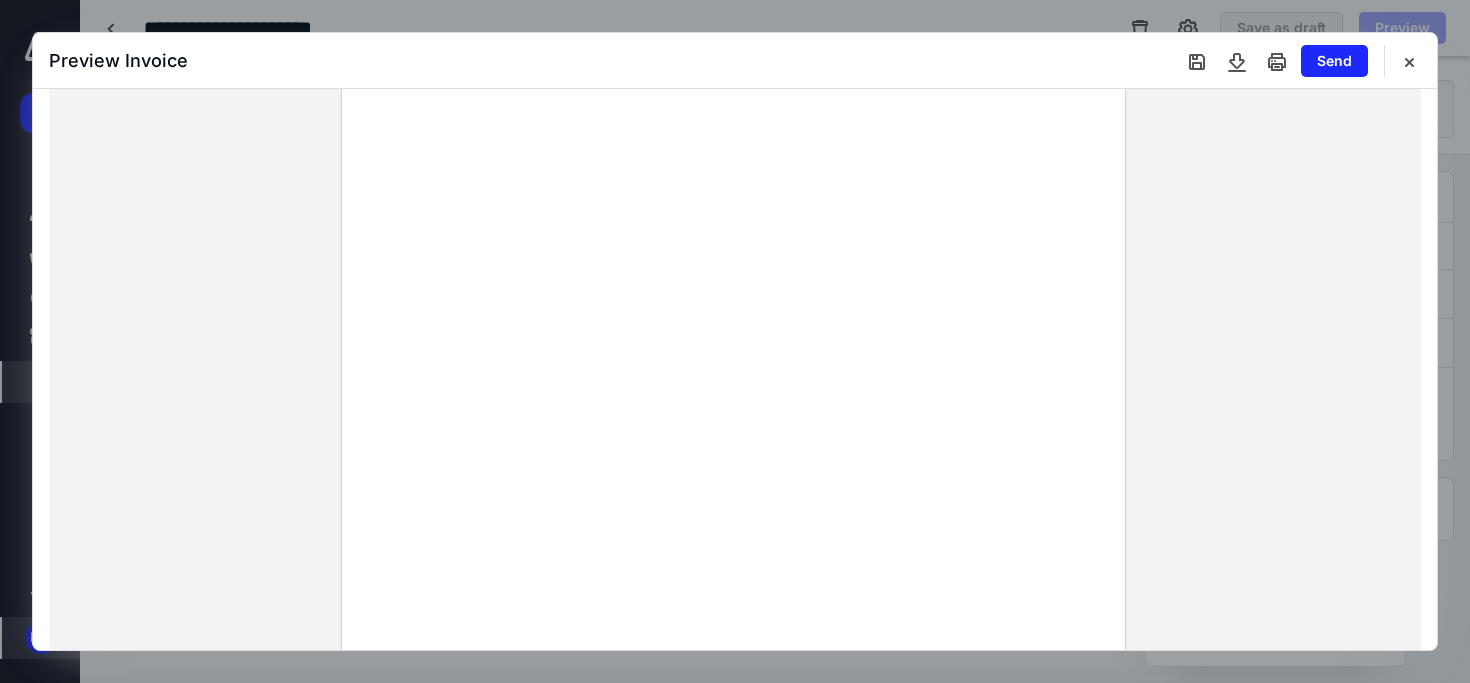scroll, scrollTop: 249, scrollLeft: 0, axis: vertical 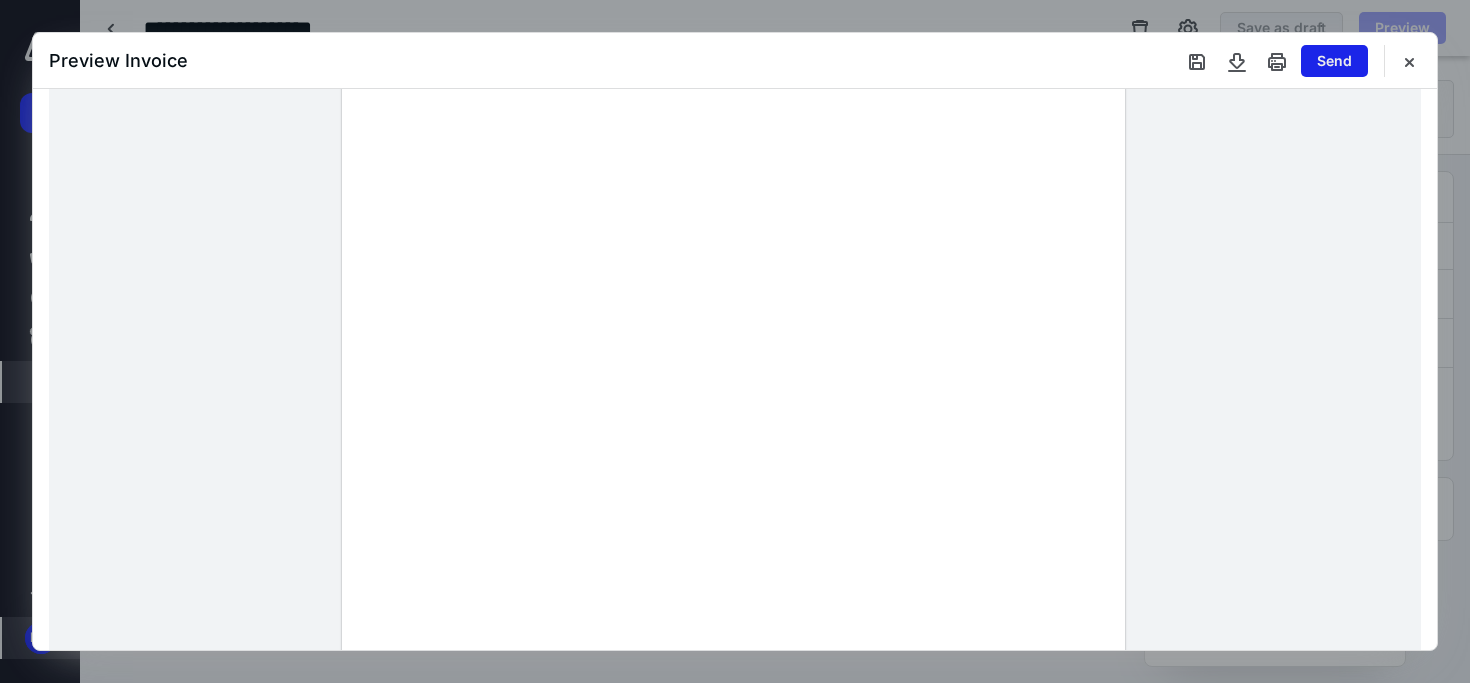 click on "Send" at bounding box center [1334, 61] 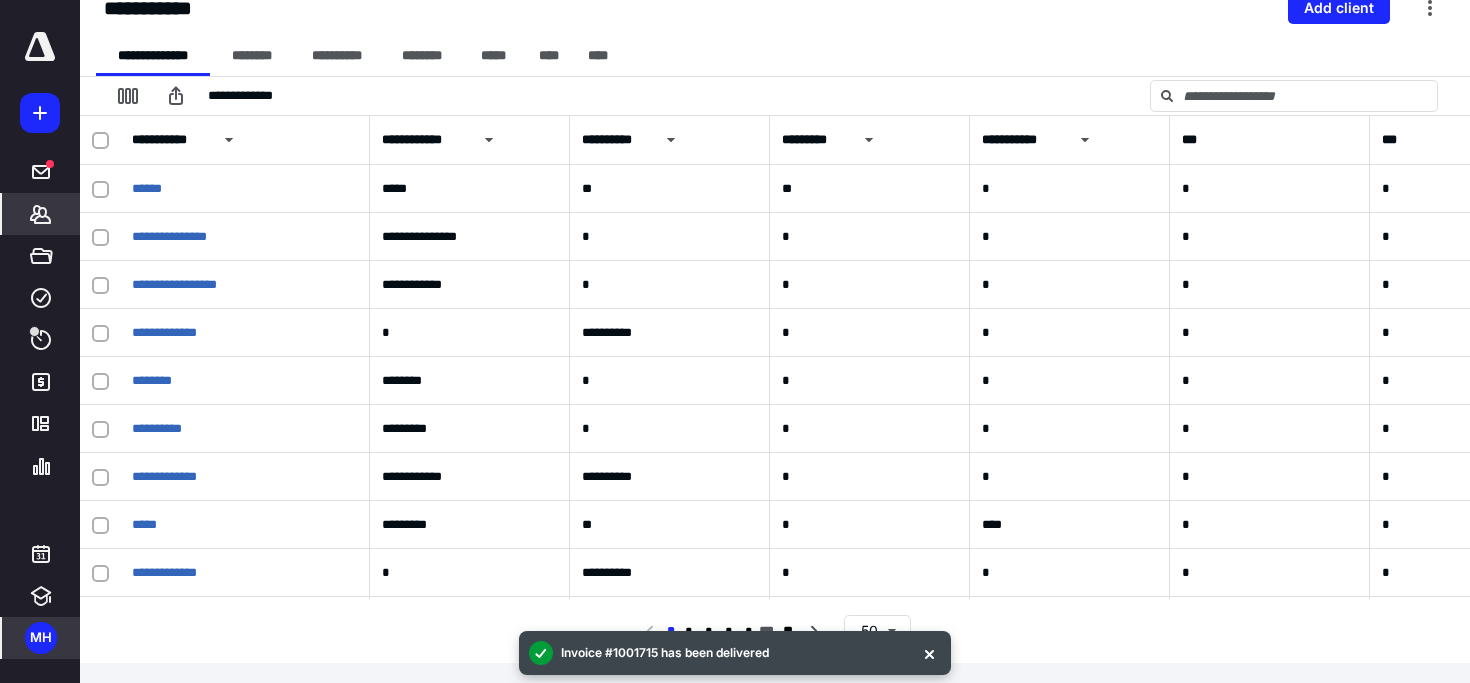 scroll, scrollTop: 0, scrollLeft: 0, axis: both 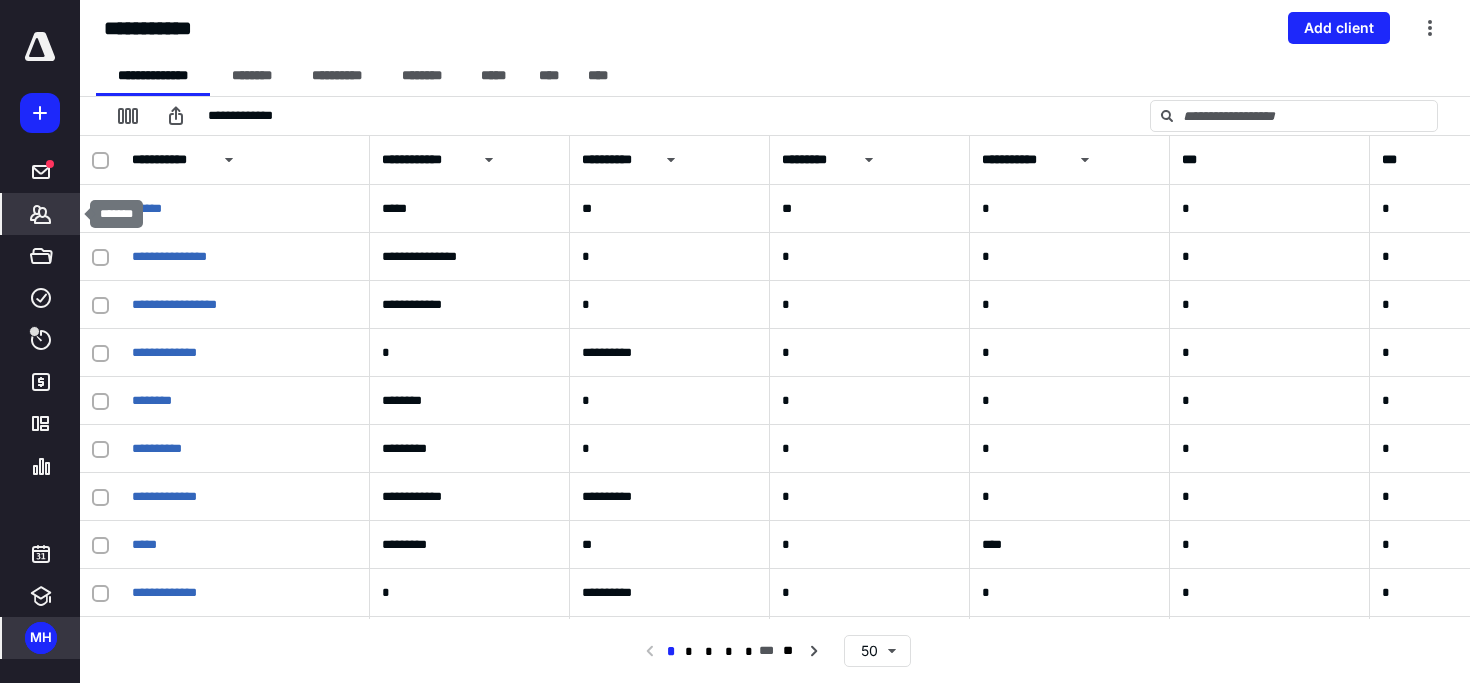 click 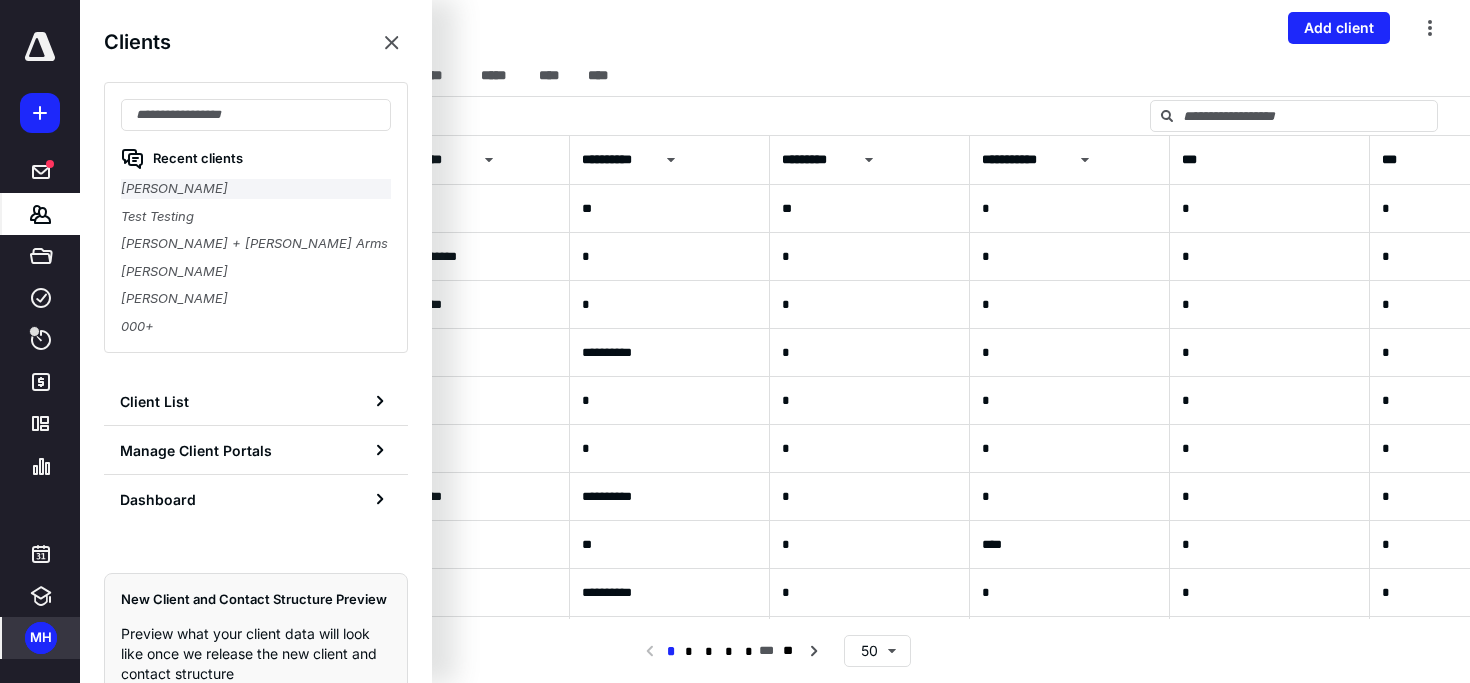 click on "[PERSON_NAME]" at bounding box center (256, 189) 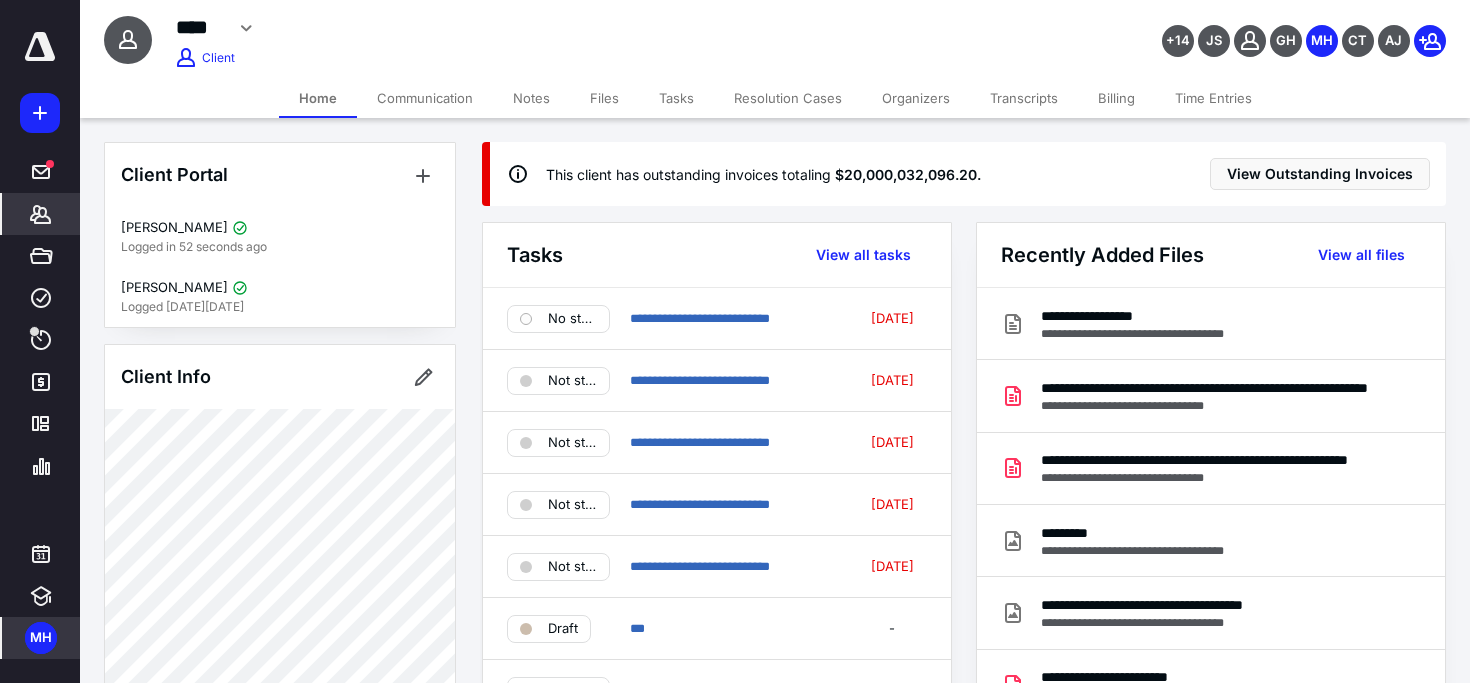 click on "Billing" at bounding box center [1116, 98] 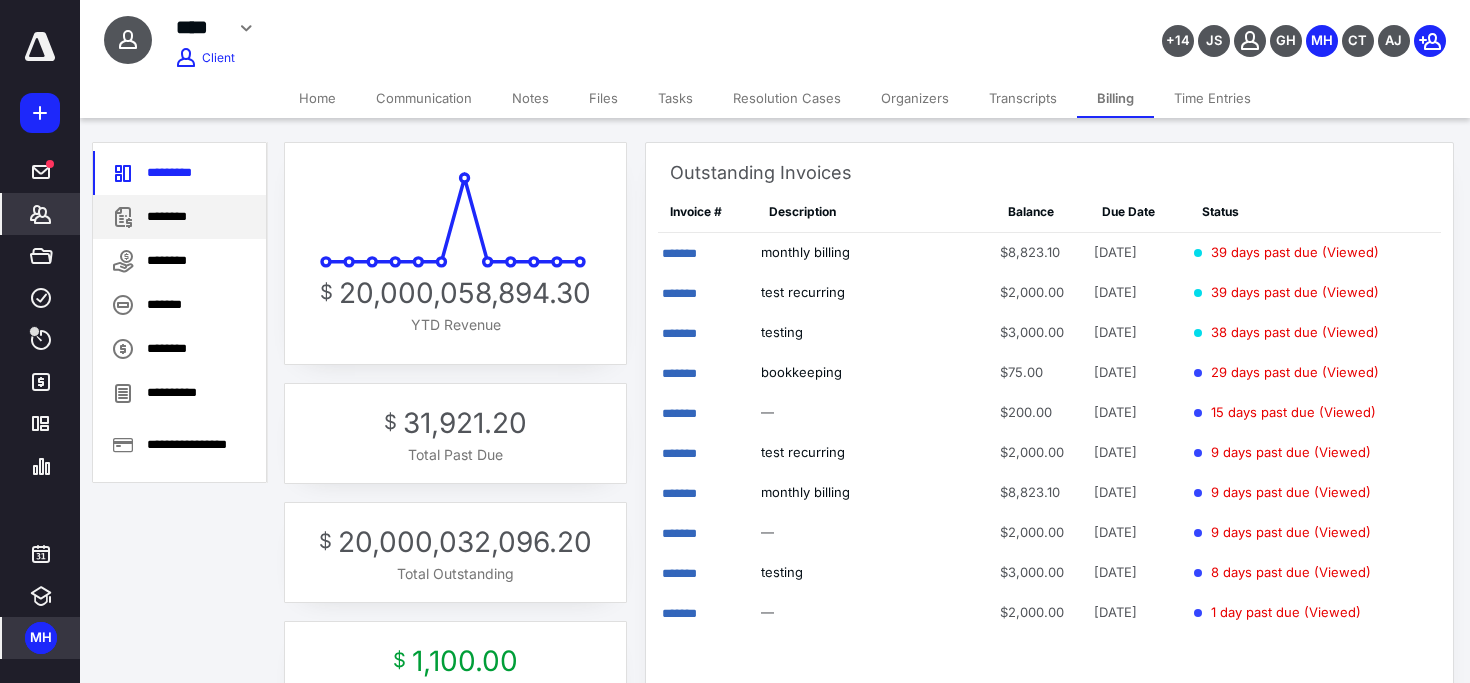 click on "********" at bounding box center [179, 217] 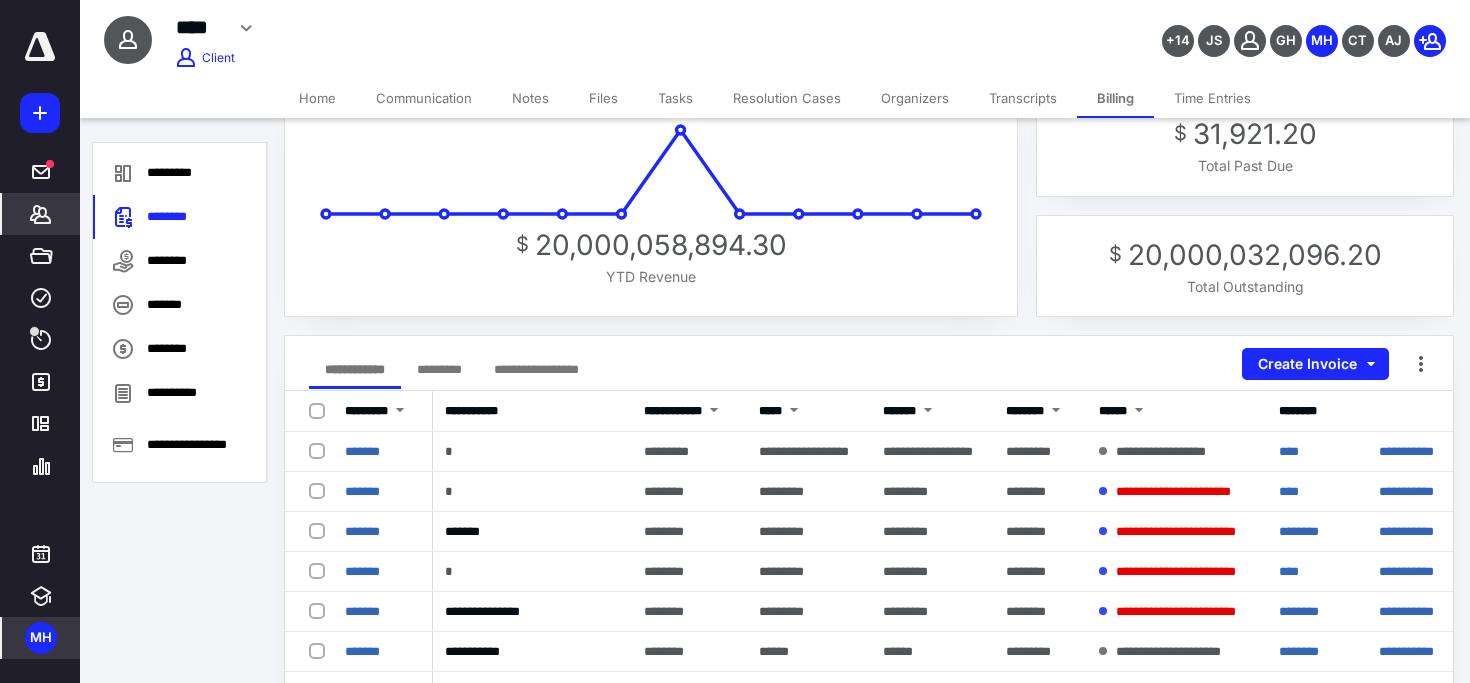 scroll, scrollTop: 52, scrollLeft: 0, axis: vertical 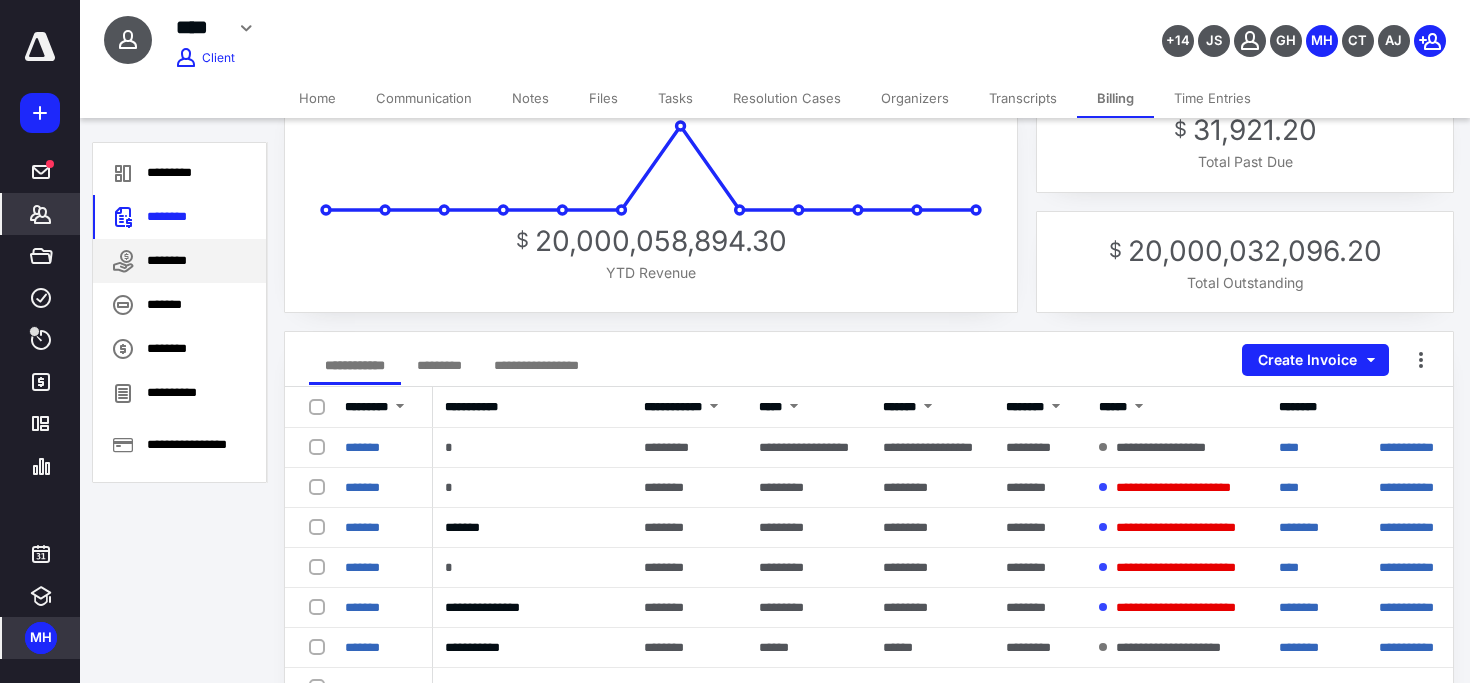 click on "********" at bounding box center [179, 261] 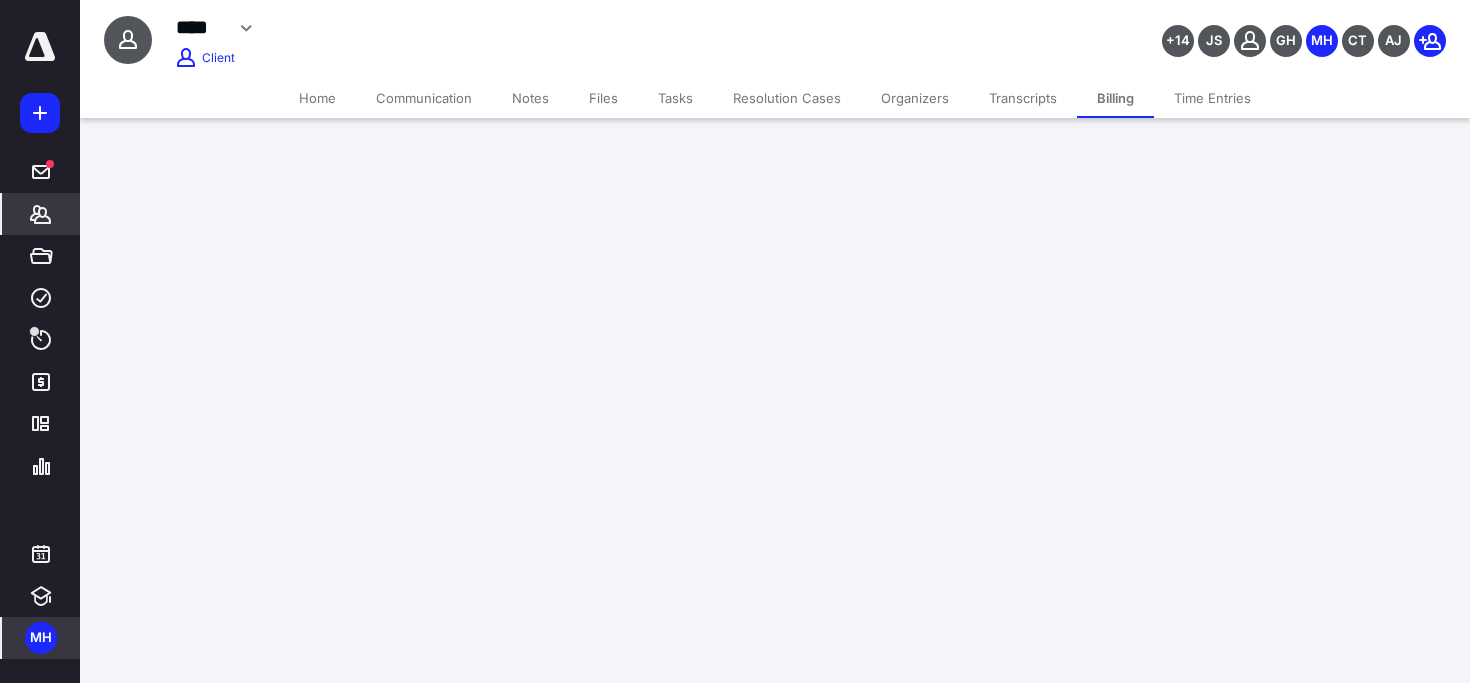 scroll, scrollTop: 0, scrollLeft: 0, axis: both 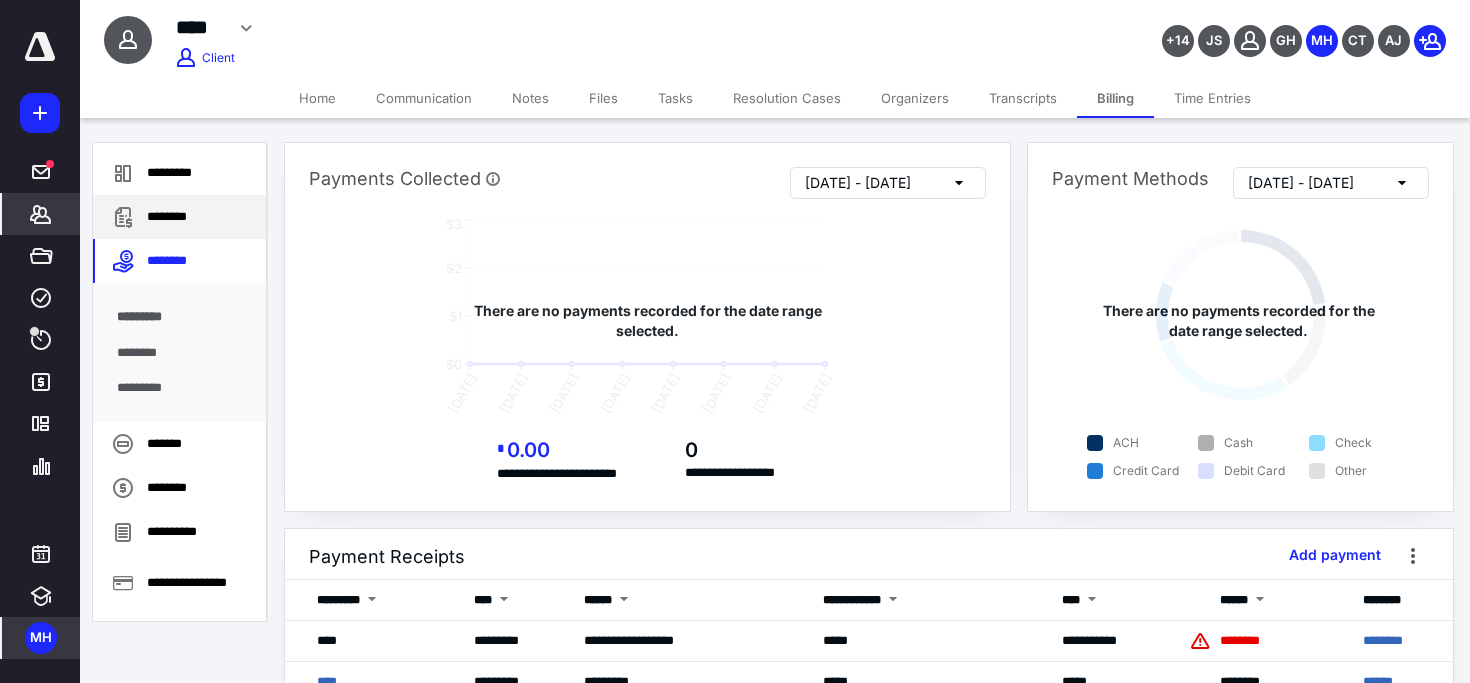 click on "********" at bounding box center [179, 217] 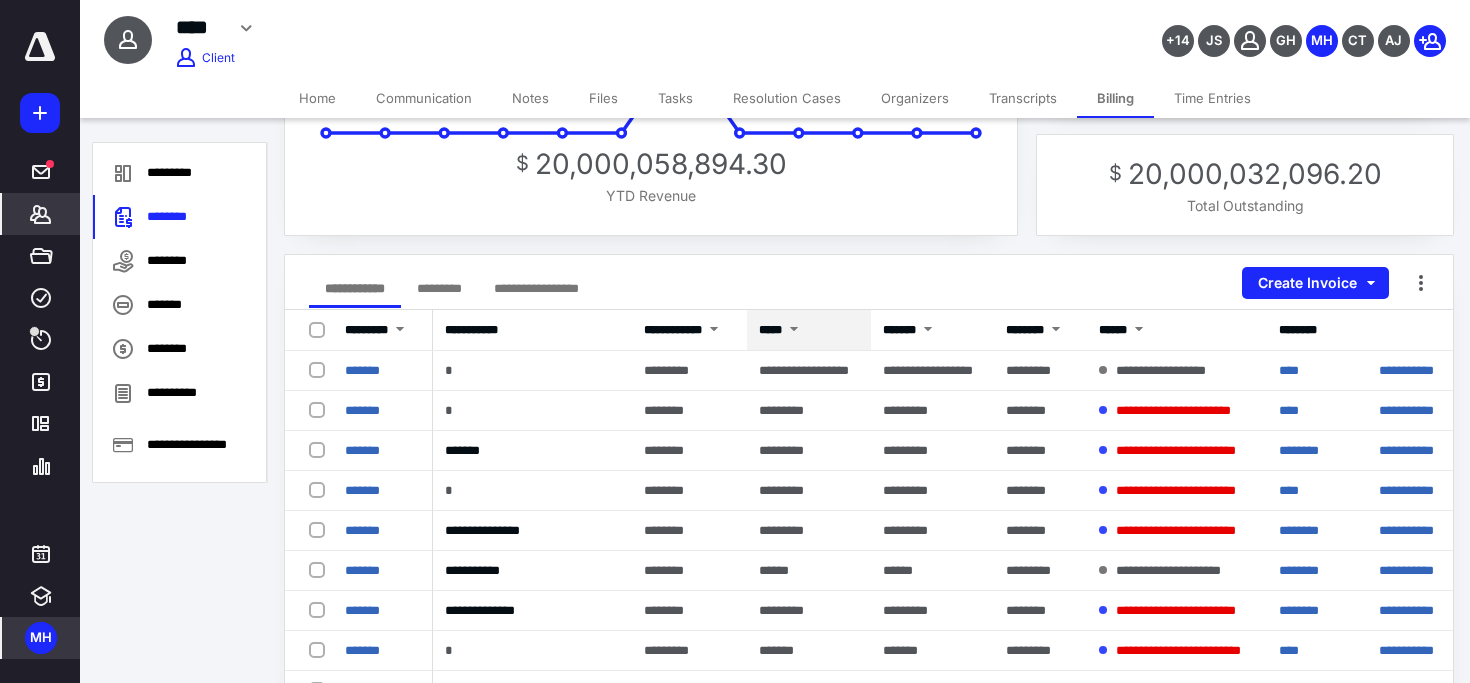 scroll, scrollTop: 0, scrollLeft: 0, axis: both 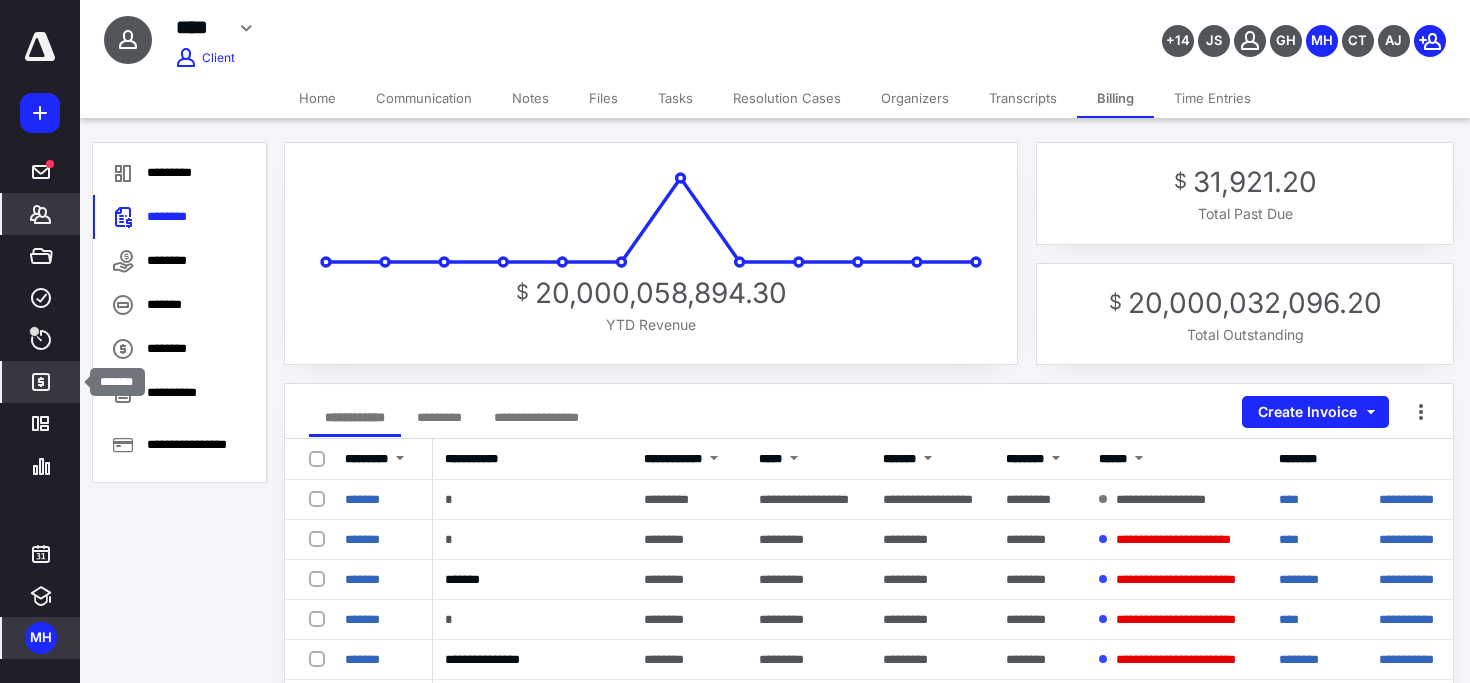 click 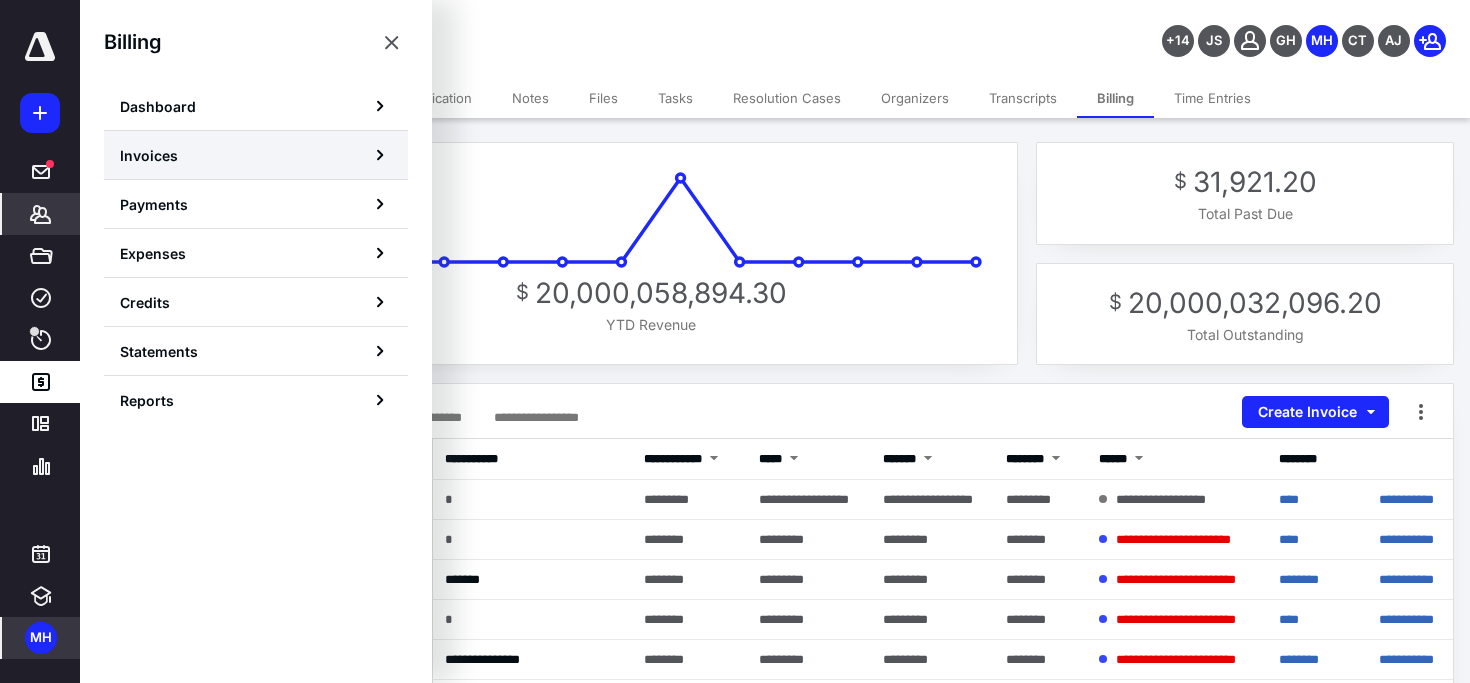 click on "Invoices" at bounding box center [149, 155] 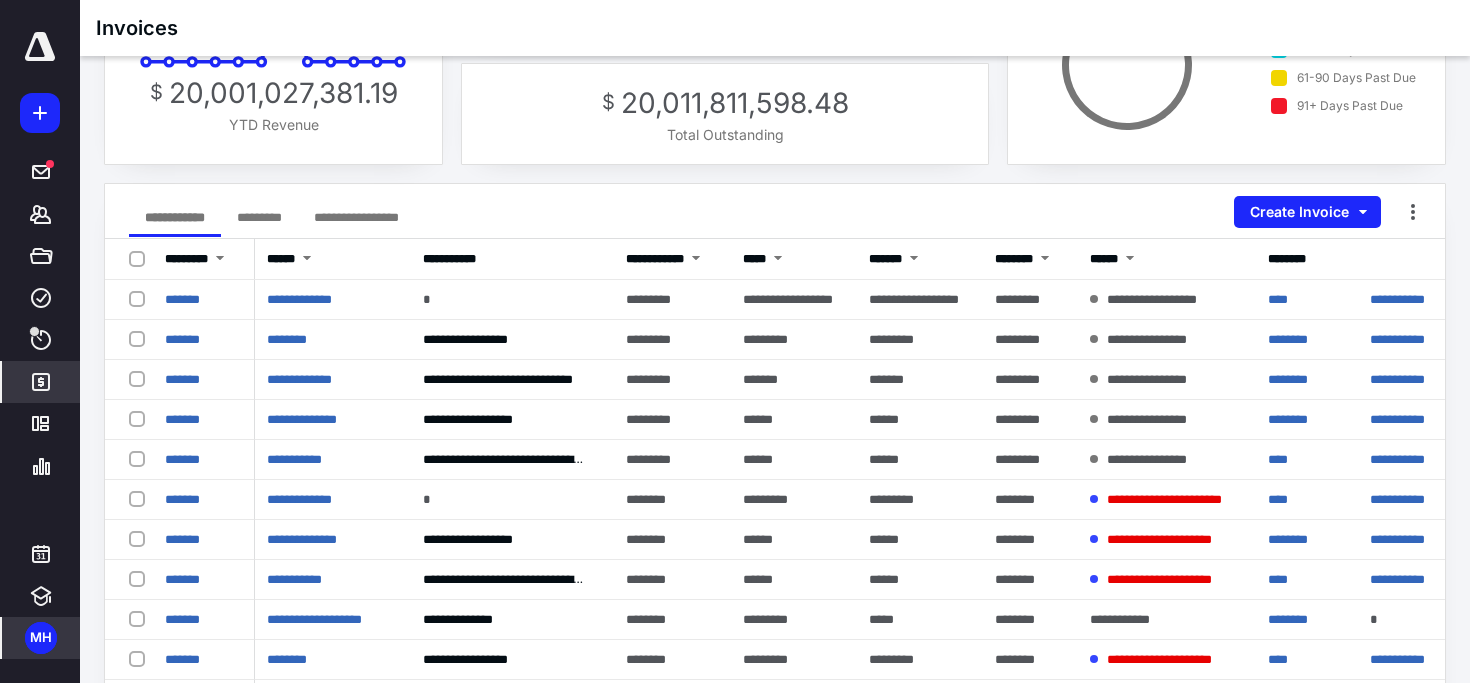 scroll, scrollTop: 149, scrollLeft: 0, axis: vertical 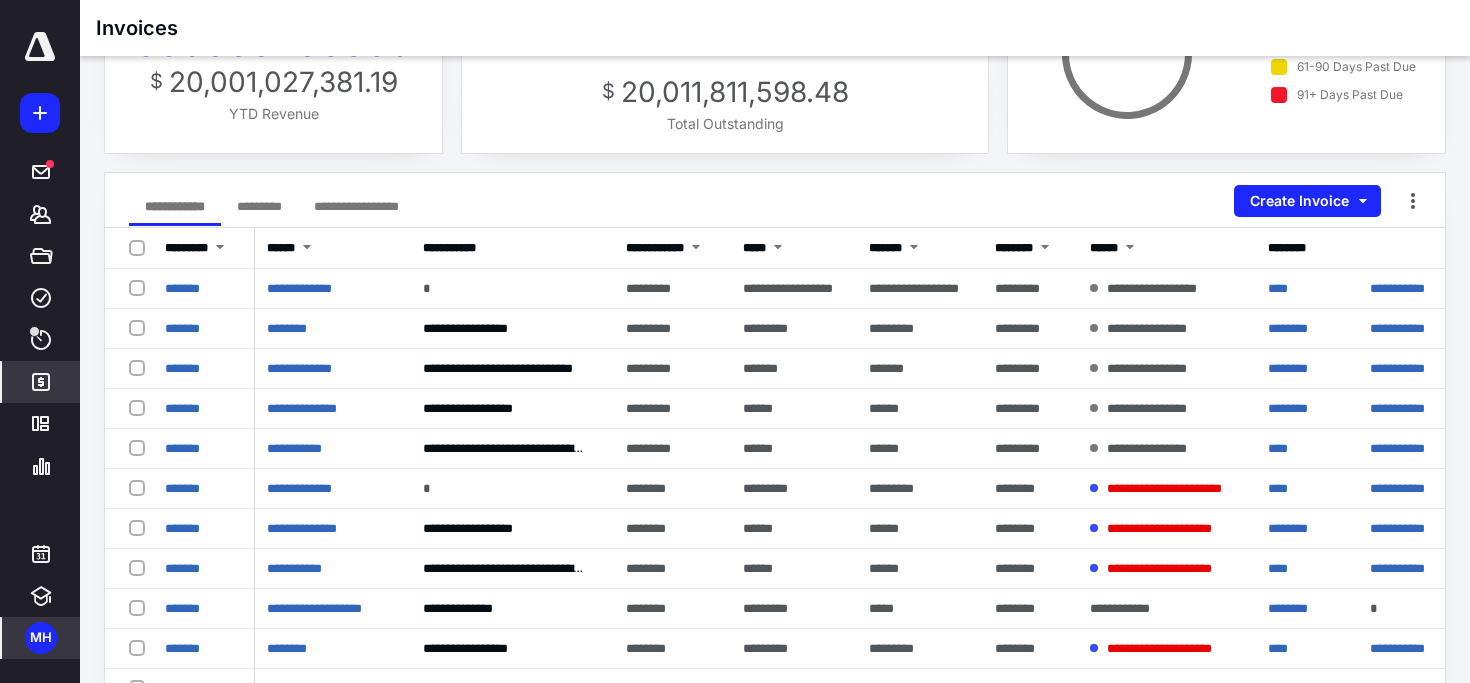 click on "*********" at bounding box center [259, 206] 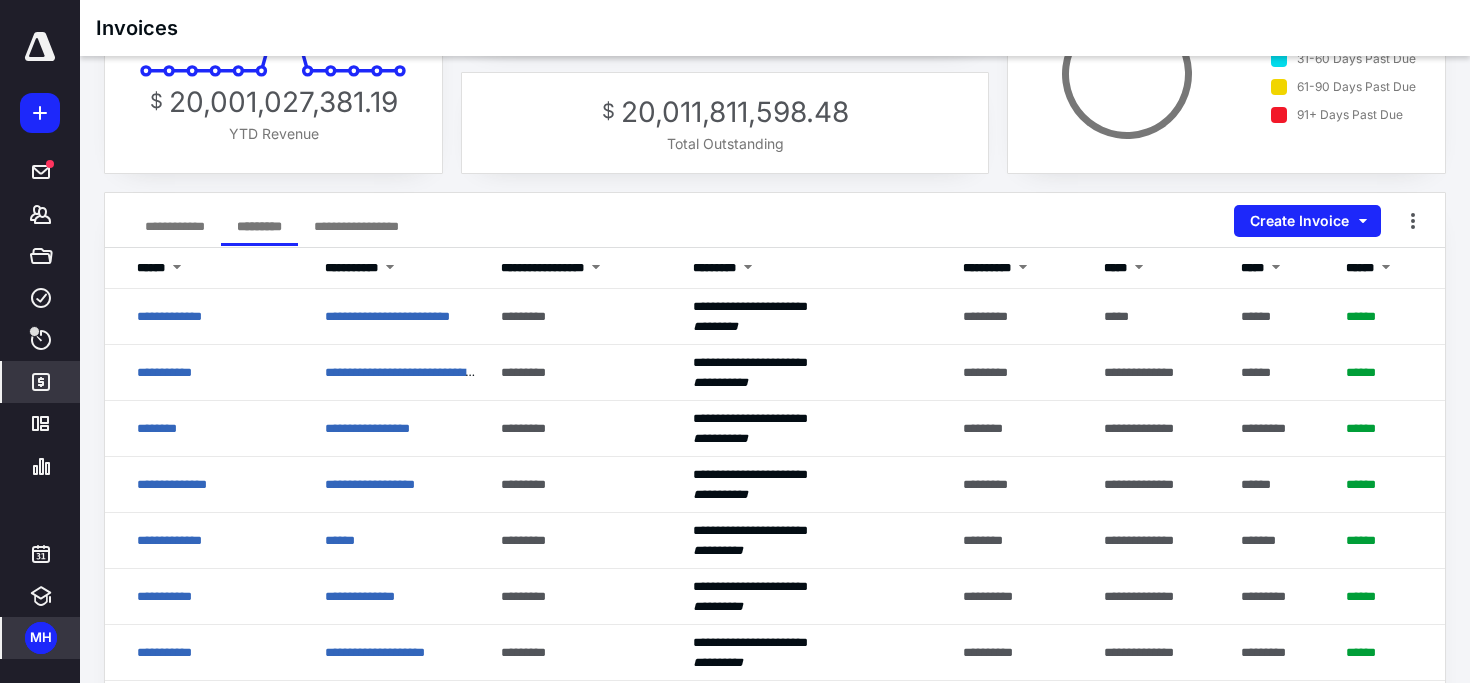 scroll, scrollTop: 168, scrollLeft: 0, axis: vertical 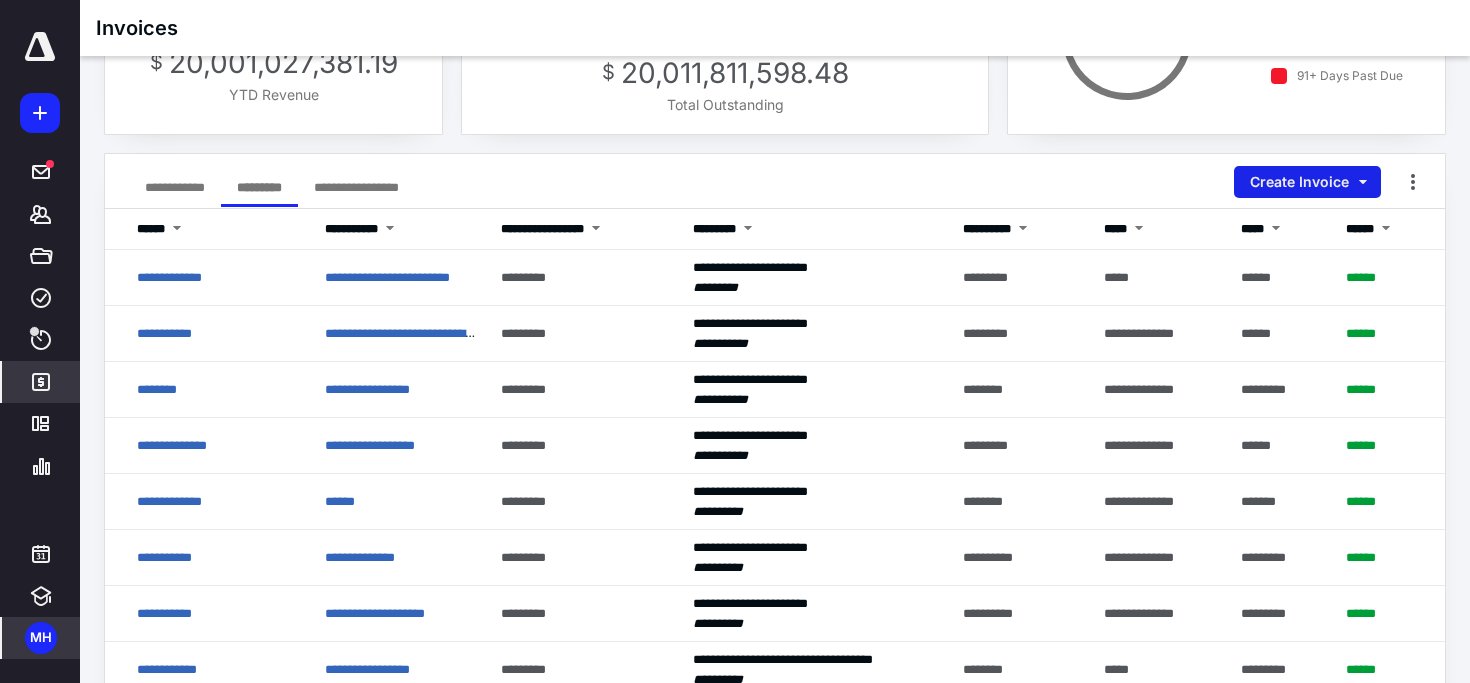 click on "Create Invoice" at bounding box center [1307, 182] 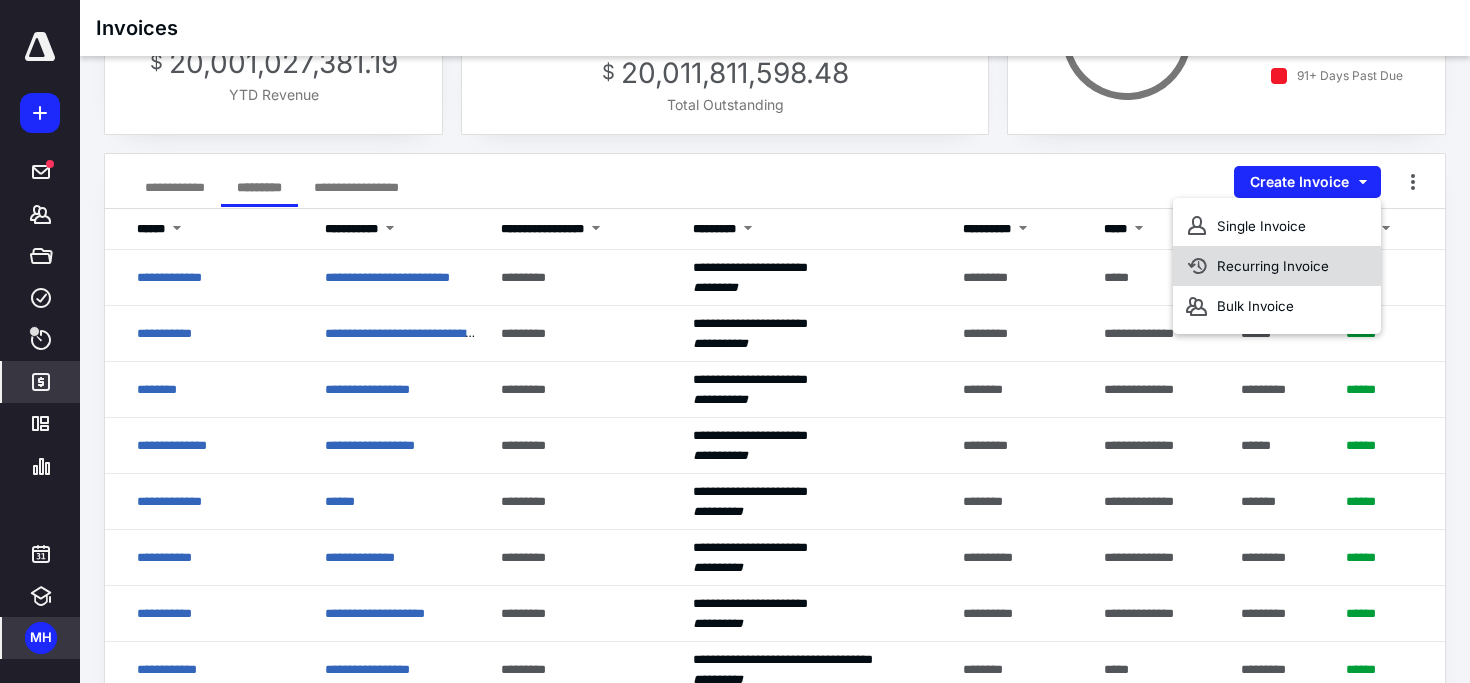 click on "Recurring Invoice" at bounding box center (1277, 266) 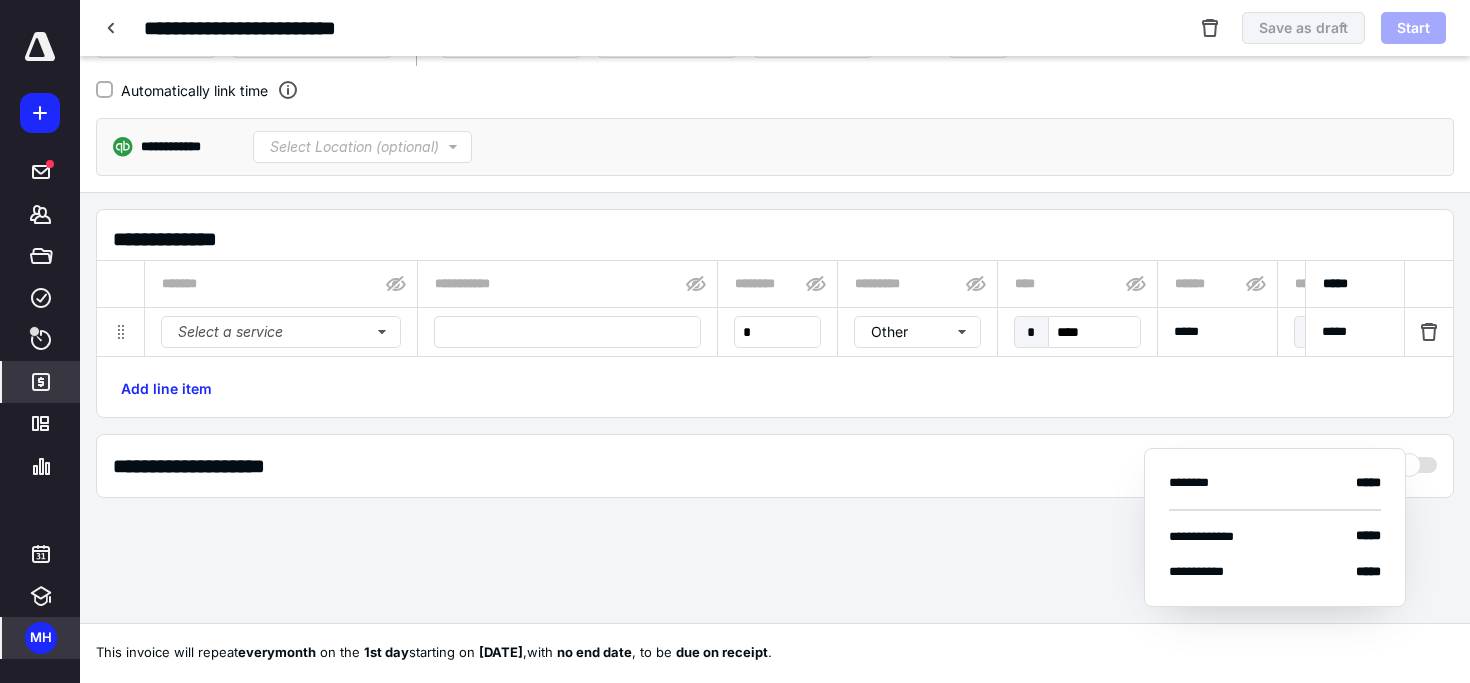 checkbox on "true" 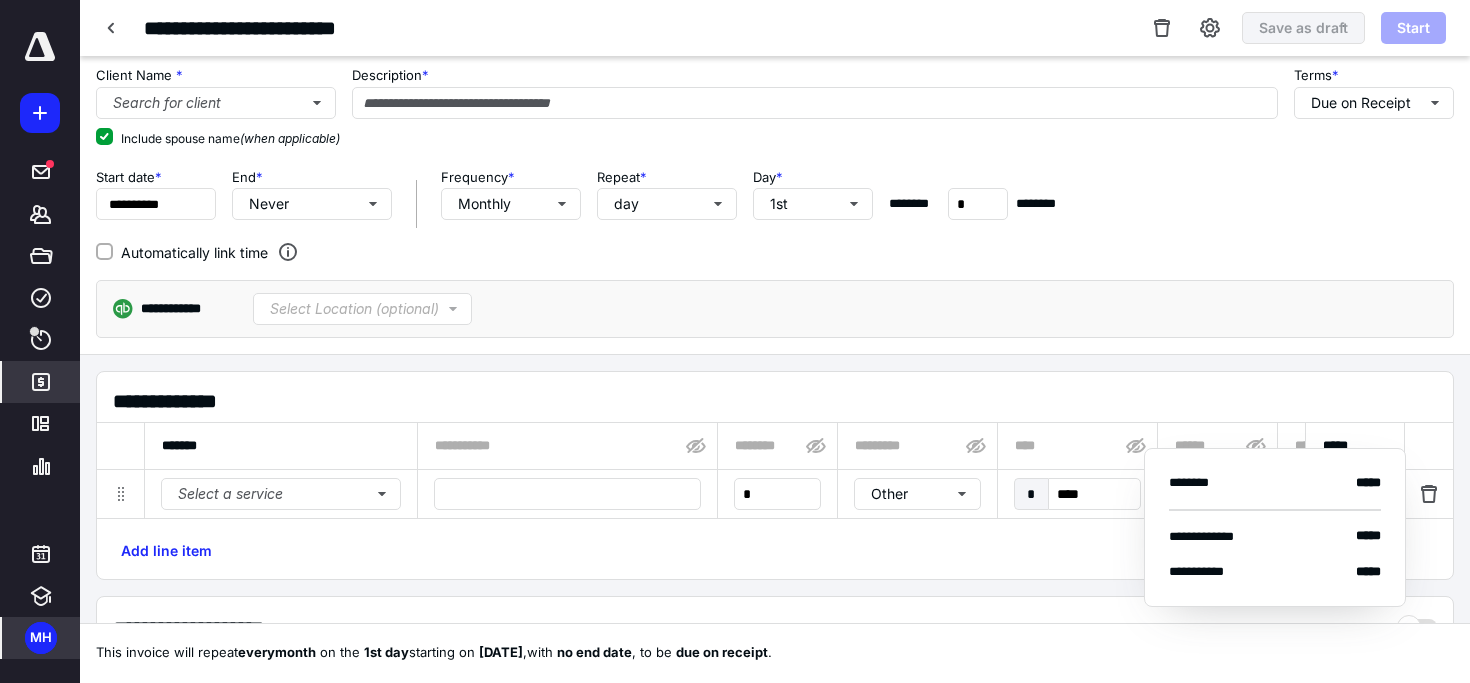 scroll, scrollTop: 0, scrollLeft: 0, axis: both 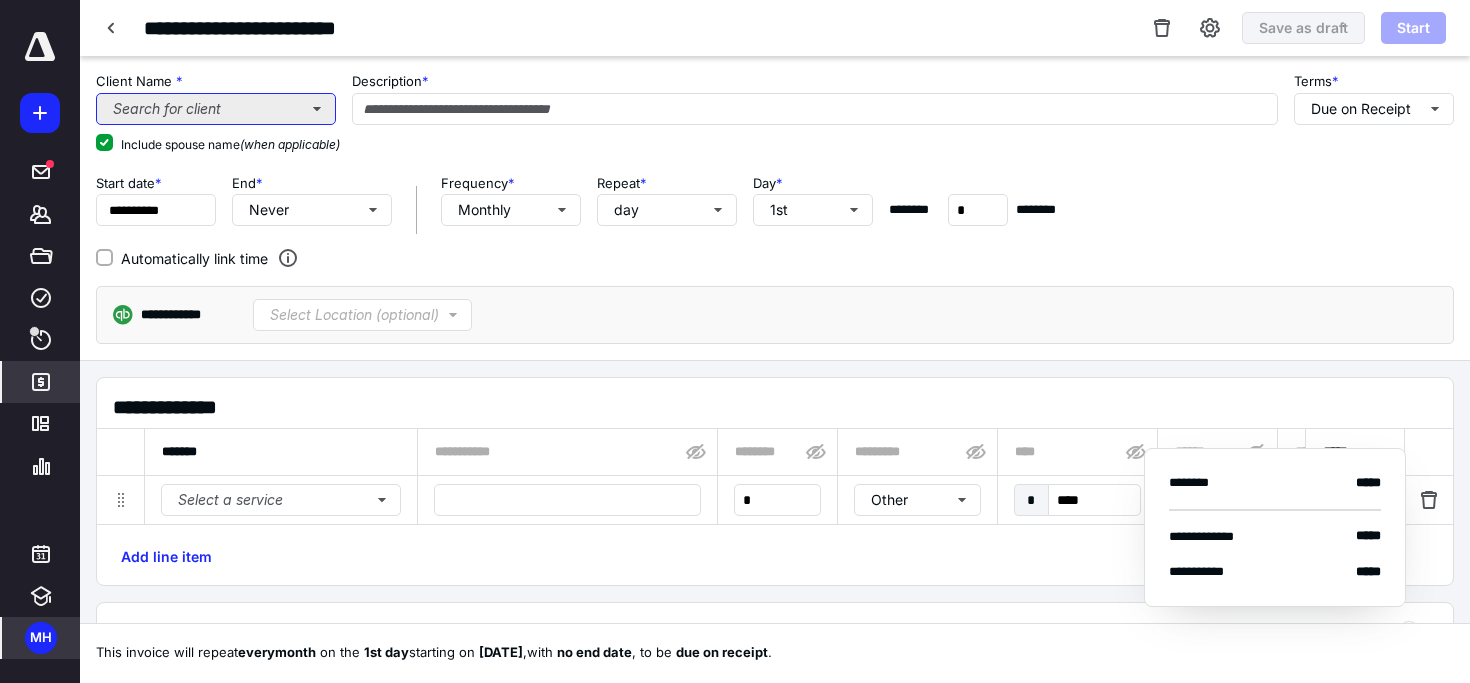 click on "Search for client" at bounding box center [216, 109] 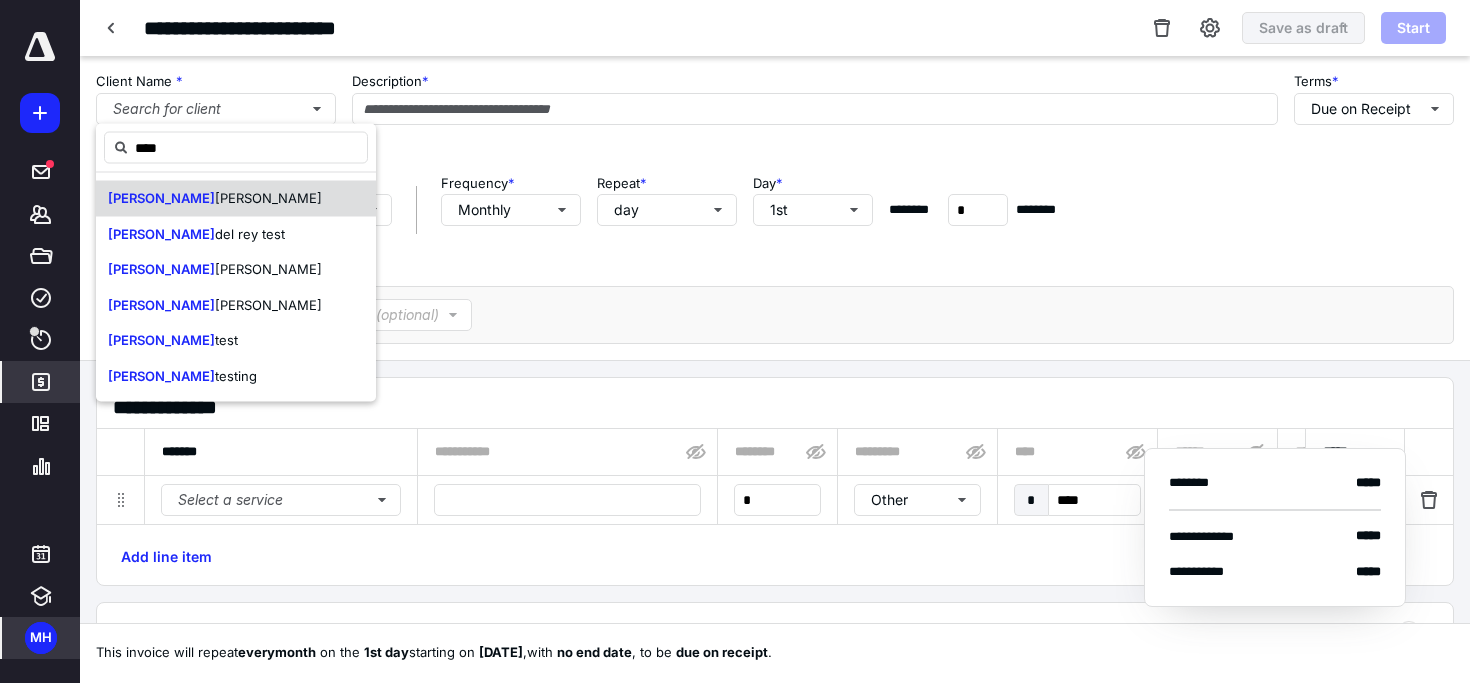 click on "[PERSON_NAME]" at bounding box center (268, 198) 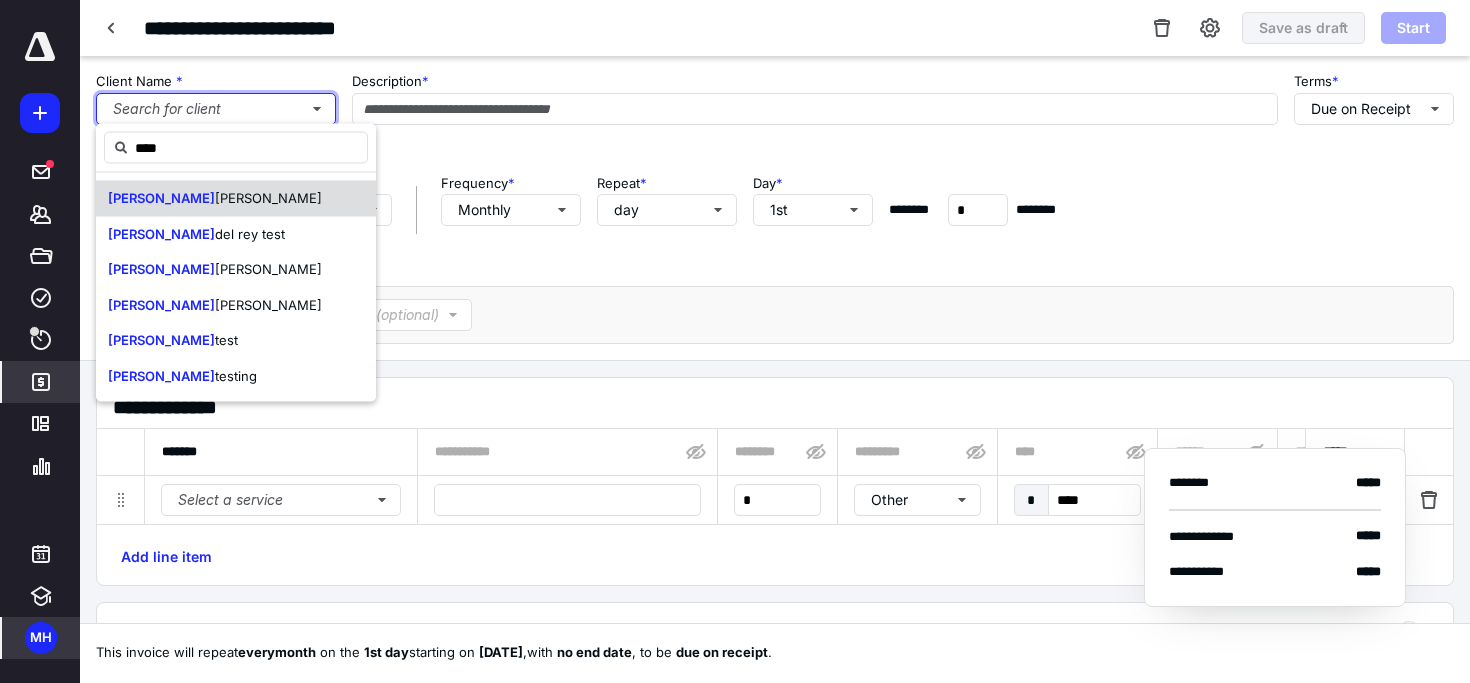 type 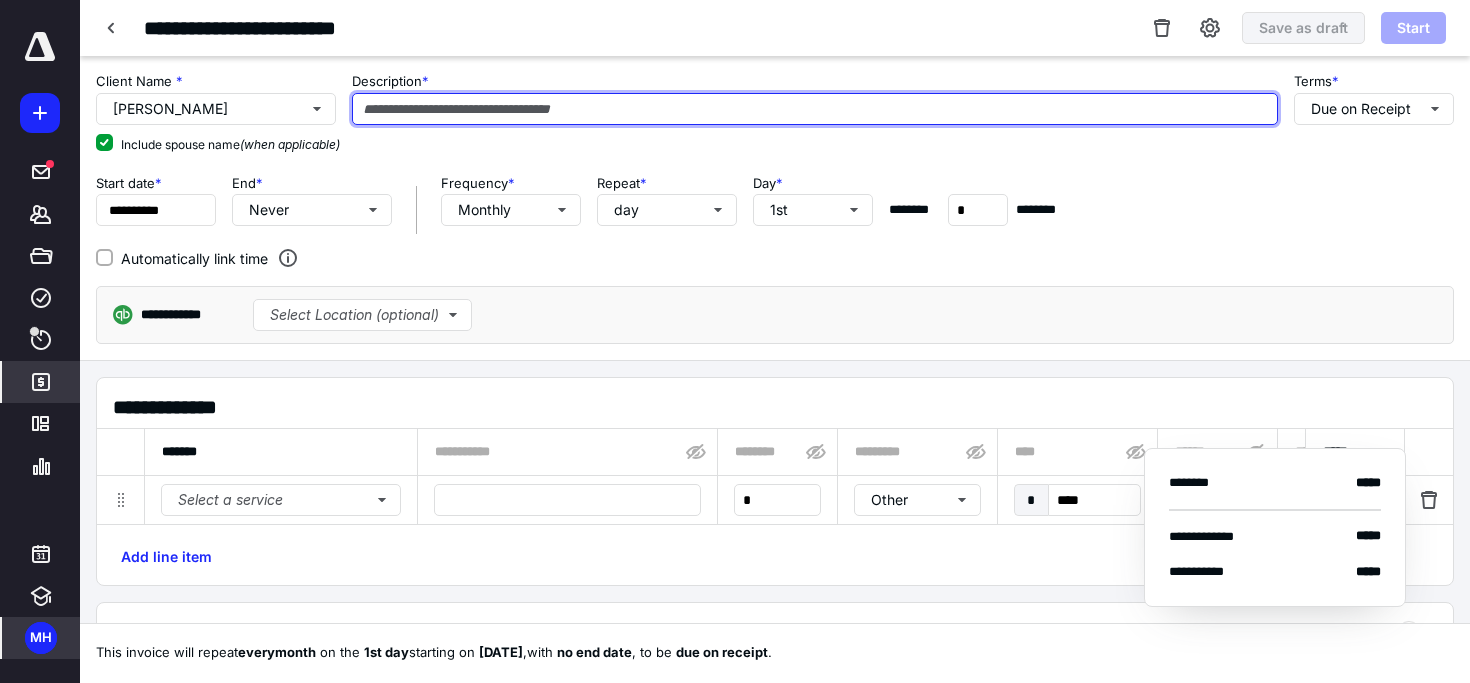 click at bounding box center [815, 109] 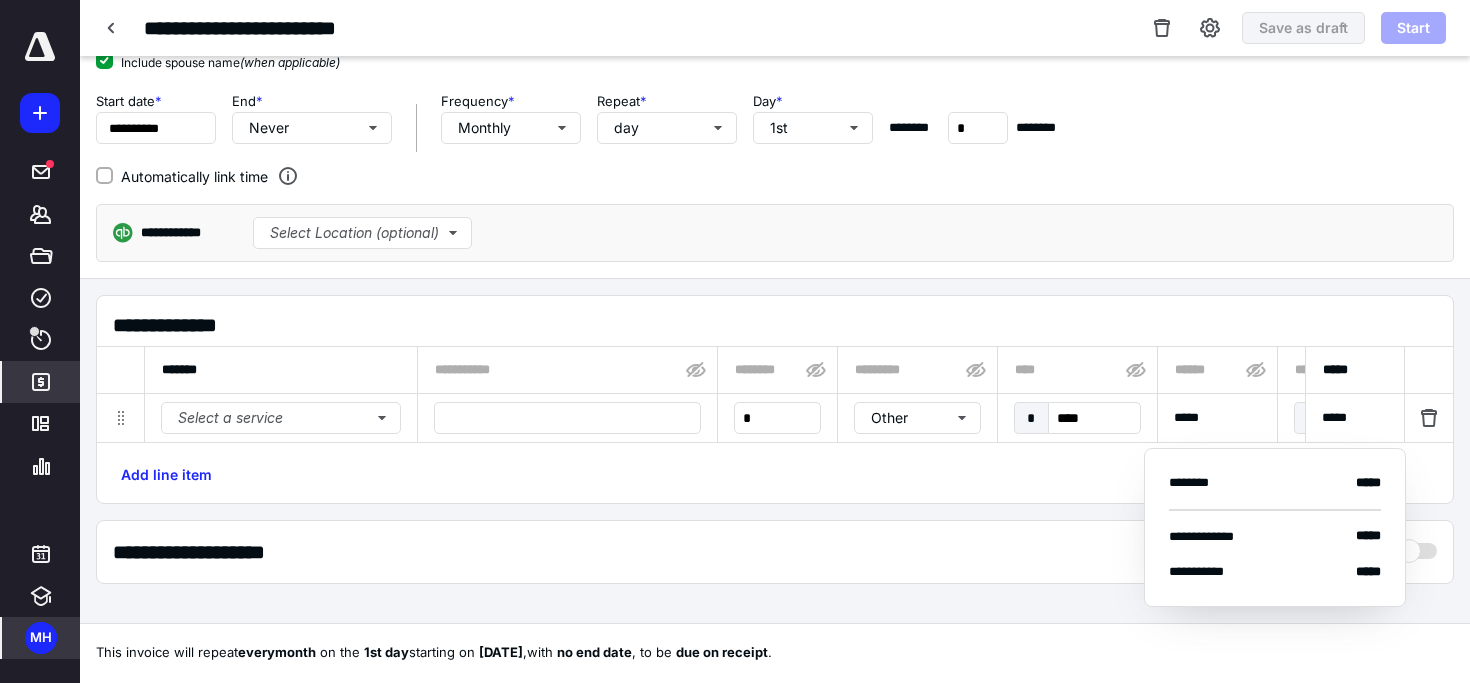 scroll, scrollTop: 86, scrollLeft: 0, axis: vertical 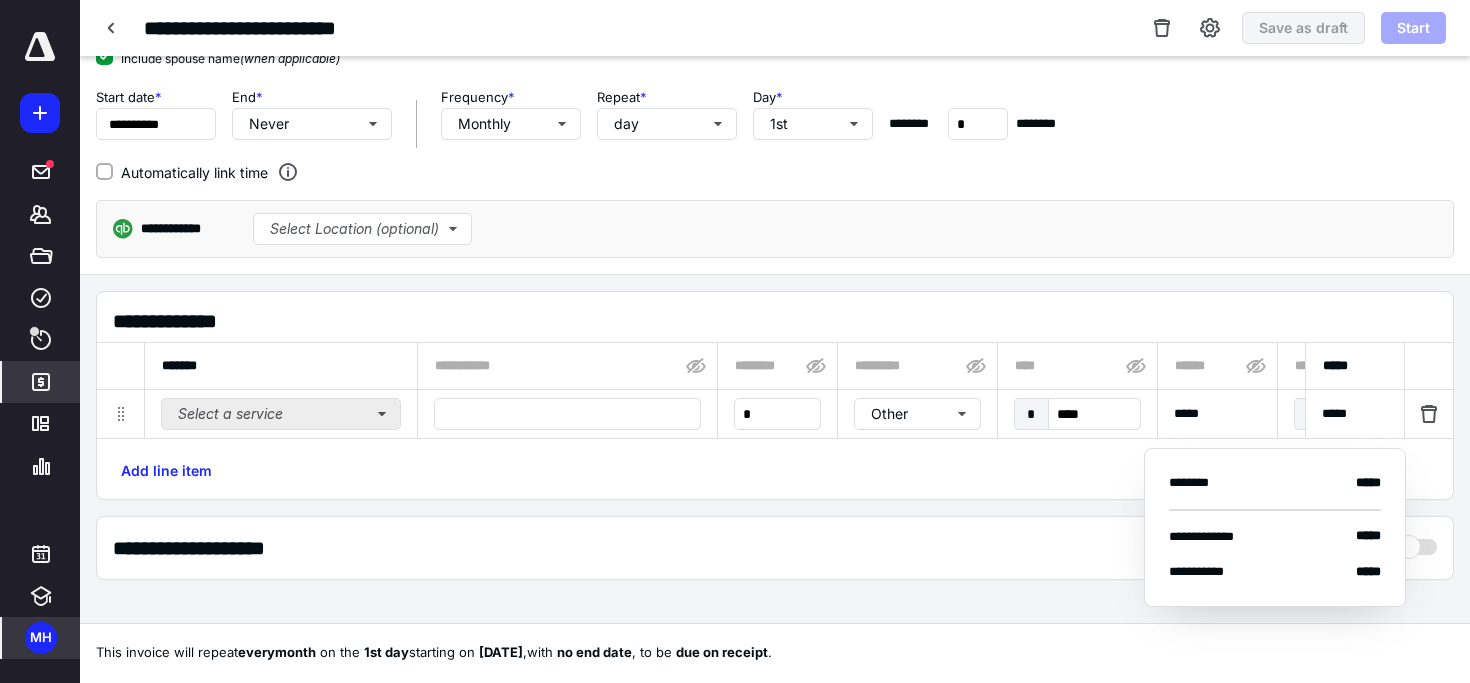 type on "****" 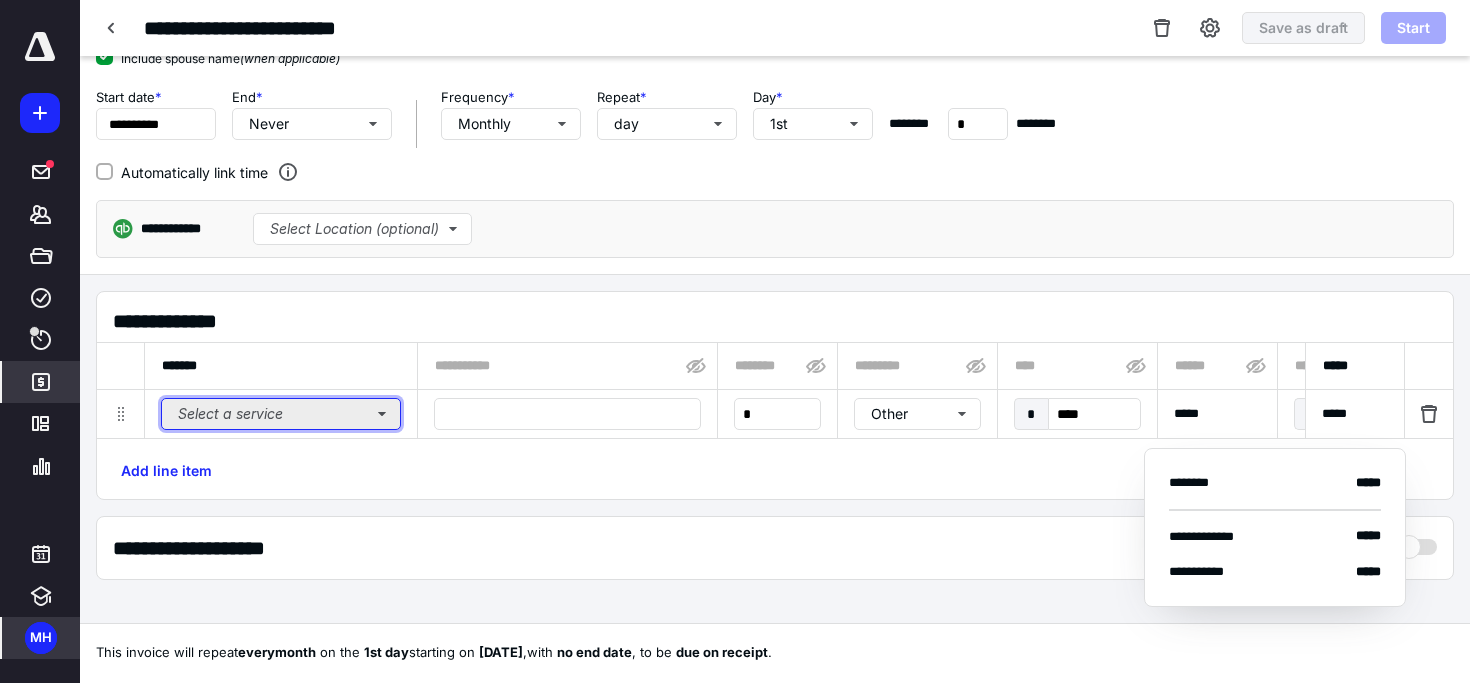 click on "Select a service" at bounding box center [281, 414] 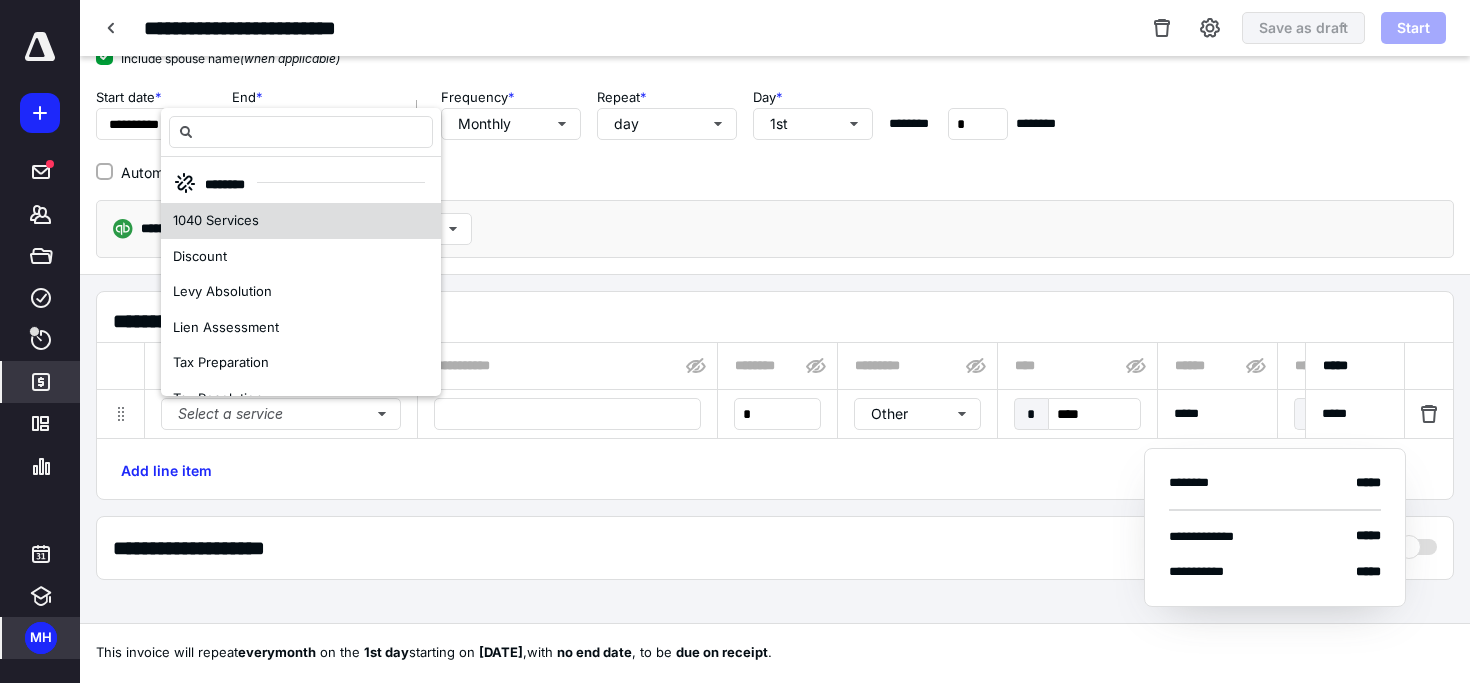 click on "1040 Services" at bounding box center (301, 221) 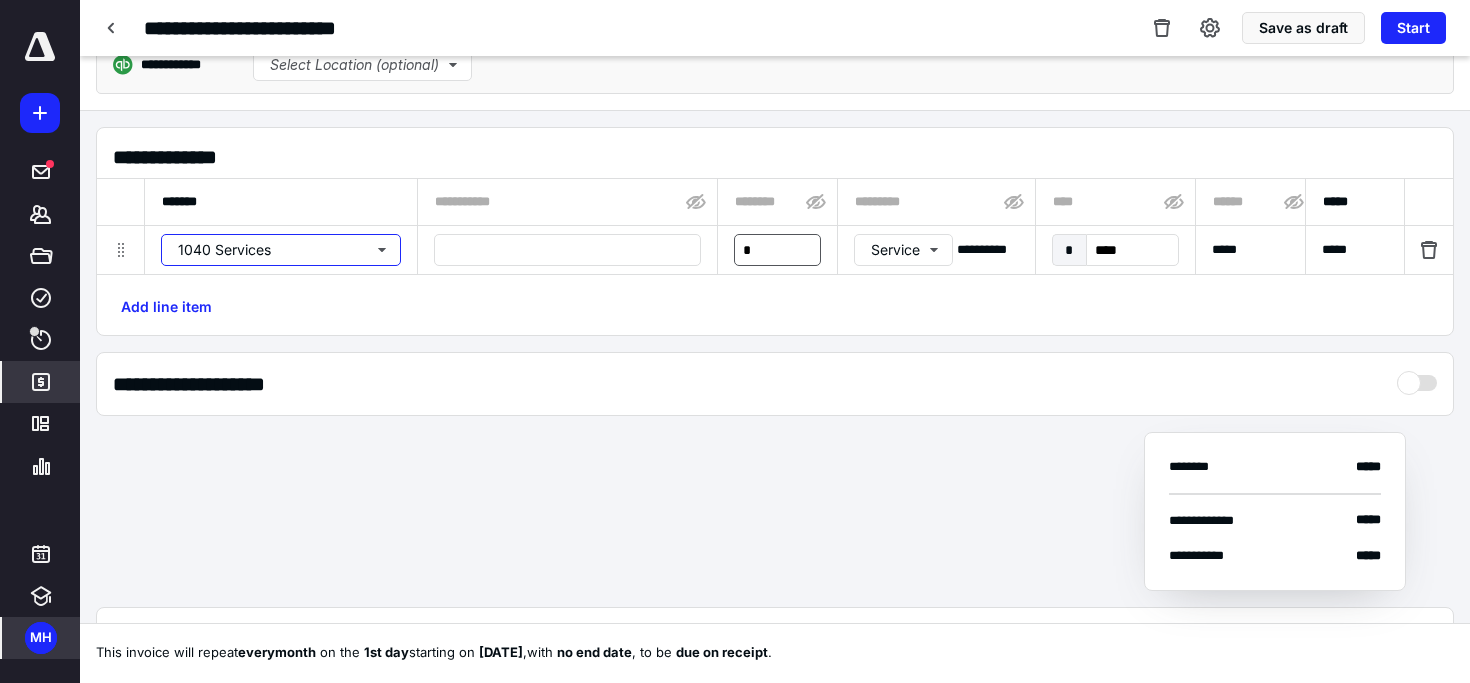 scroll, scrollTop: 270, scrollLeft: 0, axis: vertical 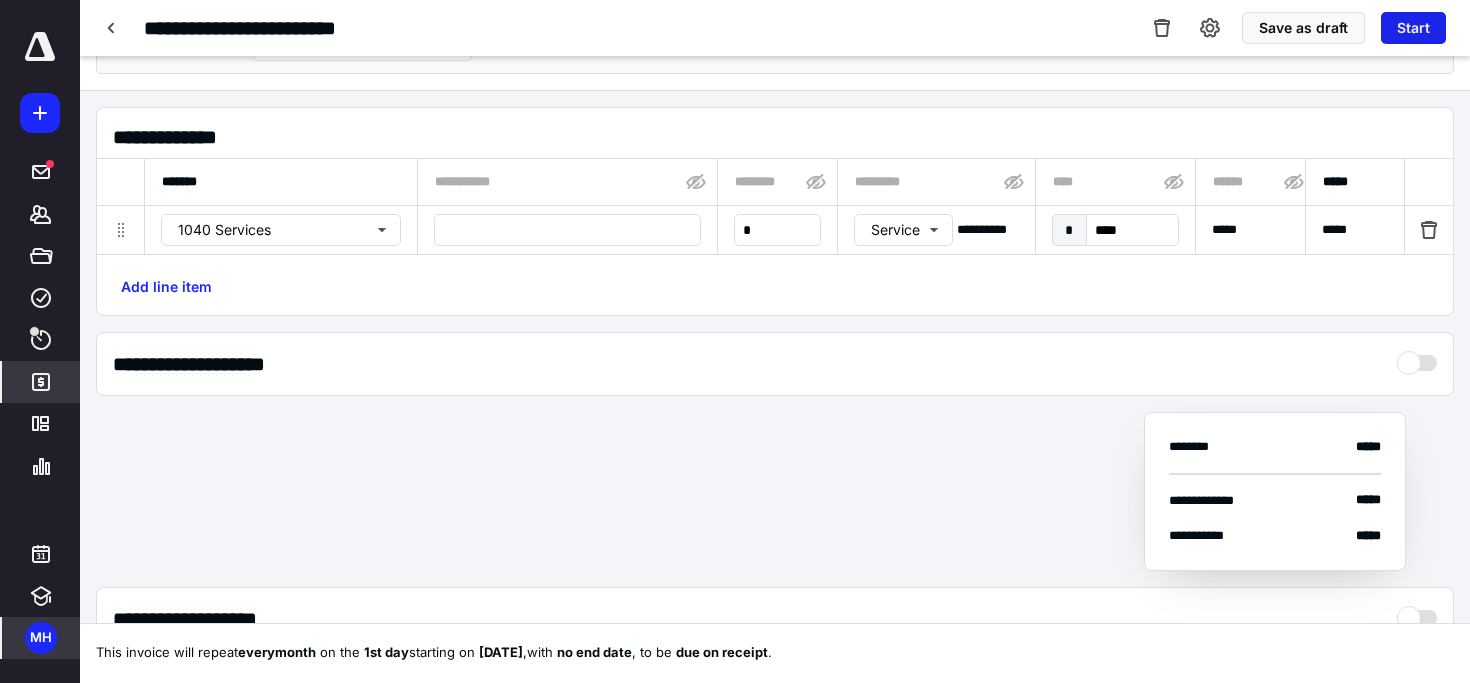 click on "Start" at bounding box center [1413, 28] 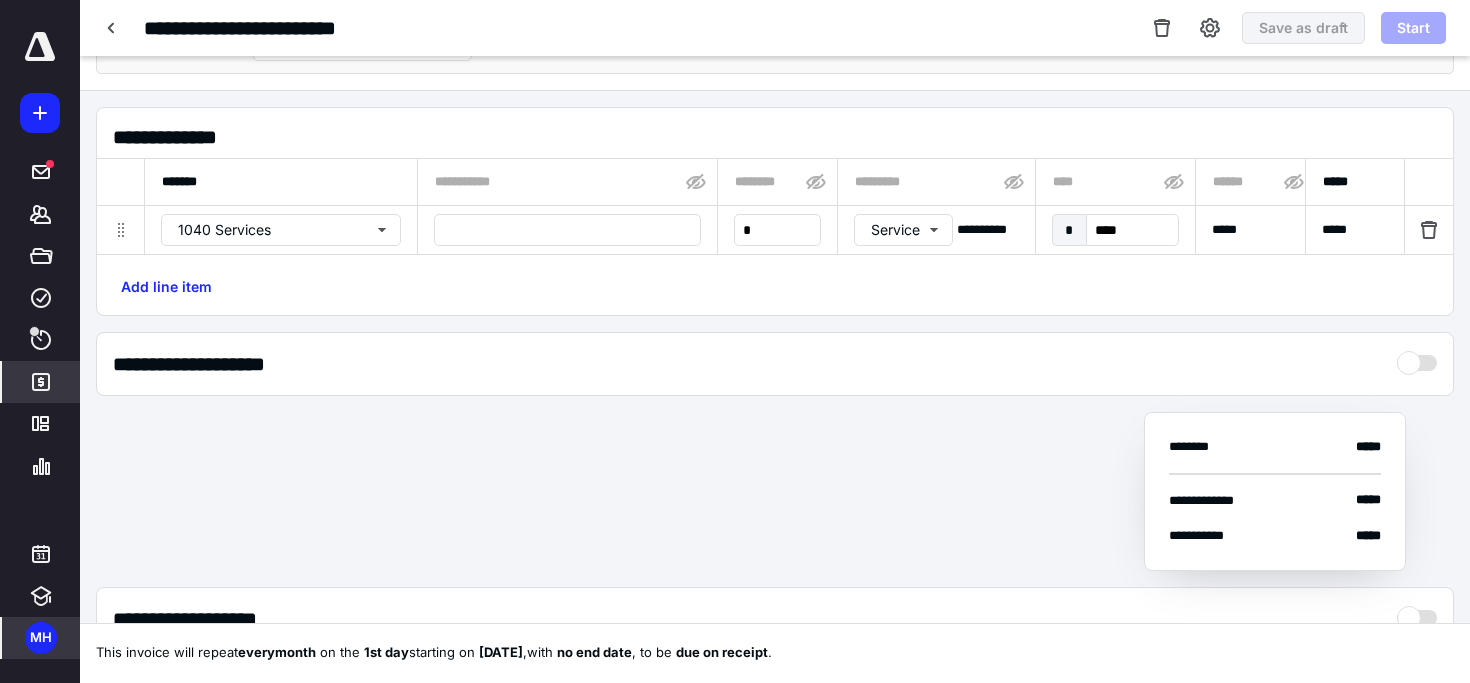 scroll, scrollTop: 0, scrollLeft: 0, axis: both 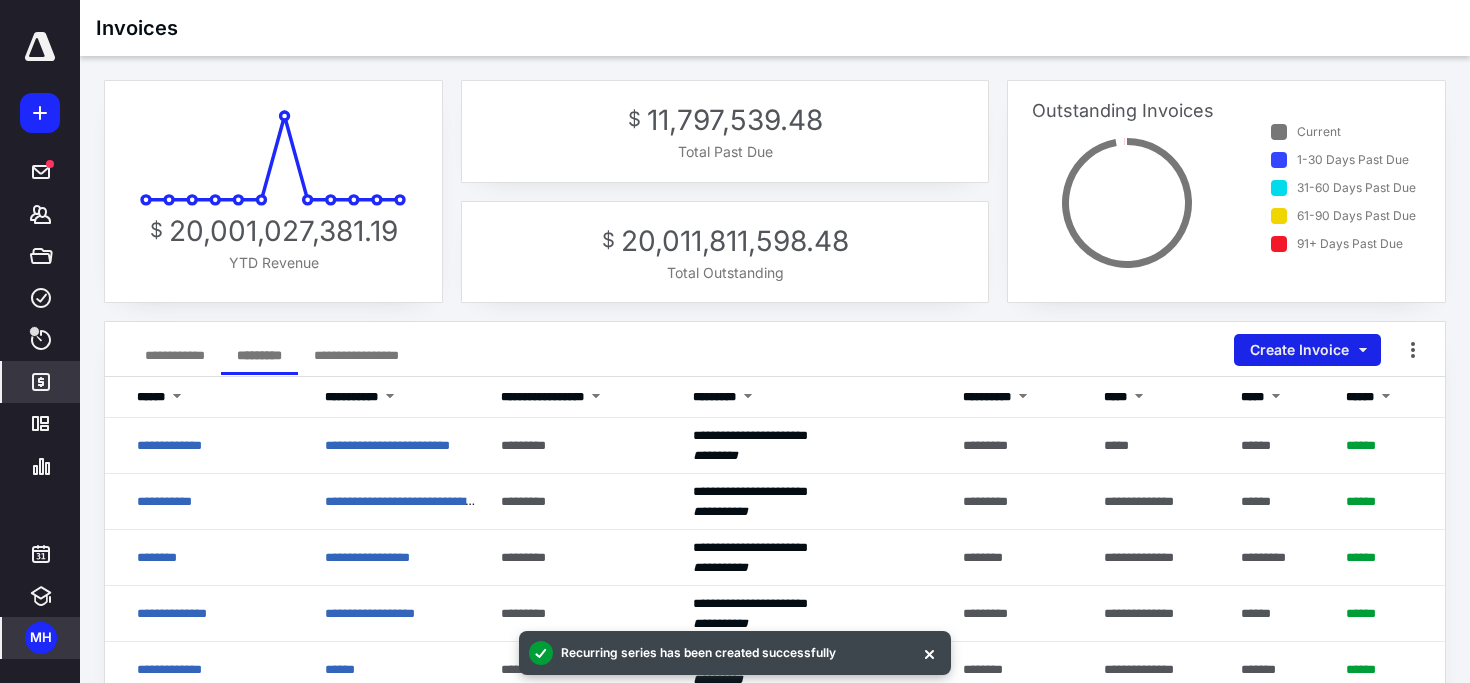 click on "Create Invoice" at bounding box center [1307, 350] 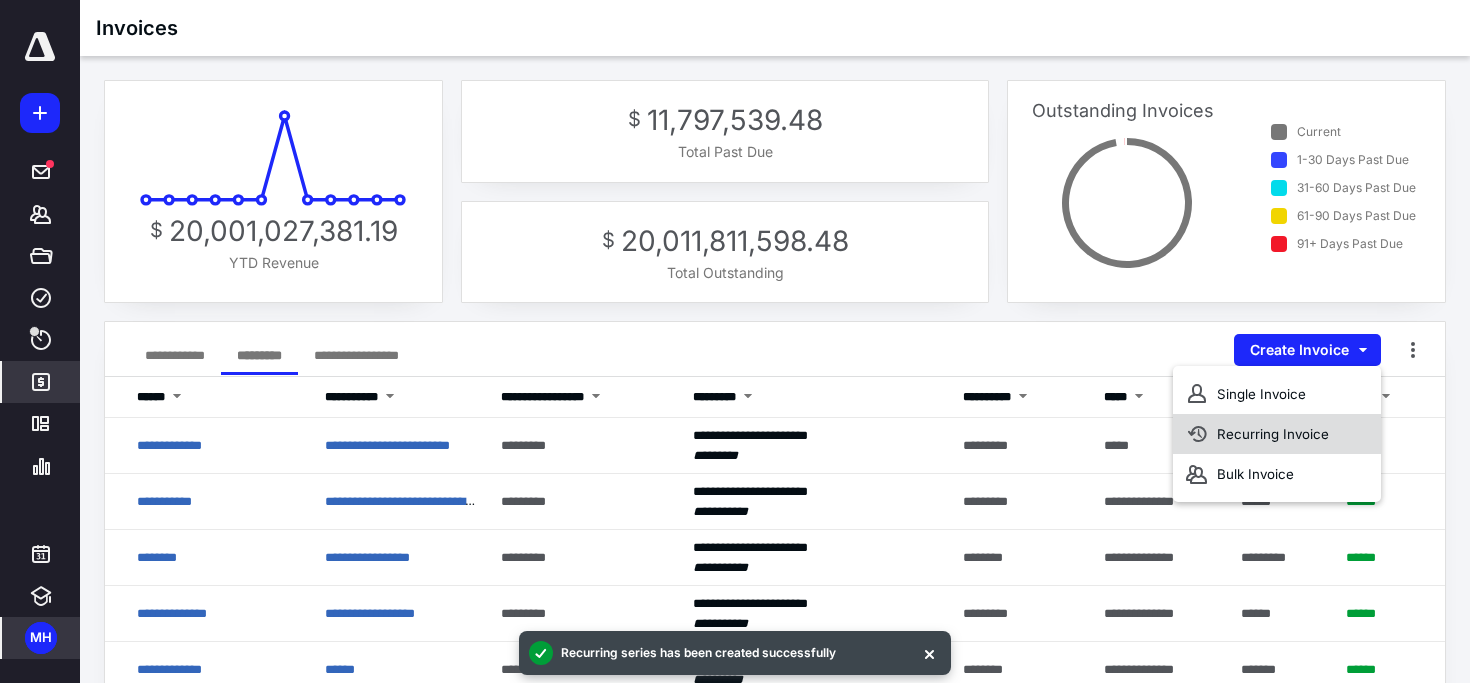 click on "Recurring Invoice" at bounding box center (1277, 434) 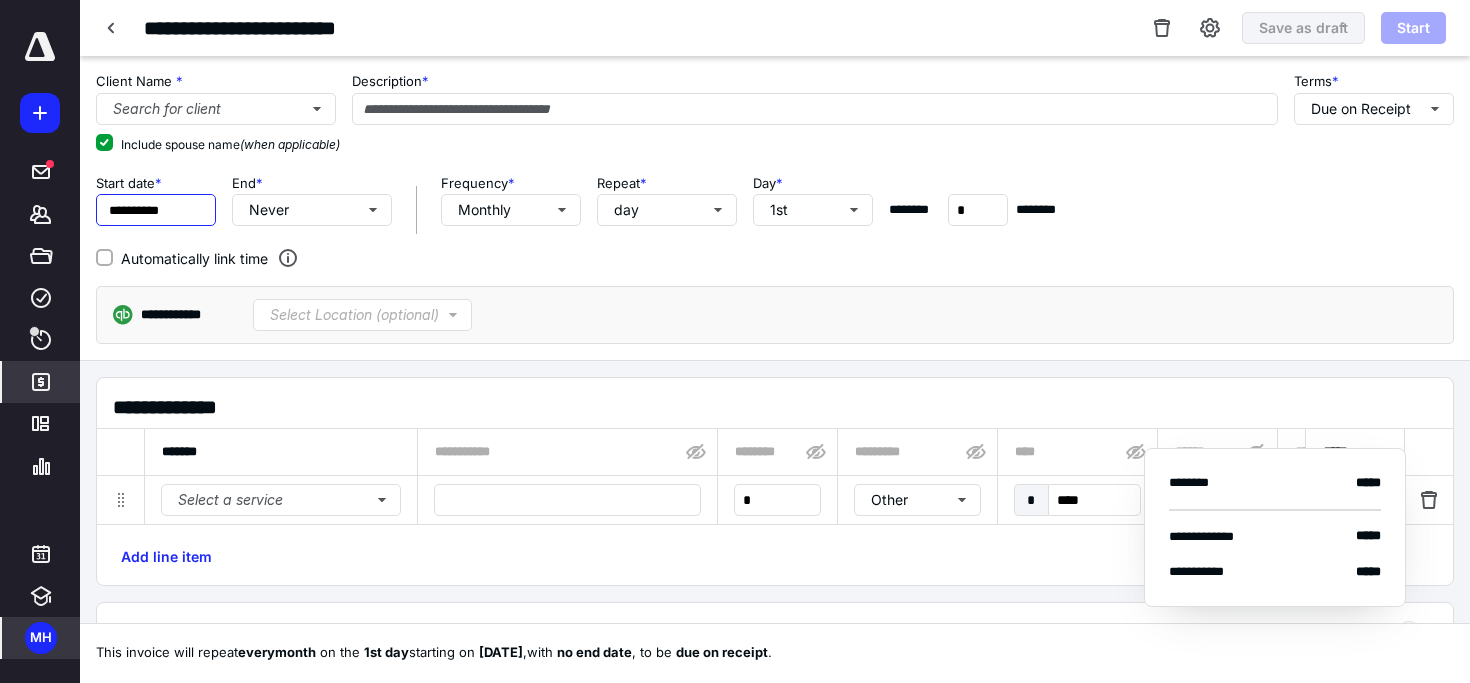 click on "**********" at bounding box center [156, 210] 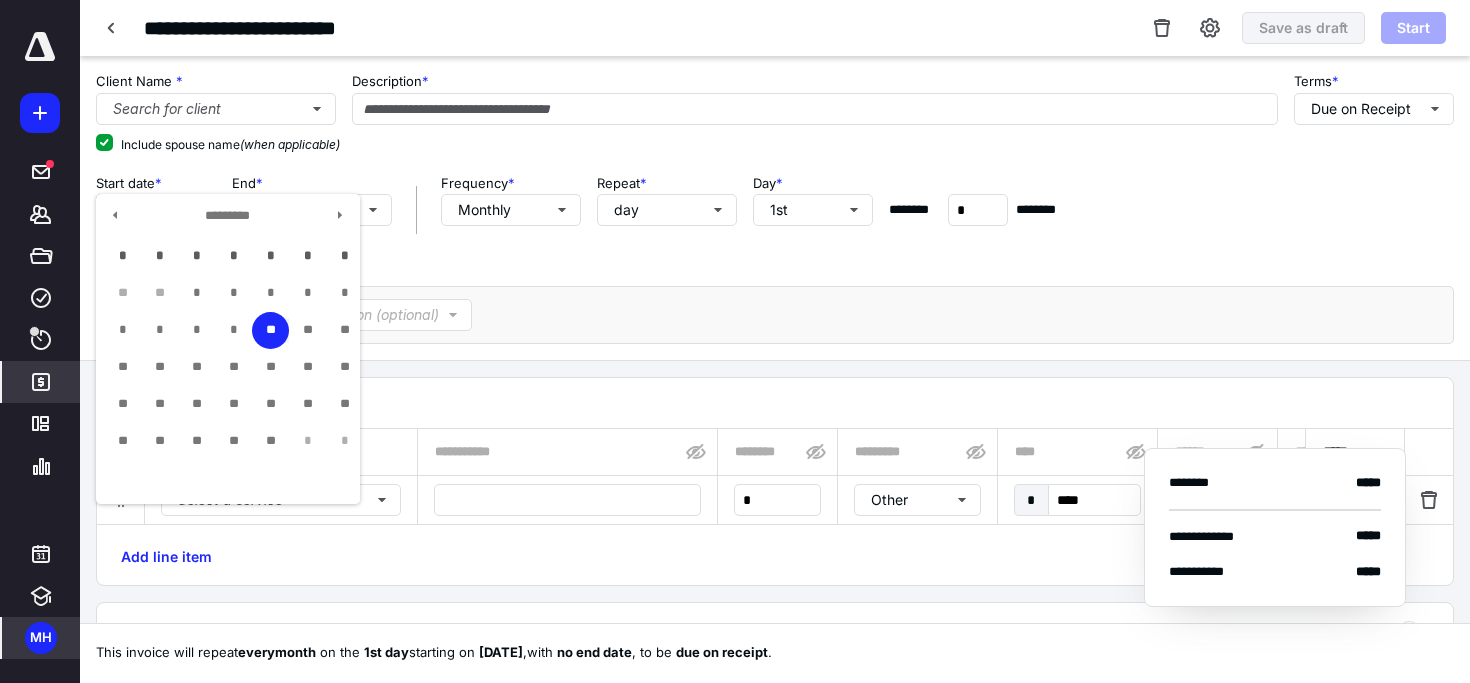 click on "**" at bounding box center [270, 330] 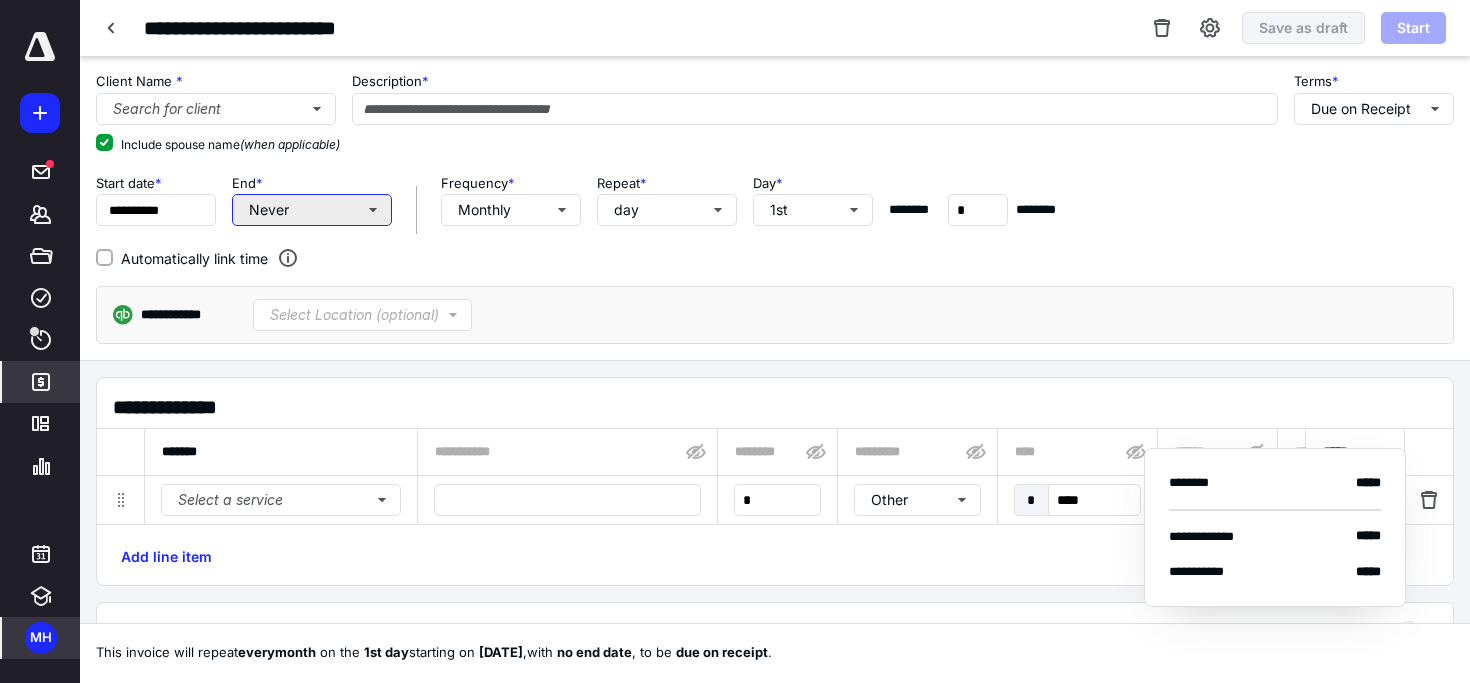 click on "Never" at bounding box center (312, 210) 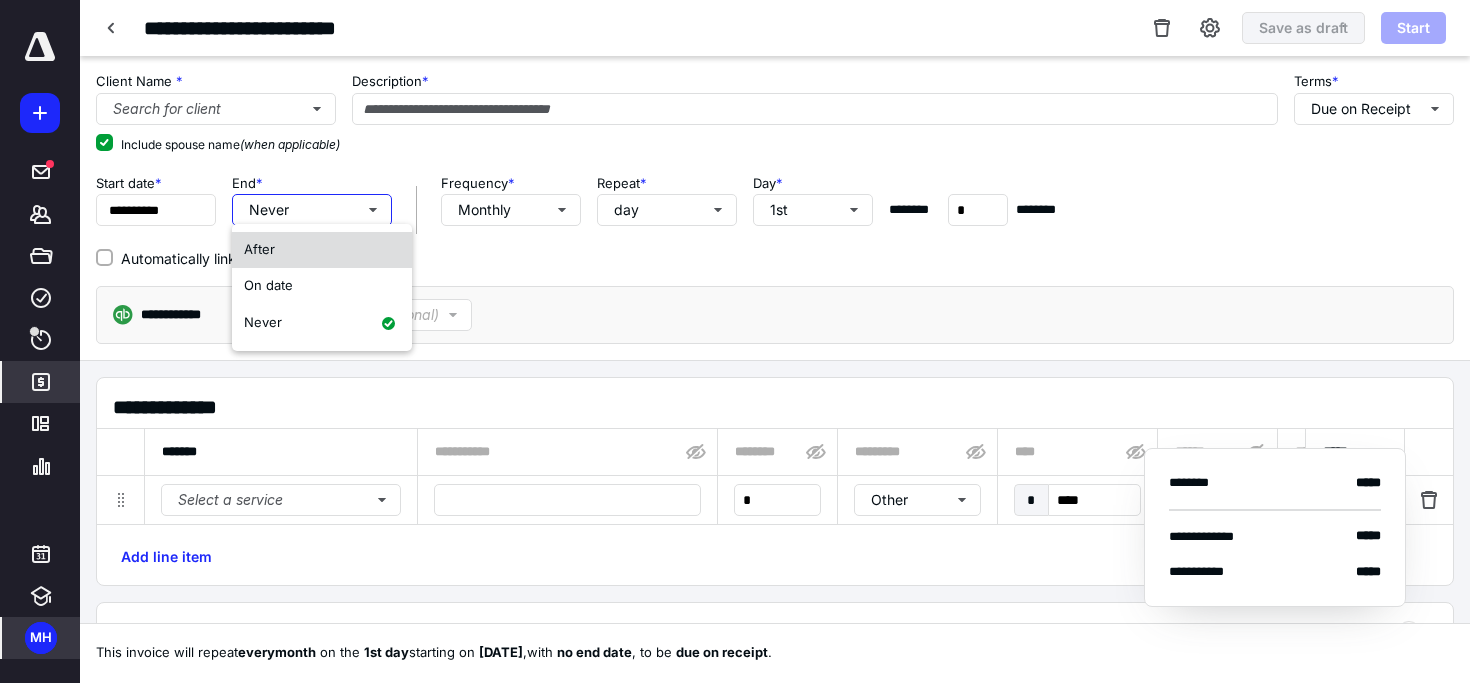 click on "After" at bounding box center [322, 250] 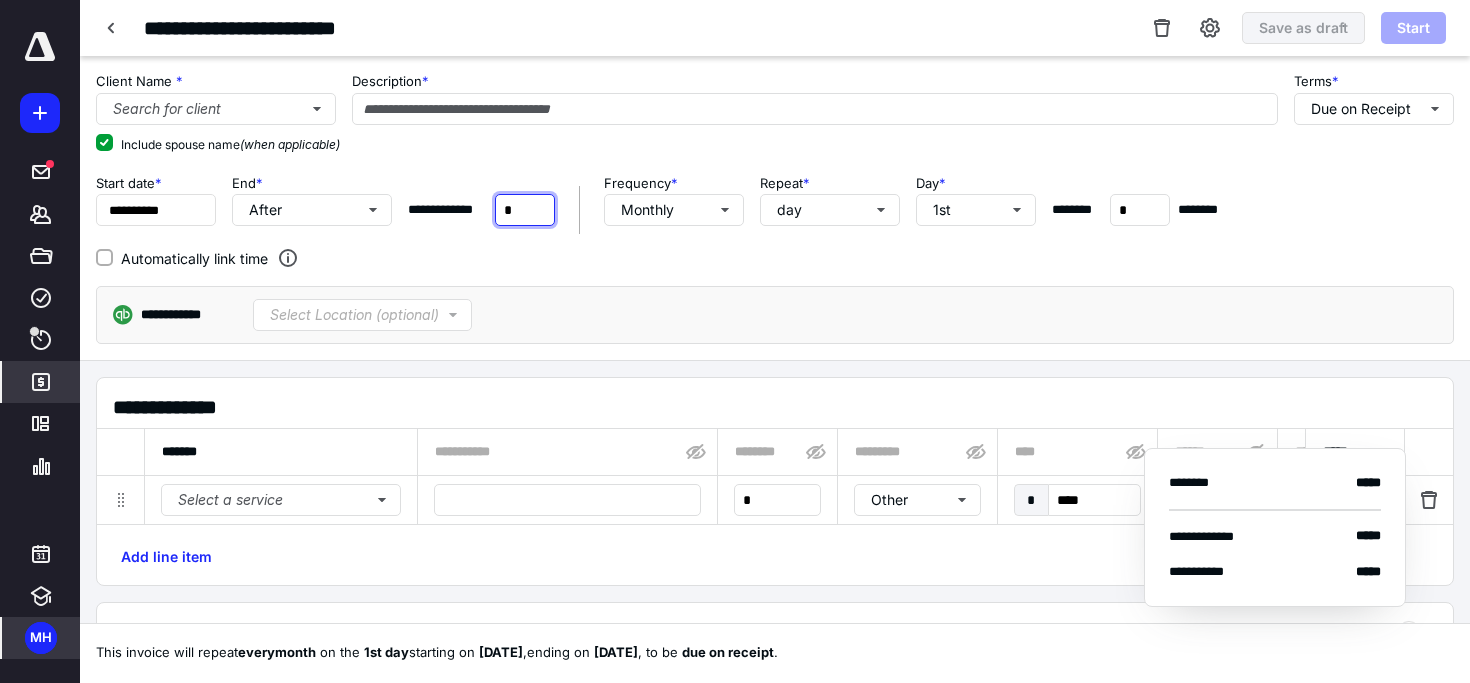 click on "*" at bounding box center [525, 210] 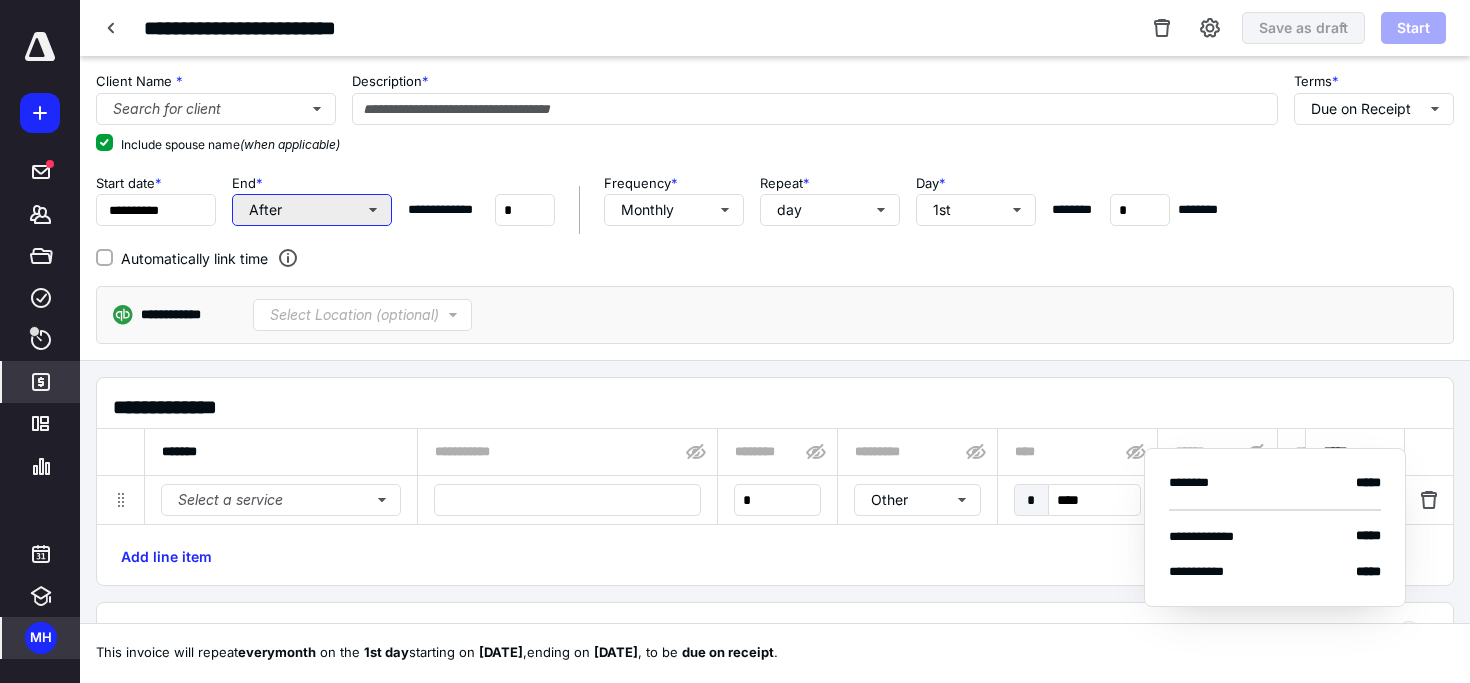 click on "After" at bounding box center (312, 210) 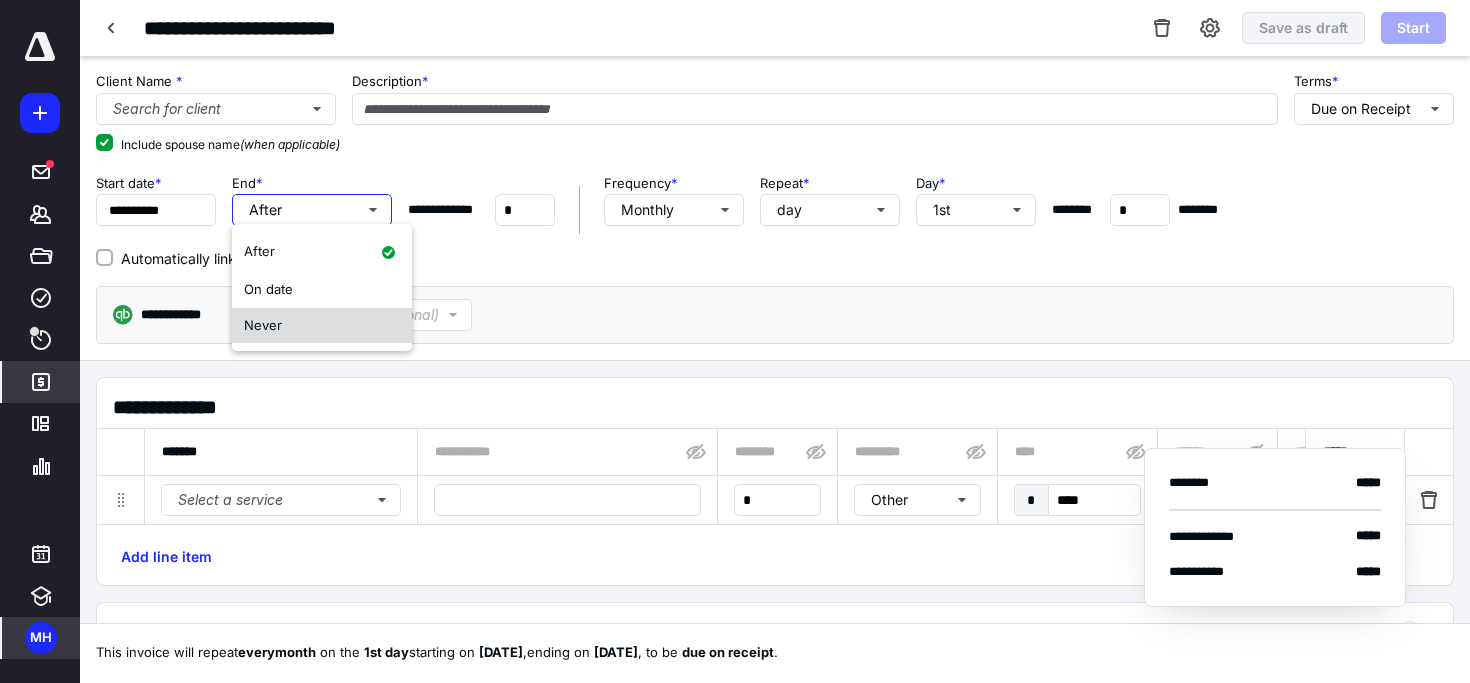 click on "Never" at bounding box center [322, 326] 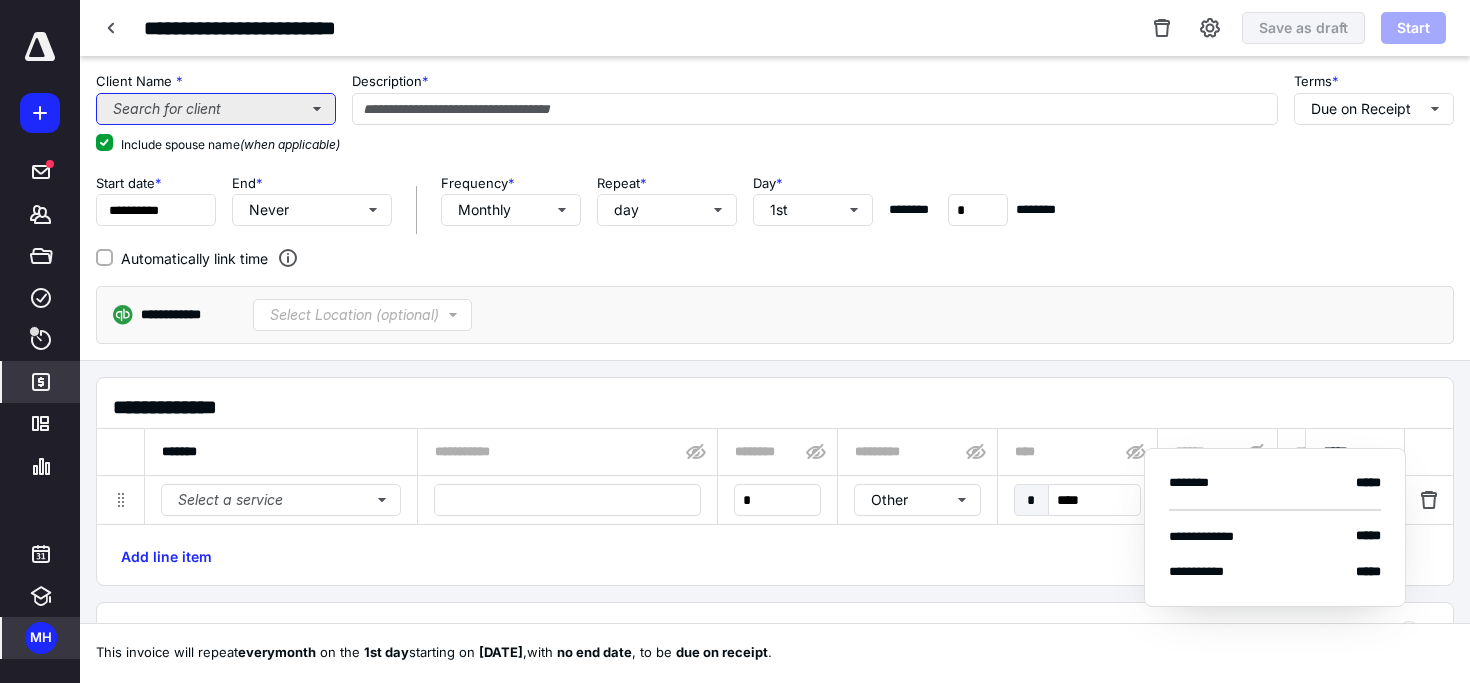 click on "Search for client" at bounding box center [216, 109] 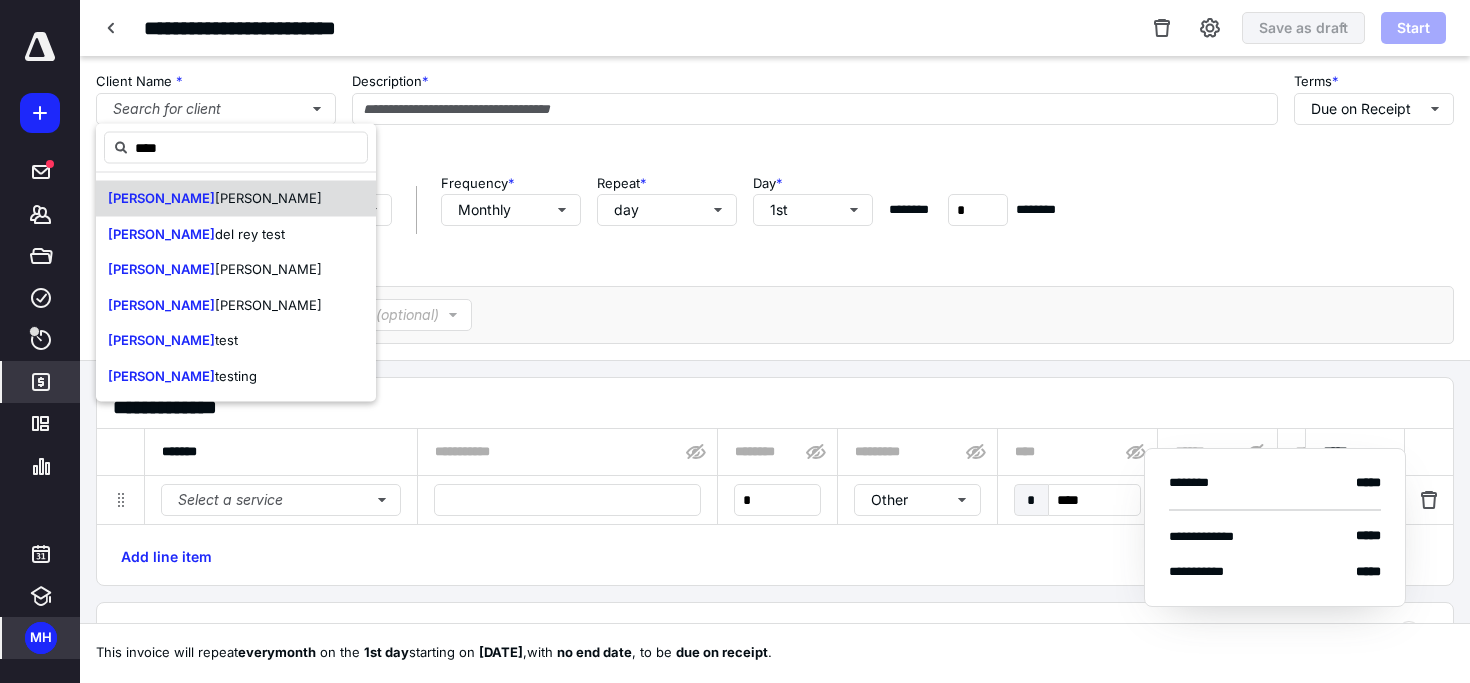 click on "[PERSON_NAME]" at bounding box center (268, 198) 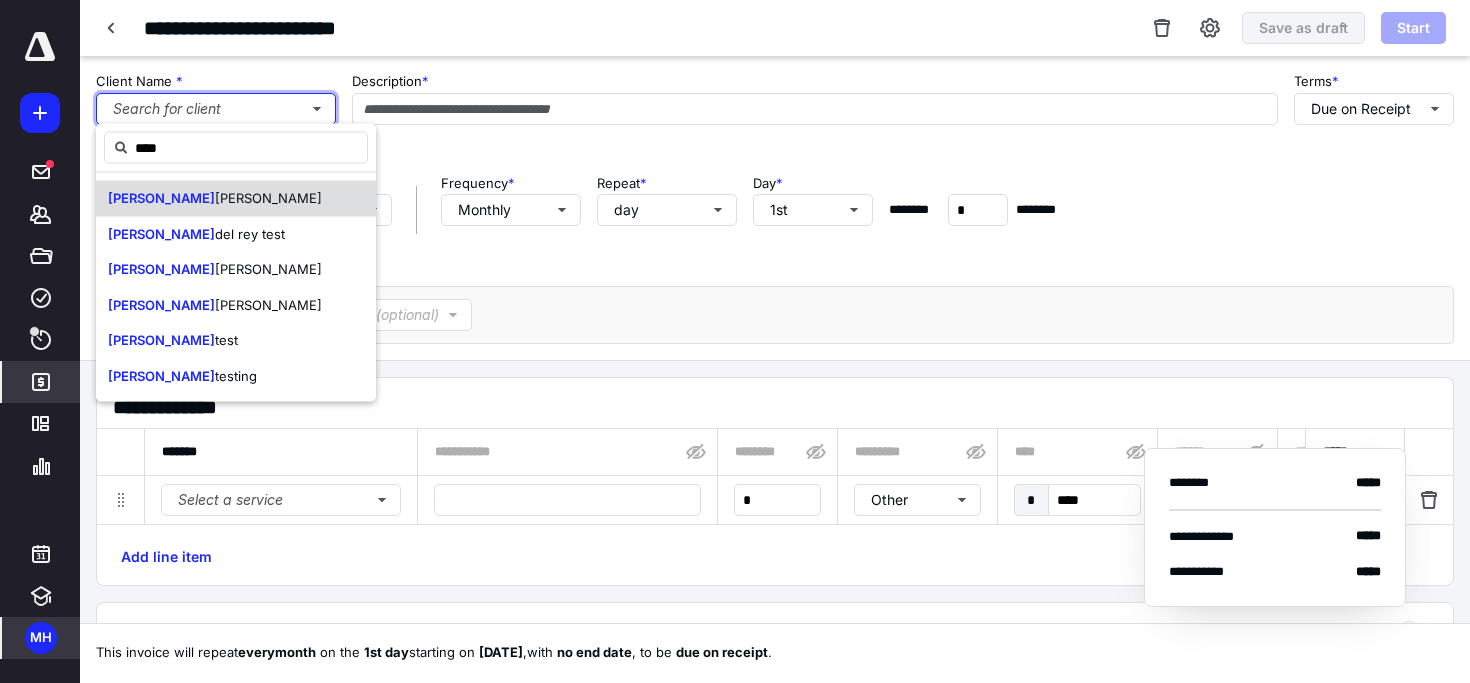 type 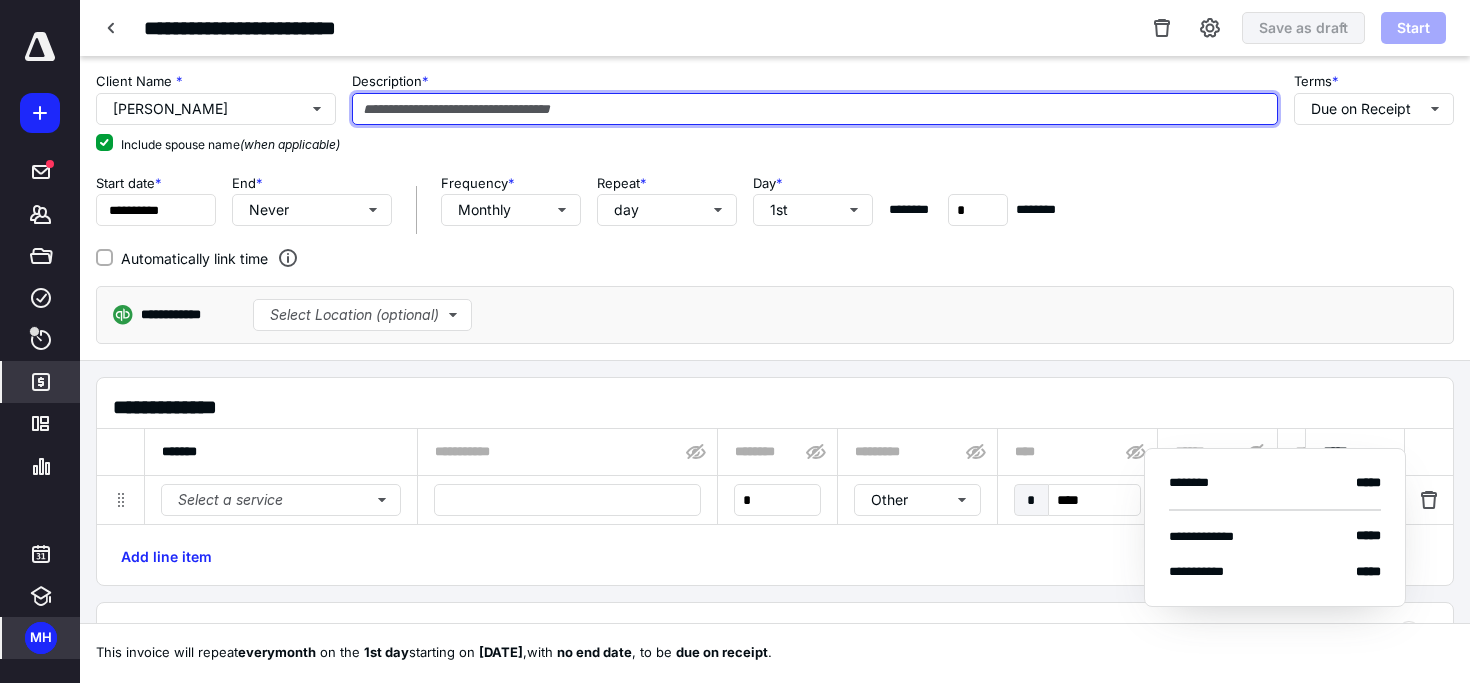 click at bounding box center [815, 109] 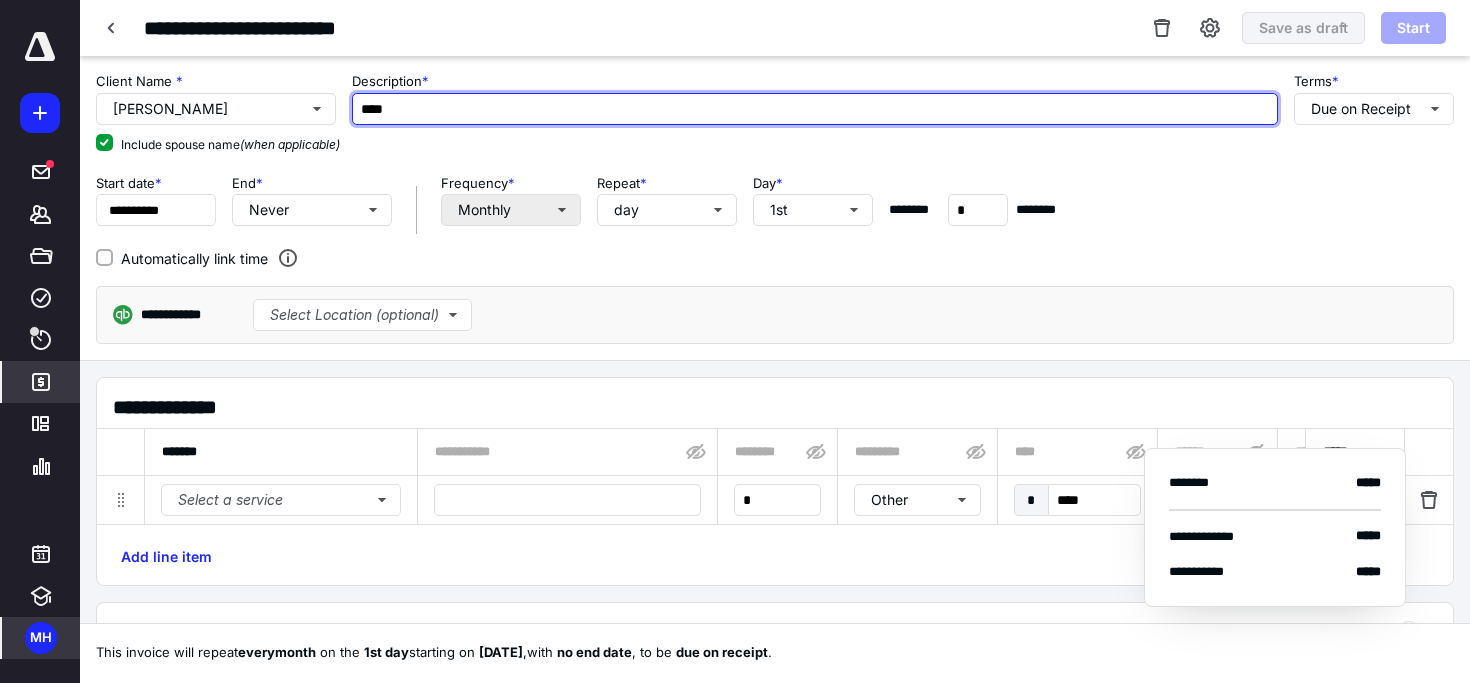 type on "****" 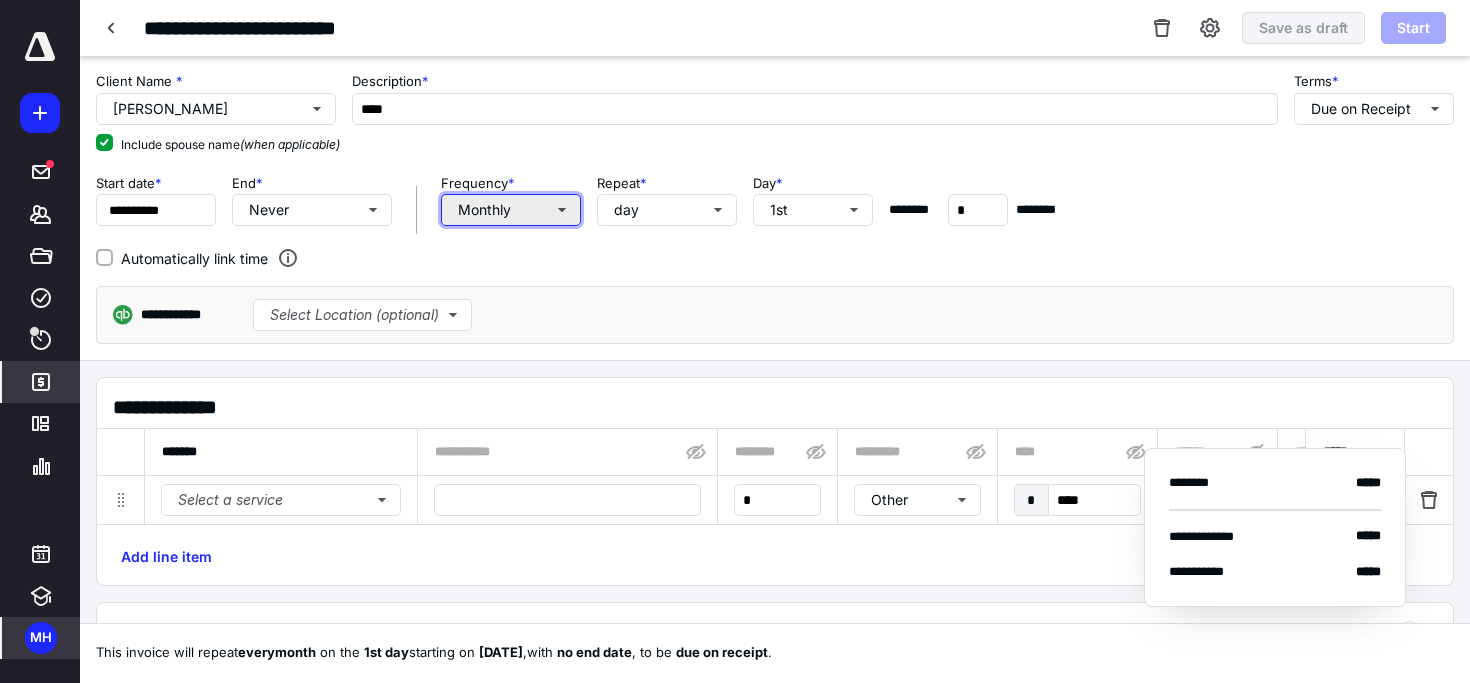 click on "Monthly" at bounding box center (511, 210) 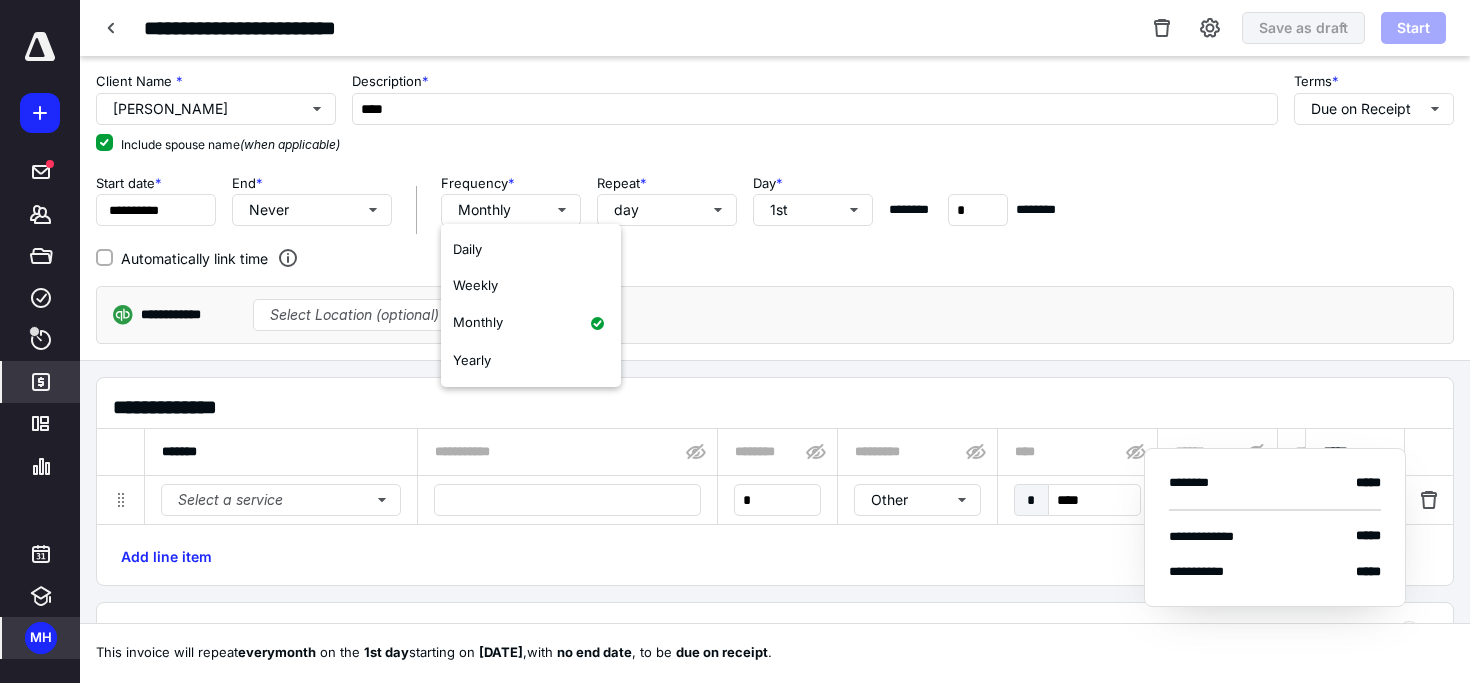 click on "**********" at bounding box center (775, 315) 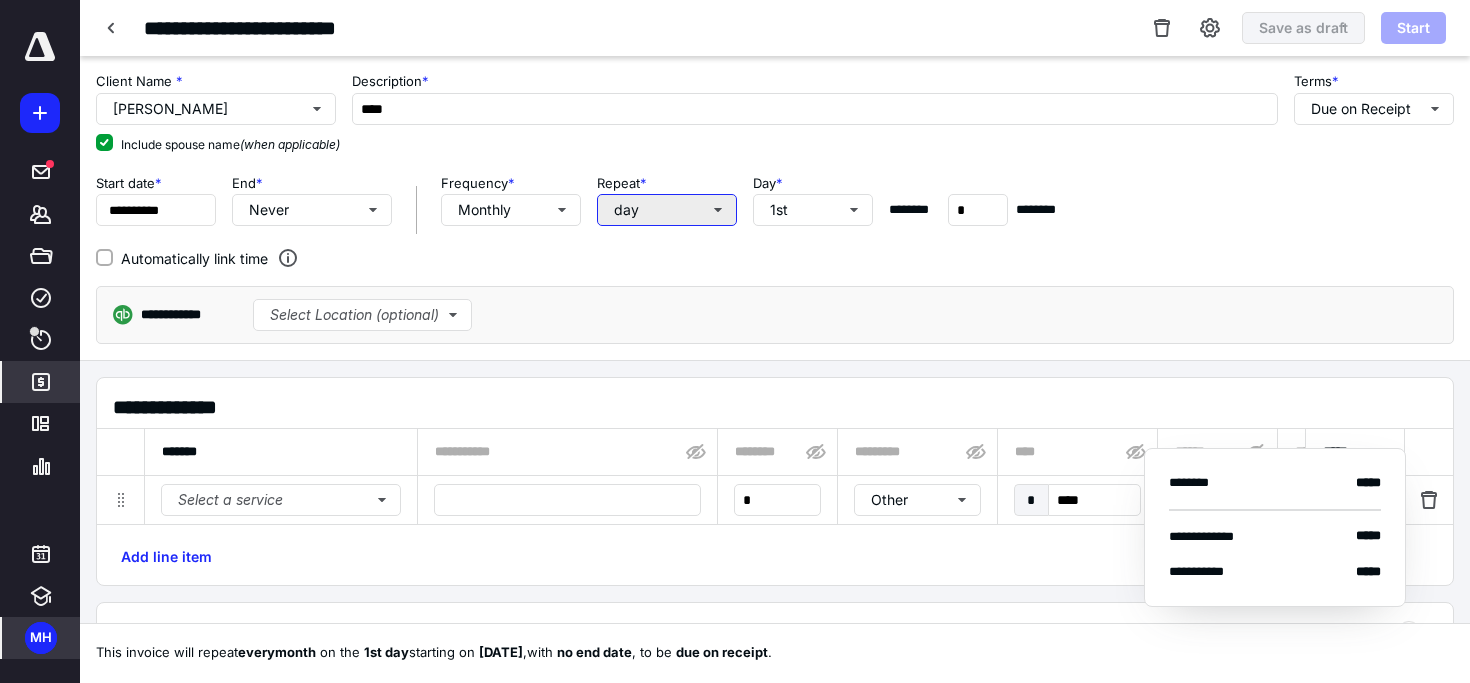 click on "day" at bounding box center (667, 210) 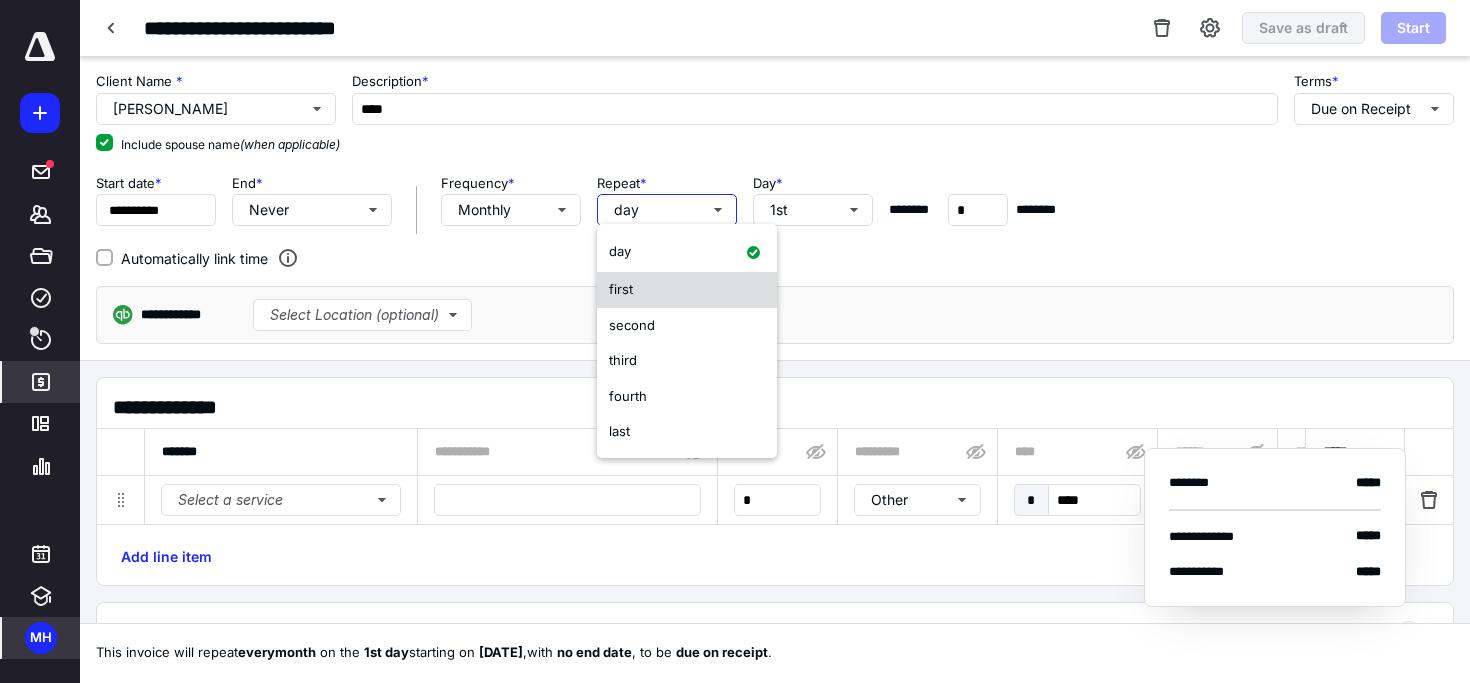 click on "first" at bounding box center (687, 290) 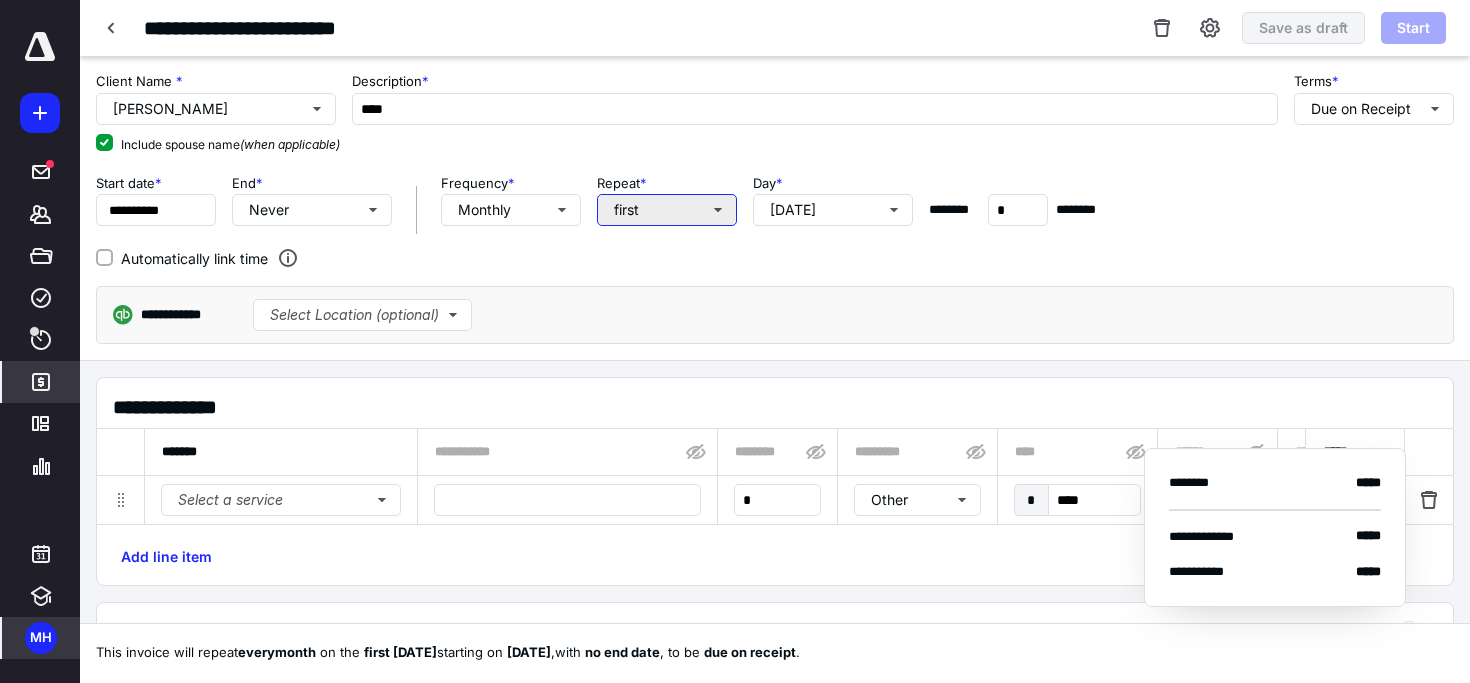 click on "first" at bounding box center (667, 210) 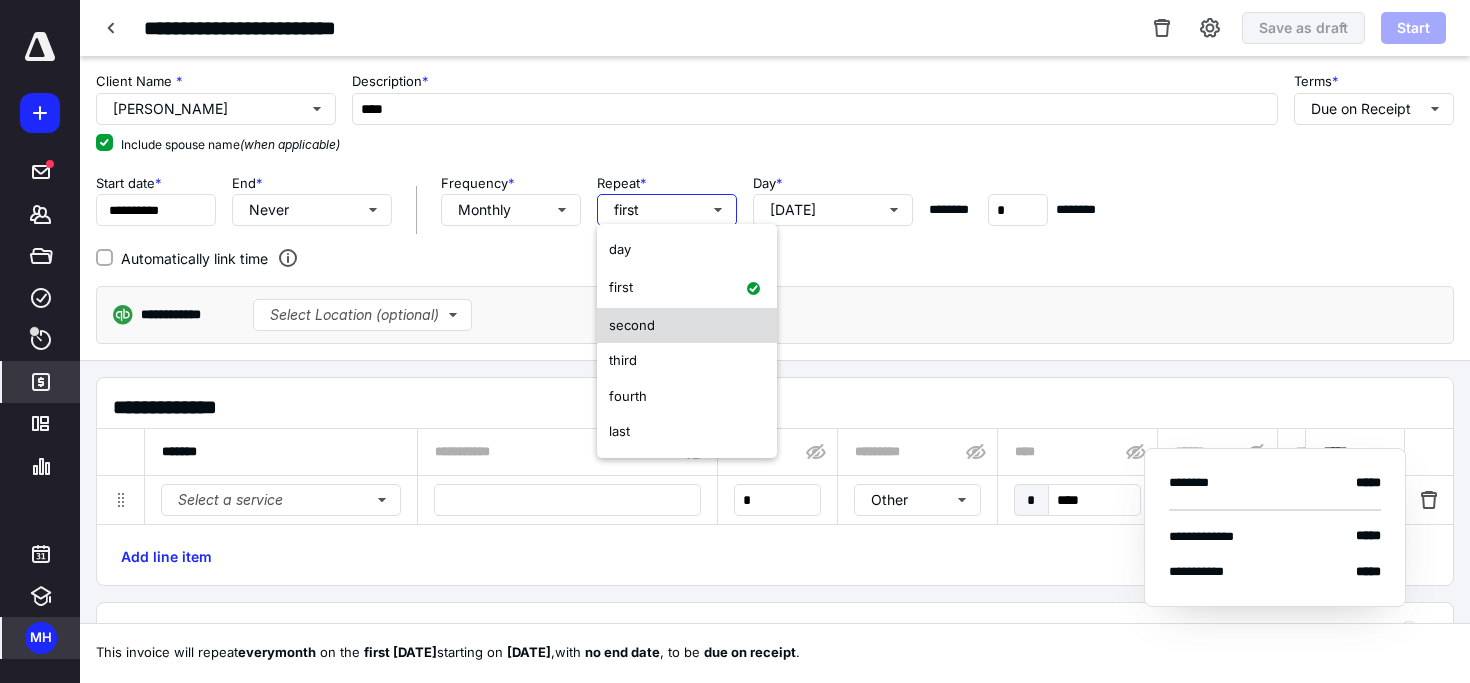 click on "second" at bounding box center [687, 326] 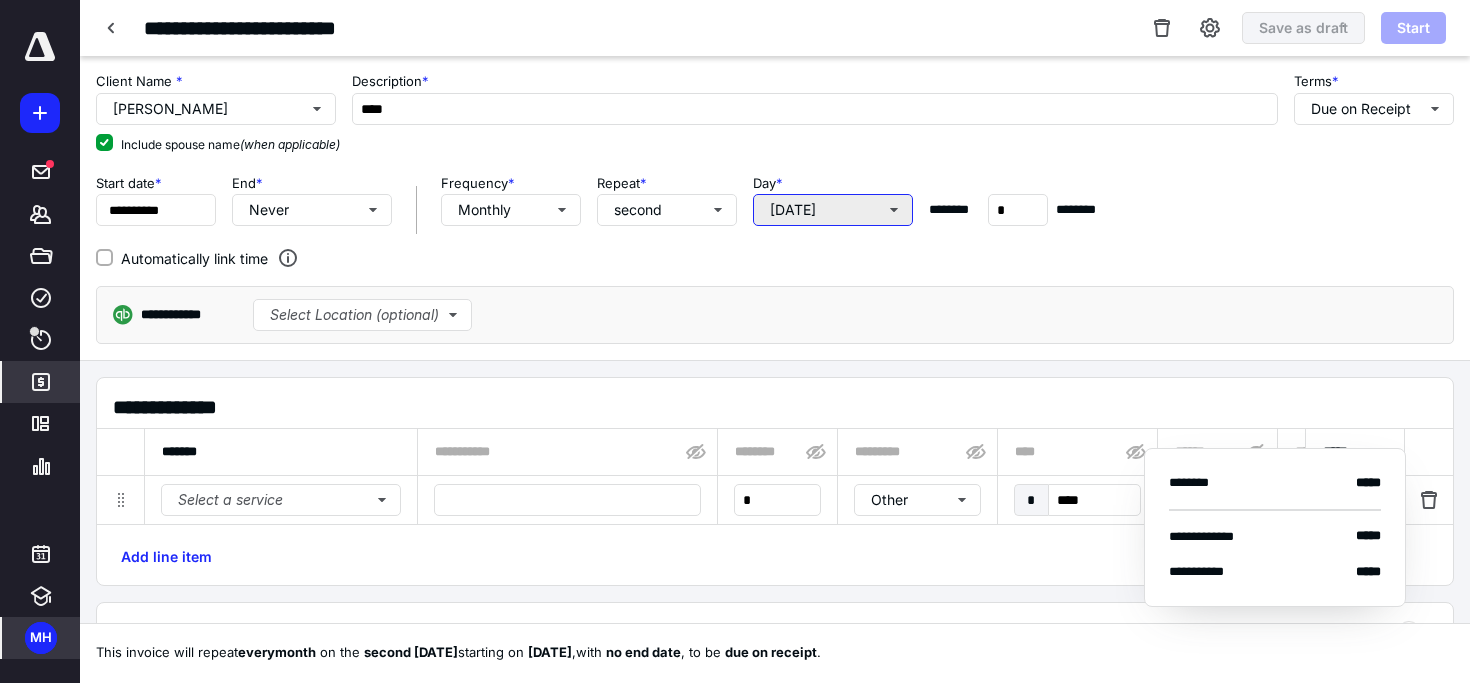 click on "[DATE]" at bounding box center [833, 210] 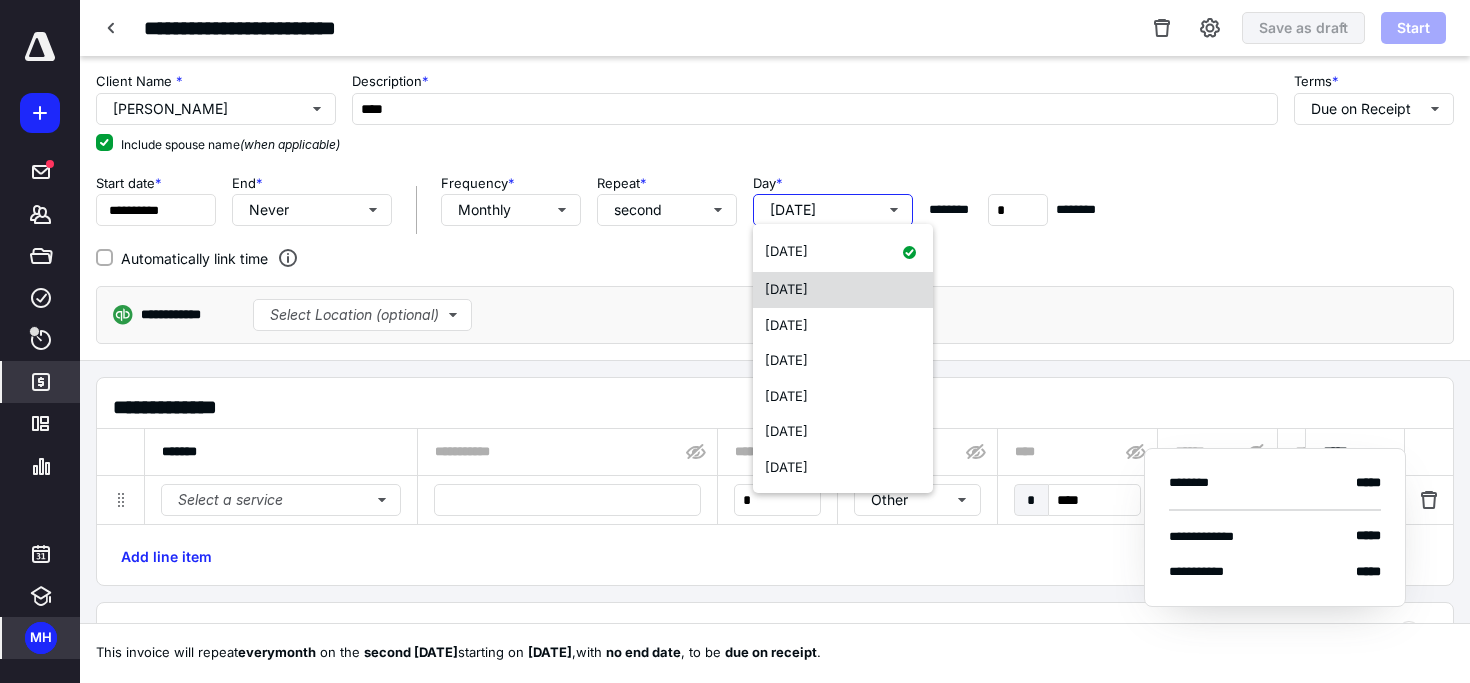 click on "[DATE]" at bounding box center [843, 290] 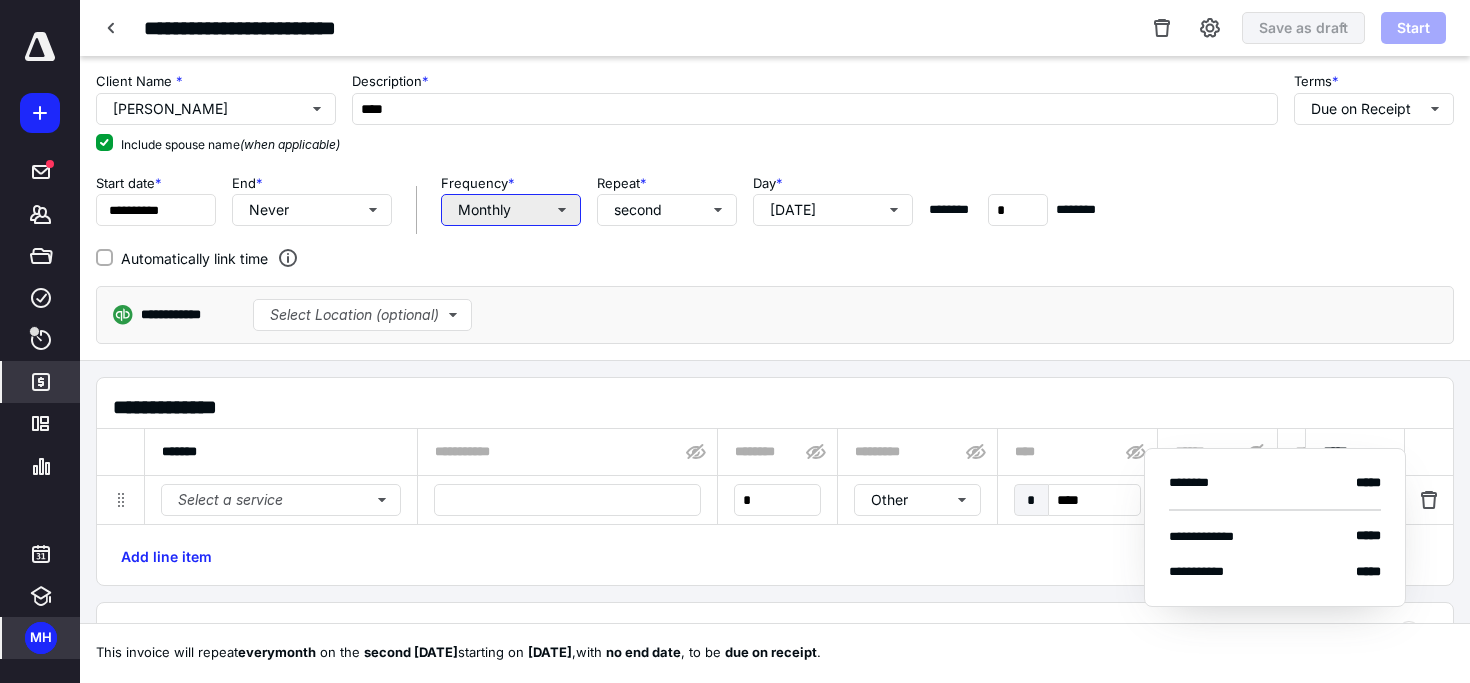 click on "Monthly" at bounding box center (511, 210) 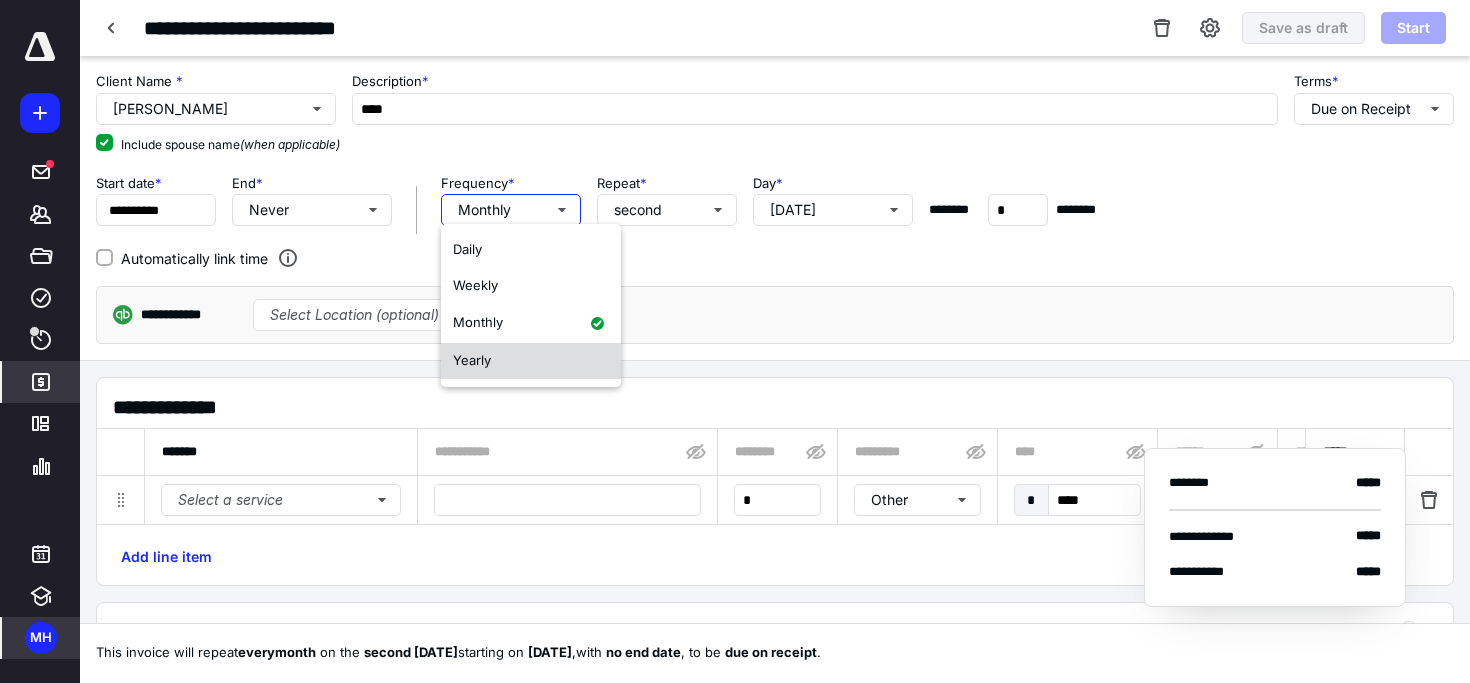 click on "Yearly" at bounding box center [531, 361] 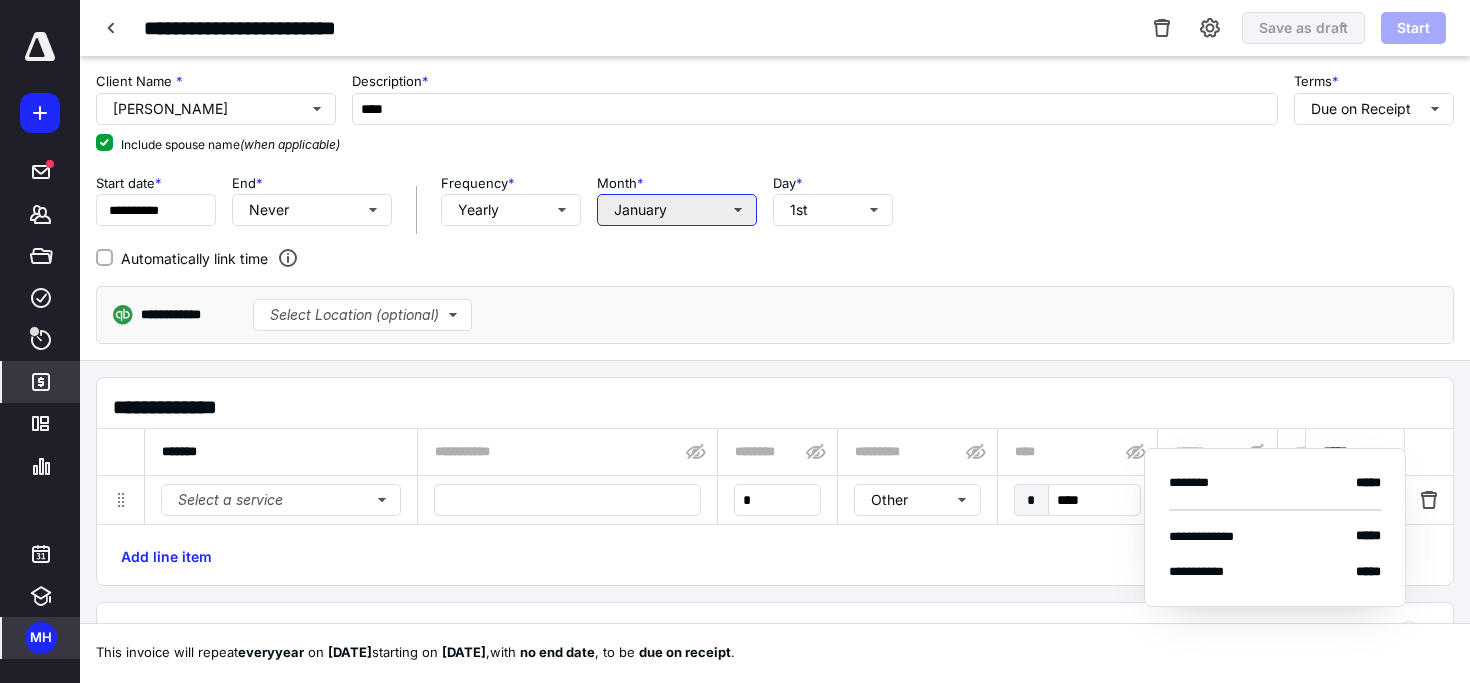 click on "January" at bounding box center (677, 210) 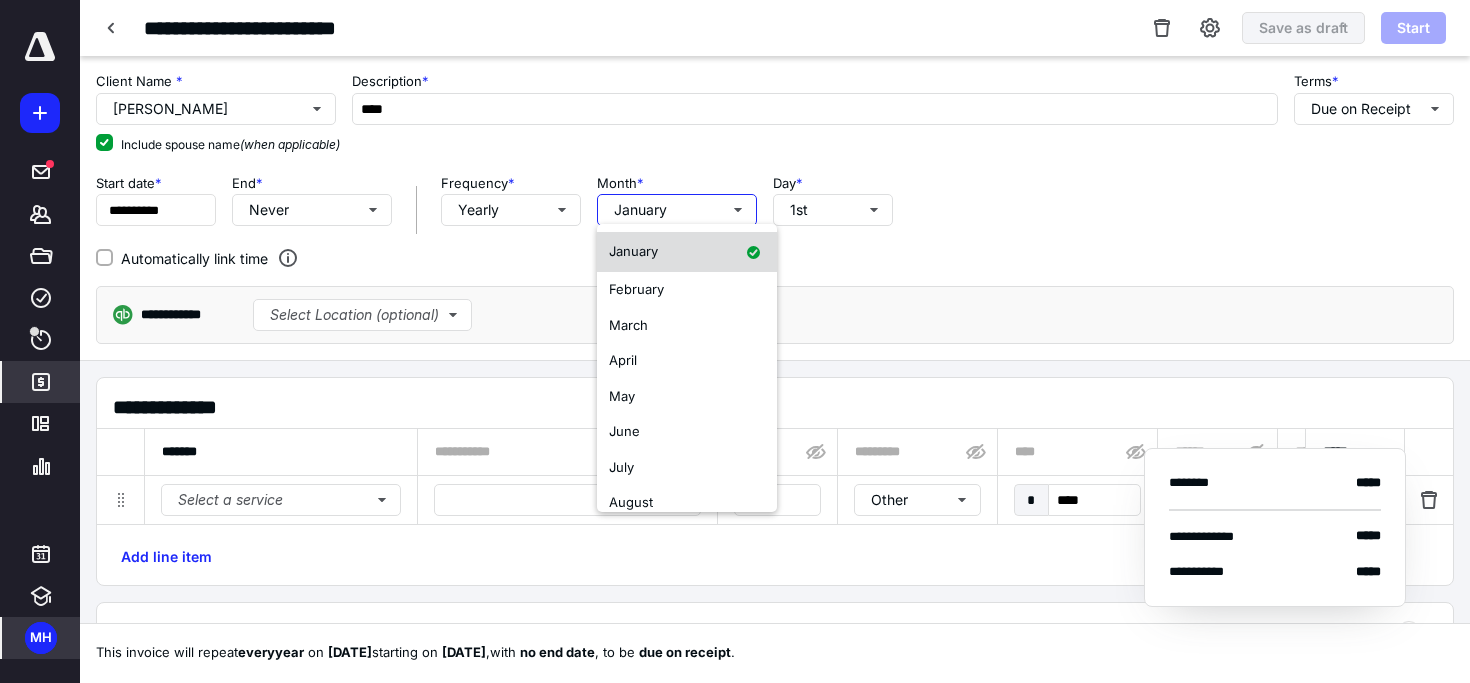 click on "April" at bounding box center [687, 361] 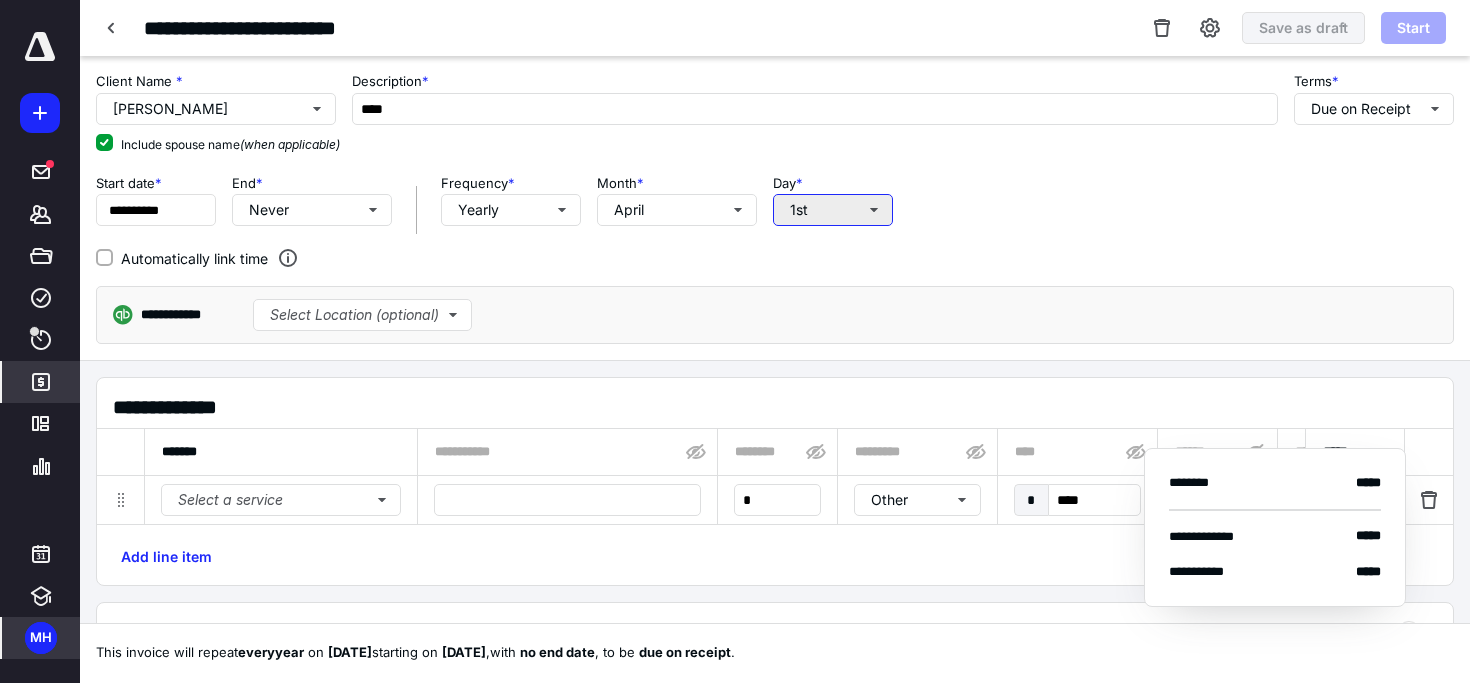 click on "1st" at bounding box center (833, 210) 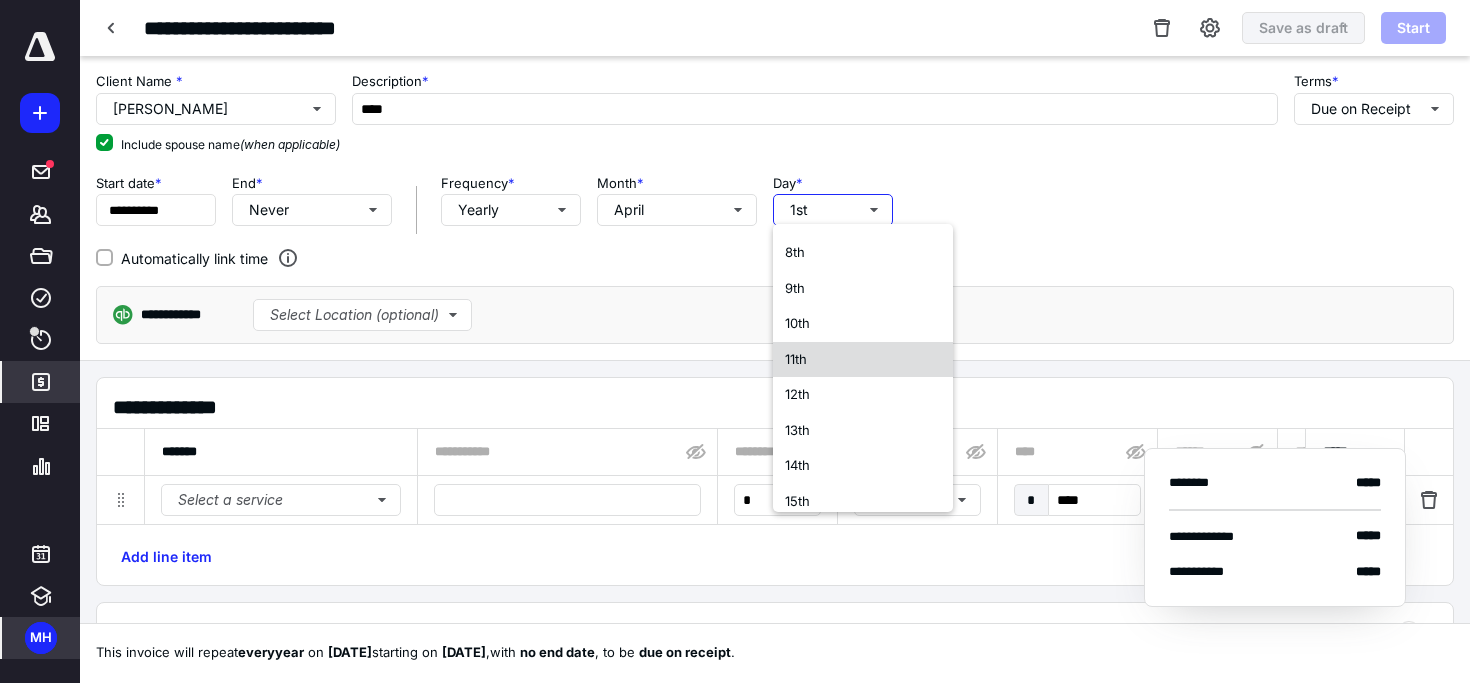 scroll, scrollTop: 262, scrollLeft: 0, axis: vertical 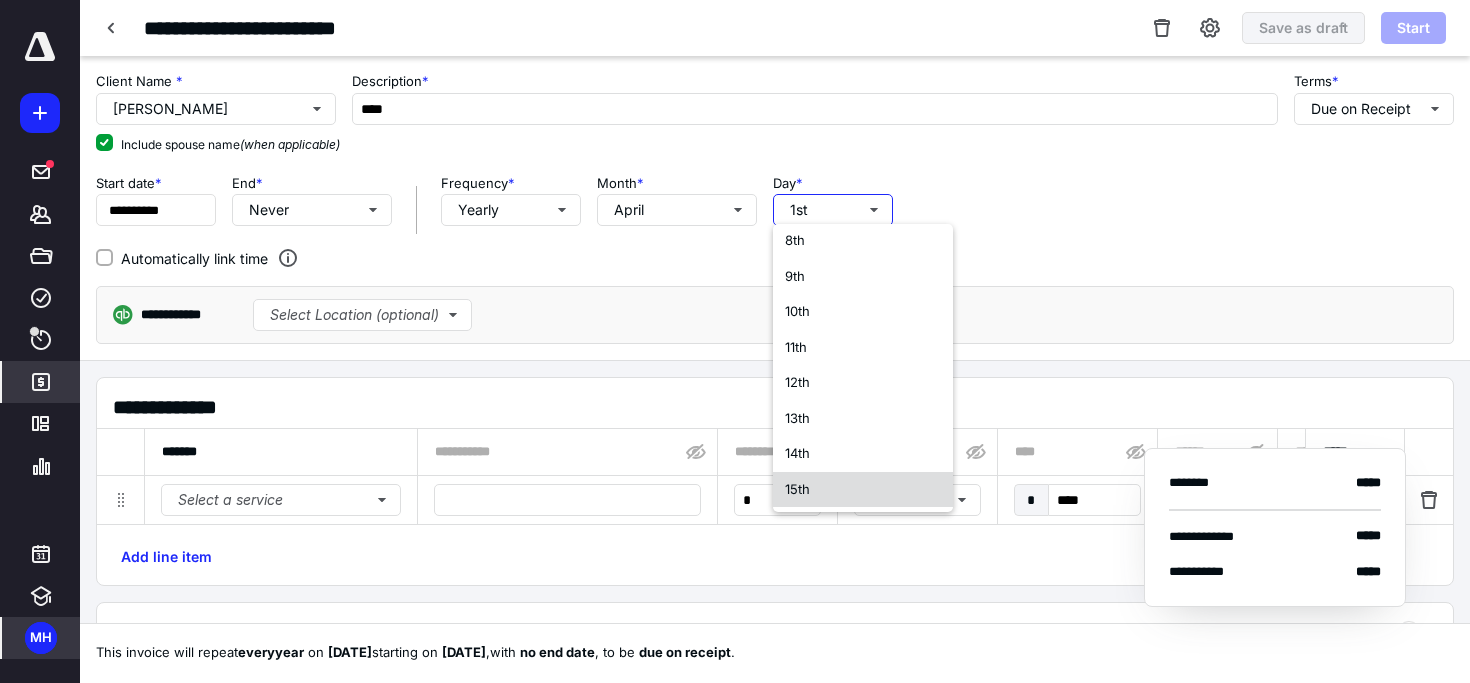 click on "15th" at bounding box center (863, 490) 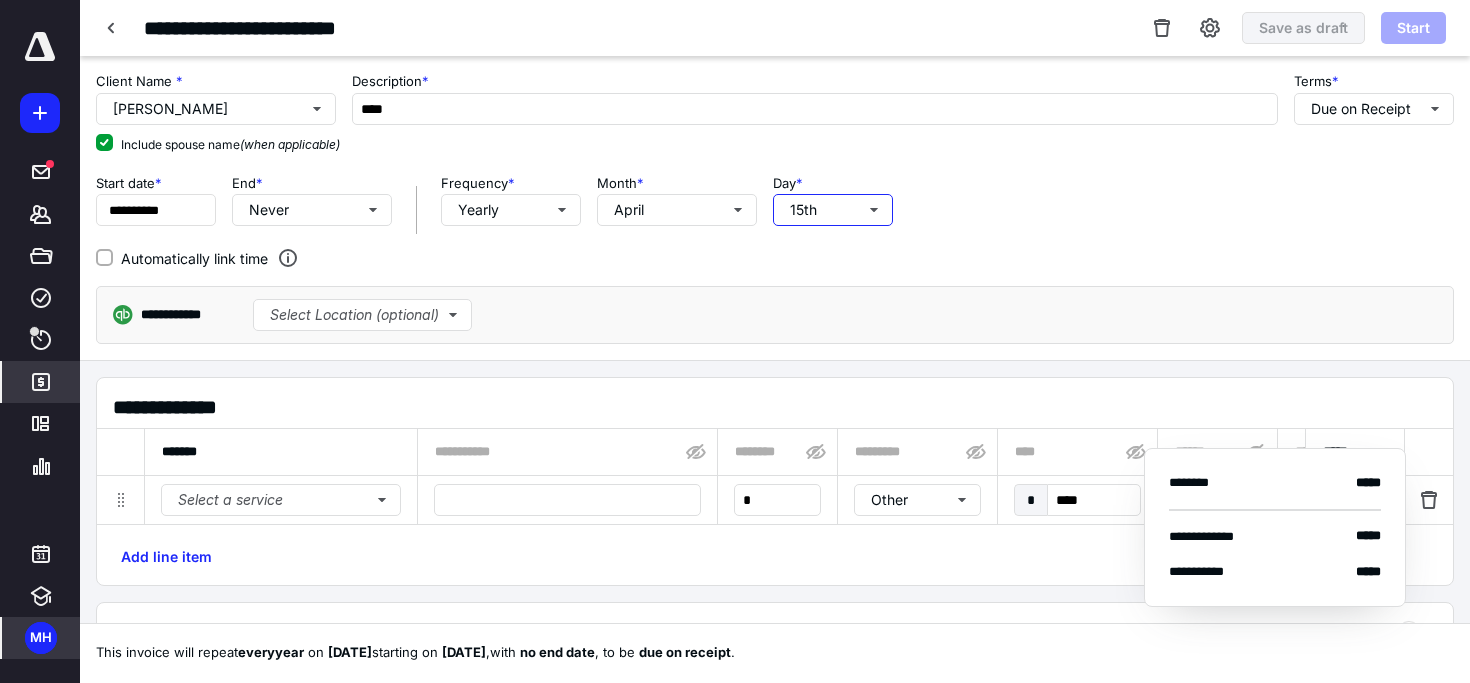 scroll, scrollTop: 0, scrollLeft: 0, axis: both 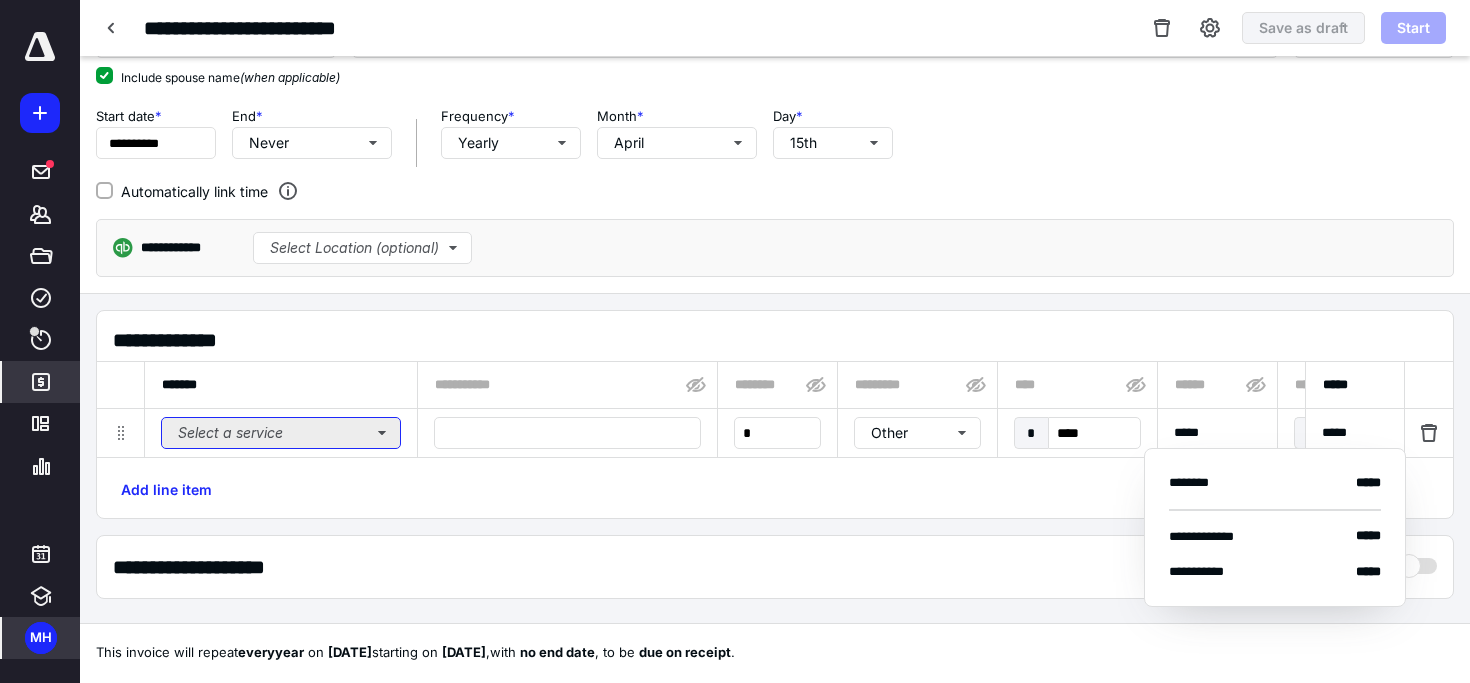 click on "Select a service" at bounding box center [281, 433] 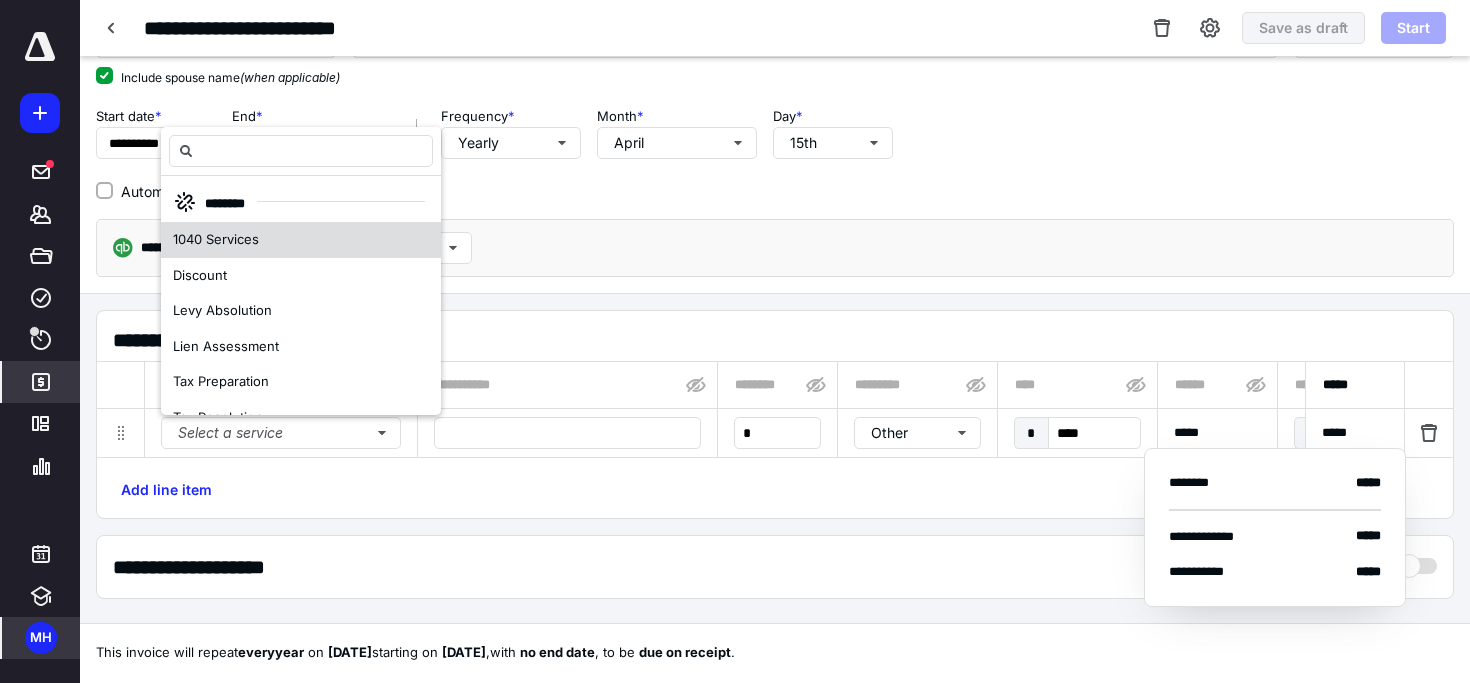click on "1040 Services" at bounding box center (301, 240) 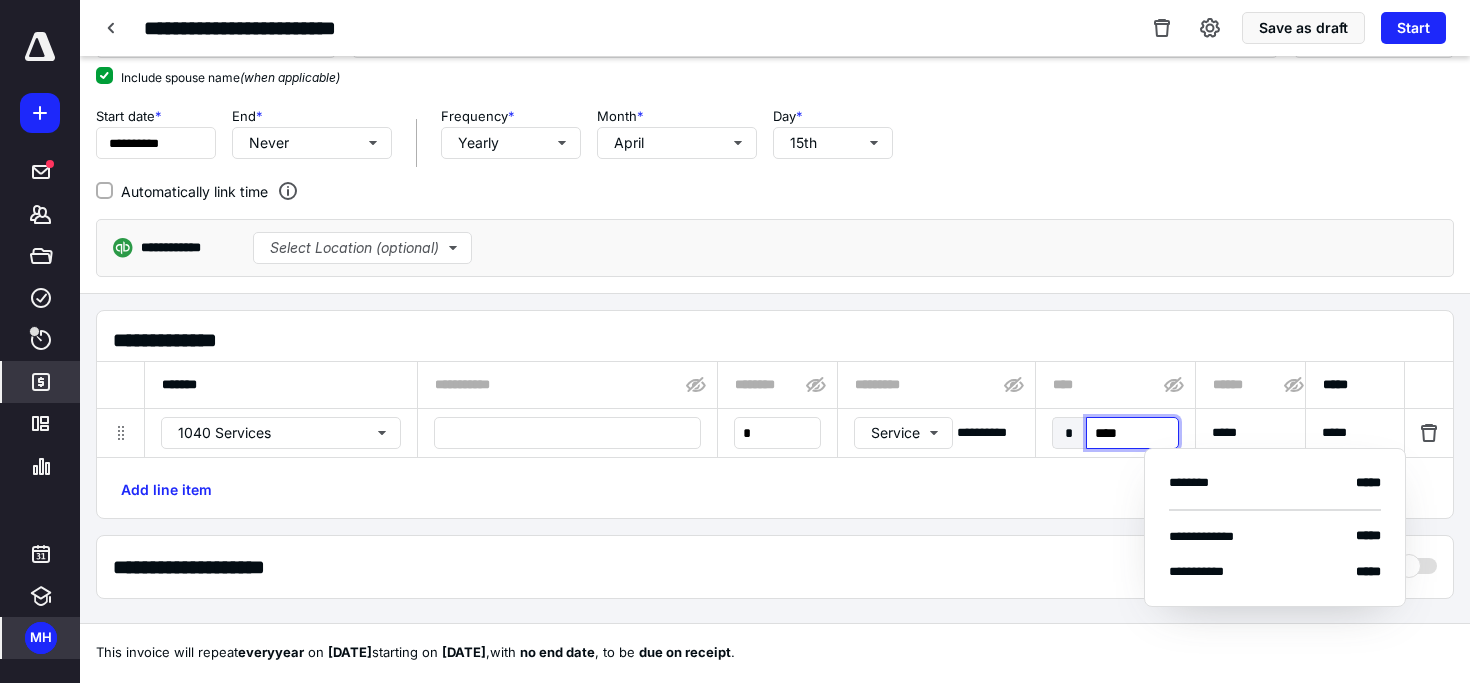 click on "****" at bounding box center (1132, 433) 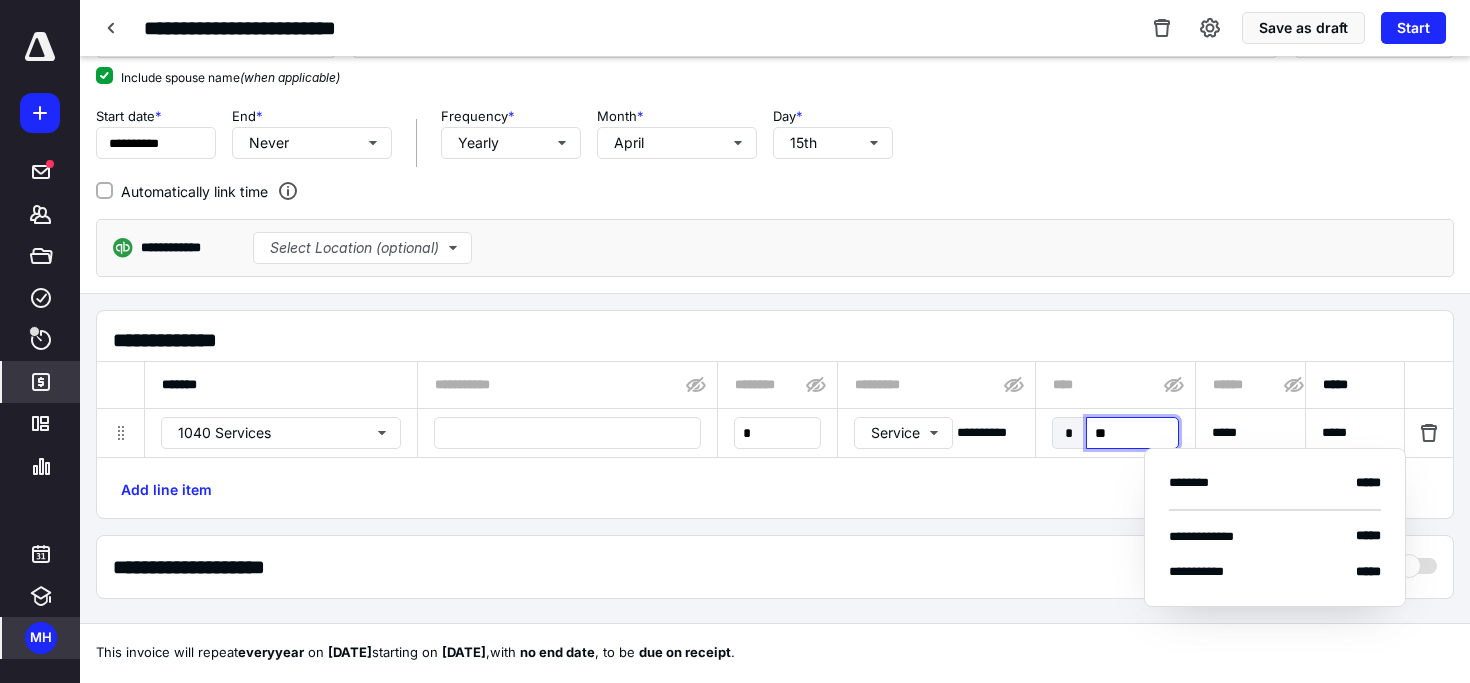type on "***" 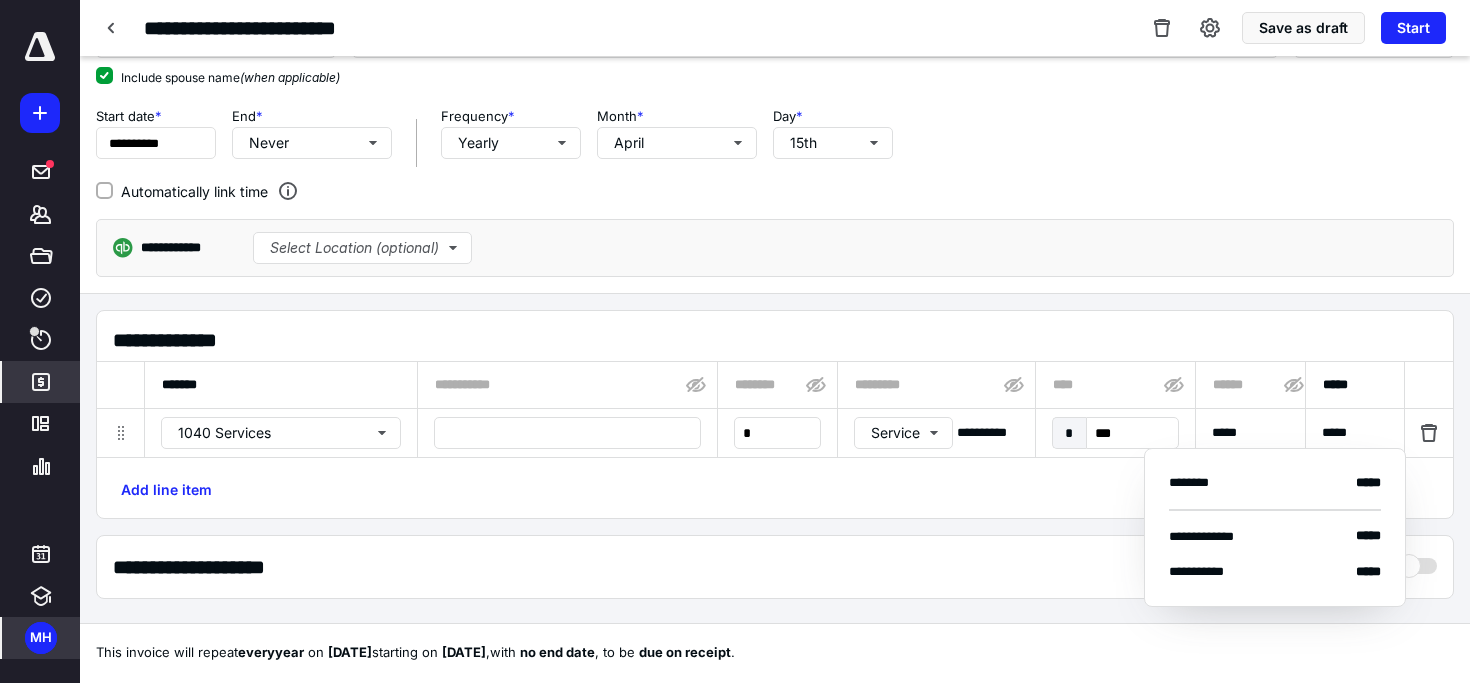 click on "**********" at bounding box center [775, 141] 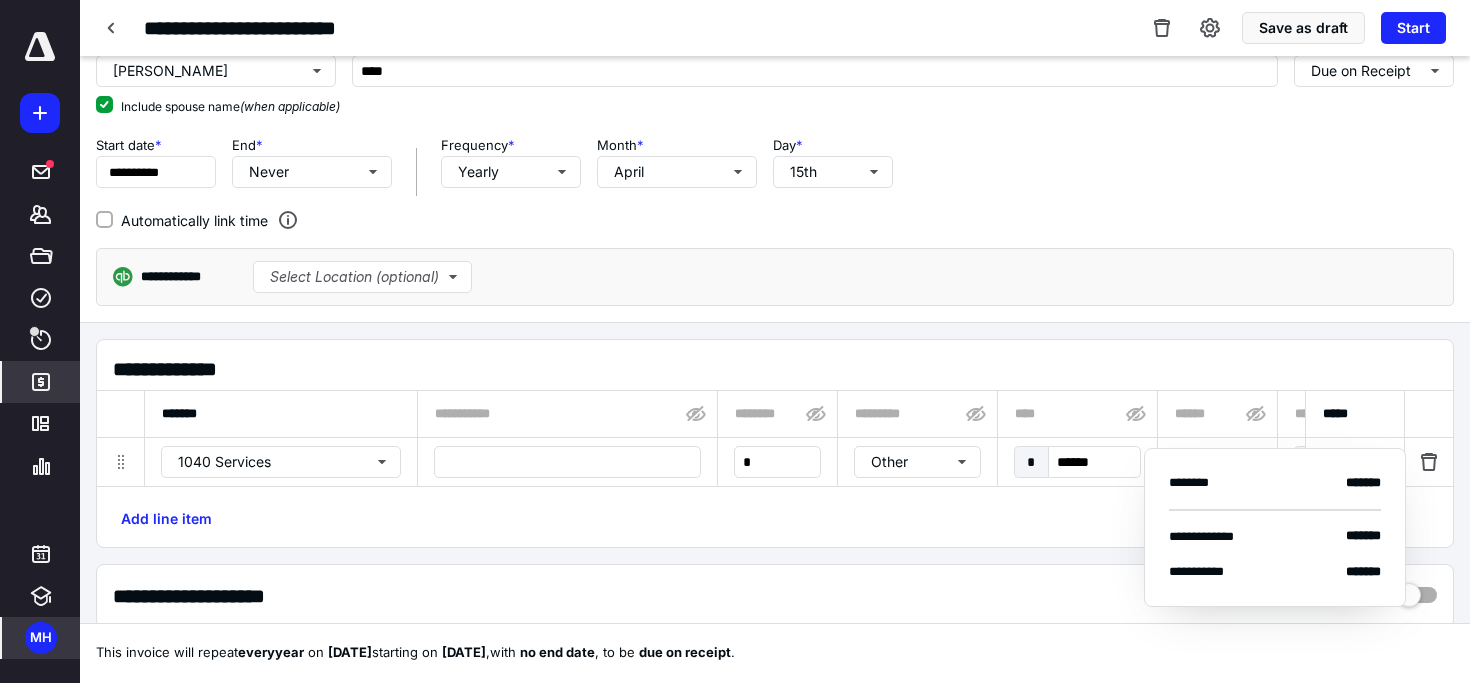 scroll, scrollTop: 0, scrollLeft: 0, axis: both 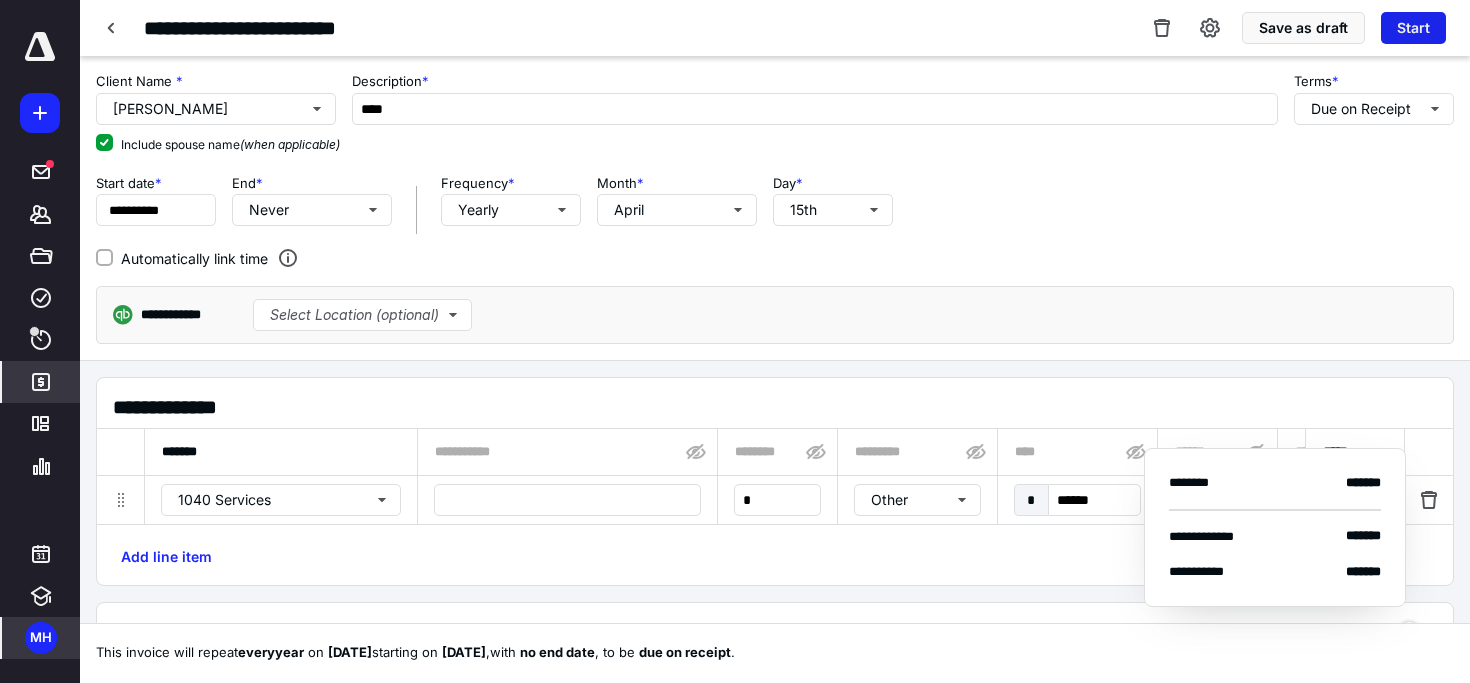 click on "Start" at bounding box center [1413, 28] 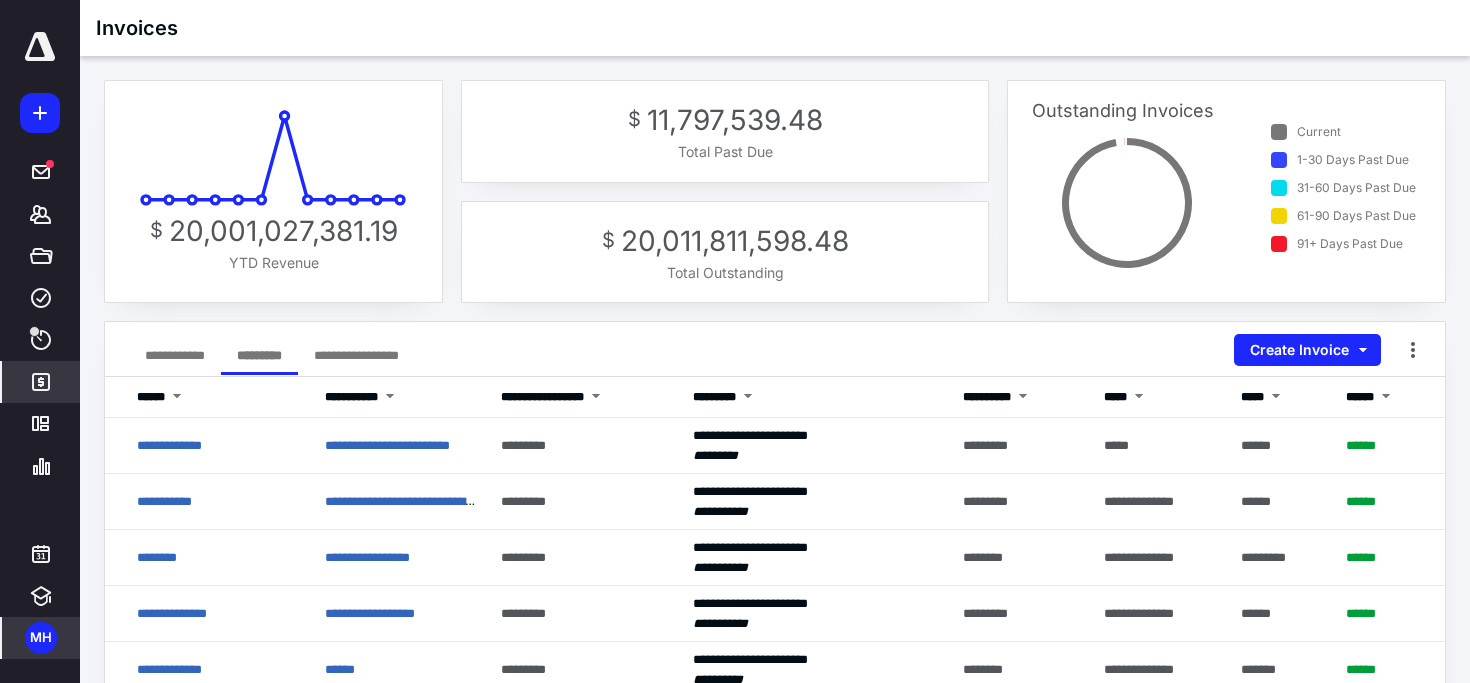 click on "**********" at bounding box center (356, 355) 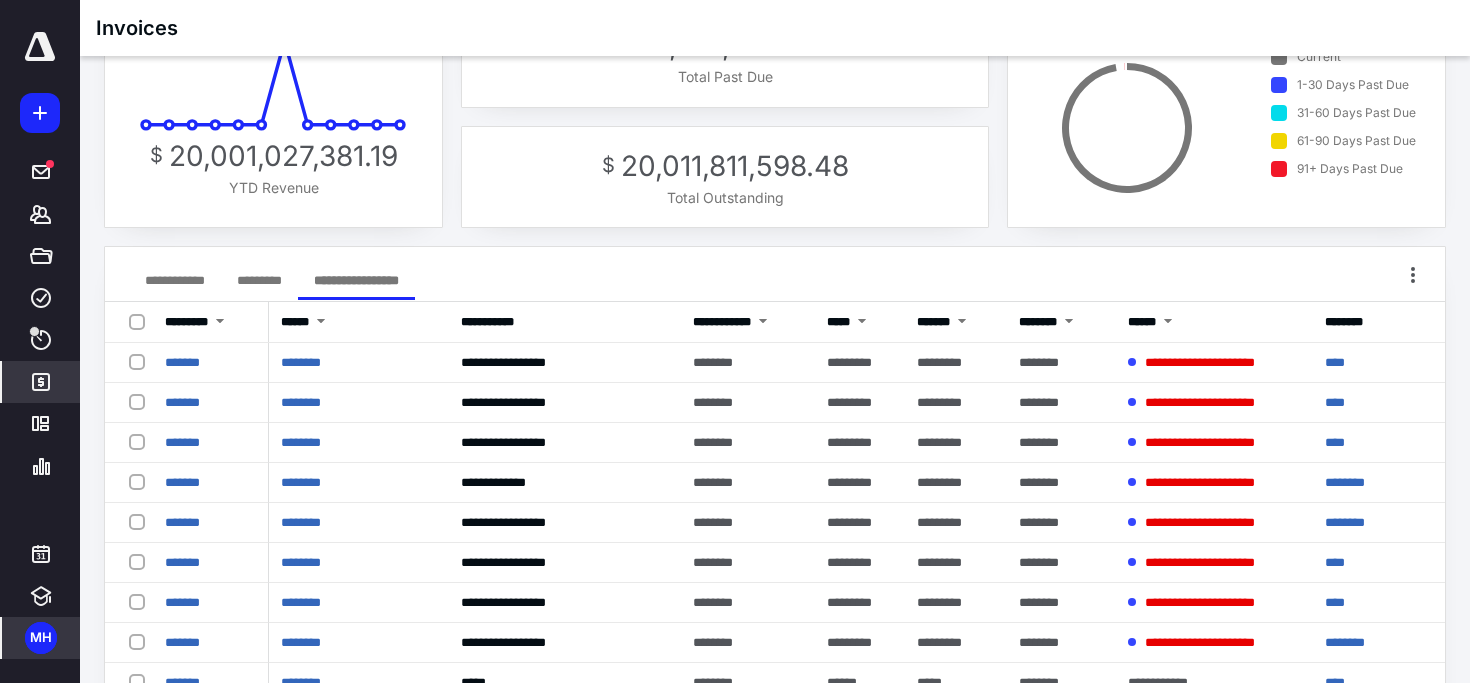 scroll, scrollTop: 93, scrollLeft: 0, axis: vertical 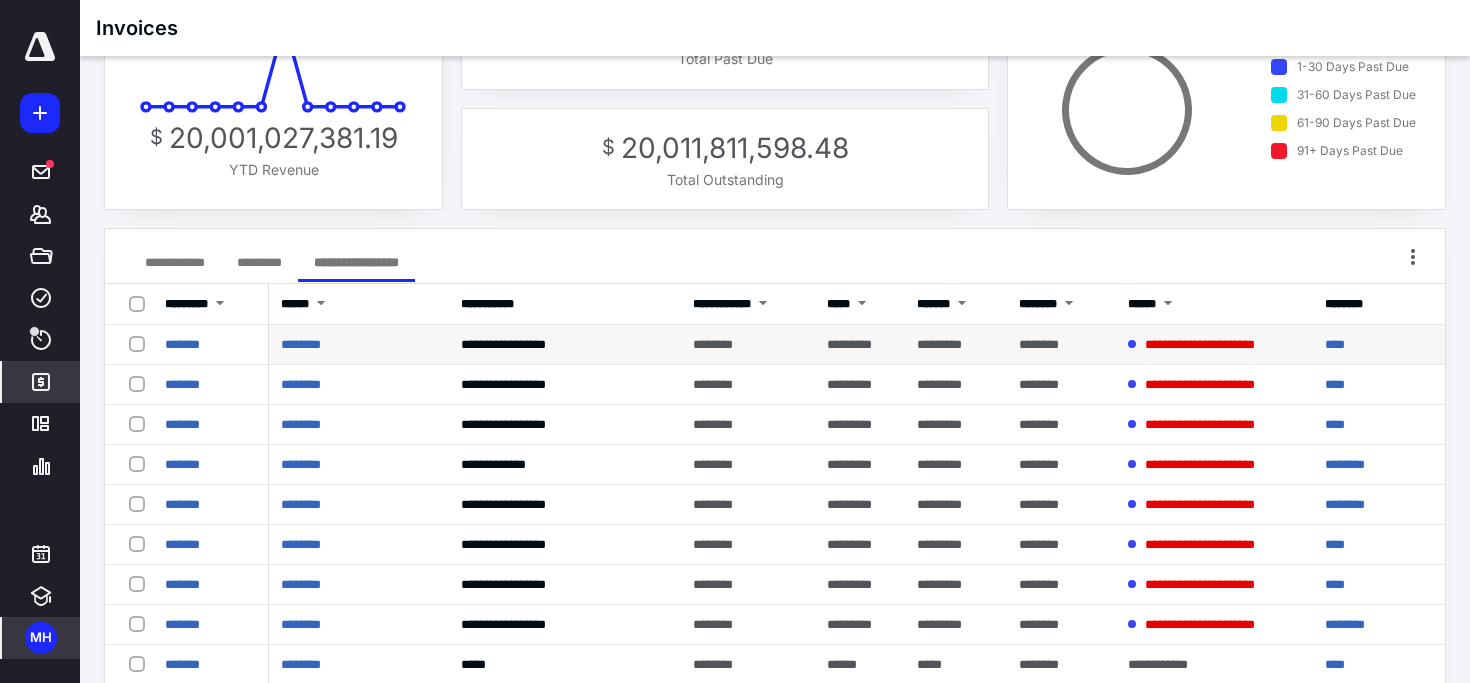 click at bounding box center (141, 343) 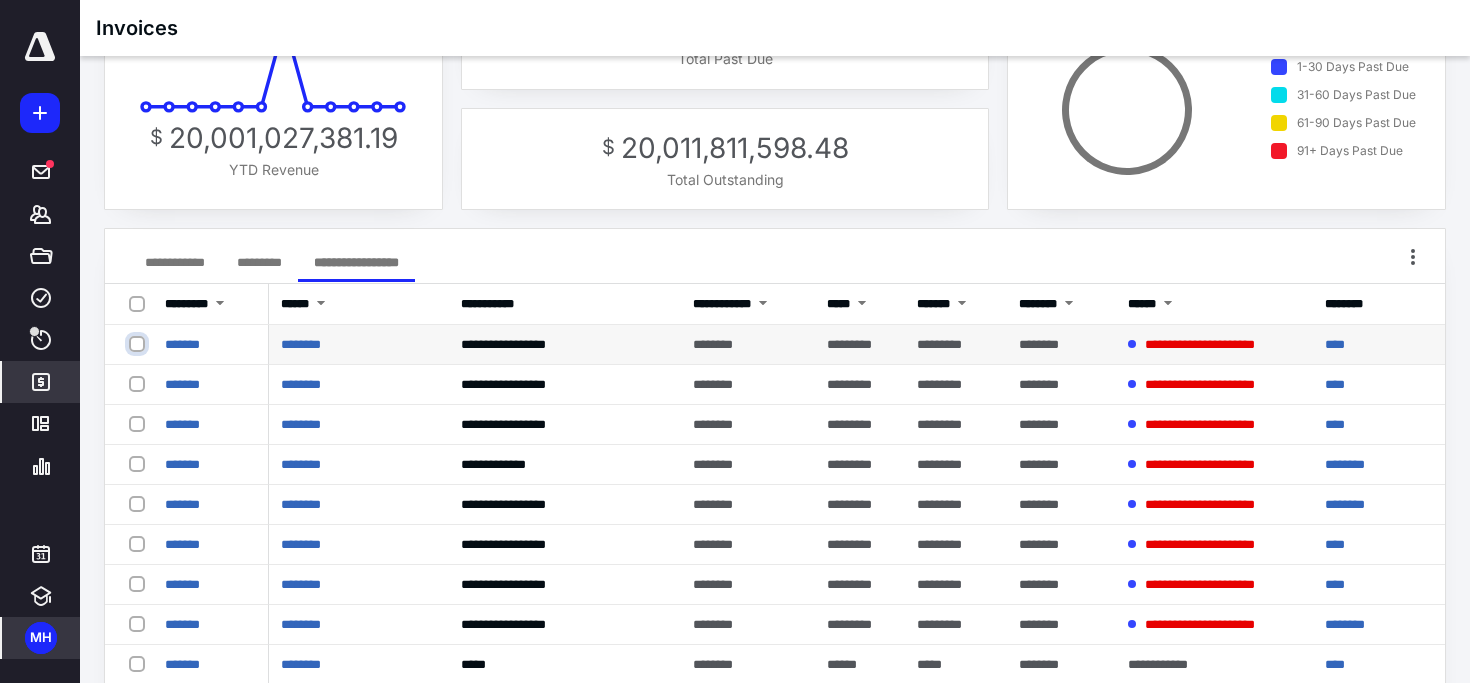 click at bounding box center (139, 344) 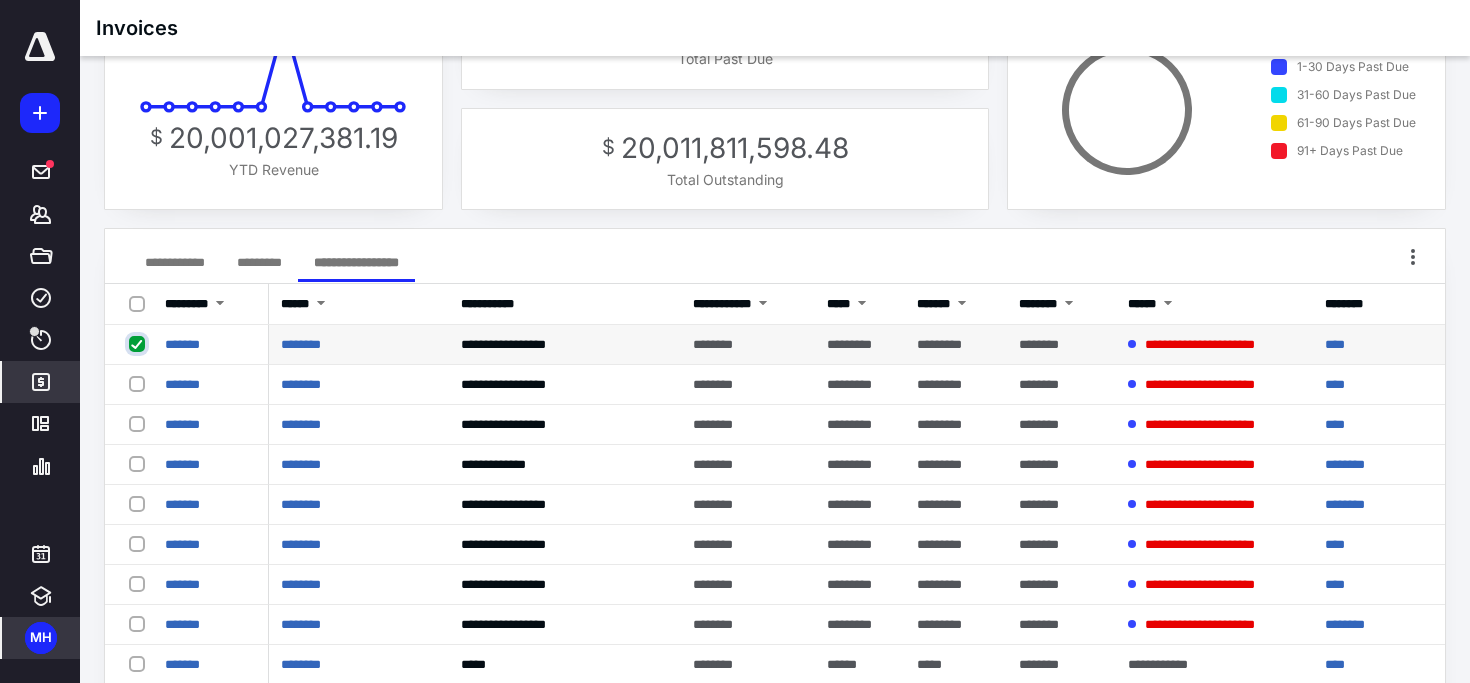 checkbox on "true" 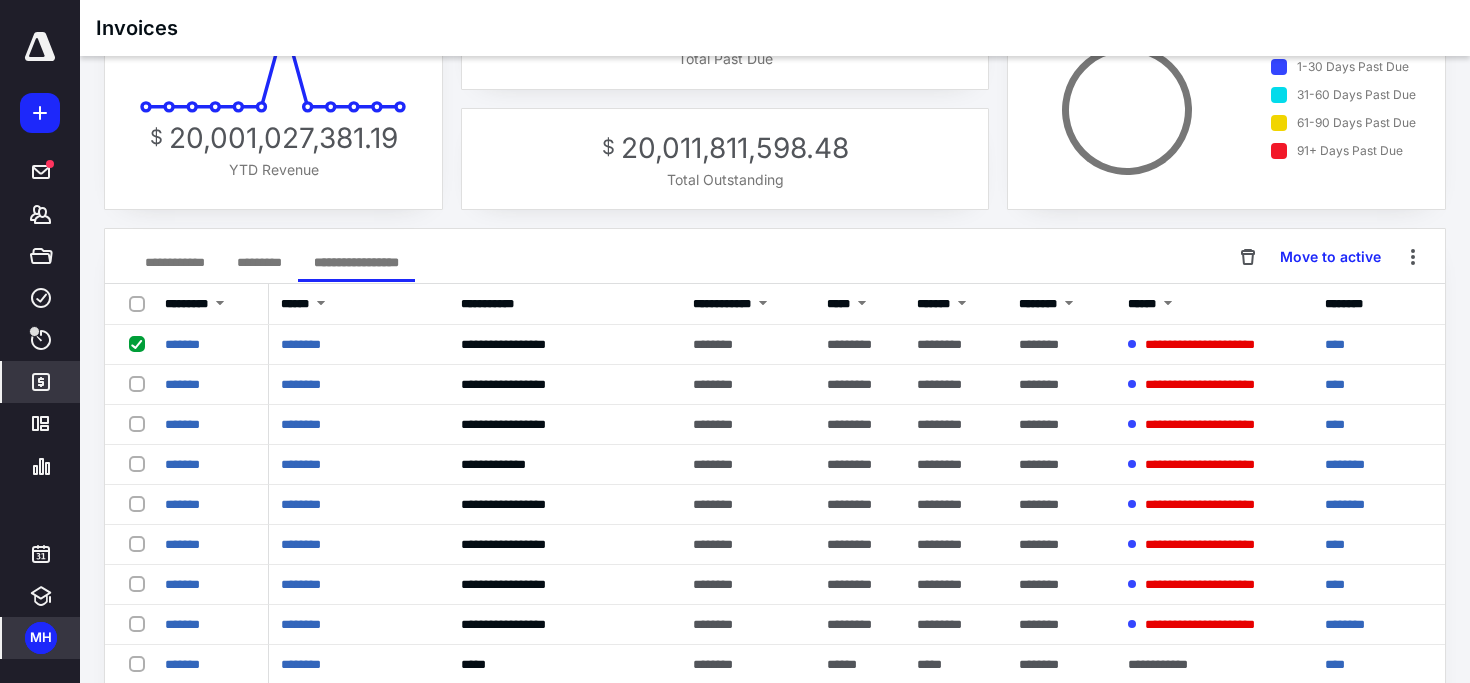 click on "**********" at bounding box center (175, 262) 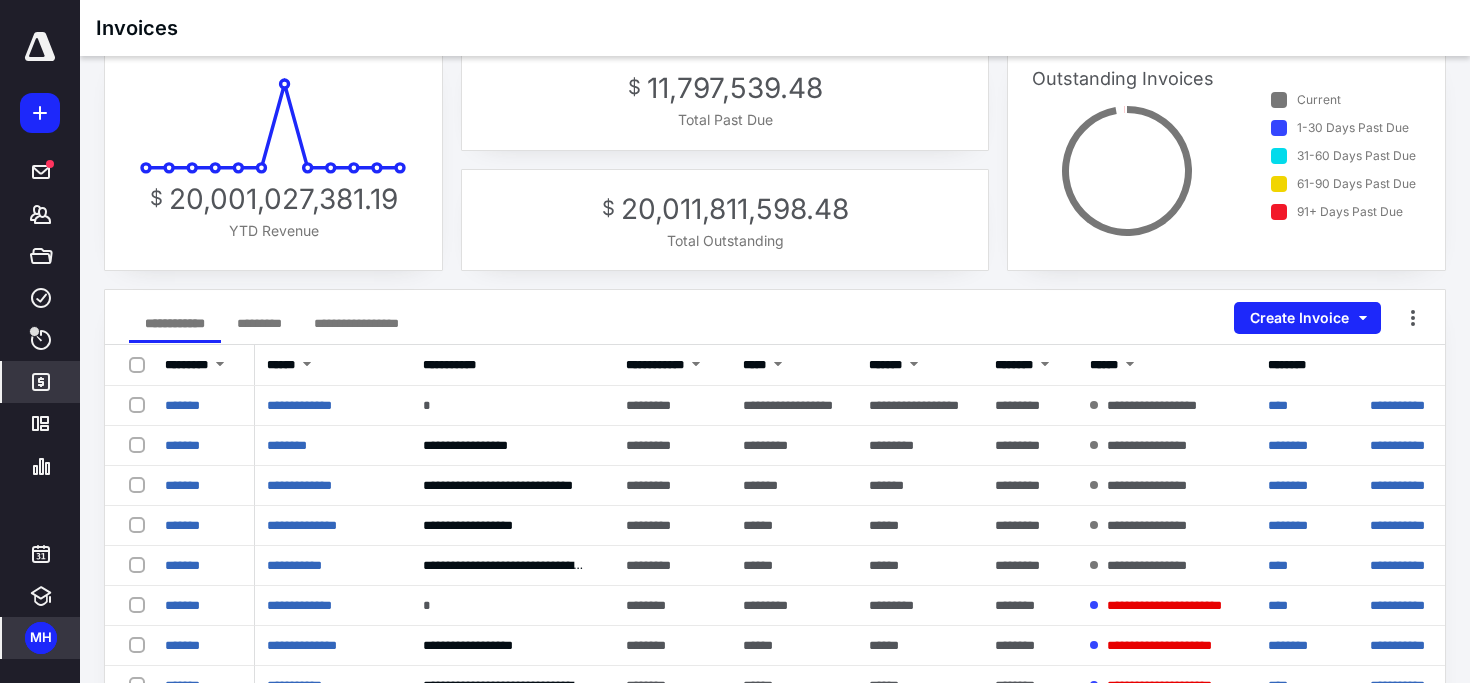 scroll, scrollTop: 35, scrollLeft: 0, axis: vertical 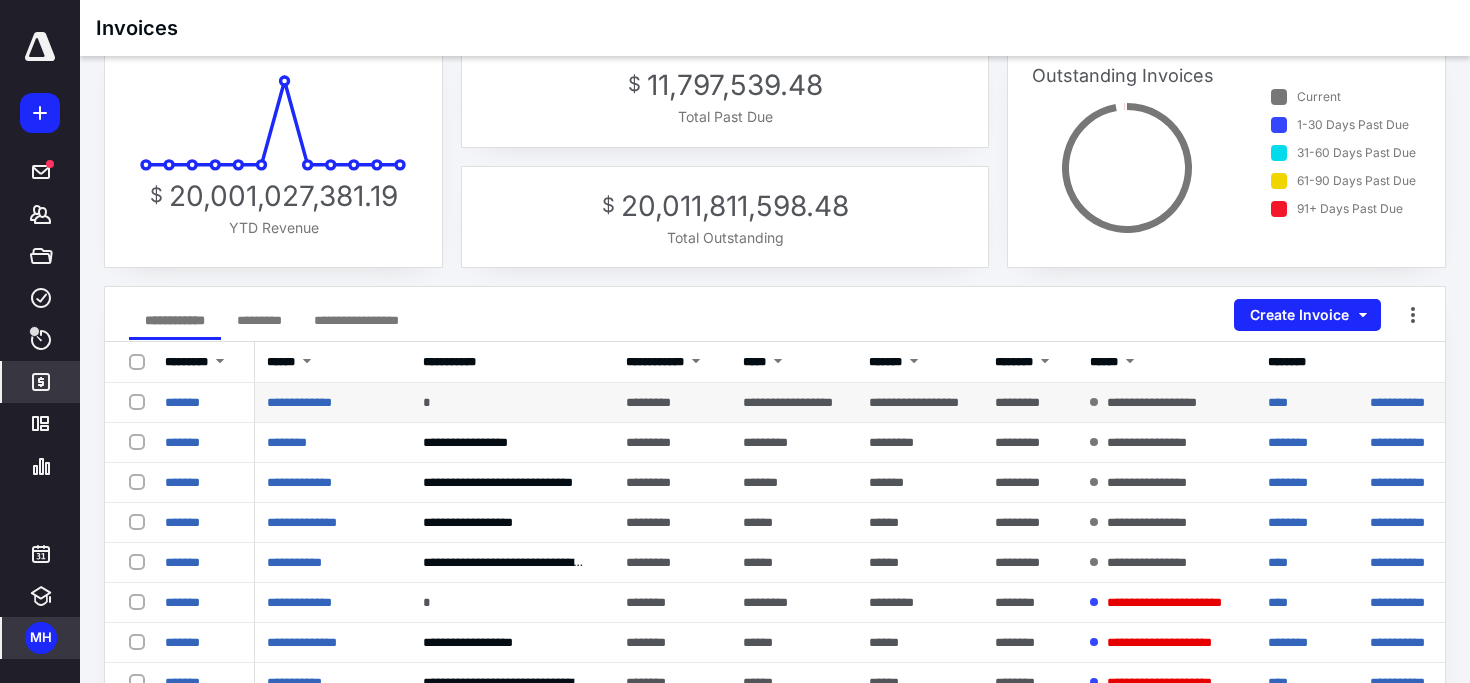 click at bounding box center (141, 401) 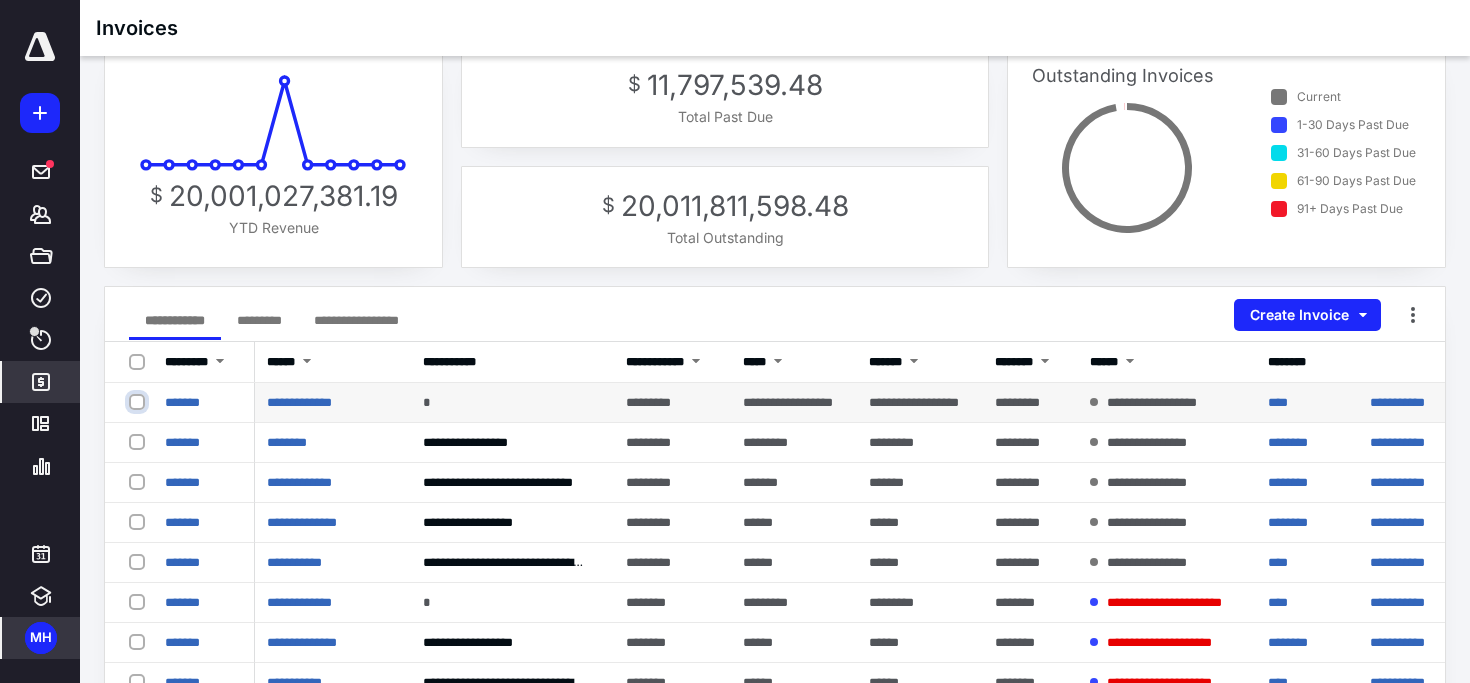 click at bounding box center [139, 402] 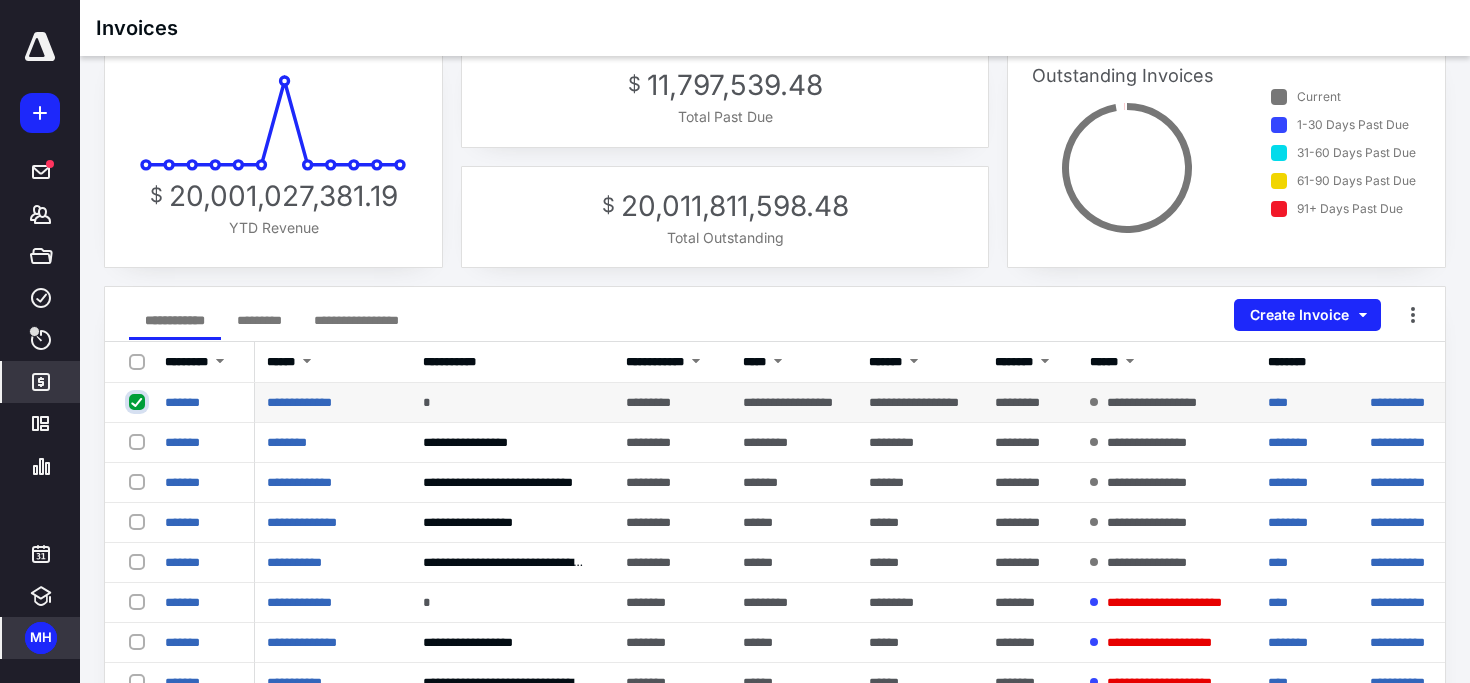 checkbox on "true" 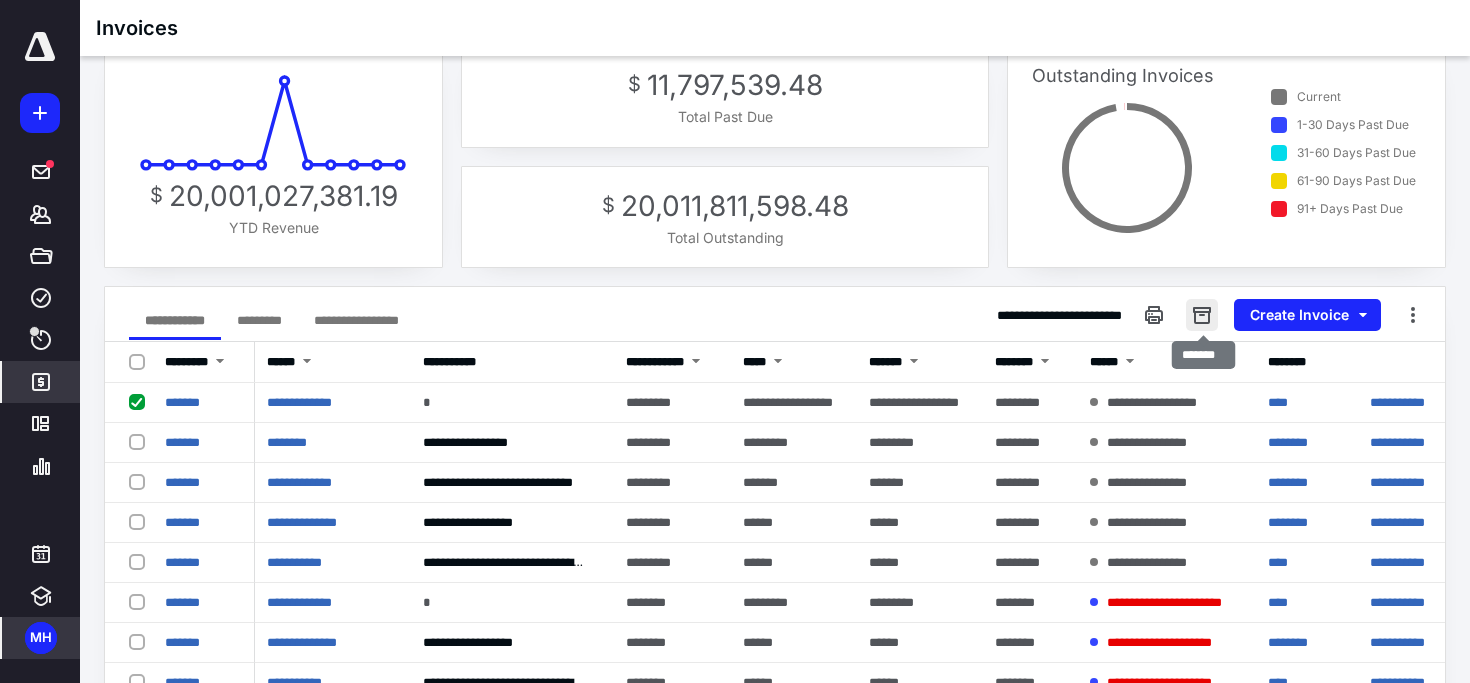 click at bounding box center [1202, 315] 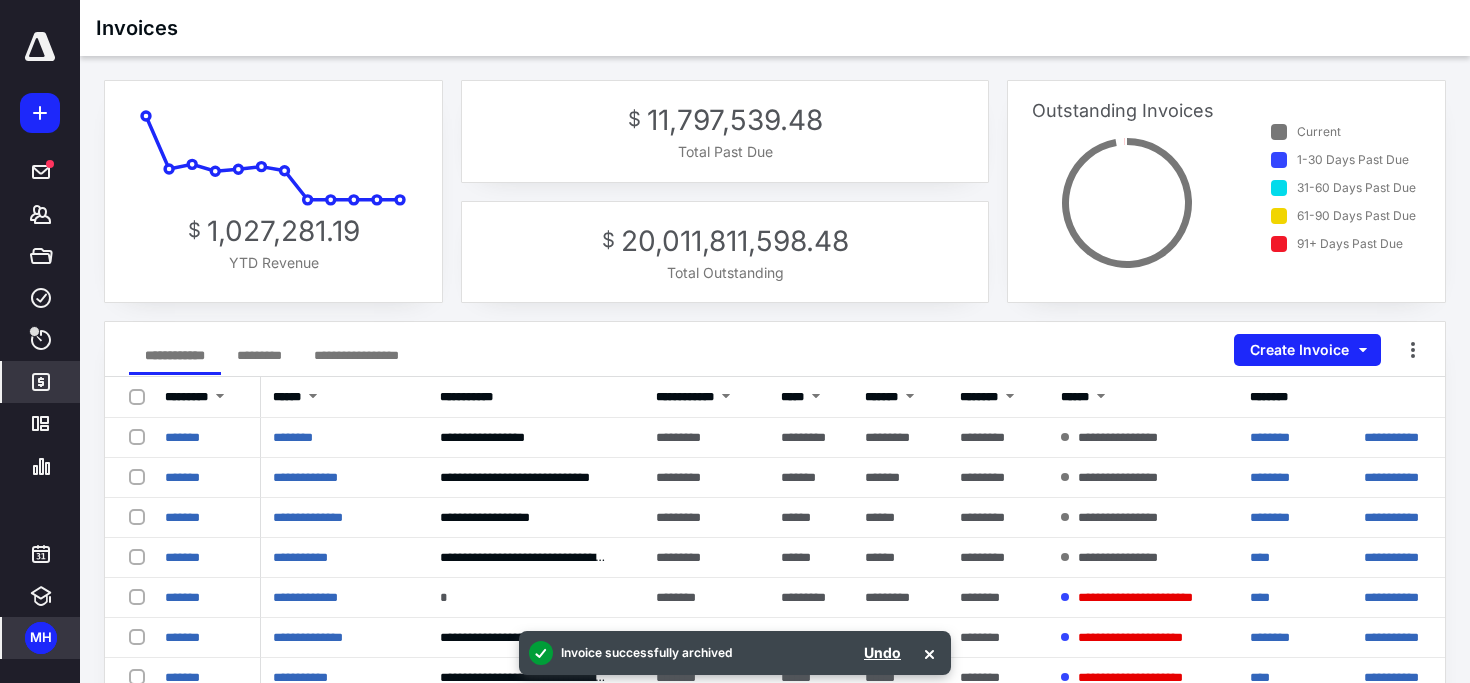 click on "**********" at bounding box center (356, 355) 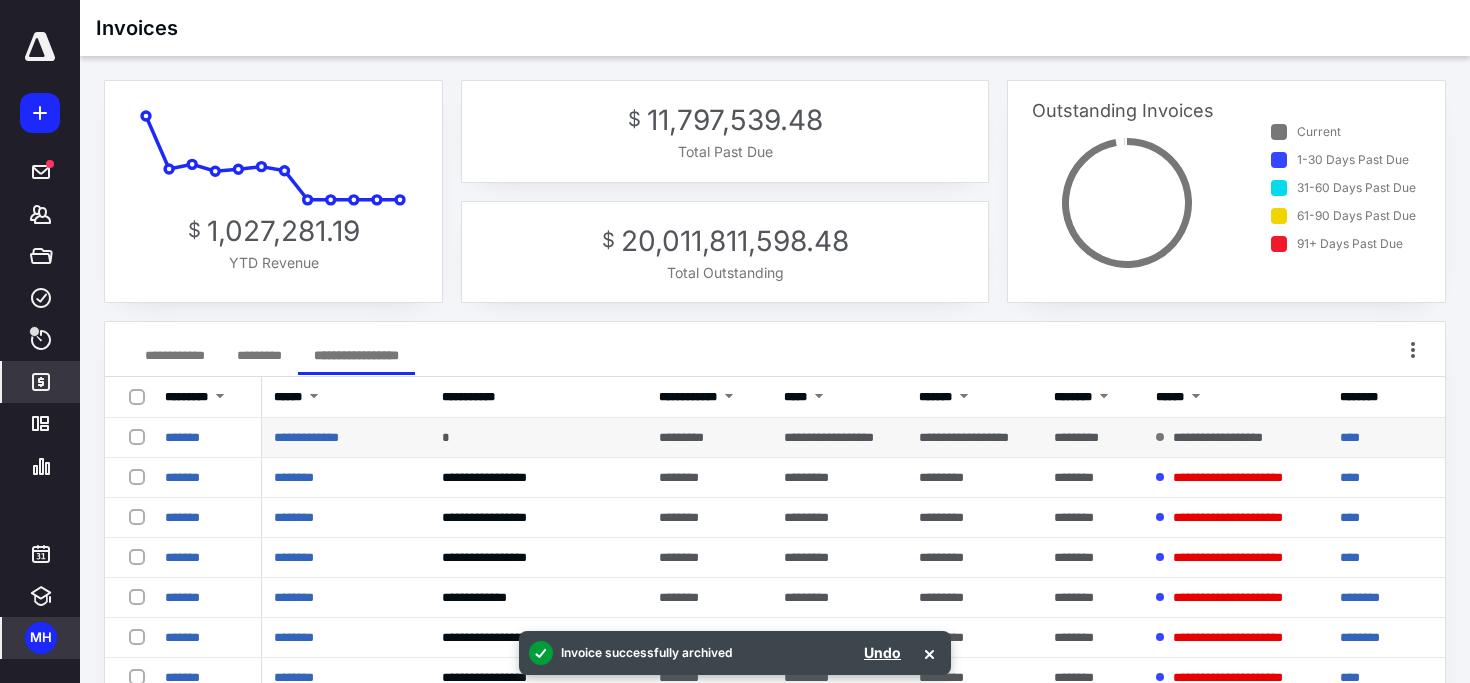 click at bounding box center (141, 436) 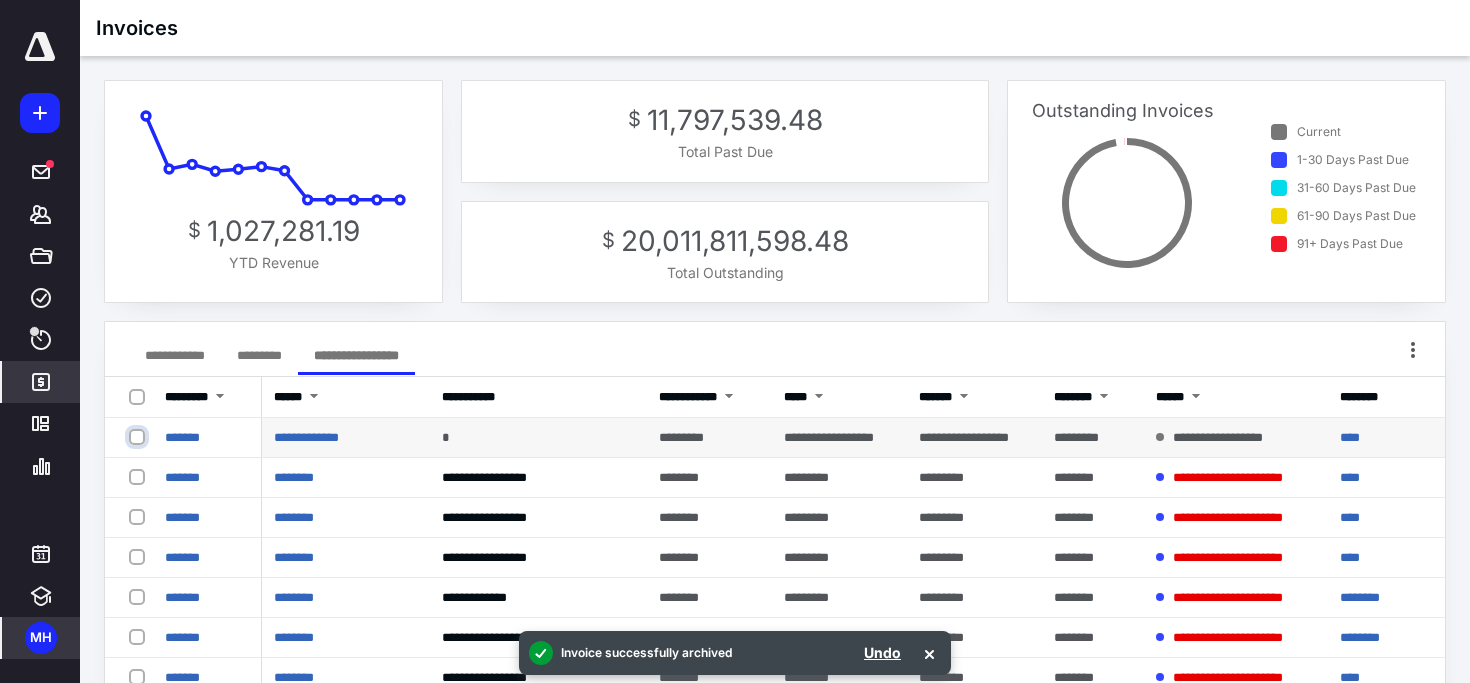 click at bounding box center [139, 437] 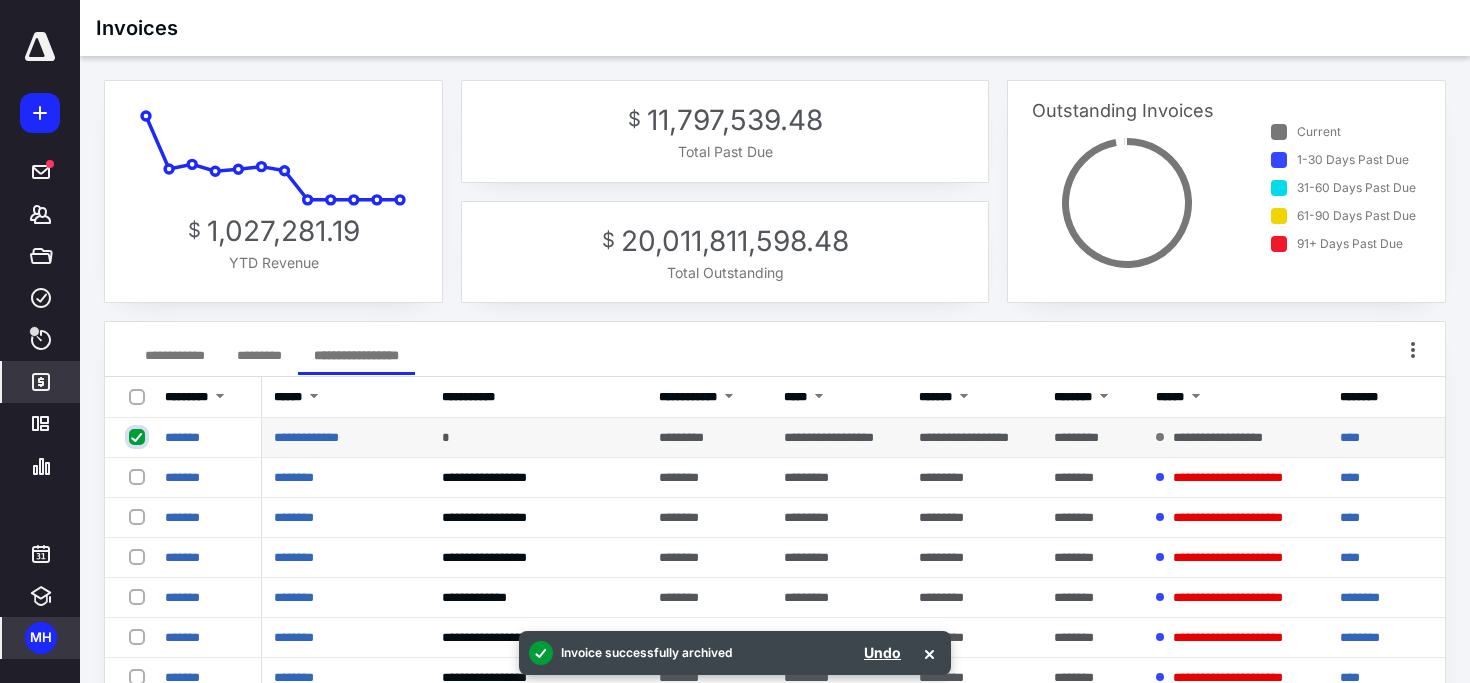 checkbox on "true" 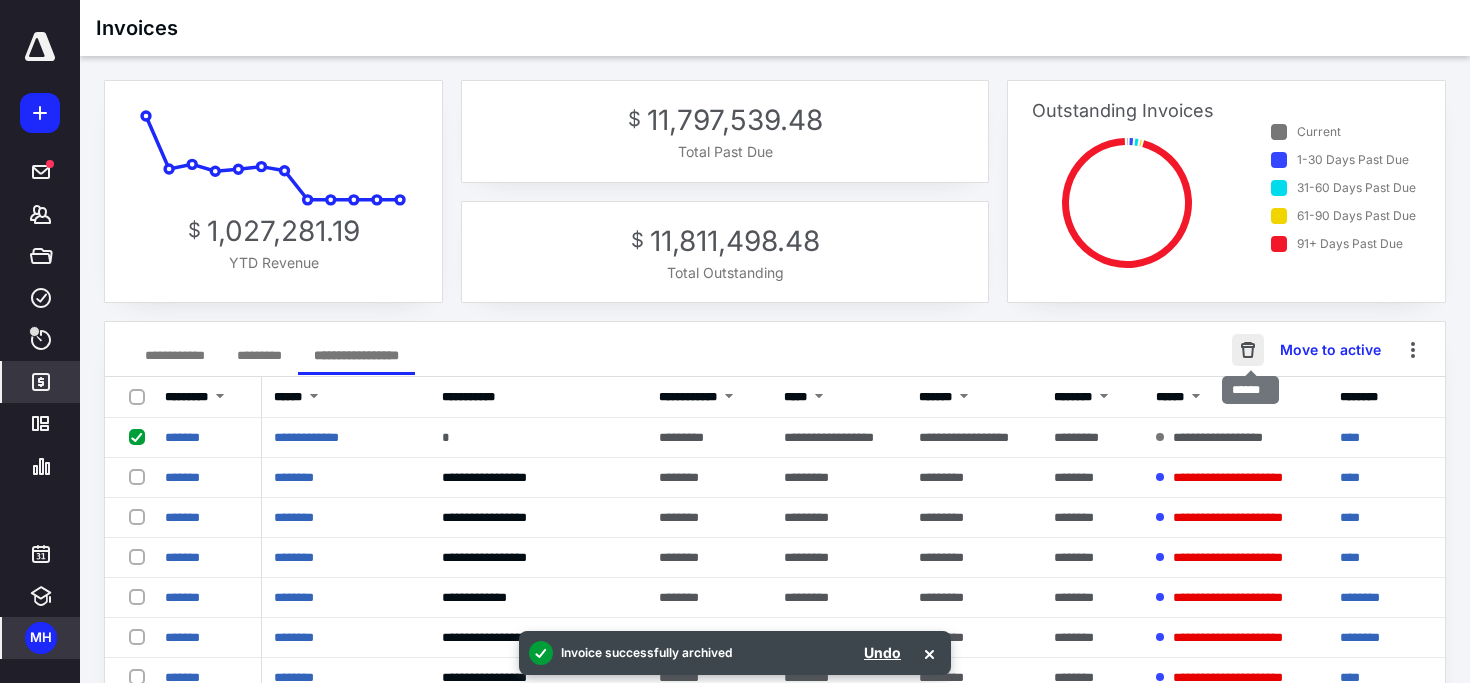 click at bounding box center [1248, 350] 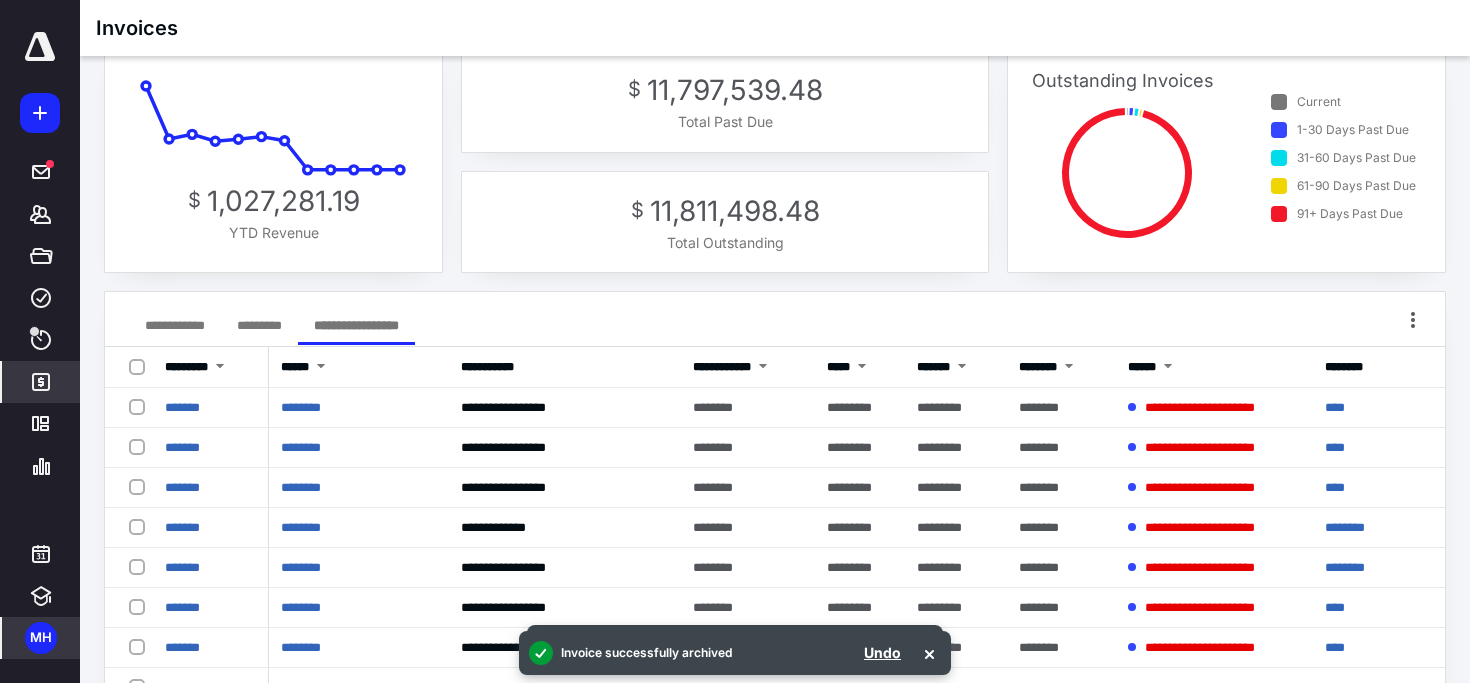 scroll, scrollTop: 0, scrollLeft: 0, axis: both 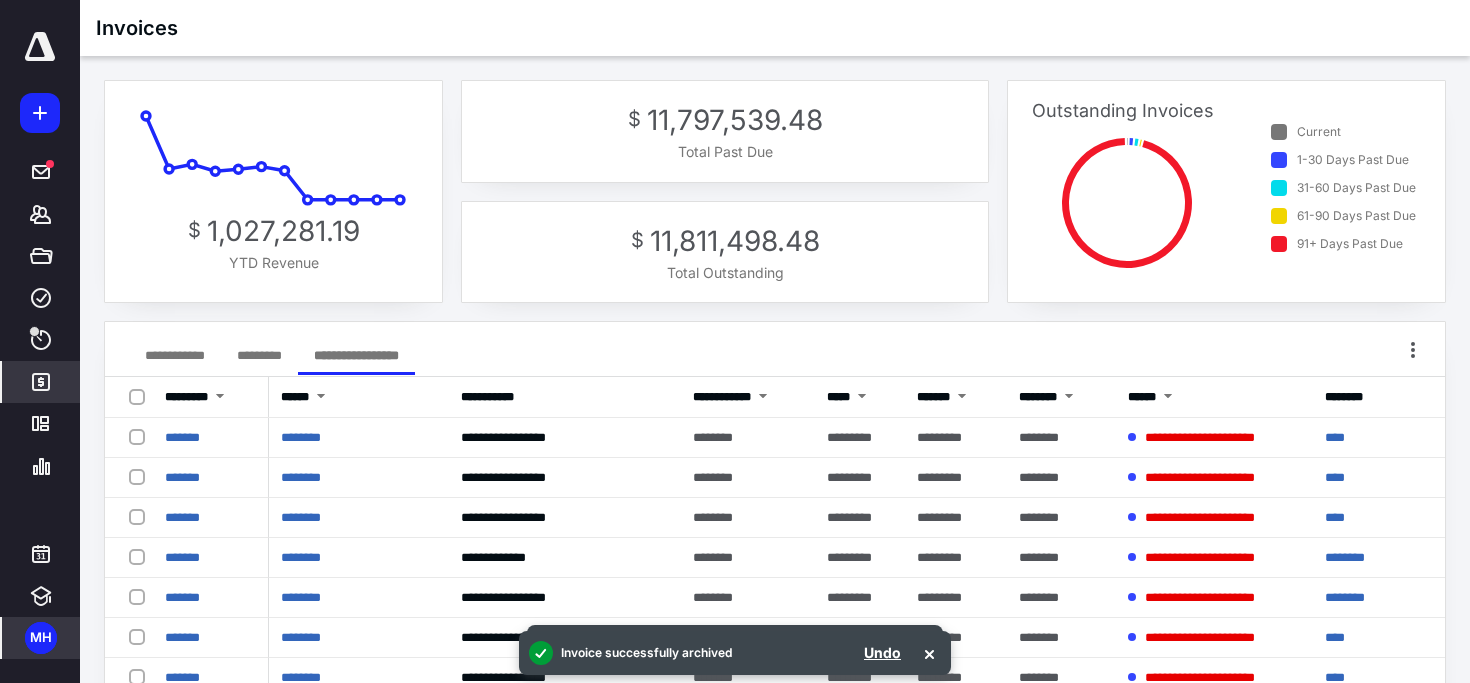 click on "**********" at bounding box center (175, 355) 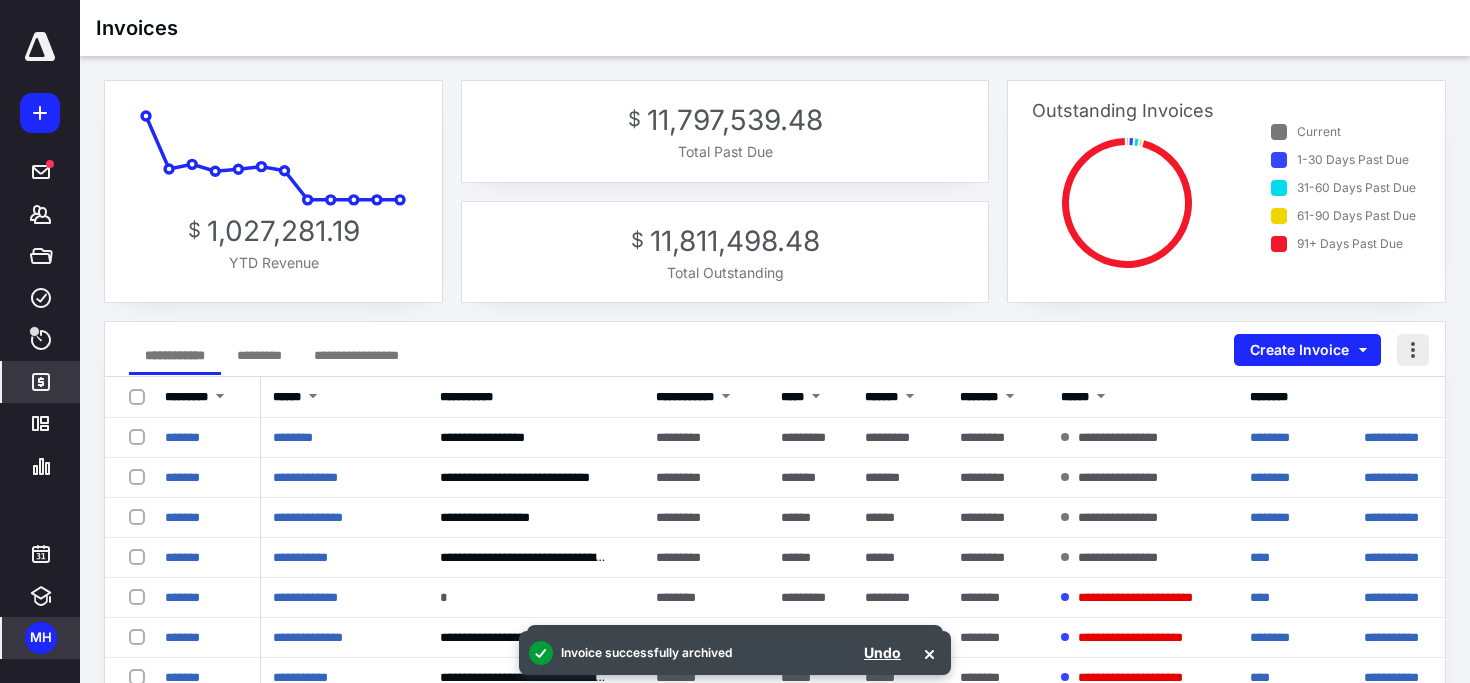 click at bounding box center (1413, 350) 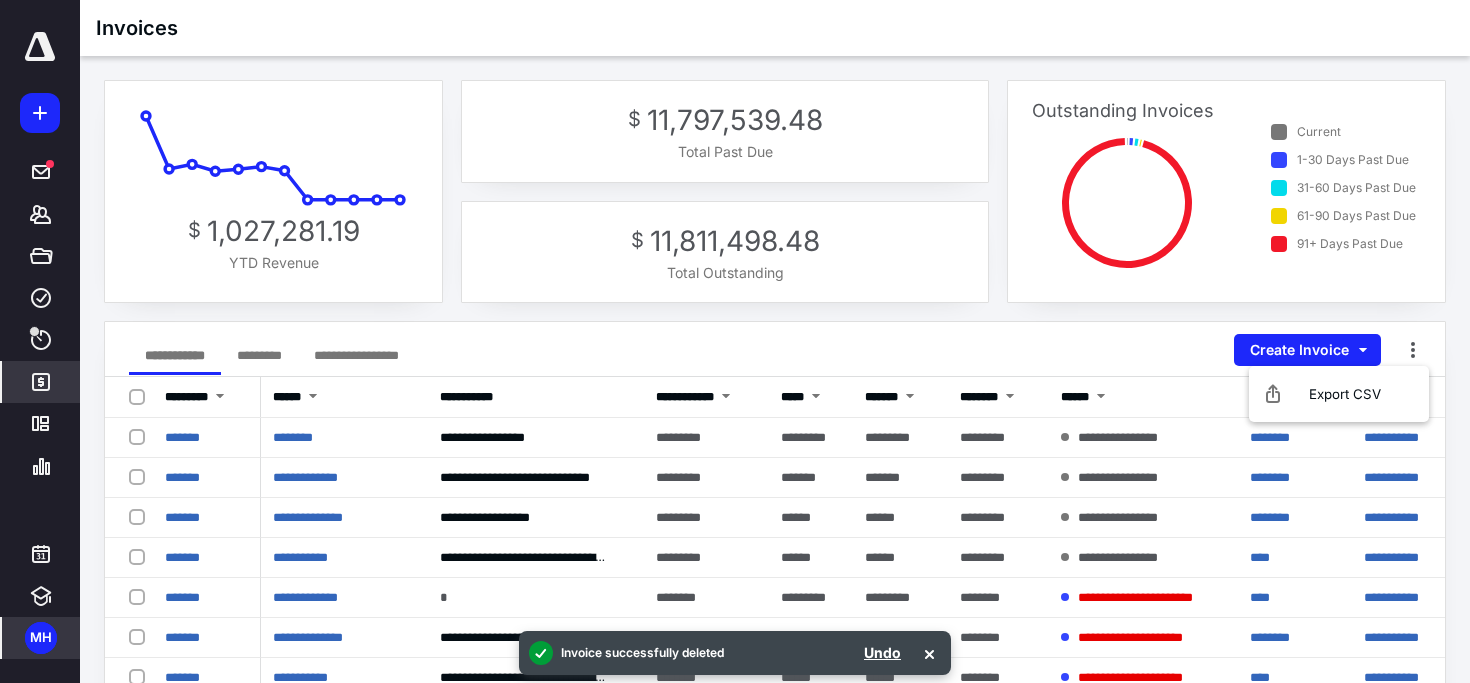 click on "**********" at bounding box center [775, 349] 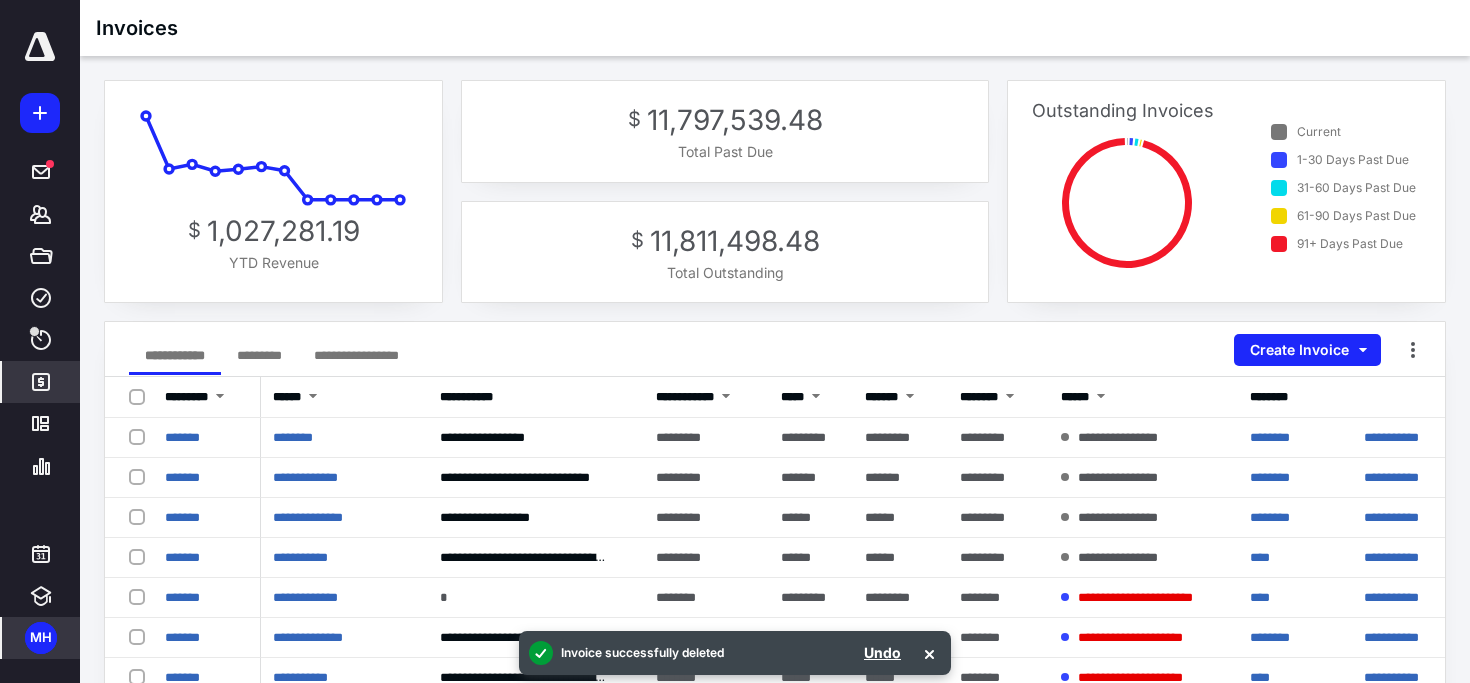 scroll, scrollTop: 60, scrollLeft: 0, axis: vertical 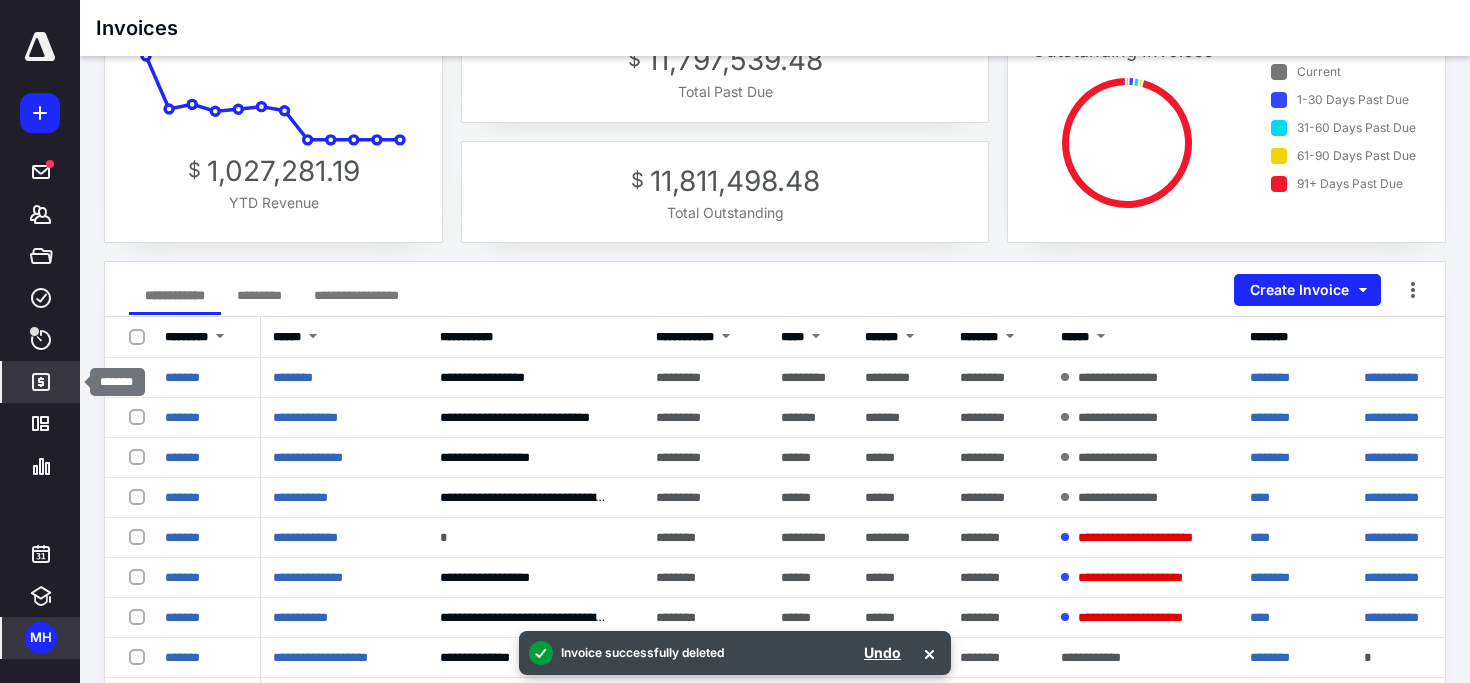 click 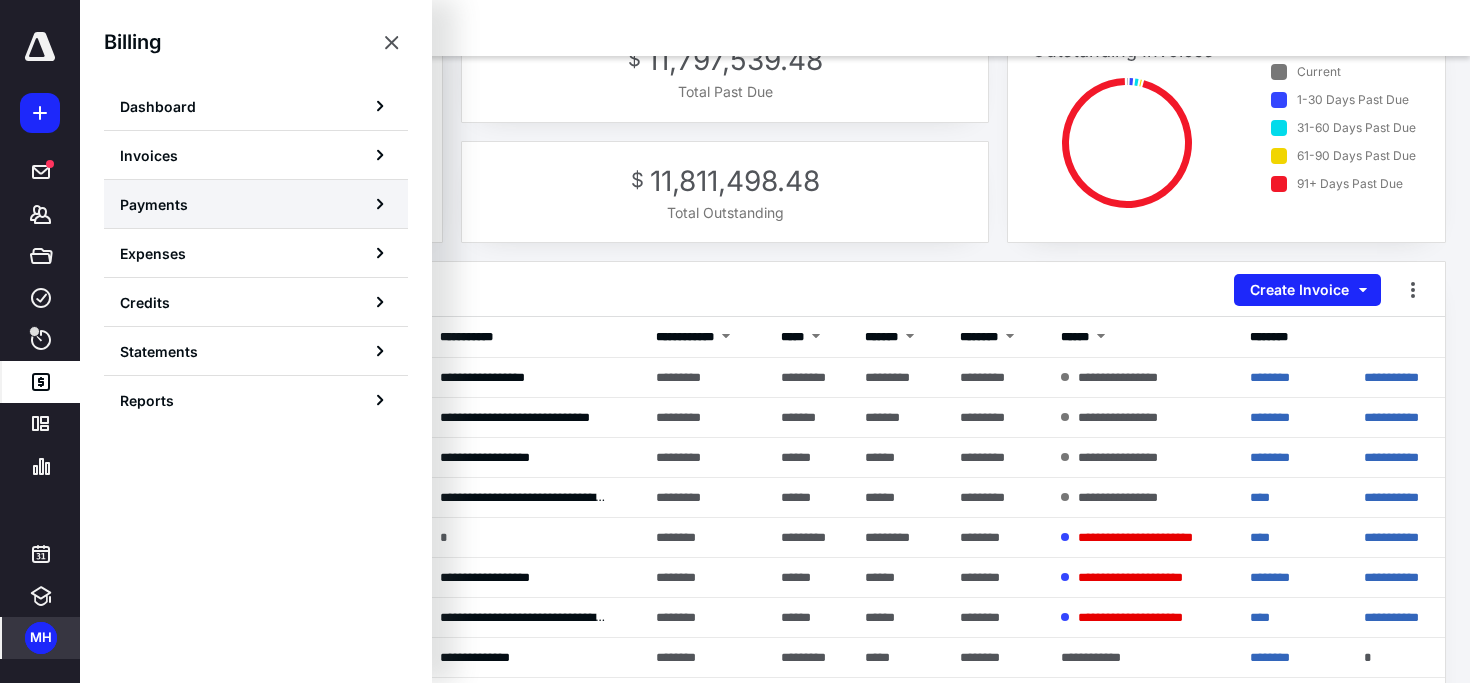 click on "Payments" at bounding box center [256, 204] 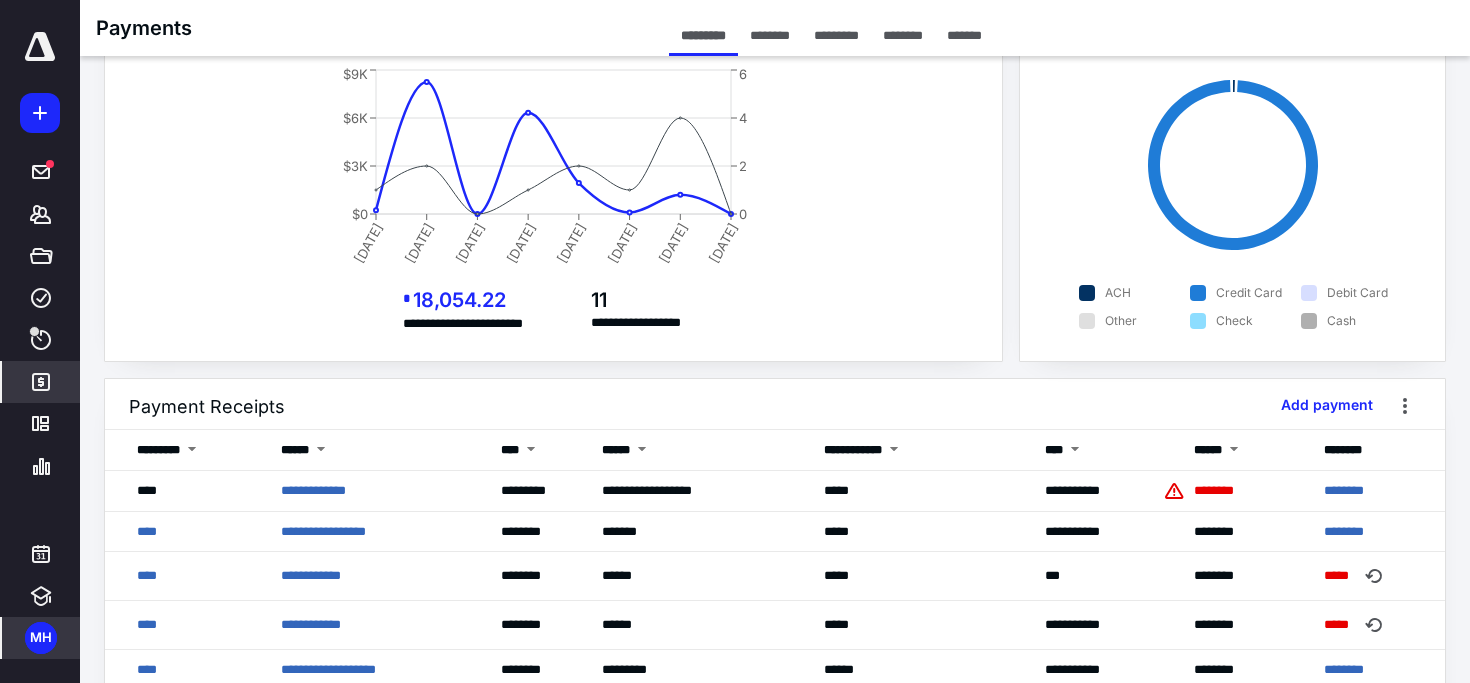 scroll, scrollTop: 89, scrollLeft: 0, axis: vertical 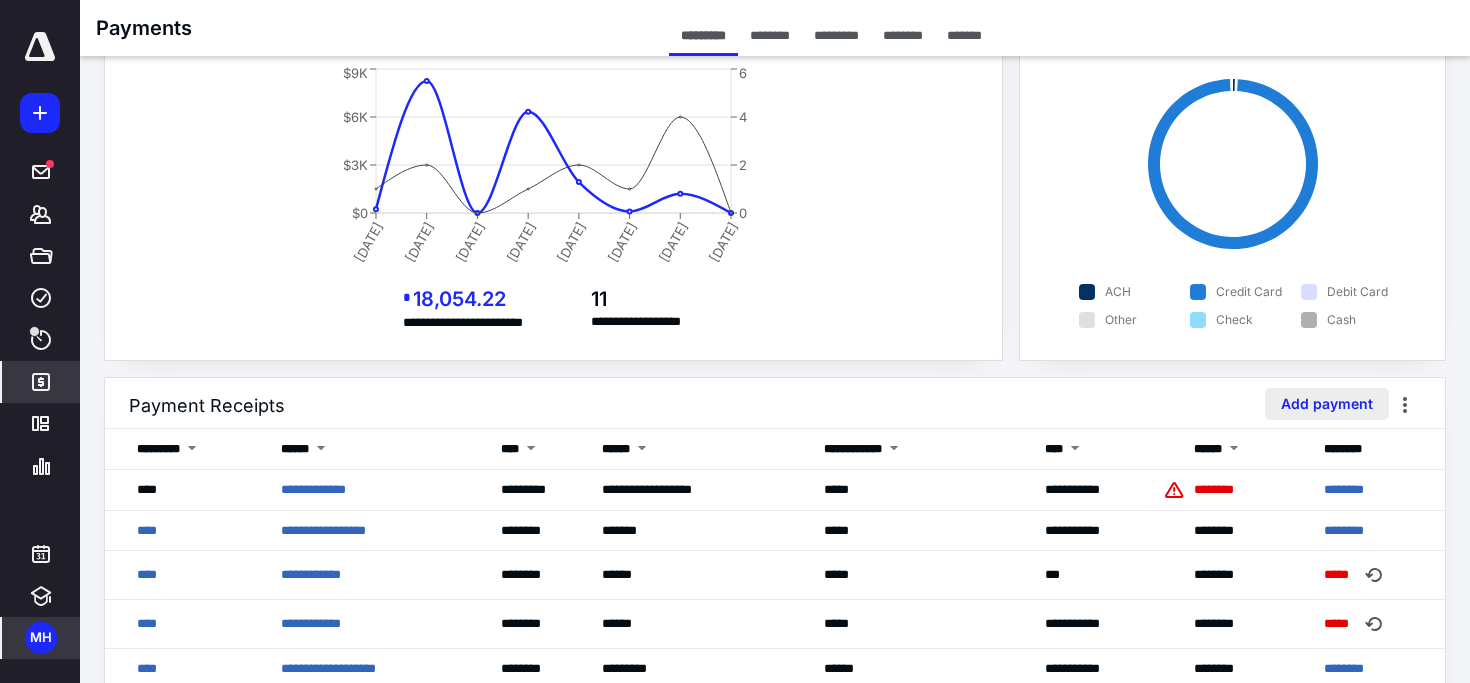click on "Add payment" at bounding box center [1327, 404] 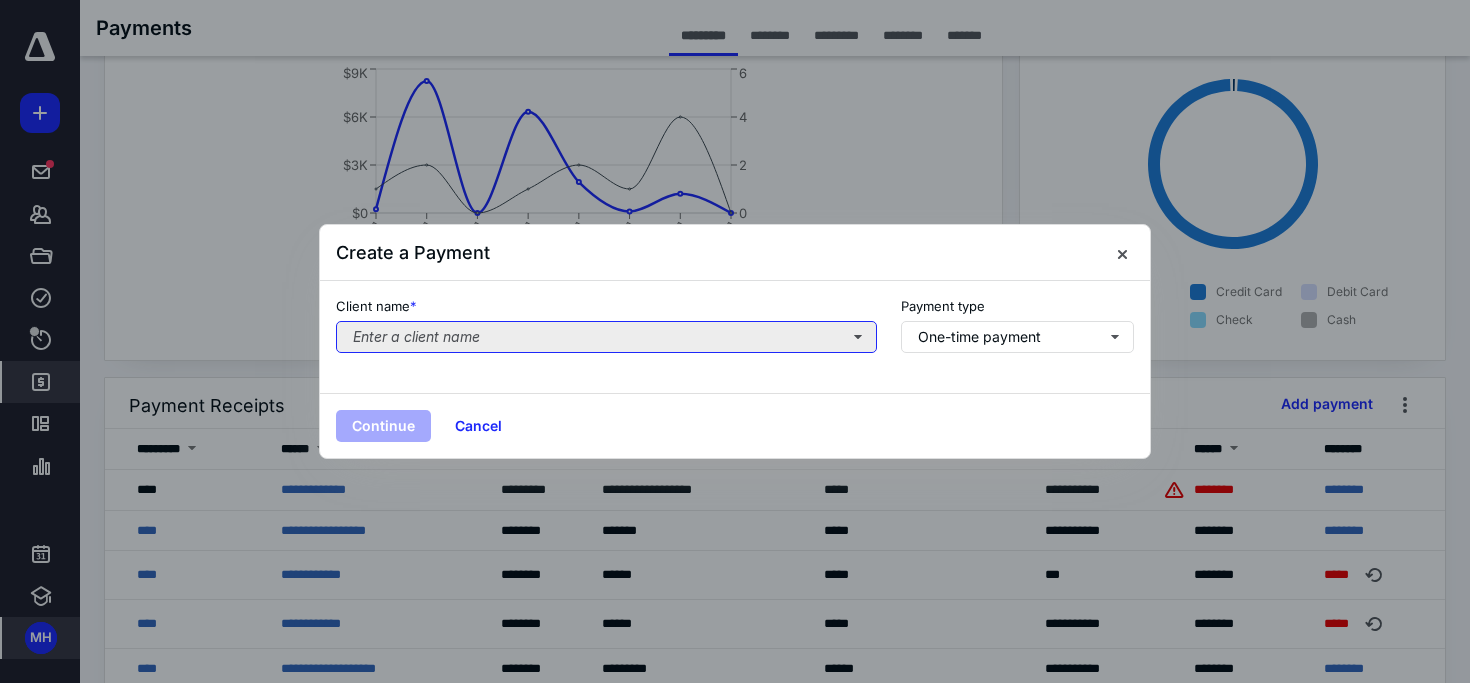 click on "Enter a client name" at bounding box center [606, 337] 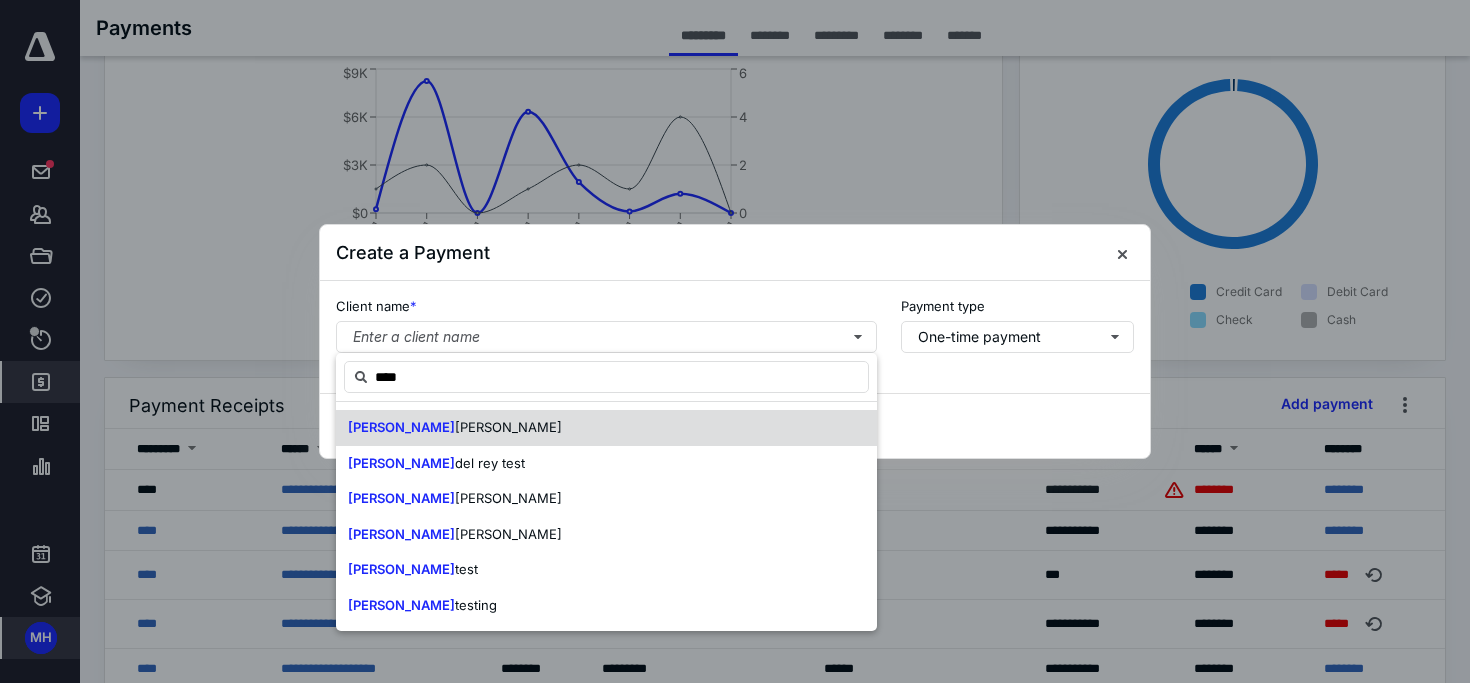 click on "[PERSON_NAME]" at bounding box center [606, 428] 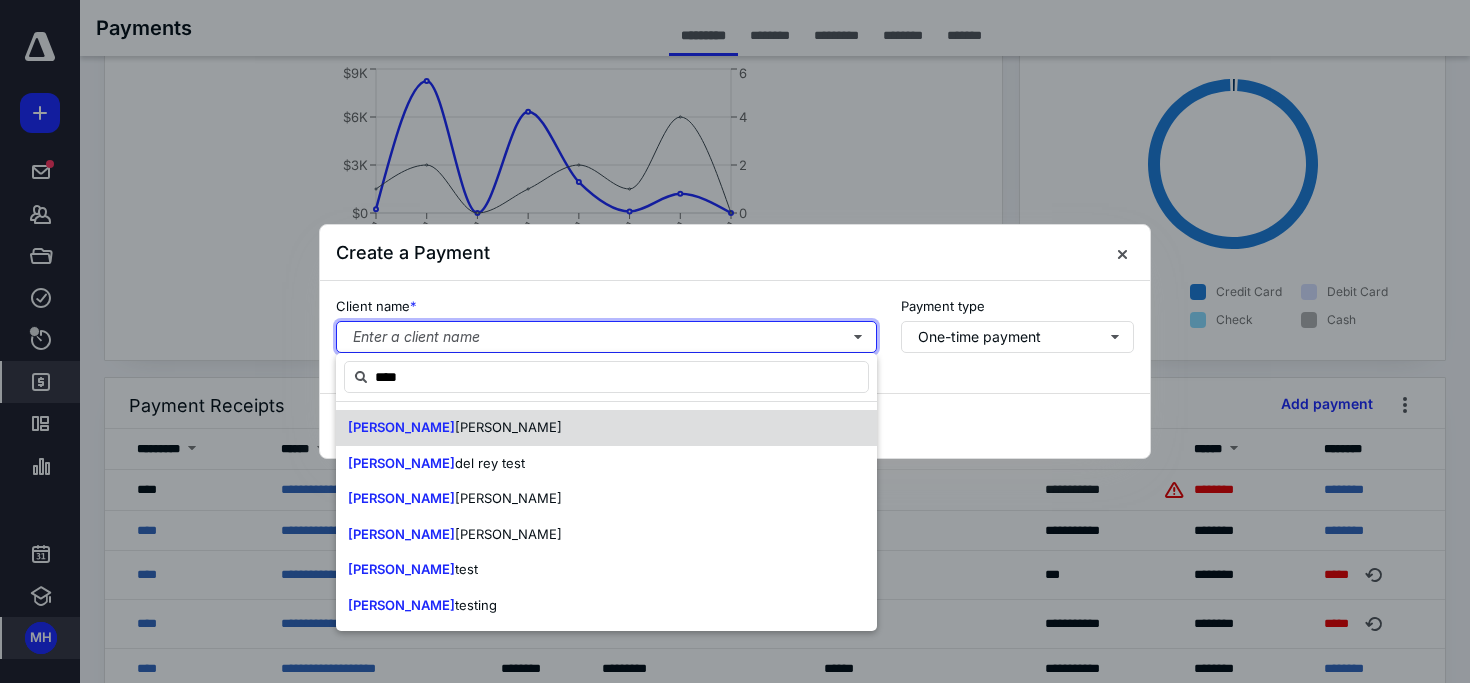 type 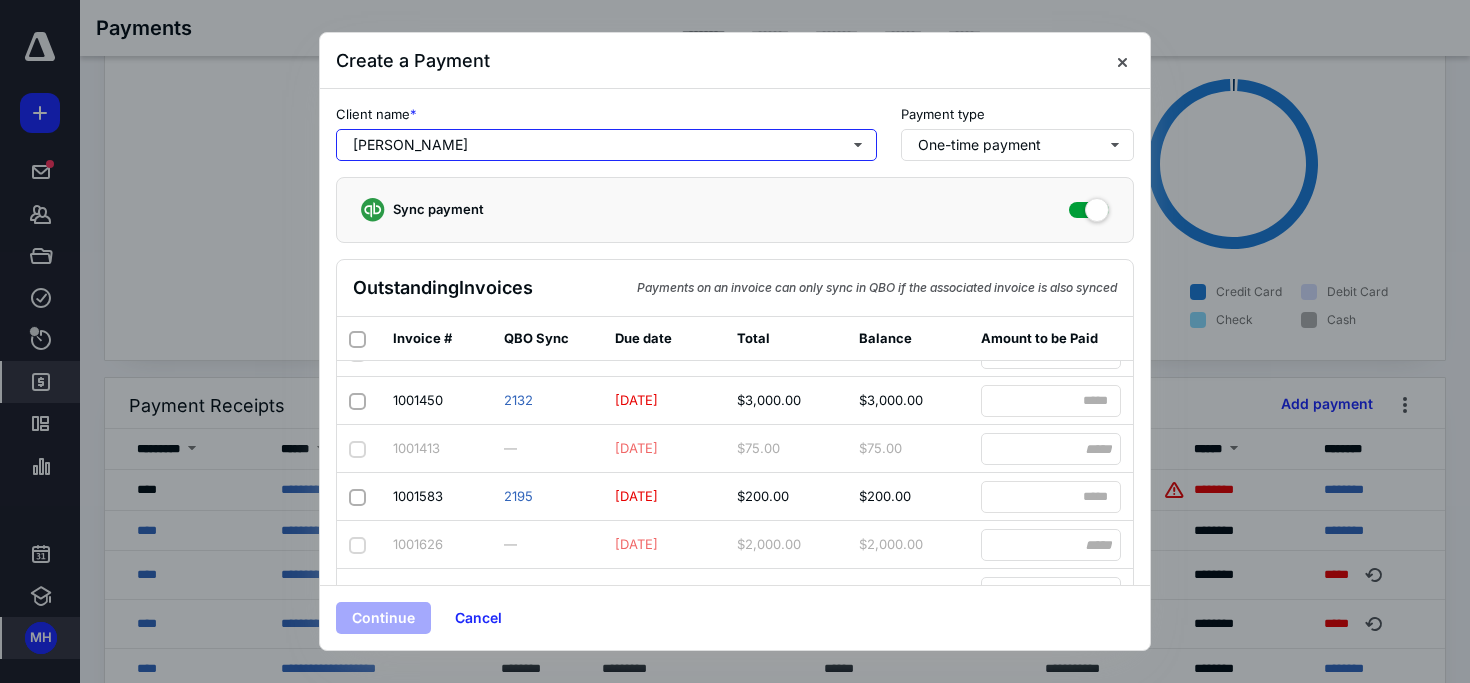 scroll, scrollTop: 92, scrollLeft: 0, axis: vertical 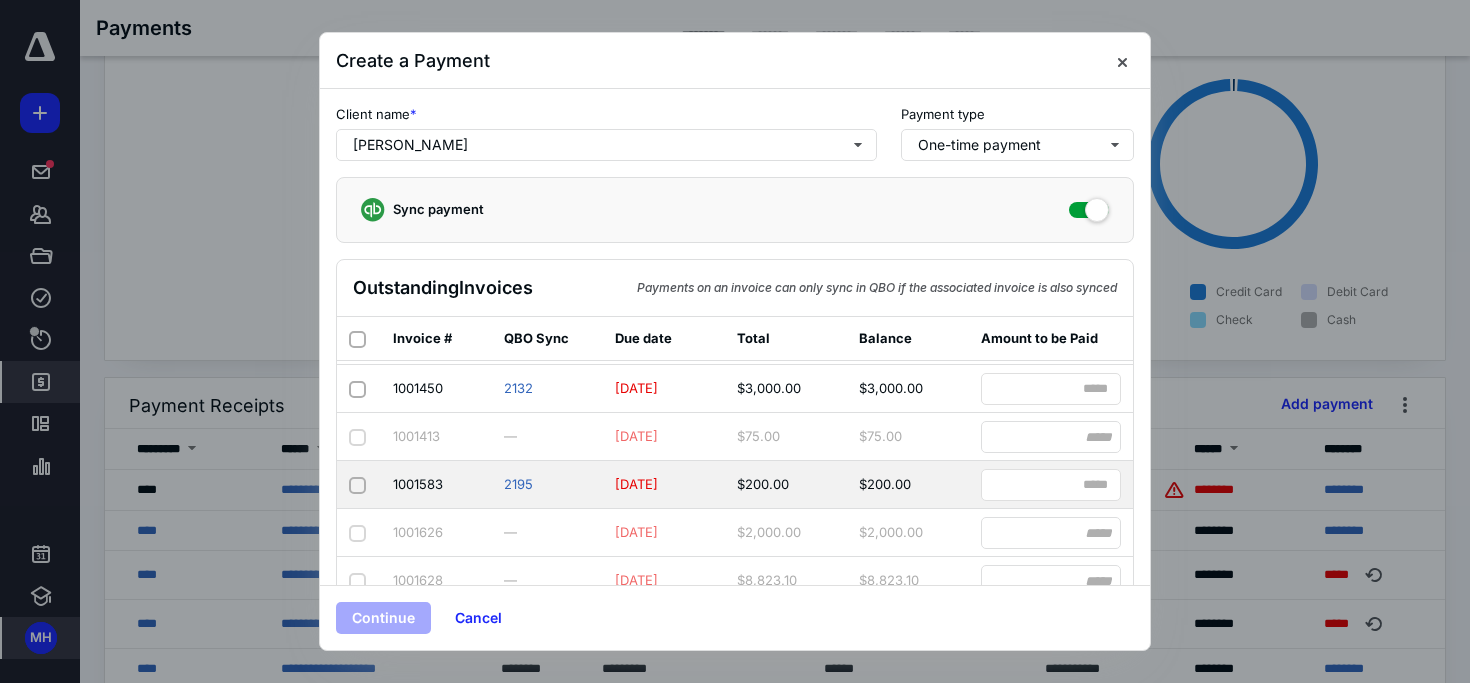 click 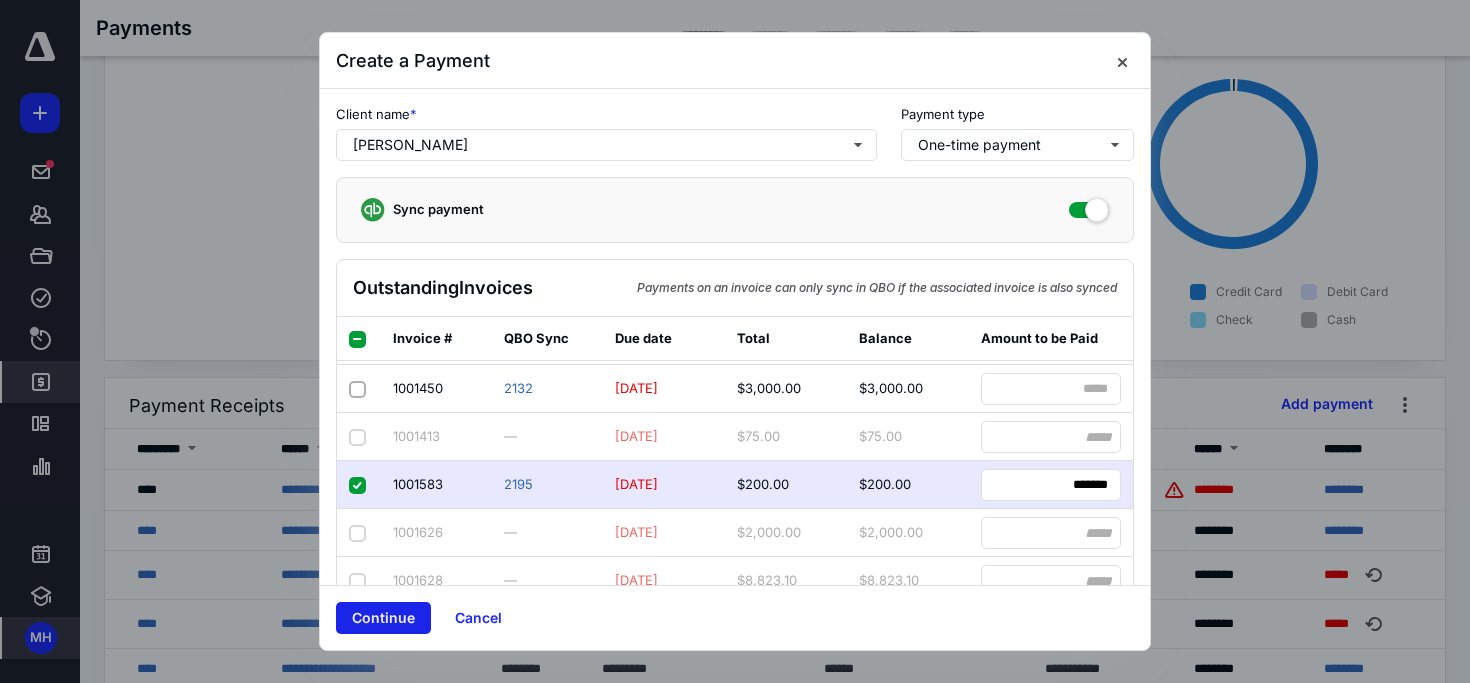 click on "Continue" at bounding box center [383, 618] 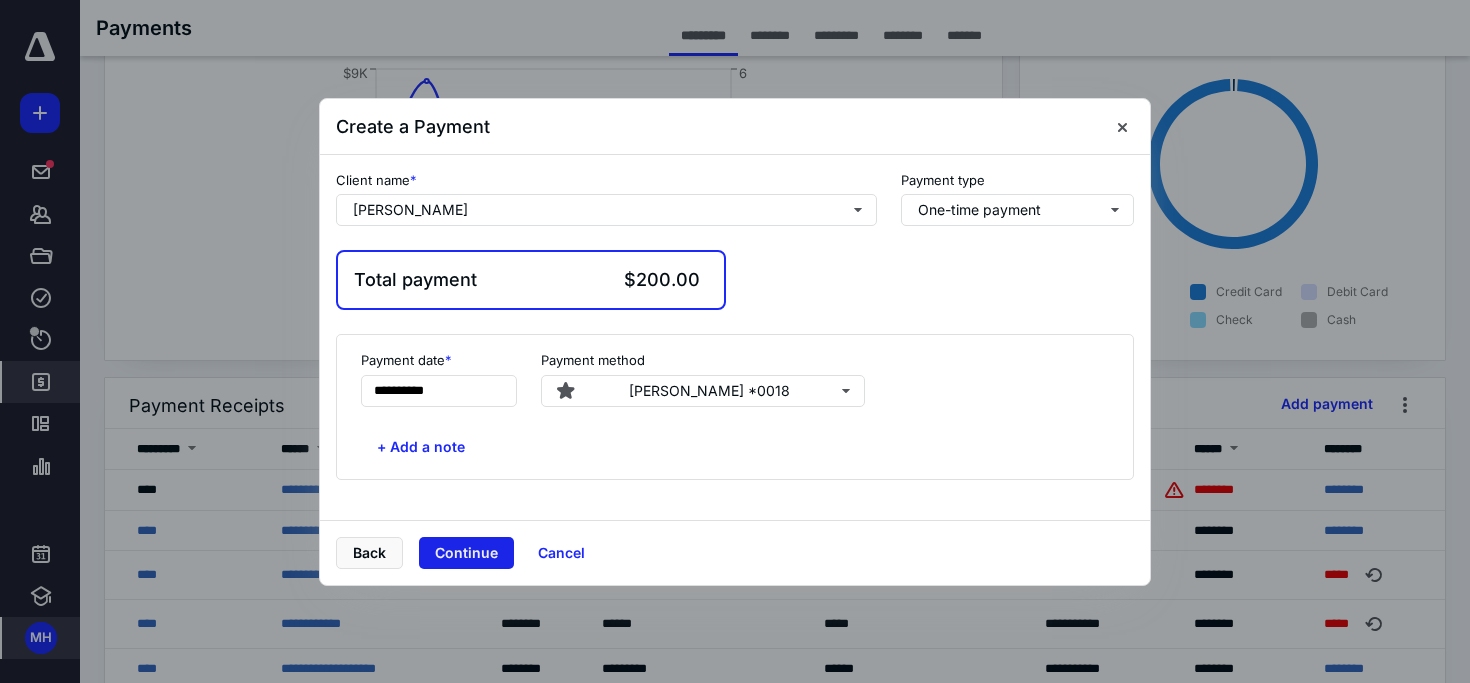 click on "Continue" at bounding box center [466, 553] 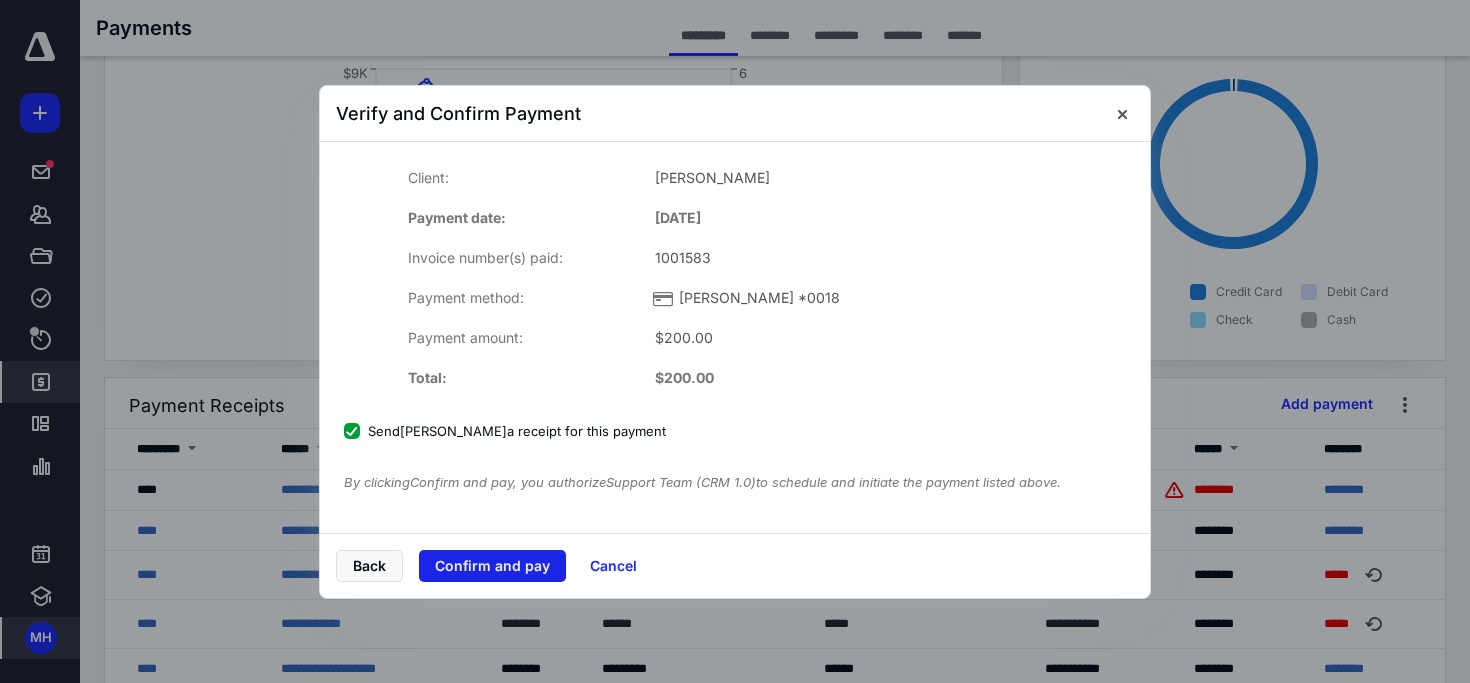 click on "Confirm and pay" at bounding box center (492, 566) 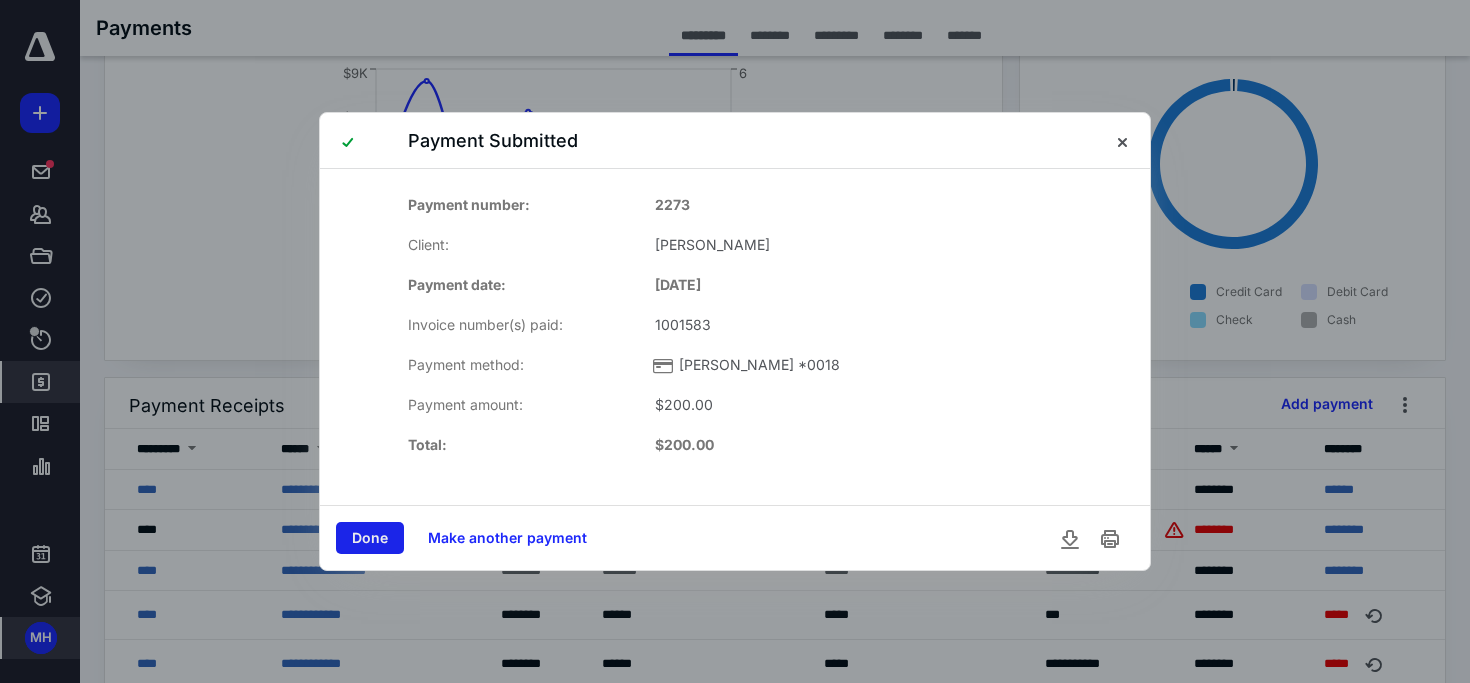 click on "Done" at bounding box center [370, 538] 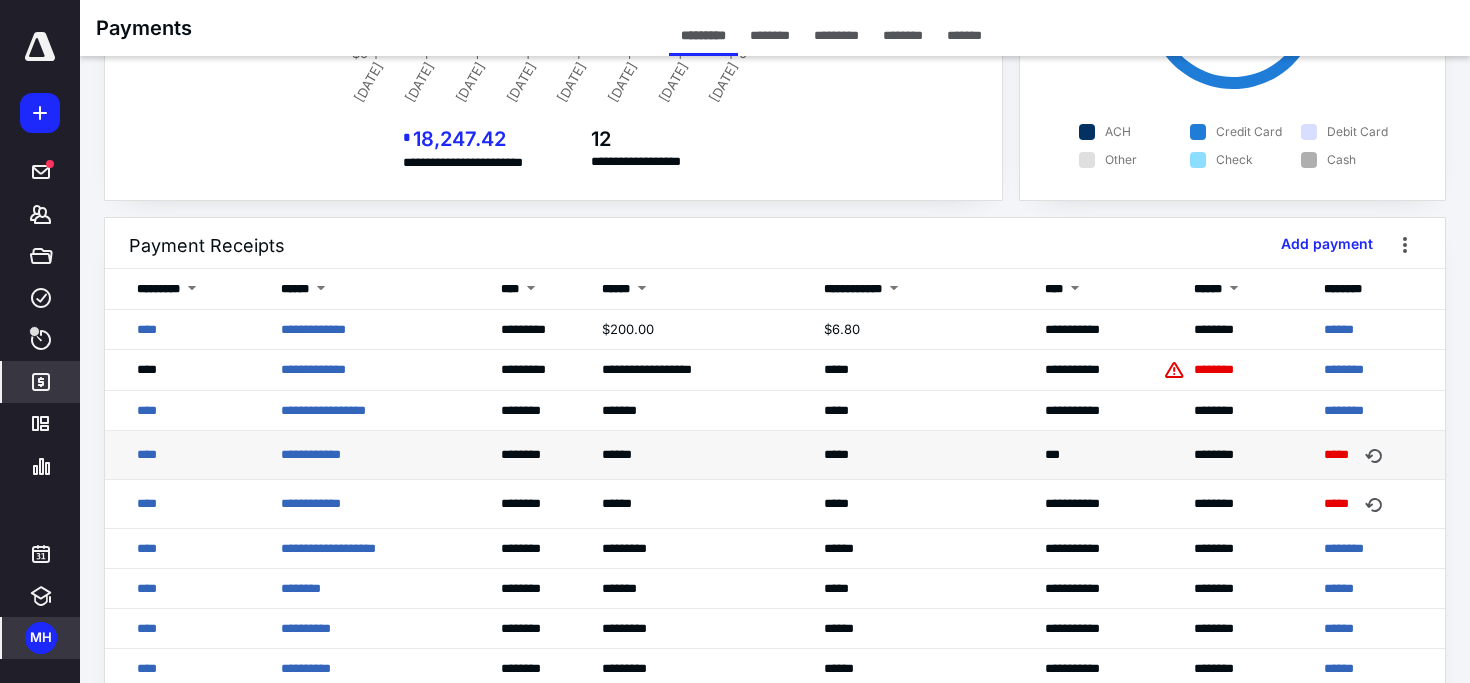 scroll, scrollTop: 0, scrollLeft: 0, axis: both 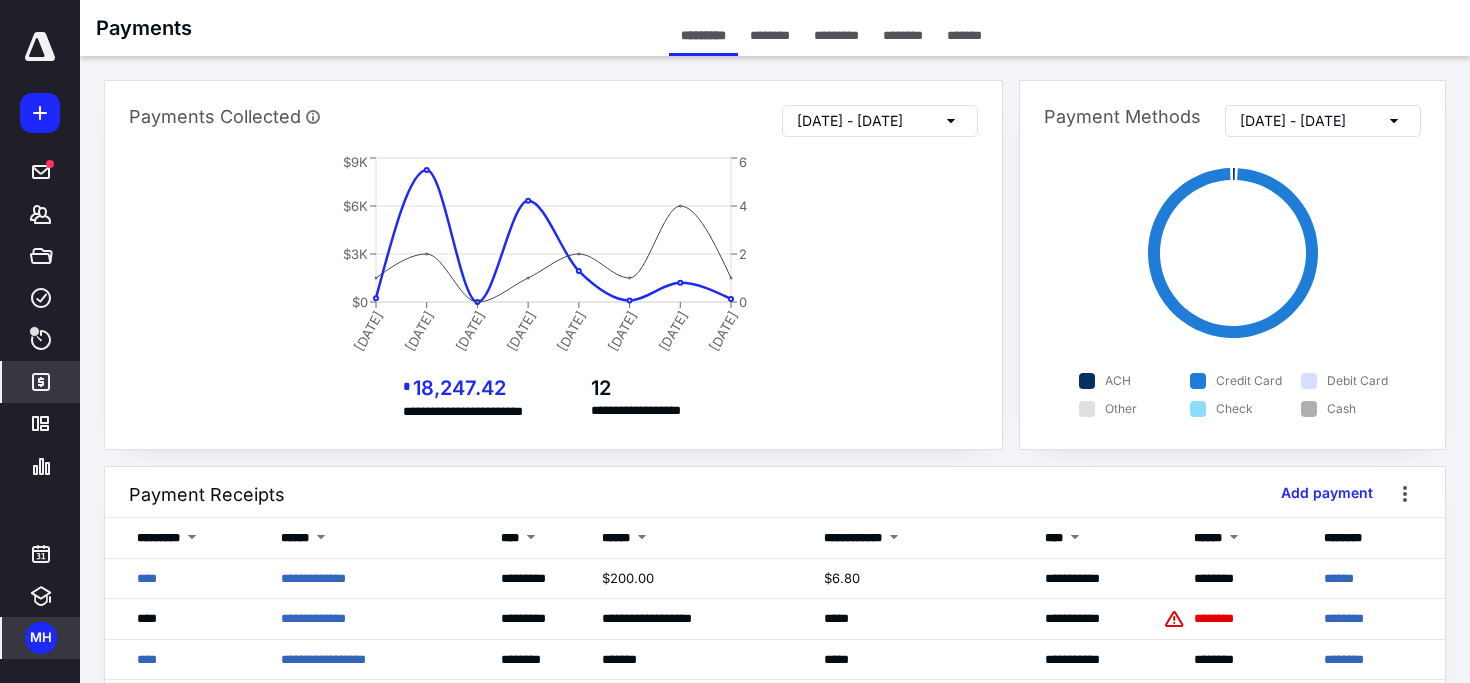 click on "********" at bounding box center [770, 35] 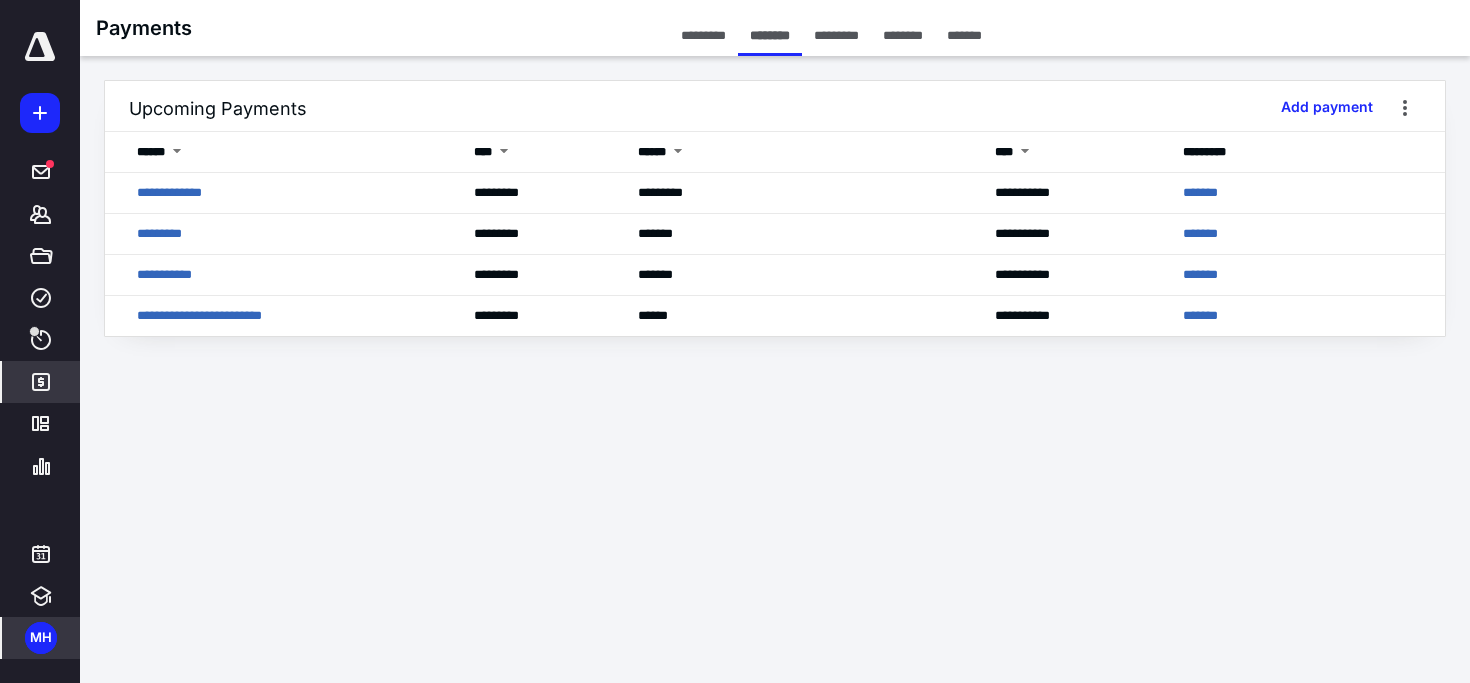 click on "********" at bounding box center (903, 35) 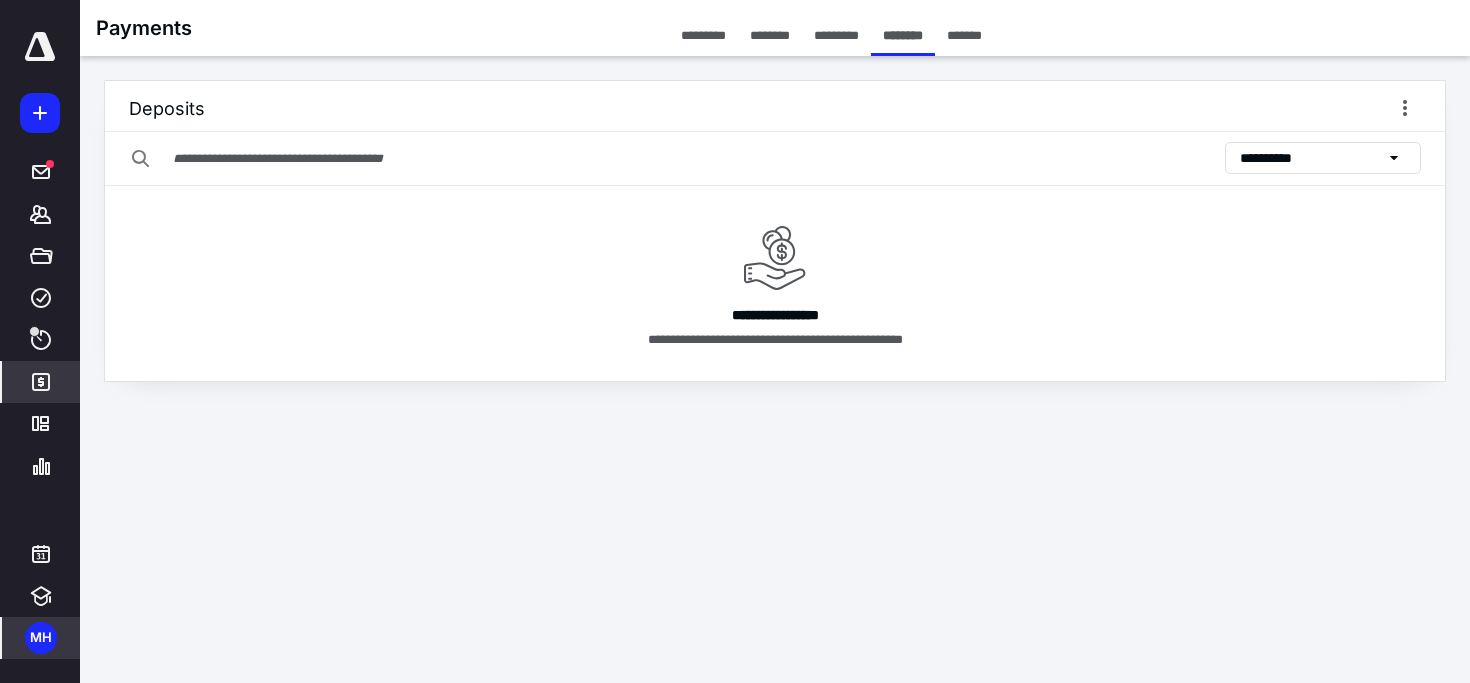 click on "**********" at bounding box center [1323, 158] 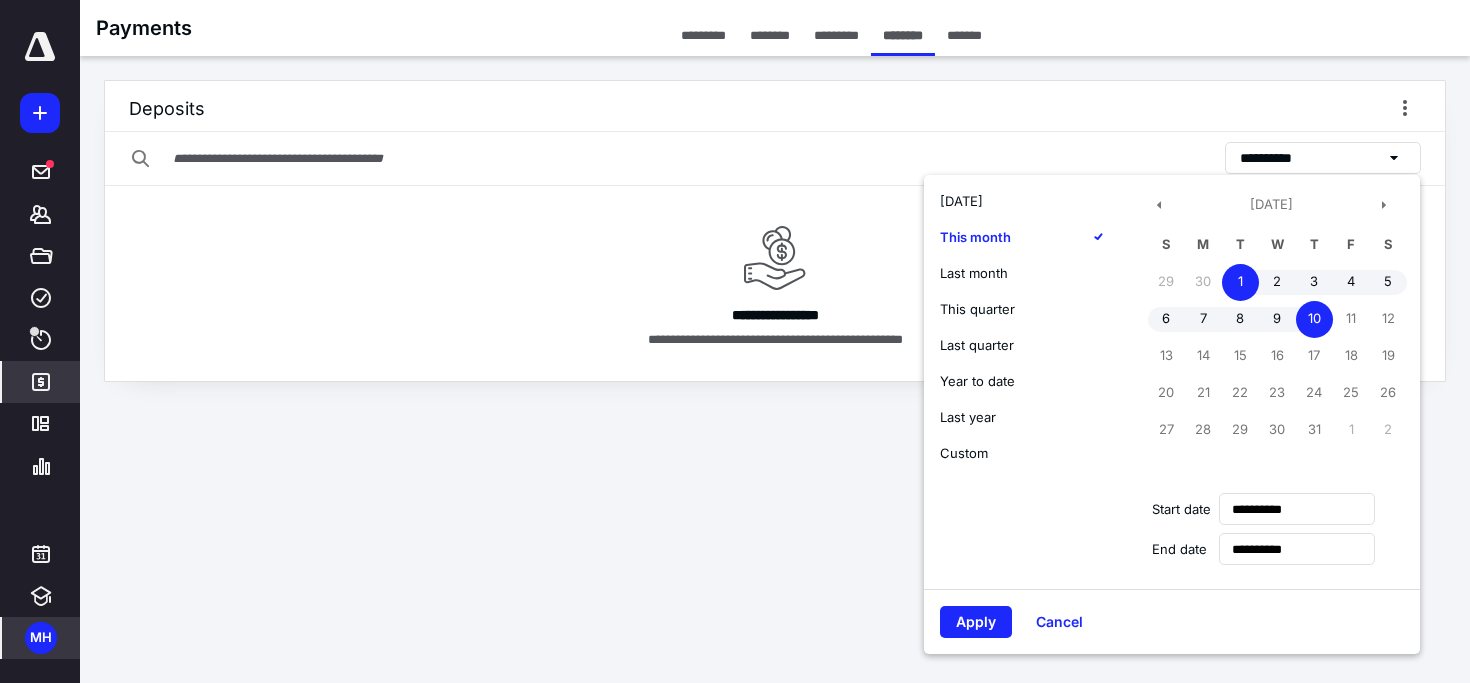 click on "Year to date" at bounding box center (977, 381) 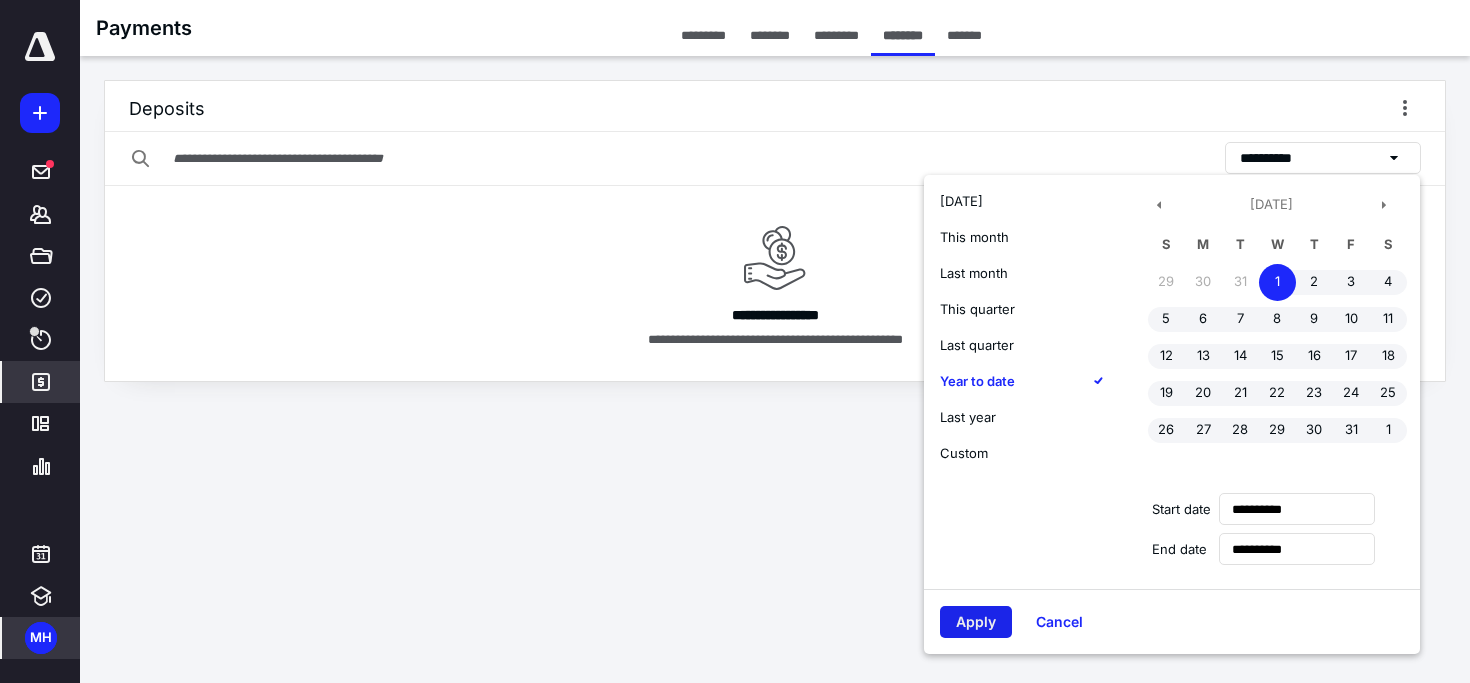 click on "Apply" at bounding box center (976, 622) 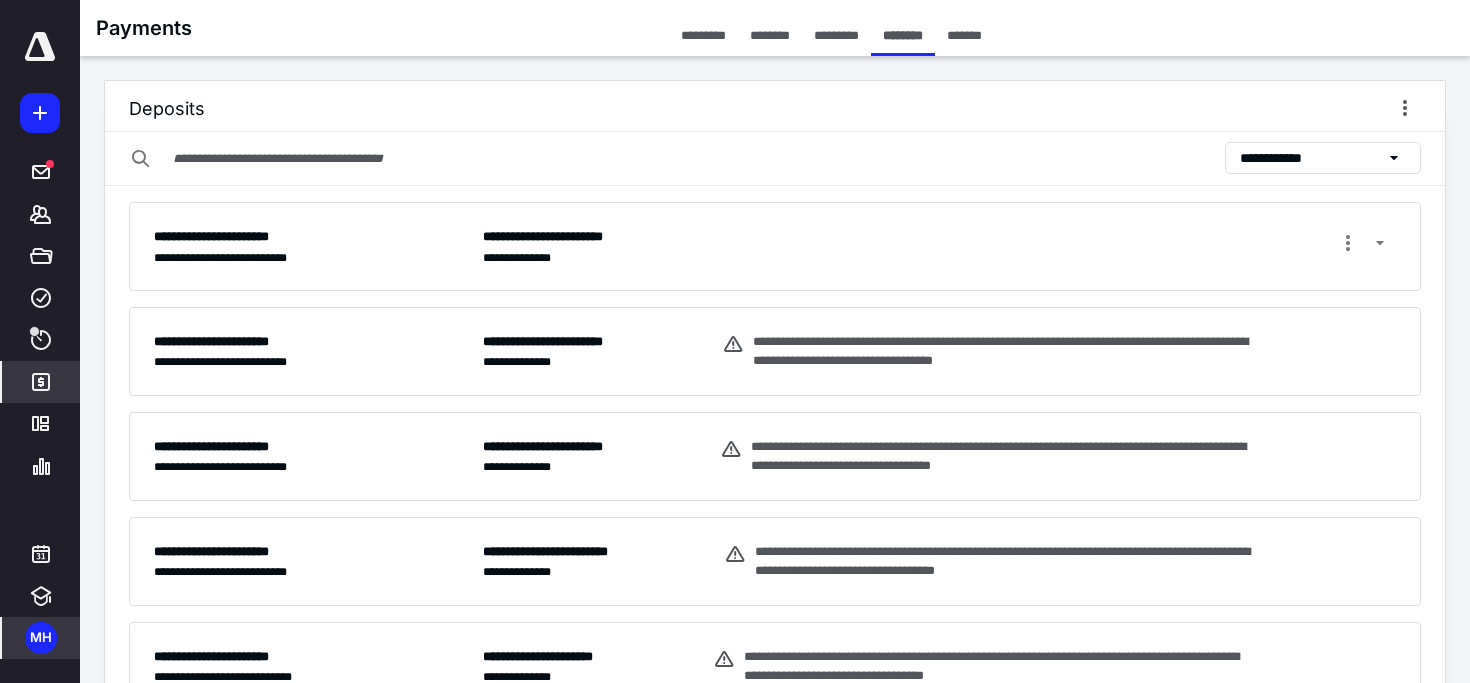 click on "**********" at bounding box center (306, 362) 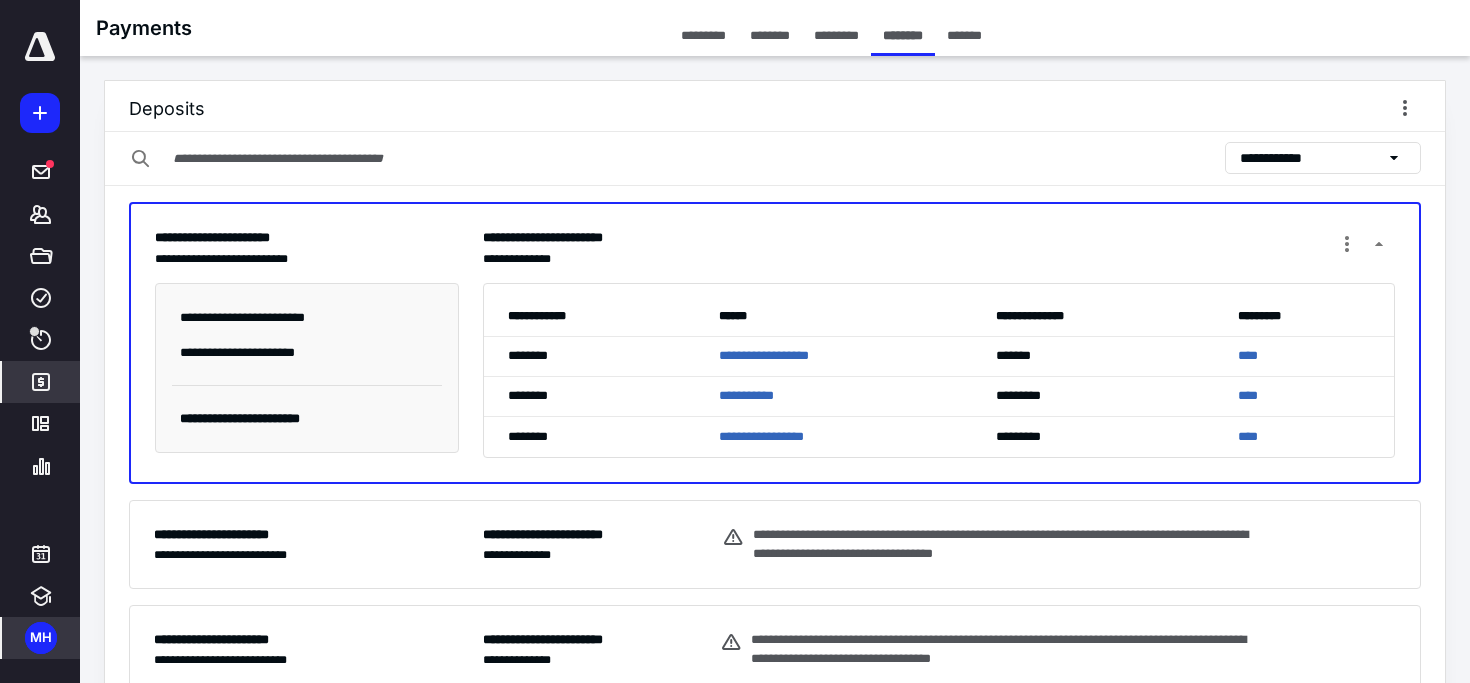 click on "**********" at bounding box center (939, 247) 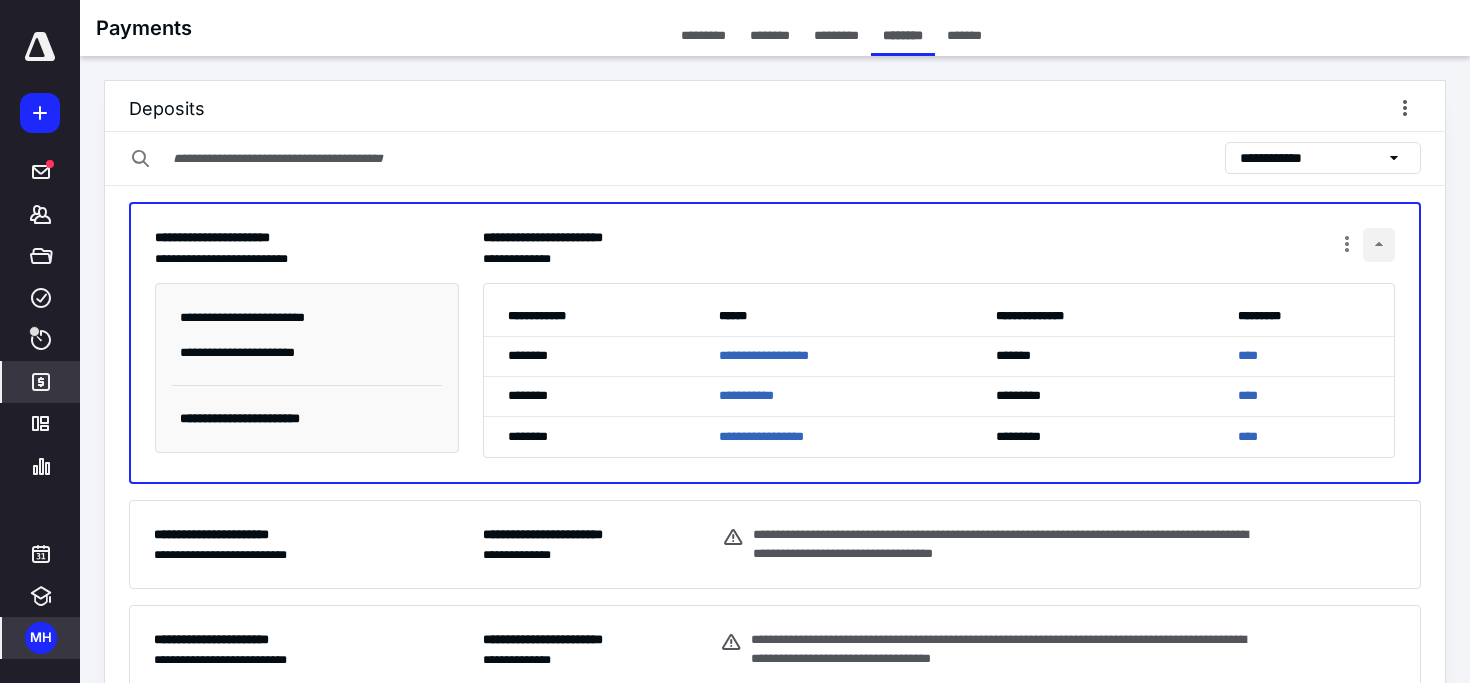 click at bounding box center (1379, 245) 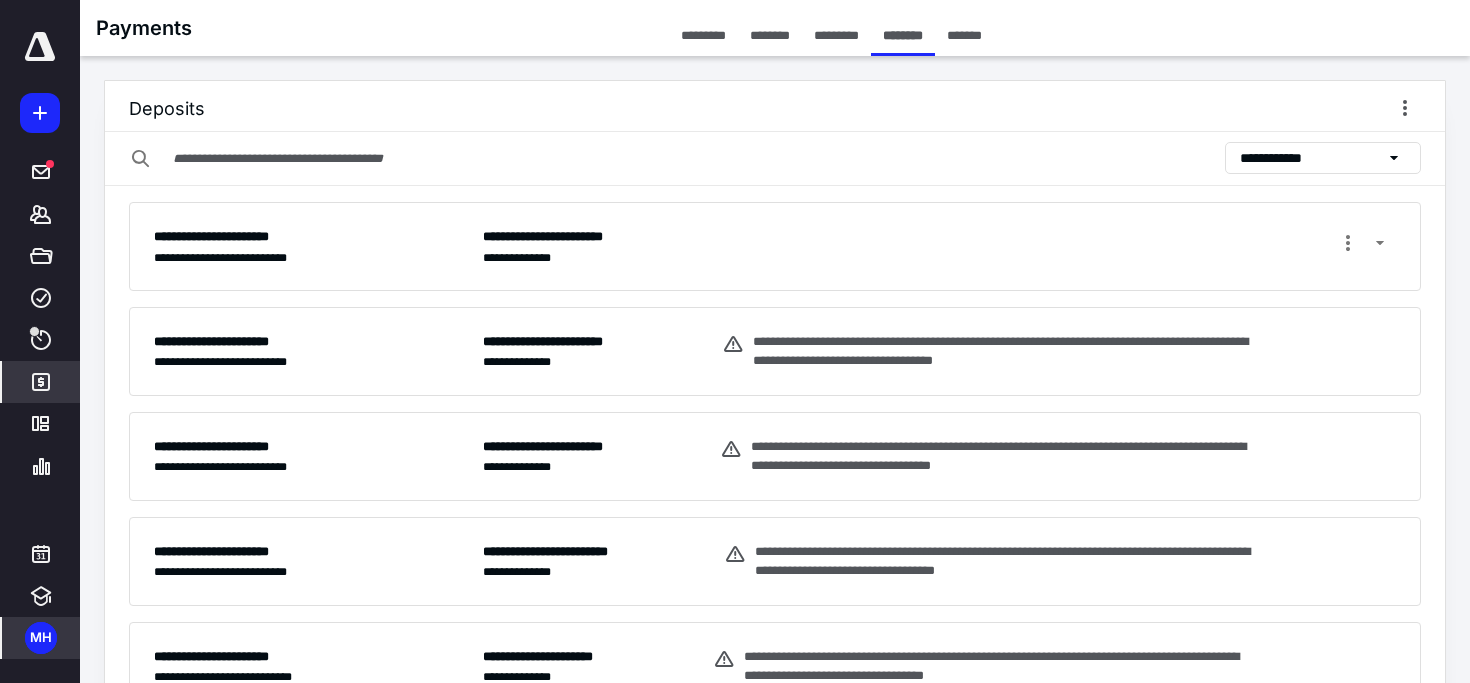 click on "**********" at bounding box center [775, 246] 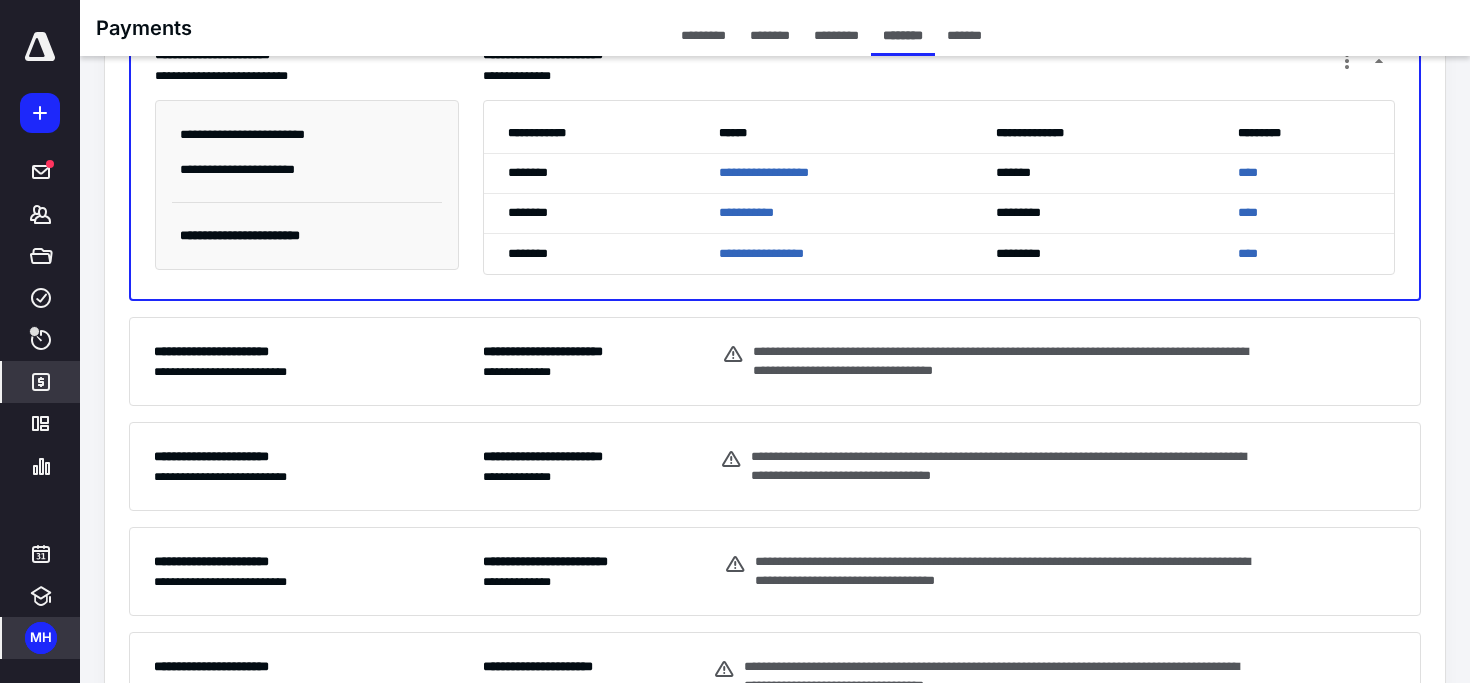 scroll, scrollTop: 0, scrollLeft: 0, axis: both 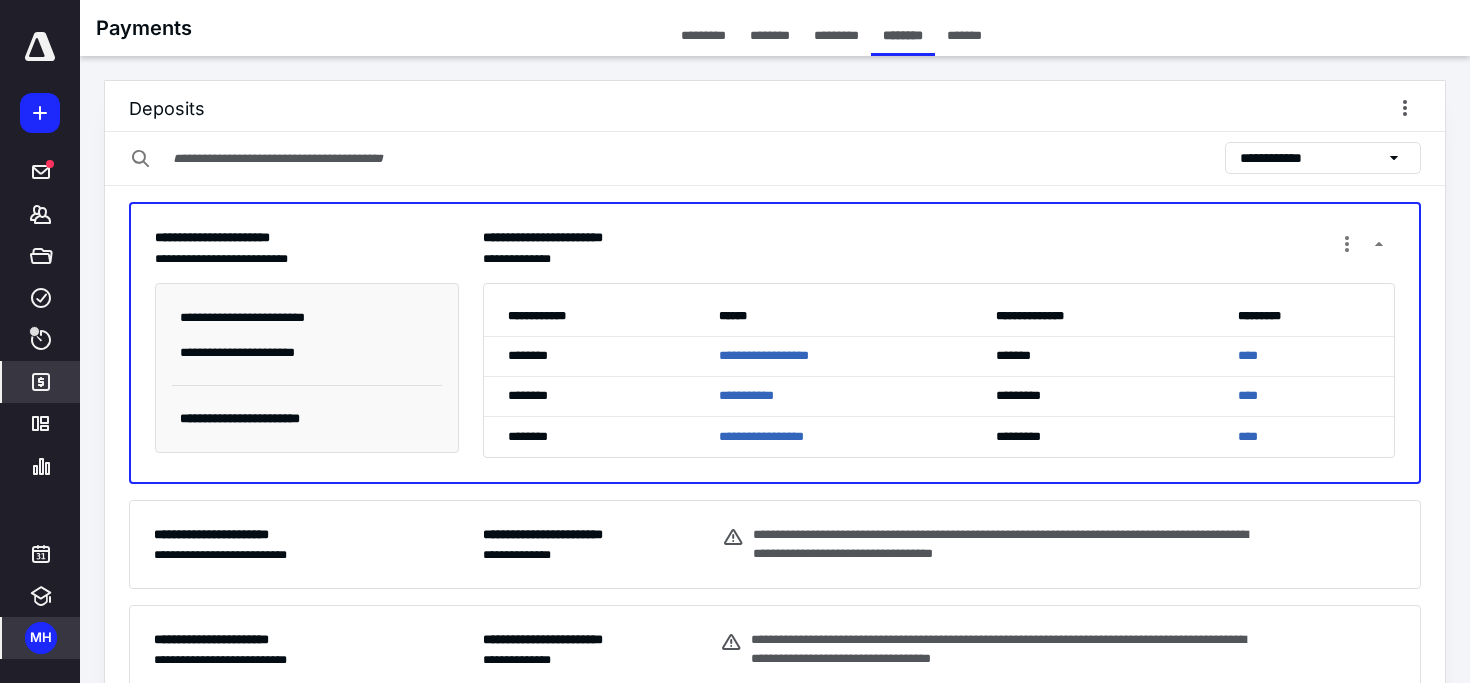 click on "********" at bounding box center (770, 35) 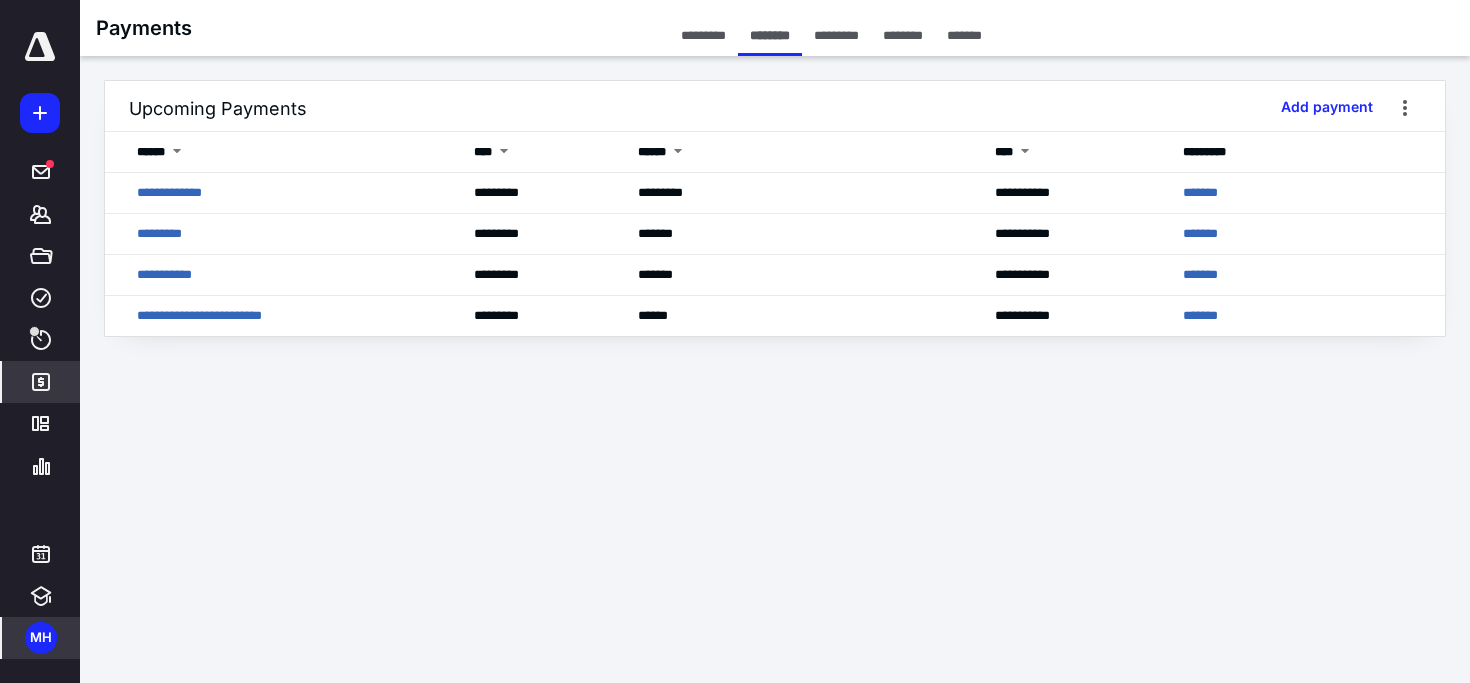 click on "*********" at bounding box center [836, 35] 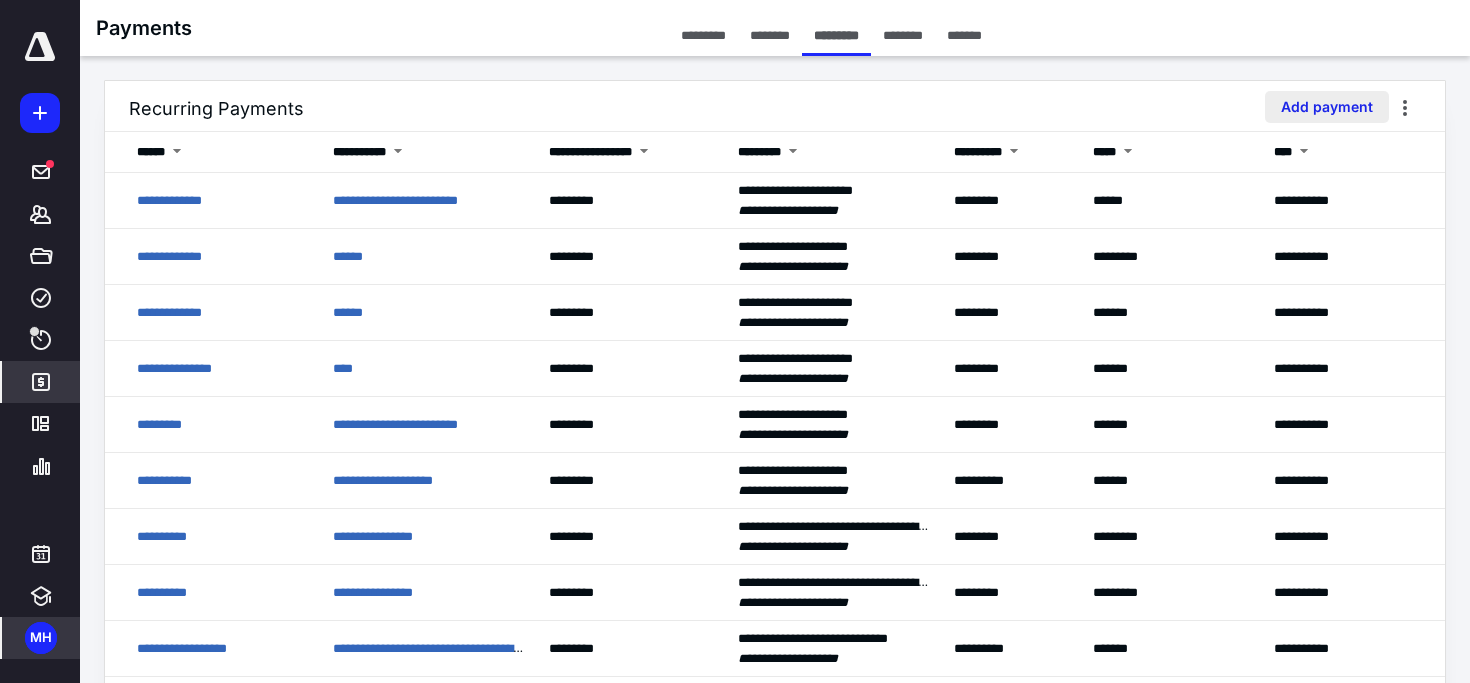click on "Add payment" at bounding box center [1327, 107] 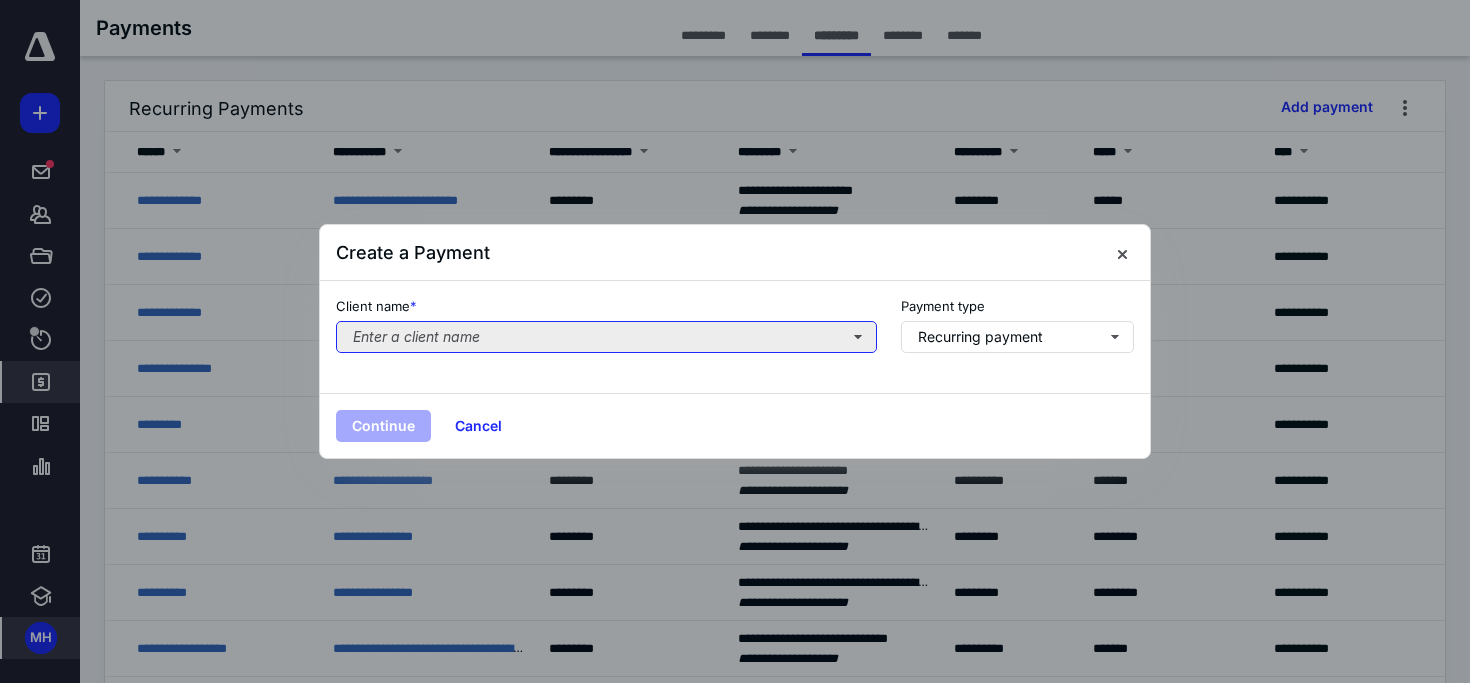 click on "Enter a client name" at bounding box center [606, 337] 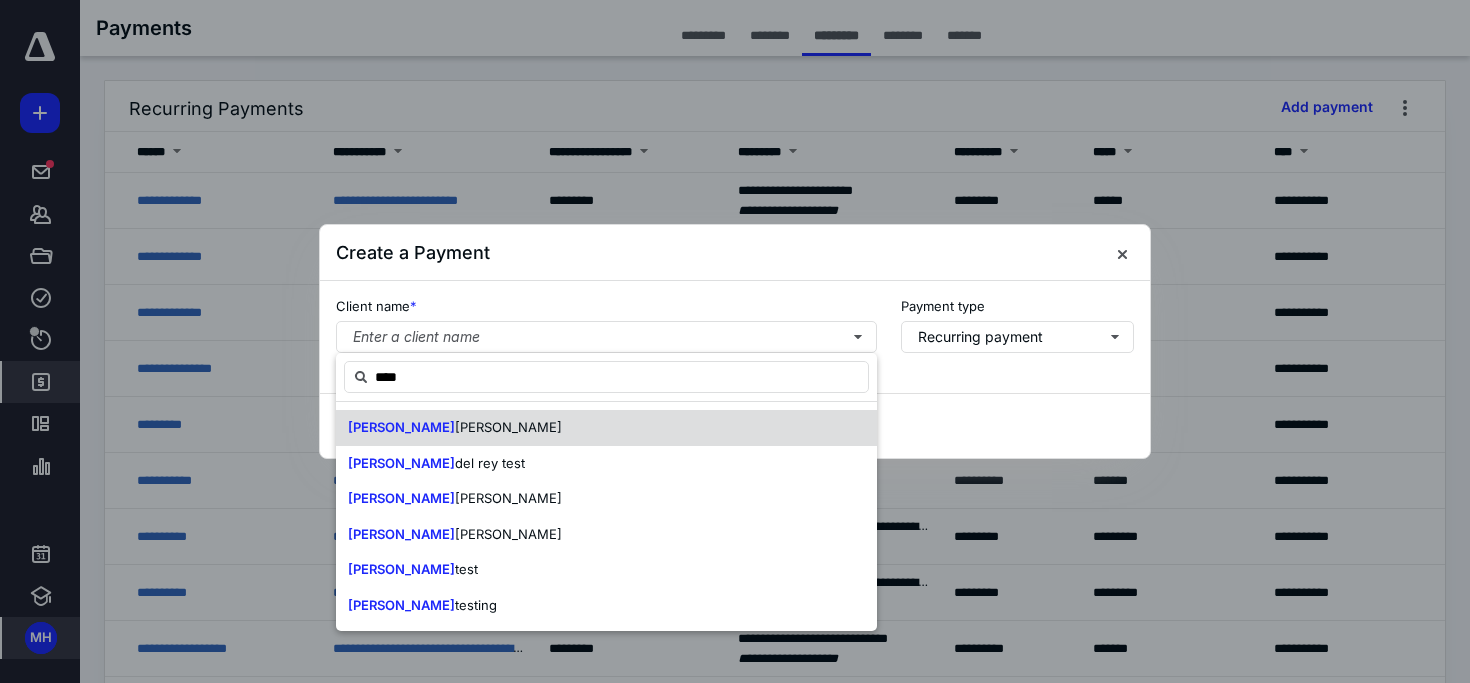 click on "[PERSON_NAME]" at bounding box center (606, 428) 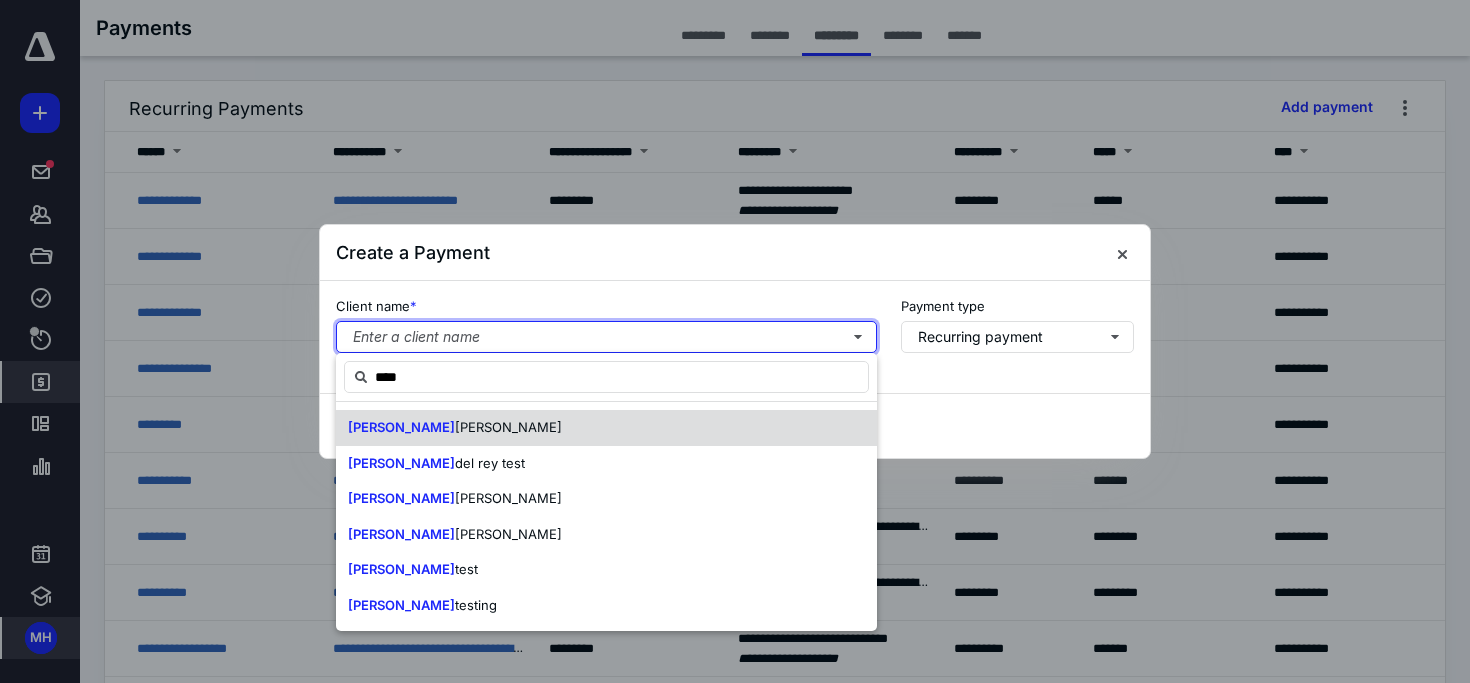 type 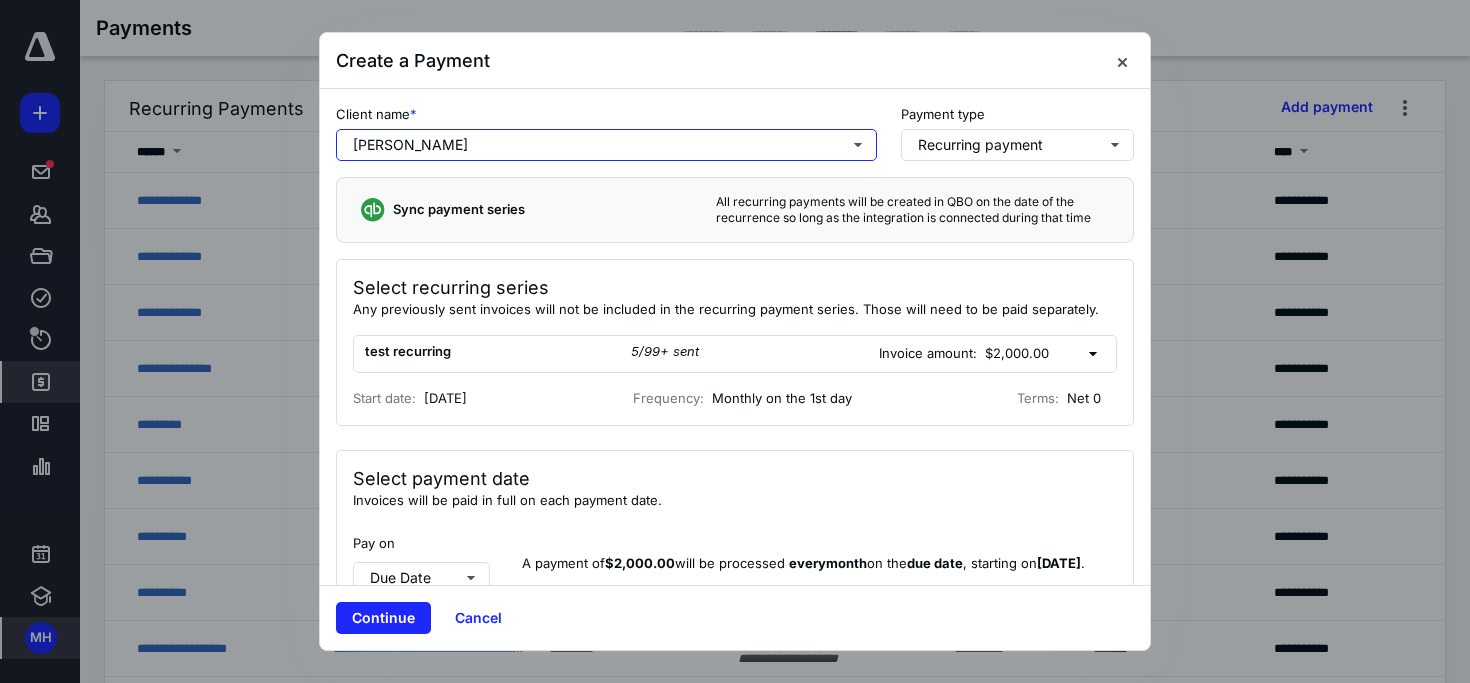 scroll, scrollTop: 73, scrollLeft: 0, axis: vertical 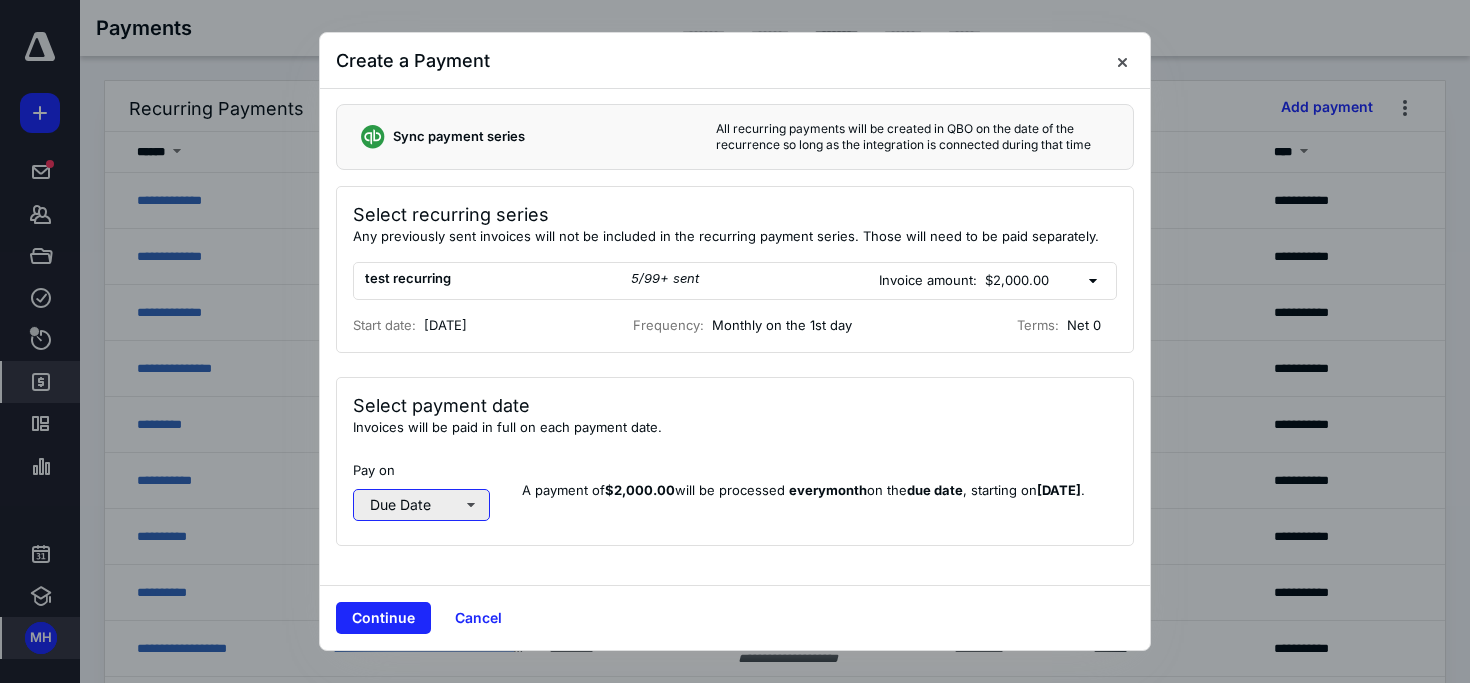 click on "Due Date" at bounding box center (421, 505) 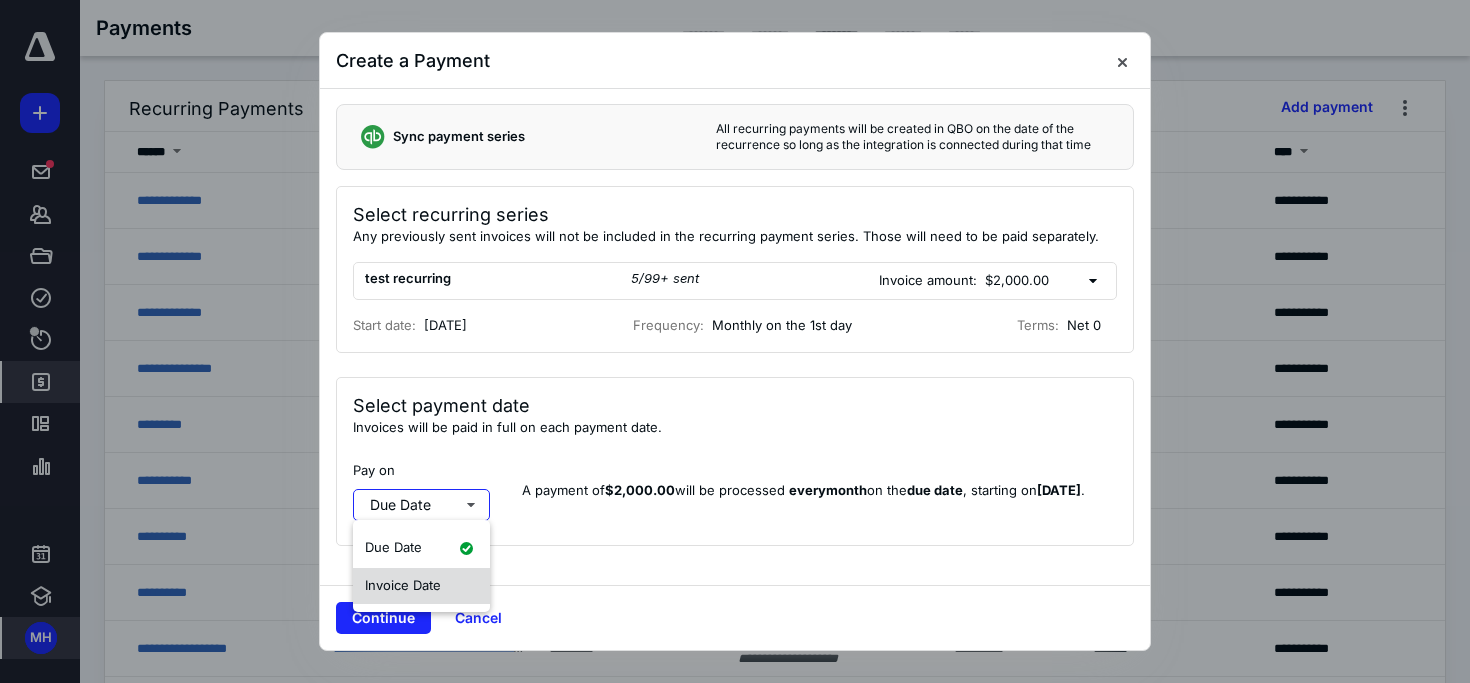 click on "Invoice Date" at bounding box center (403, 585) 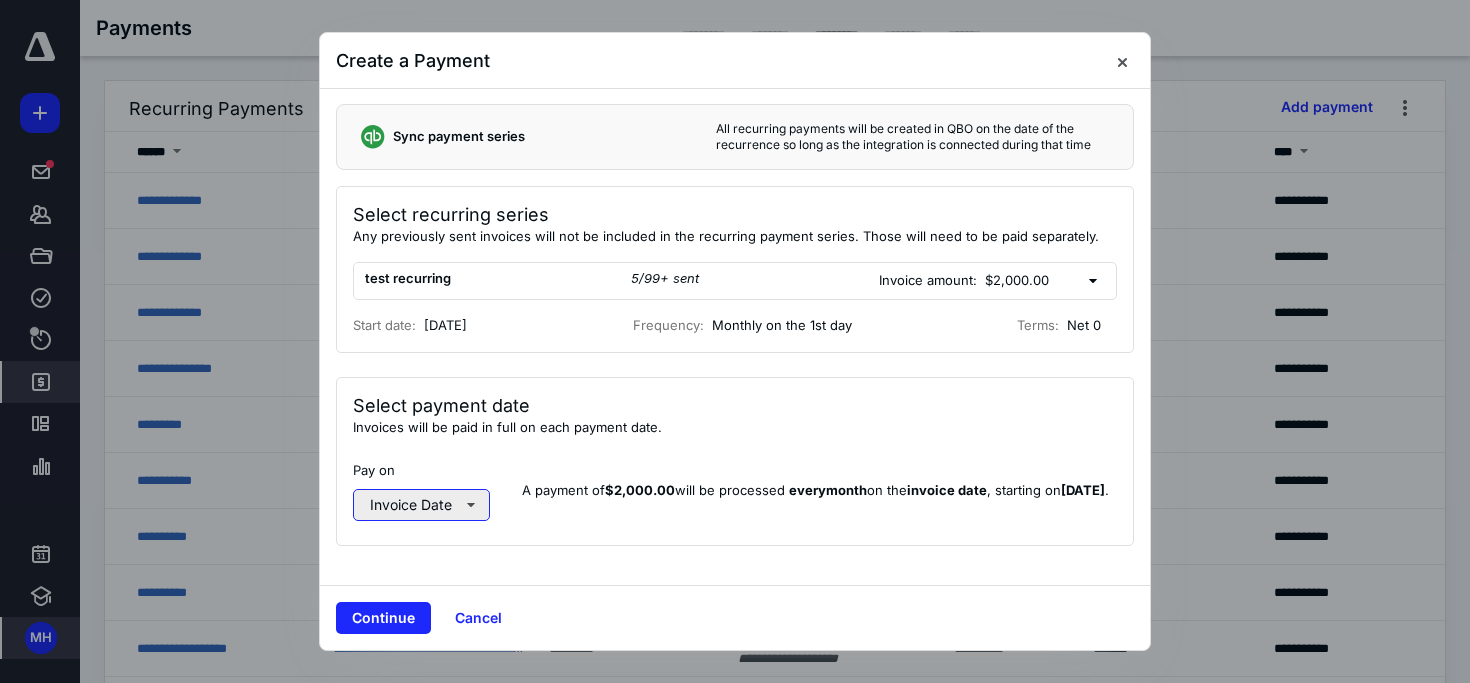 click on "Invoice Date" at bounding box center (421, 505) 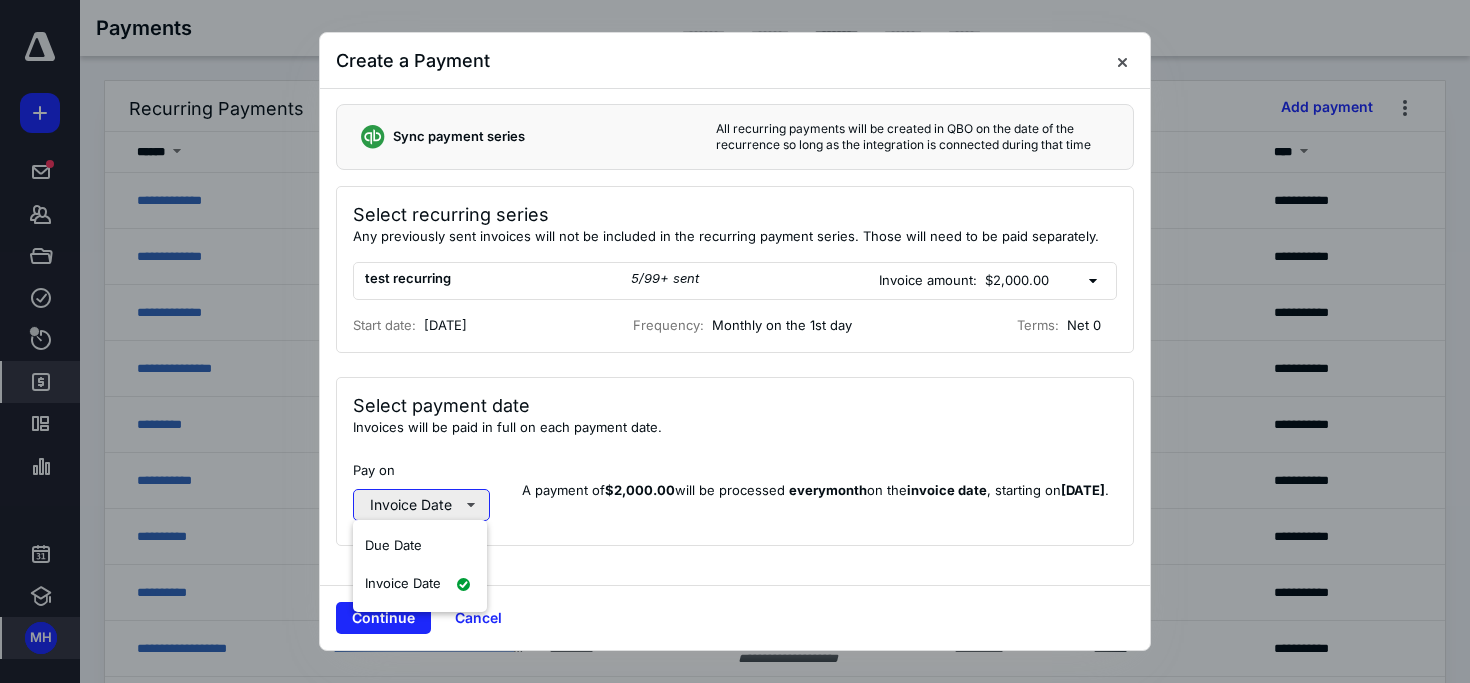 click on "Due Date" at bounding box center (420, 546) 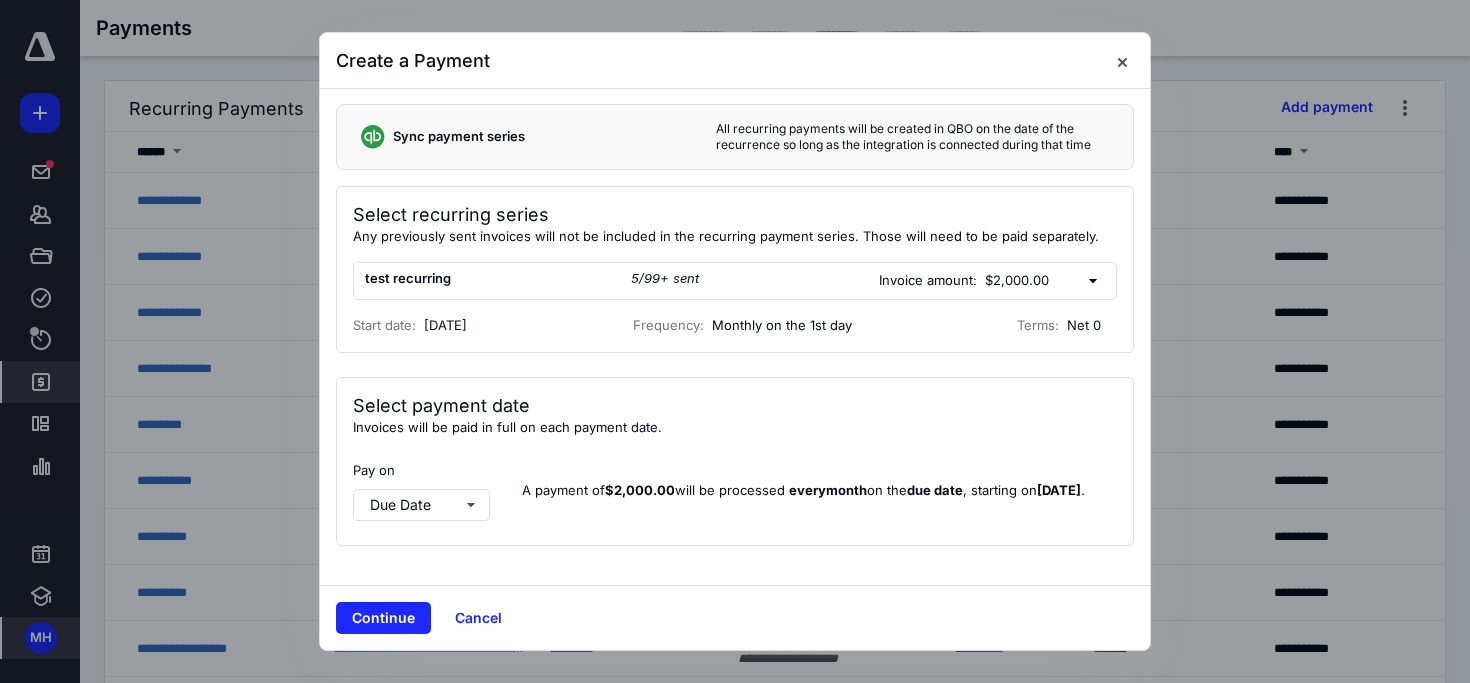 click on "Invoices will be paid in full on each payment date." at bounding box center [735, 428] 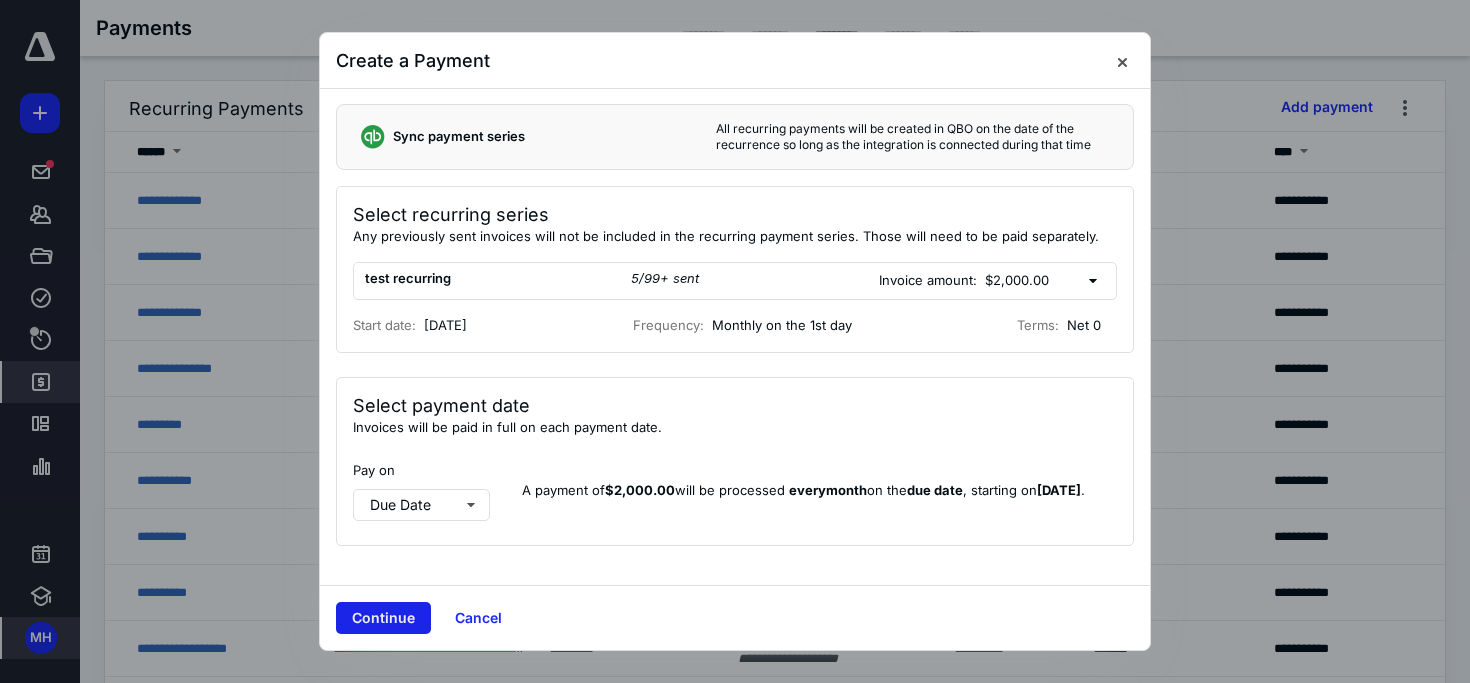 click on "Continue" at bounding box center (383, 618) 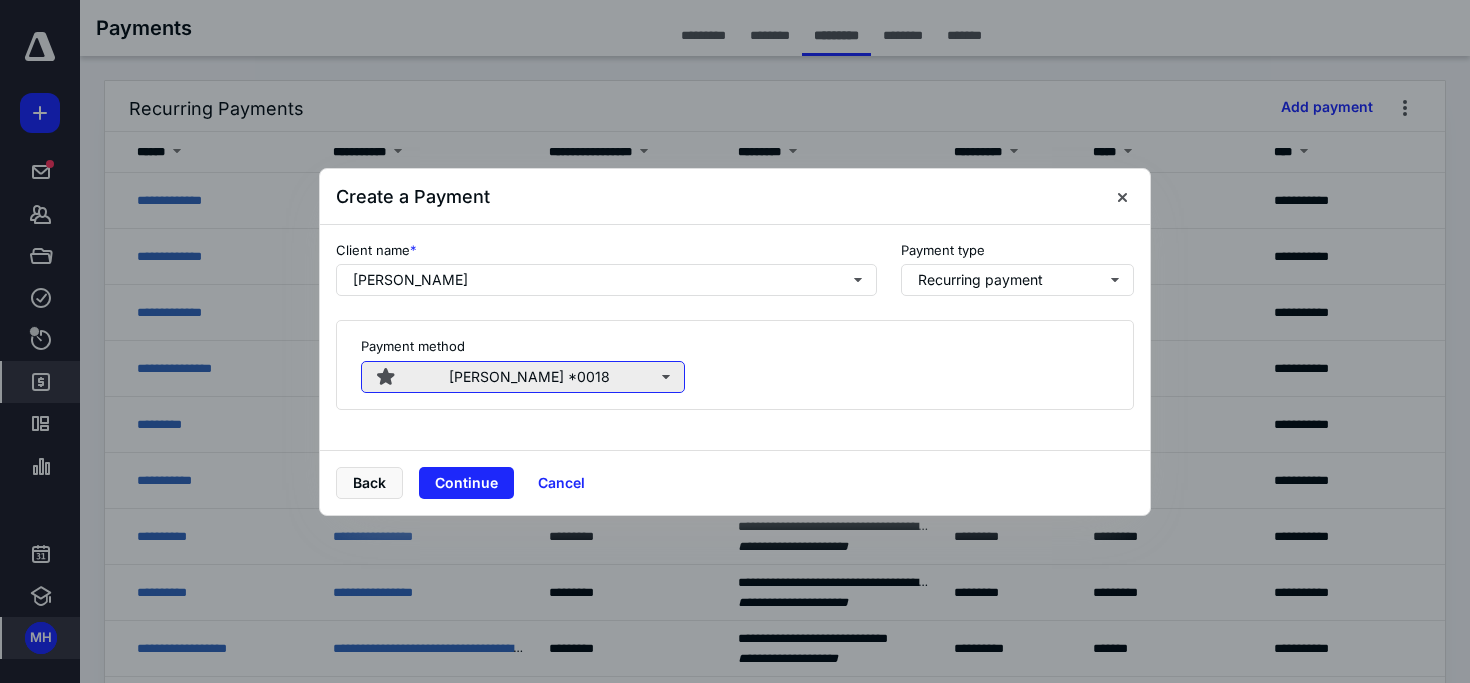 click on "[PERSON_NAME] *0018" at bounding box center [523, 377] 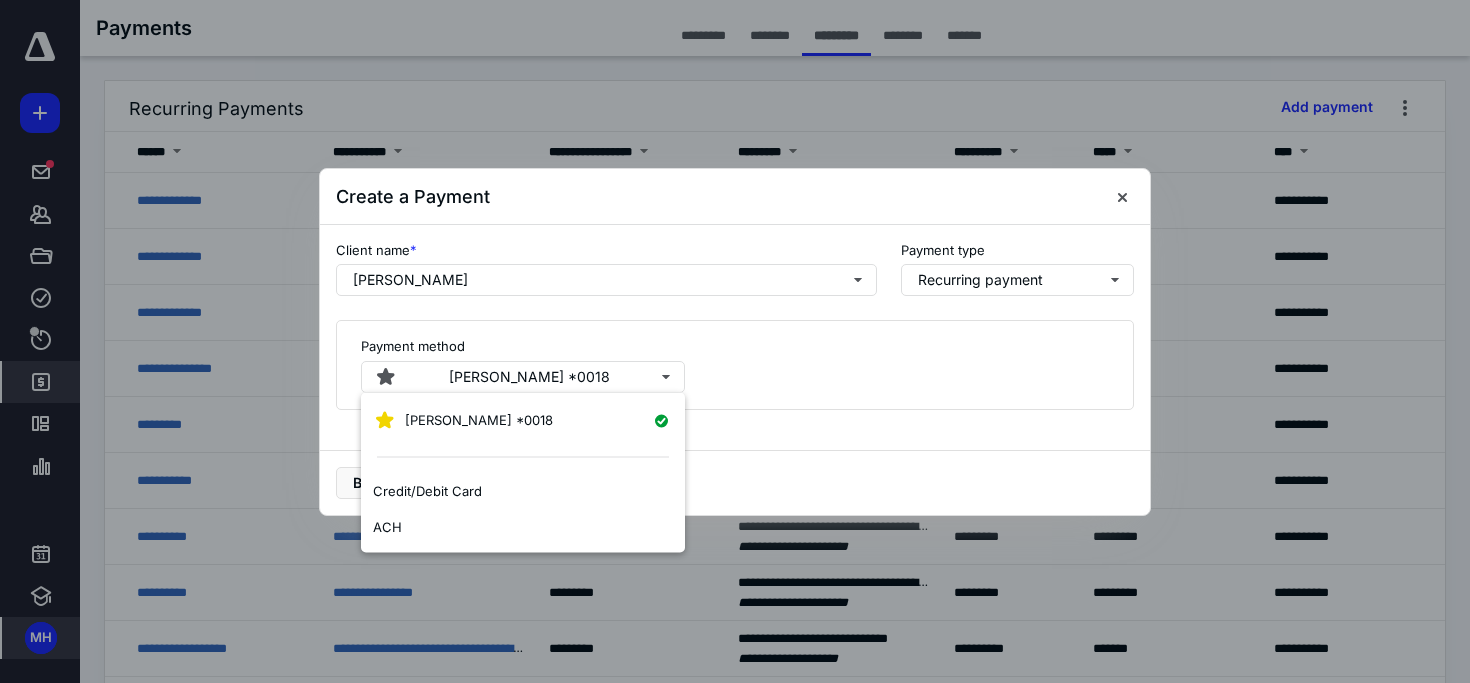 click on "Payment method [PERSON_NAME] *0018" at bounding box center [735, 365] 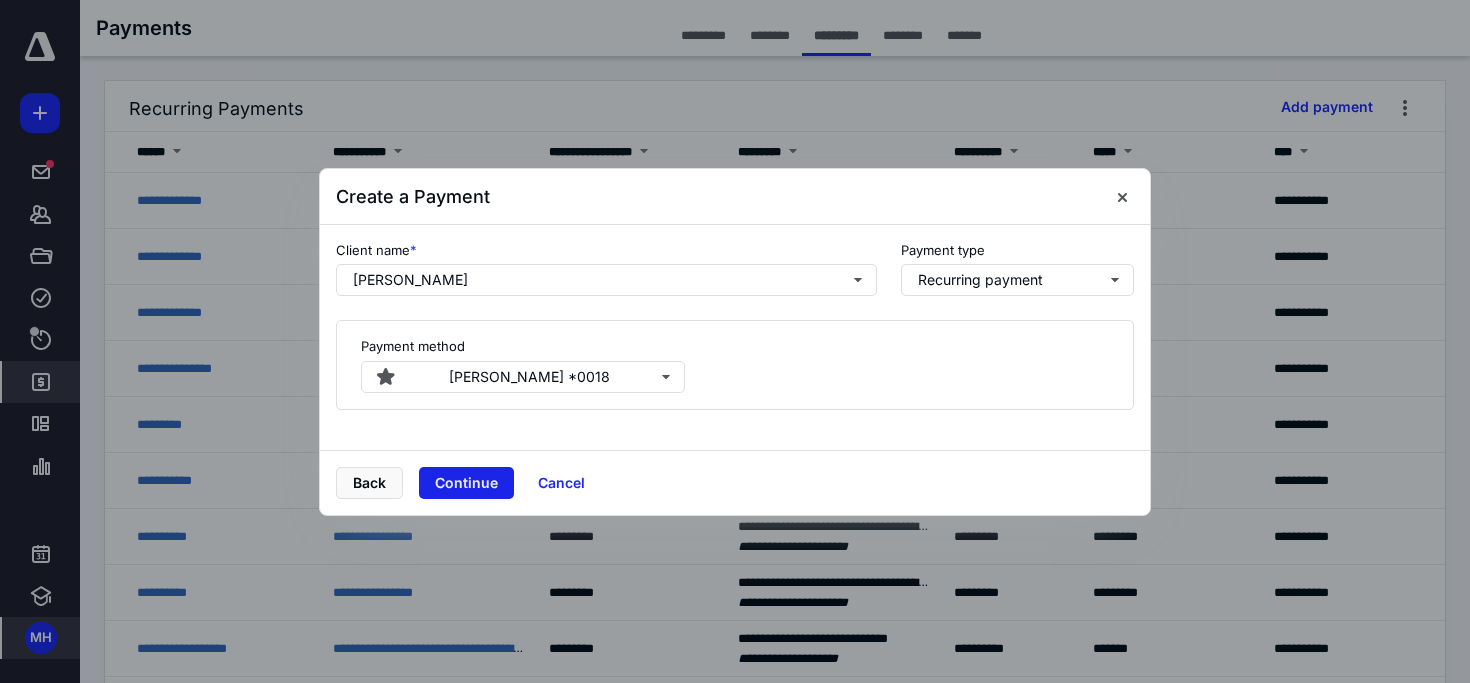 click on "Continue" at bounding box center (466, 483) 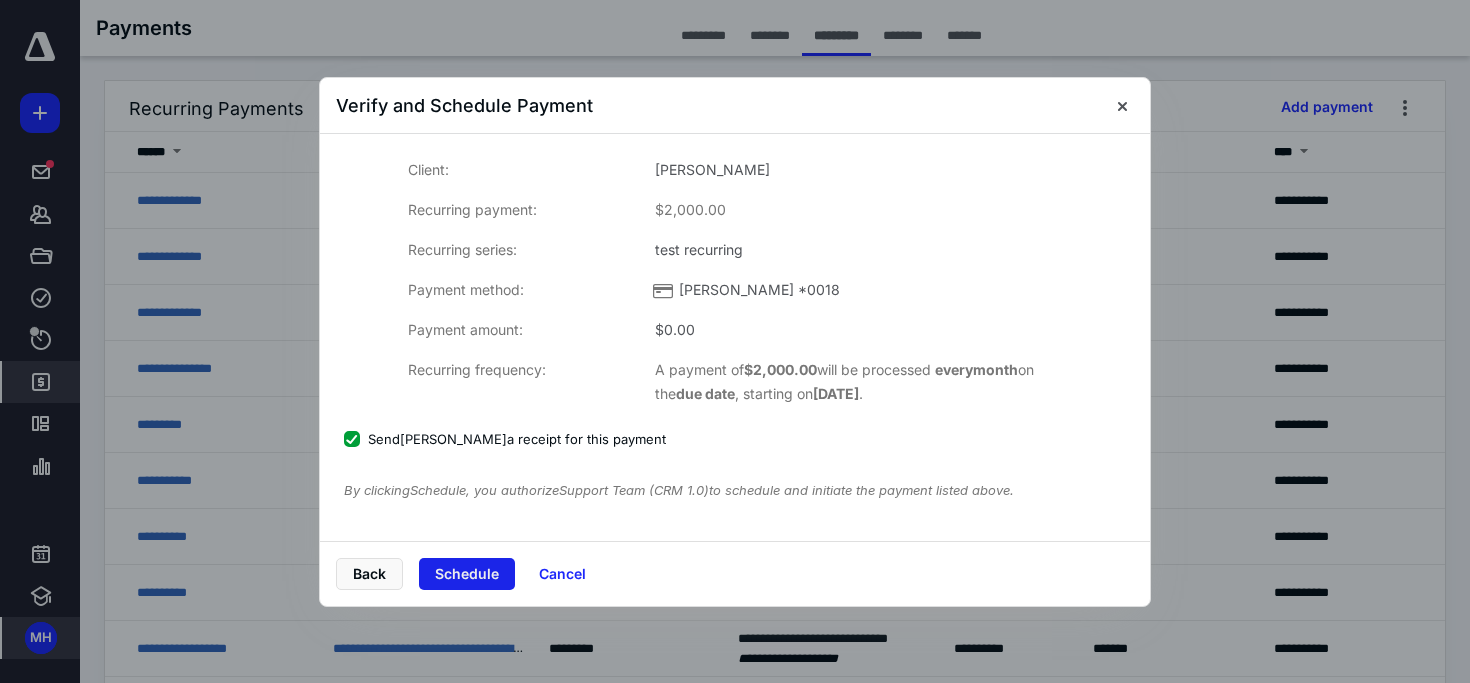 click on "Schedule" at bounding box center (467, 574) 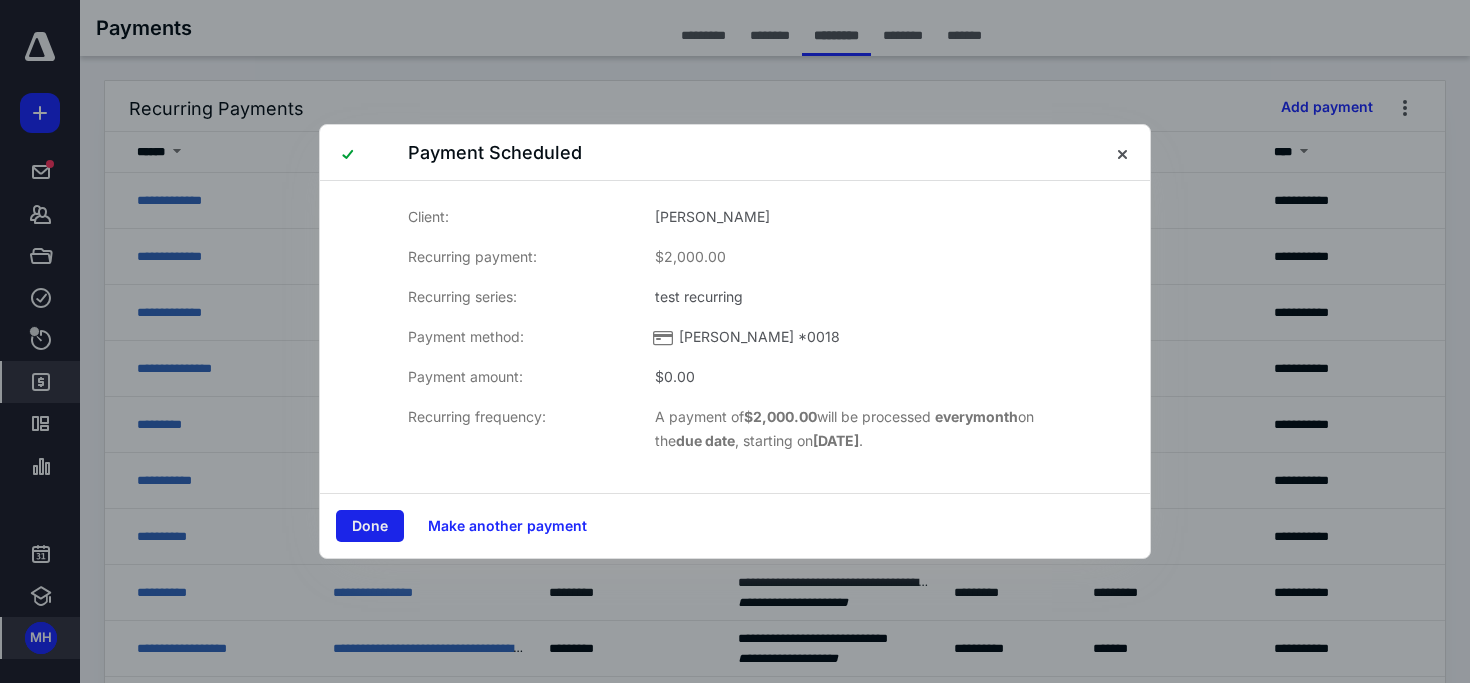 click on "Done" at bounding box center (370, 526) 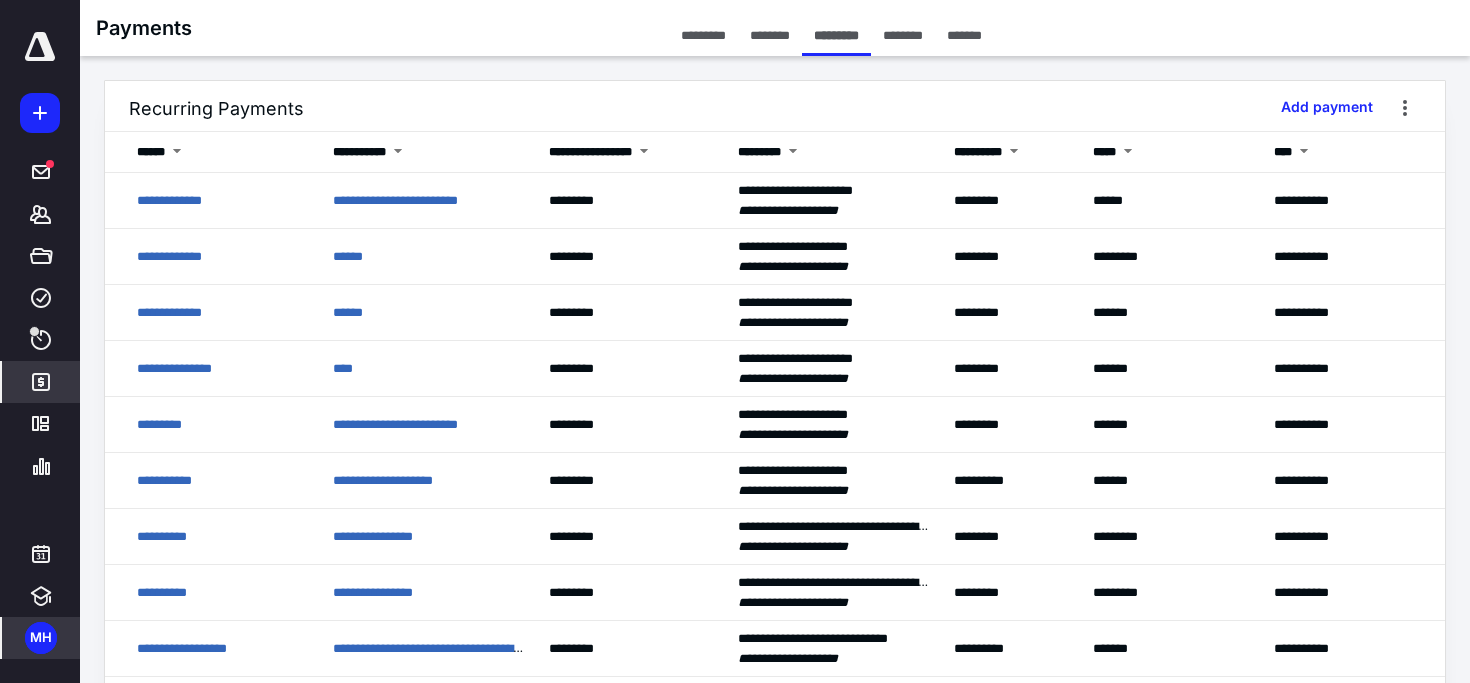 click on "********" at bounding box center (903, 35) 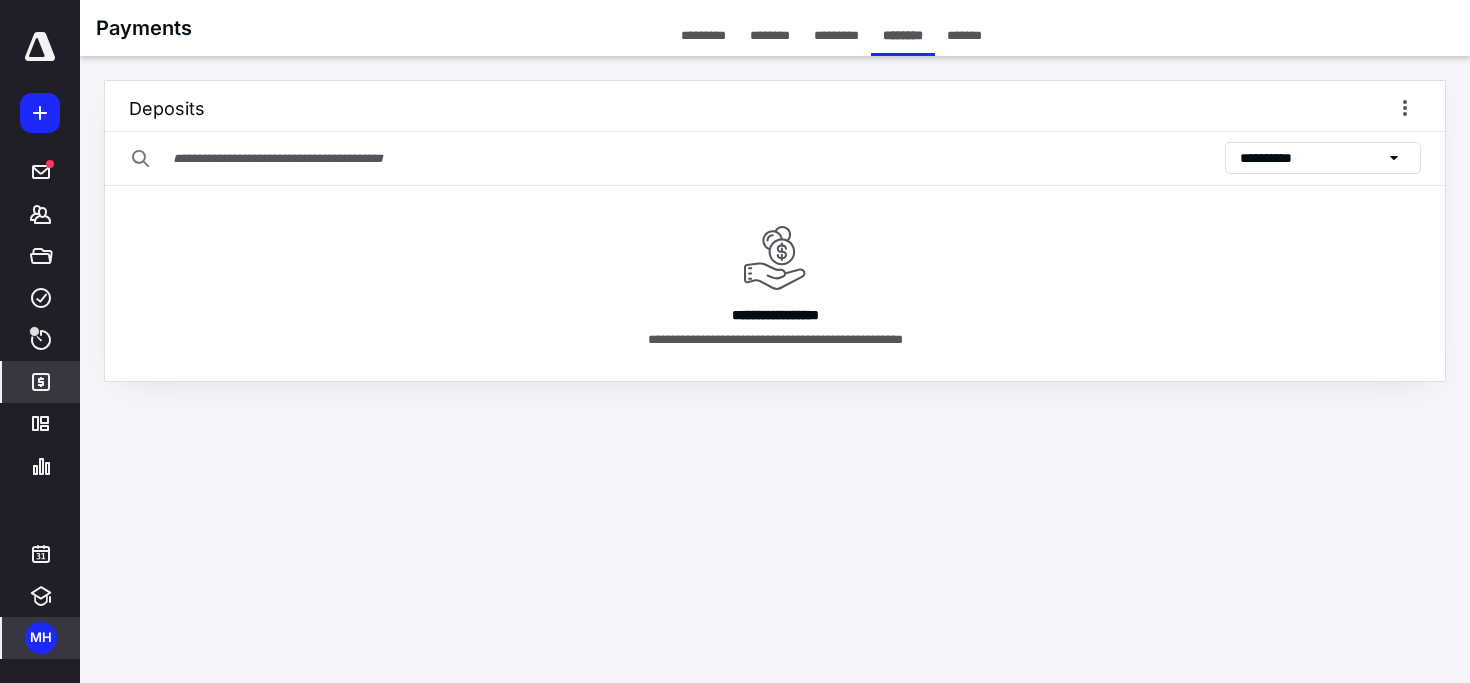 click on "*******" at bounding box center [964, 35] 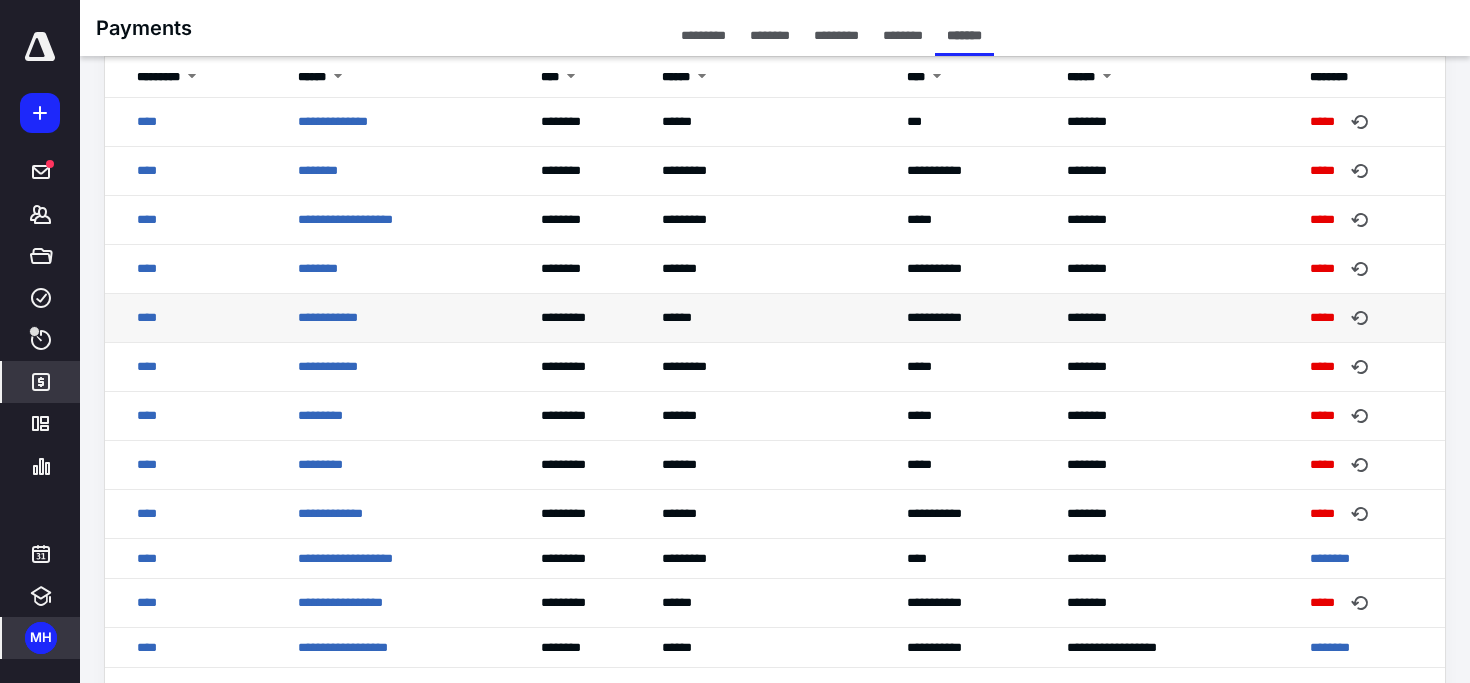 scroll, scrollTop: 0, scrollLeft: 0, axis: both 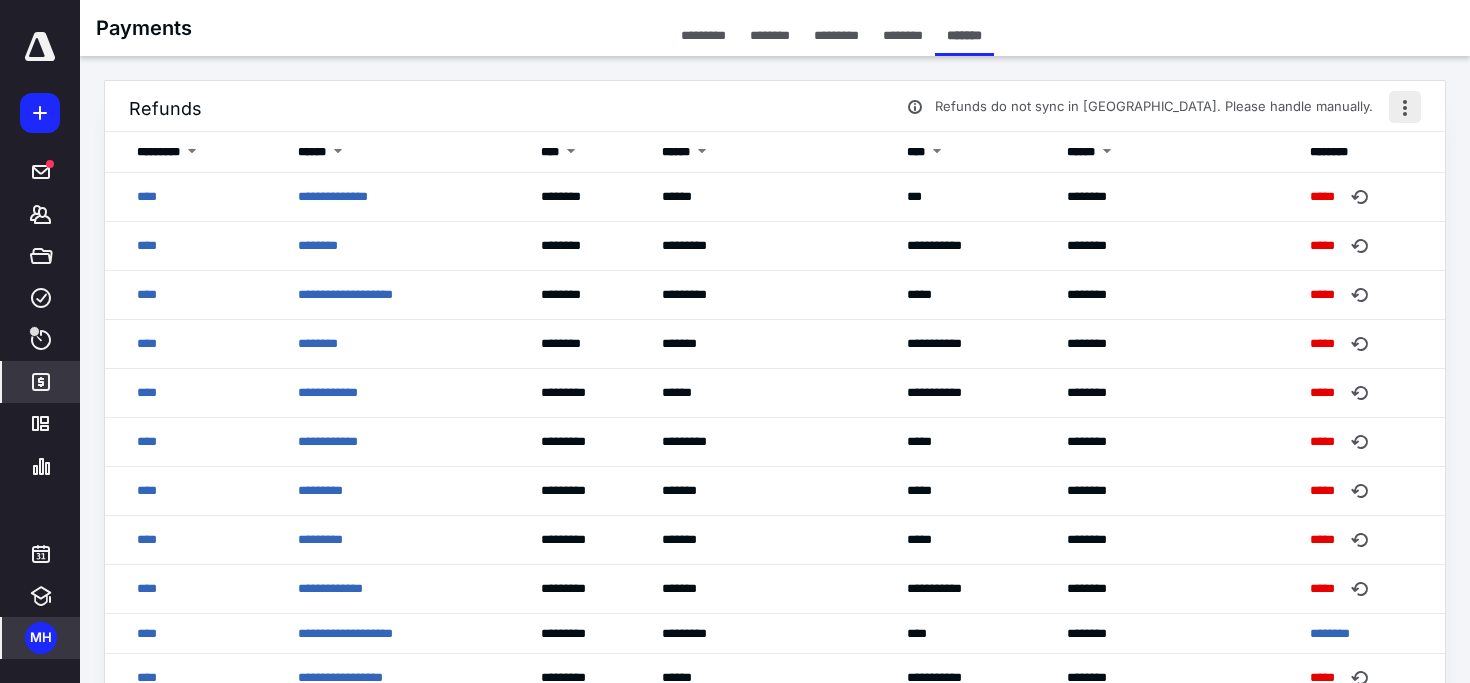 click at bounding box center (1405, 107) 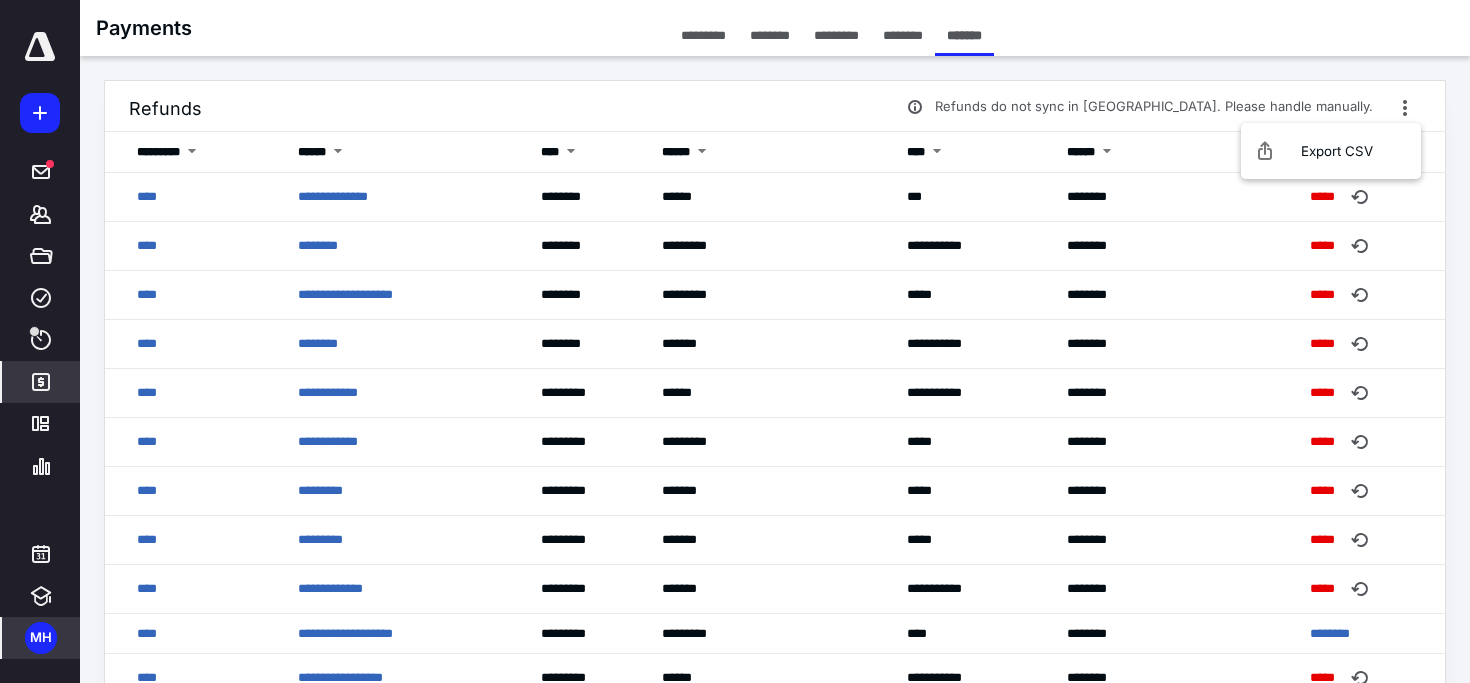 click on "Refunds do not sync in [GEOGRAPHIC_DATA]. Please handle manually. Refunds" at bounding box center (775, 106) 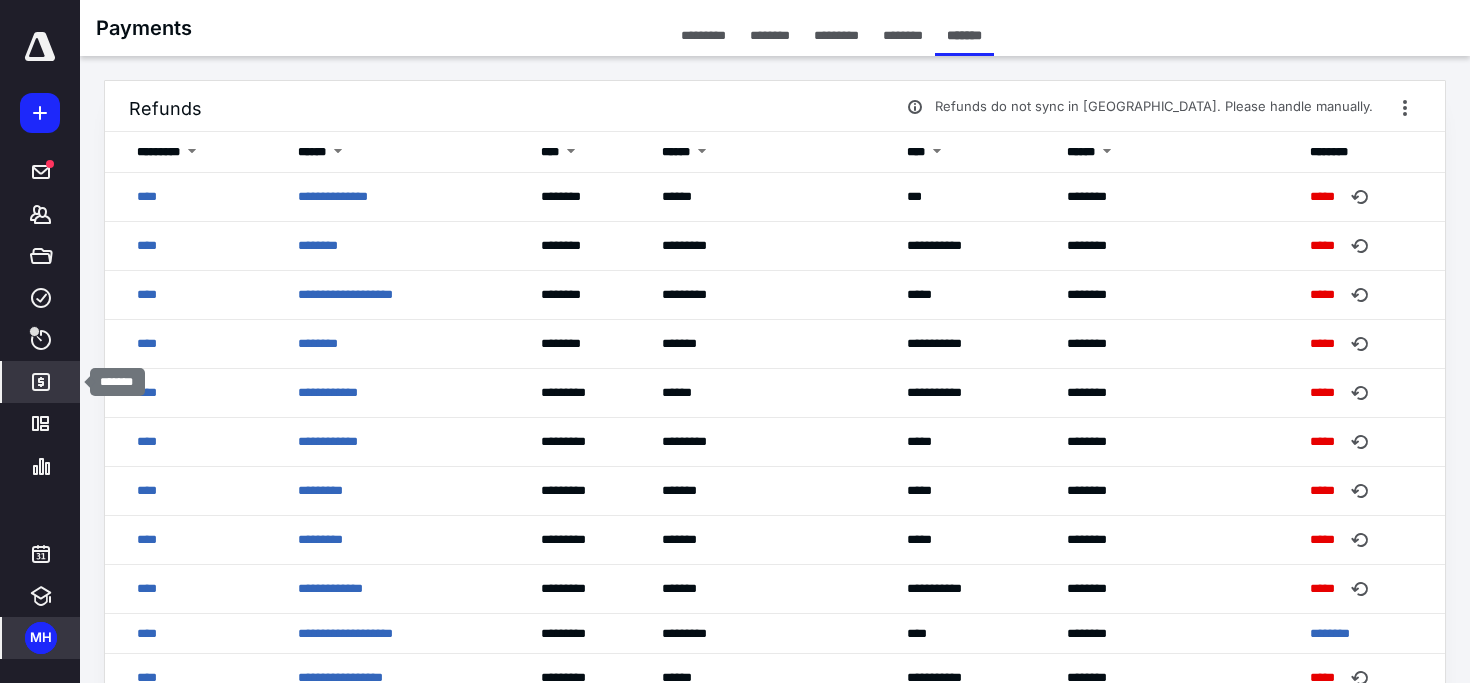 click 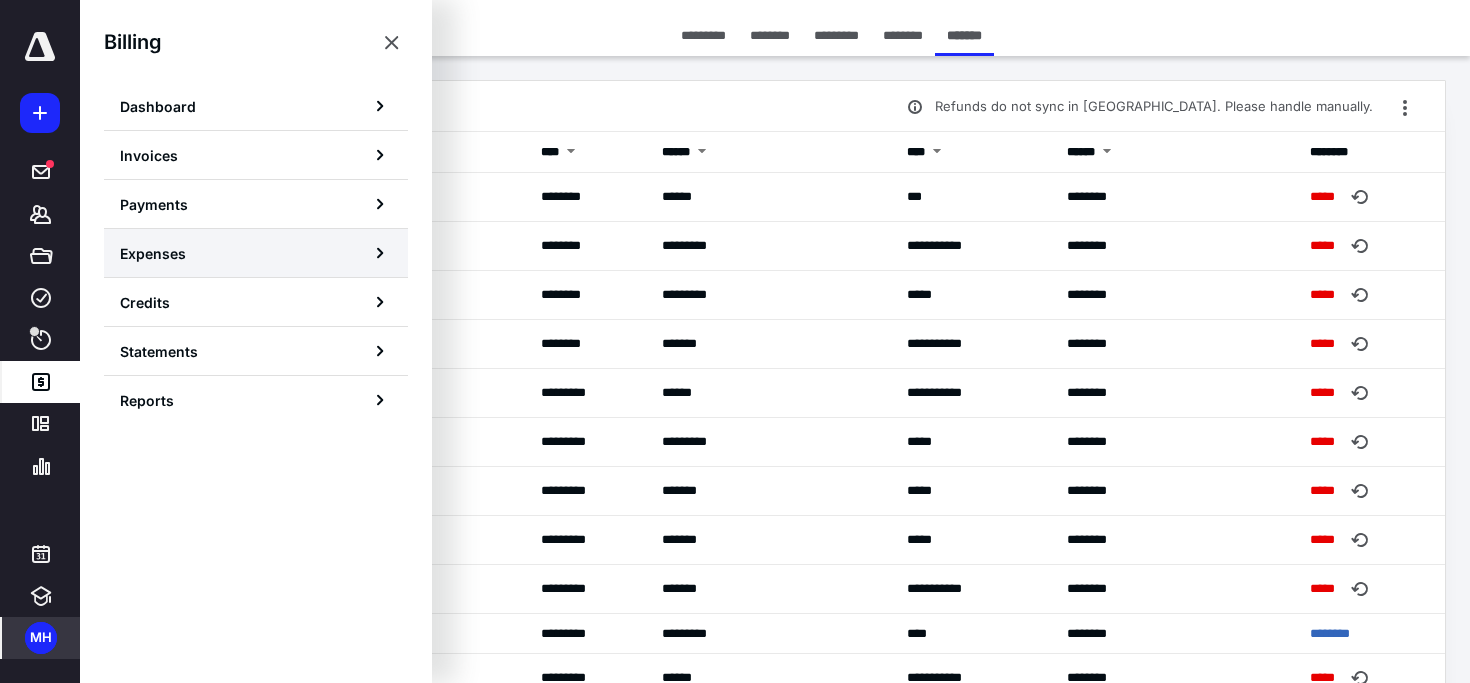 click on "Expenses" at bounding box center [256, 253] 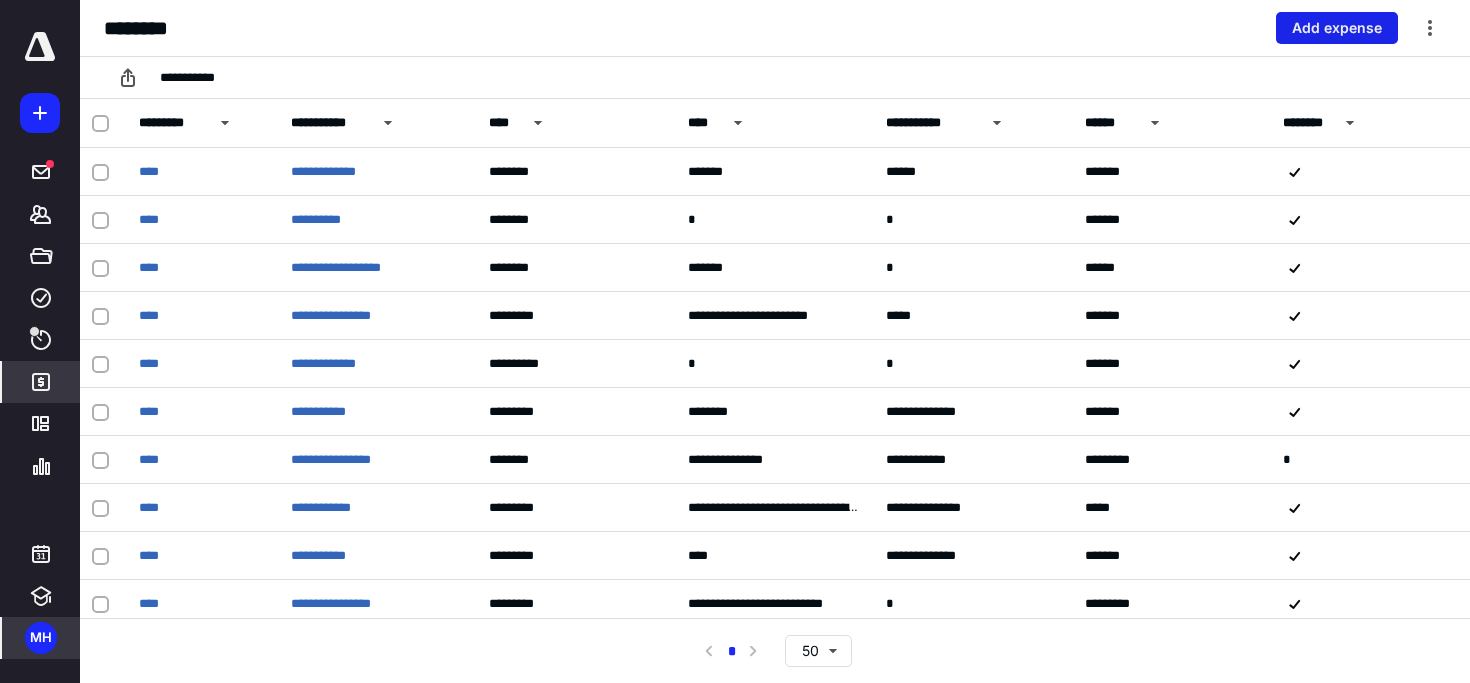 click on "Add expense" at bounding box center (1337, 28) 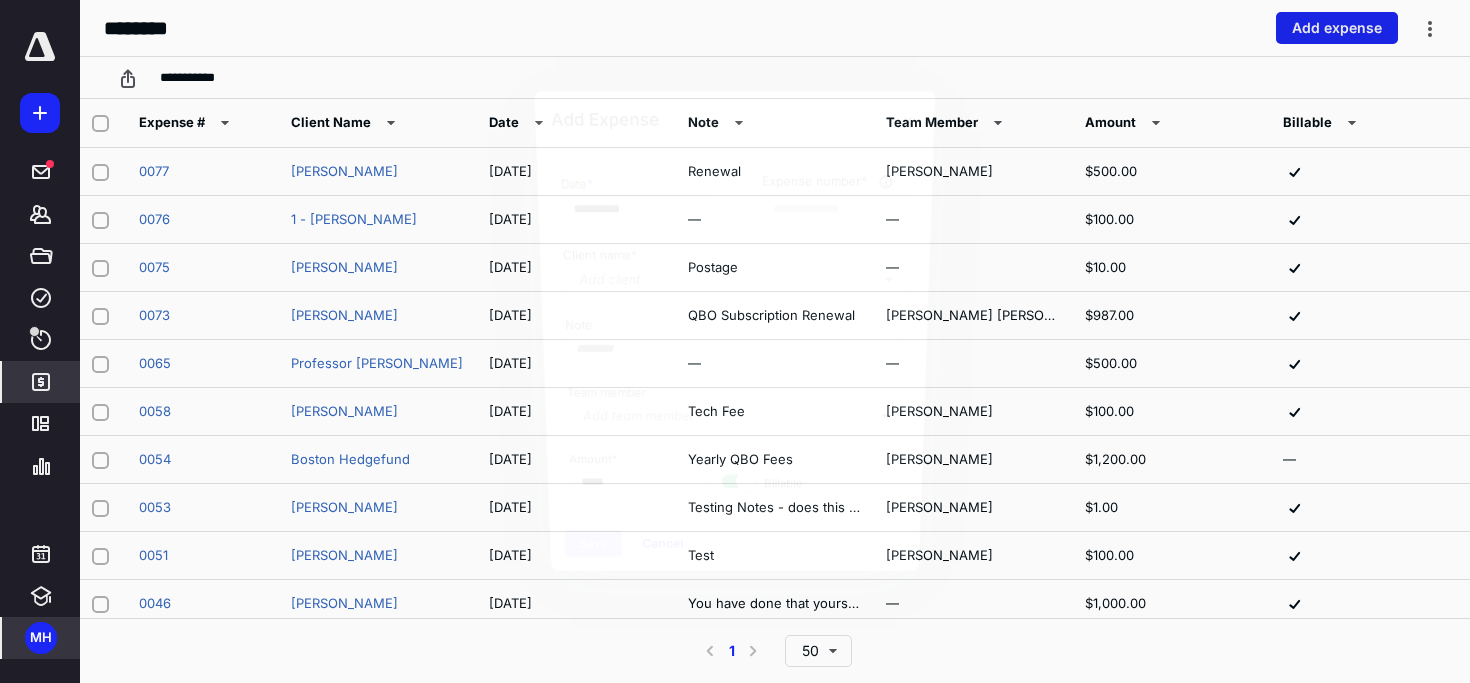 type on "****" 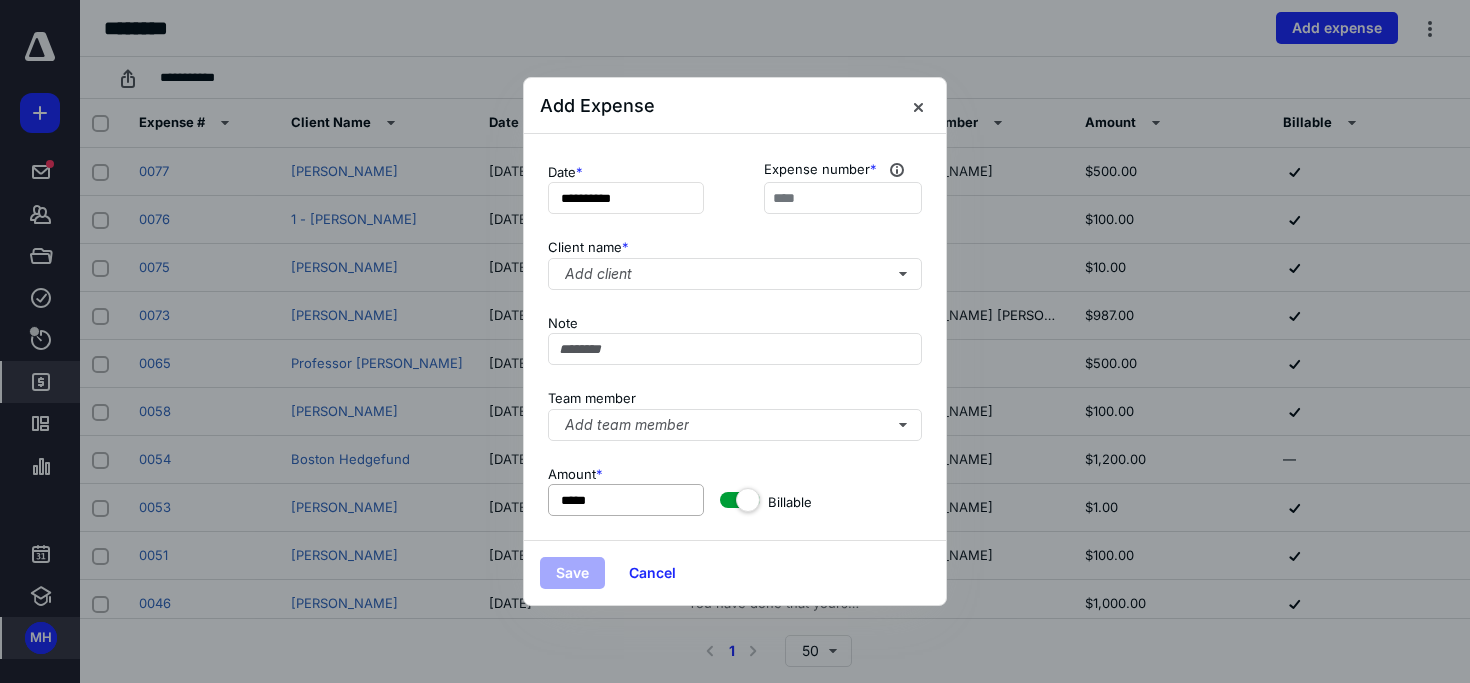 click on "Amount * **** *****" at bounding box center [626, 491] 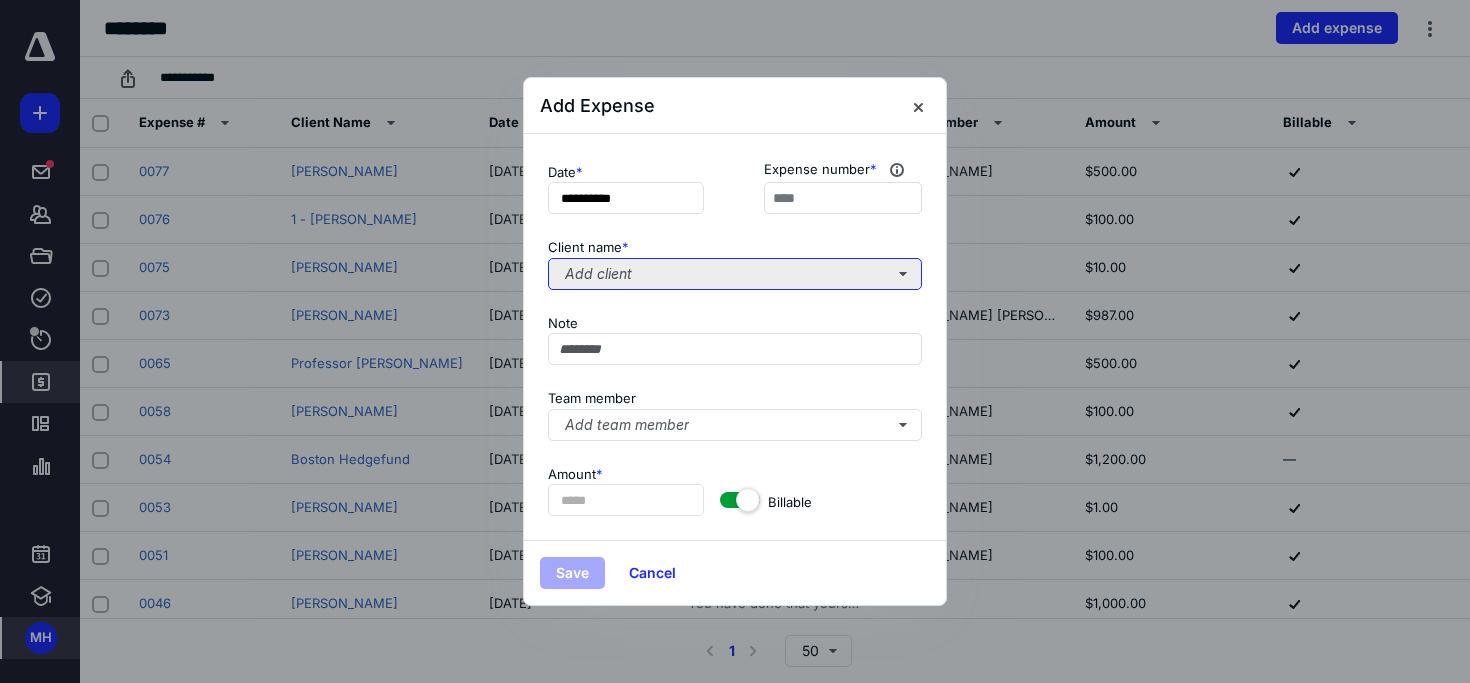 click on "Add client" at bounding box center (735, 274) 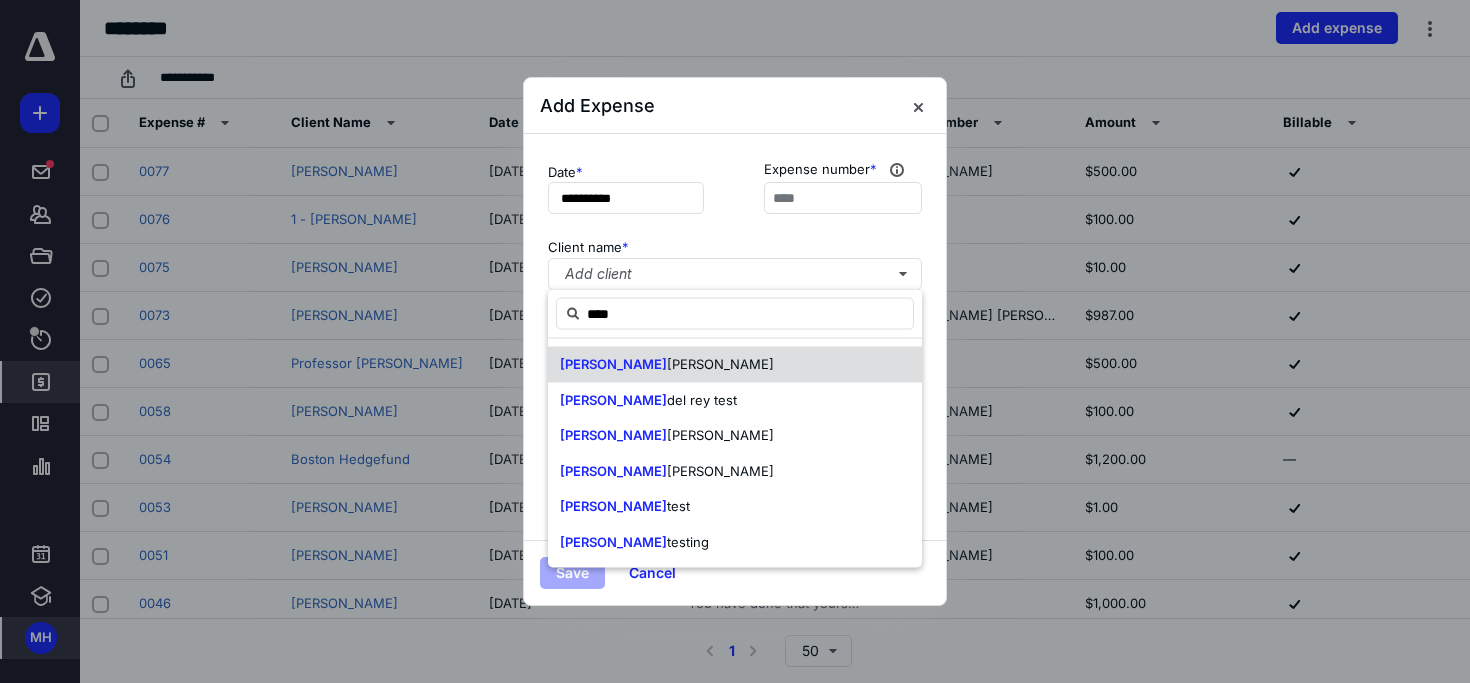 click on "[PERSON_NAME]" at bounding box center [735, 365] 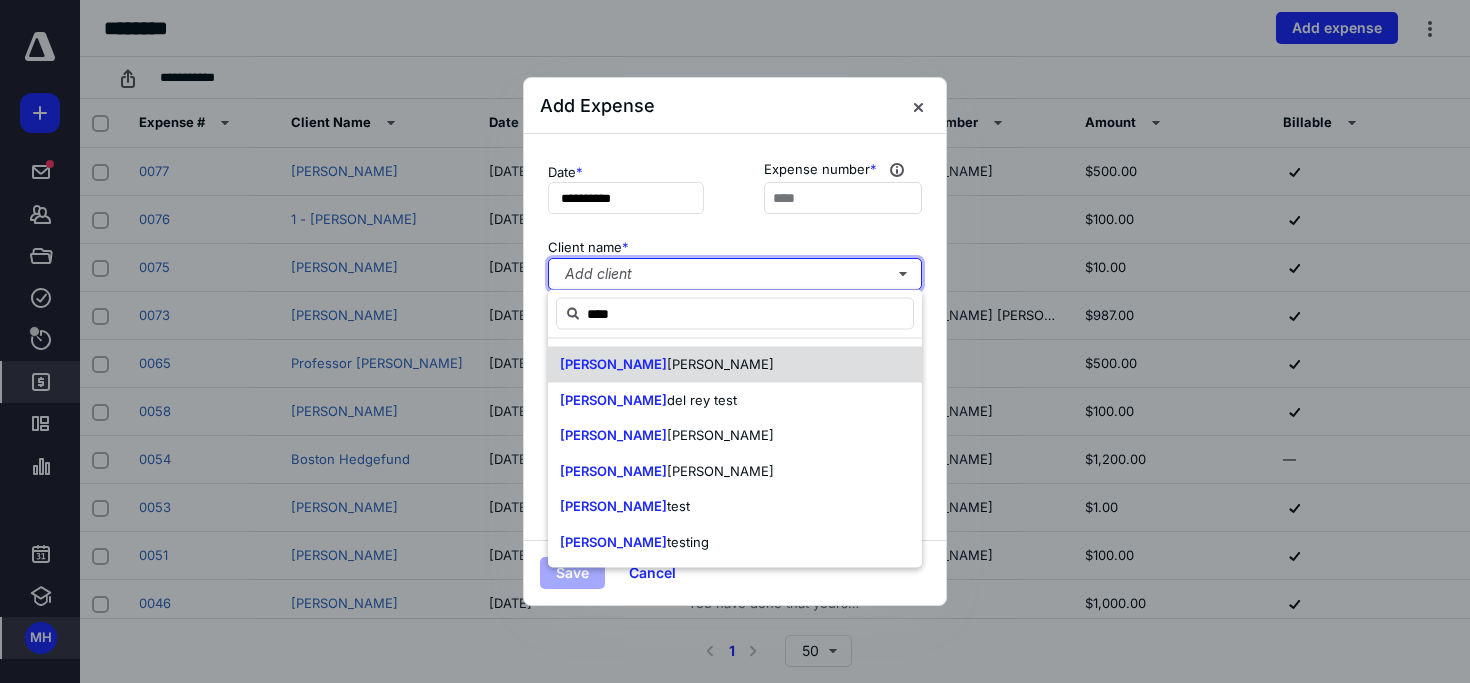 type 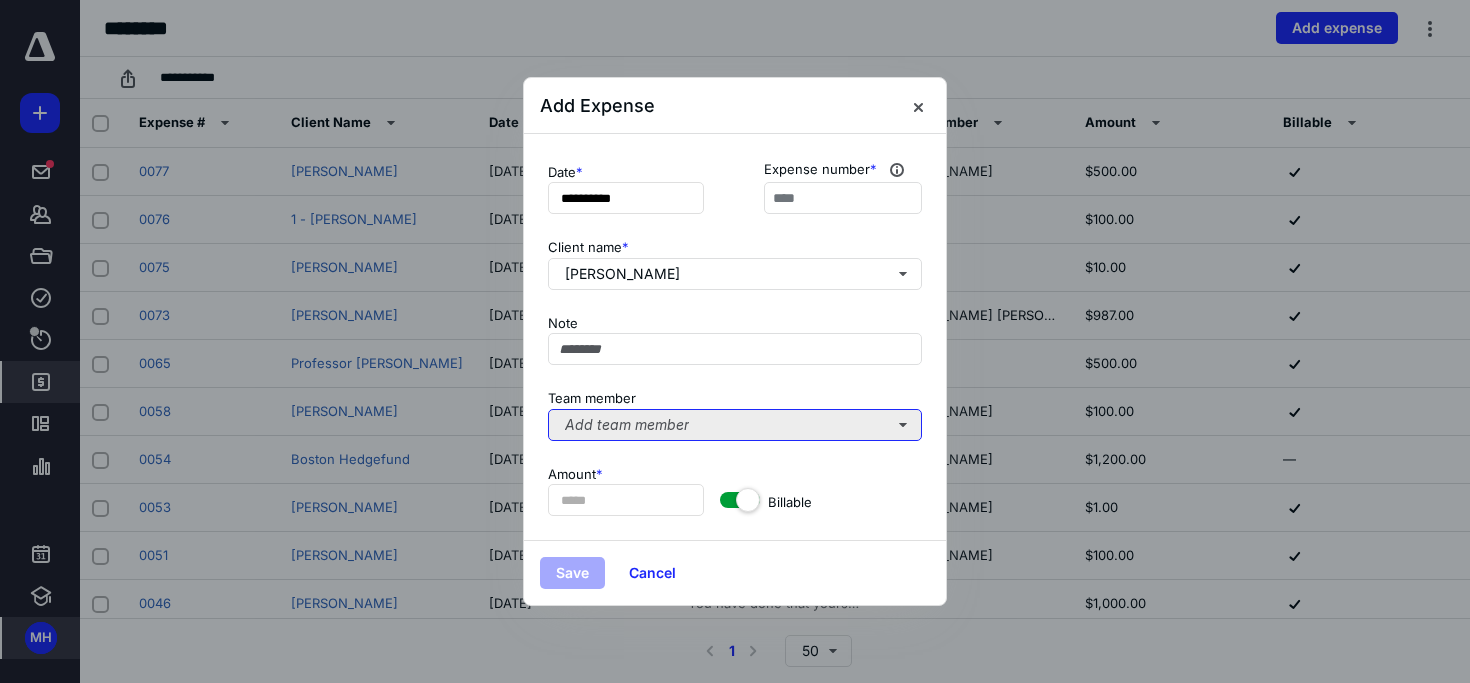 click on "Add team member" at bounding box center (735, 425) 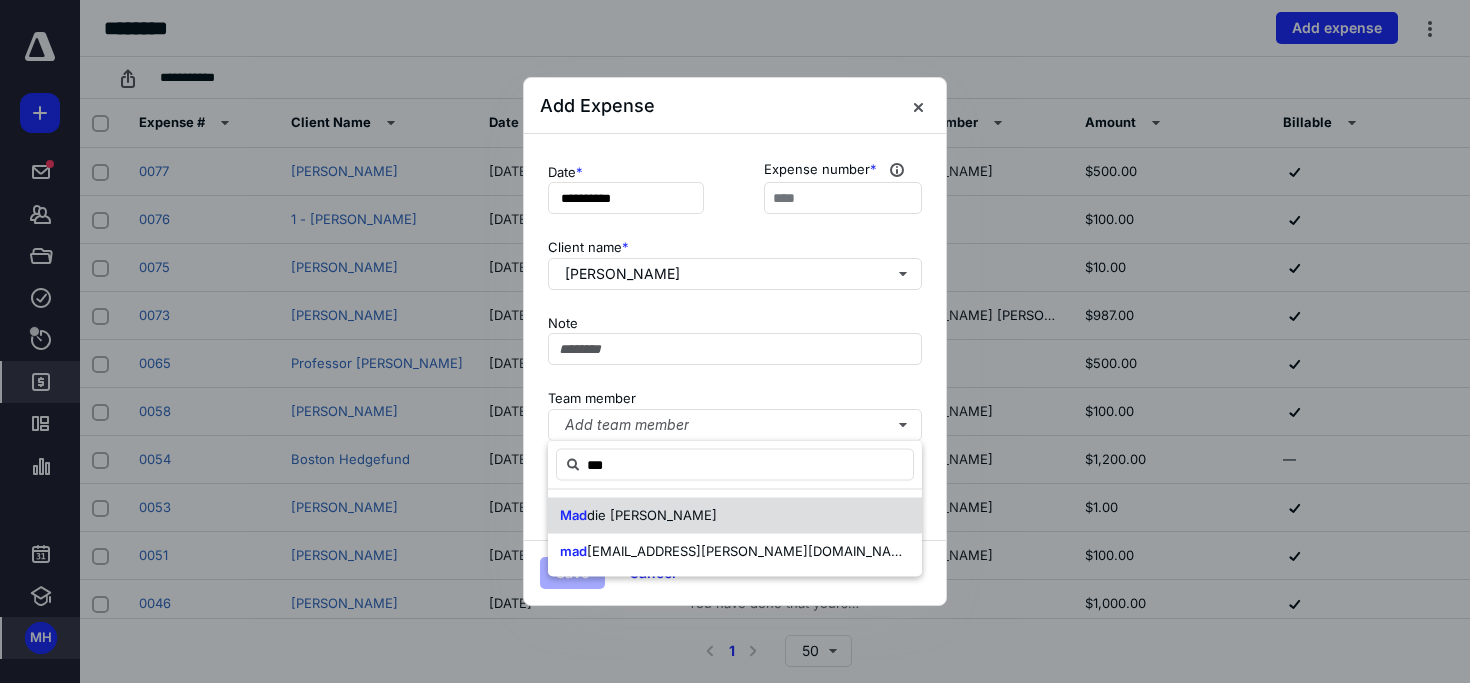click on "die [PERSON_NAME]" at bounding box center (652, 515) 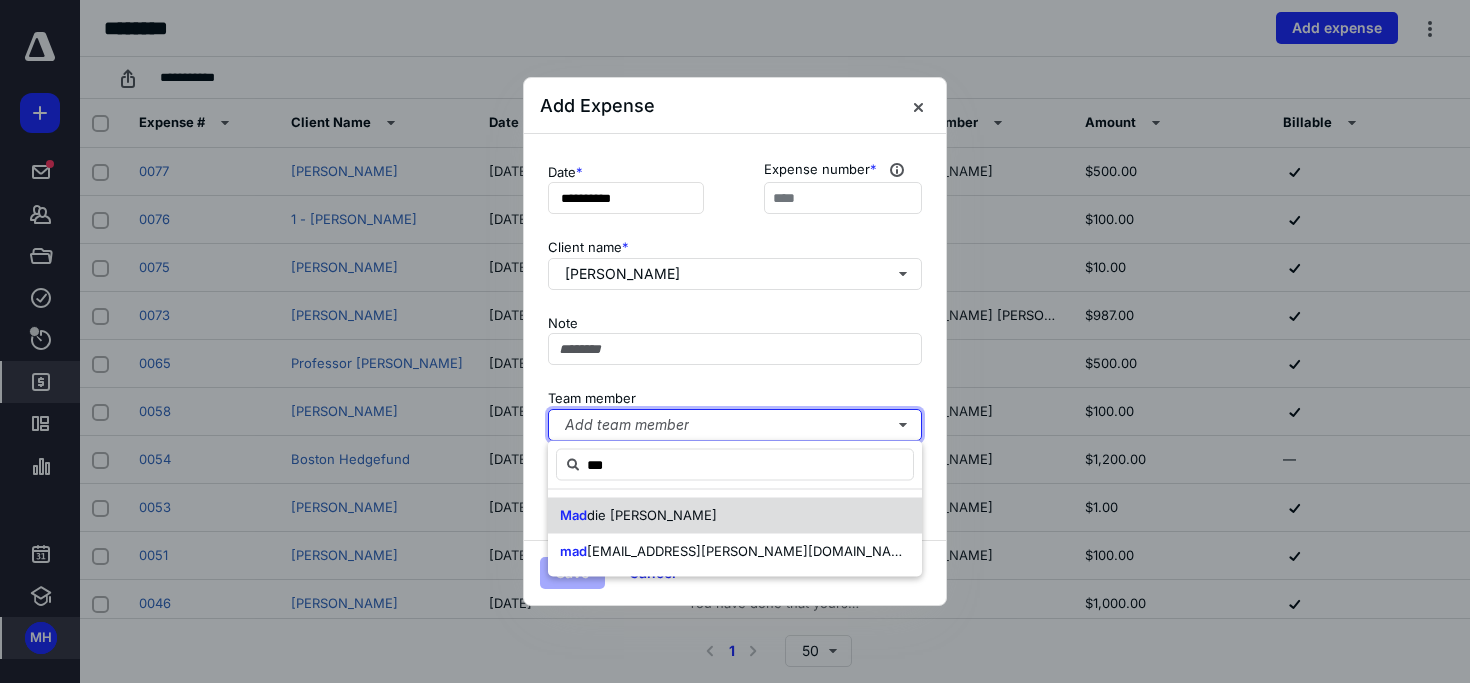 type 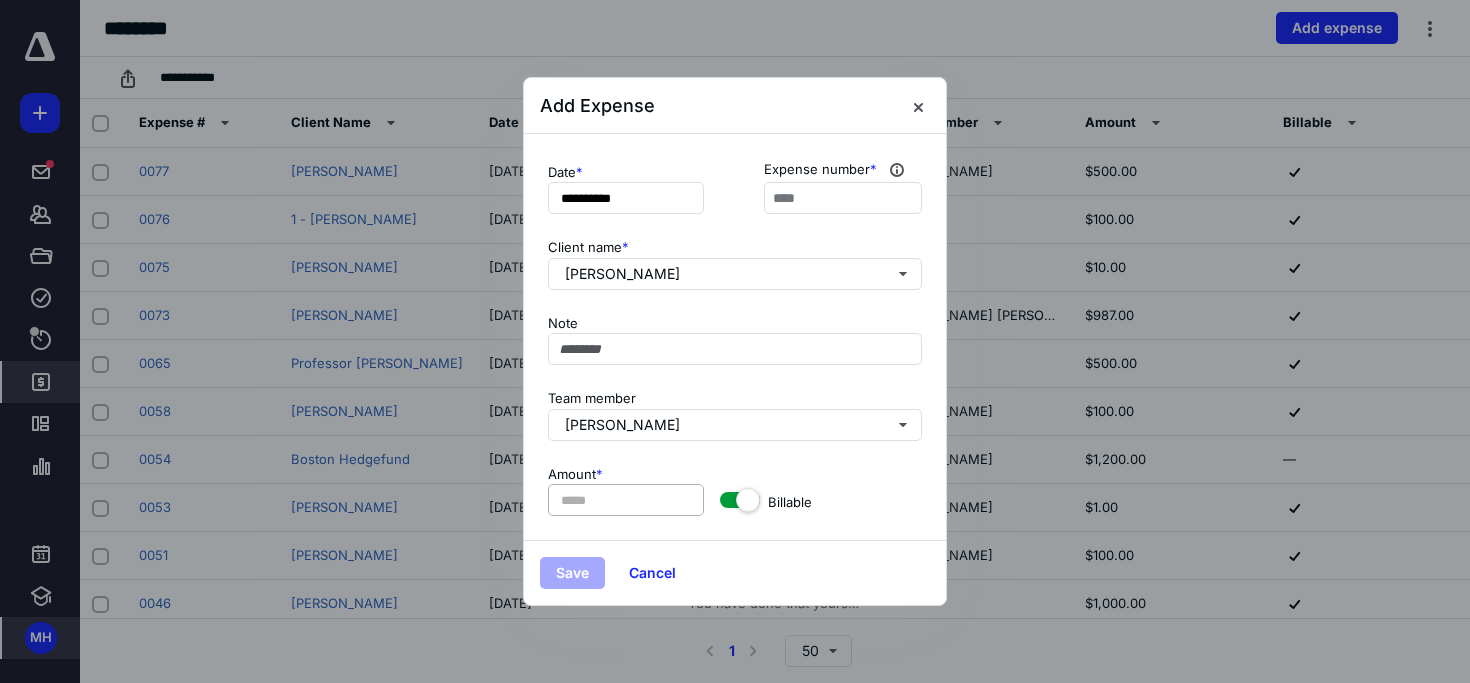 click on "Amount * *****" at bounding box center [626, 491] 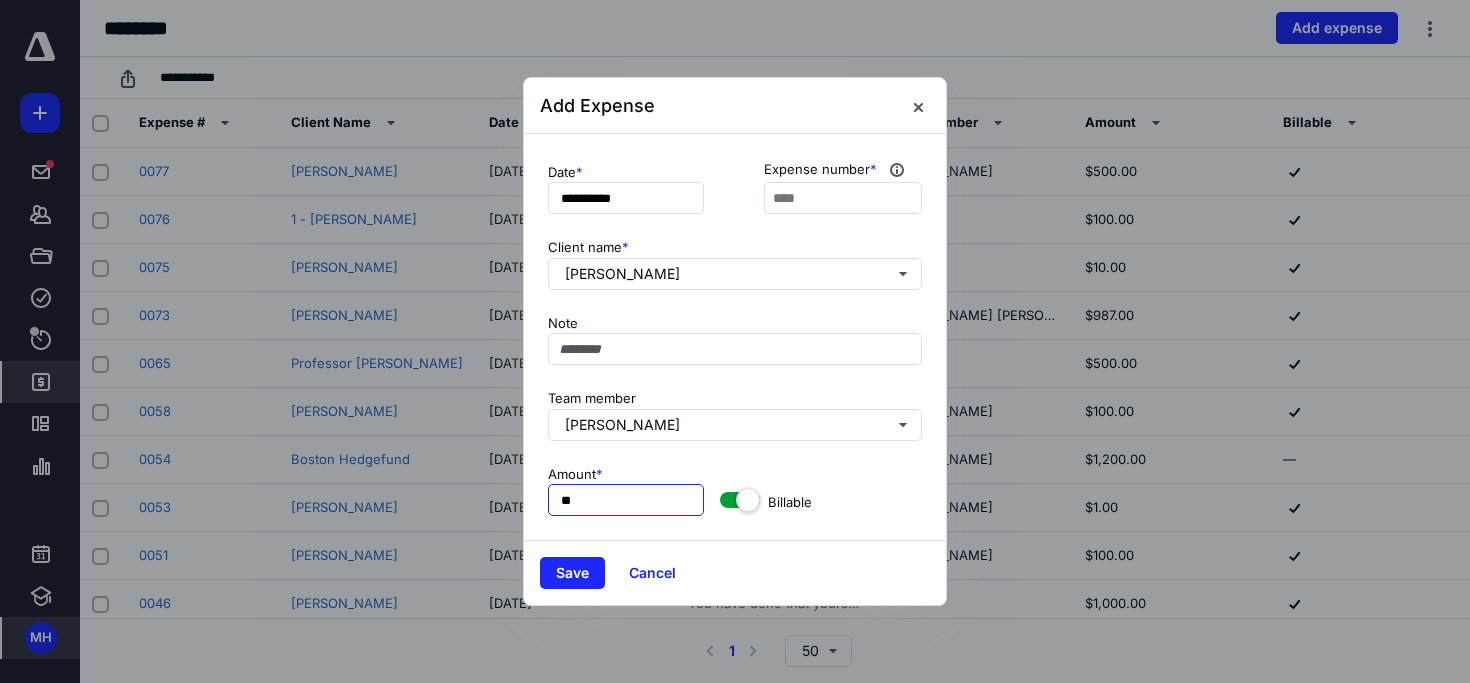 type on "***" 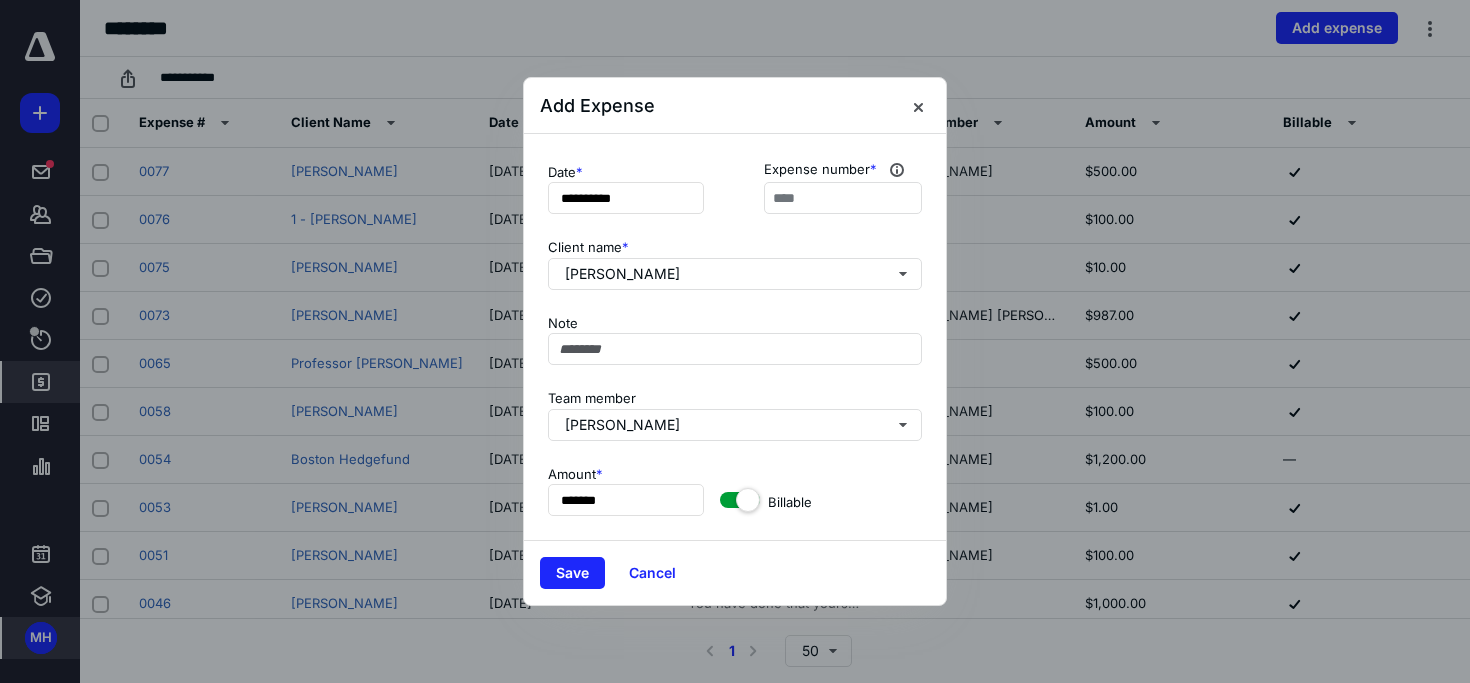 click on "**********" at bounding box center [735, 337] 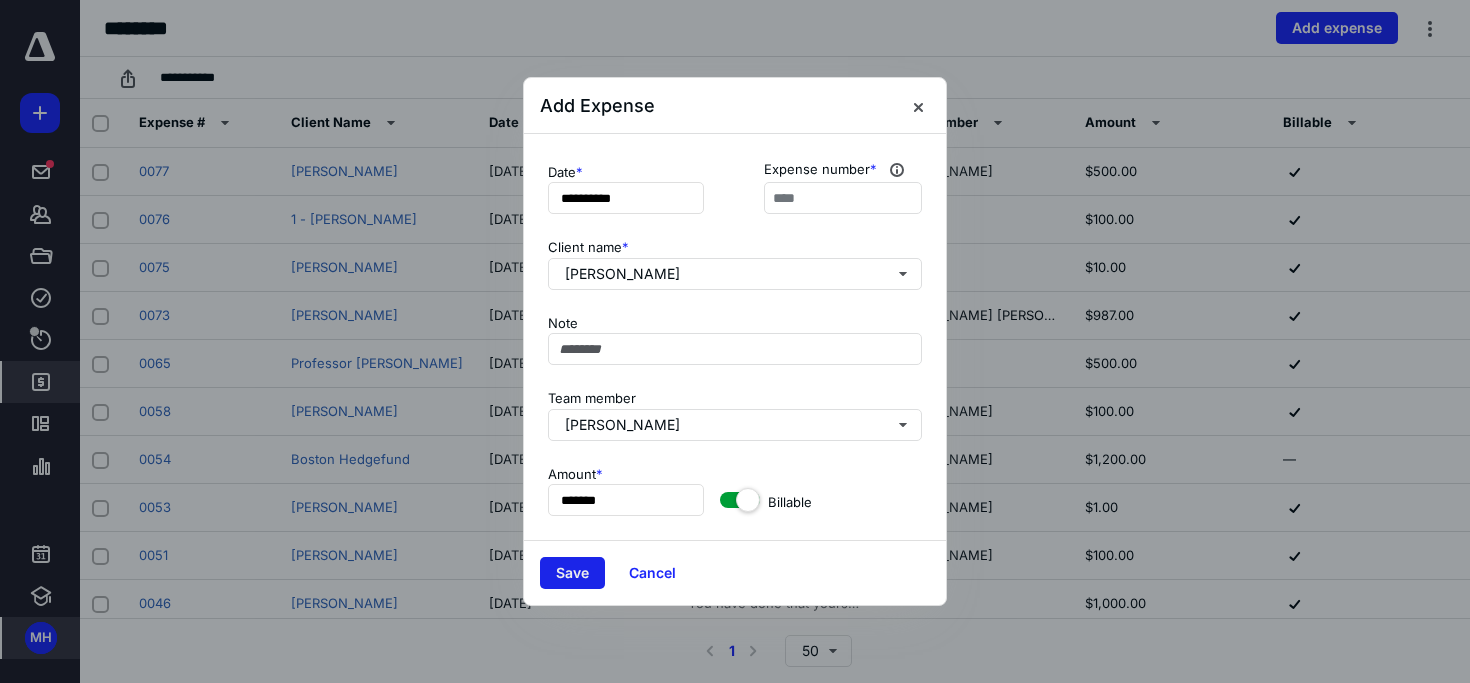 click on "Save" at bounding box center (572, 573) 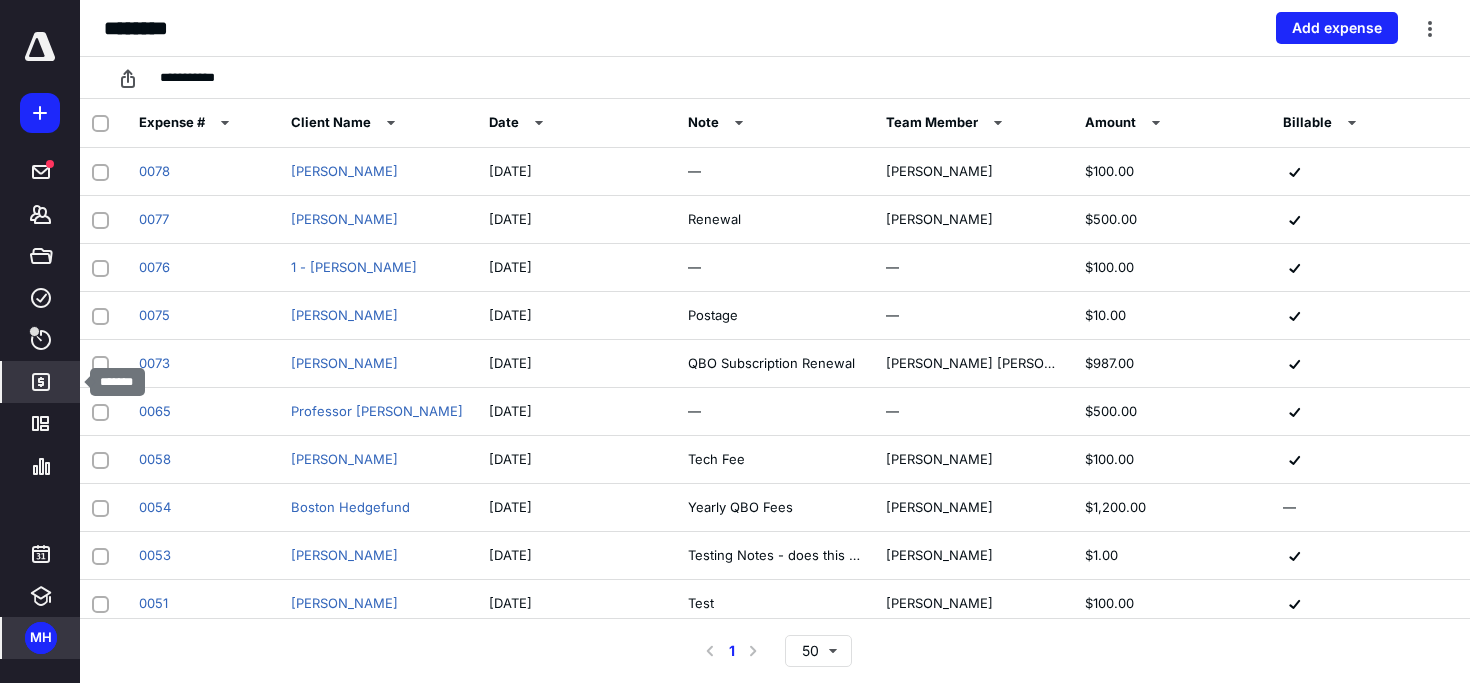 click 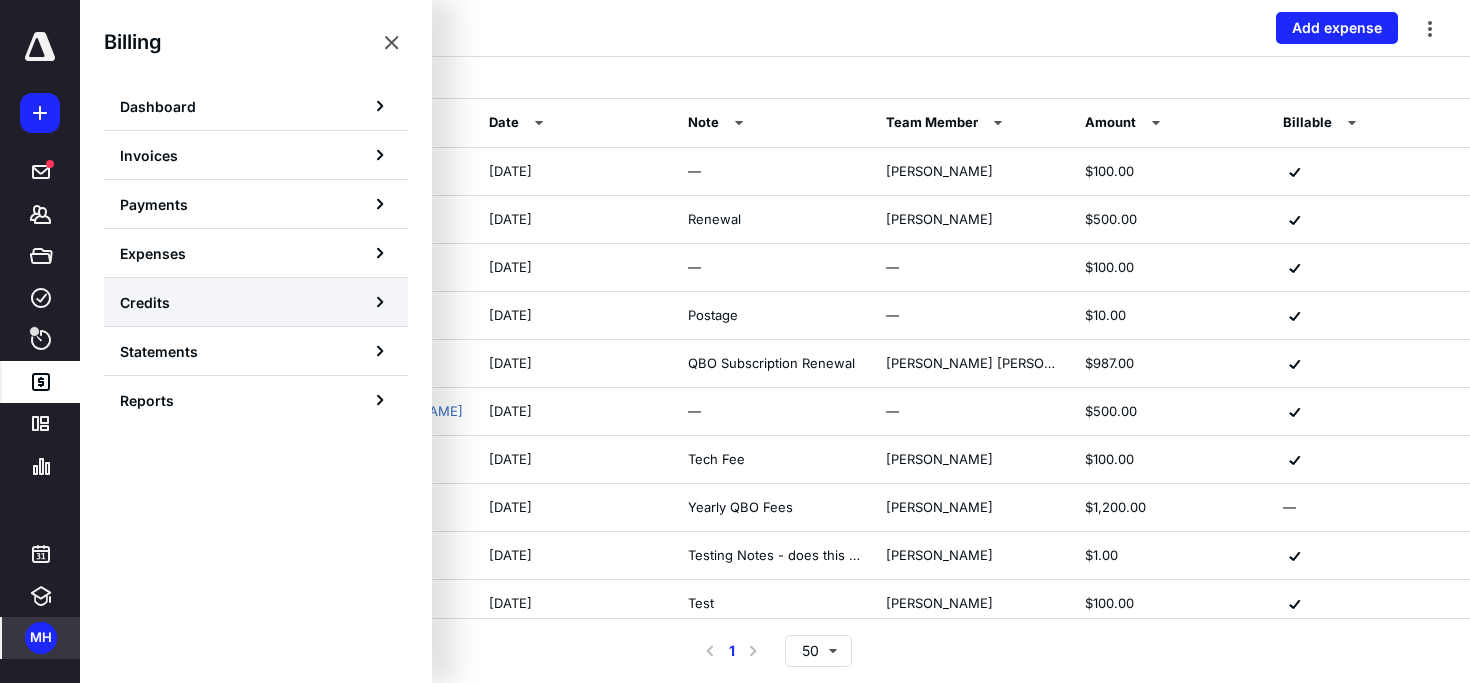 click on "Credits" at bounding box center [256, 302] 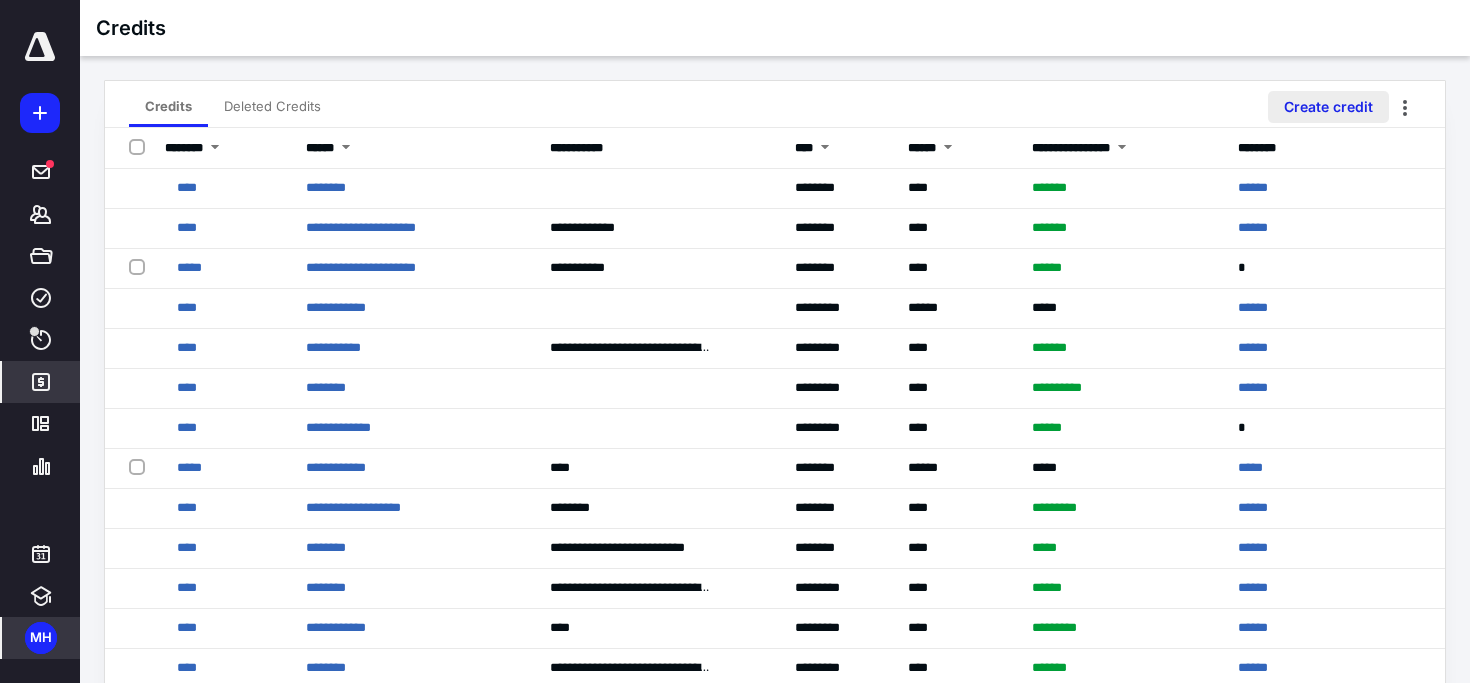 click on "Create credit" at bounding box center [1328, 107] 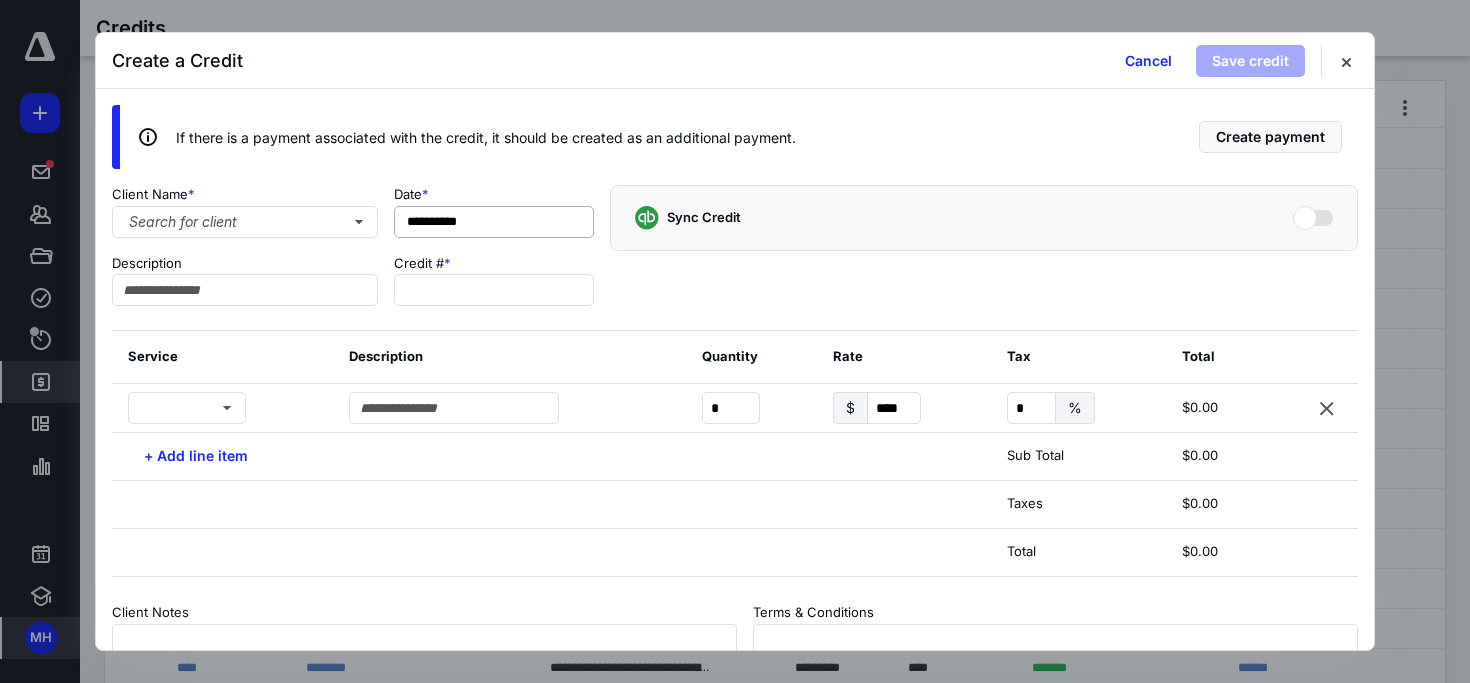 type on "*****" 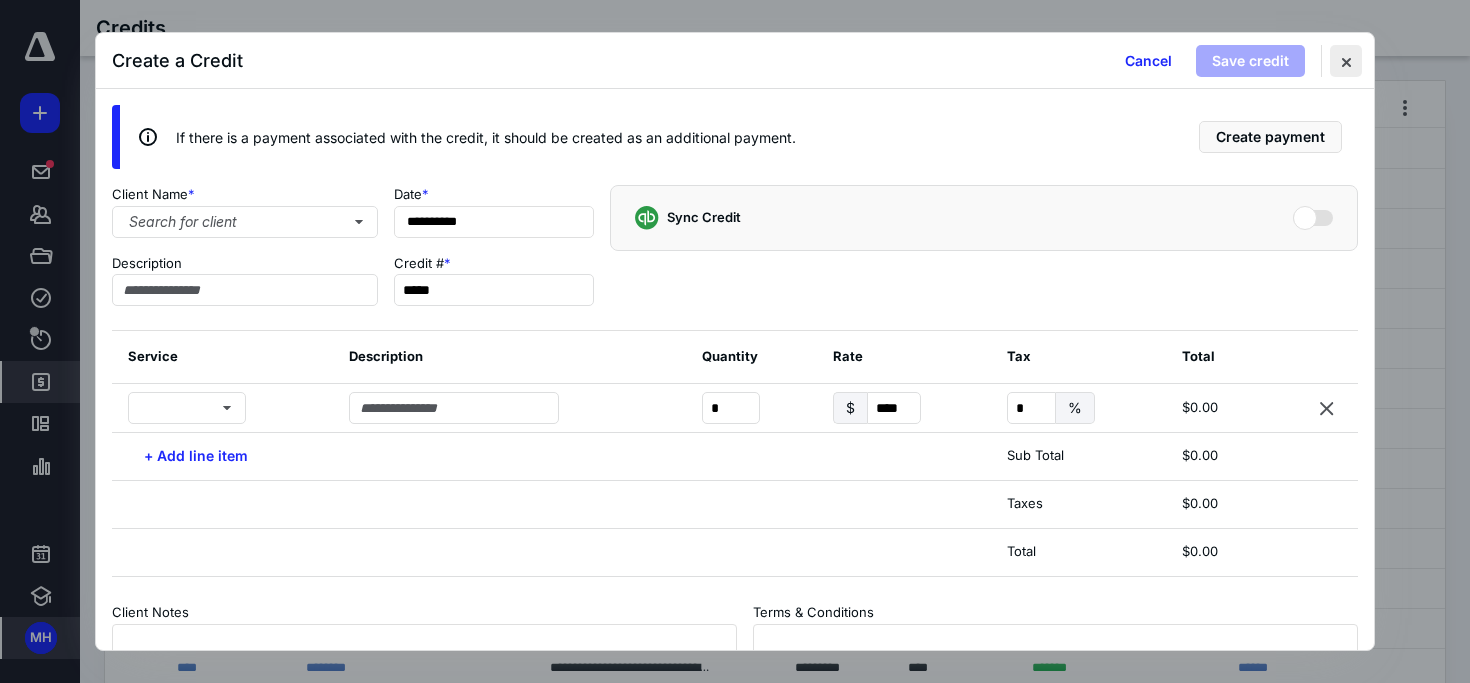 click at bounding box center (1346, 61) 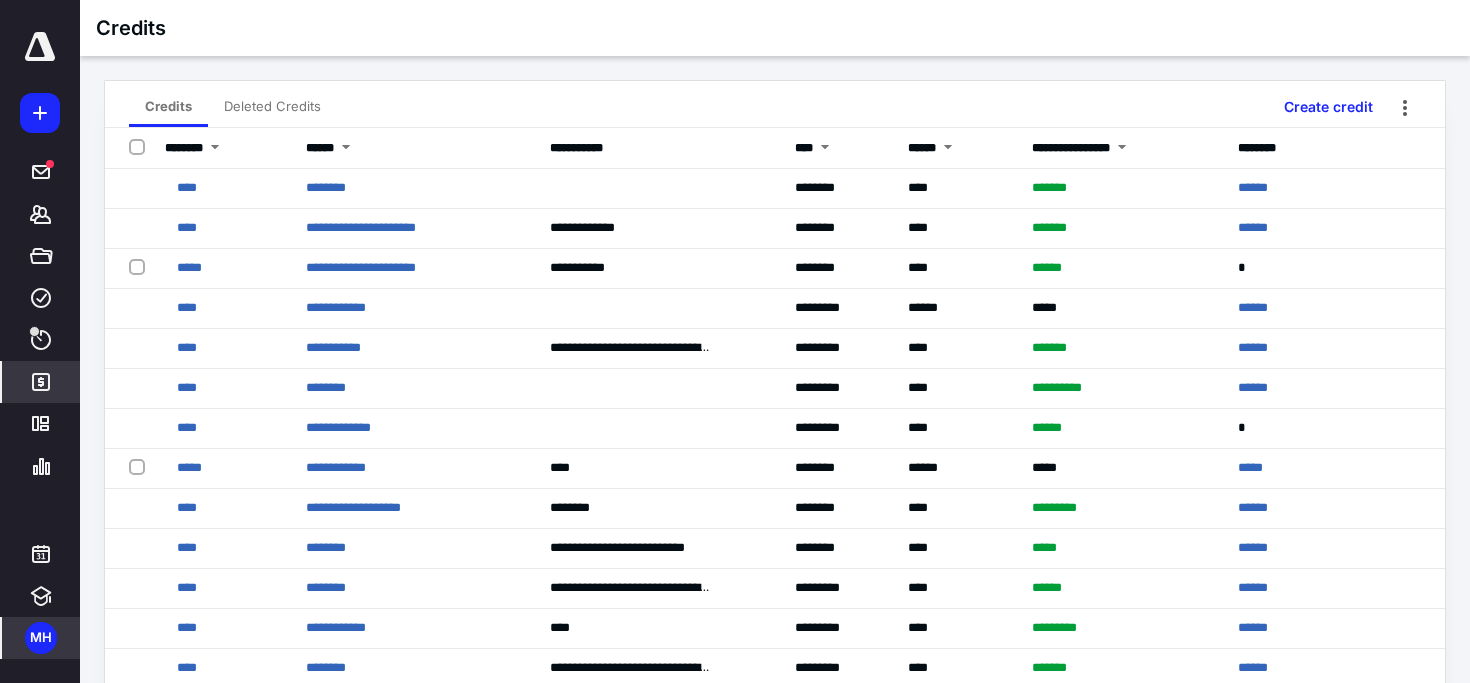 click on "Deleted Credits" at bounding box center (272, 106) 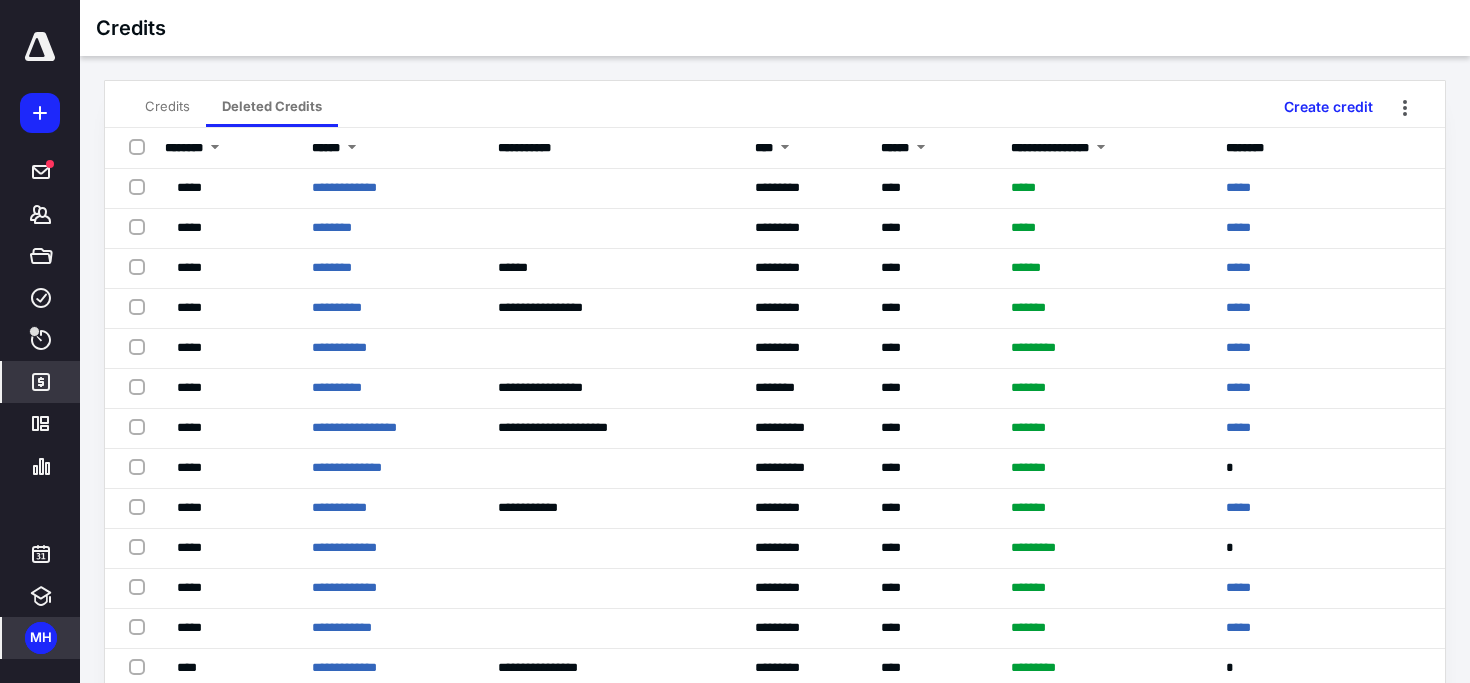 click on "Credits" at bounding box center [167, 106] 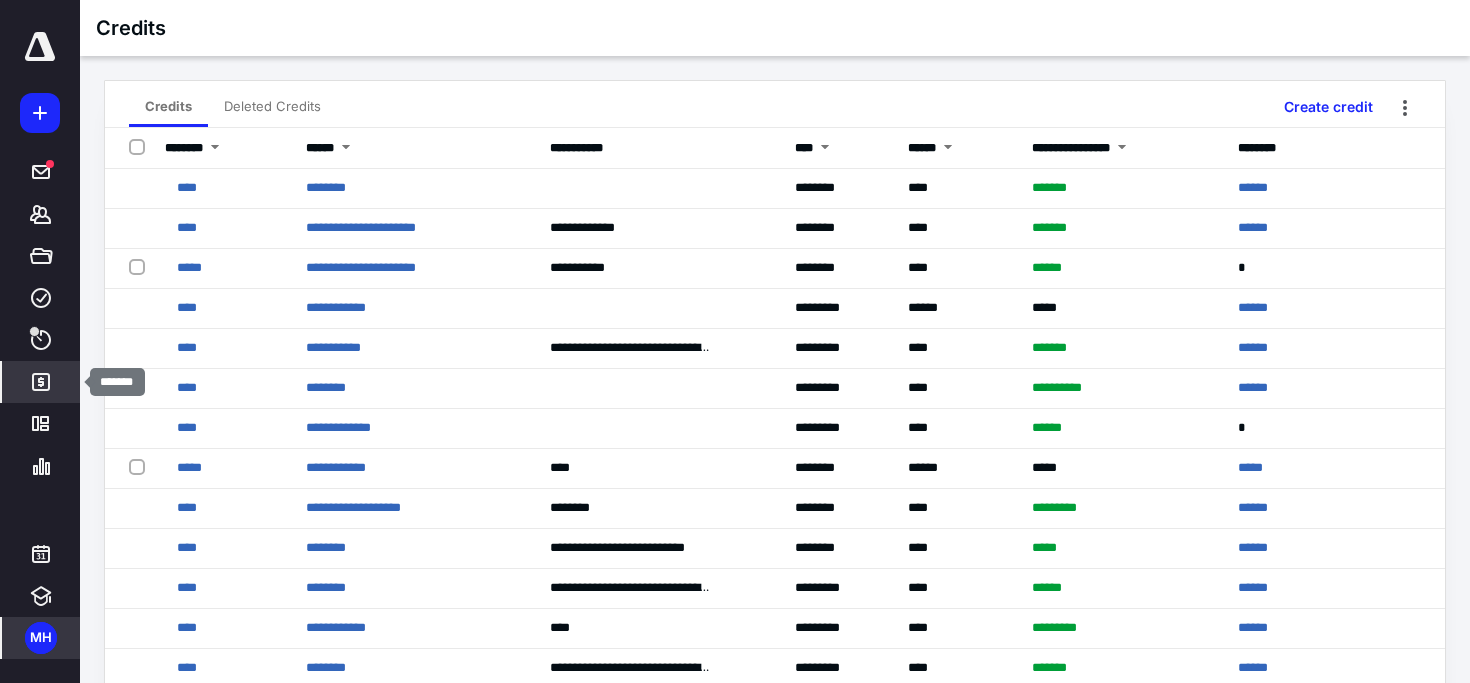 click 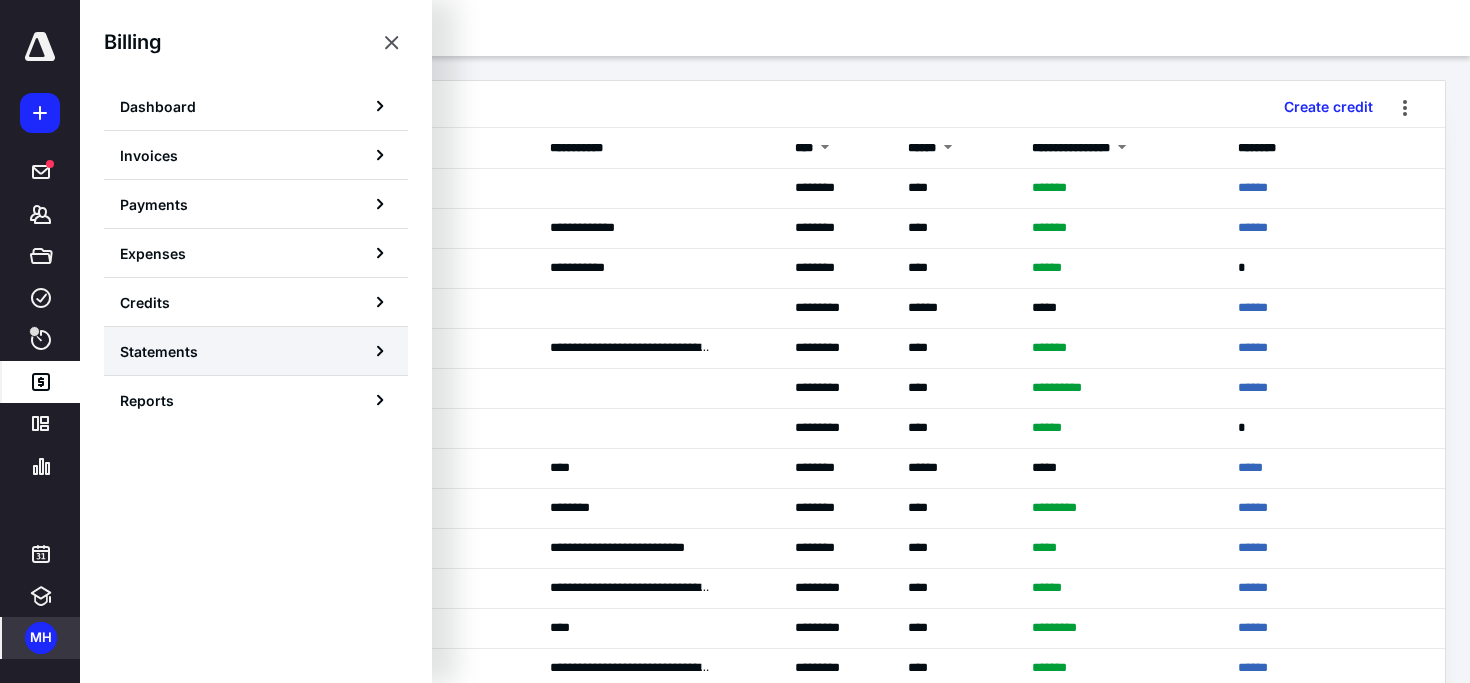 click on "Statements" at bounding box center [256, 351] 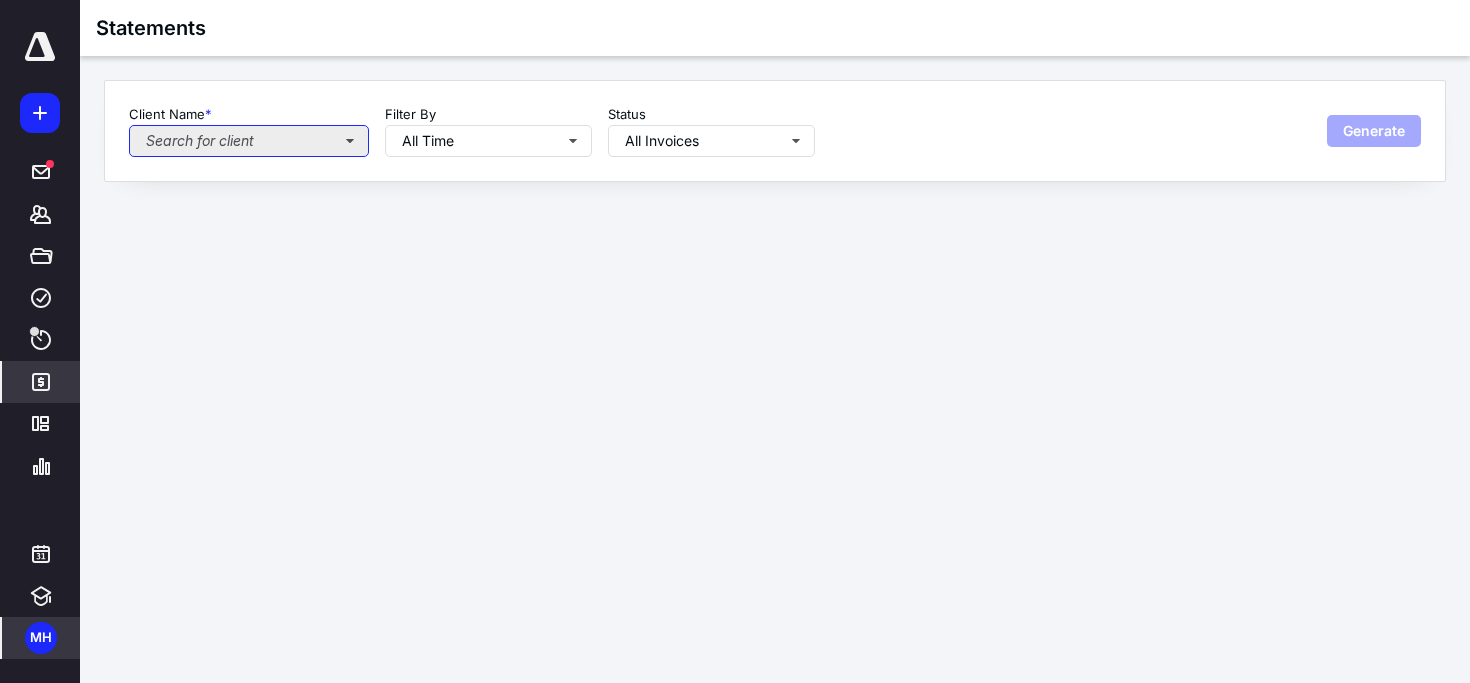 click on "Search for client" at bounding box center (249, 141) 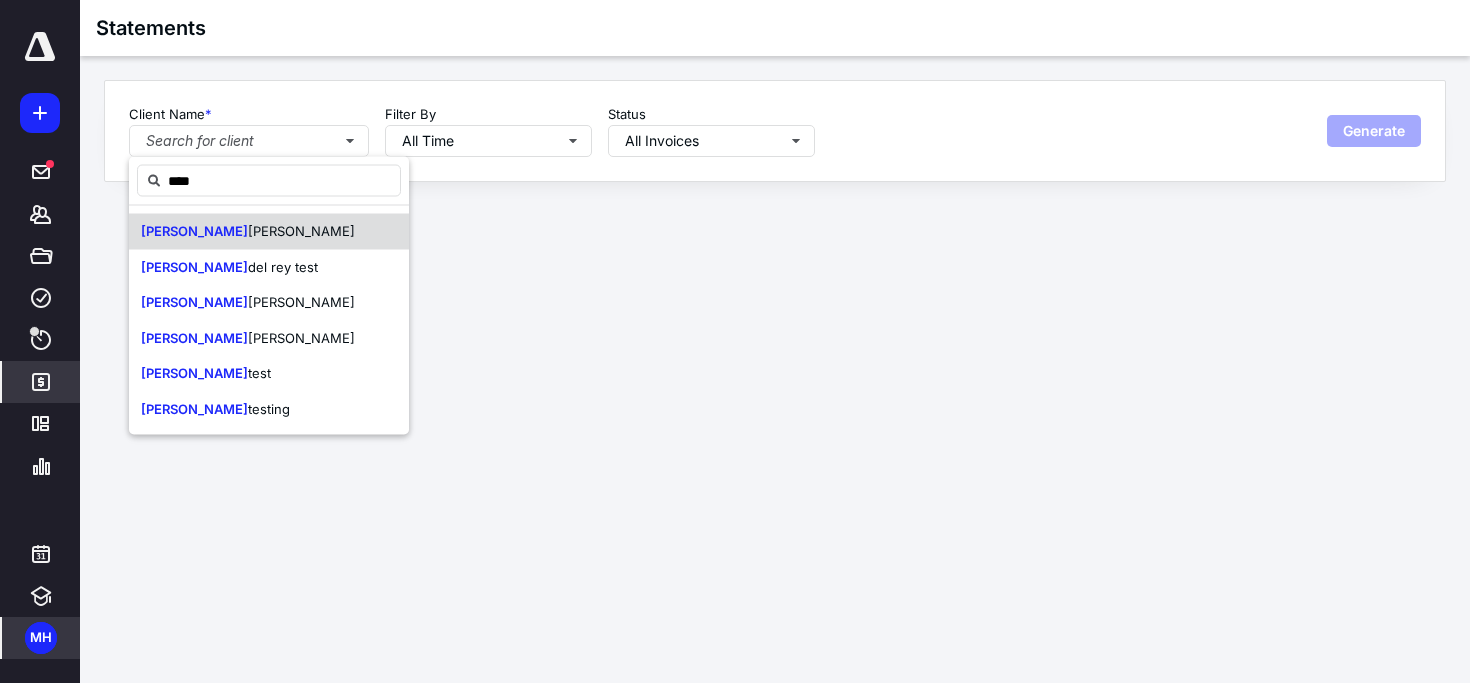 click on "[PERSON_NAME]" at bounding box center [269, 232] 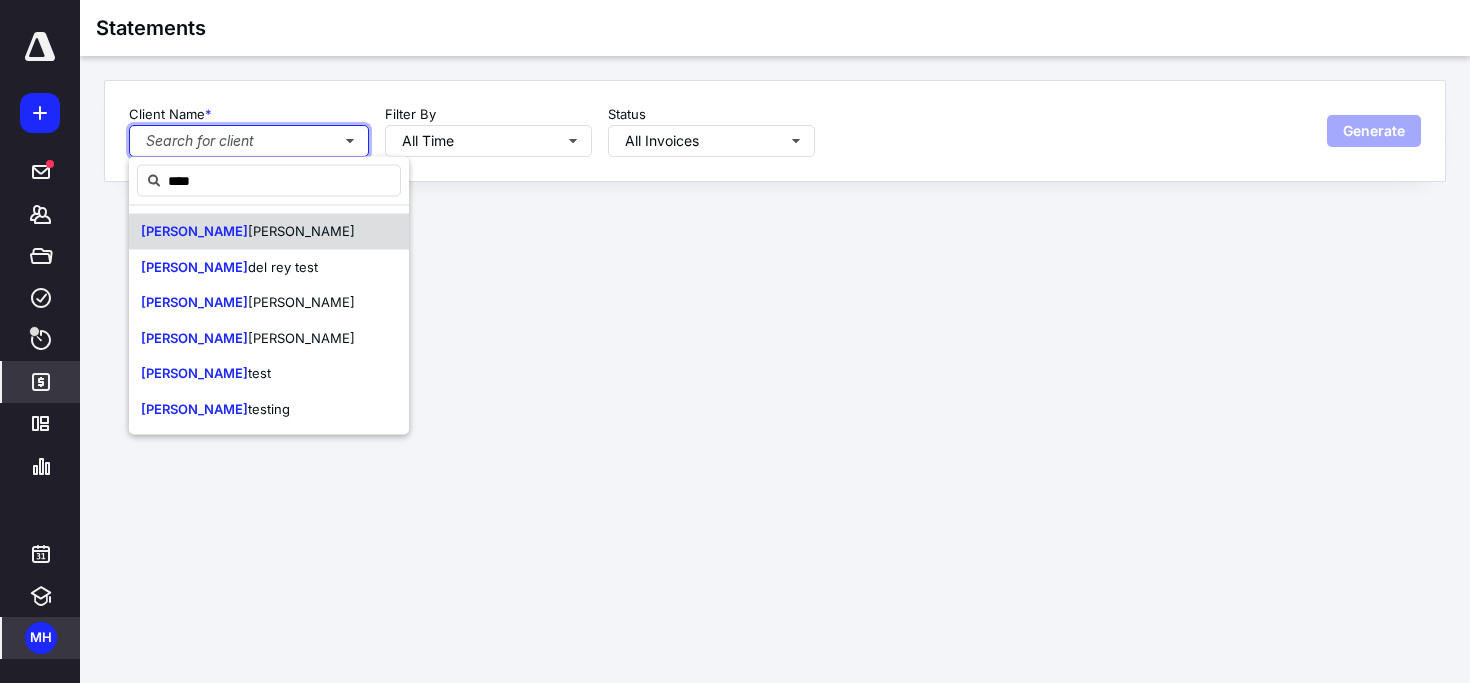 type 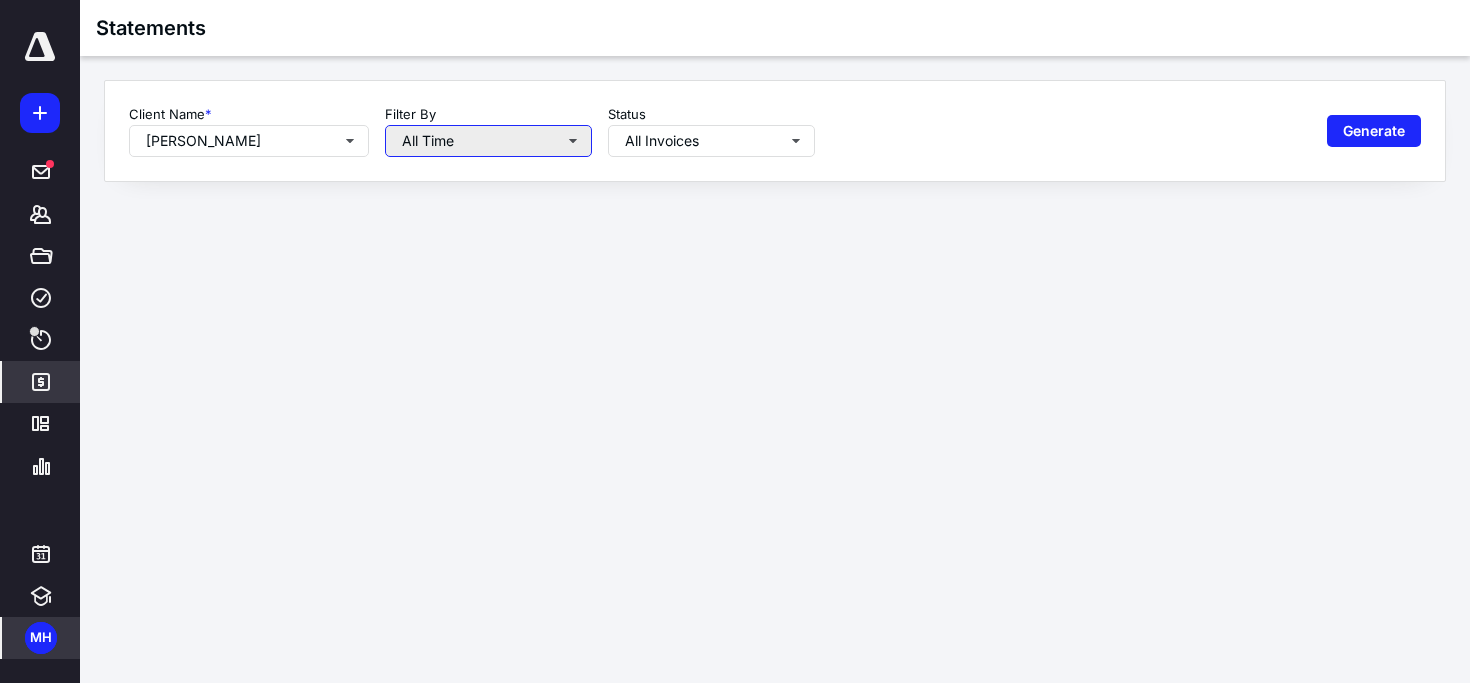 click on "All Time" at bounding box center [488, 141] 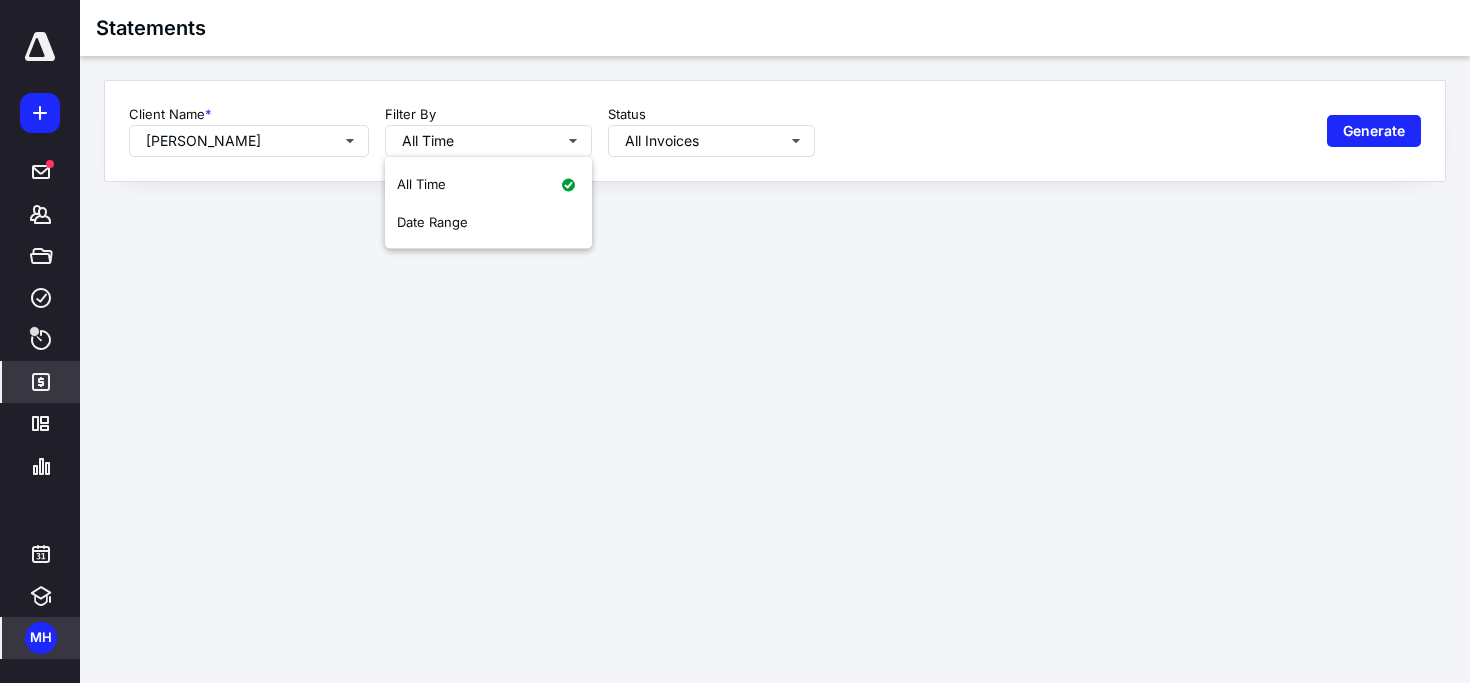 click on "Client Name * [PERSON_NAME] Filter By All Time Status All Invoices   Generate" at bounding box center [775, 131] 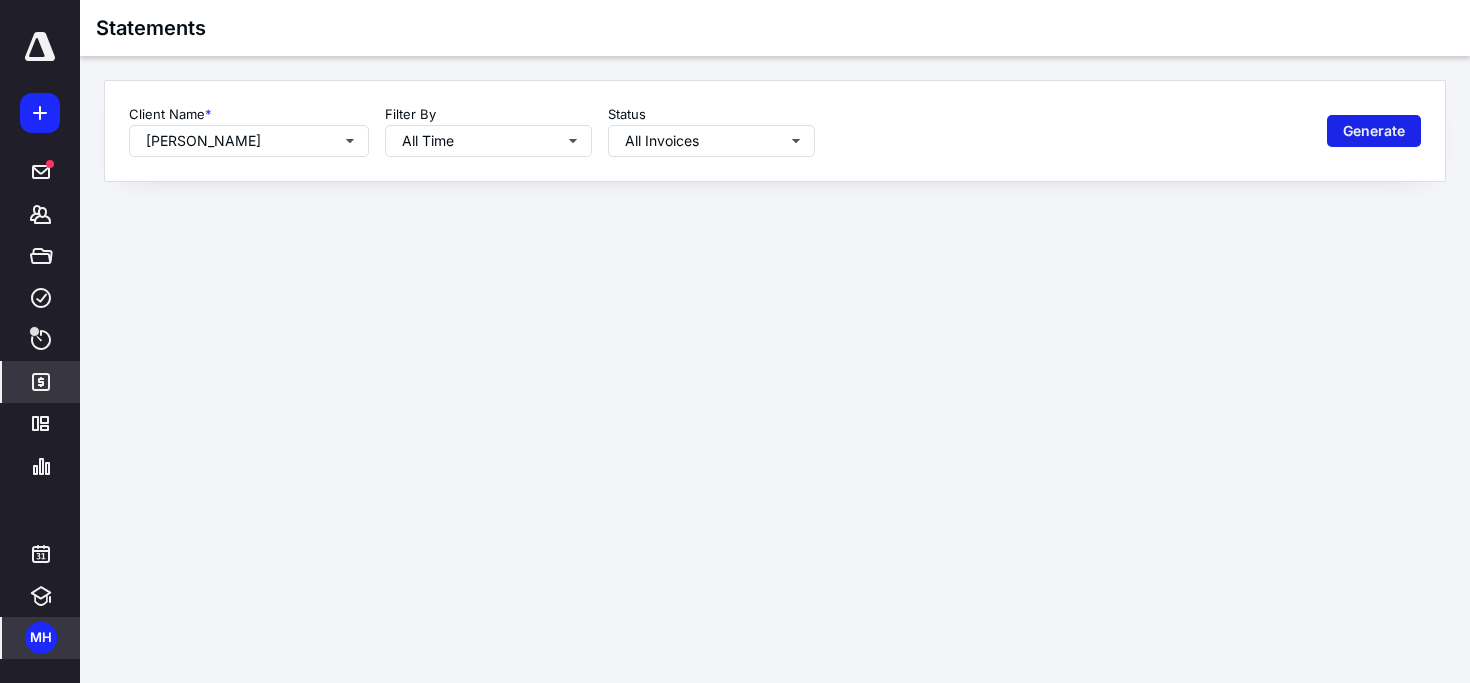 click on "Generate" at bounding box center (1374, 131) 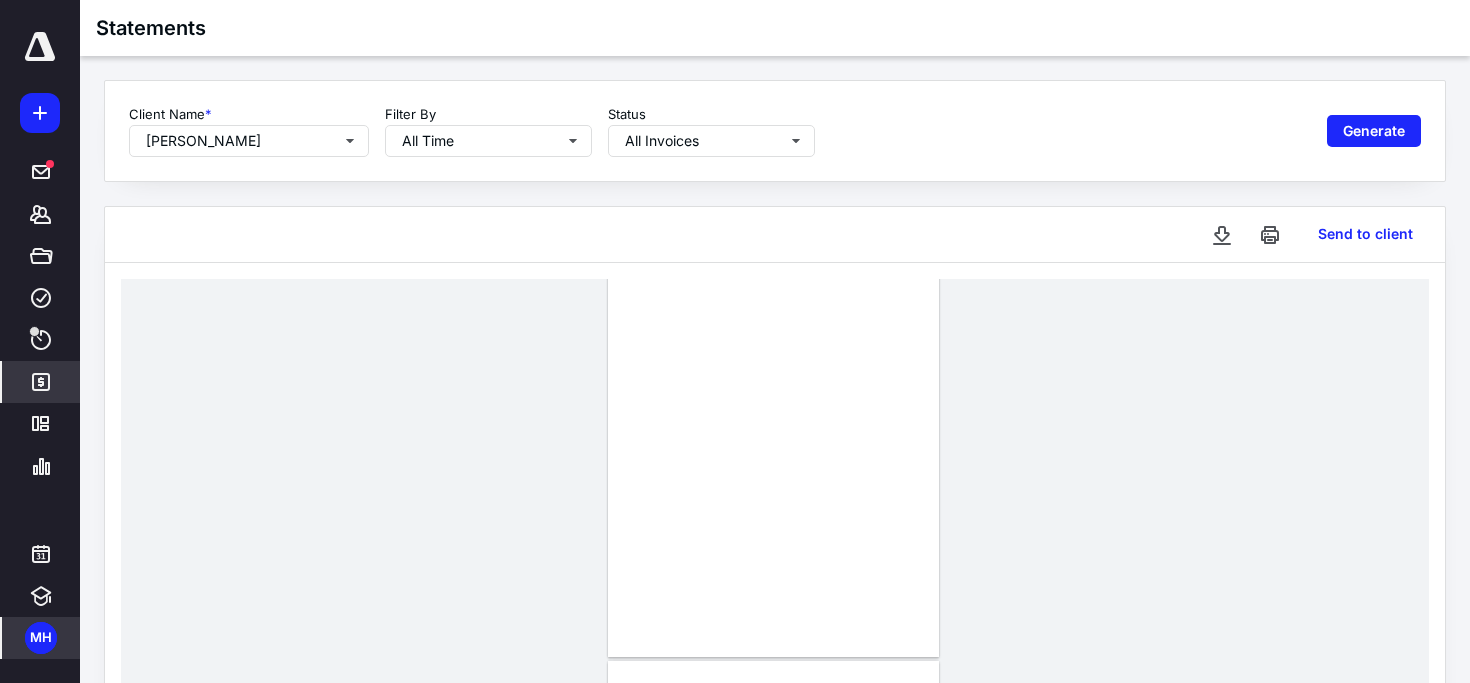scroll, scrollTop: 77, scrollLeft: 0, axis: vertical 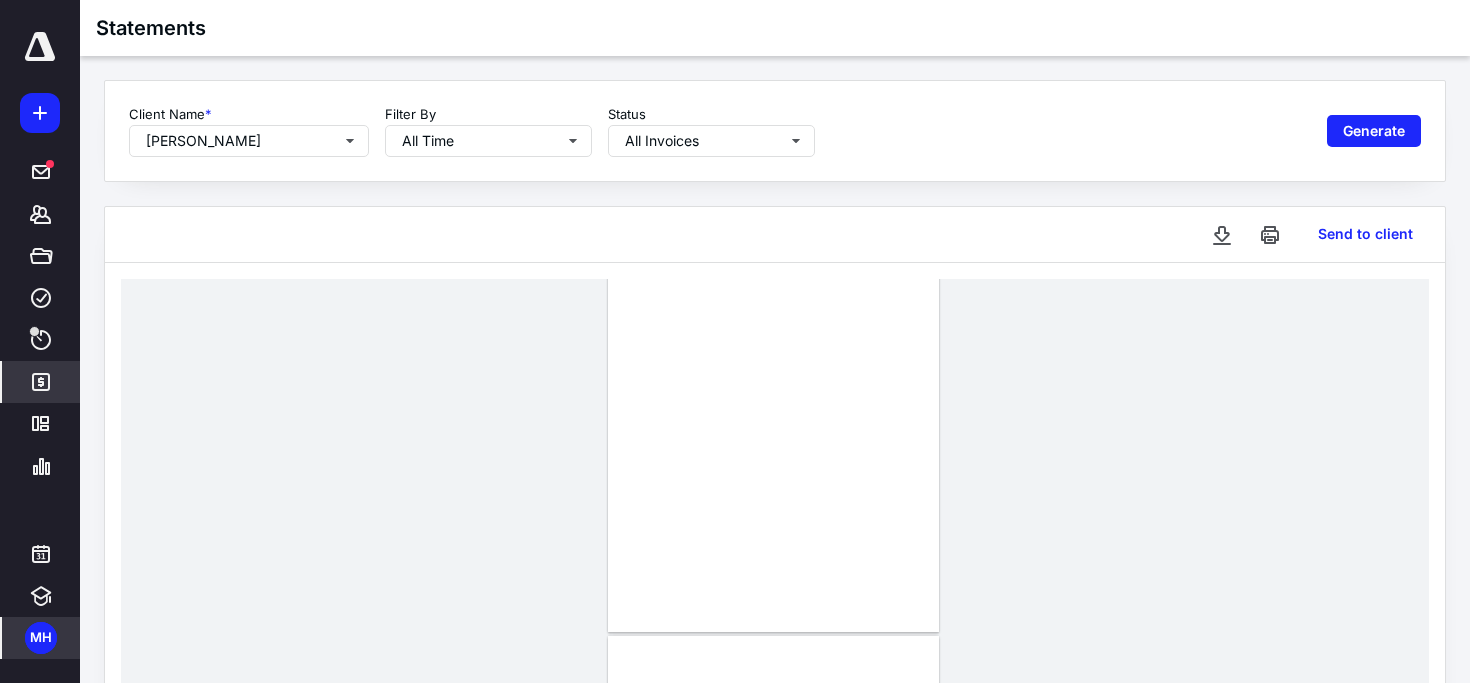 click at bounding box center [773, 418] 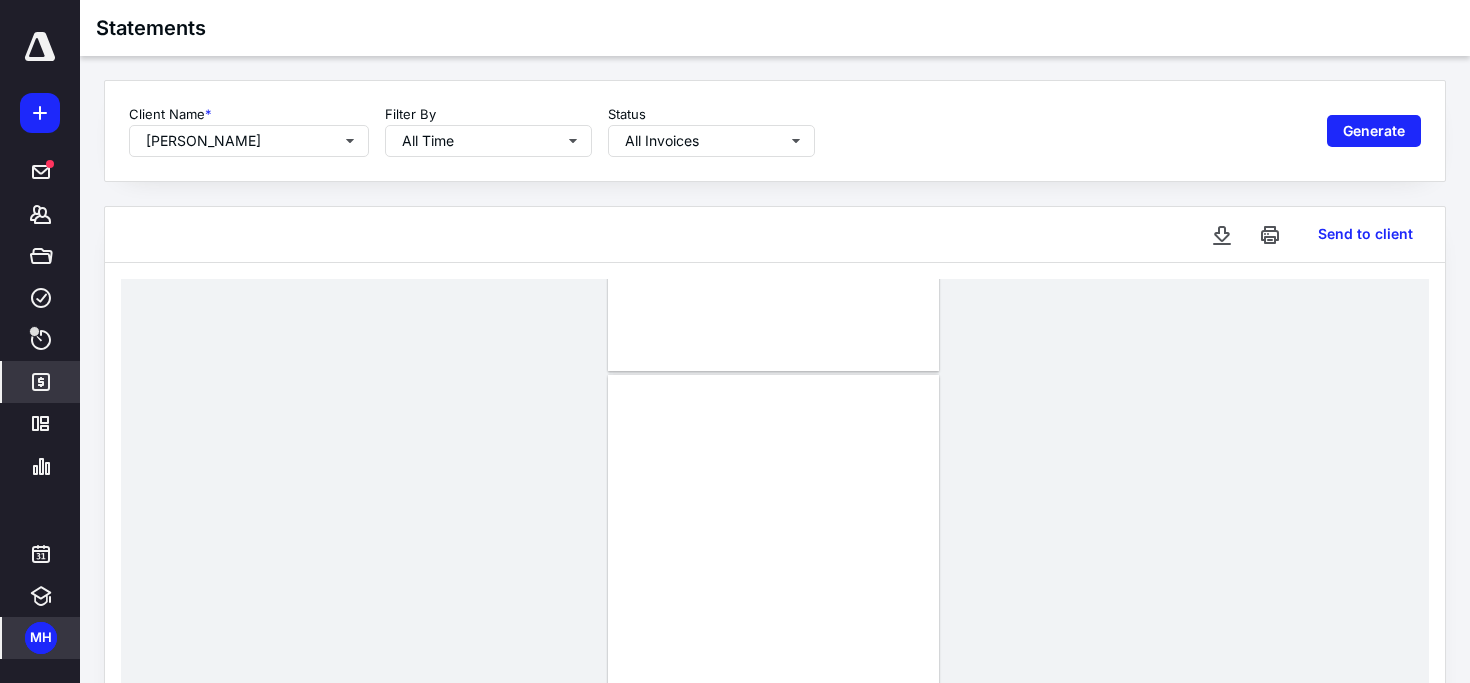 scroll, scrollTop: 372, scrollLeft: 0, axis: vertical 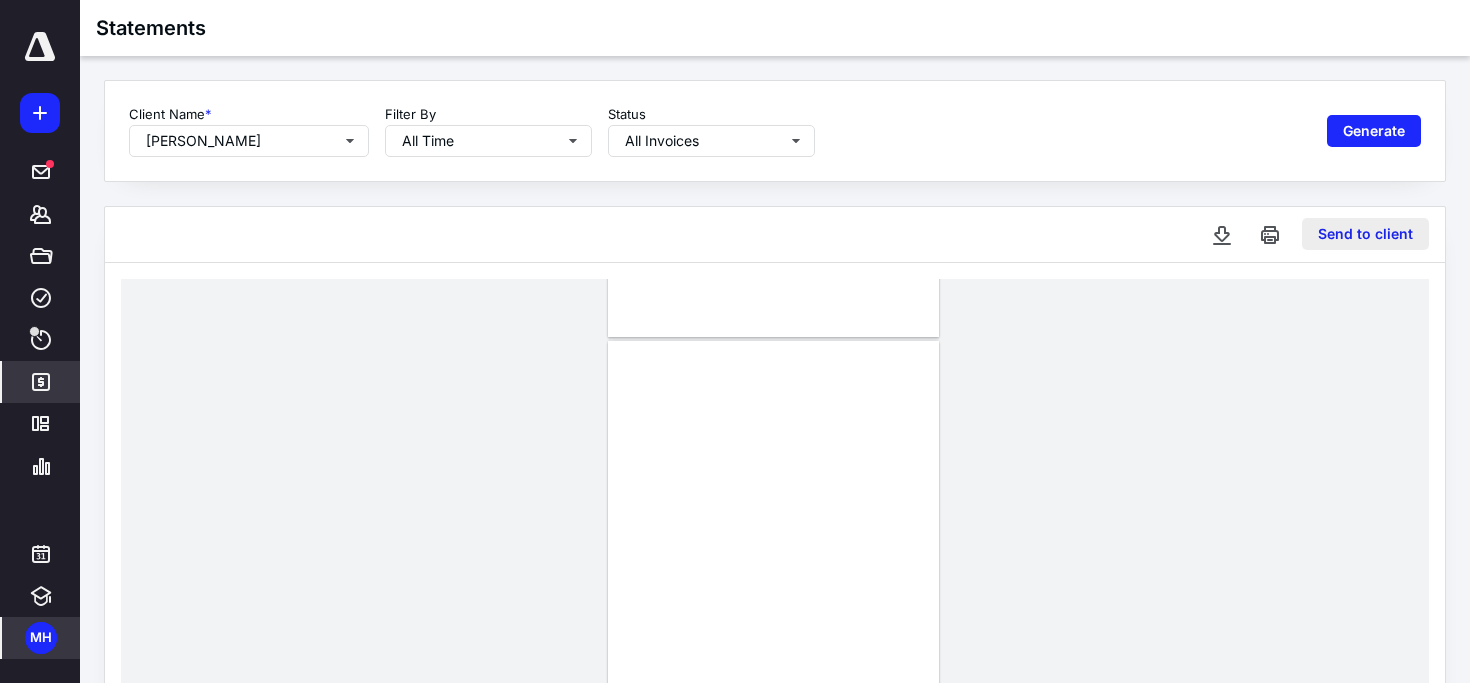 click on "Send to client" at bounding box center (1365, 234) 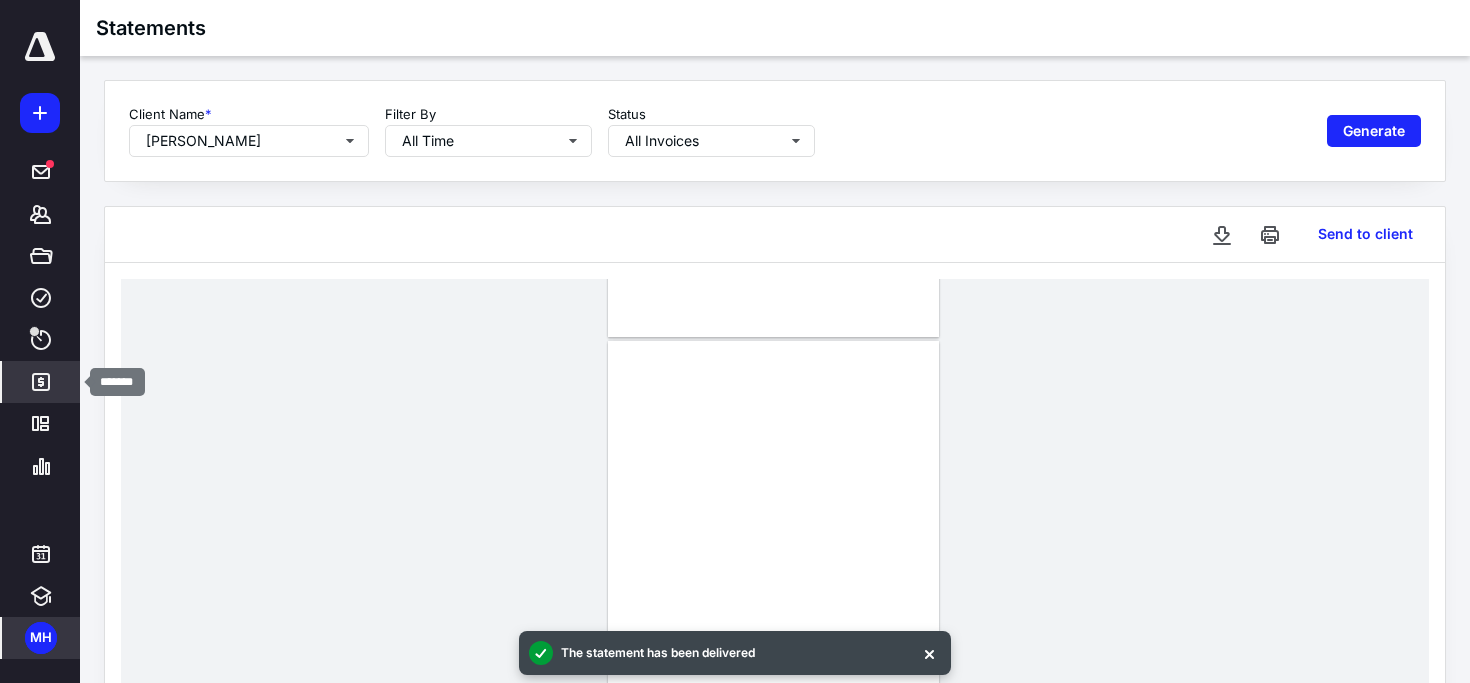 click 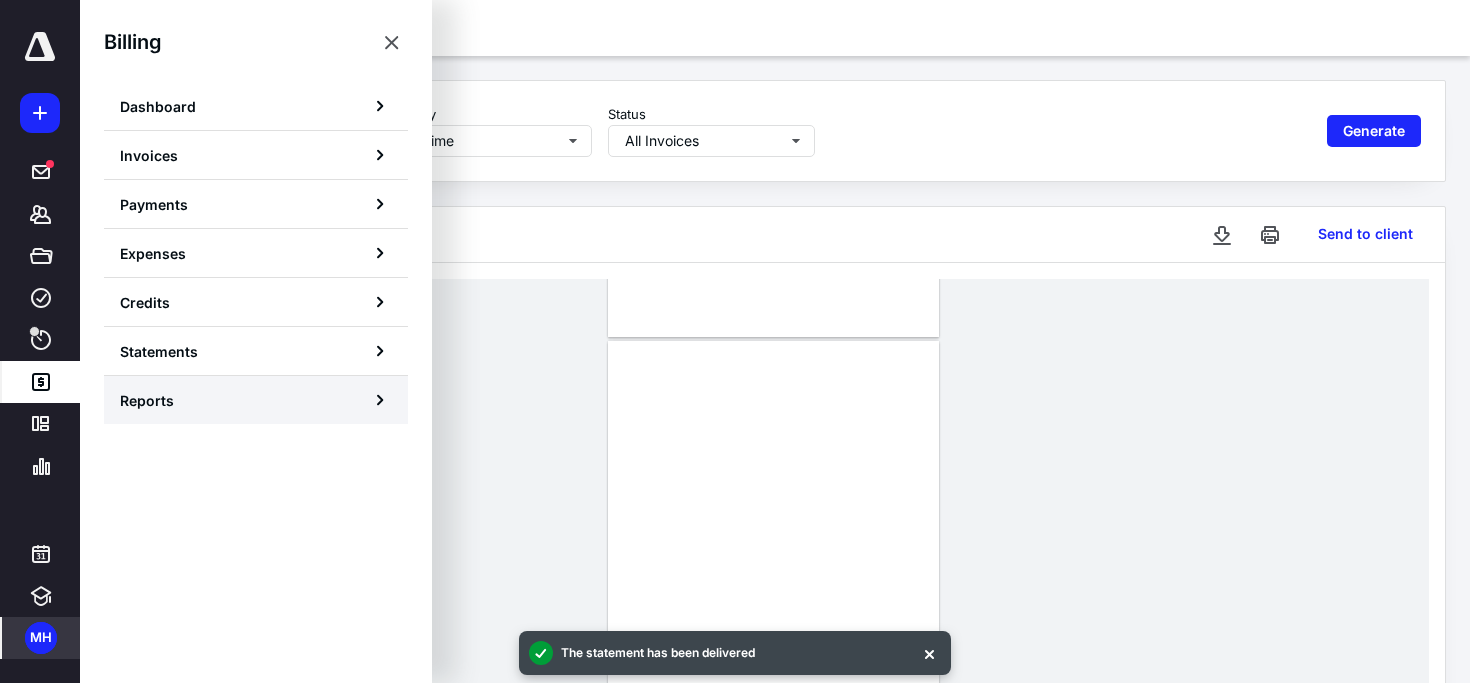 click on "Reports" at bounding box center [256, 400] 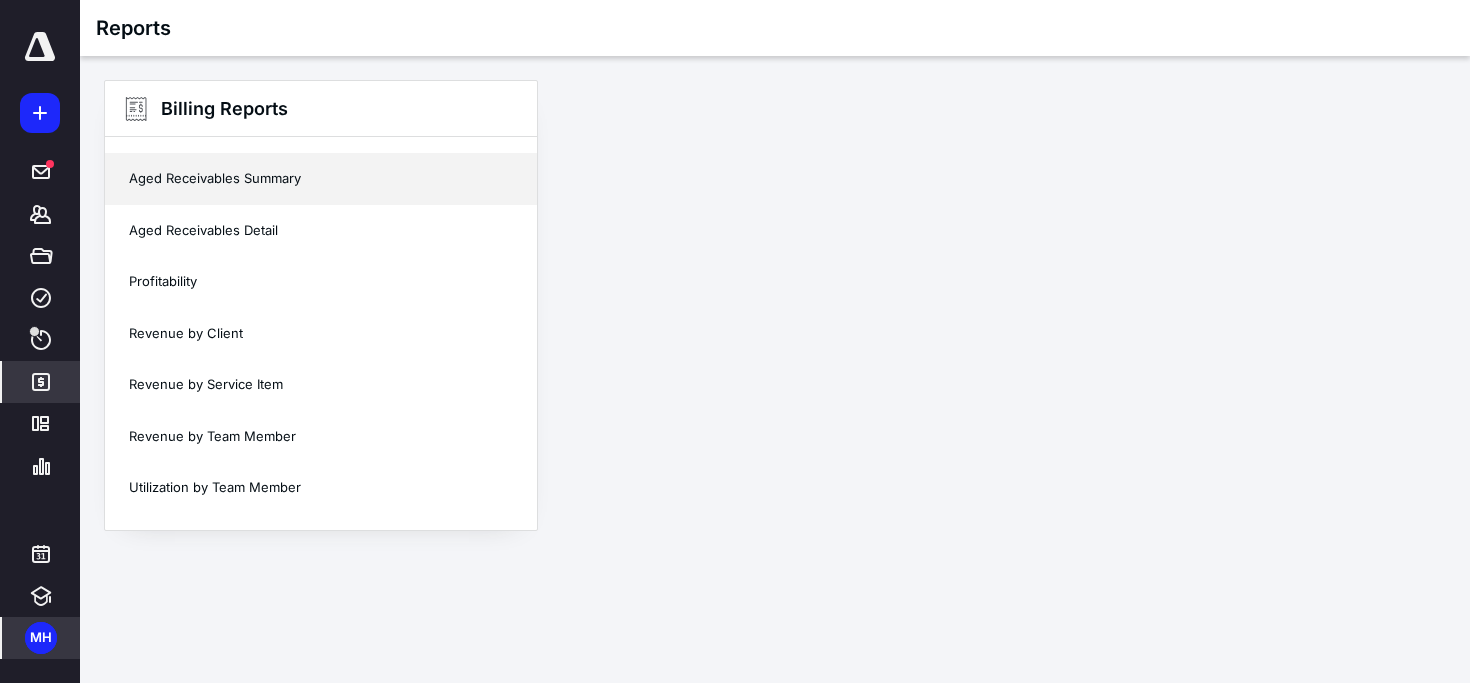 click on "Aged Receivables Summary" at bounding box center [321, 179] 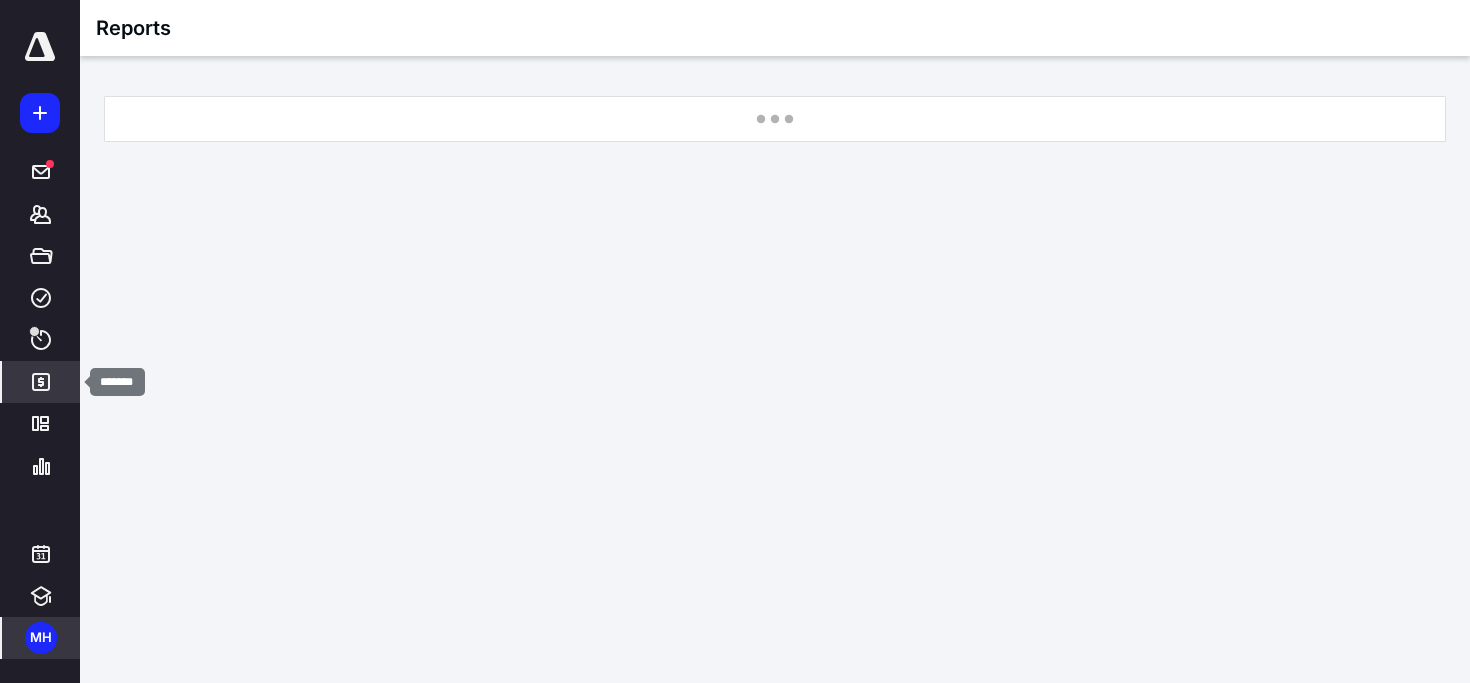 click 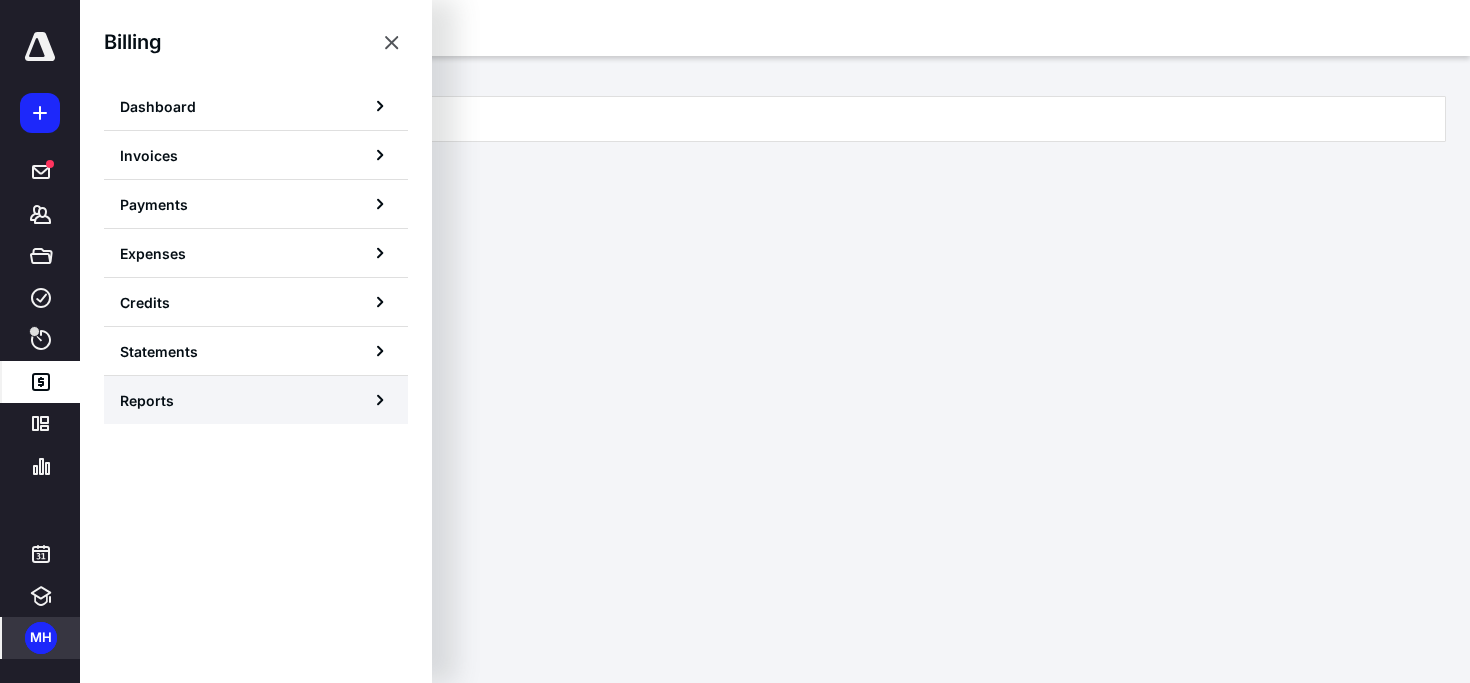 click on "Reports" at bounding box center (147, 400) 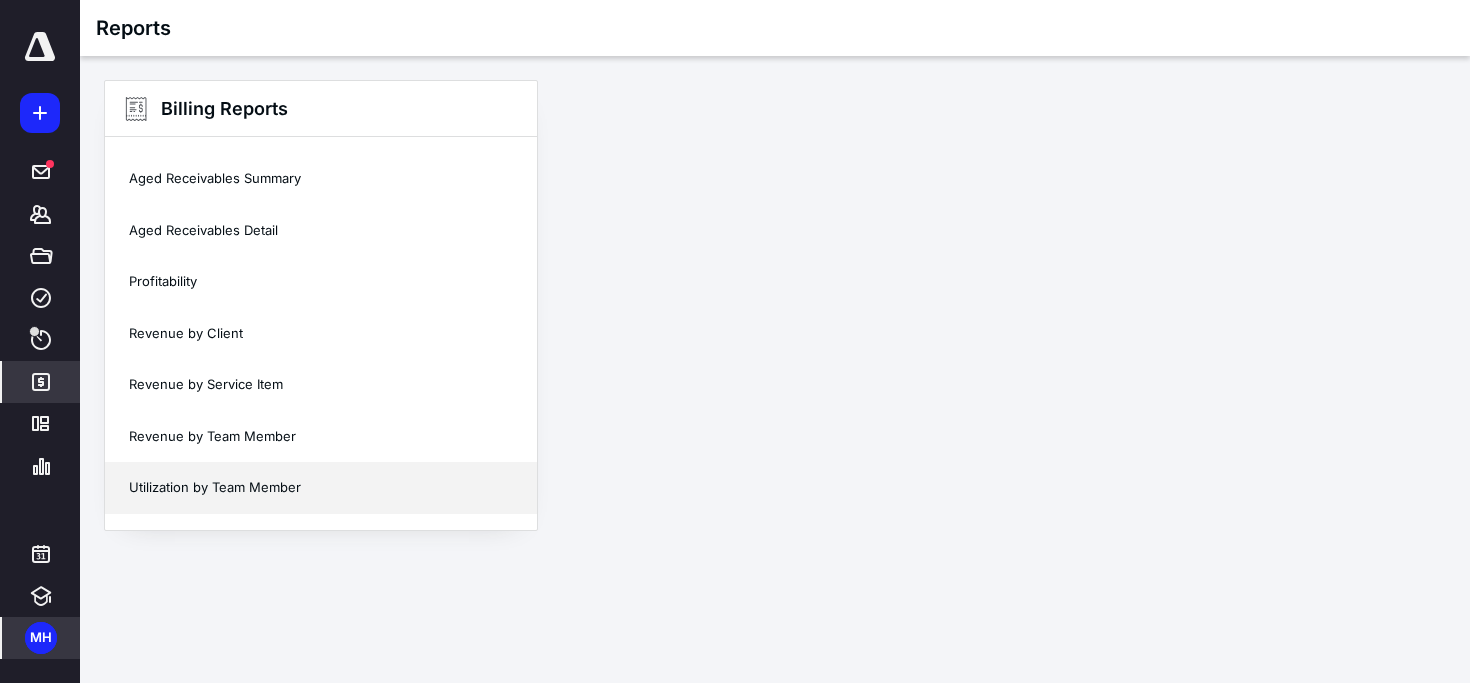 click on "Utilization by Team Member" at bounding box center [321, 488] 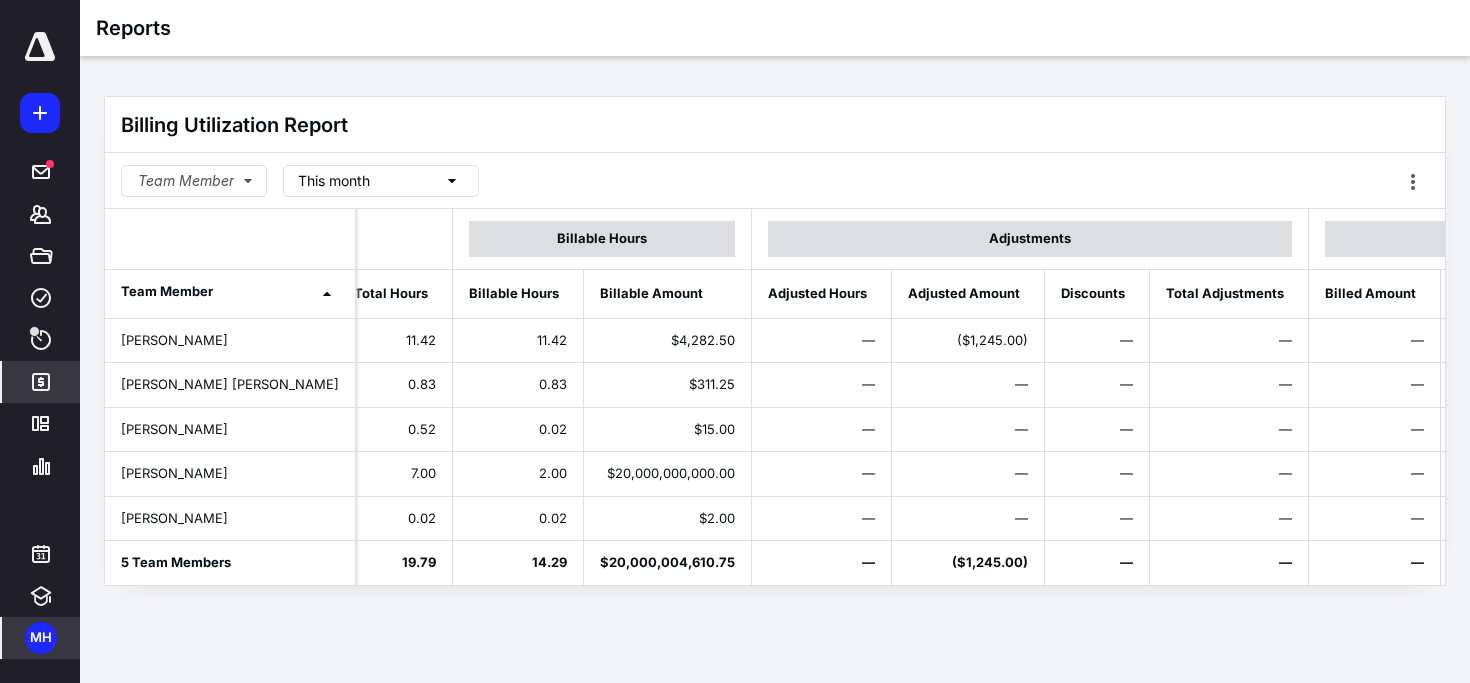 scroll, scrollTop: 0, scrollLeft: 0, axis: both 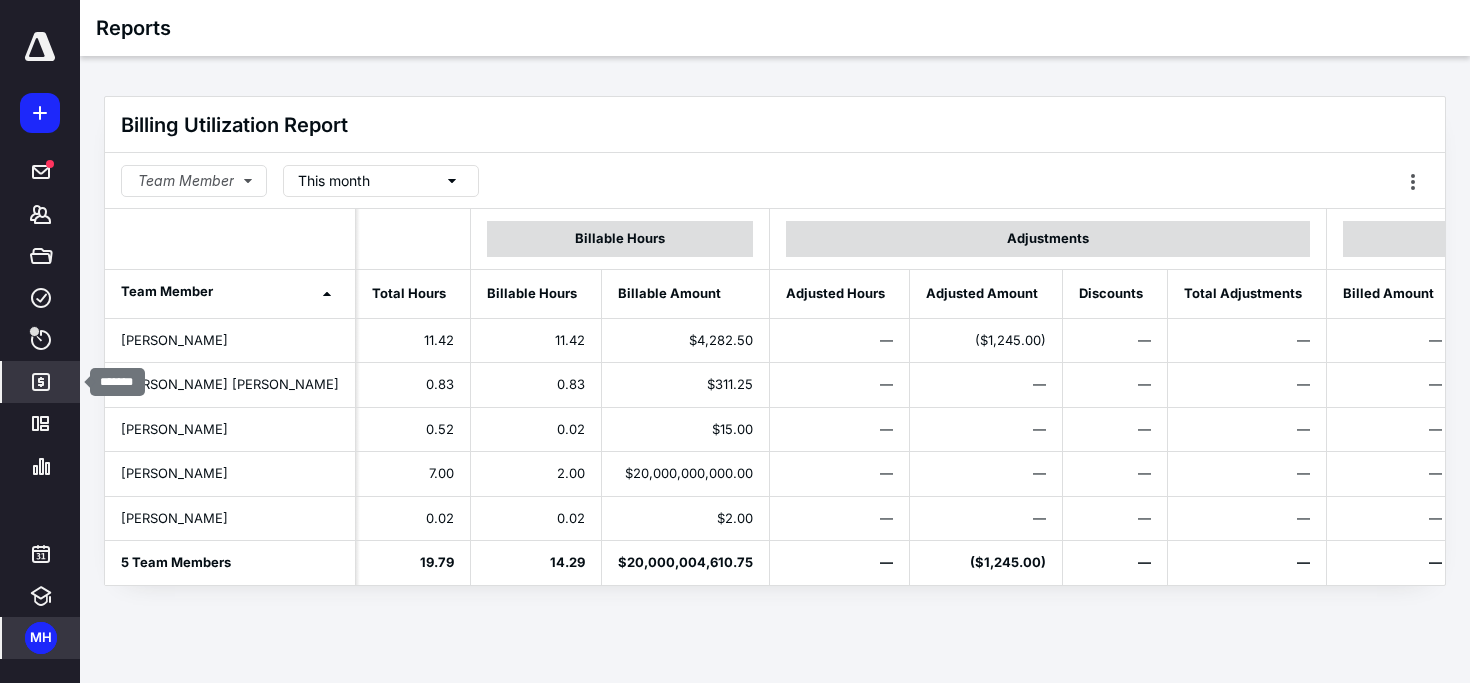 click on "*******" at bounding box center [41, 382] 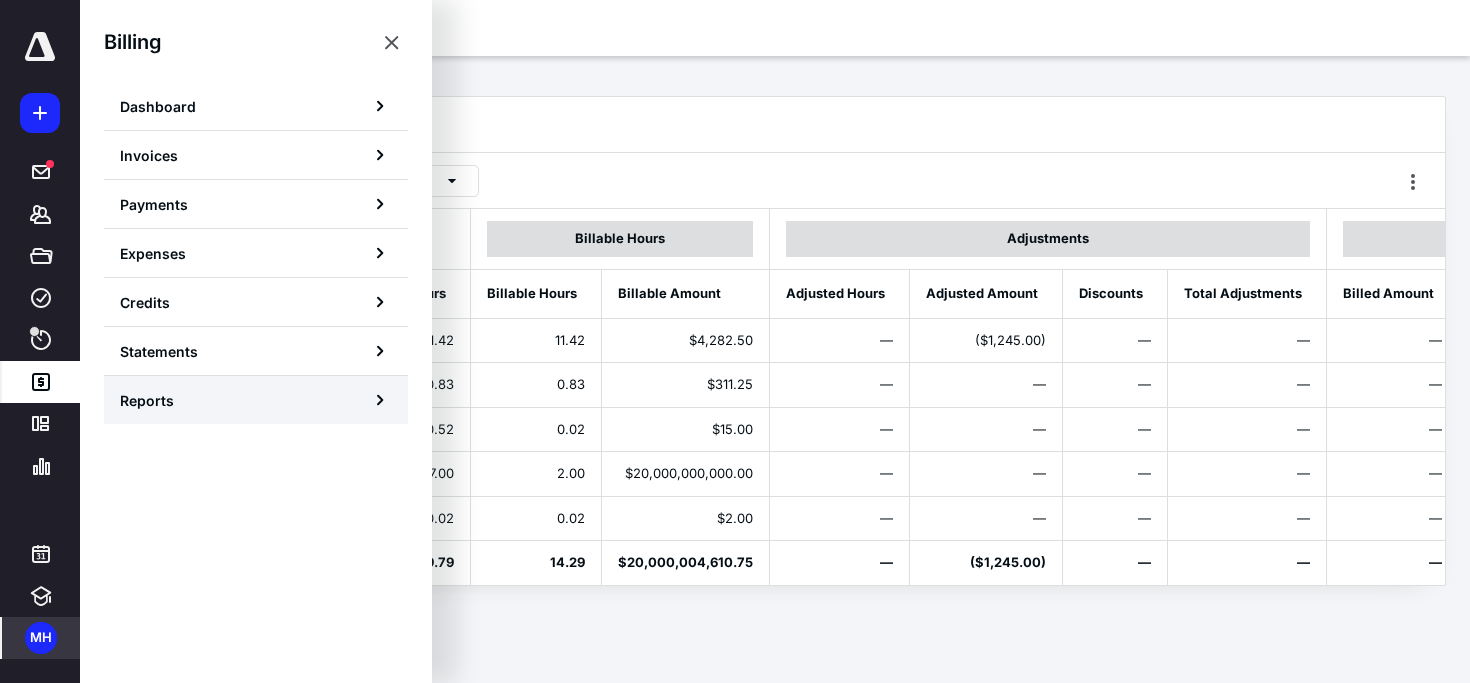 click on "Reports" at bounding box center (147, 400) 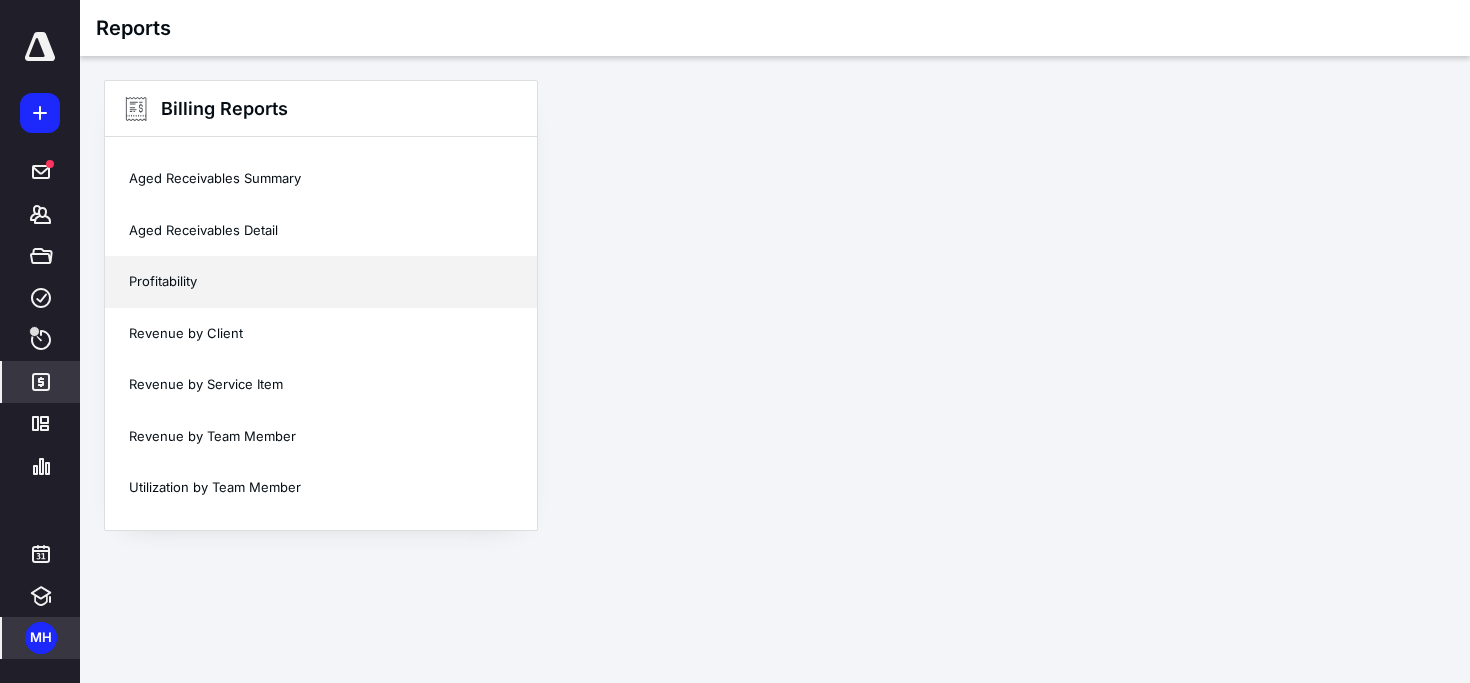 click on "Profitability" at bounding box center (321, 282) 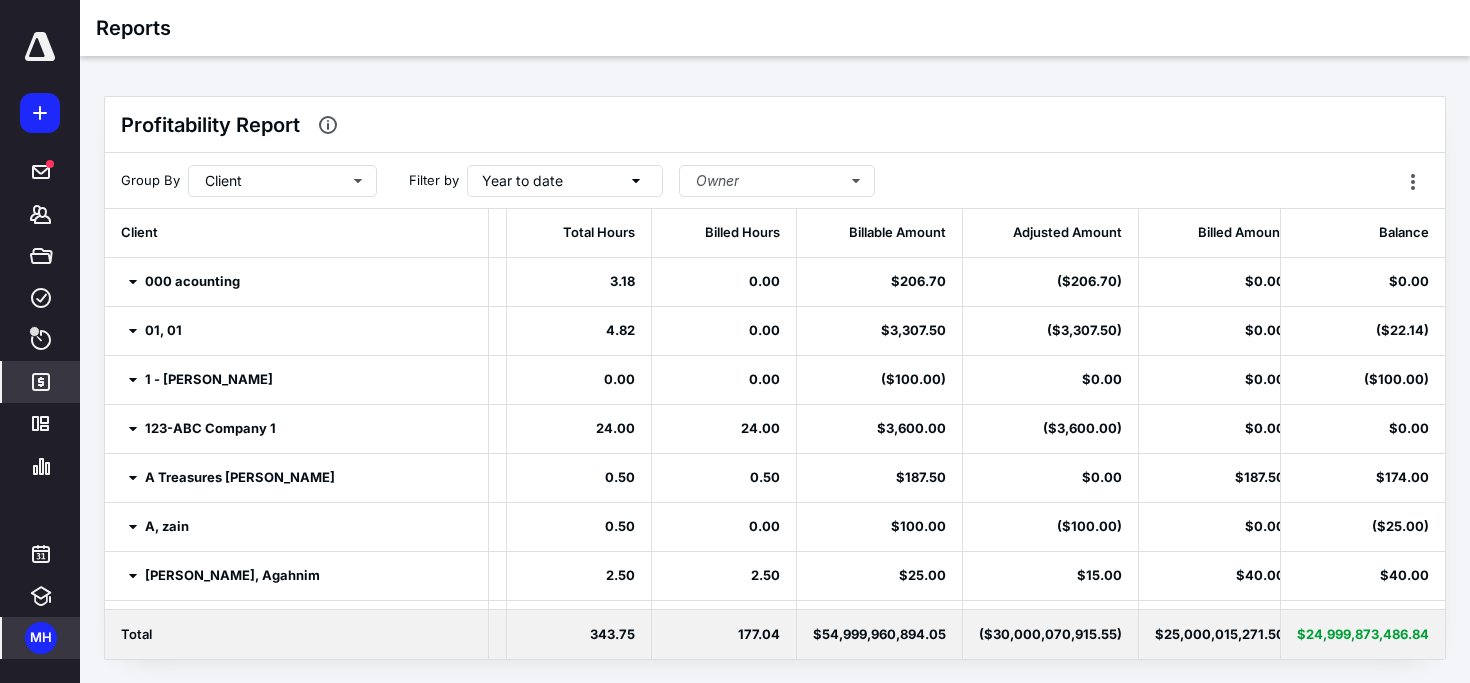 scroll, scrollTop: 0, scrollLeft: 228, axis: horizontal 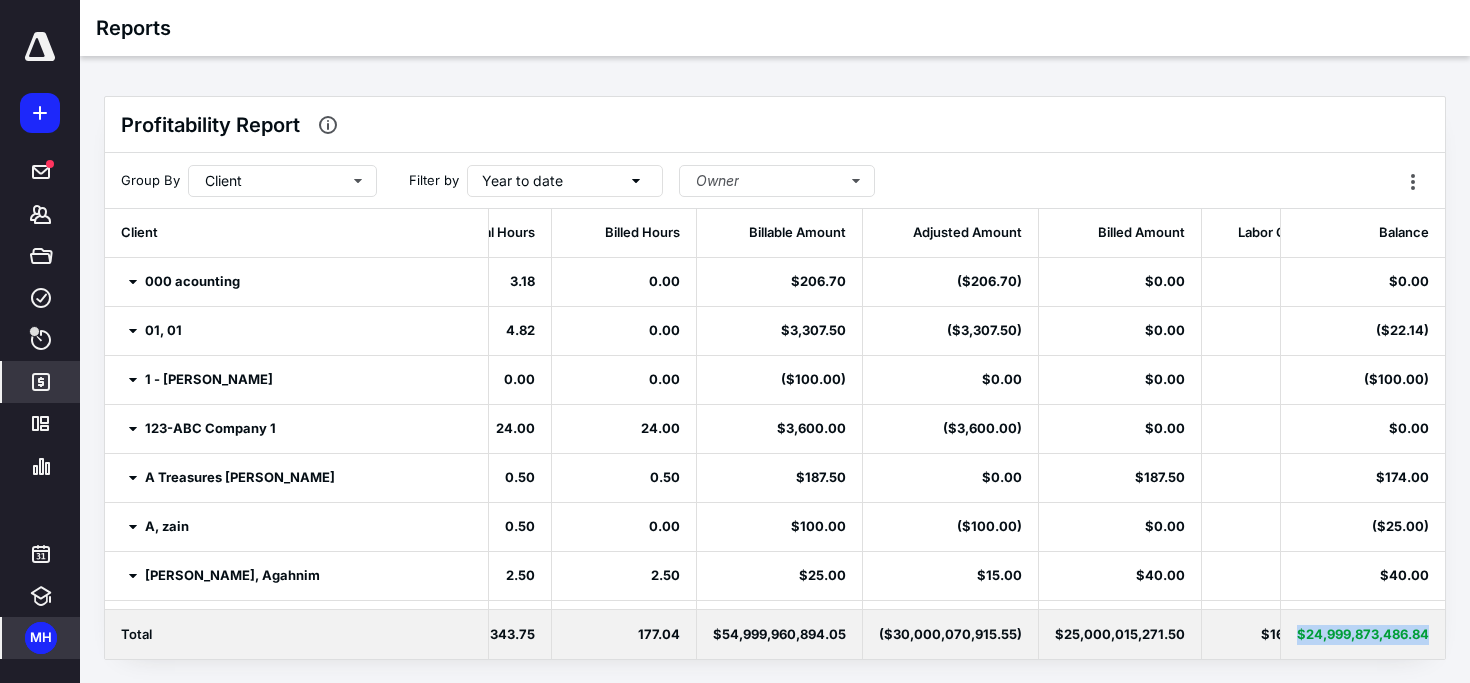 drag, startPoint x: 1293, startPoint y: 635, endPoint x: 1444, endPoint y: 638, distance: 151.0298 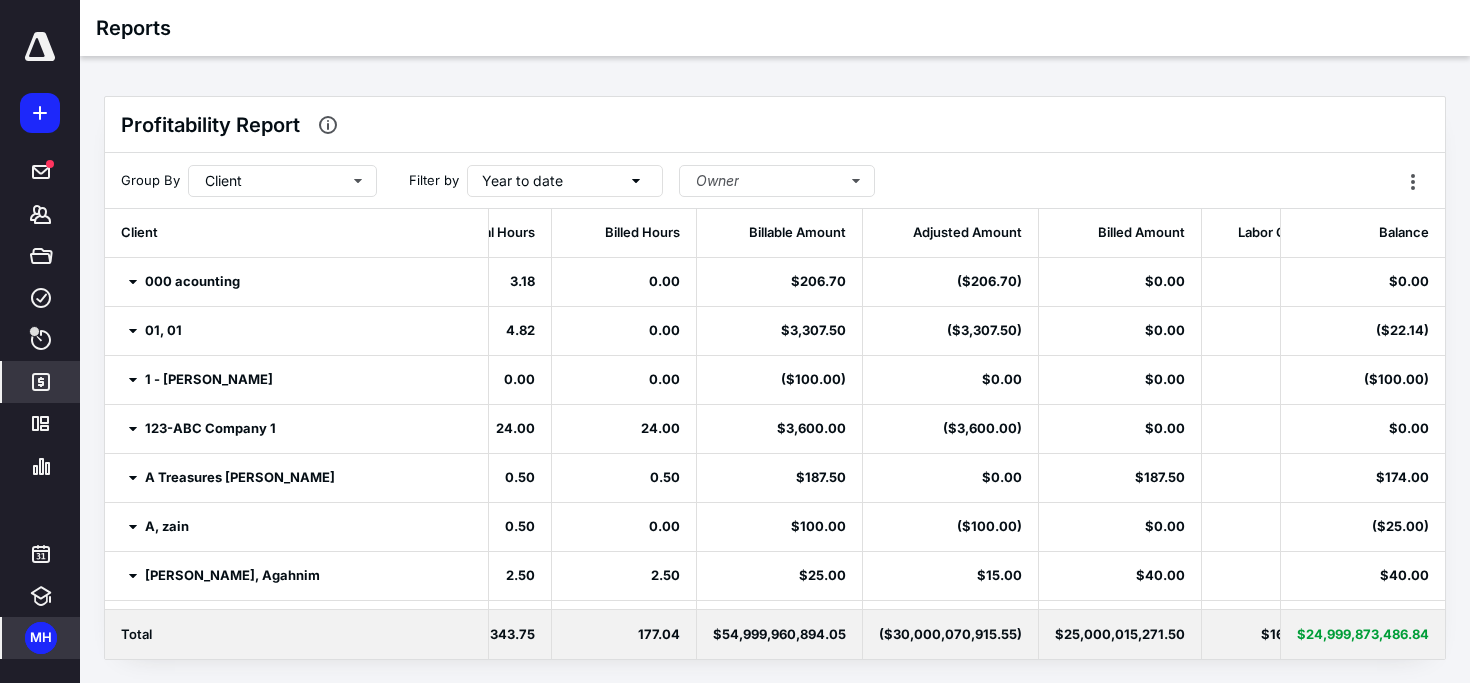 click on "Profitability Report" at bounding box center (775, 125) 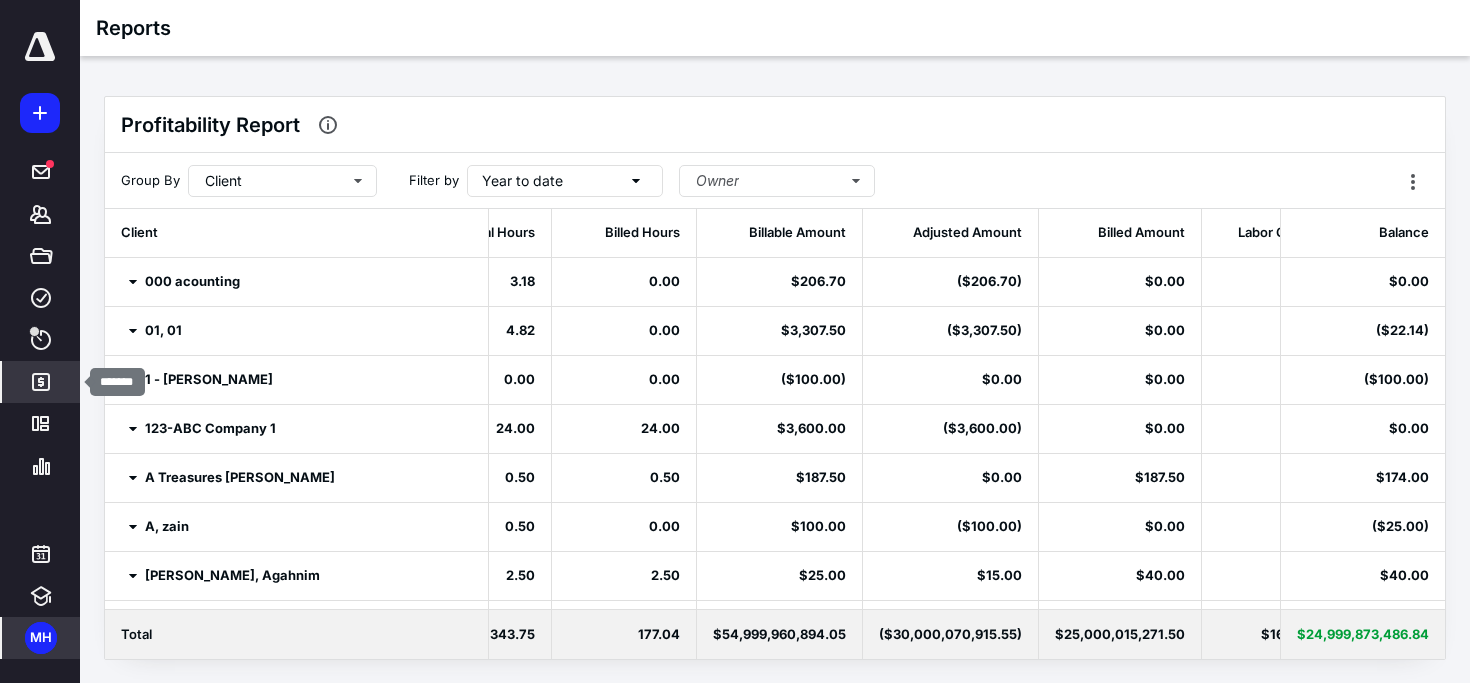 click 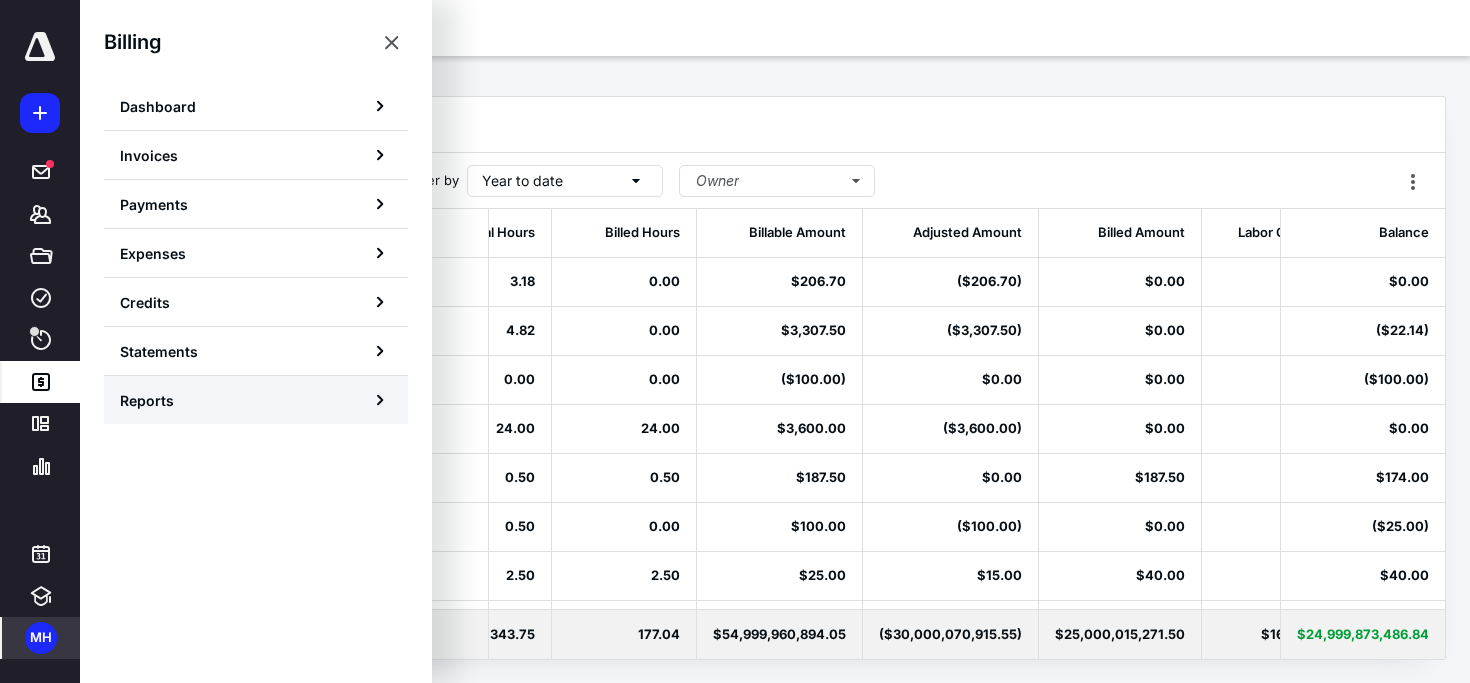 click on "Reports" at bounding box center (147, 400) 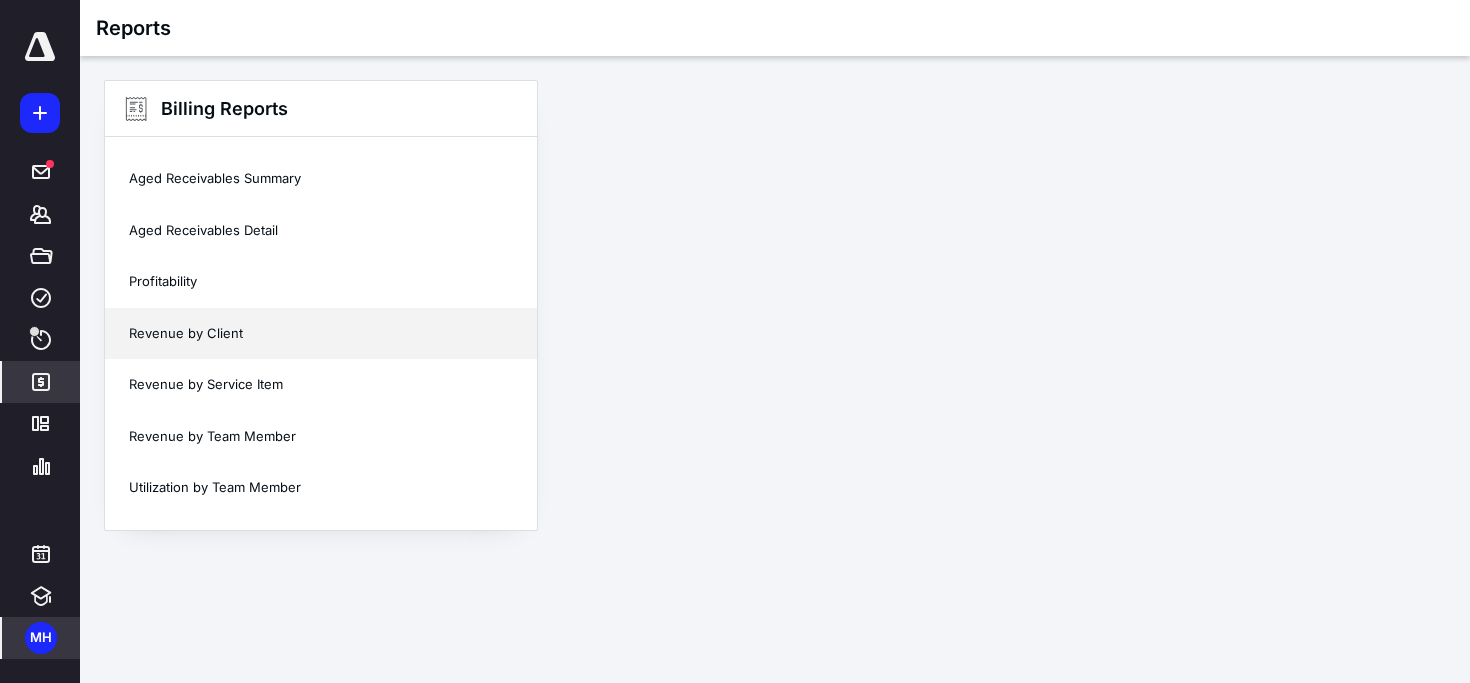 click on "Revenue by Client" at bounding box center (321, 334) 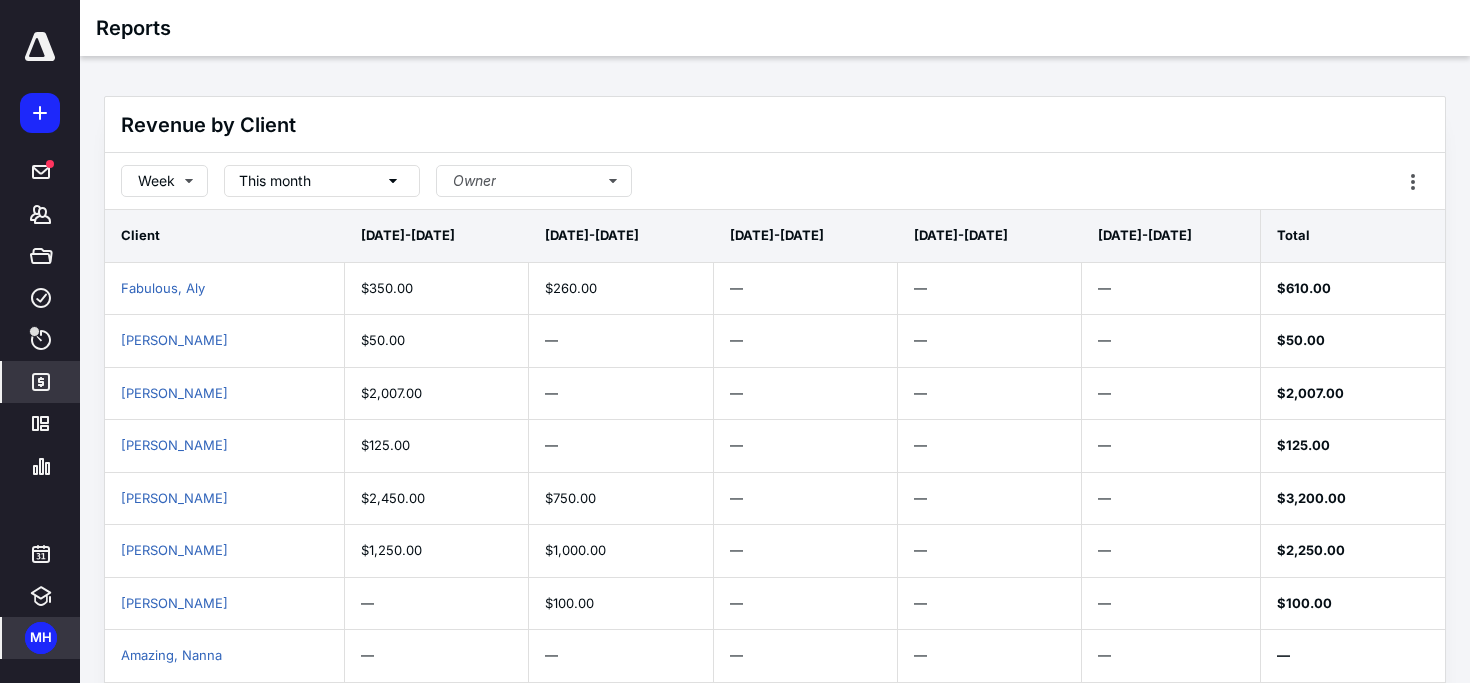 drag, startPoint x: 346, startPoint y: 235, endPoint x: 387, endPoint y: 280, distance: 60.876926 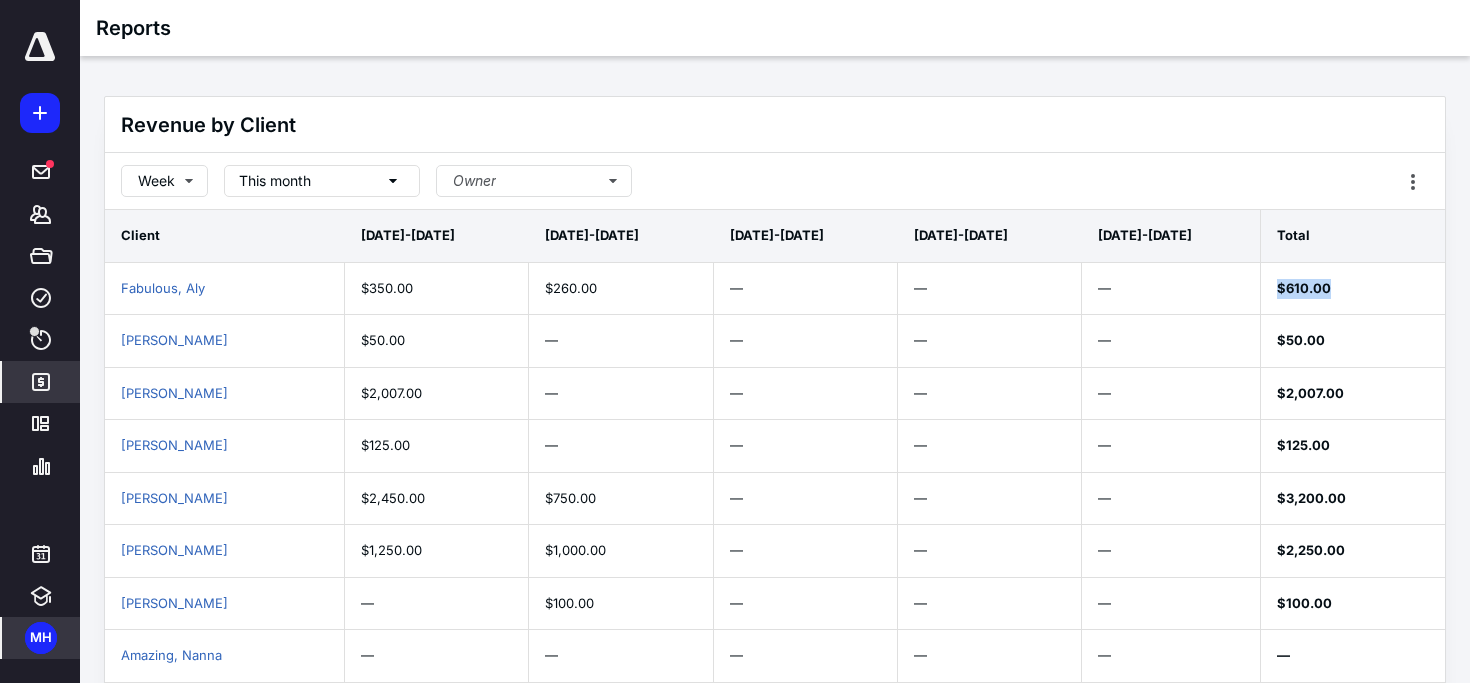 drag, startPoint x: 1360, startPoint y: 284, endPoint x: 1263, endPoint y: 284, distance: 97 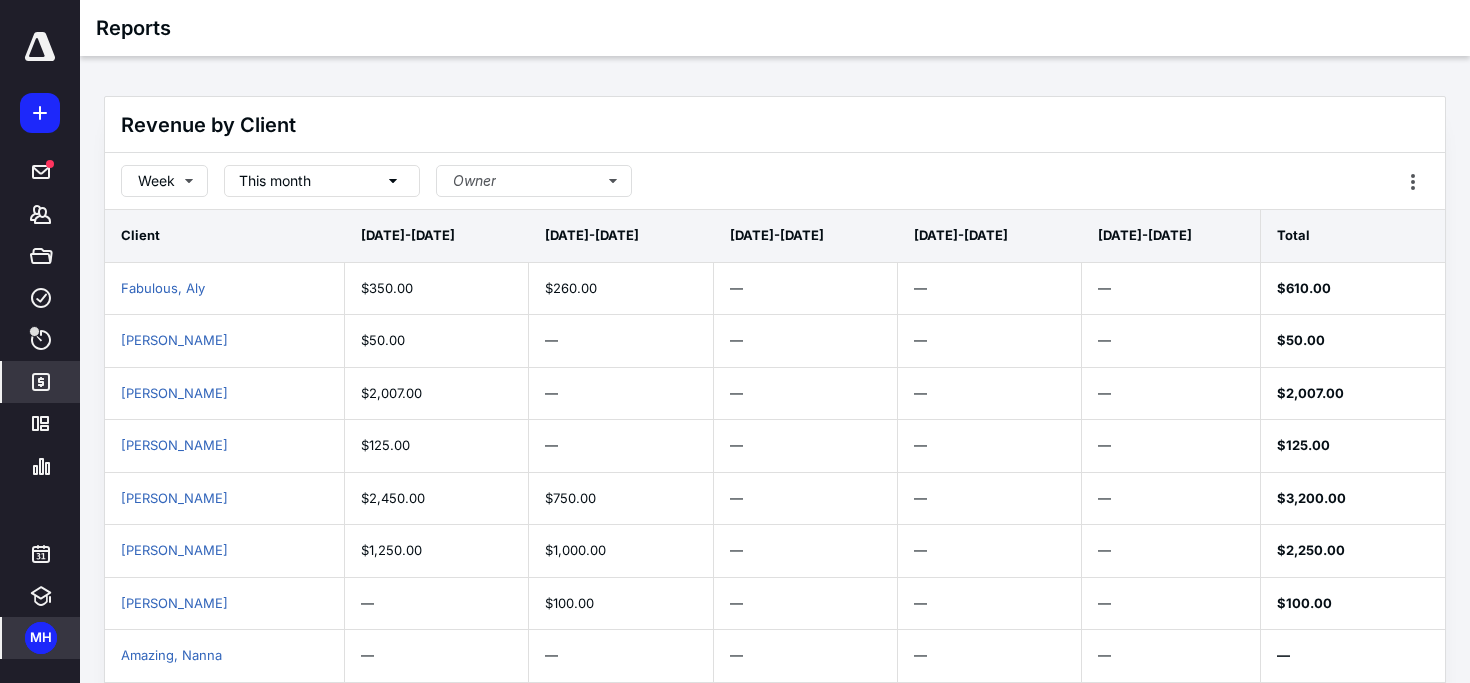 click on "Week This month Owner" at bounding box center (775, 181) 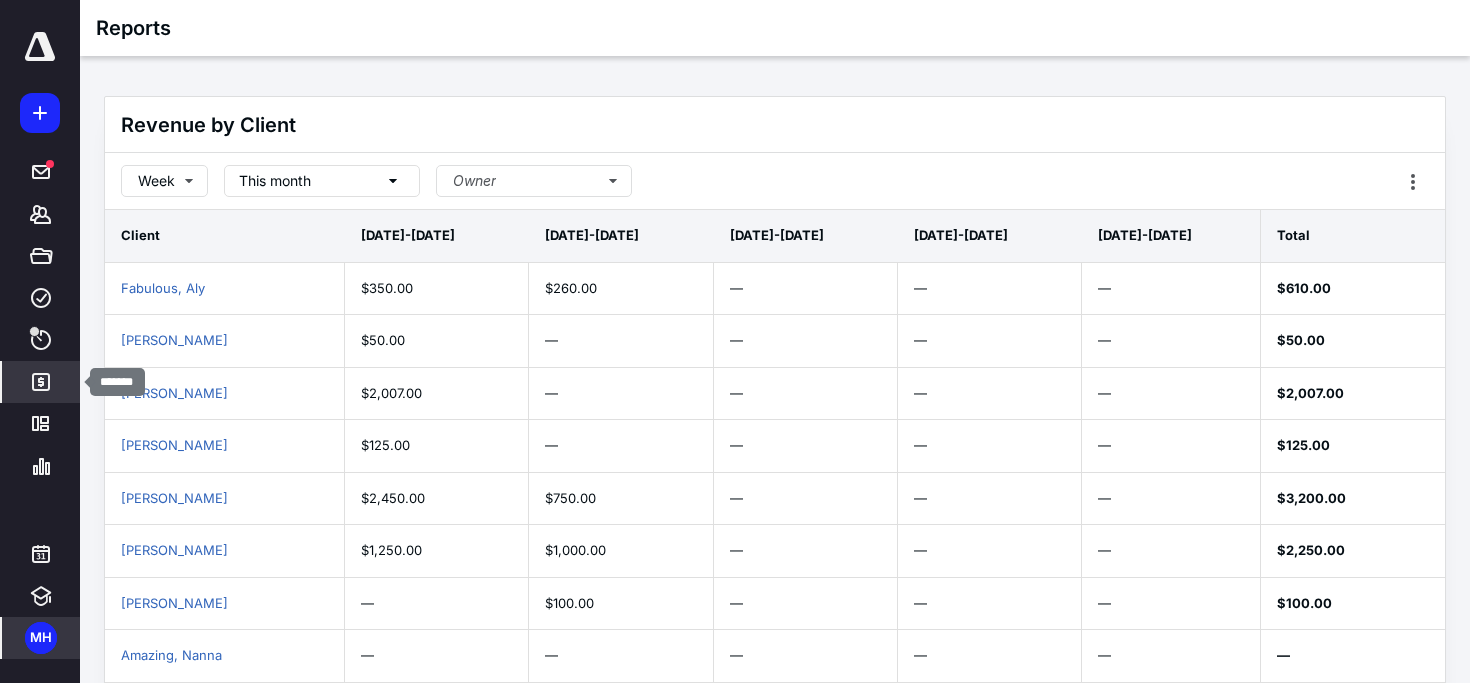 click 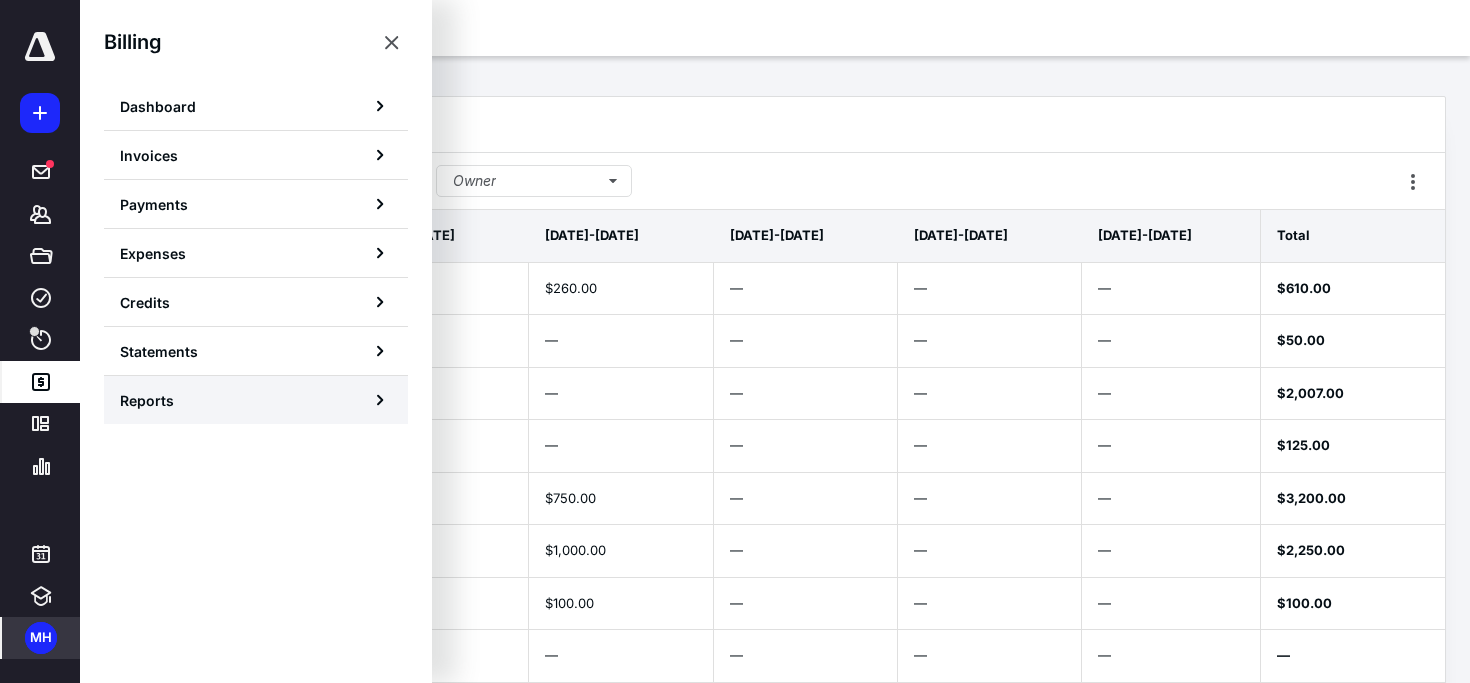 click on "Reports" at bounding box center (147, 400) 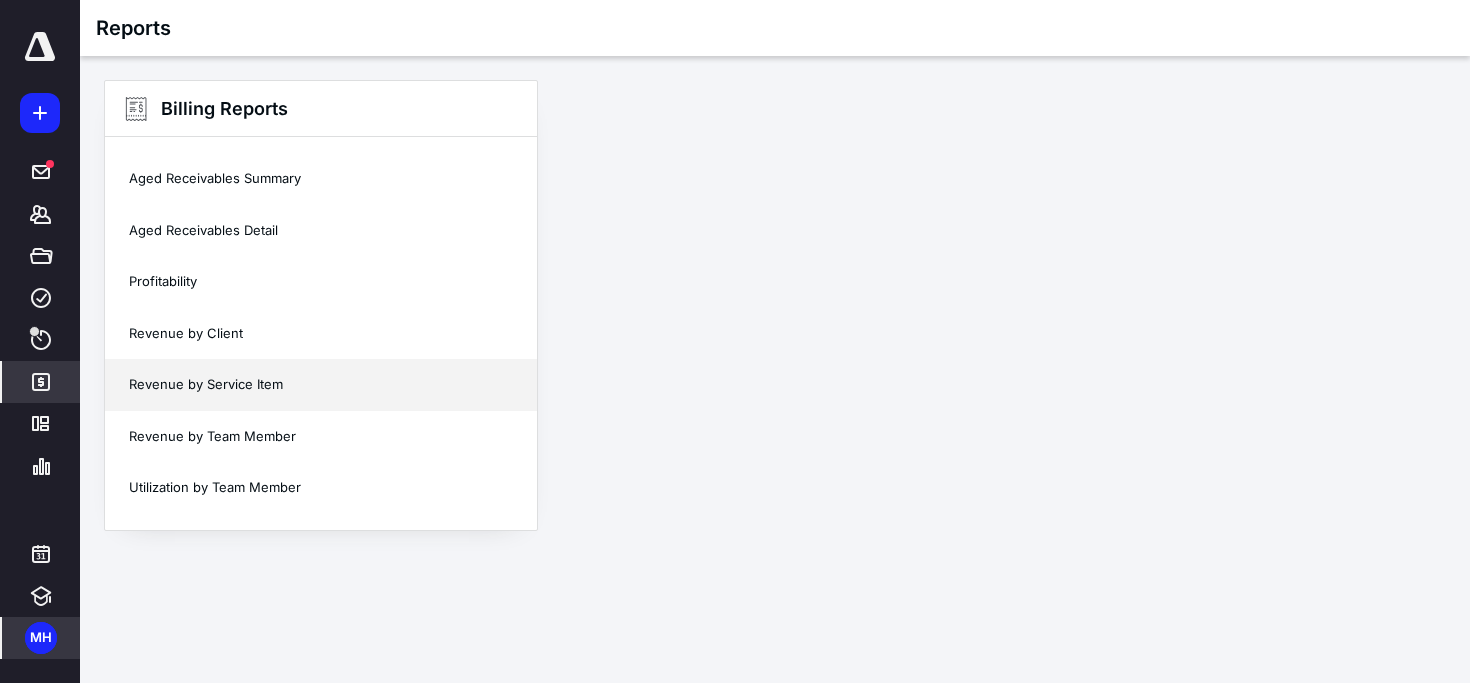 click on "Revenue by Service Item" at bounding box center [321, 385] 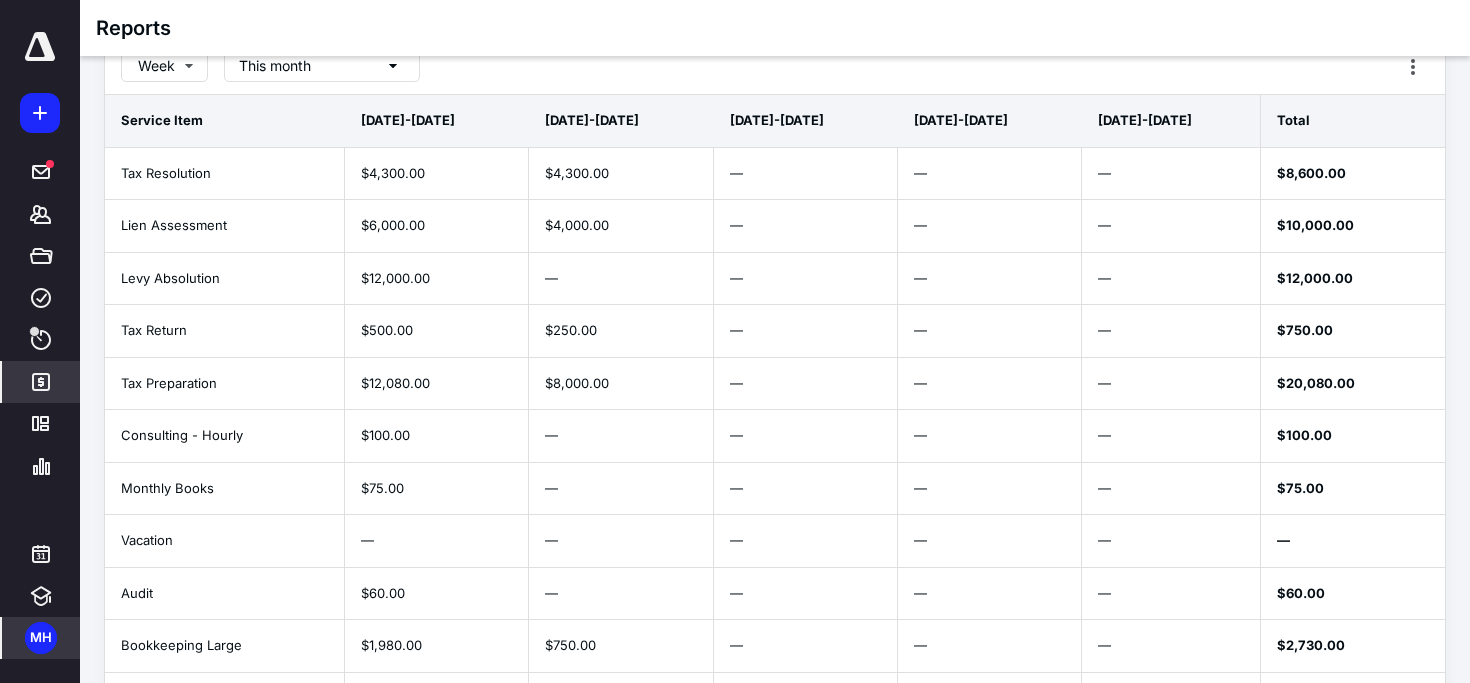 scroll, scrollTop: 116, scrollLeft: 0, axis: vertical 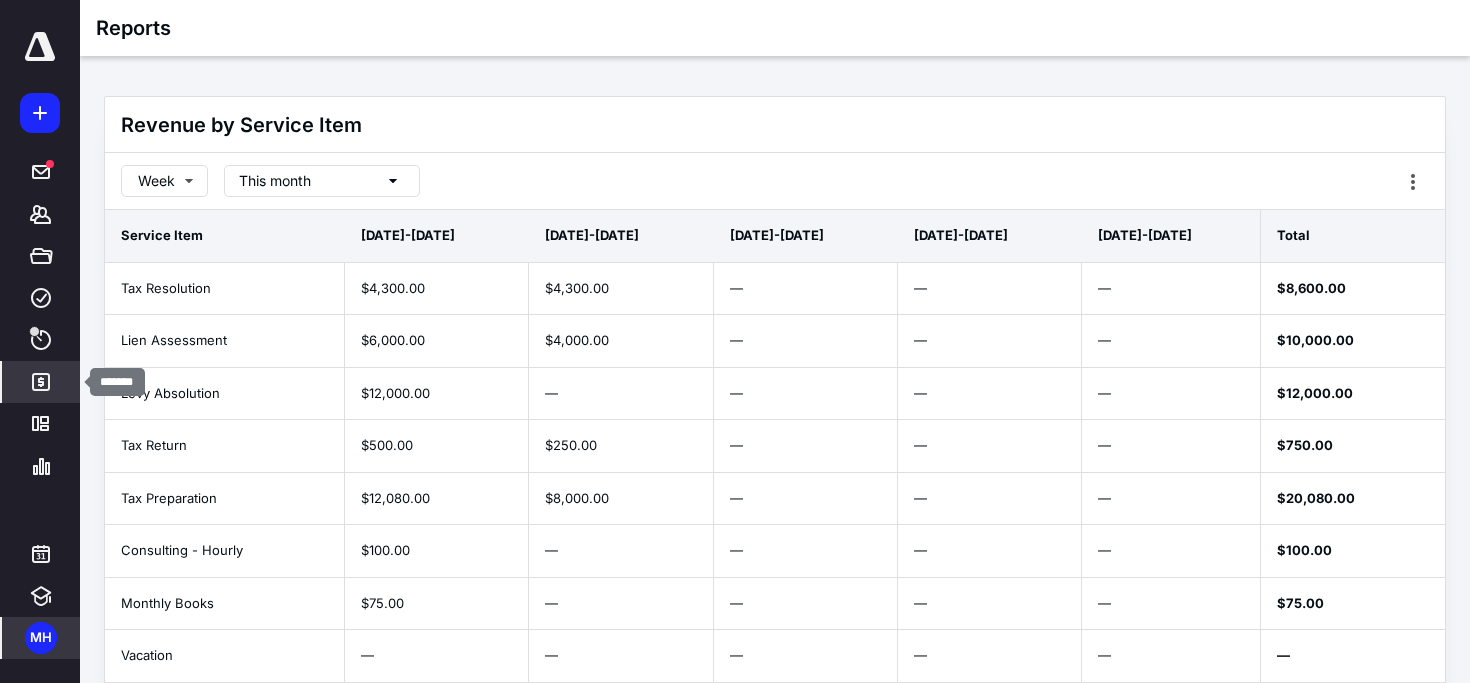 click 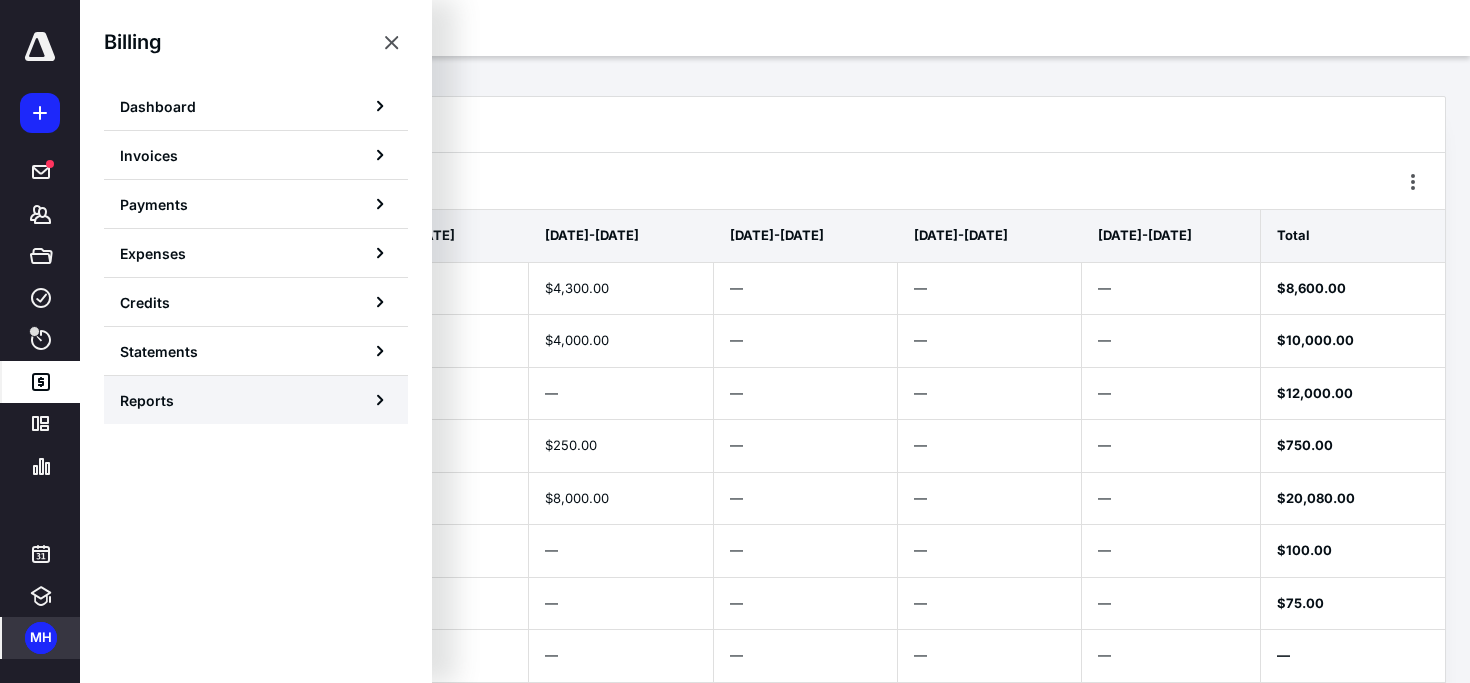 click on "Reports" at bounding box center [256, 400] 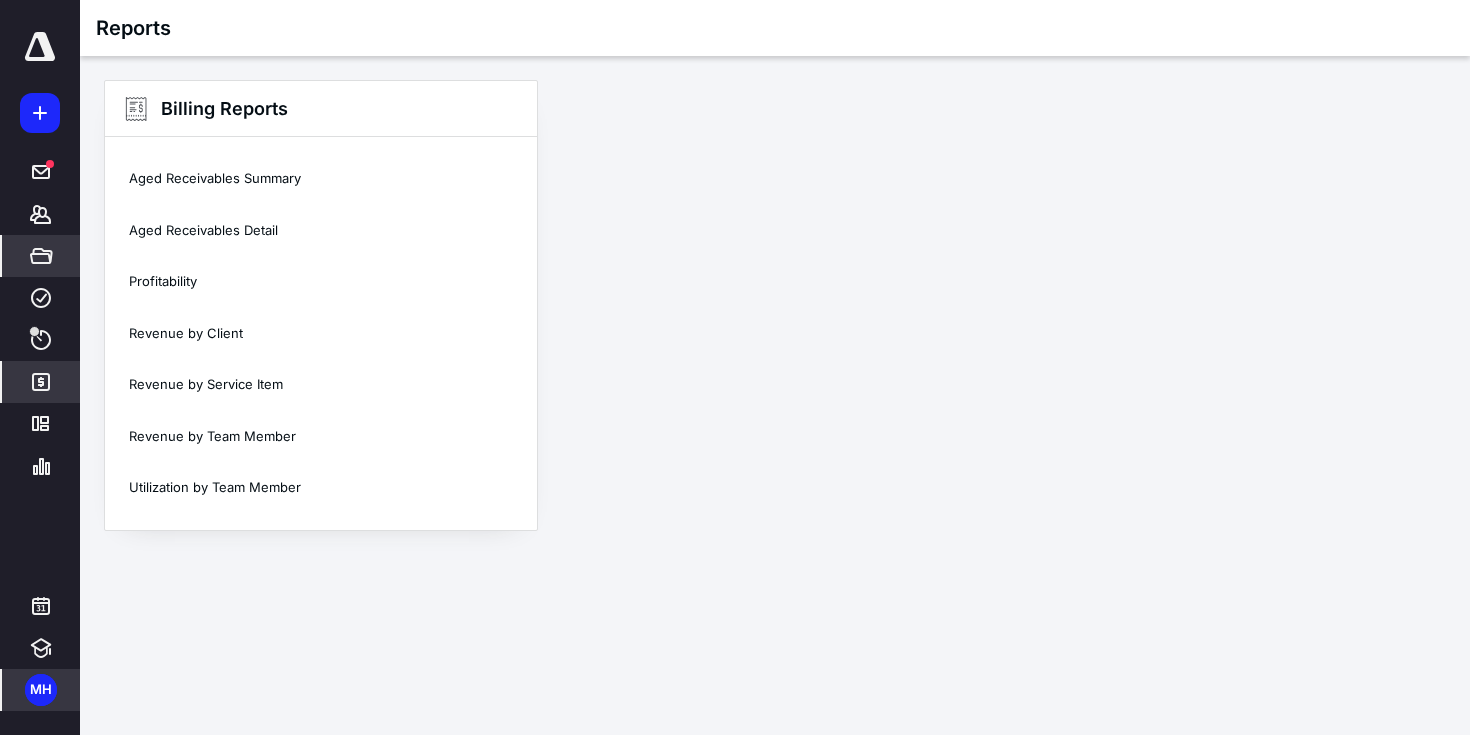 click 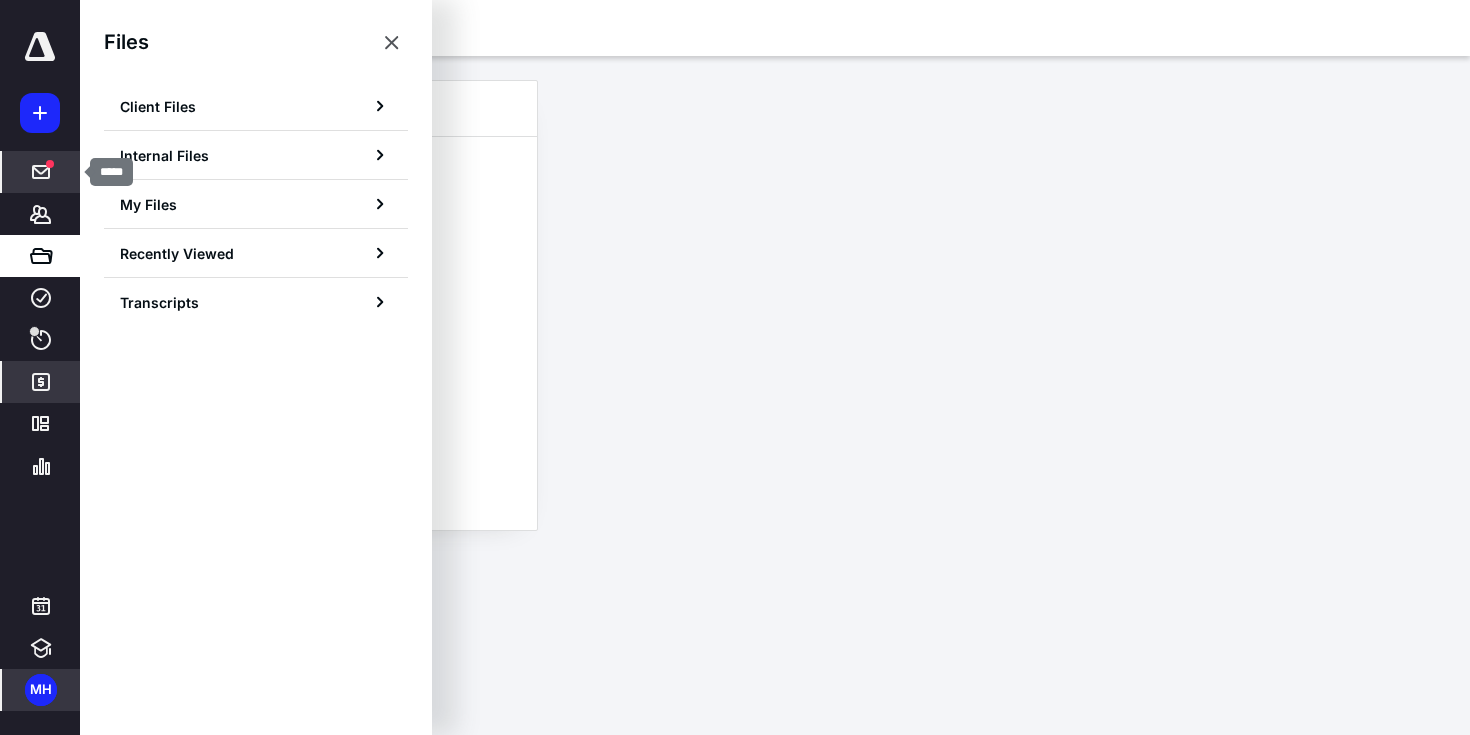 click at bounding box center [41, 172] 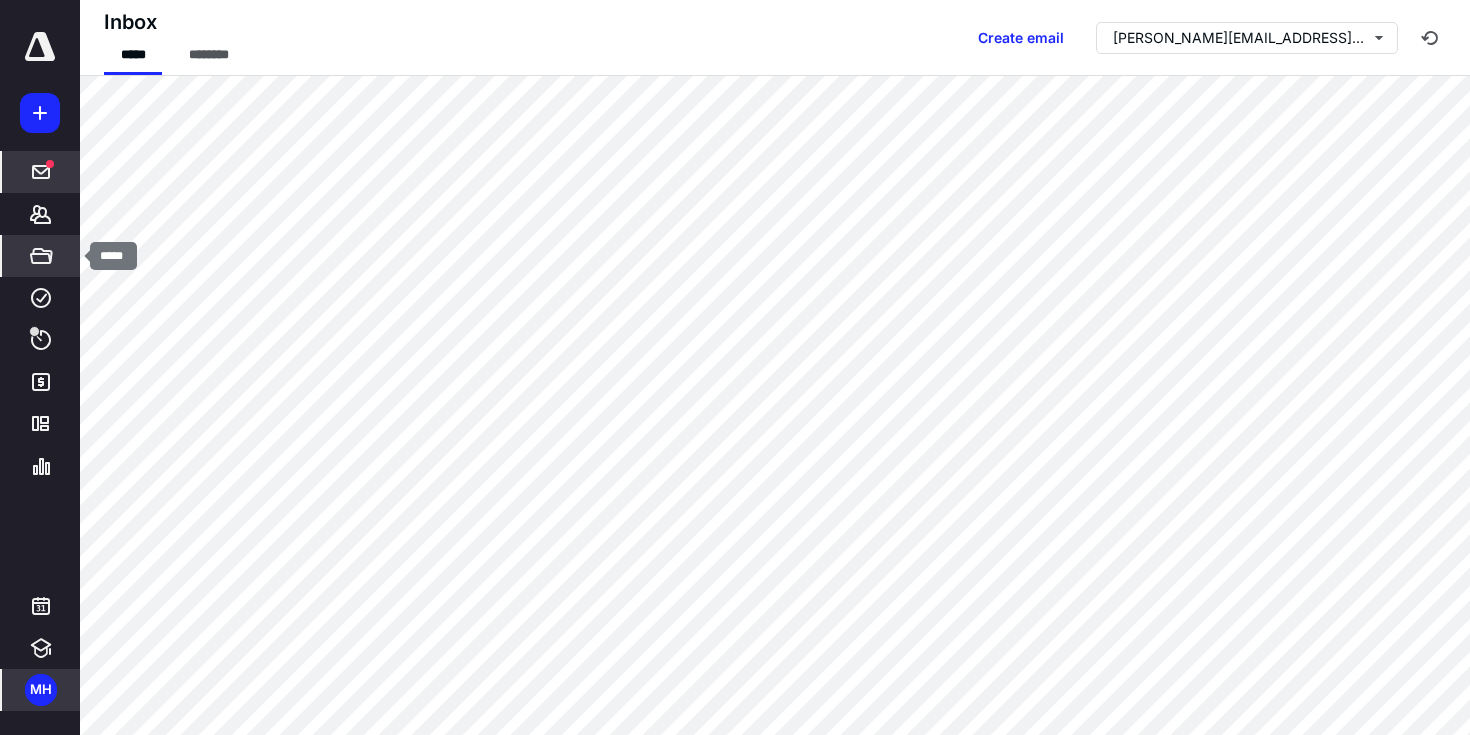 click 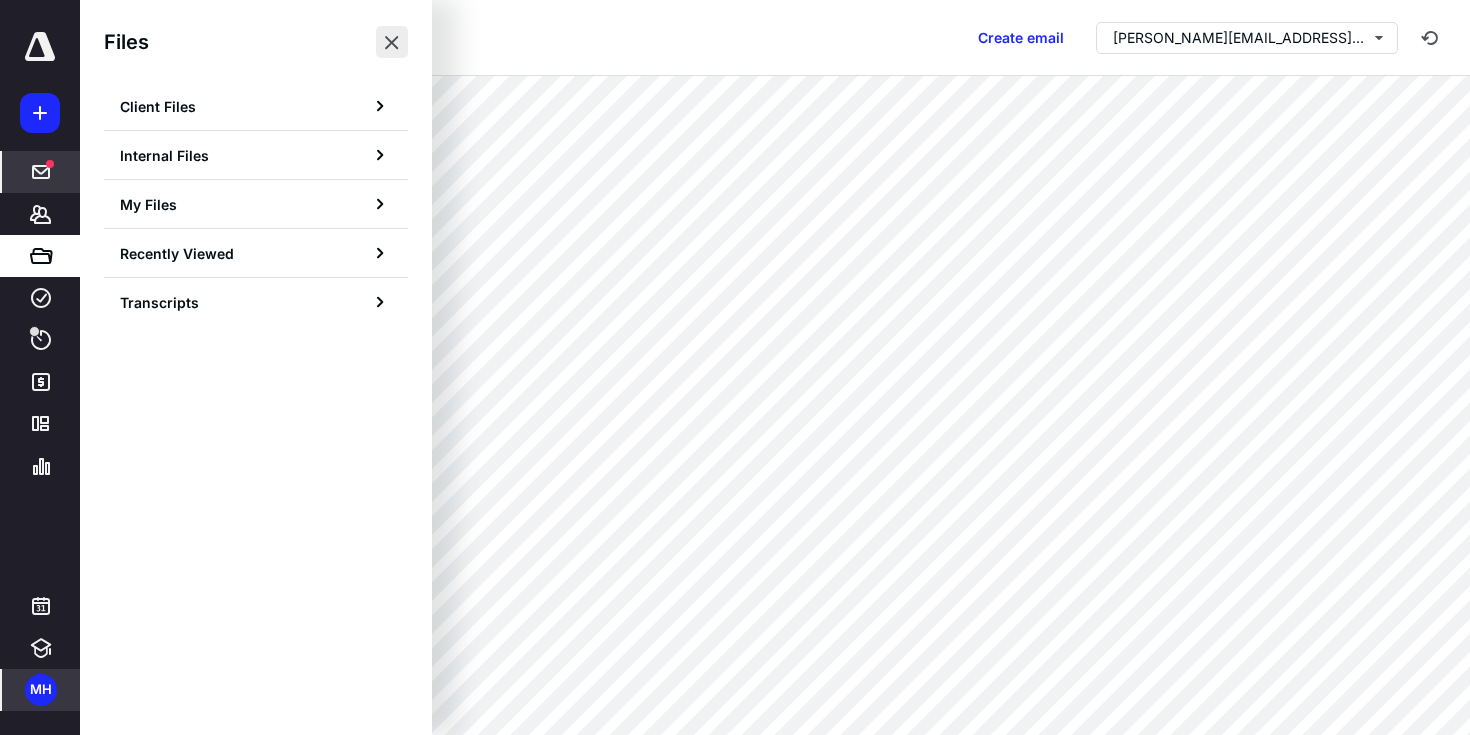 click at bounding box center (392, 42) 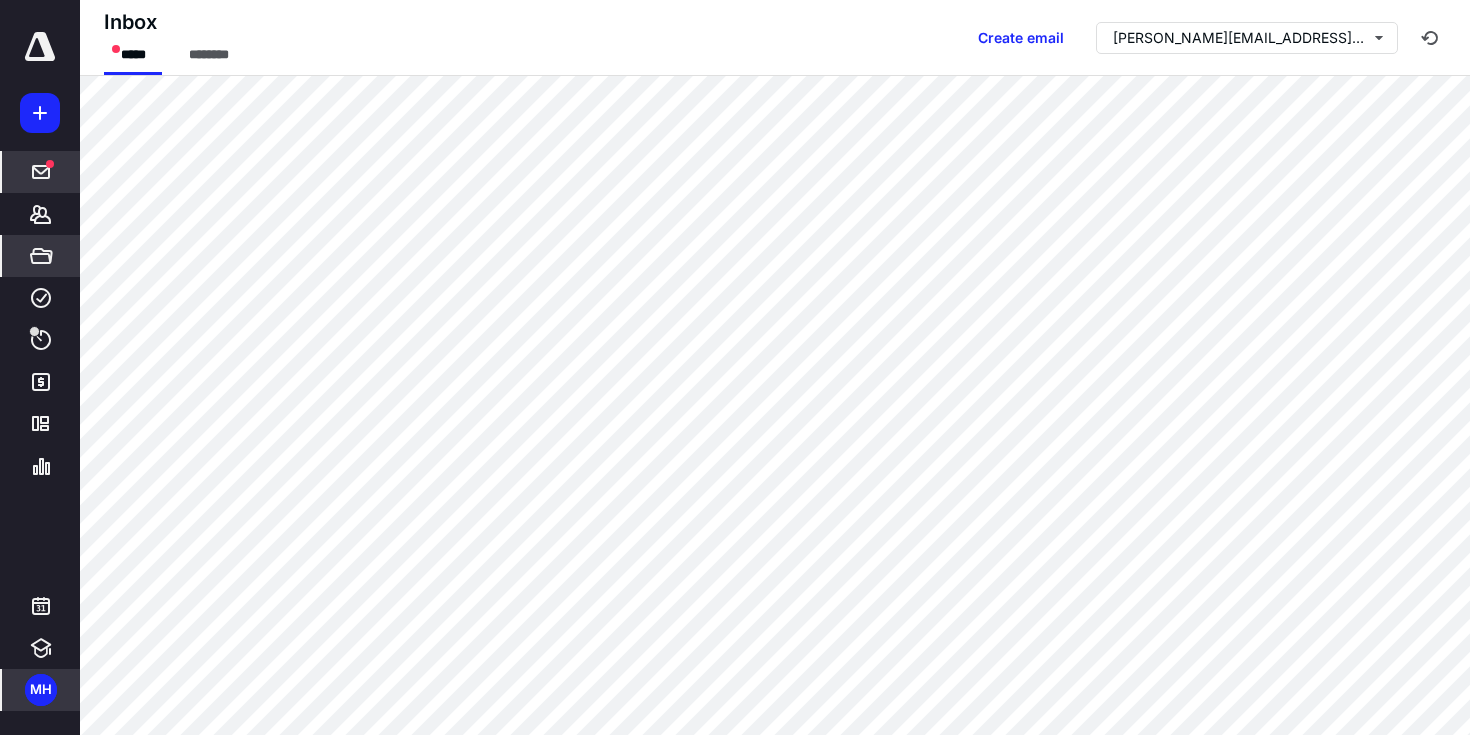 click 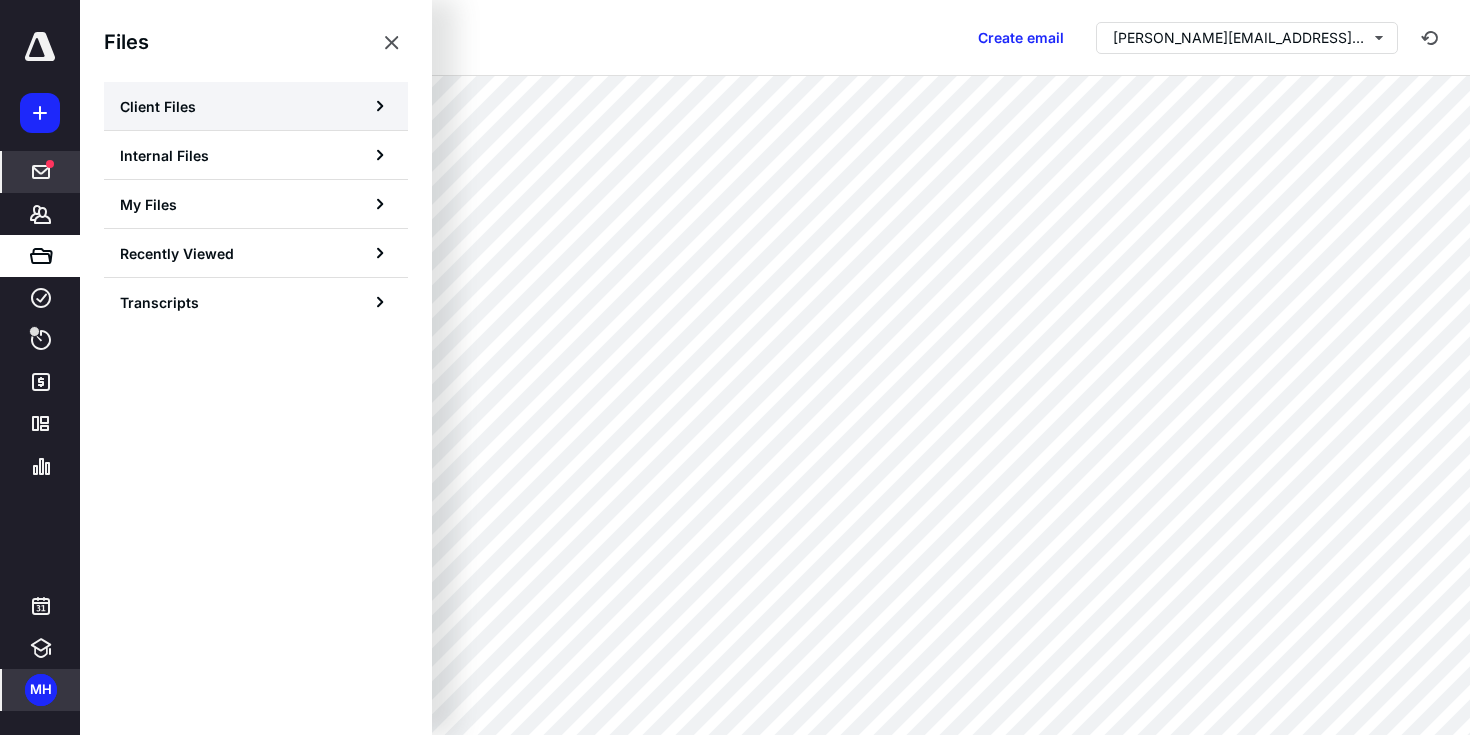 click on "Client Files" at bounding box center [158, 106] 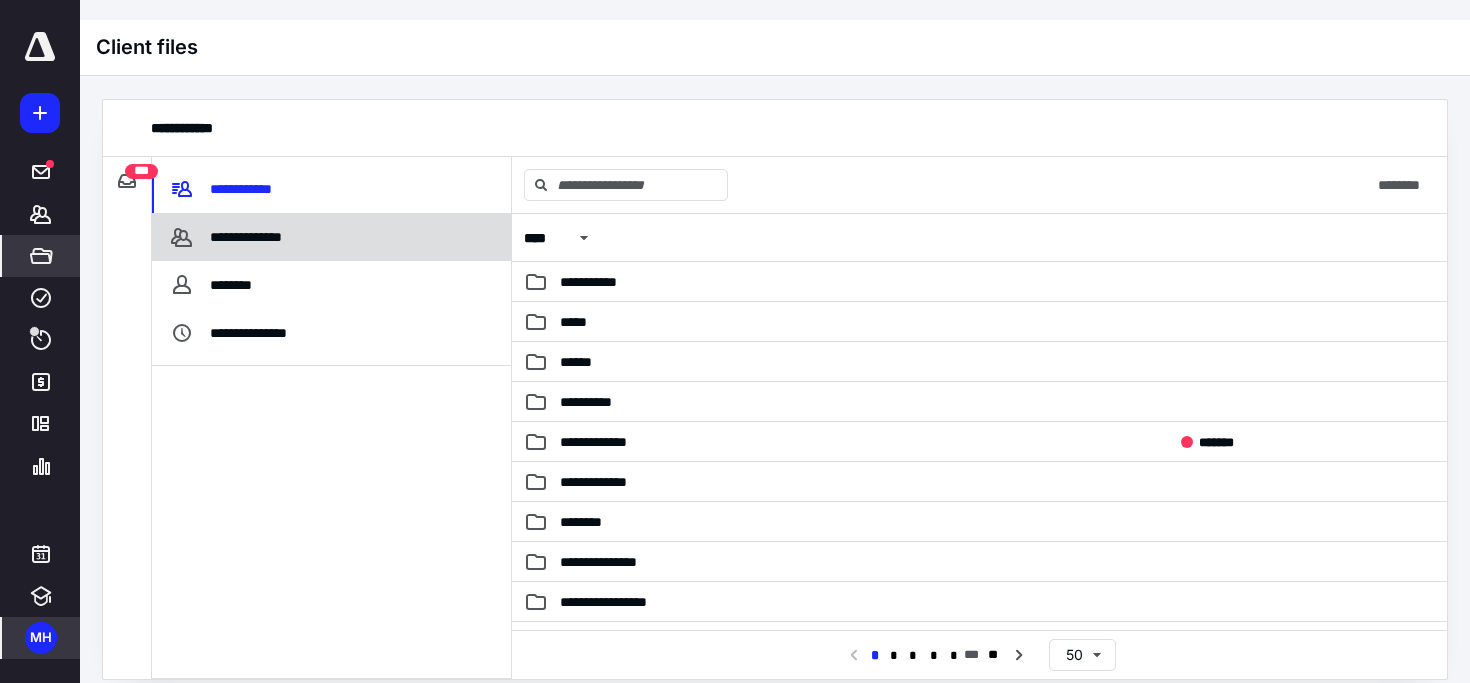 click on "**********" at bounding box center [331, 237] 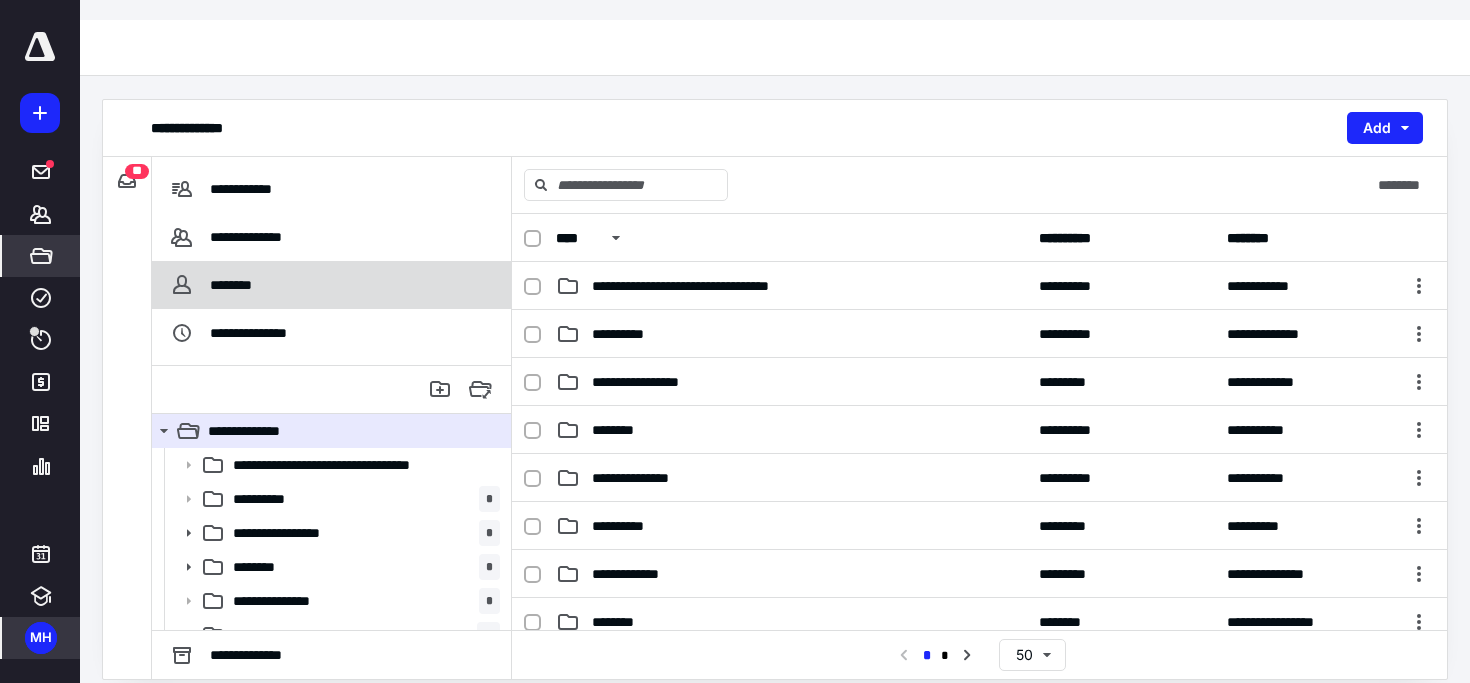 click on "********" at bounding box center [331, 285] 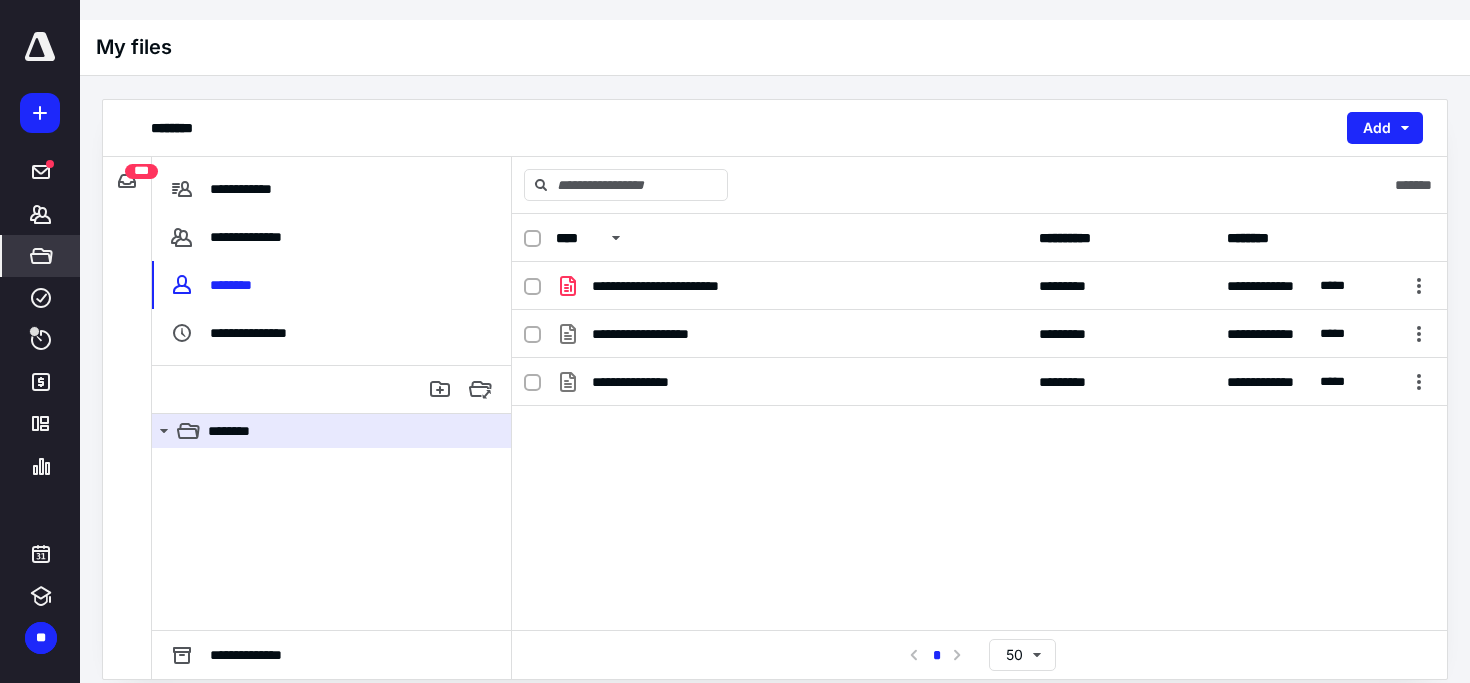 scroll, scrollTop: 0, scrollLeft: 0, axis: both 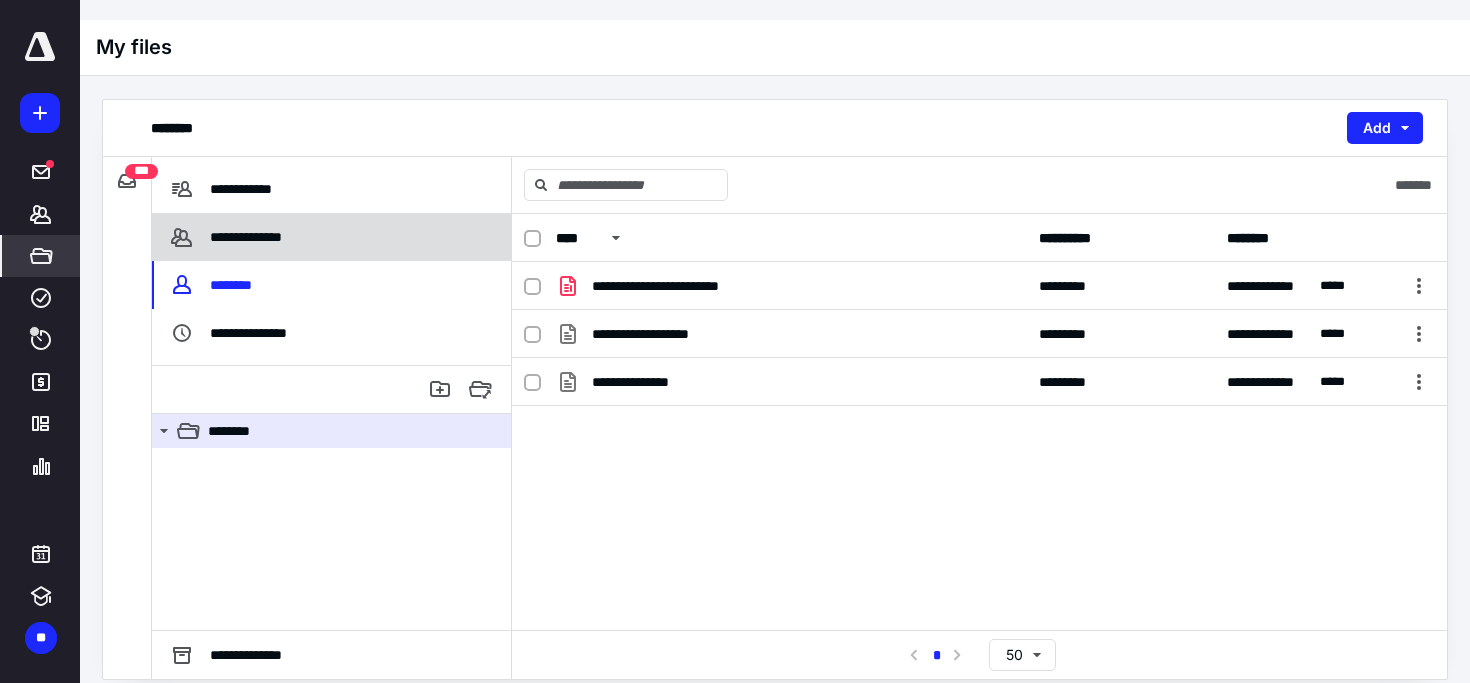 click on "**********" at bounding box center [331, 237] 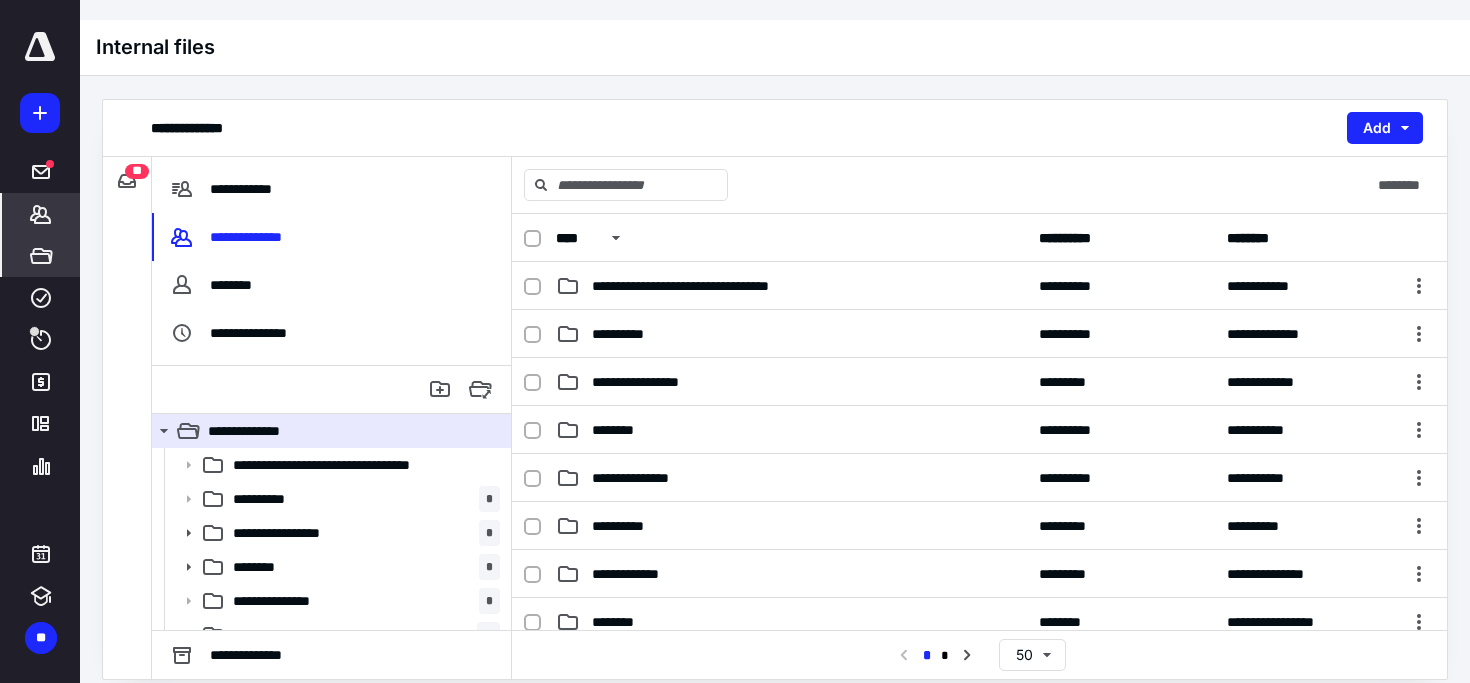 click 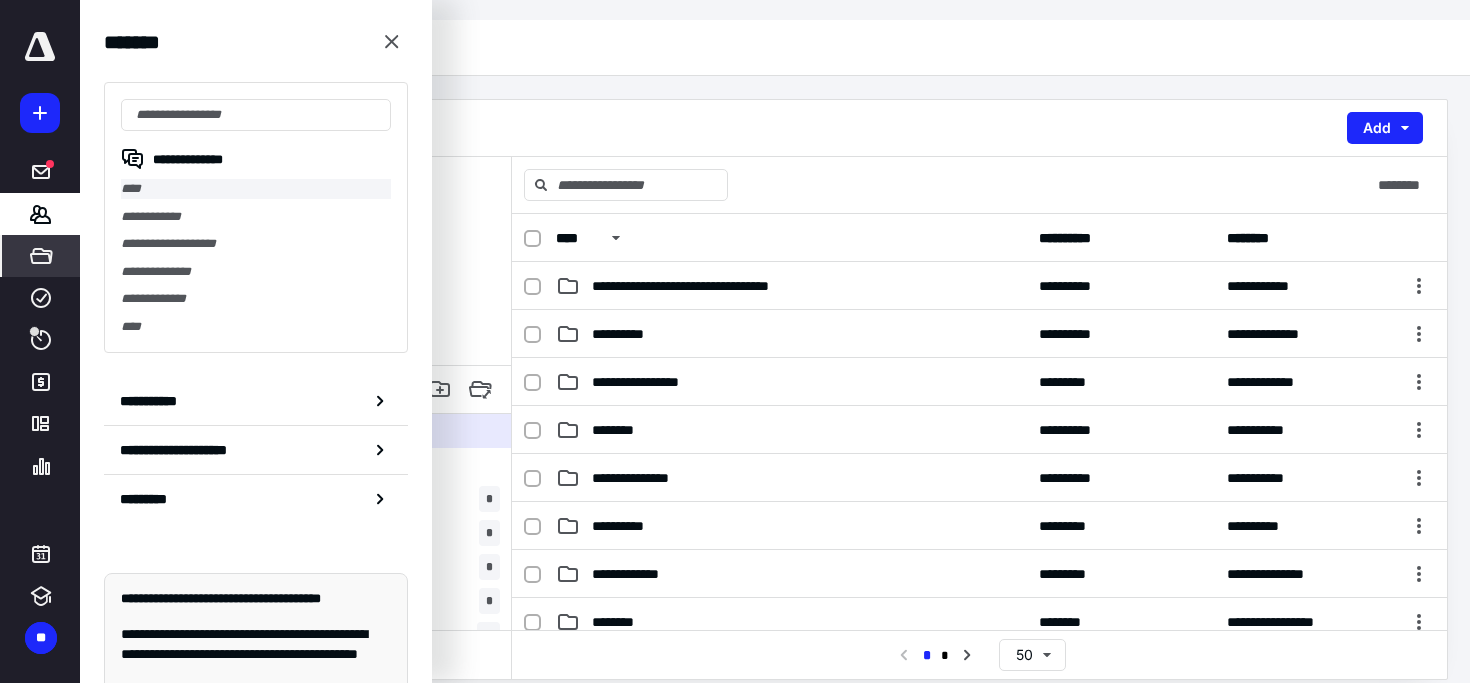 click on "****" at bounding box center (256, 189) 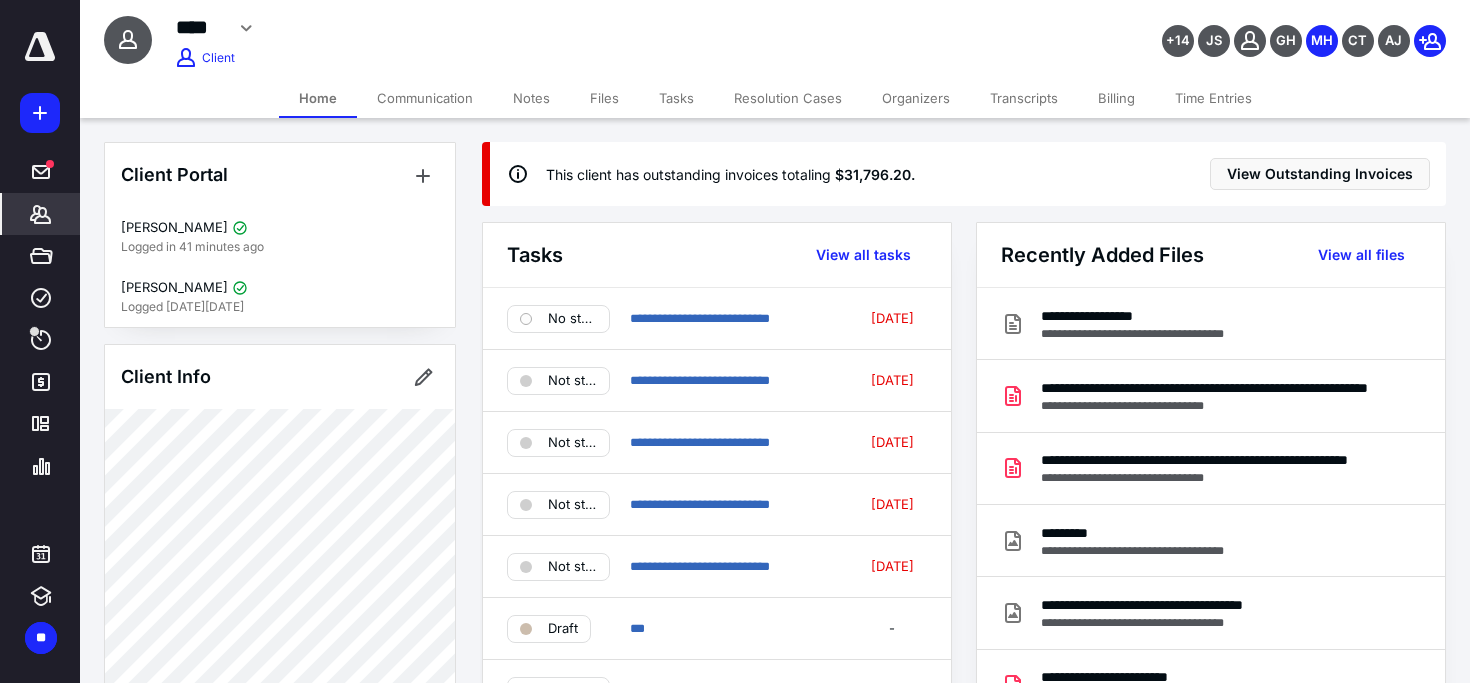 click on "Files" at bounding box center (604, 98) 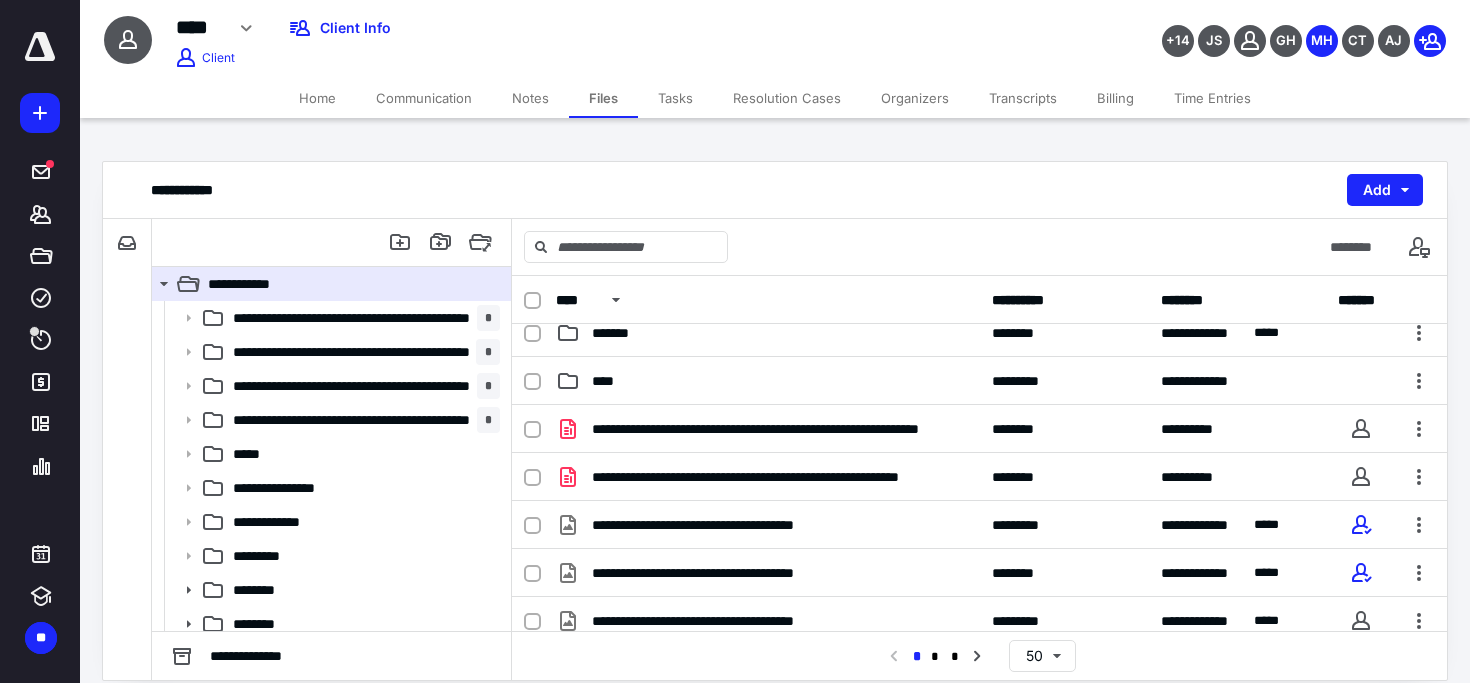 scroll, scrollTop: 833, scrollLeft: 0, axis: vertical 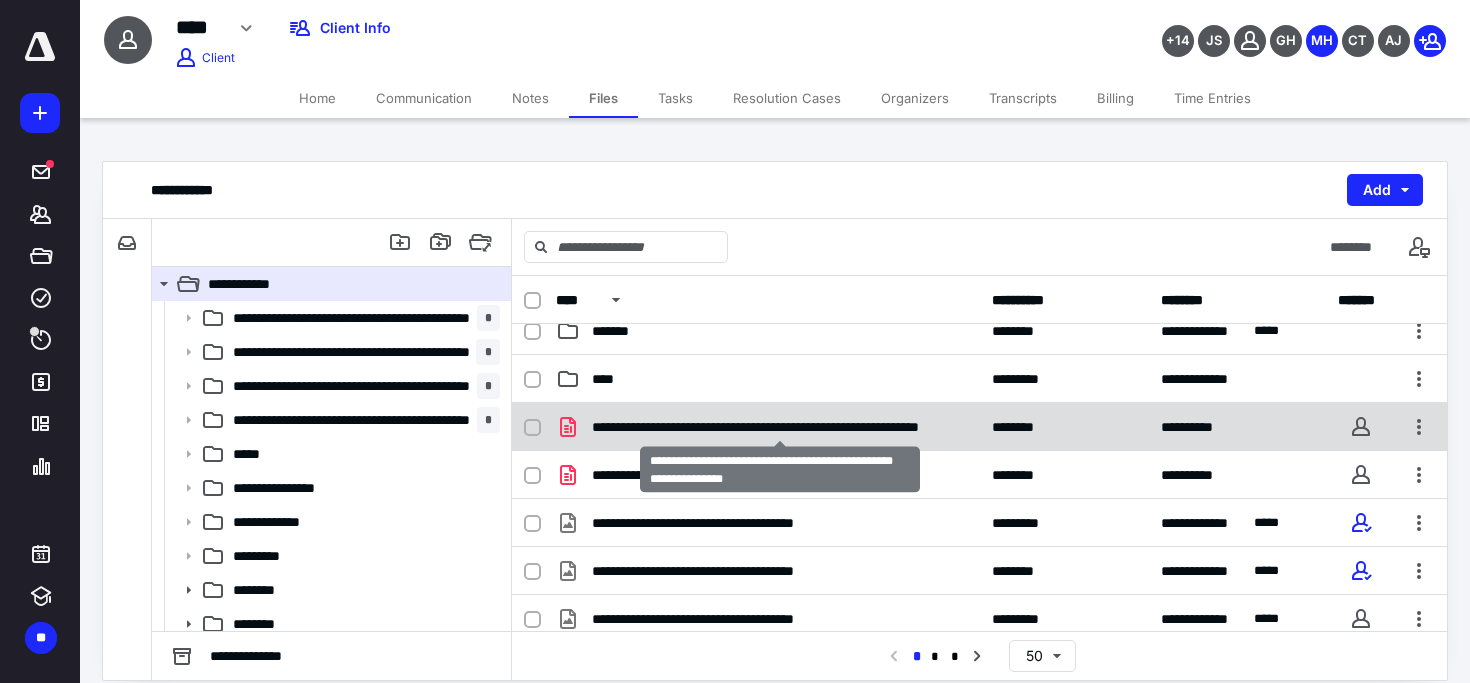 checkbox on "true" 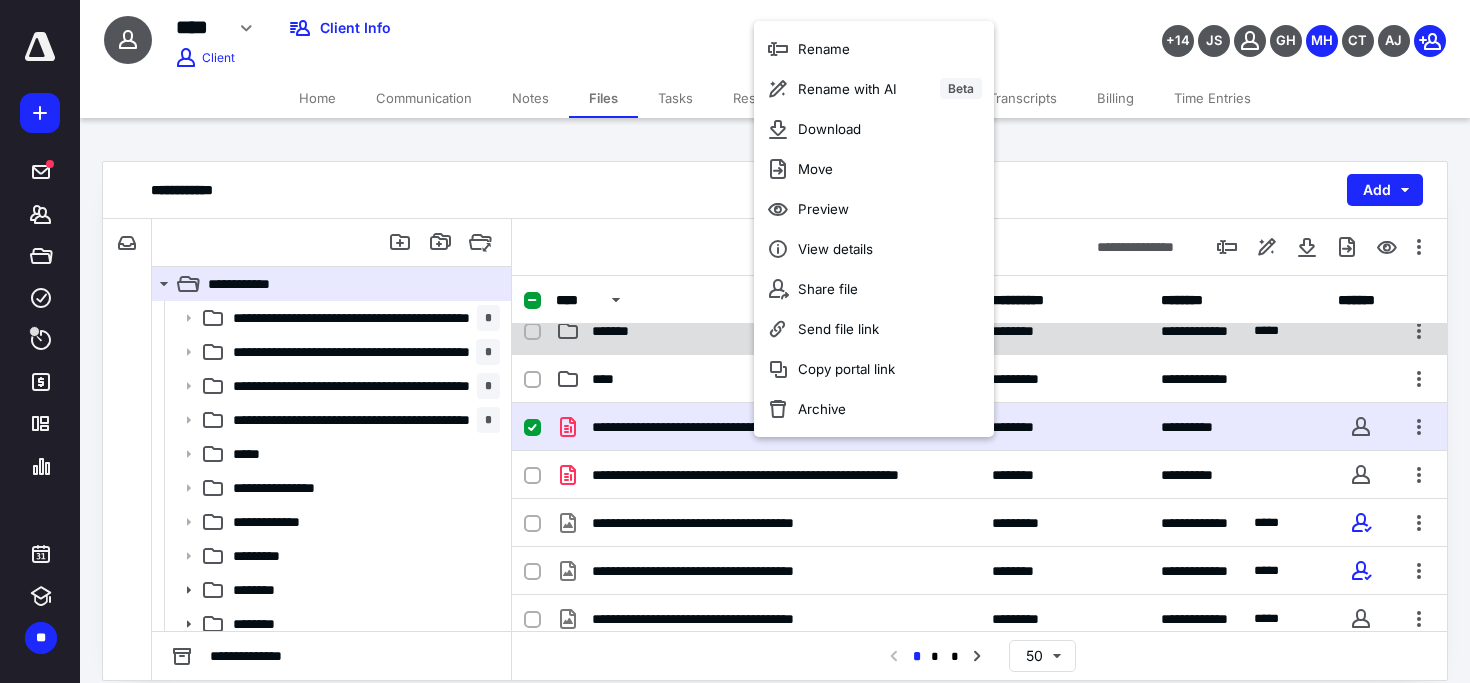 click on "*******" at bounding box center (768, 331) 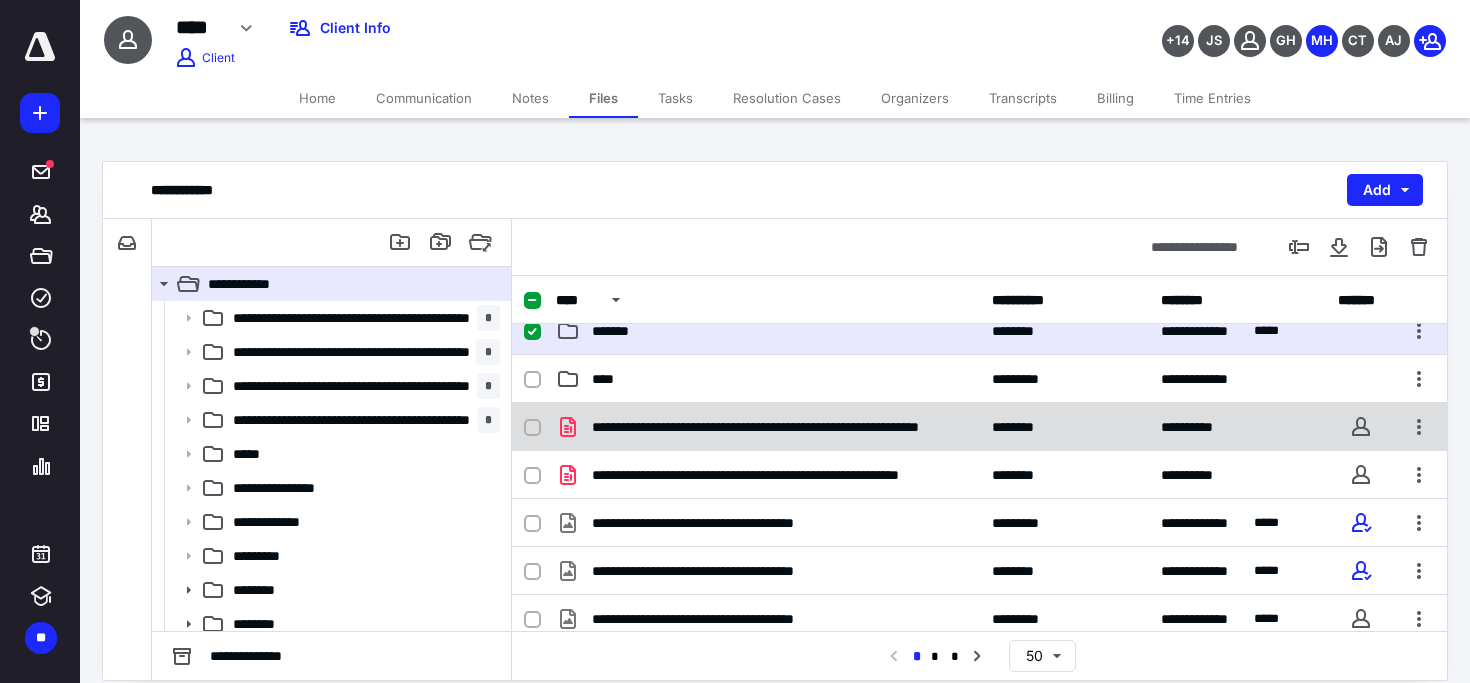 checkbox on "false" 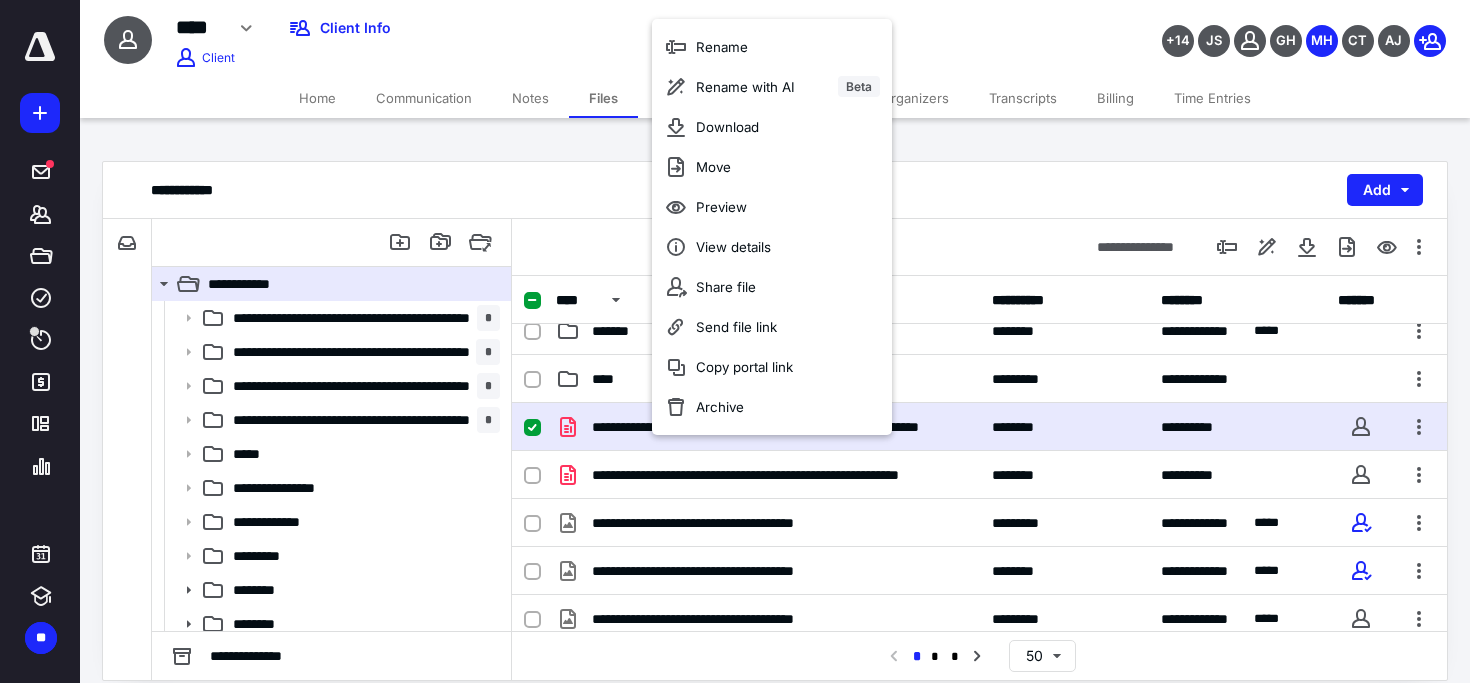 click on "**********" at bounding box center (775, 190) 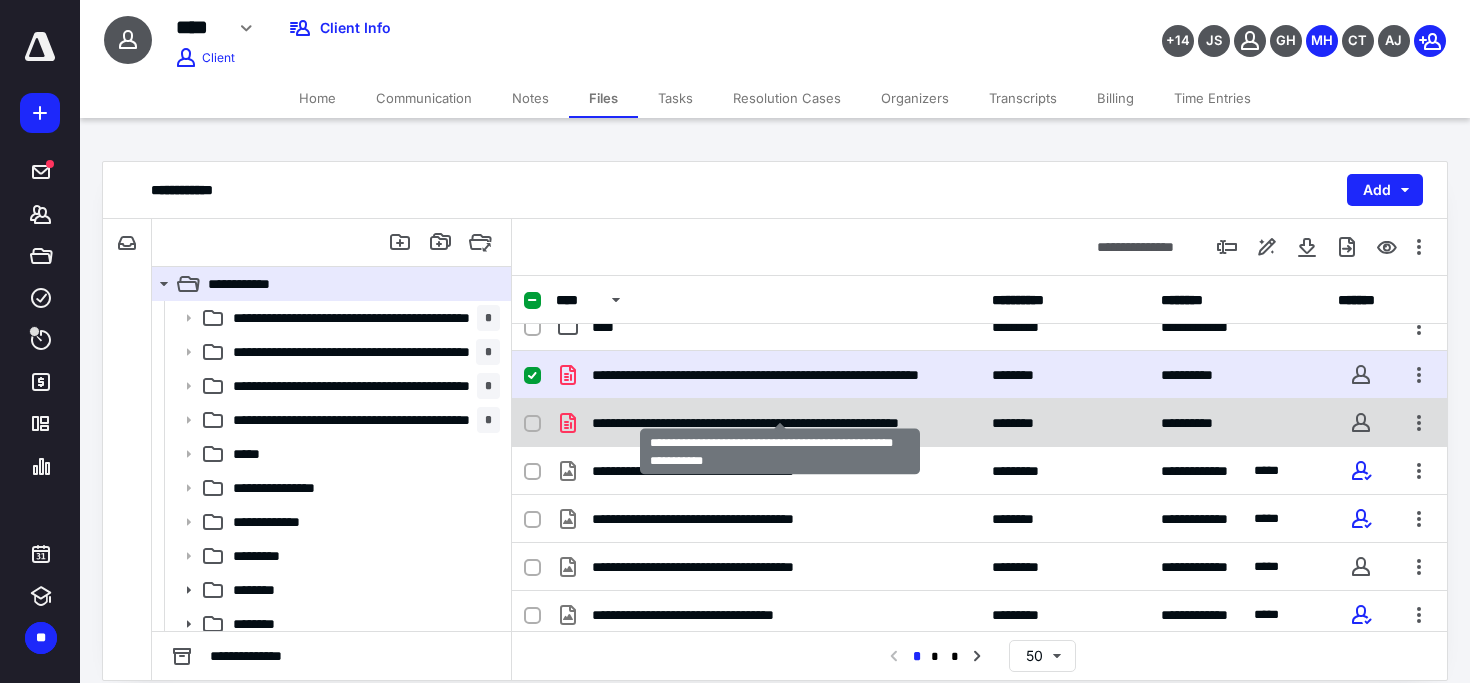 scroll, scrollTop: 899, scrollLeft: 0, axis: vertical 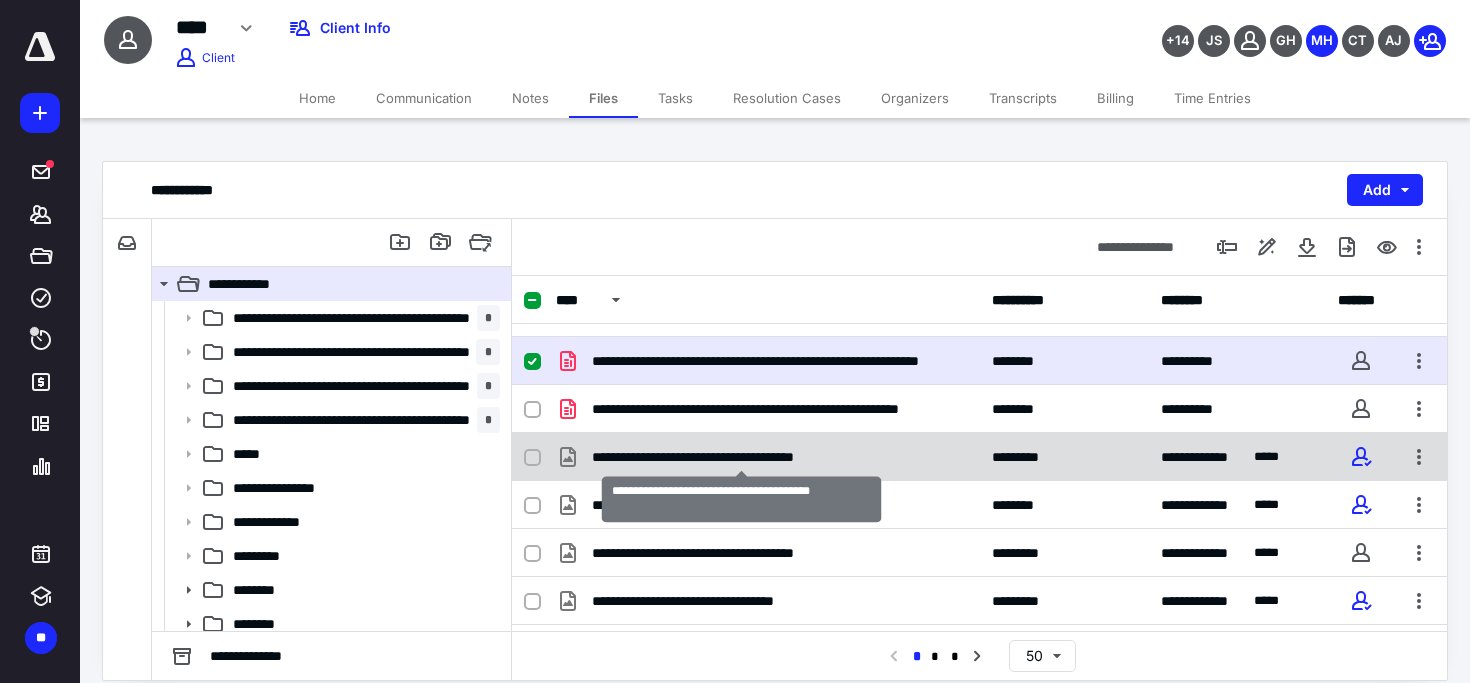 checkbox on "false" 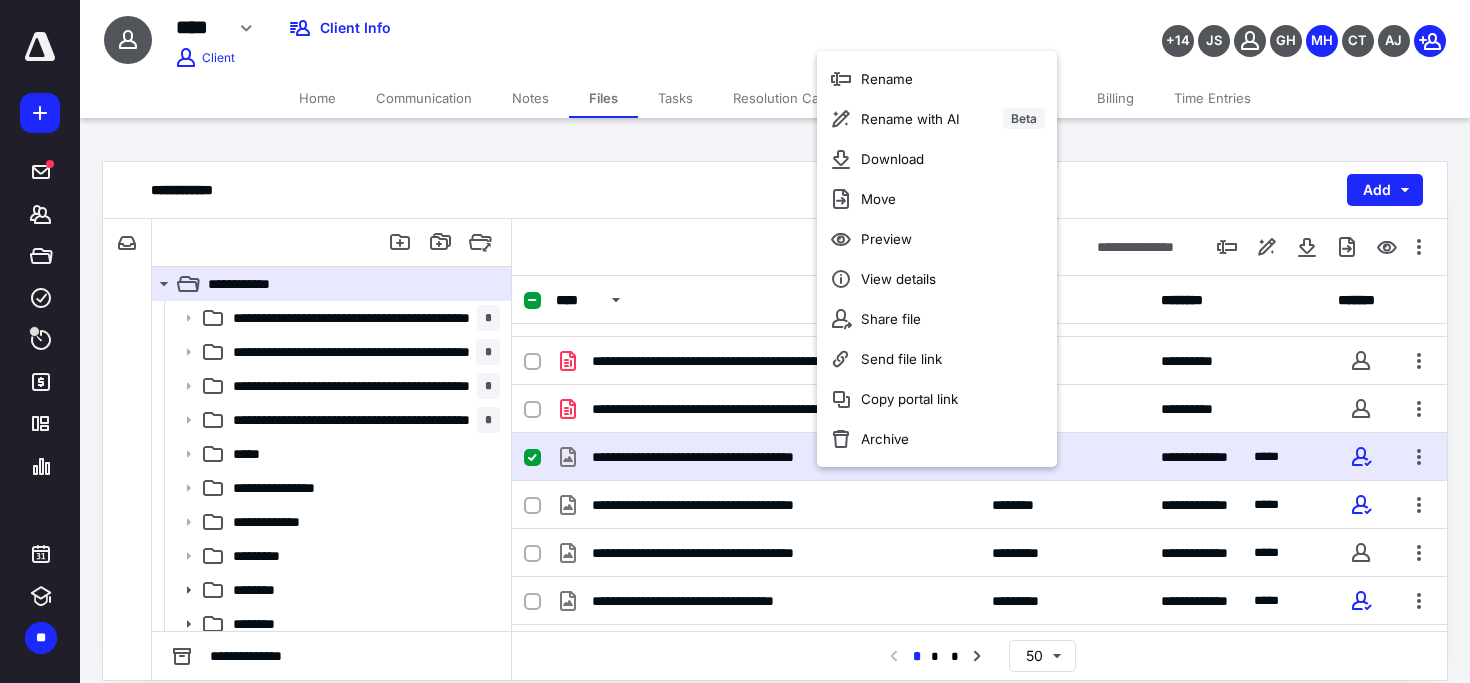 click on "**********" at bounding box center (979, 247) 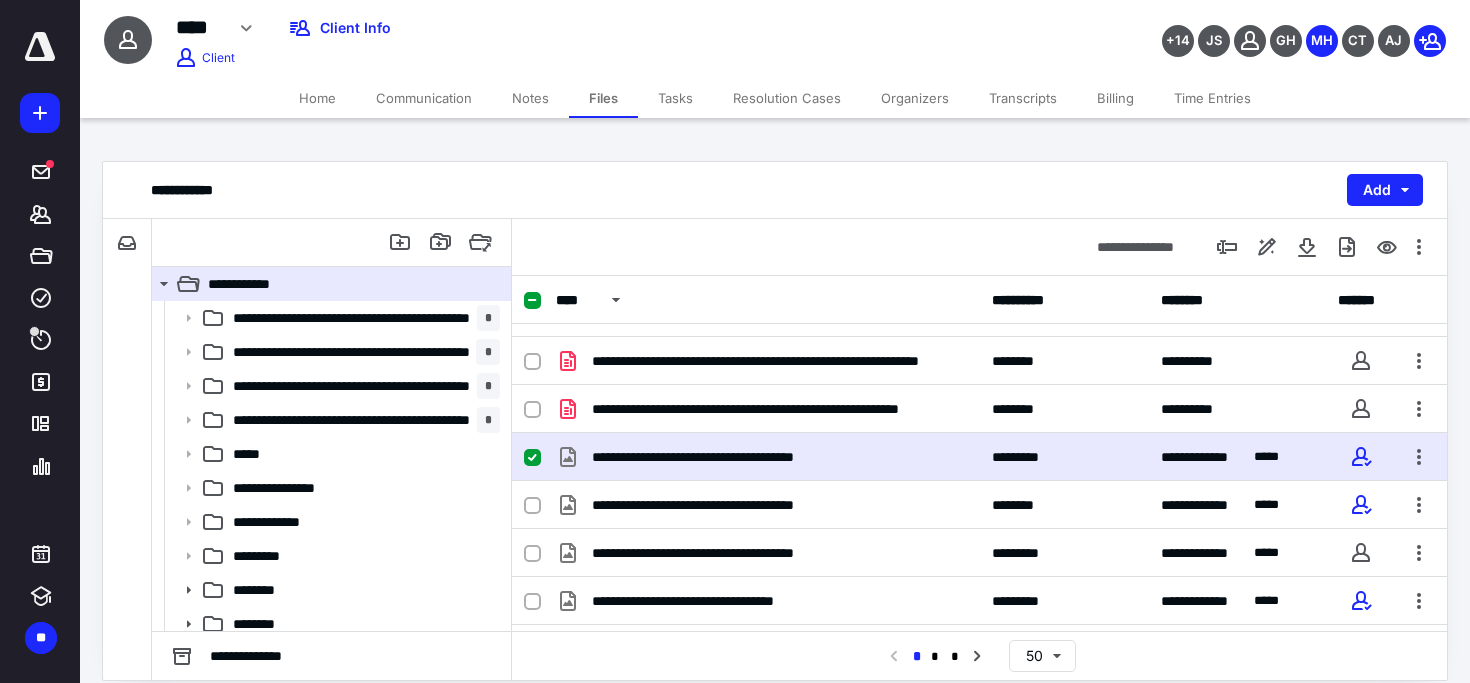 click on "**********" at bounding box center (741, 457) 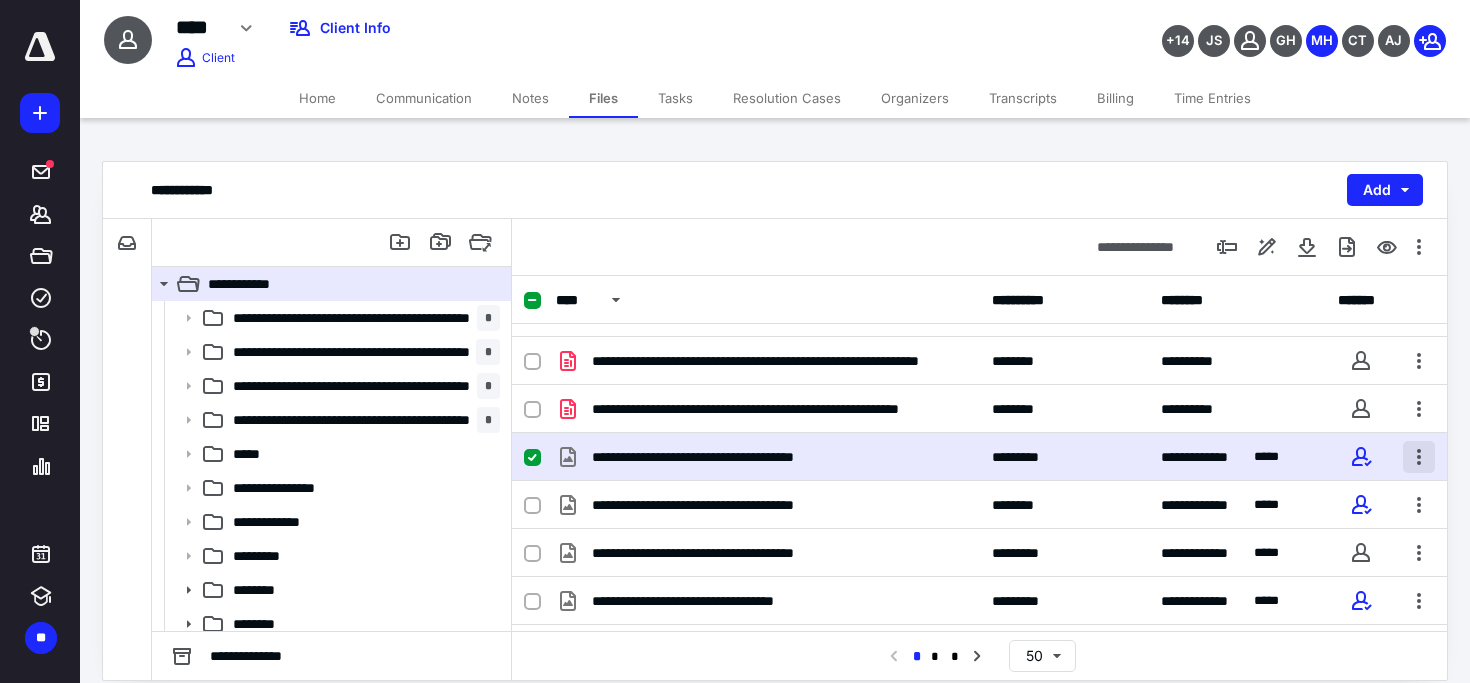 click at bounding box center (1419, 457) 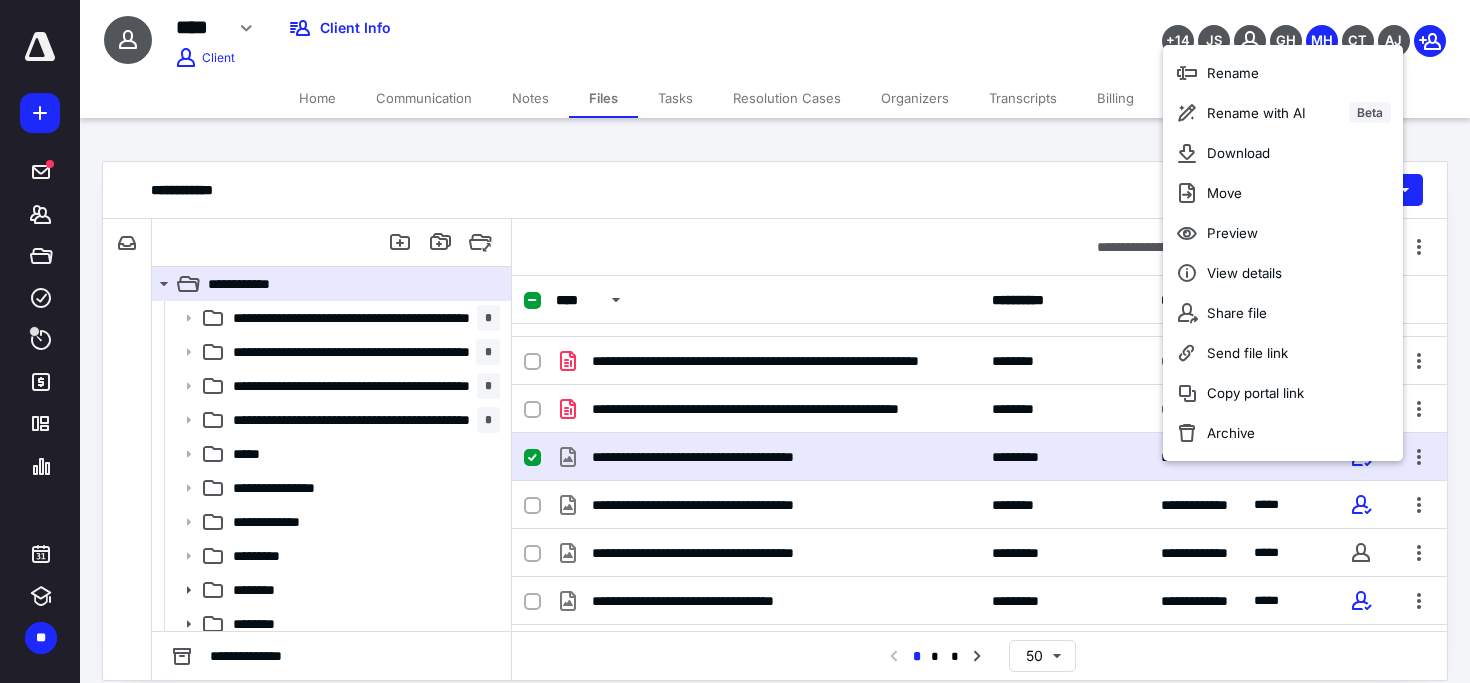 click on "**********" at bounding box center [775, 190] 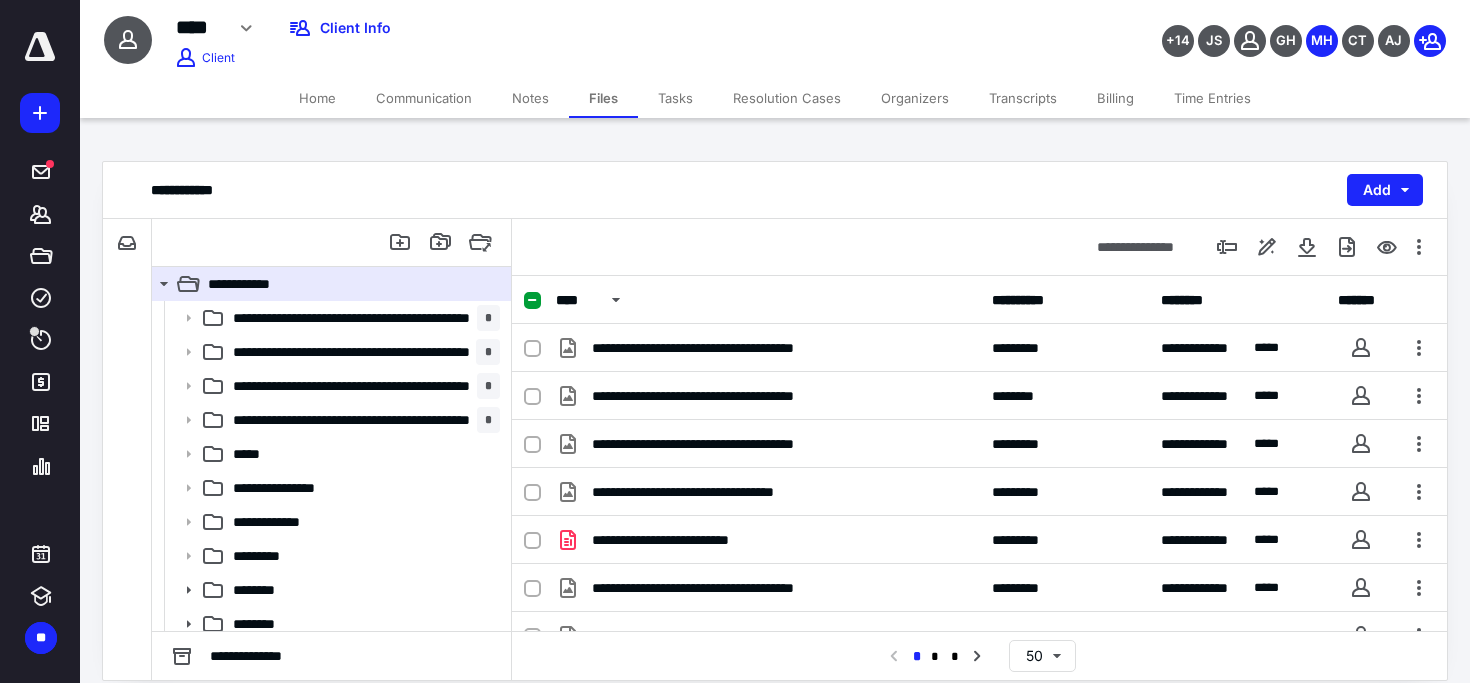 scroll, scrollTop: 1636, scrollLeft: 0, axis: vertical 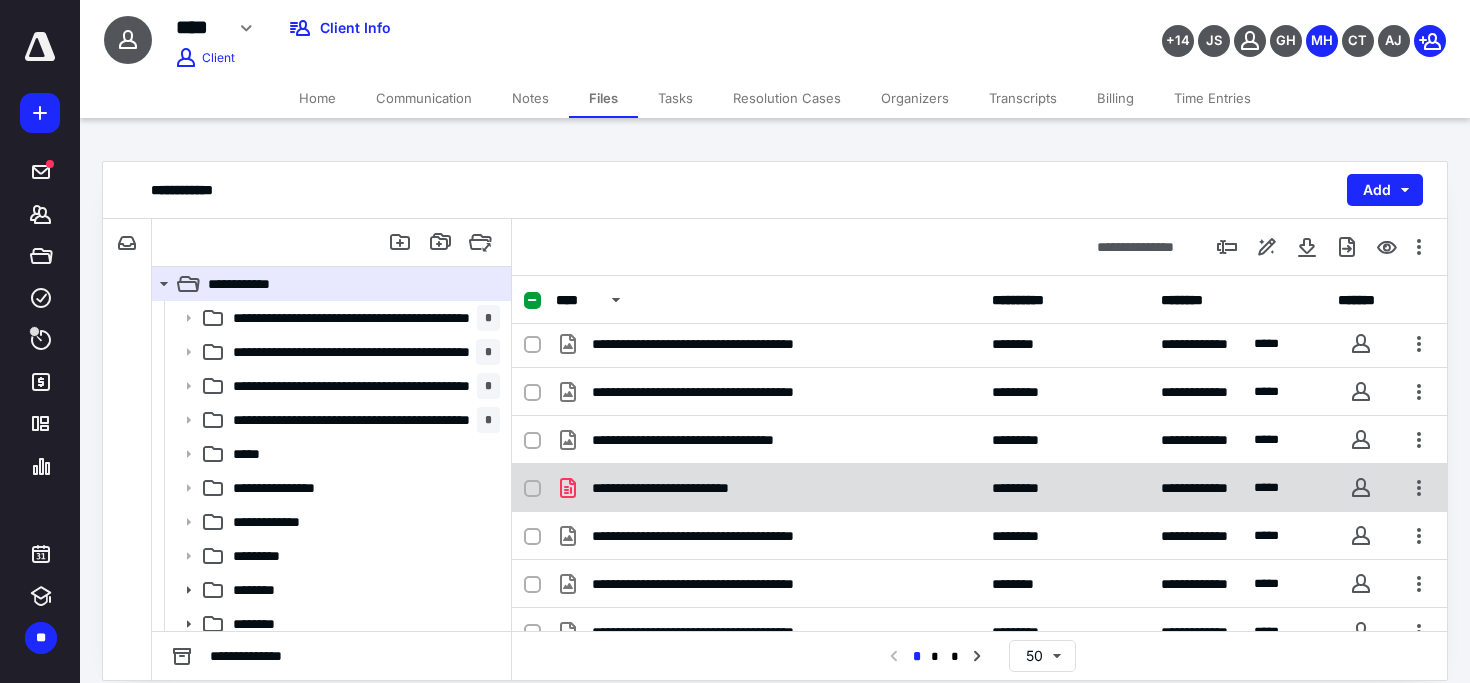 checkbox on "false" 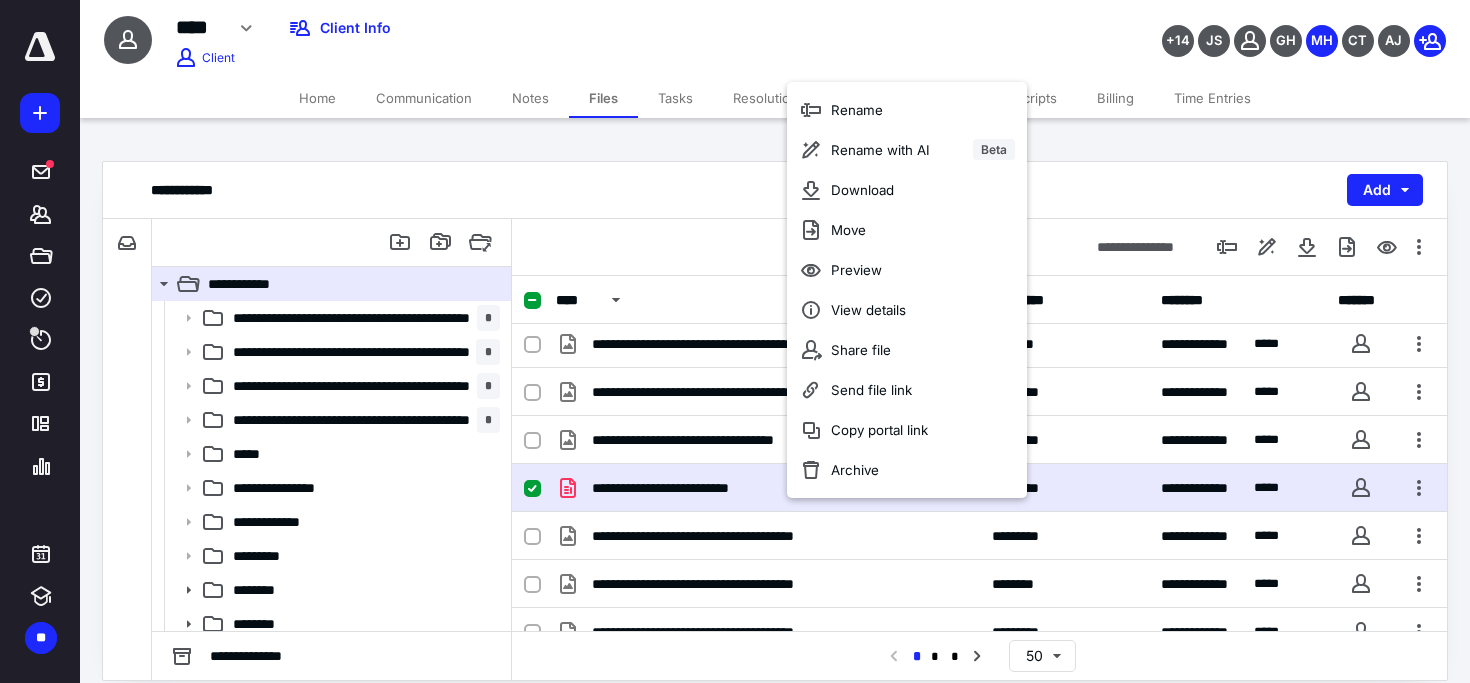 click on "**********" at bounding box center [690, 488] 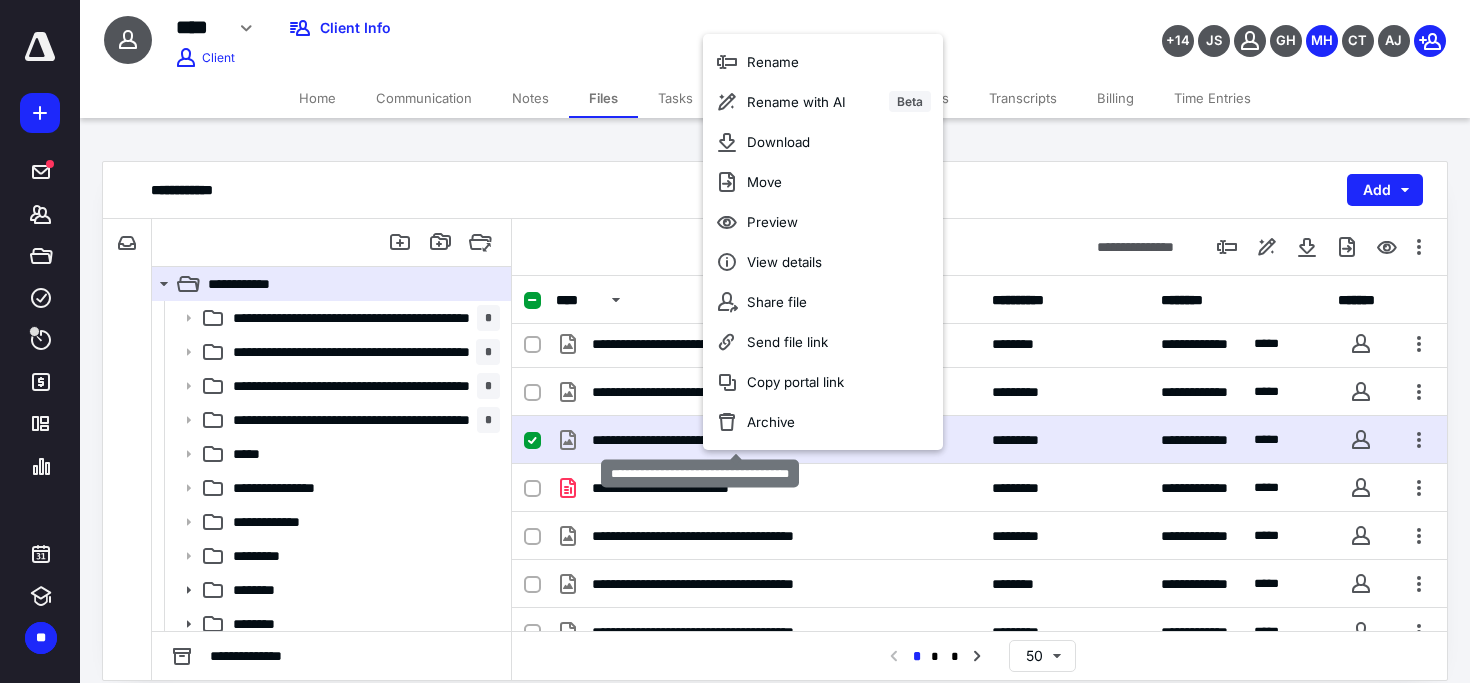 checkbox on "true" 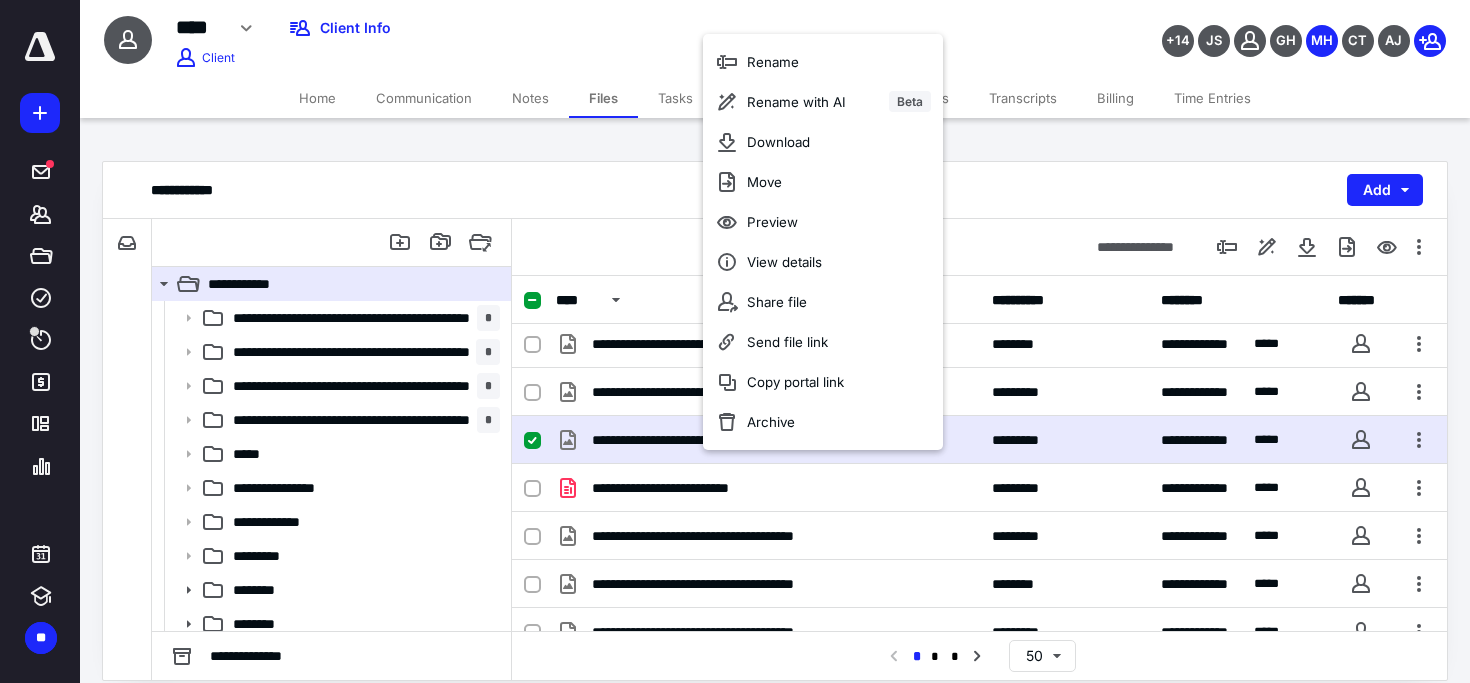 click on "**********" at bounding box center [775, 190] 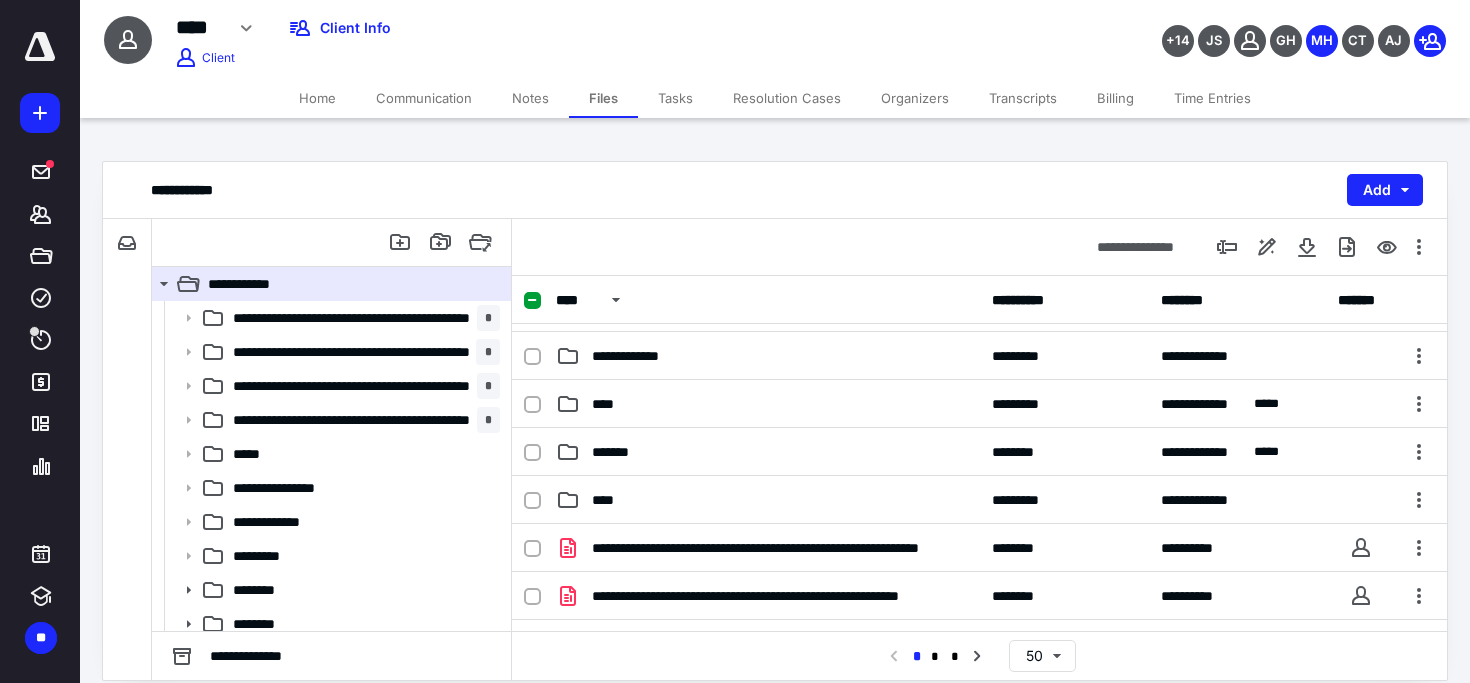 scroll, scrollTop: 711, scrollLeft: 0, axis: vertical 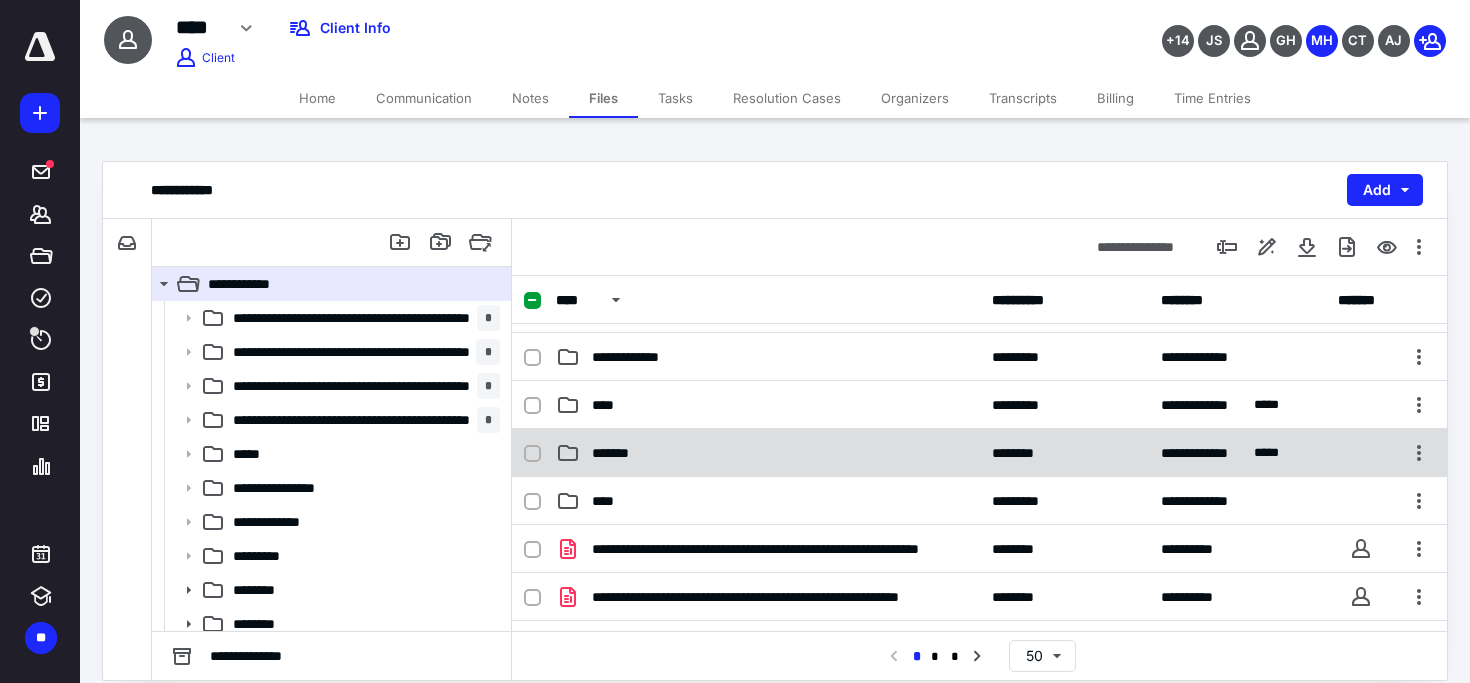 click on "*******" at bounding box center (768, 453) 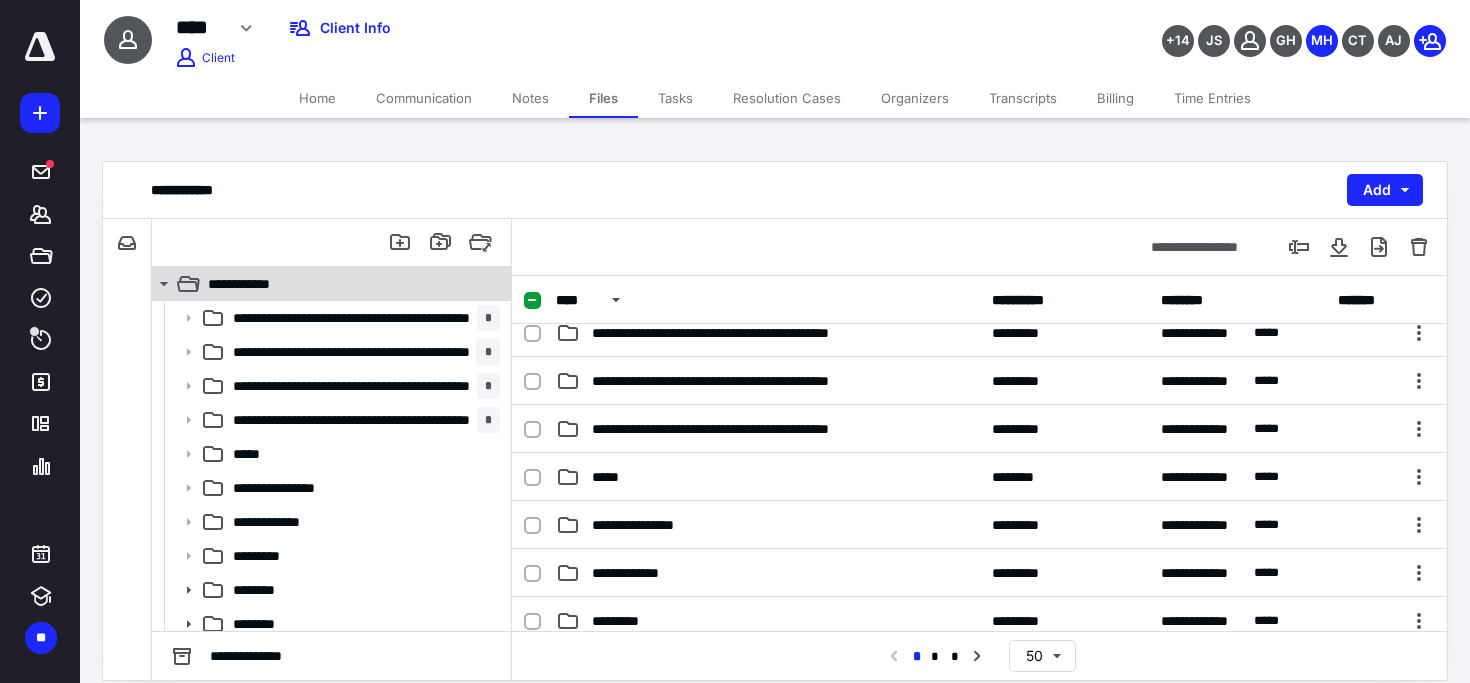 scroll, scrollTop: 8, scrollLeft: 0, axis: vertical 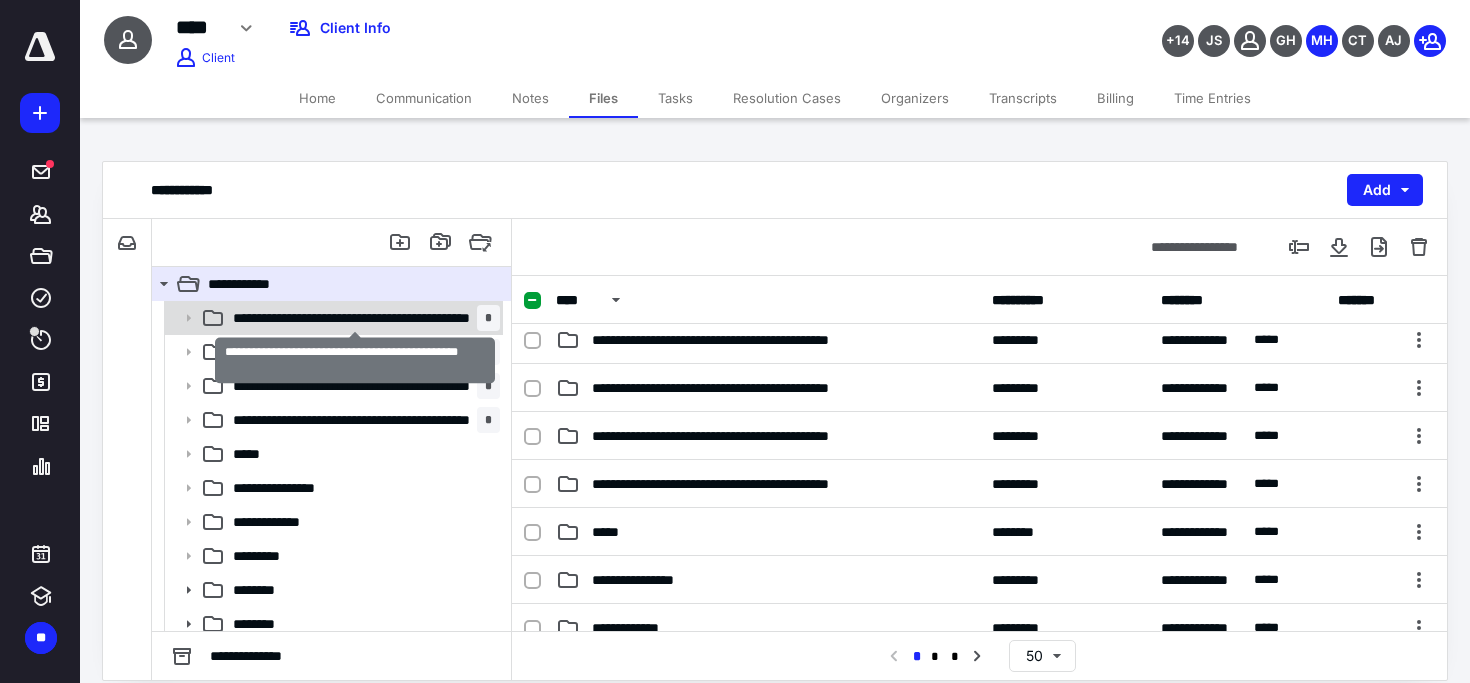 click on "**********" at bounding box center (355, 318) 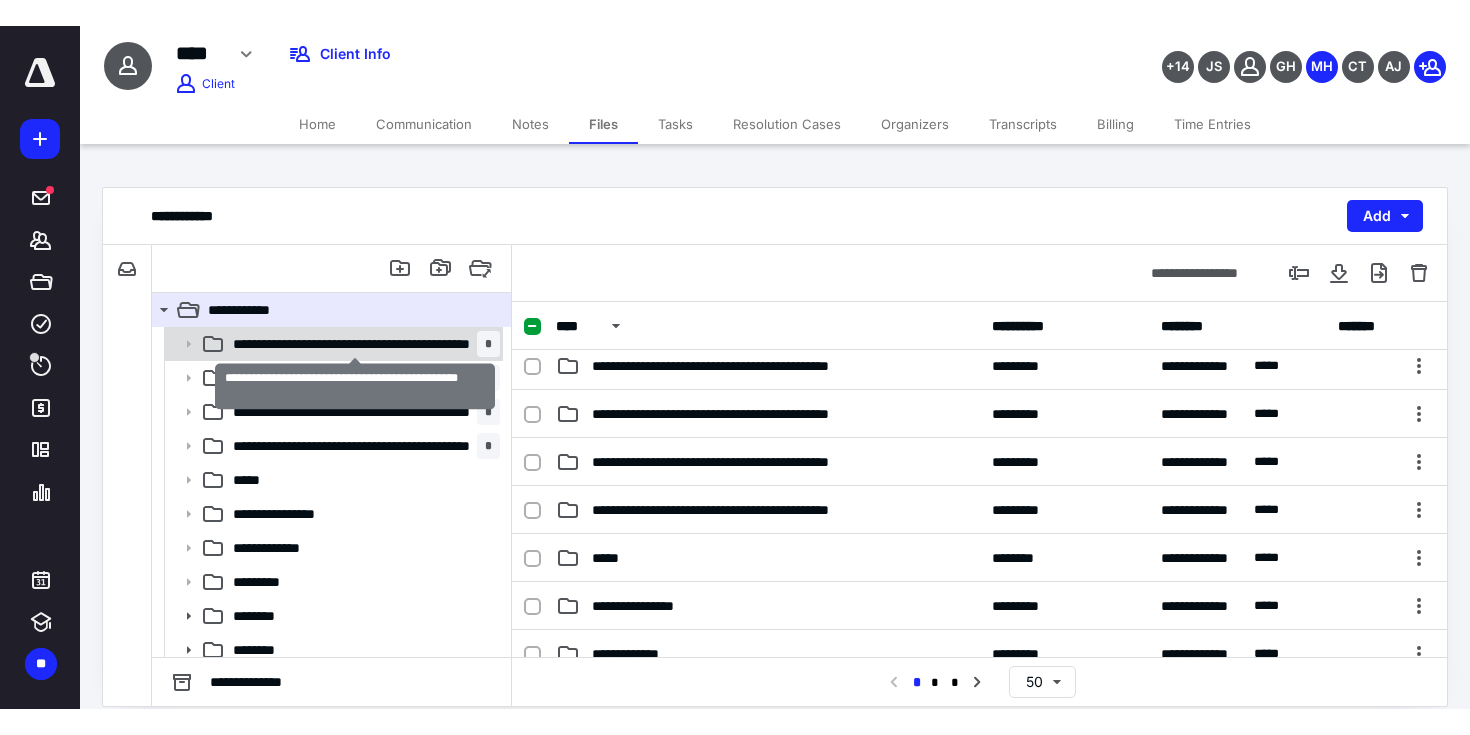 scroll, scrollTop: 0, scrollLeft: 0, axis: both 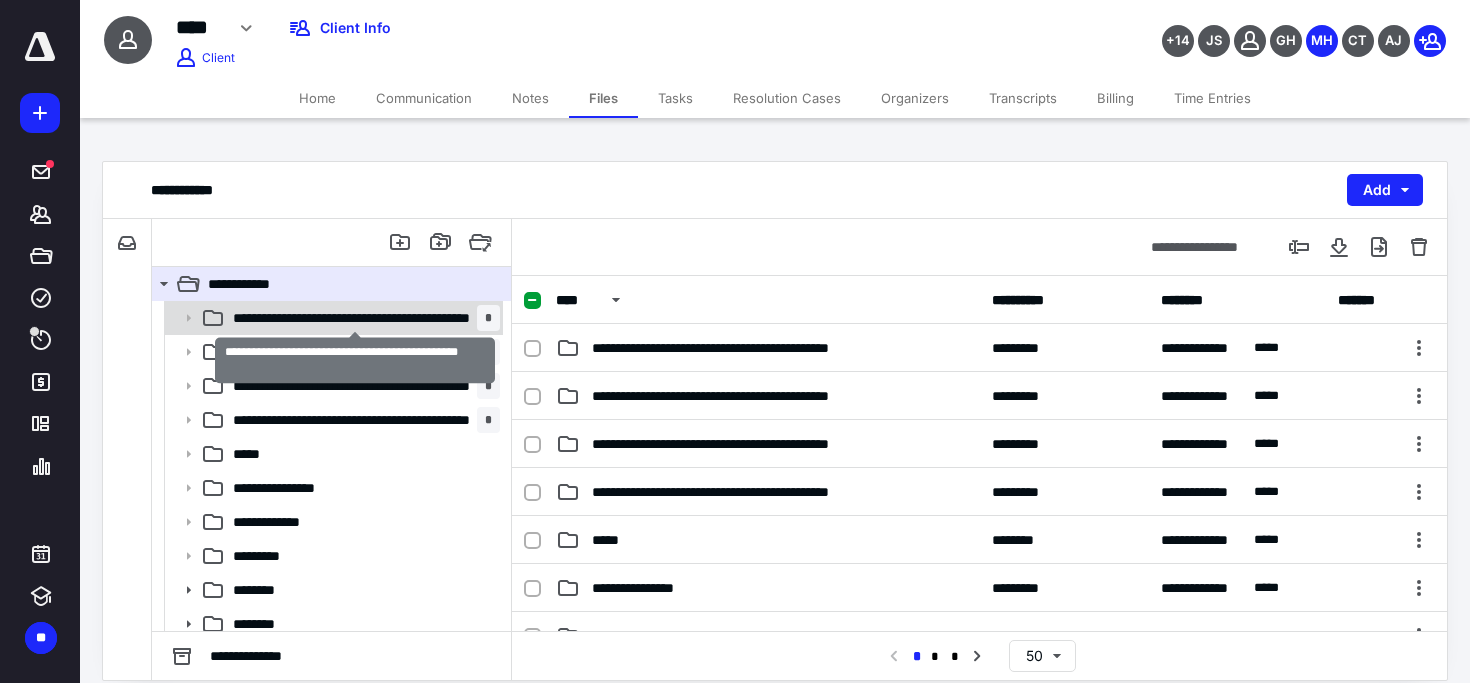 click on "**********" at bounding box center (355, 318) 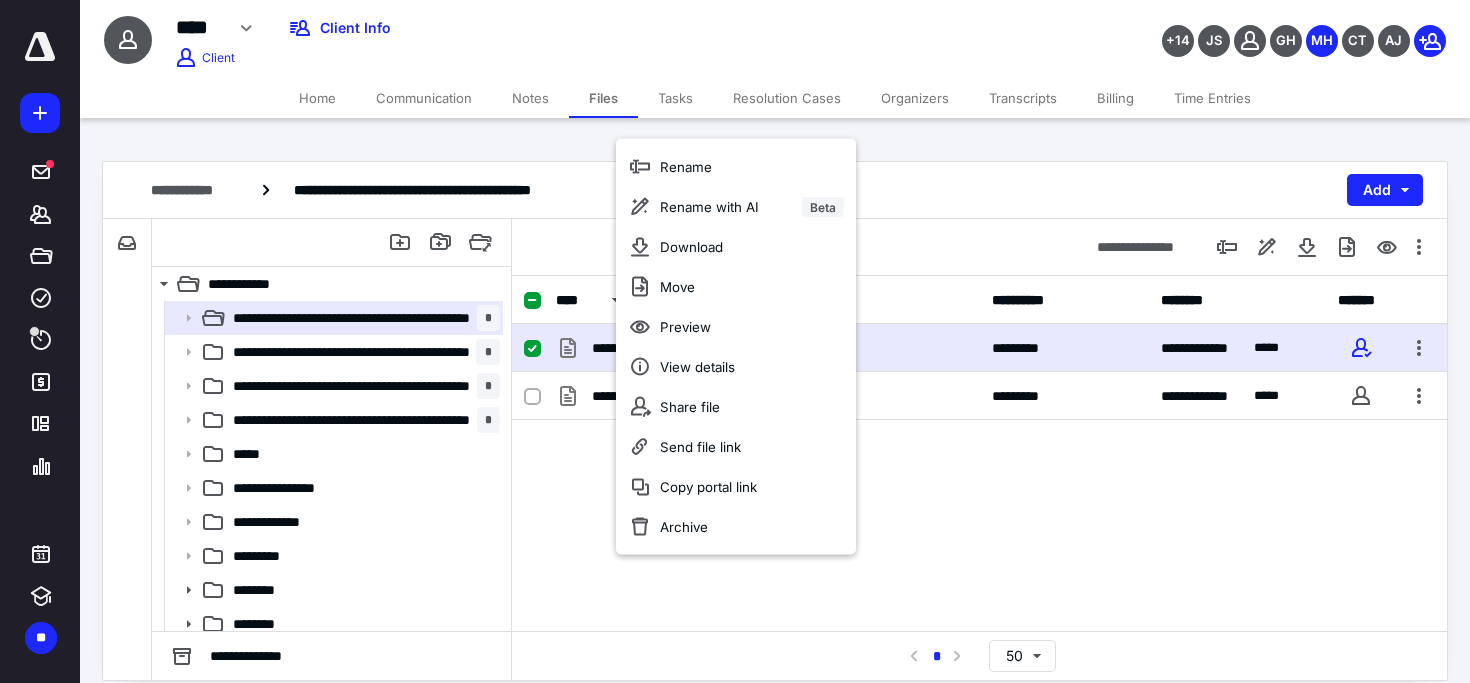 click on "**********" at bounding box center (775, 190) 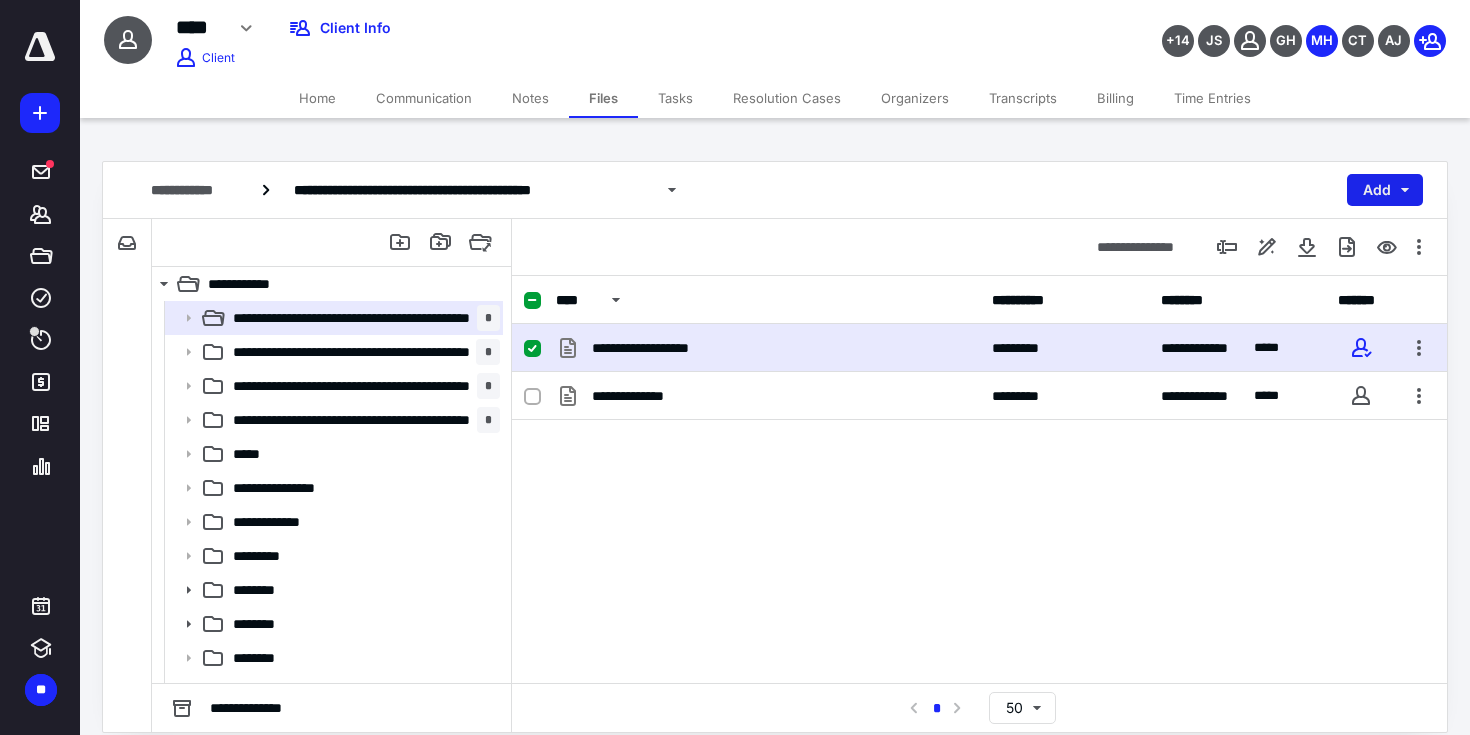 click on "Add" at bounding box center (1385, 190) 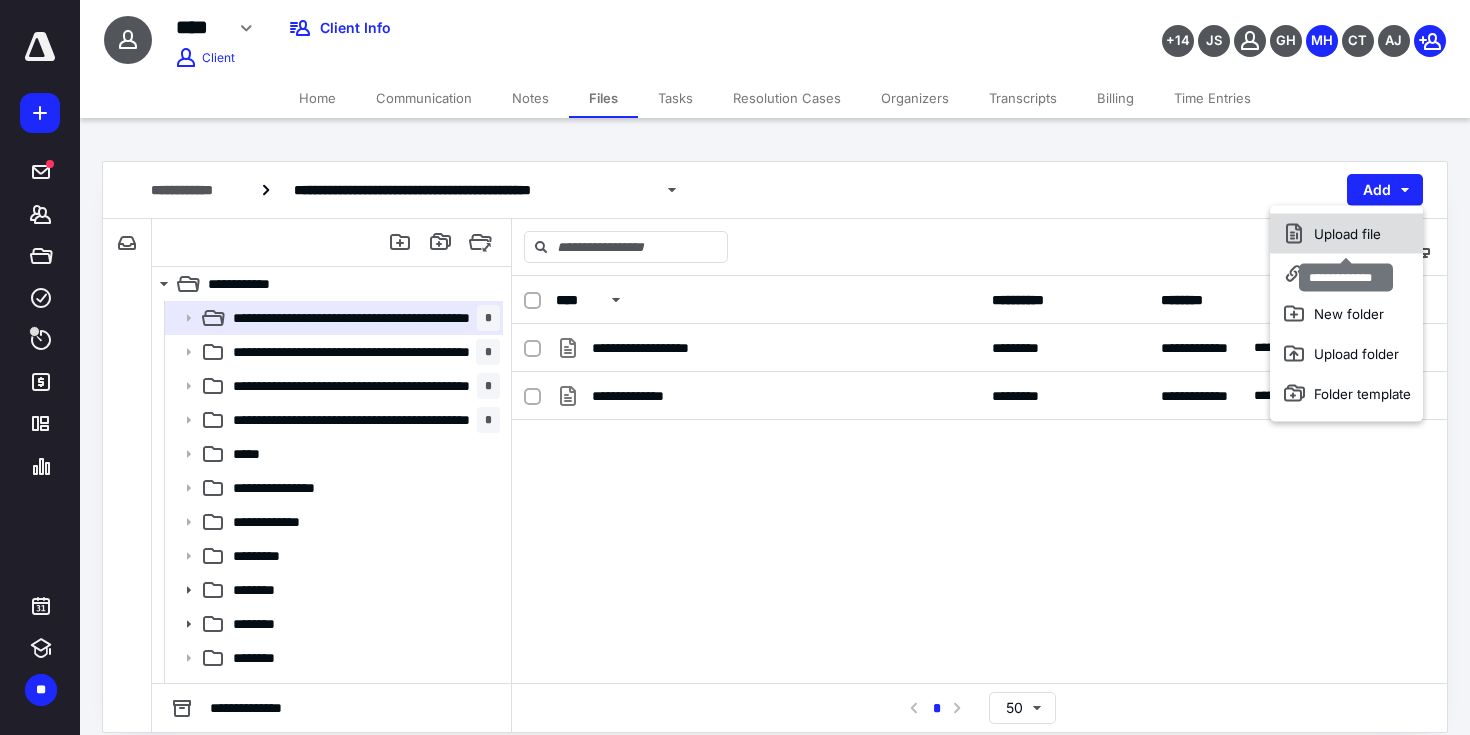click on "Upload file" at bounding box center [1346, 234] 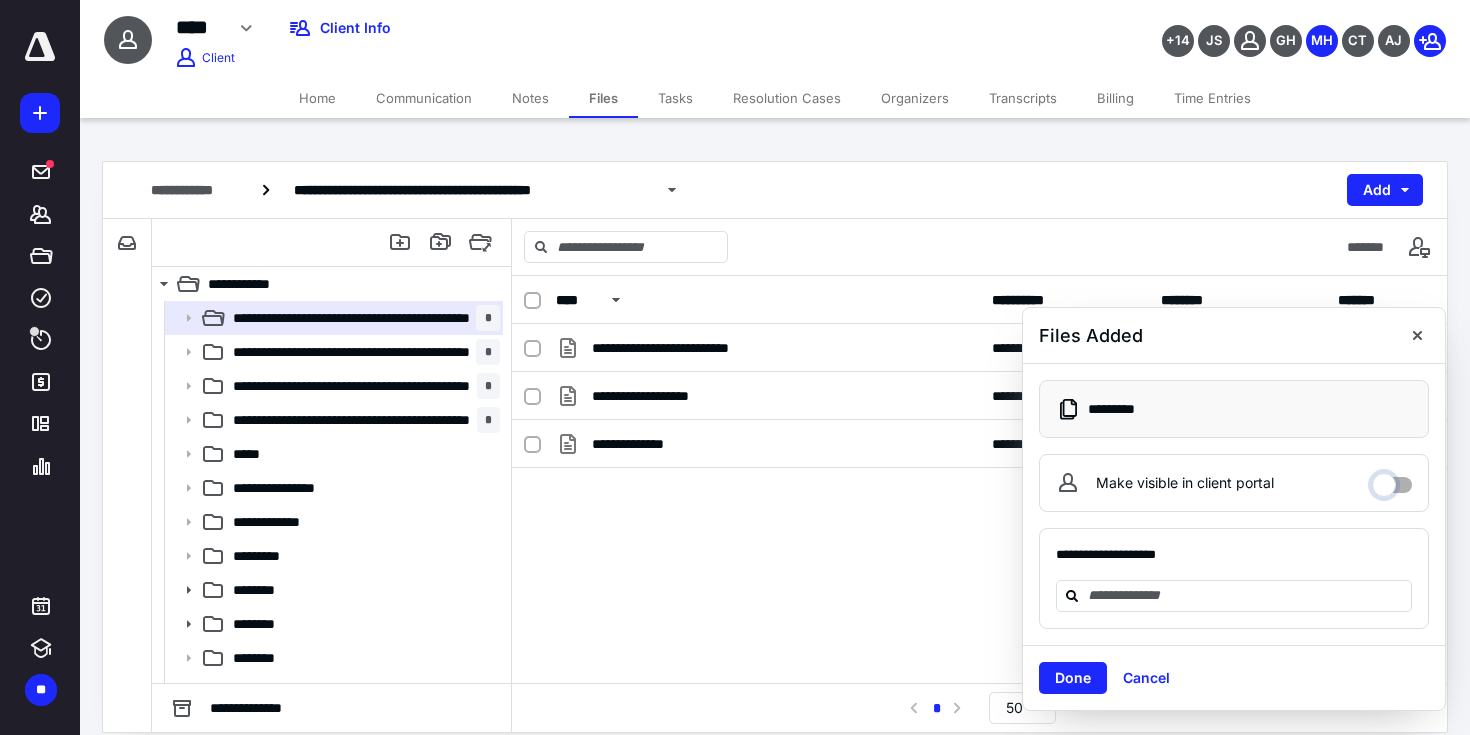 click on "Make visible in client portal" at bounding box center (1392, 480) 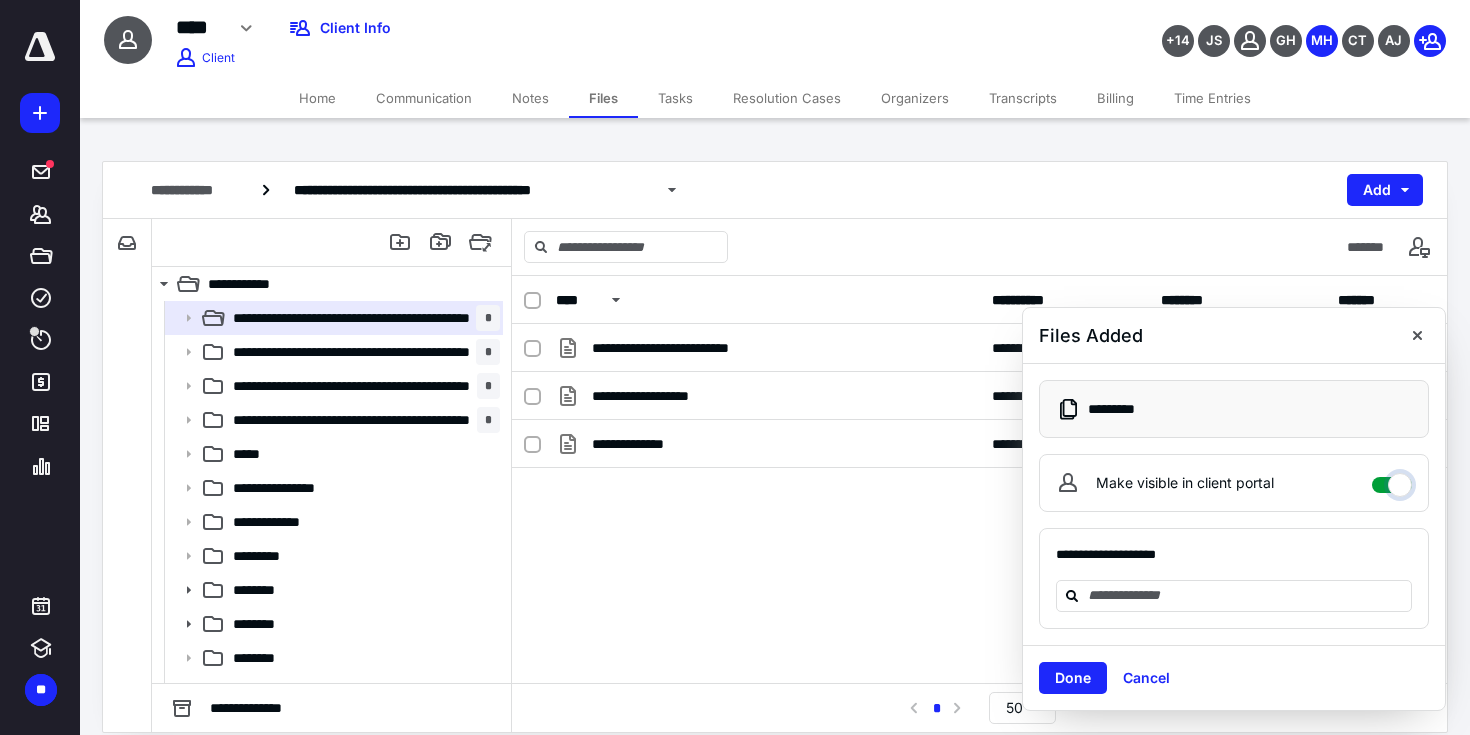 checkbox on "****" 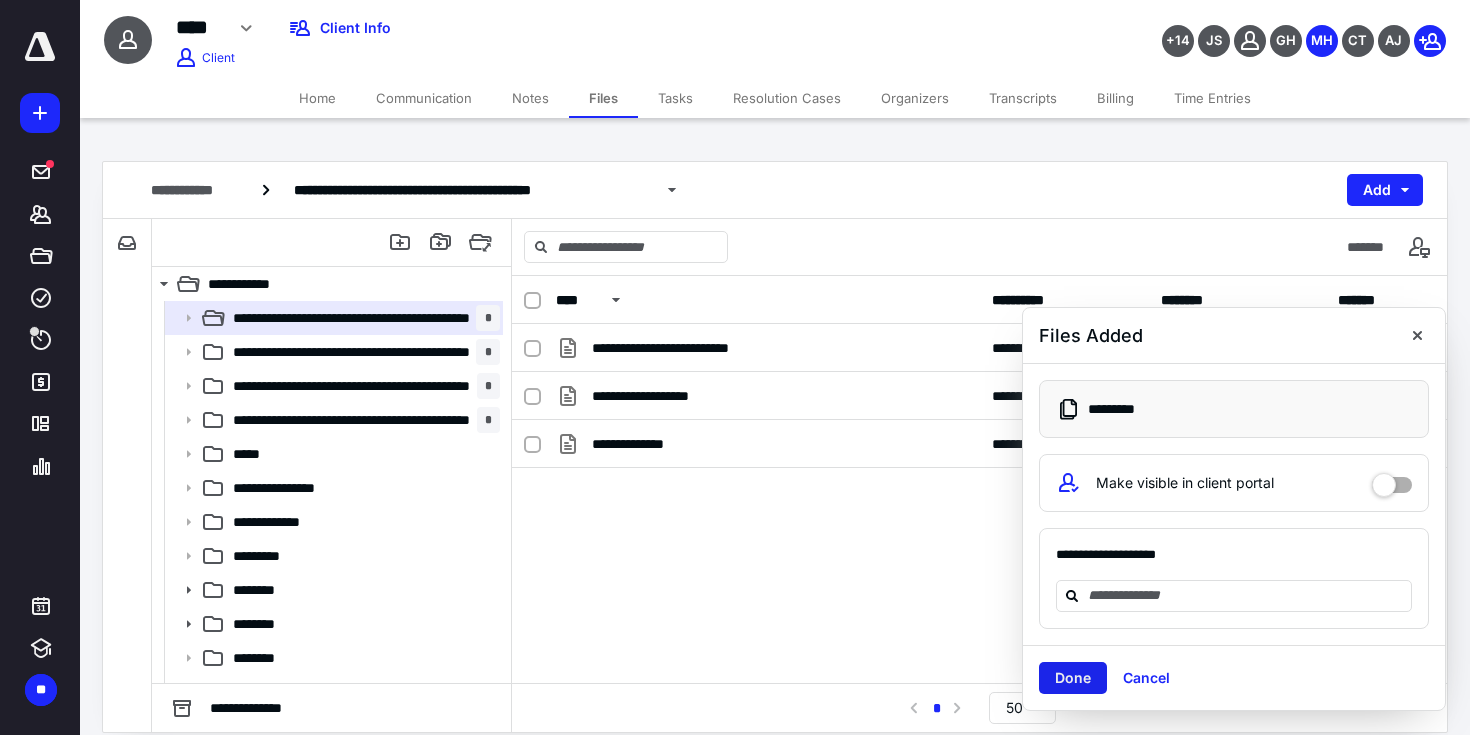 click on "Done" at bounding box center [1073, 678] 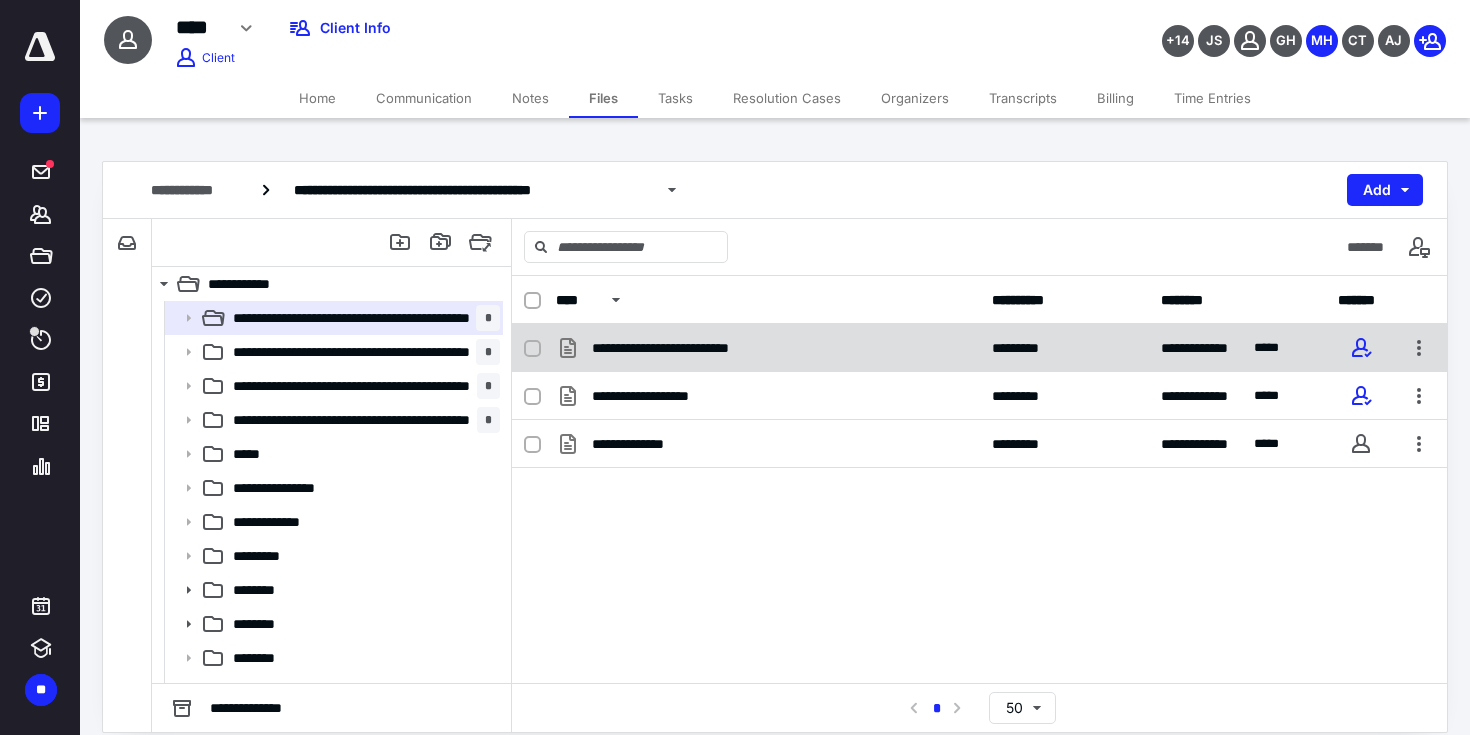 checkbox on "true" 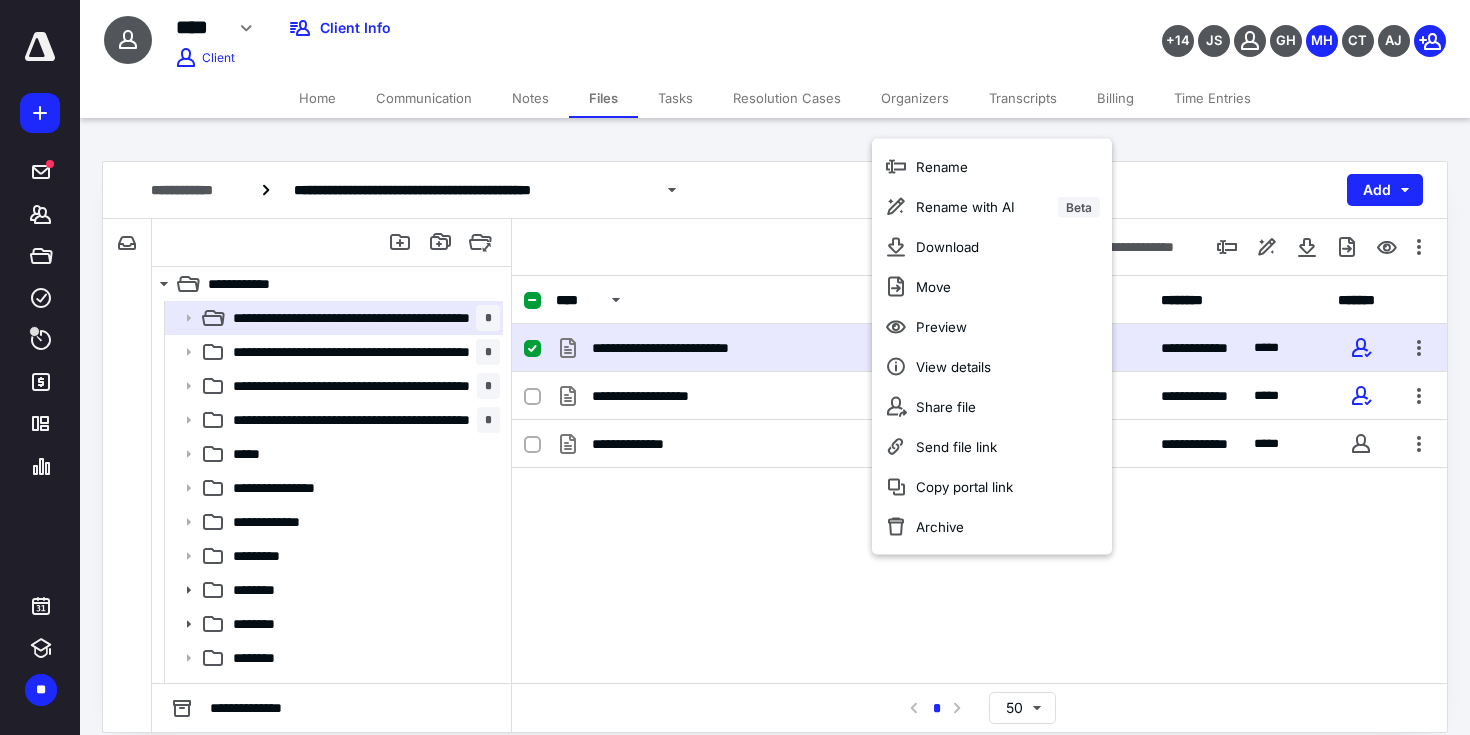 click on "**********" at bounding box center (979, 474) 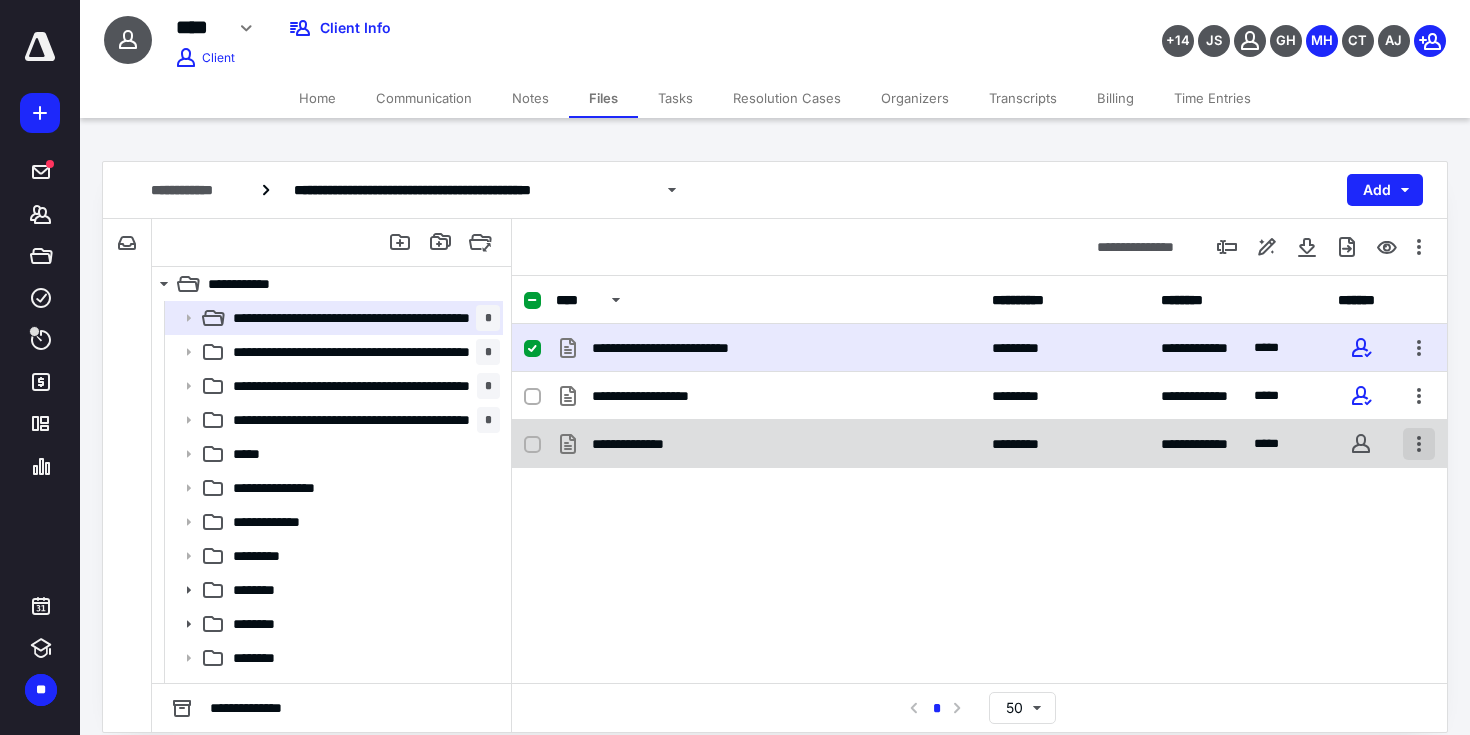 click at bounding box center [1419, 444] 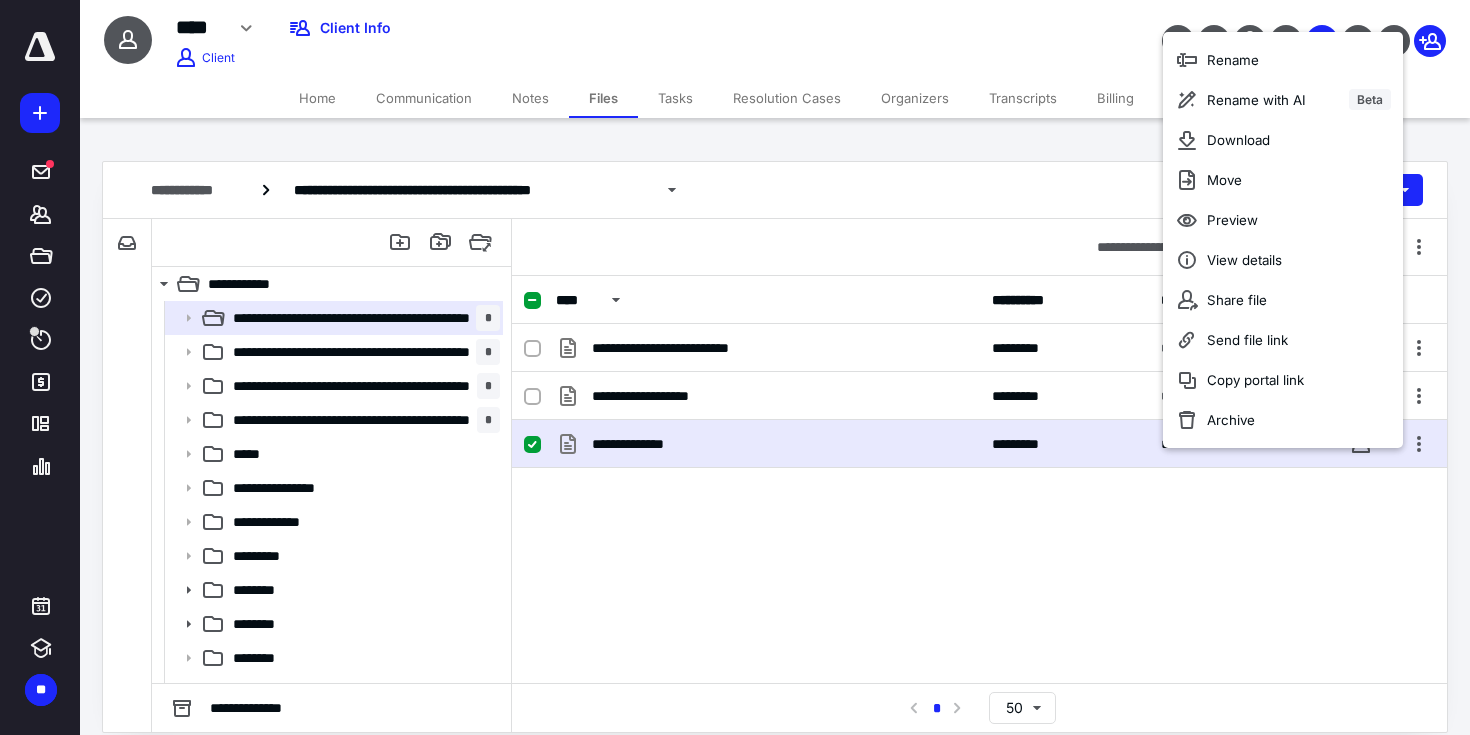 click on "**********" at bounding box center [775, 475] 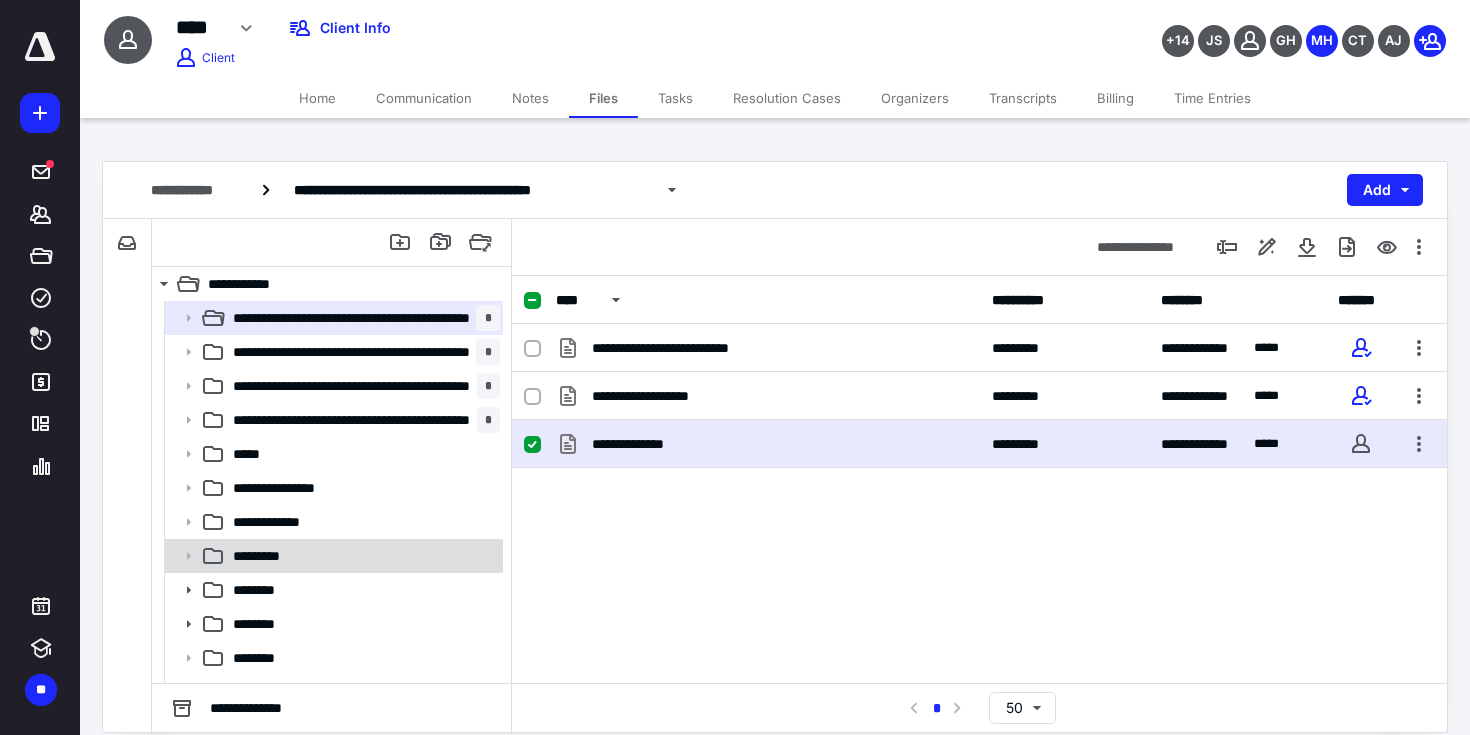 scroll, scrollTop: 264, scrollLeft: 0, axis: vertical 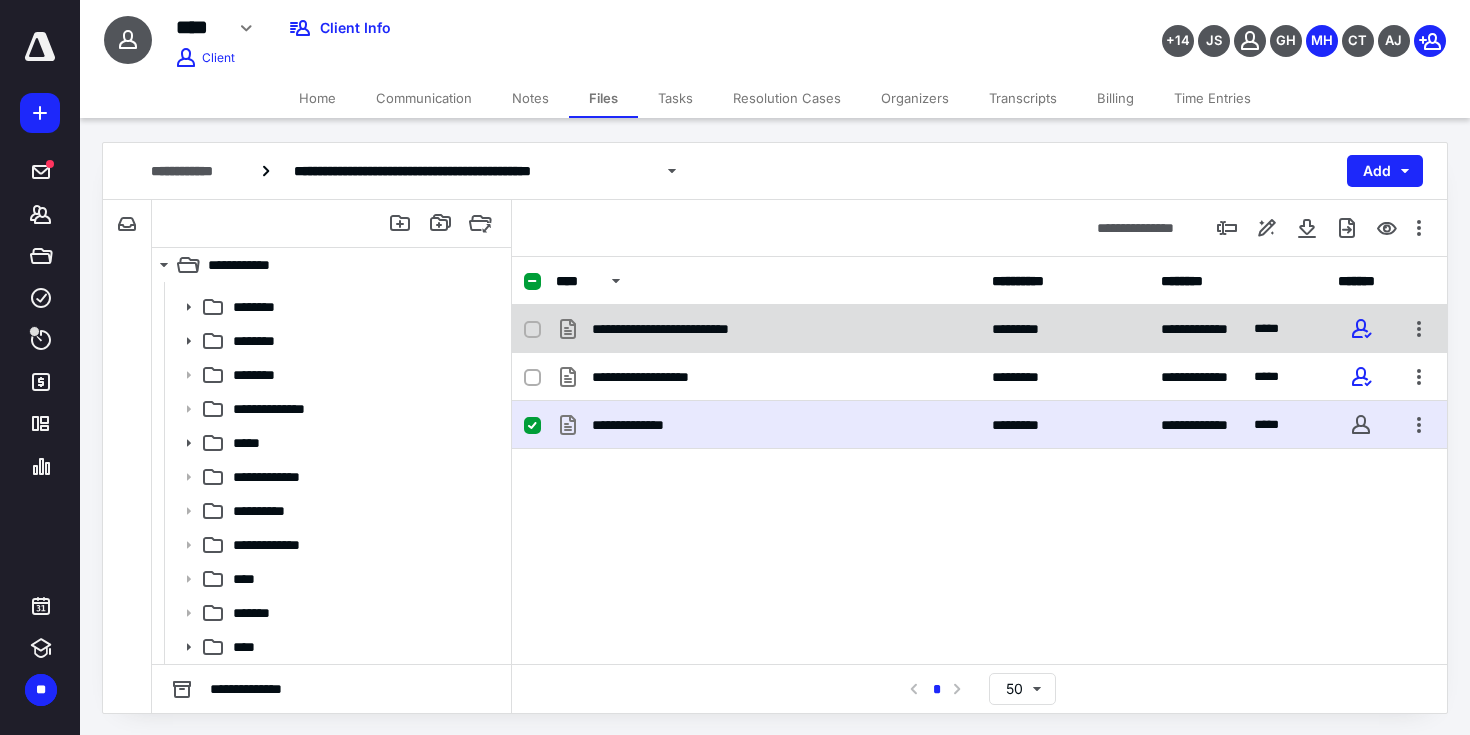 click on "**********" at bounding box center [690, 329] 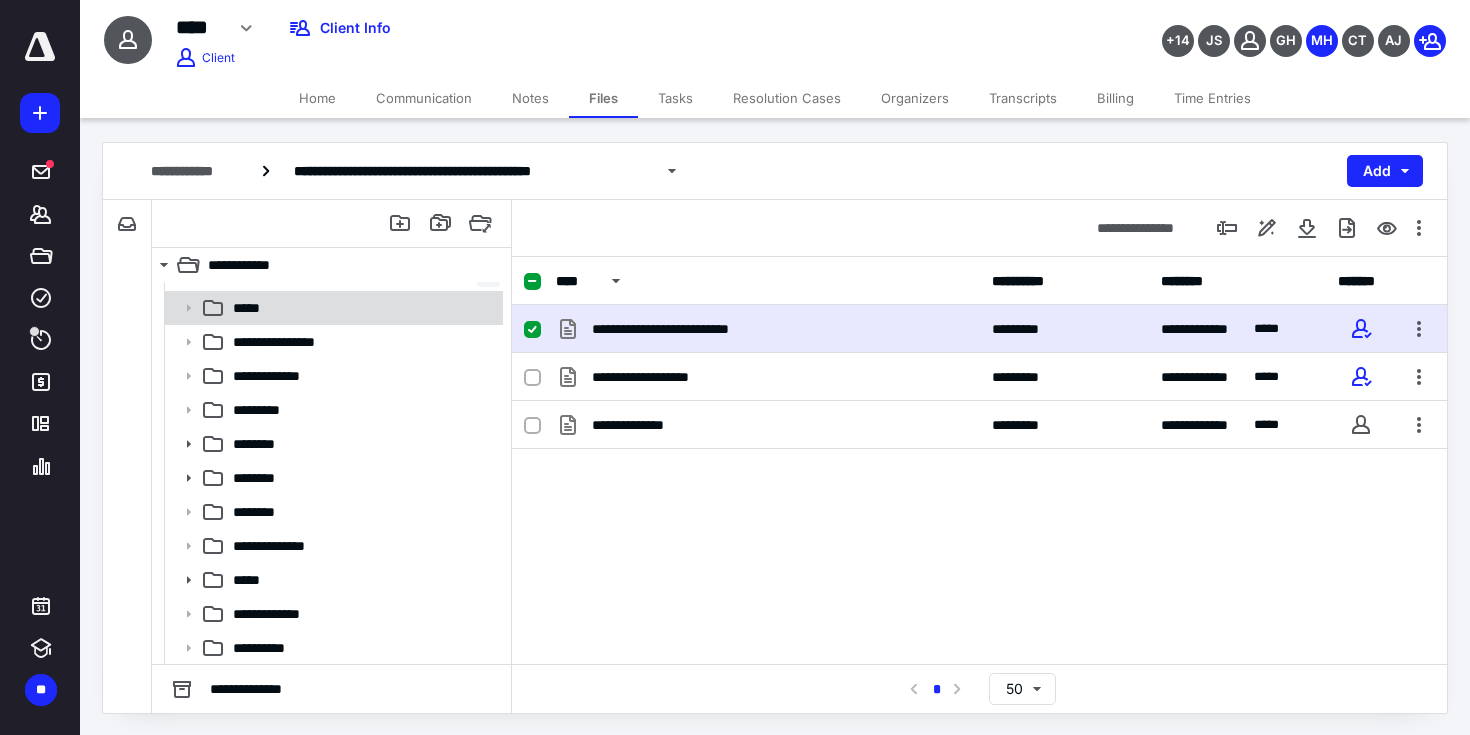 scroll, scrollTop: 264, scrollLeft: 0, axis: vertical 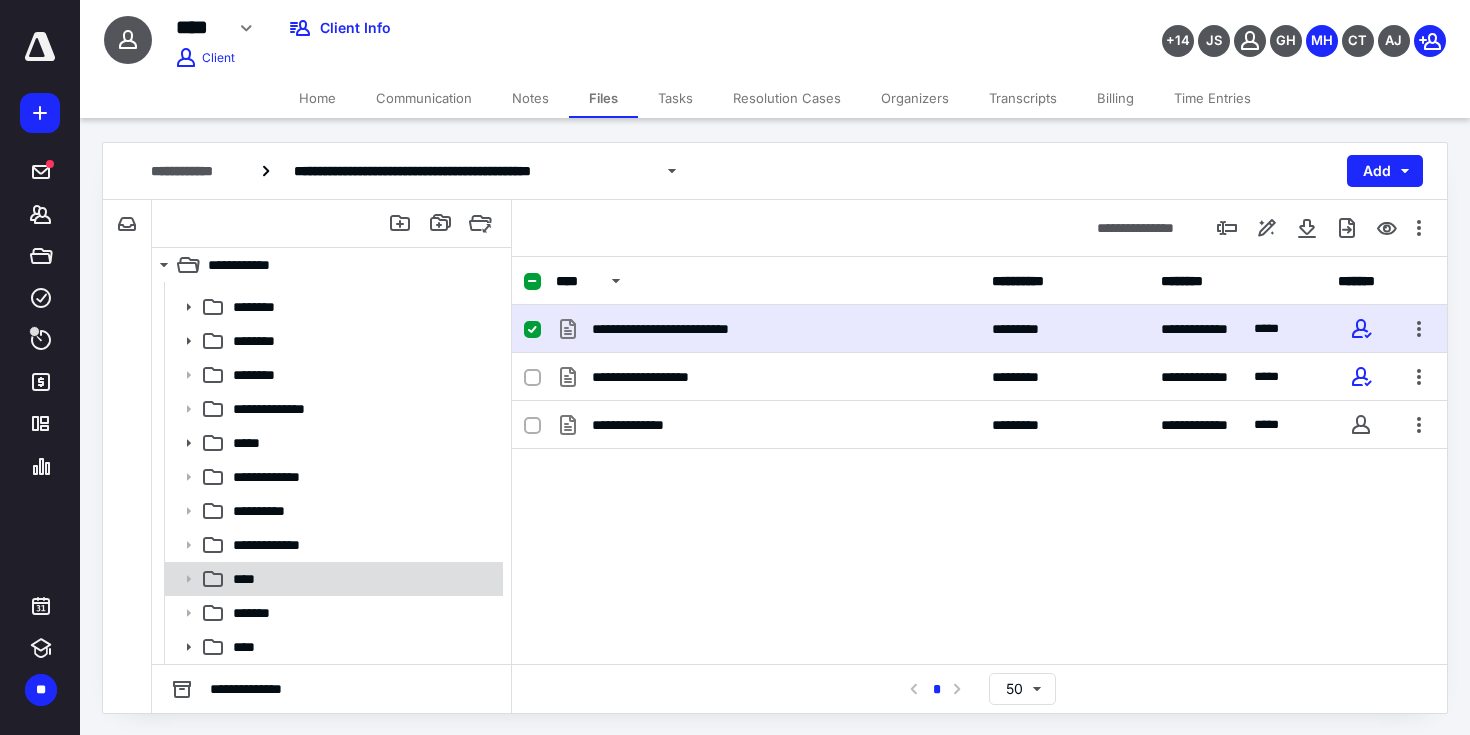 click on "****" at bounding box center [332, 579] 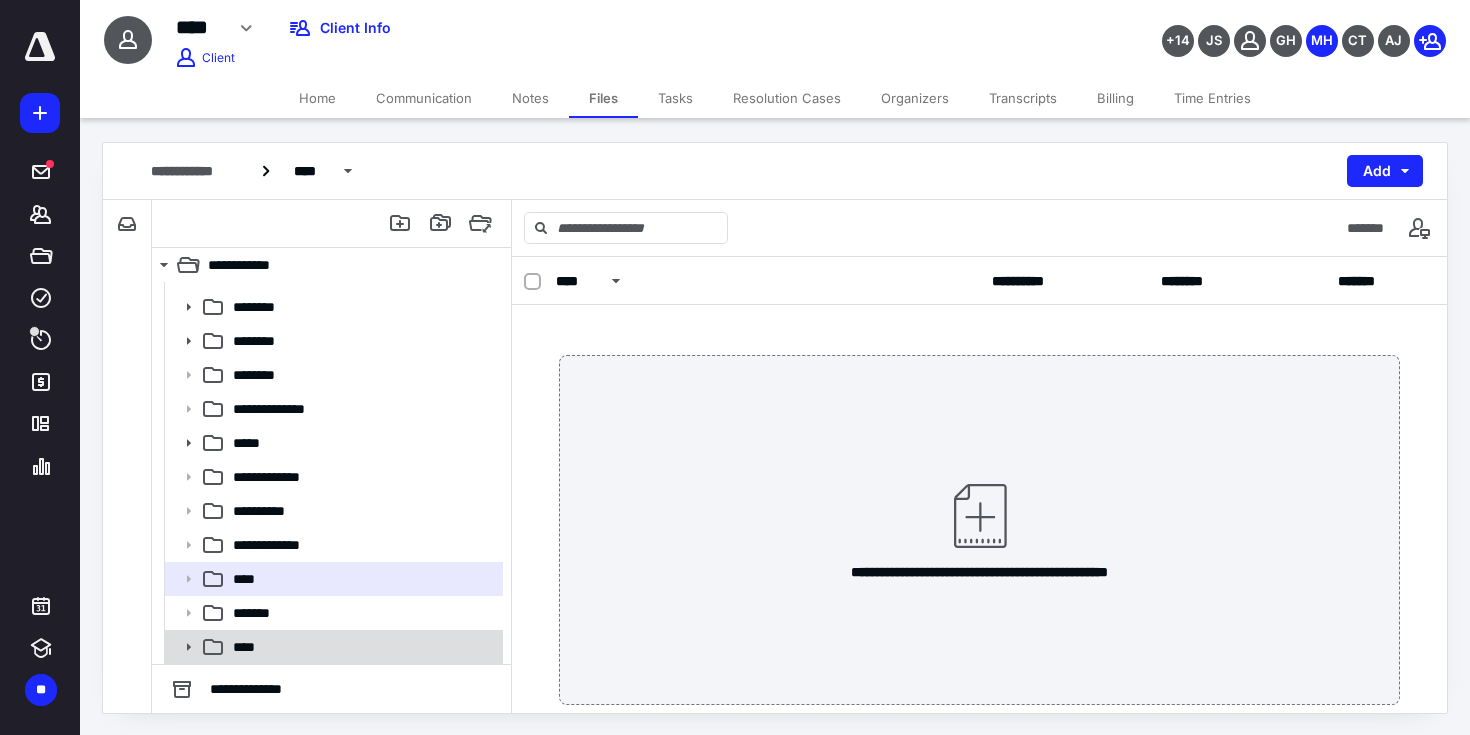click on "****" at bounding box center (362, 647) 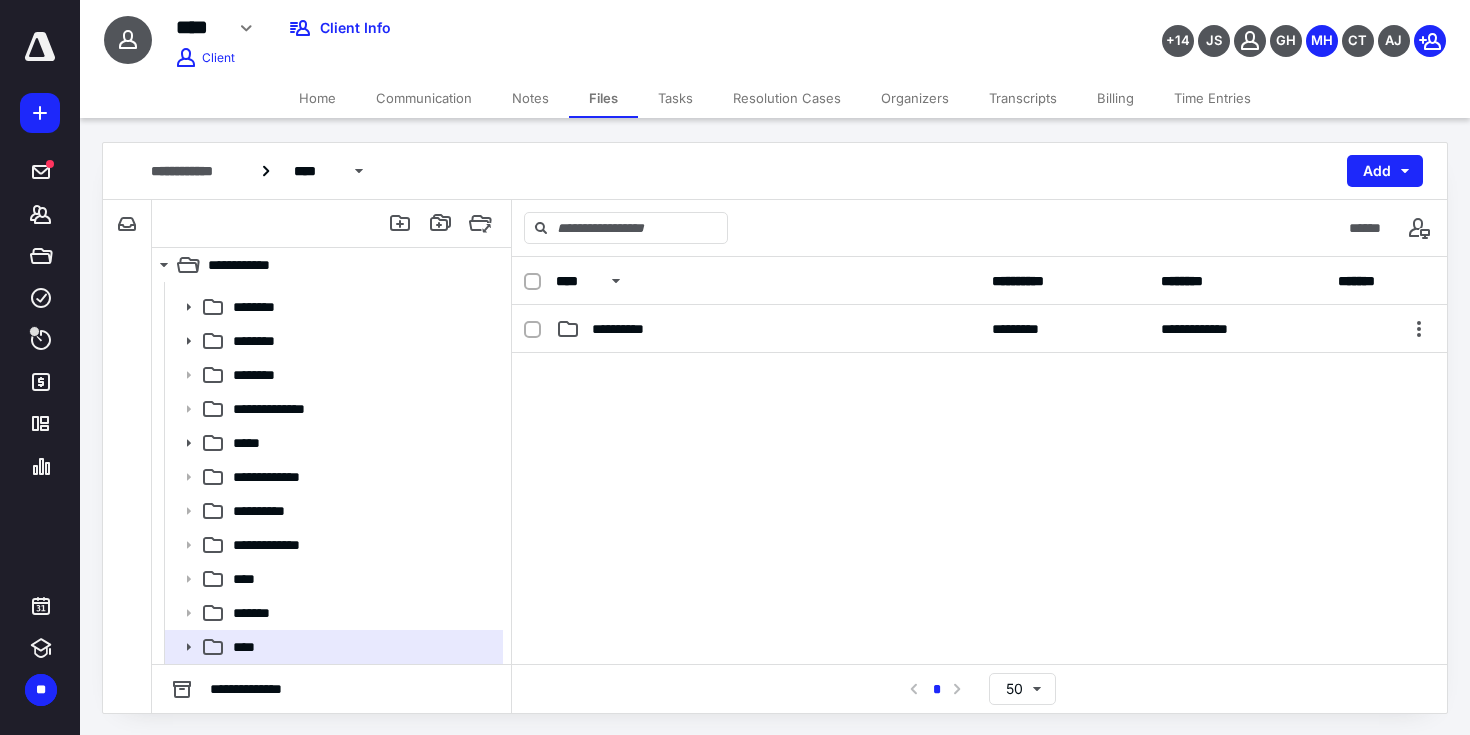 click on "****" at bounding box center (768, 281) 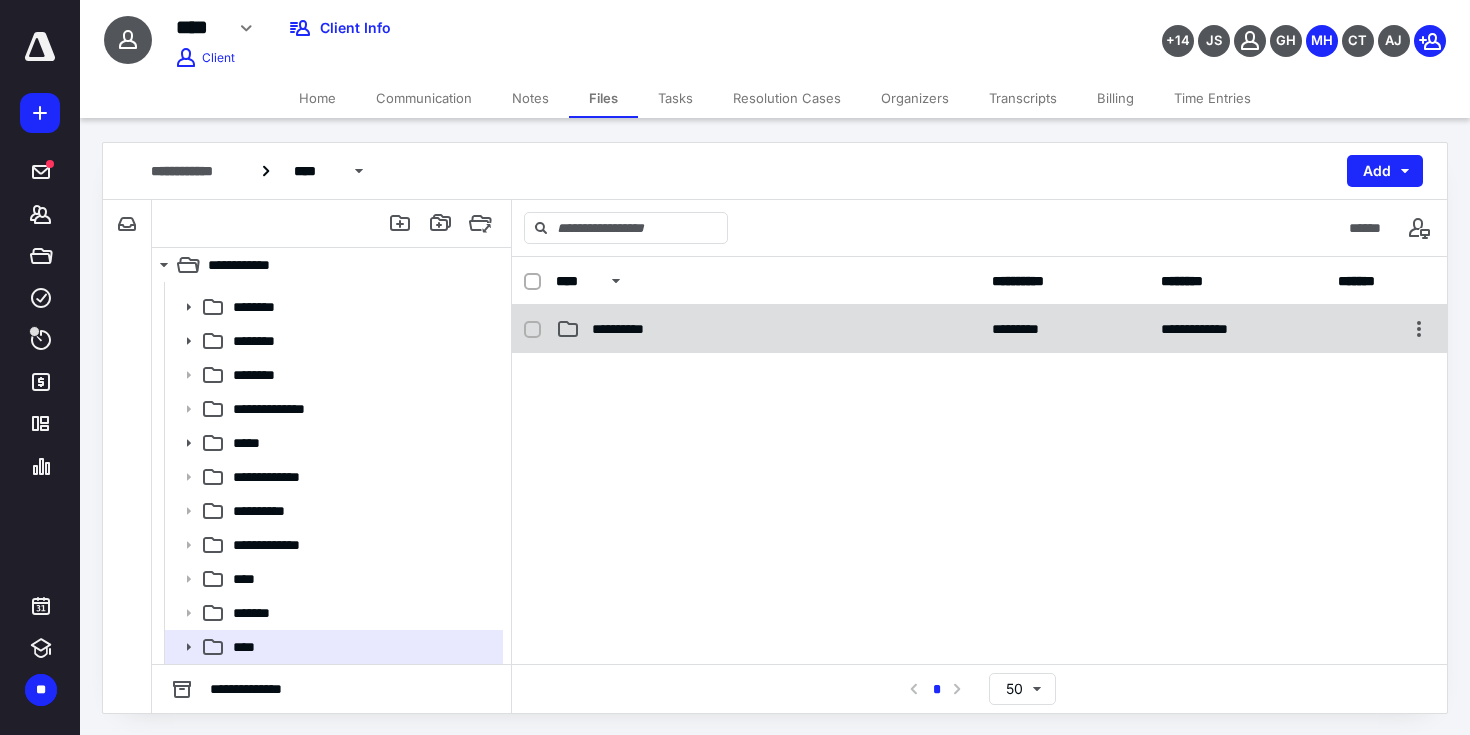 click on "**********" at bounding box center [979, 329] 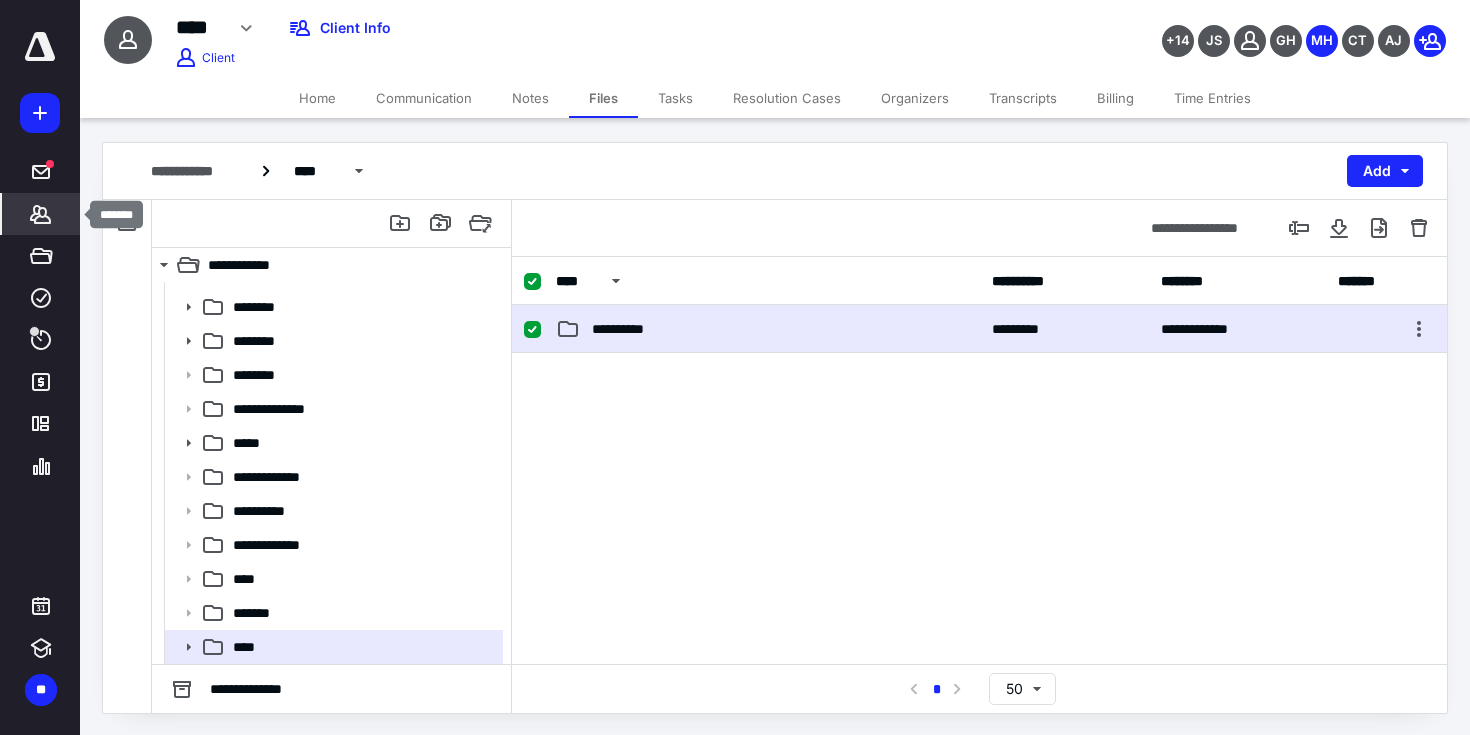 click 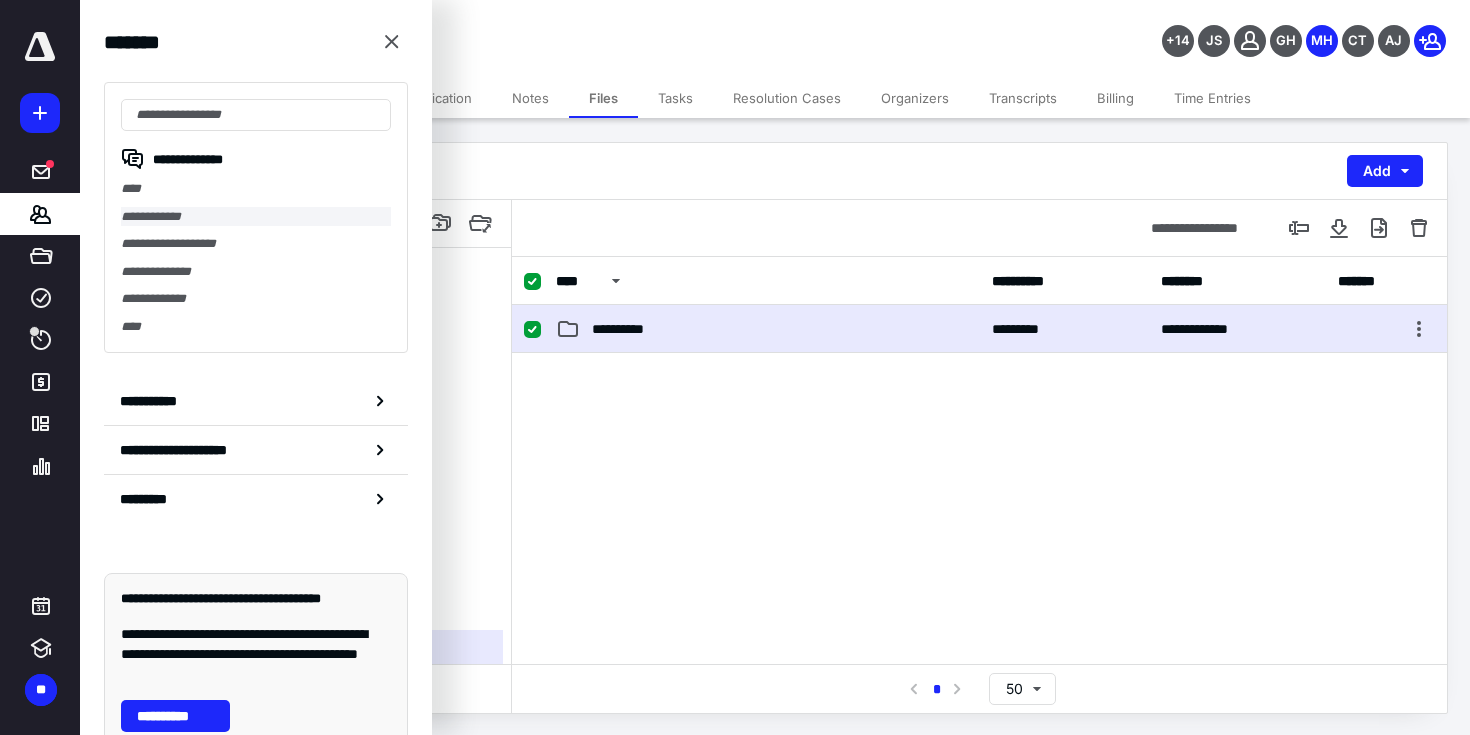 click on "**********" at bounding box center [256, 217] 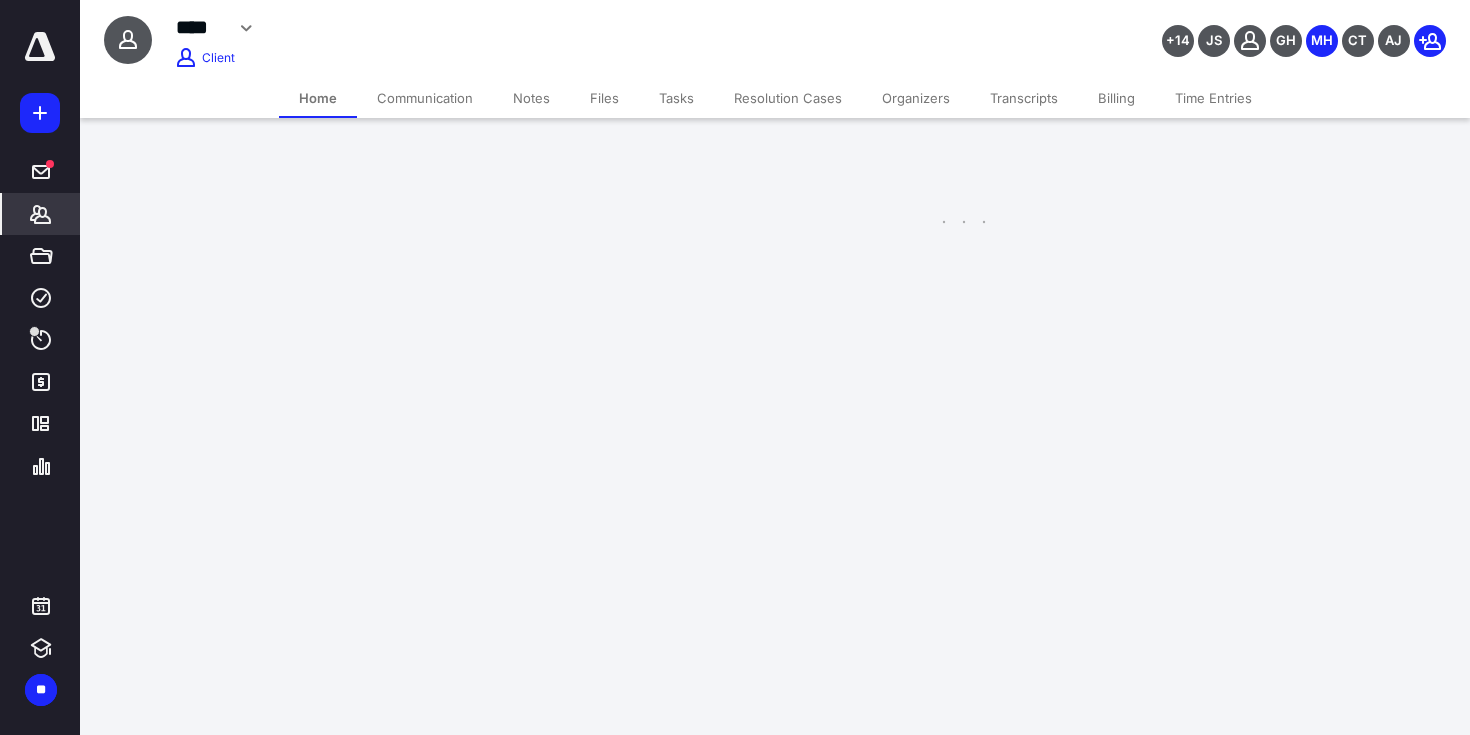 scroll, scrollTop: 0, scrollLeft: 0, axis: both 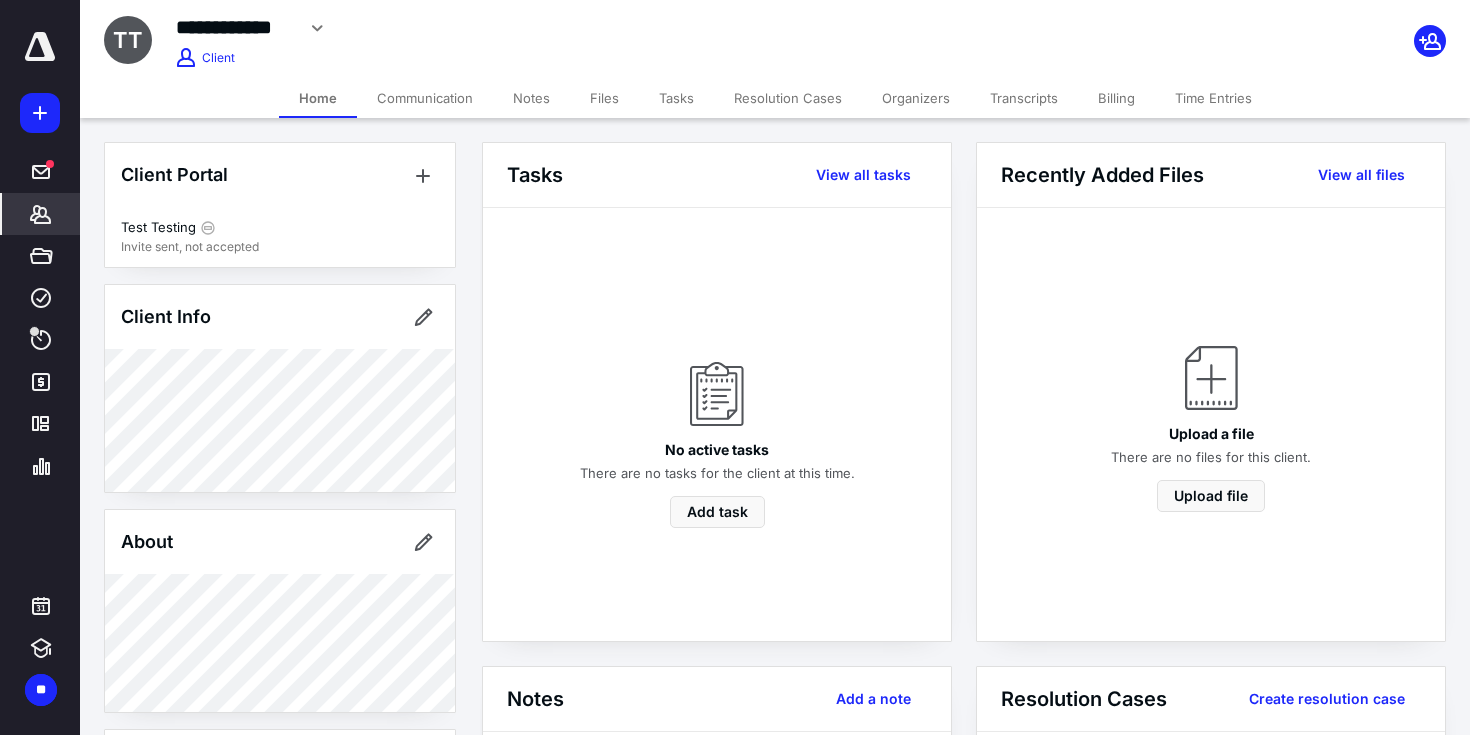 click on "Files" at bounding box center (604, 98) 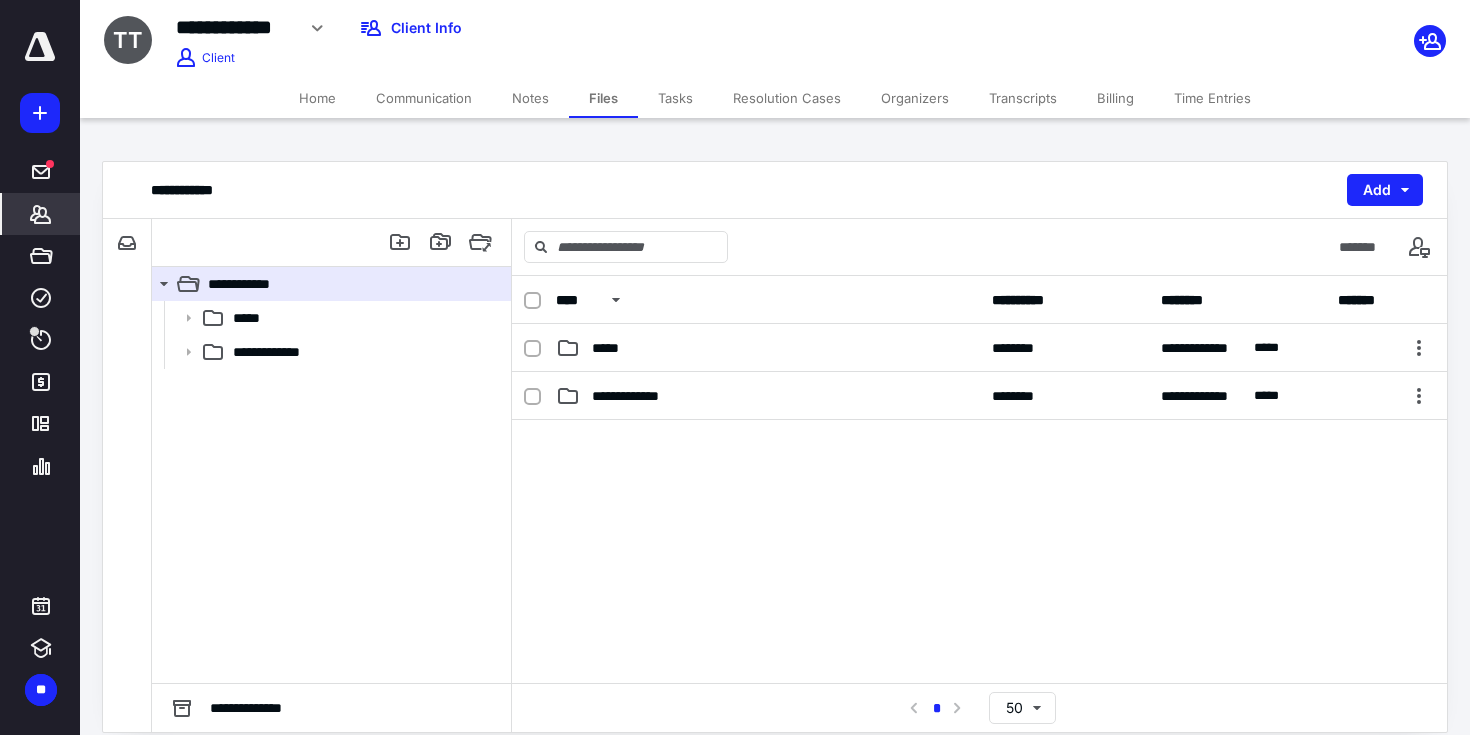 click 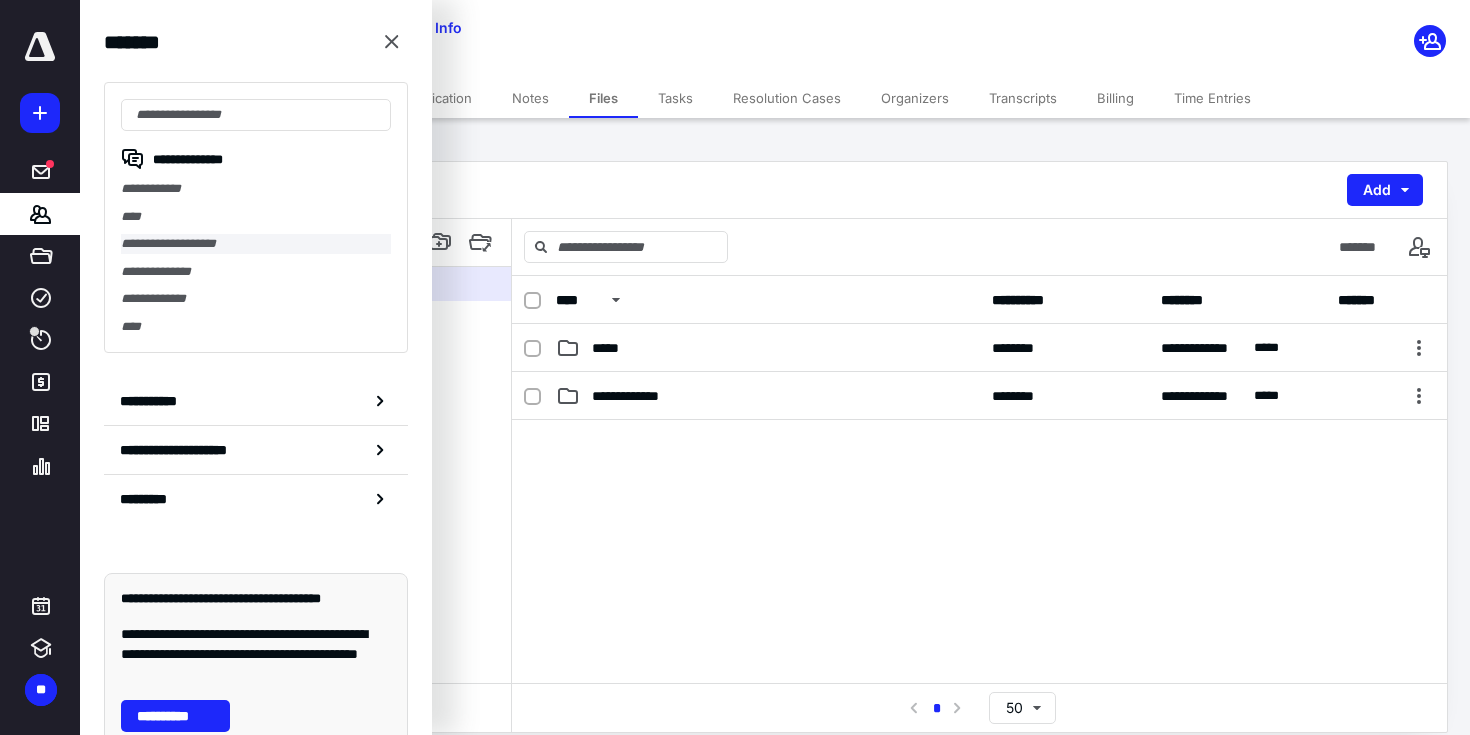click on "**********" at bounding box center [256, 244] 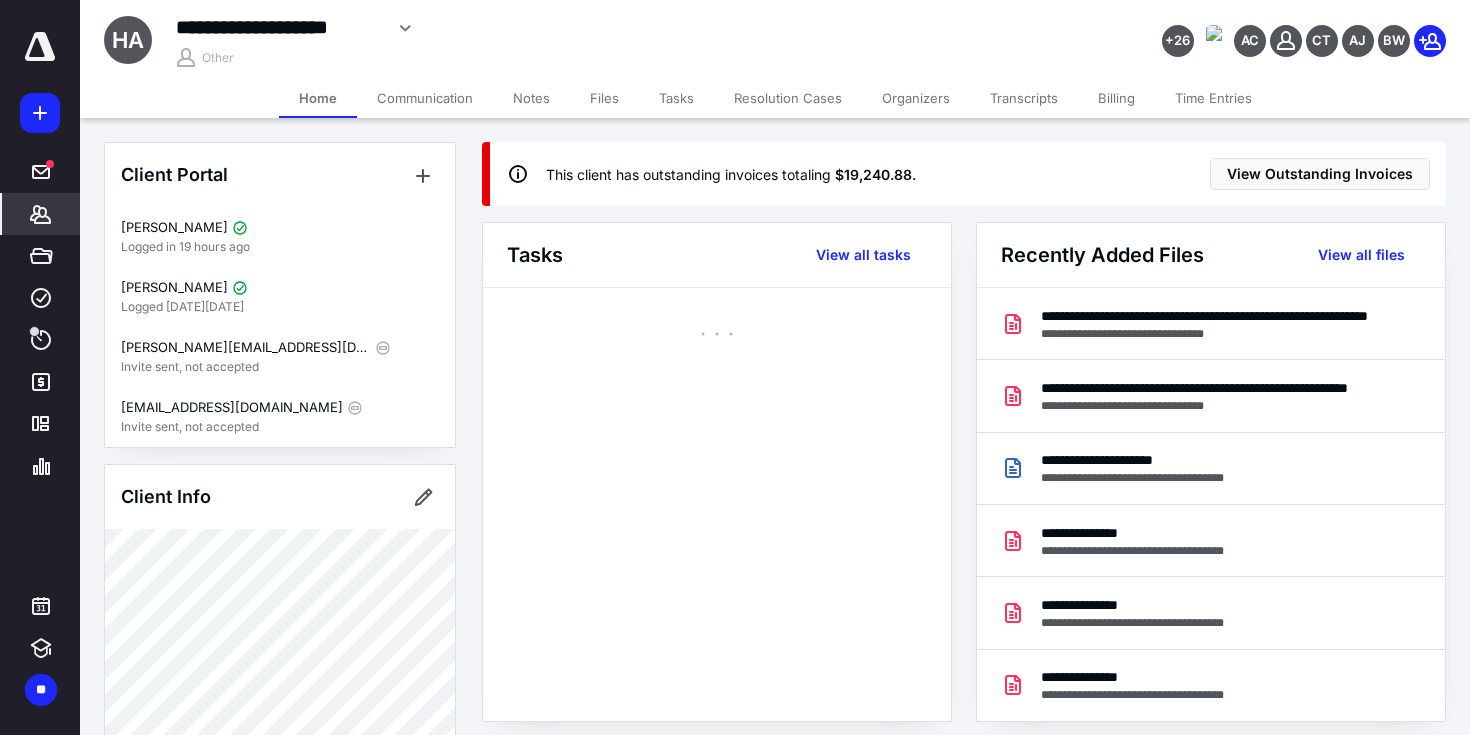 click on "Files" at bounding box center [604, 98] 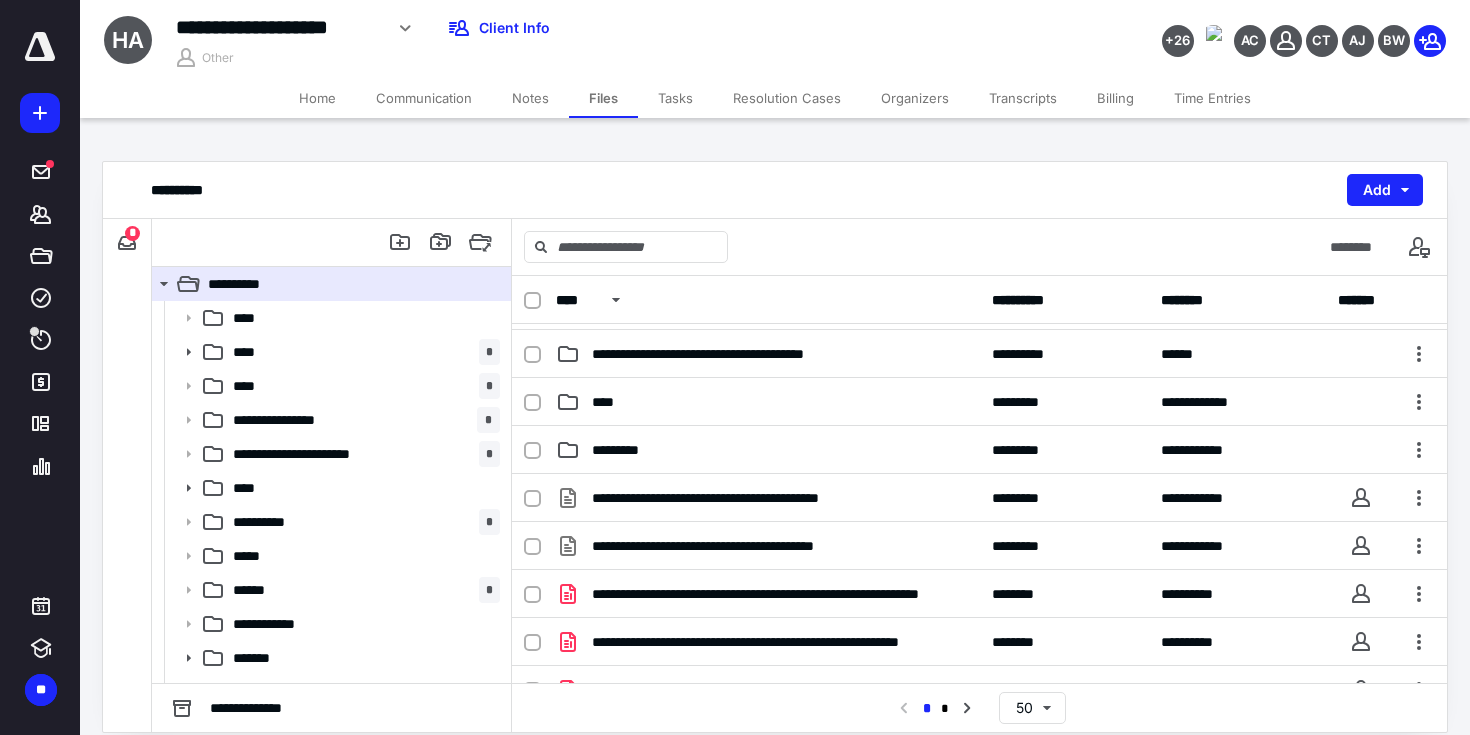 scroll, scrollTop: 1175, scrollLeft: 0, axis: vertical 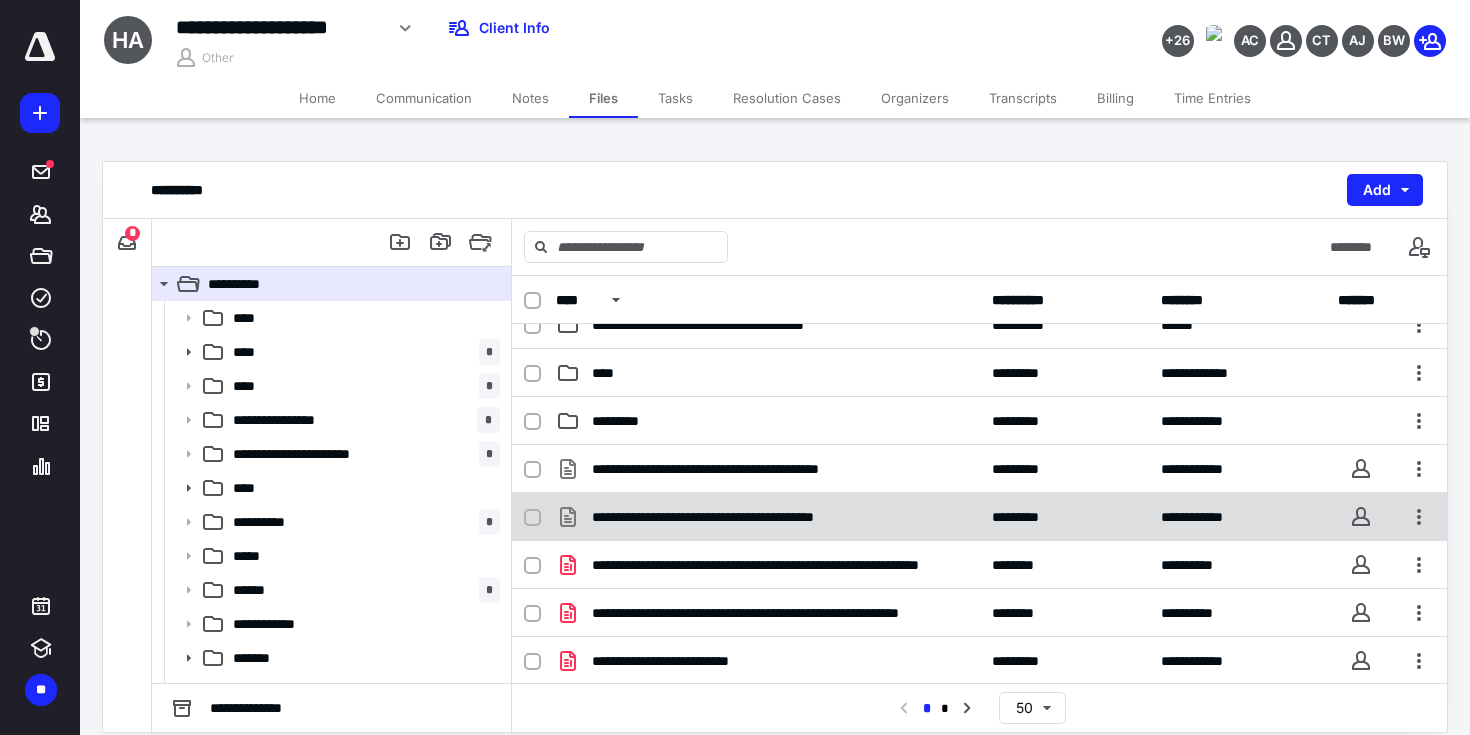 checkbox on "true" 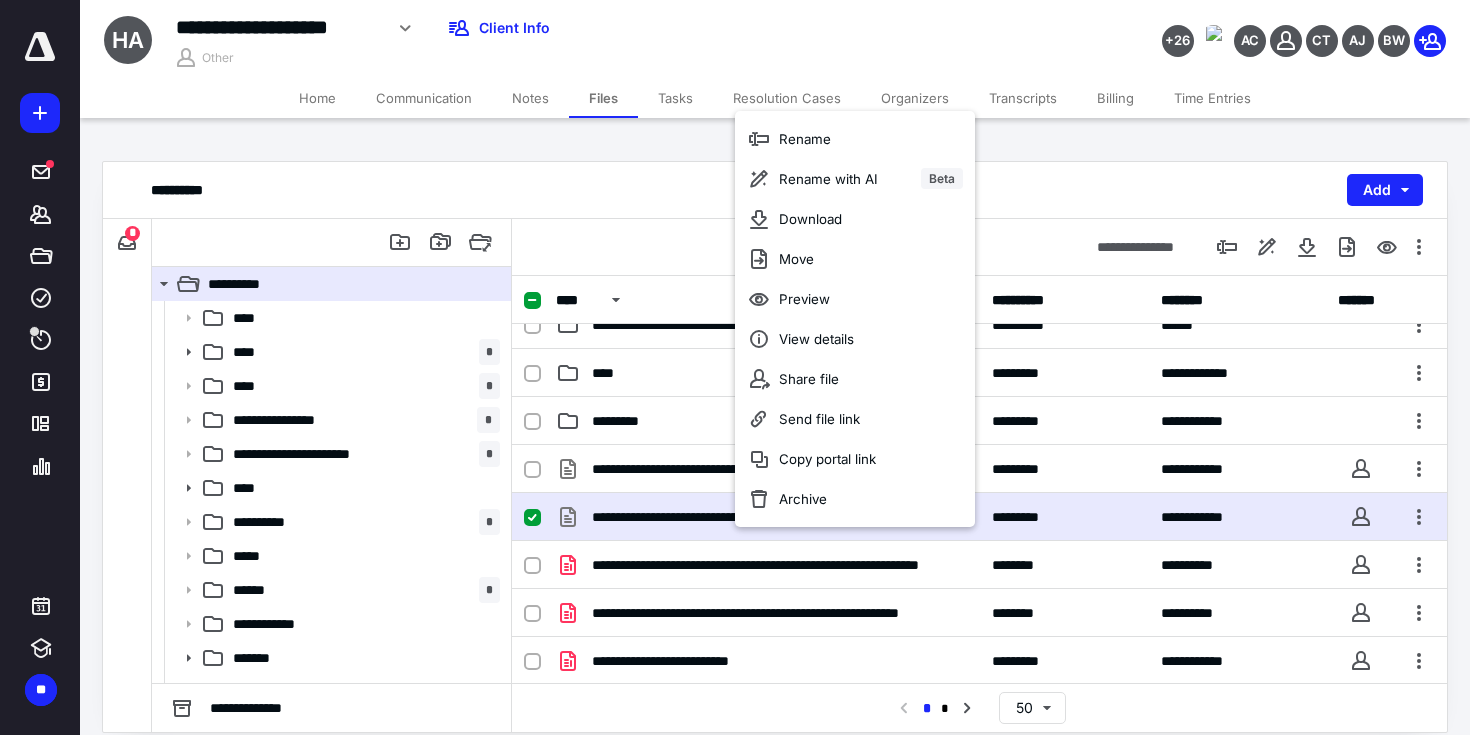 click on "**********" at bounding box center [775, 190] 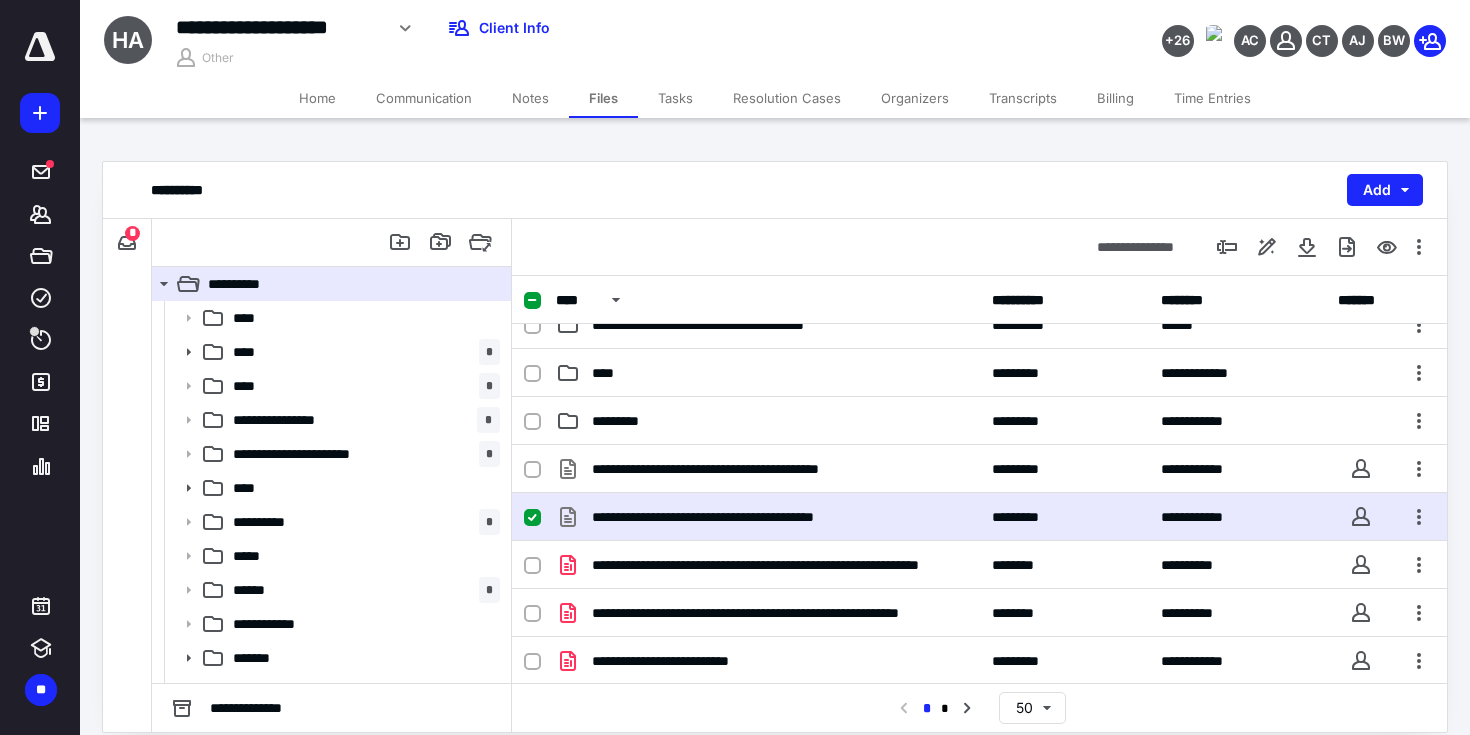 click on "*********" at bounding box center [1064, 517] 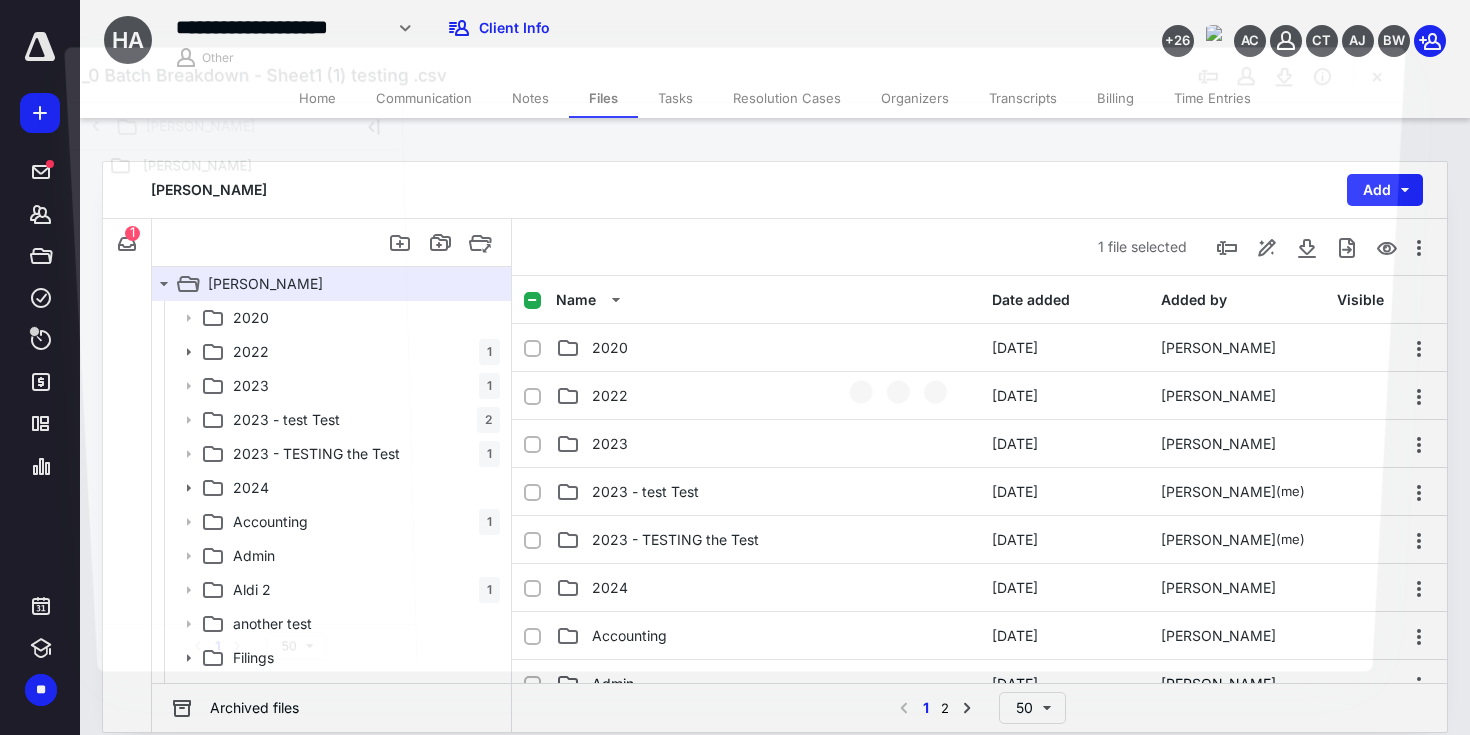 scroll, scrollTop: 1175, scrollLeft: 0, axis: vertical 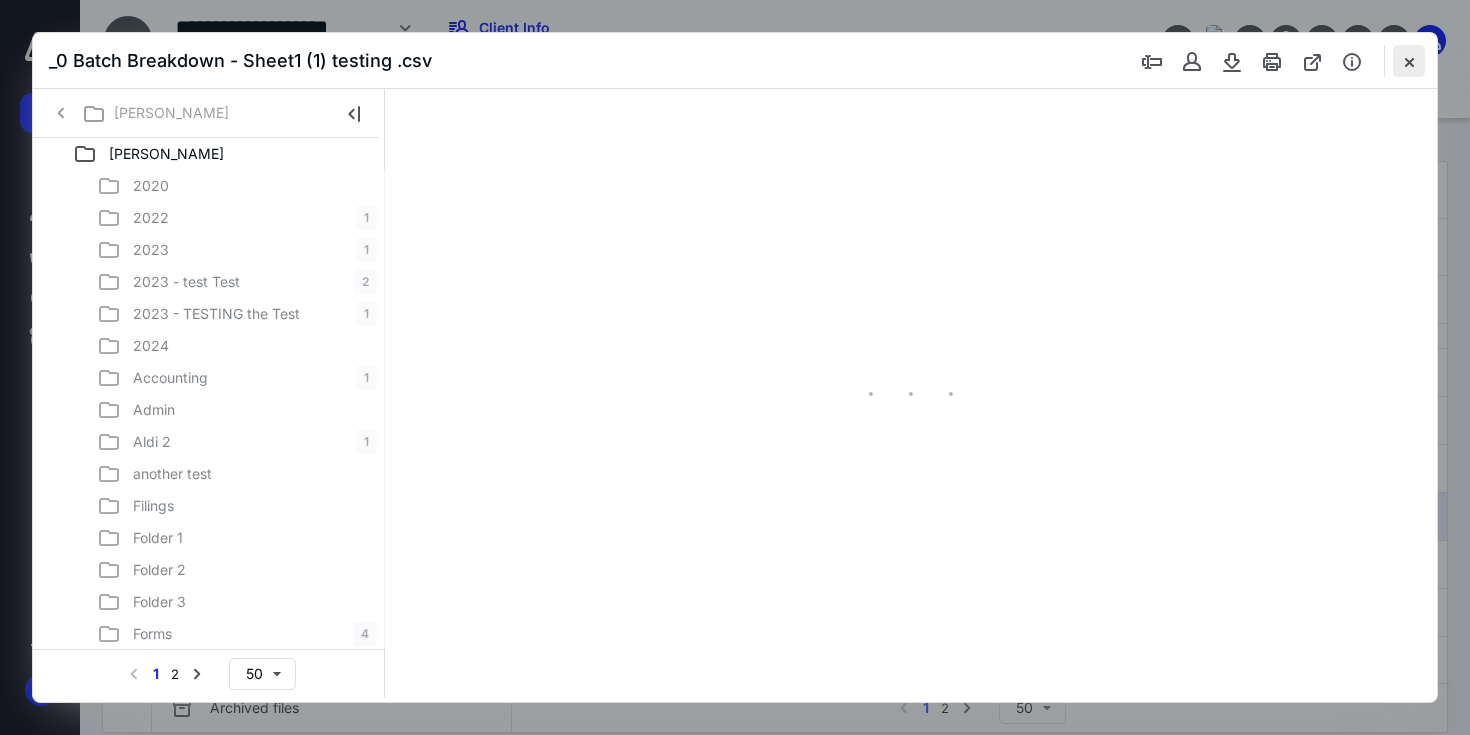 type on "72" 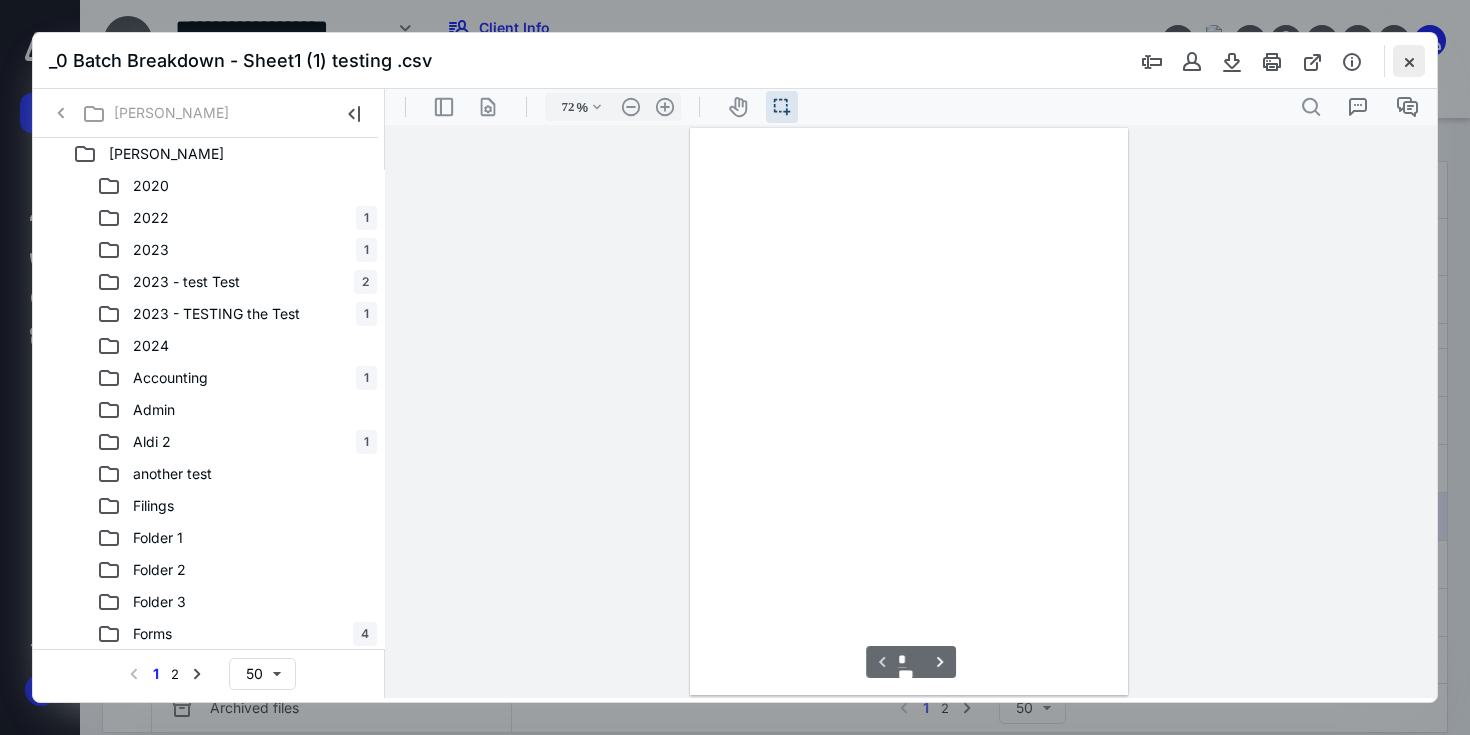 scroll, scrollTop: 39, scrollLeft: 0, axis: vertical 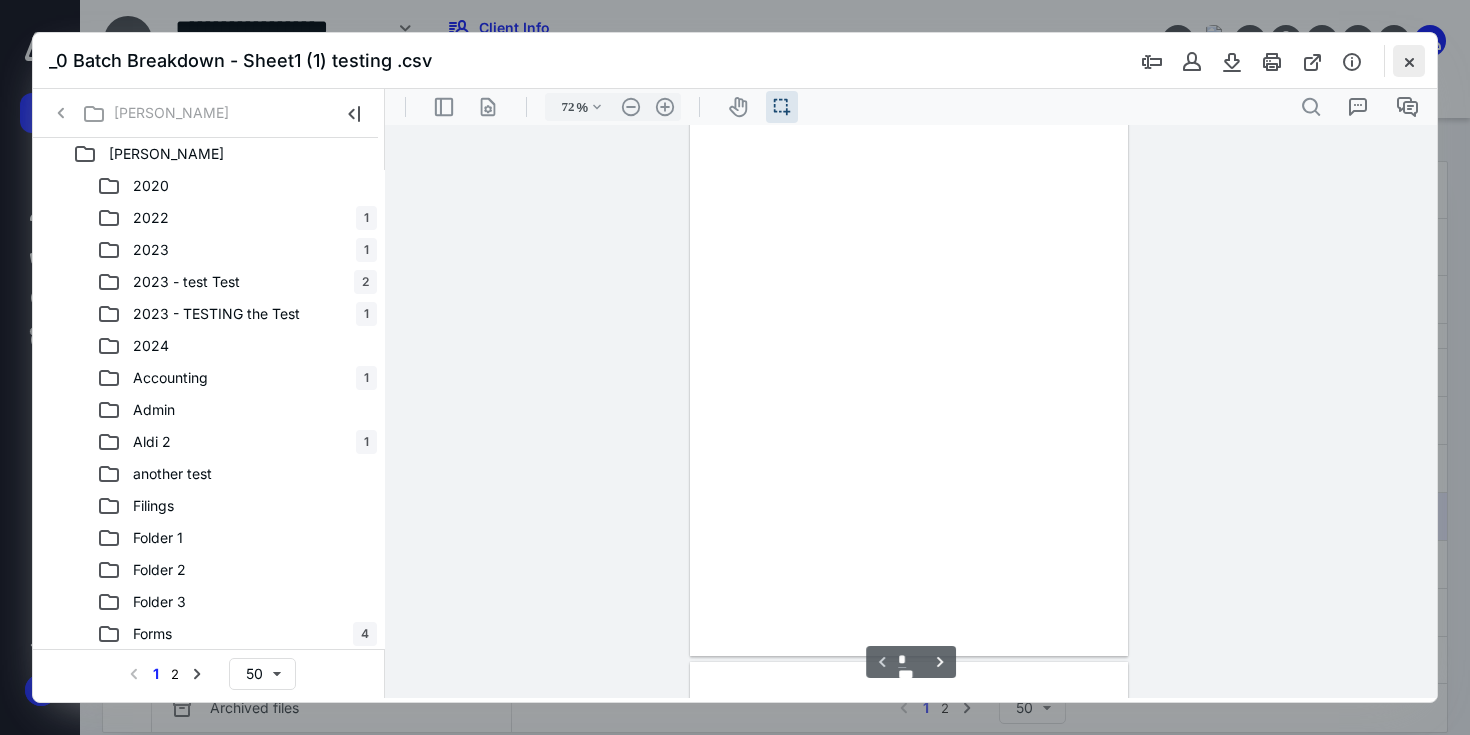 click at bounding box center (1409, 61) 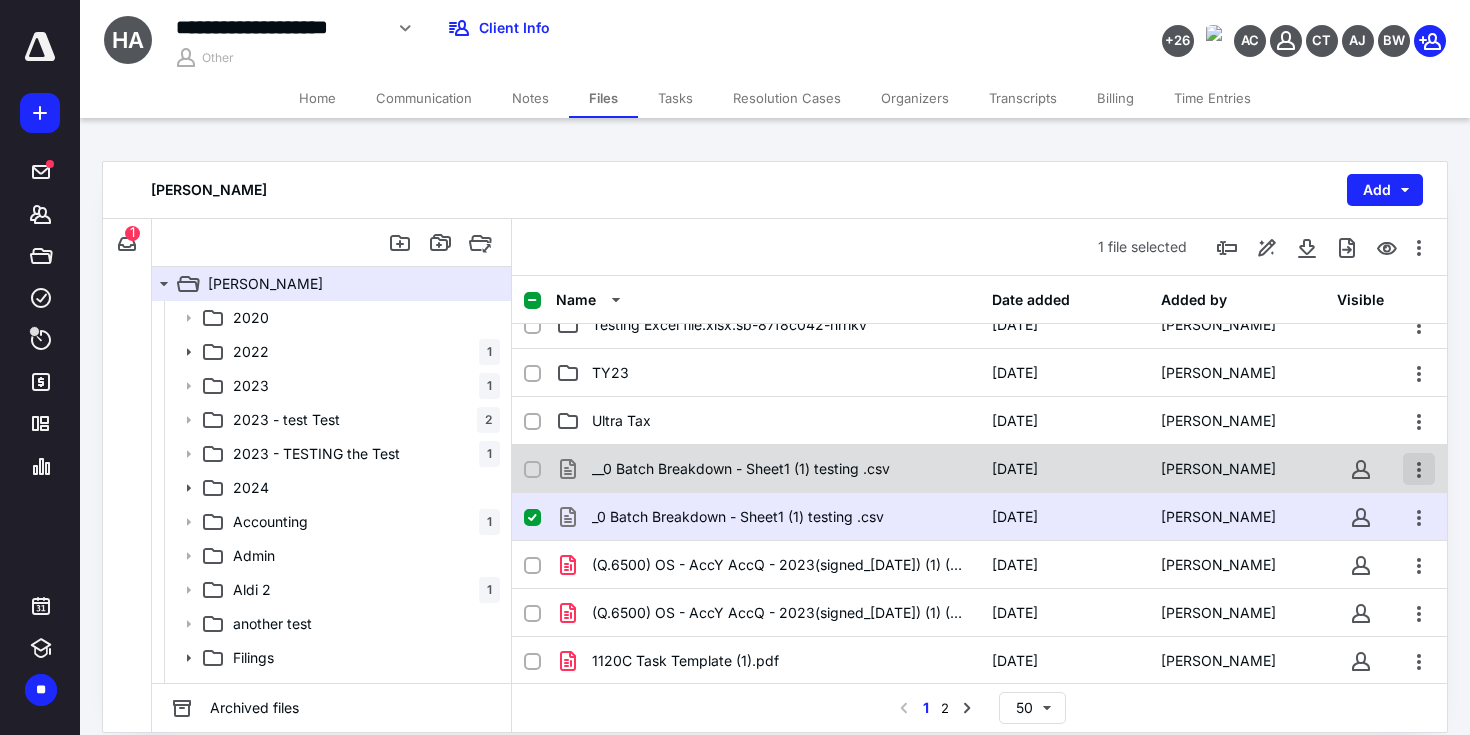 click at bounding box center (1419, 469) 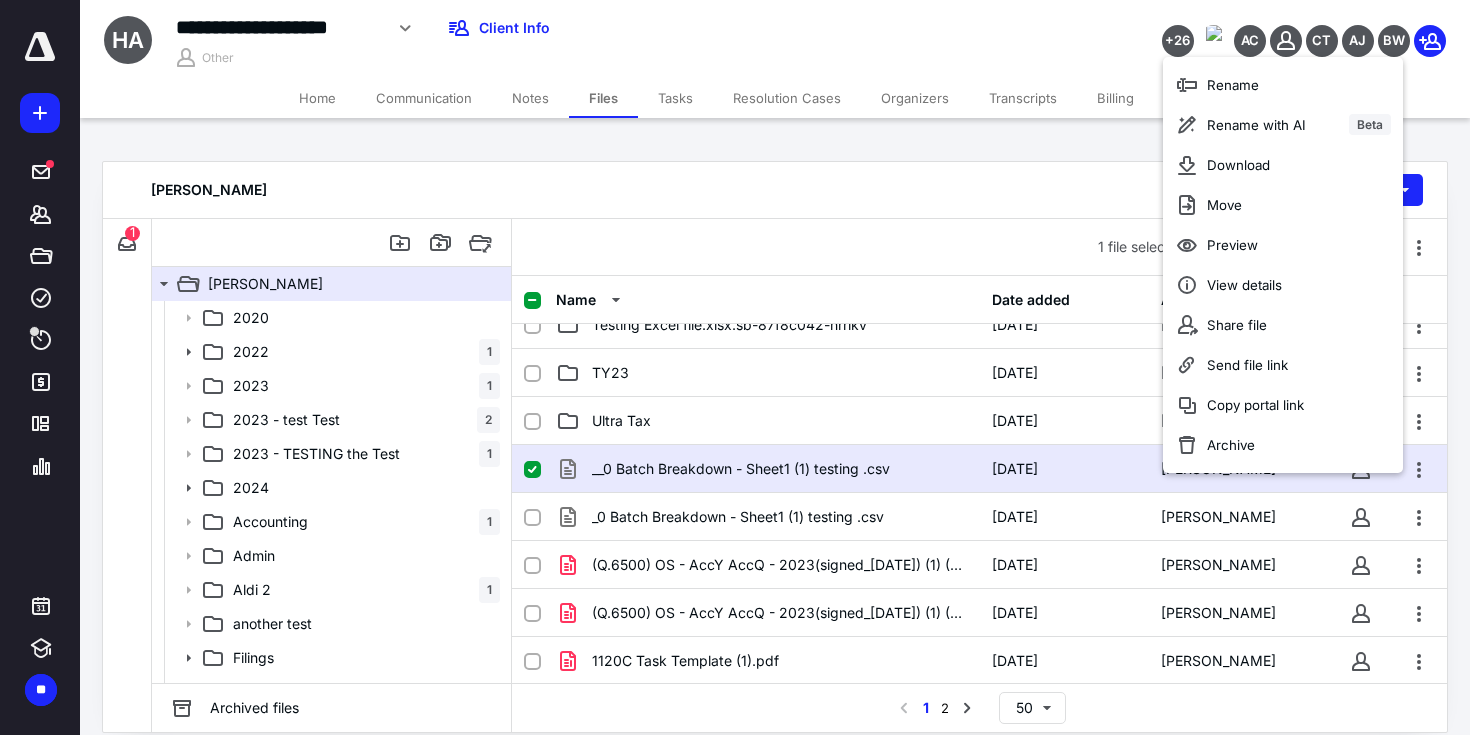 click on "Hank Aaron   Add File Inbox: Hank Aaron 1 Select all 1 file billable.jpg 6/10/2024 Irie Earnest Hank Aaron 2020 2022 1 2023 1 2023 - test Test 2 2023 - TESTING the Test 1 2024 Accounting 1 Admin Aldi 2 1 another test Filings Folder 1 Folder 2 Folder 3 Forms 4 NEVER, show to the IRS Organizer Show to the IRS Tax Documents Tax Prep 2 Tax Year 2024 Taxes test 12 3 test 13 3 Testing Excel file.xlsx.sb-87f8c042-hrrikv TY23 Ultra Tax Archived files 1 file selected Name Date added Added by Visible 2020 12/4/2024 Russ Tolman 2022 12/13/2022 Luis Rodriguez 2023 9/12/2023 Irie Earnest 2023 - test Test 6/7/2024 Maddie Harris  (me) 2023 - TESTING the Test 10/29/2024 Maddie Harris  (me) 2024 9/5/2023 Irie Earnest Accounting 2/15/2022 Emily Gualtier Admin 8/28/2023 Luis Rodriguez Aldi 2 5/30/2024 Zain Abdulateef another test 12/3/2024 Zain Abdulateef Filings 10/3/2019 Jeff  Kinsel Folder 1 10/26/2023 Irie Earnest Folder 2 6/7/2024 Maddie Harris  (me) Folder 3 6/7/2024 Maddie Harris  (me) Forms 10/3/2019 Jeff  Kinsel Taxes" at bounding box center (775, 447) 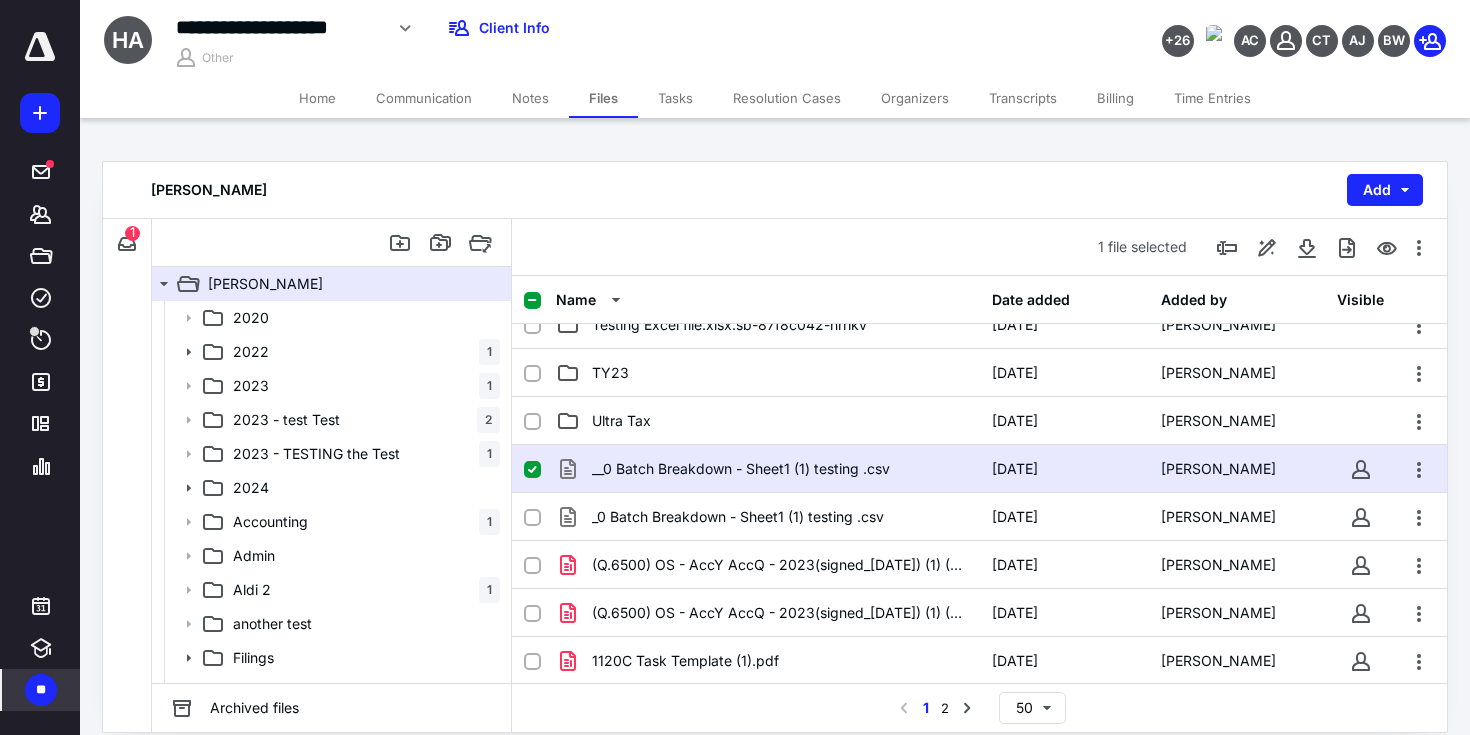 click on "**" at bounding box center (41, 690) 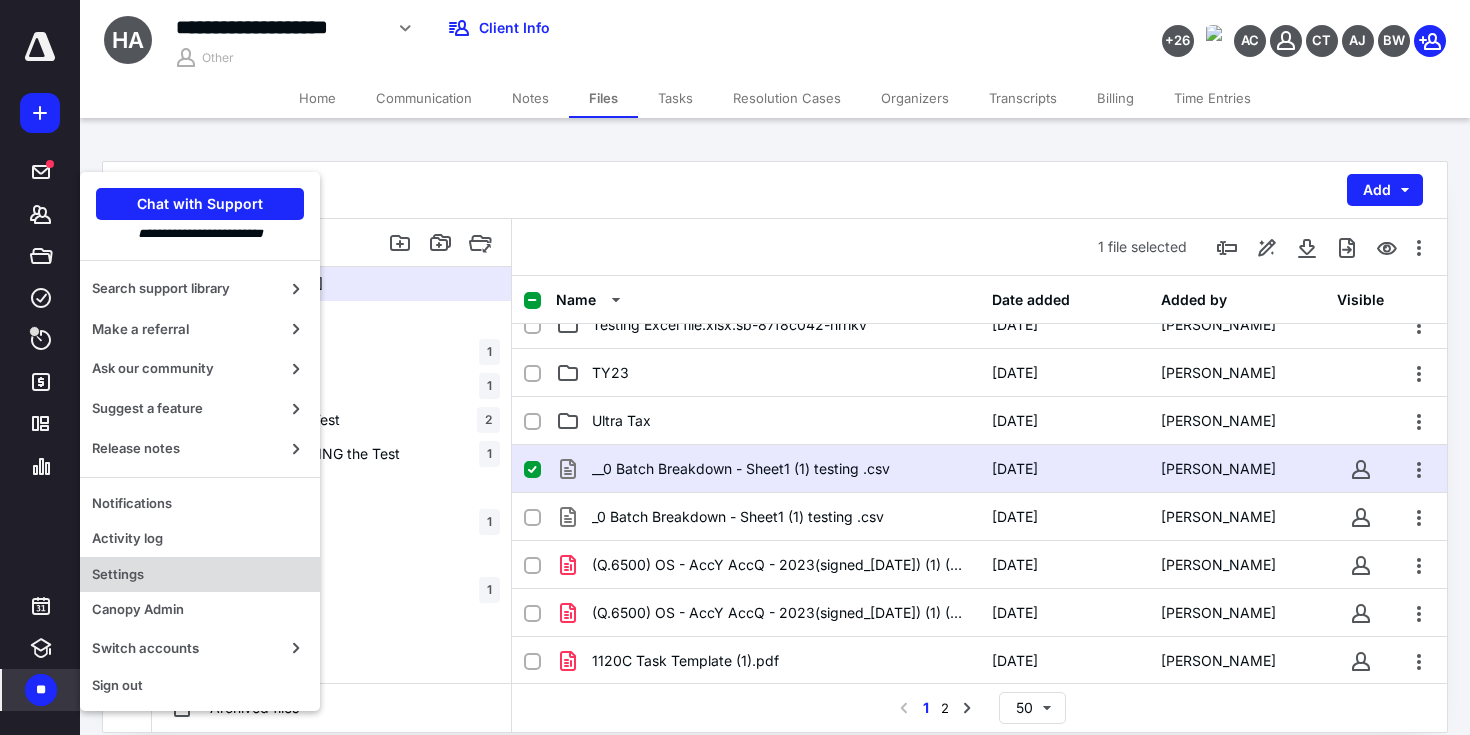 click on "Settings" at bounding box center [200, 575] 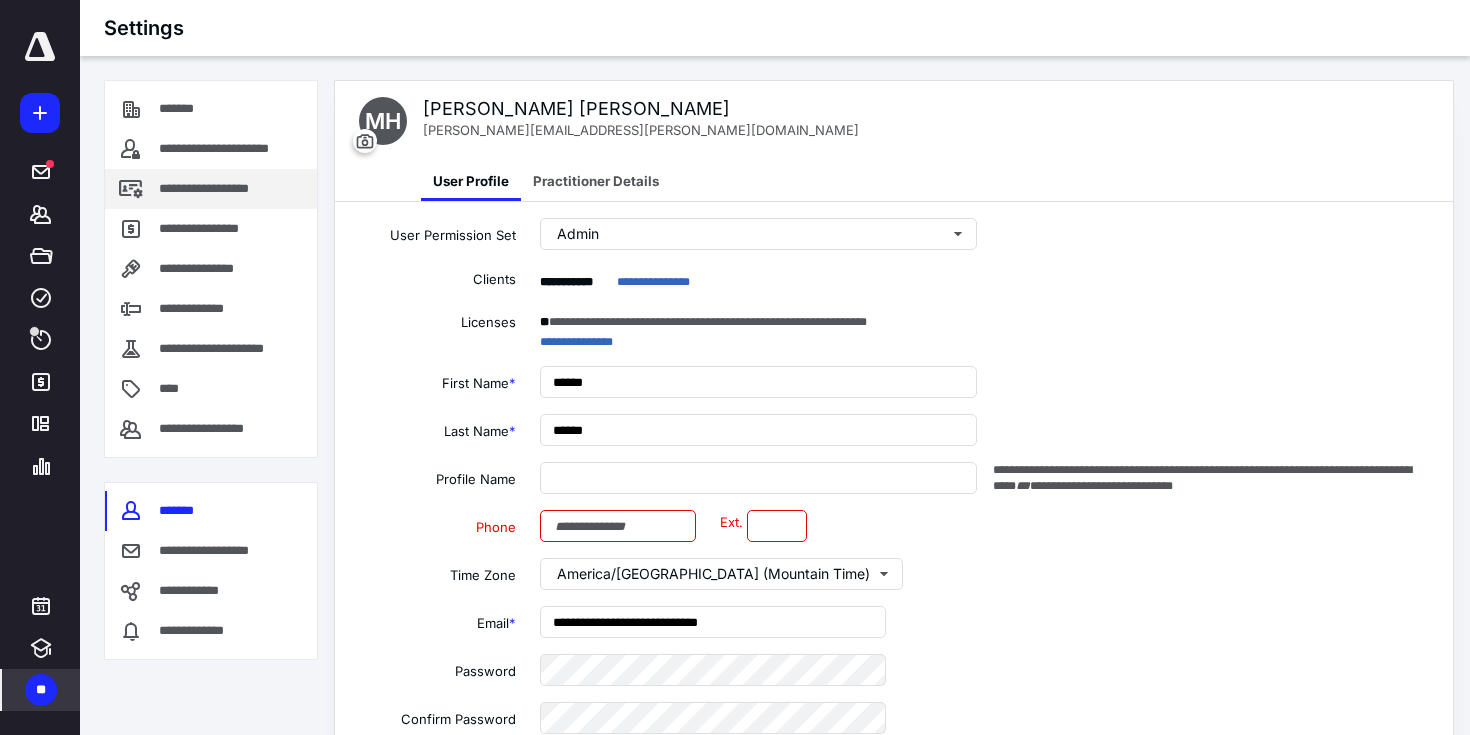 click on "**********" at bounding box center (226, 189) 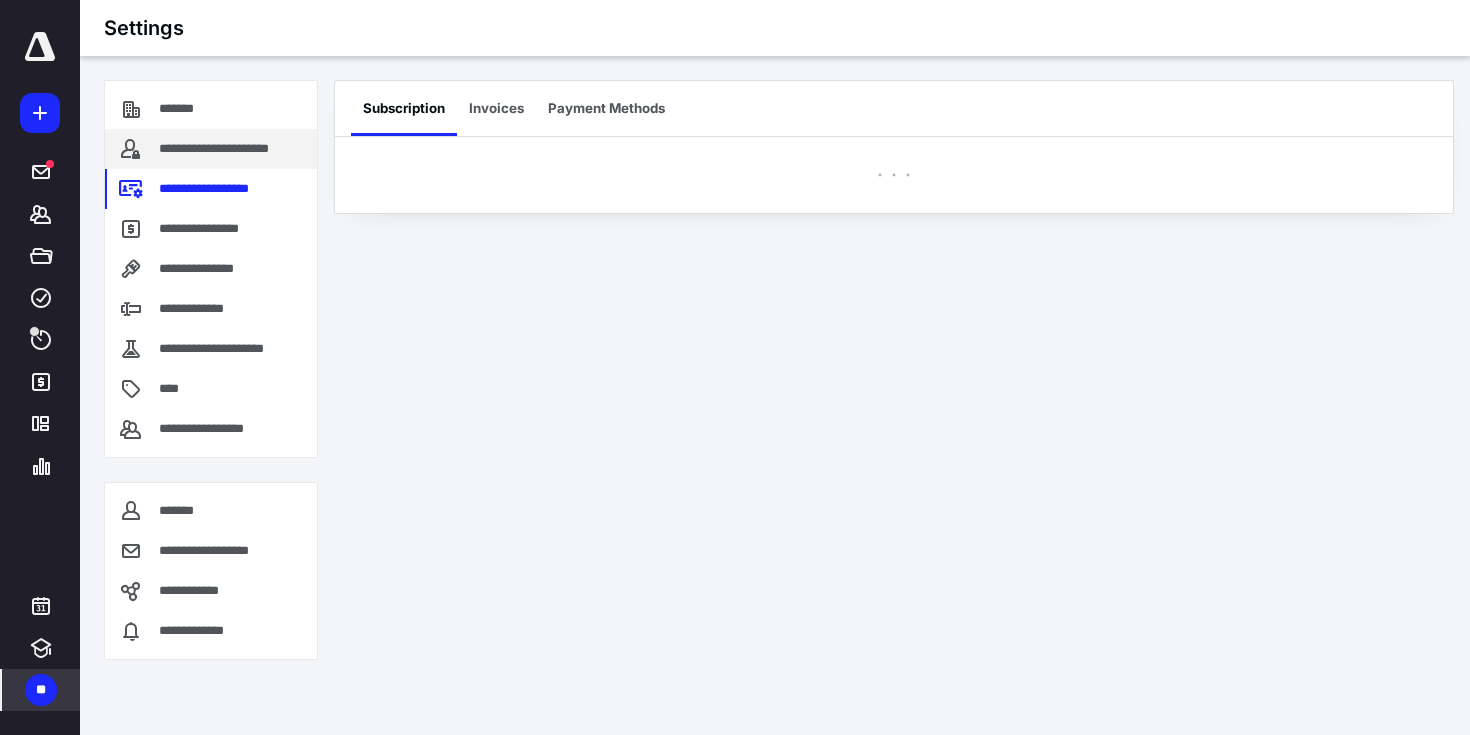 click on "**********" at bounding box center [234, 149] 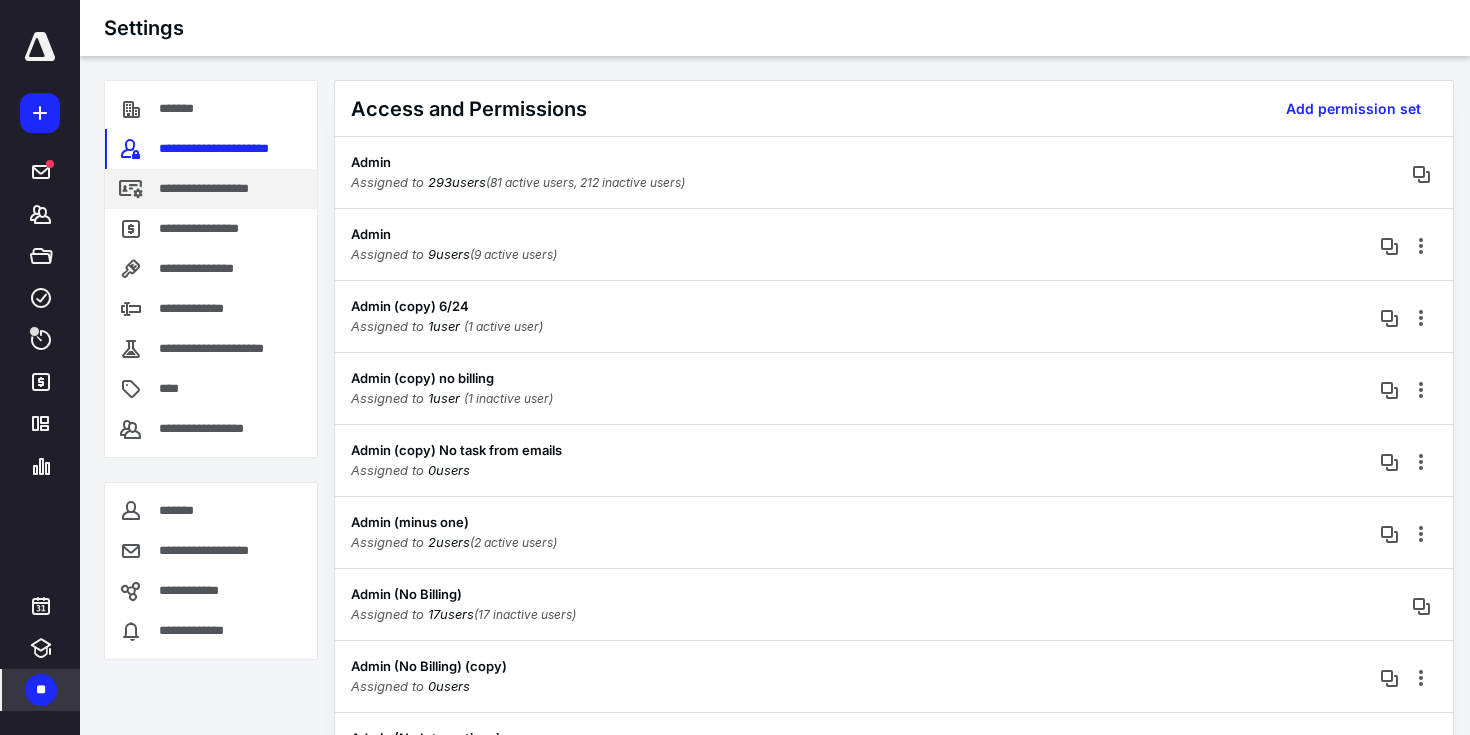 click on "**********" at bounding box center [226, 189] 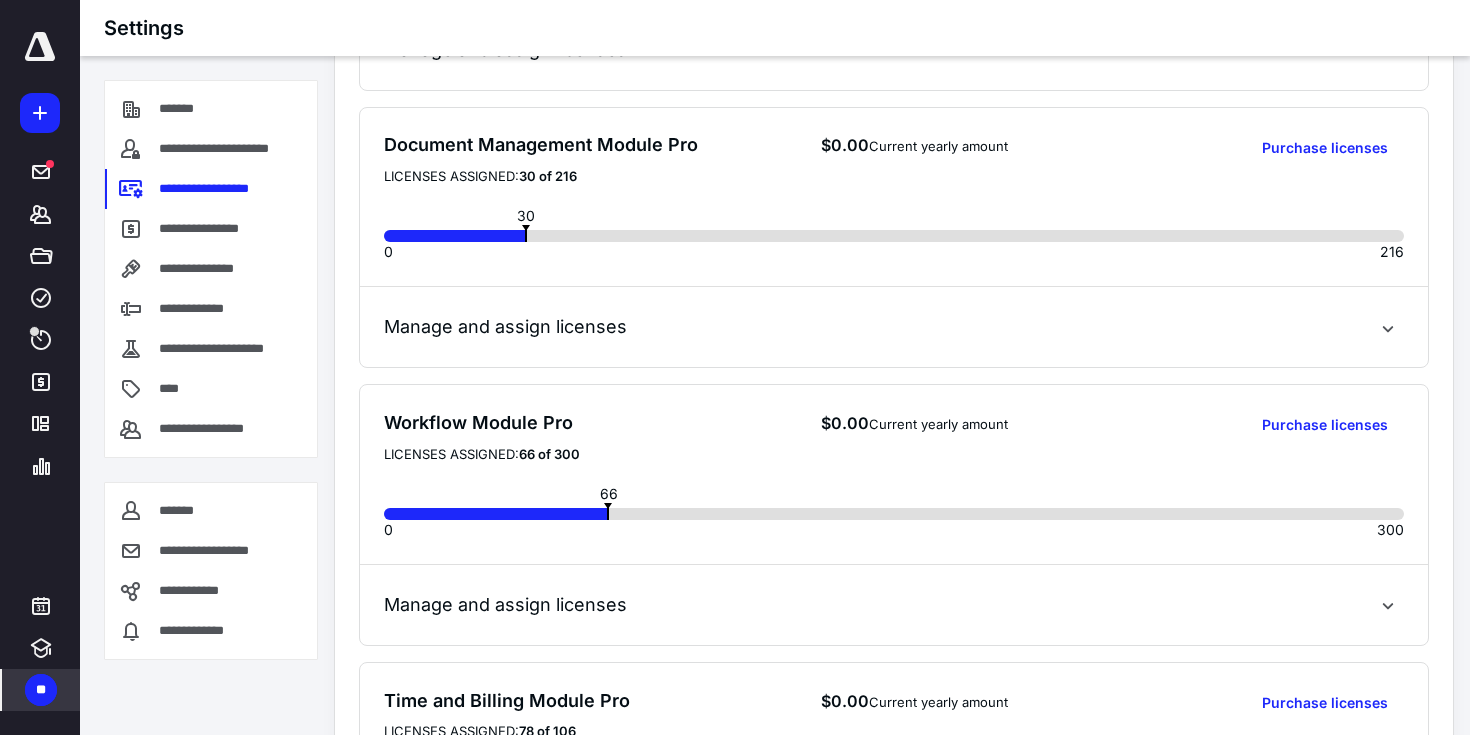 scroll, scrollTop: 276, scrollLeft: 0, axis: vertical 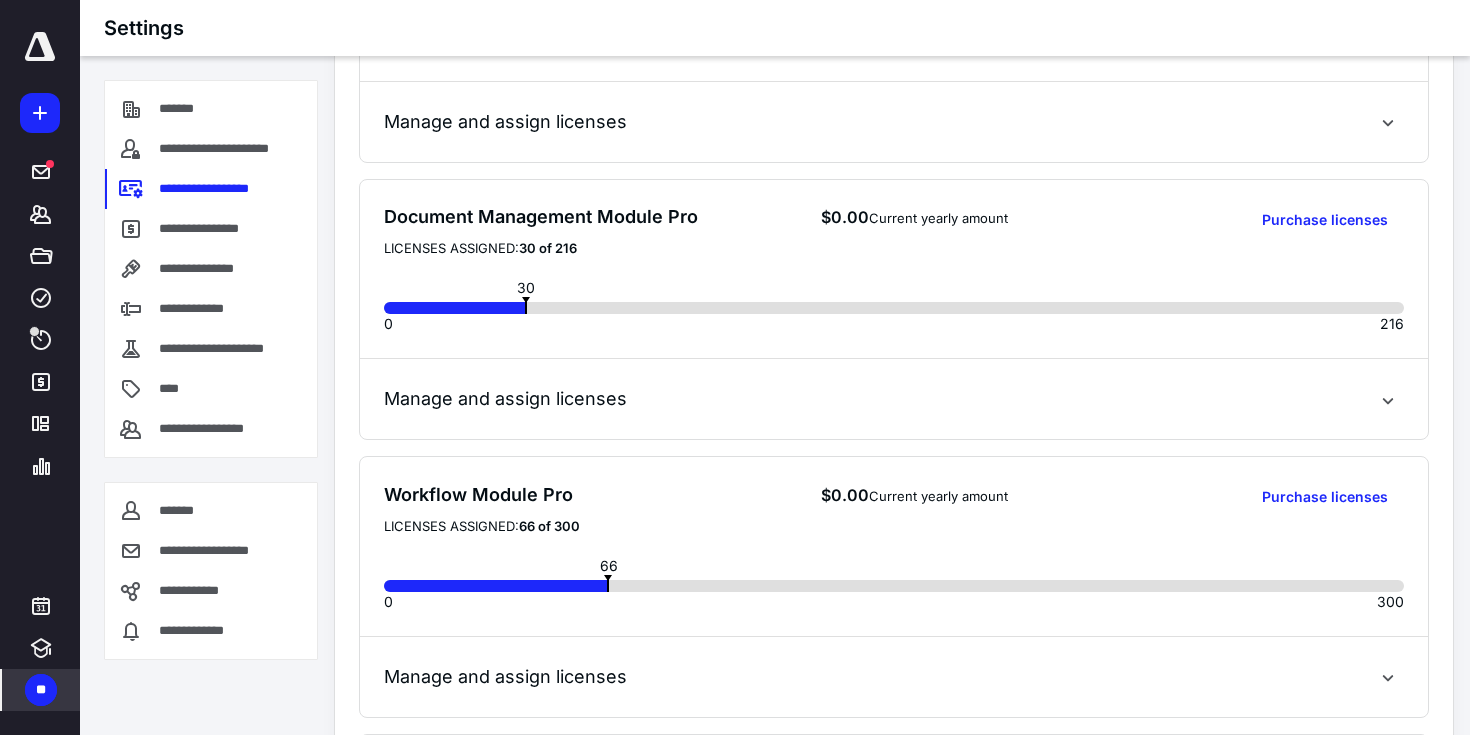 click on "Manage and assign licenses" at bounding box center [505, 399] 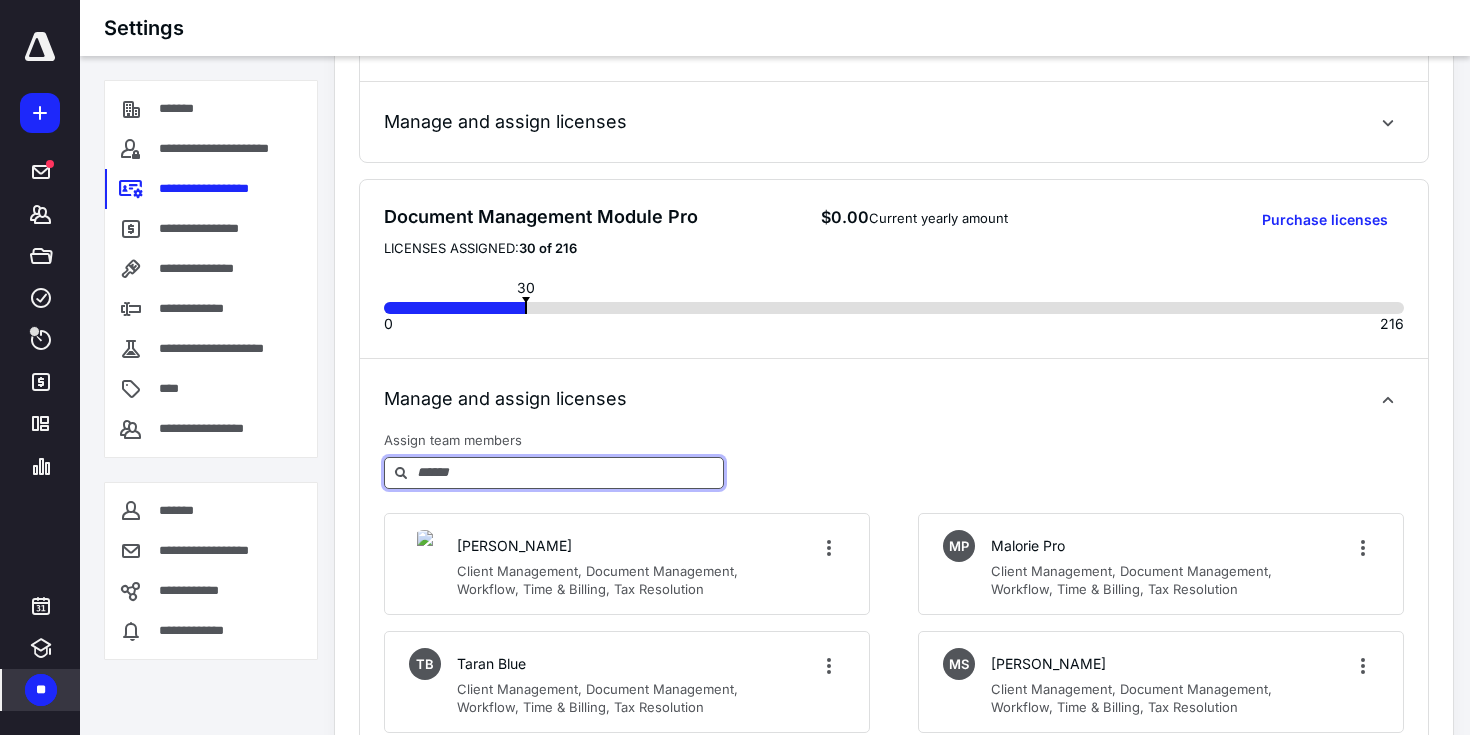 click at bounding box center (569, 472) 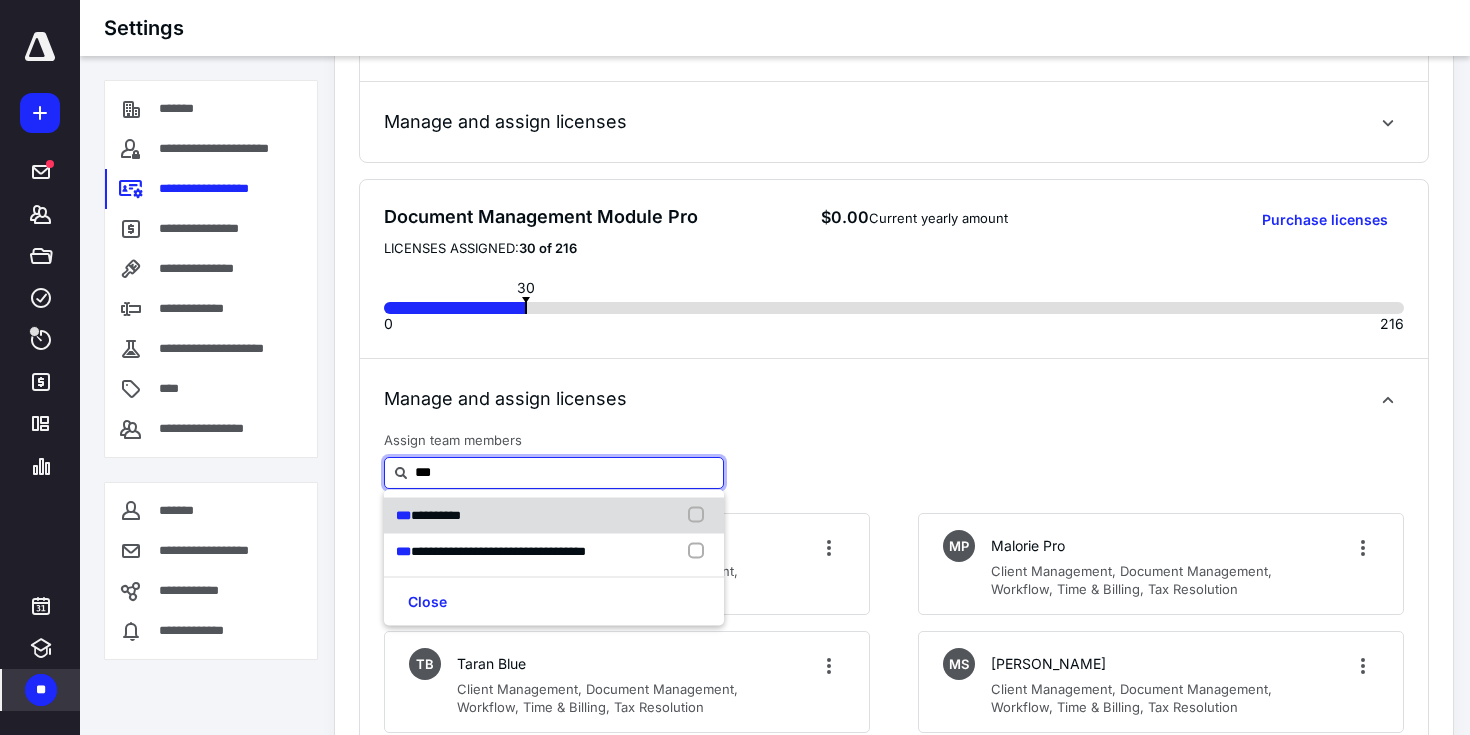 click on "**********" at bounding box center [436, 515] 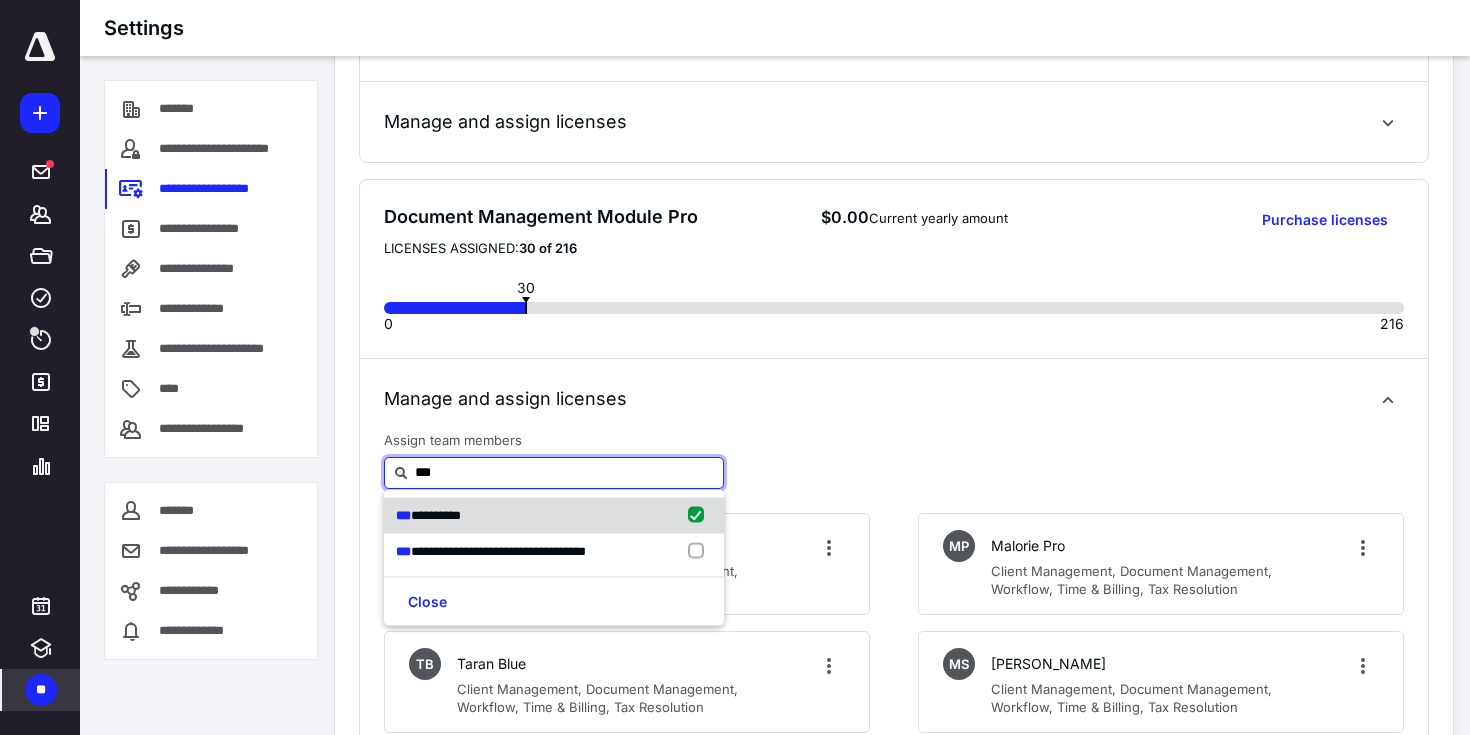 type on "***" 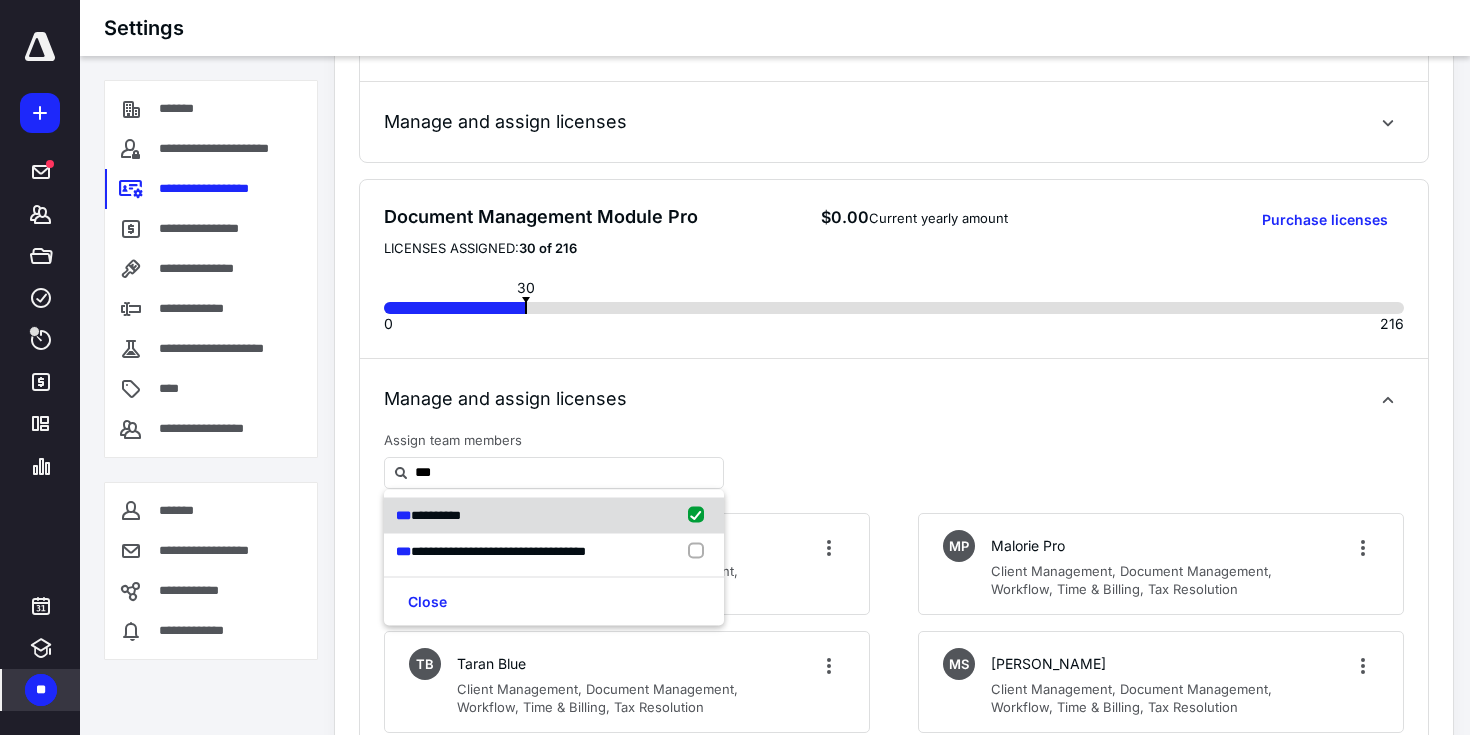 checkbox on "true" 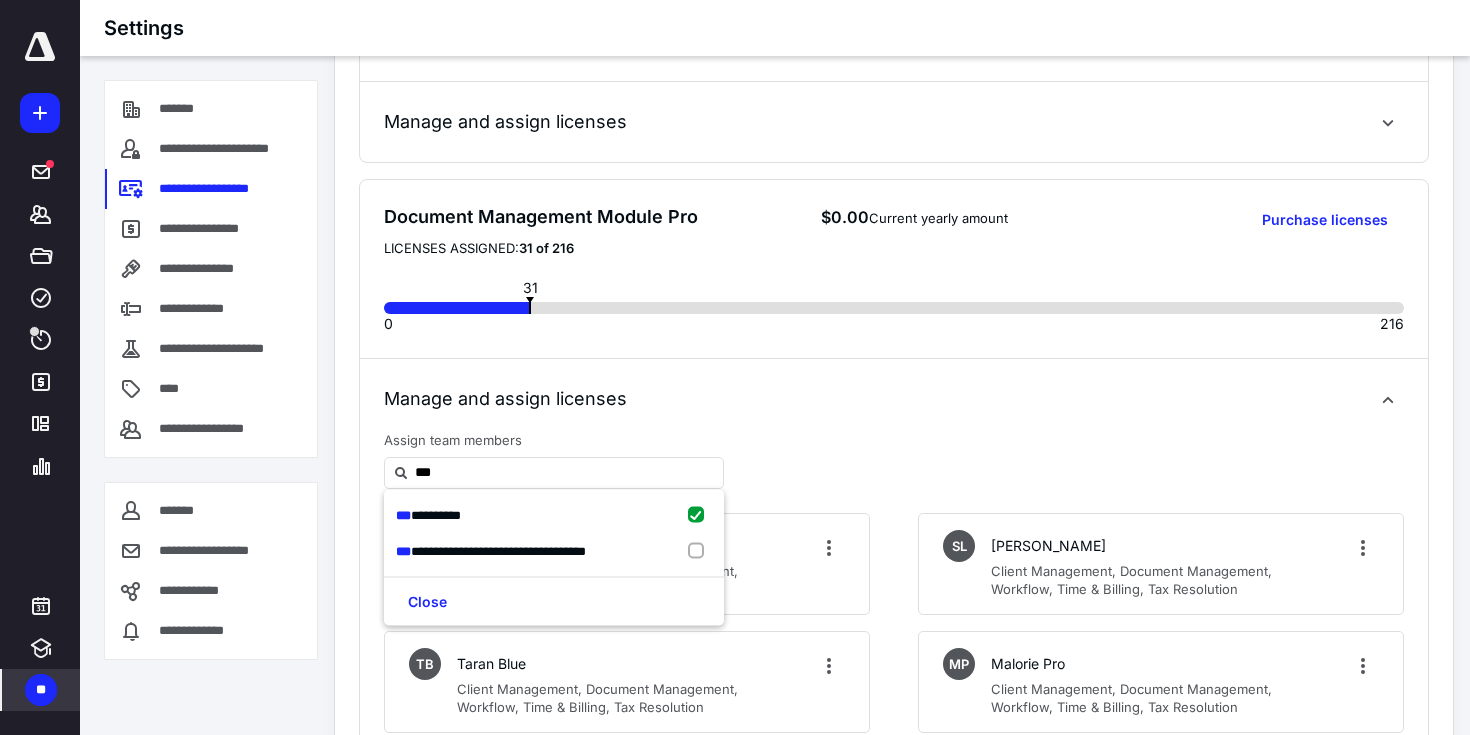 click on "Manage and assign licenses" at bounding box center [894, 399] 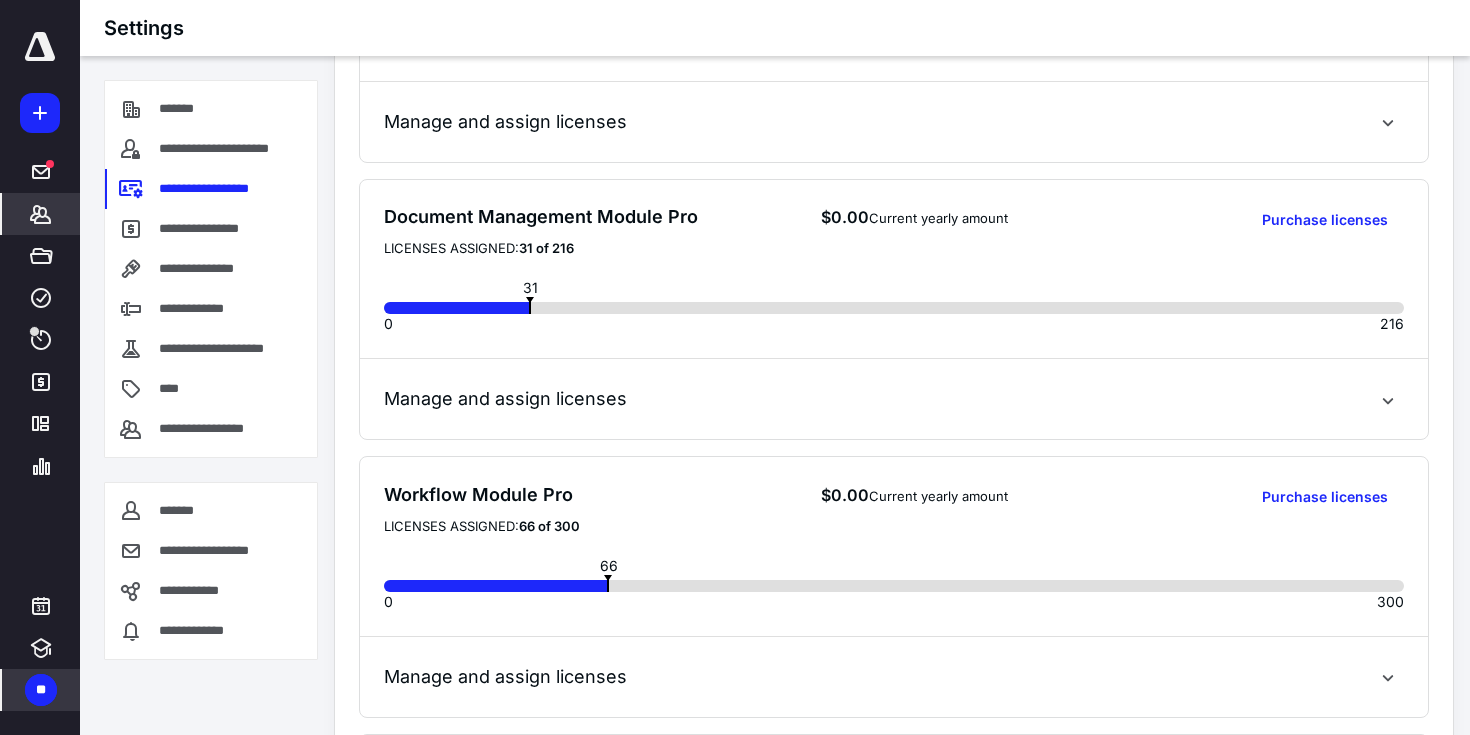 click 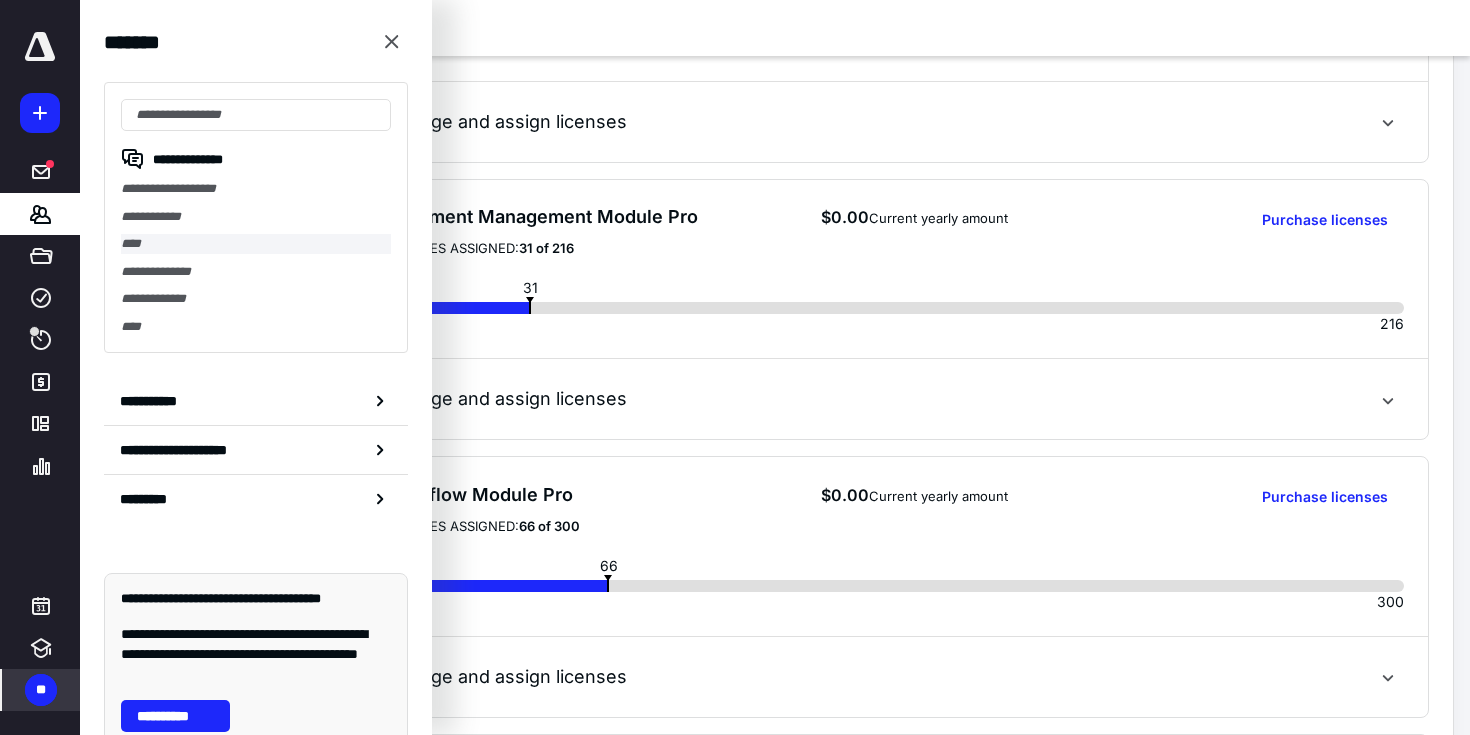 click on "****" at bounding box center (256, 244) 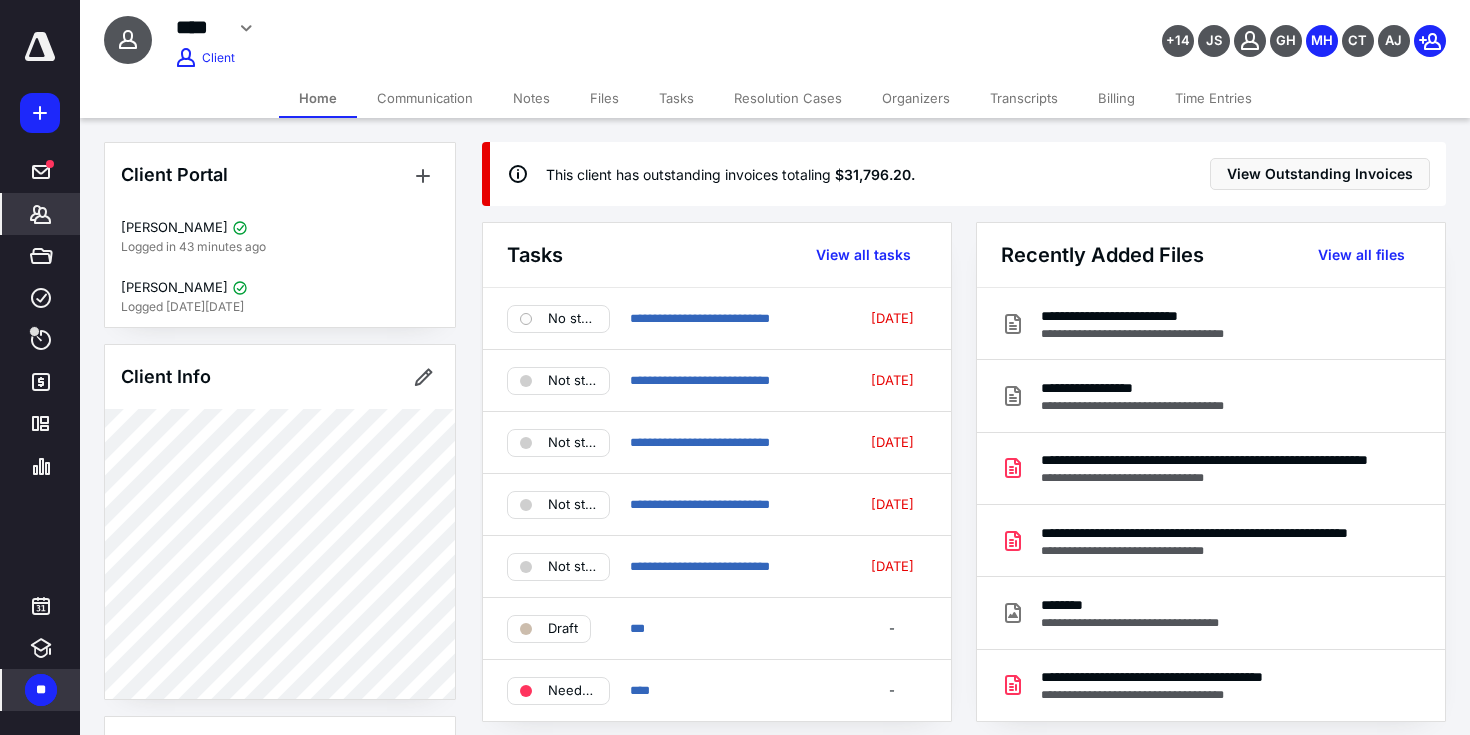 click on "Files" at bounding box center (604, 98) 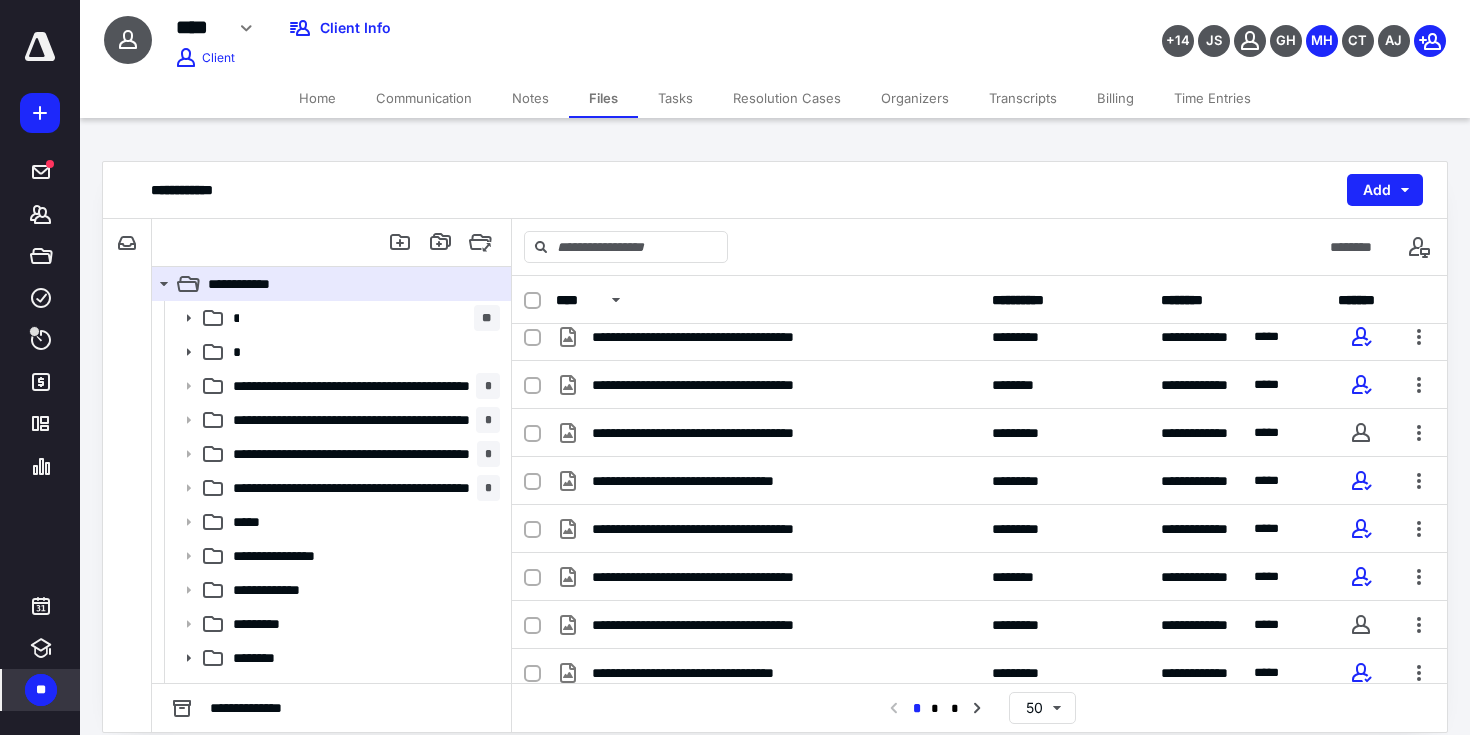 scroll, scrollTop: 1113, scrollLeft: 0, axis: vertical 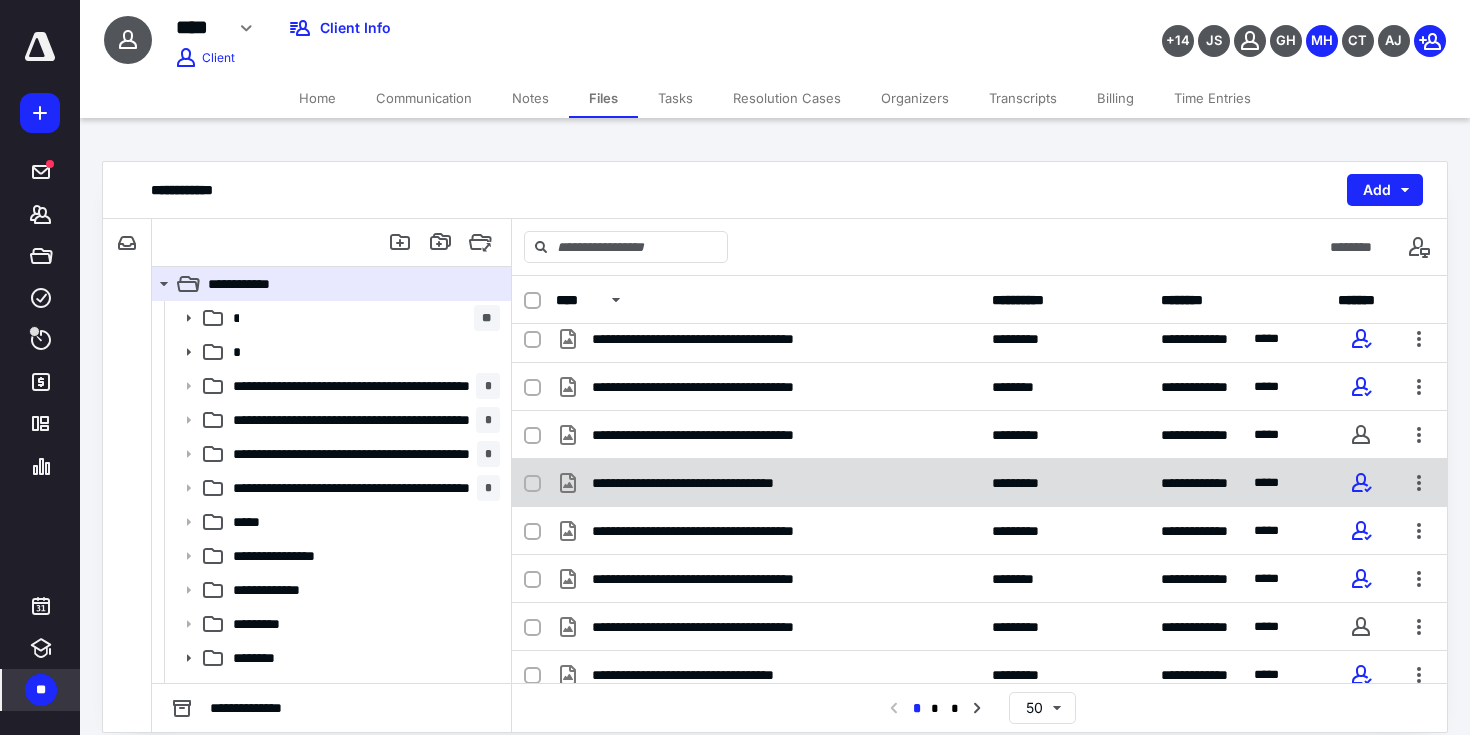 checkbox on "true" 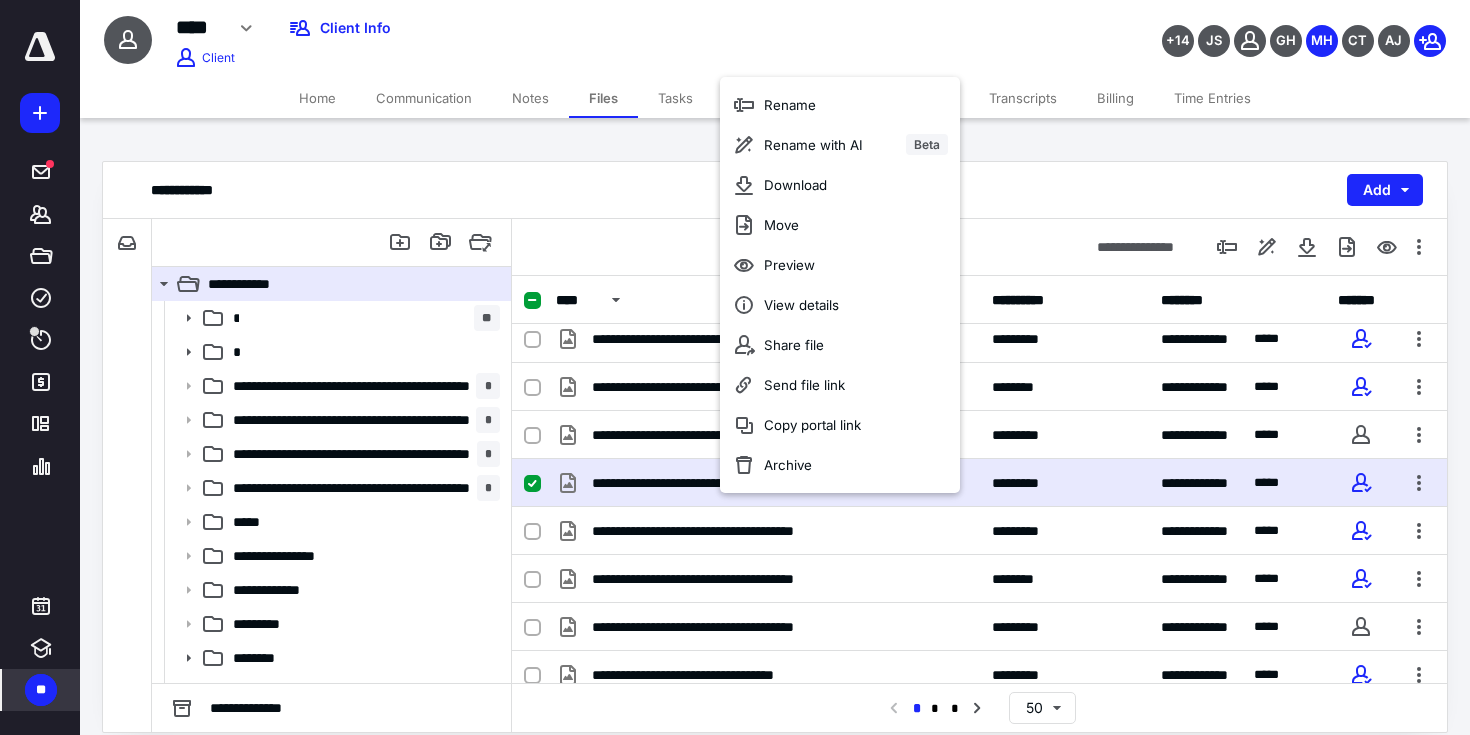 click on "**********" at bounding box center (775, 190) 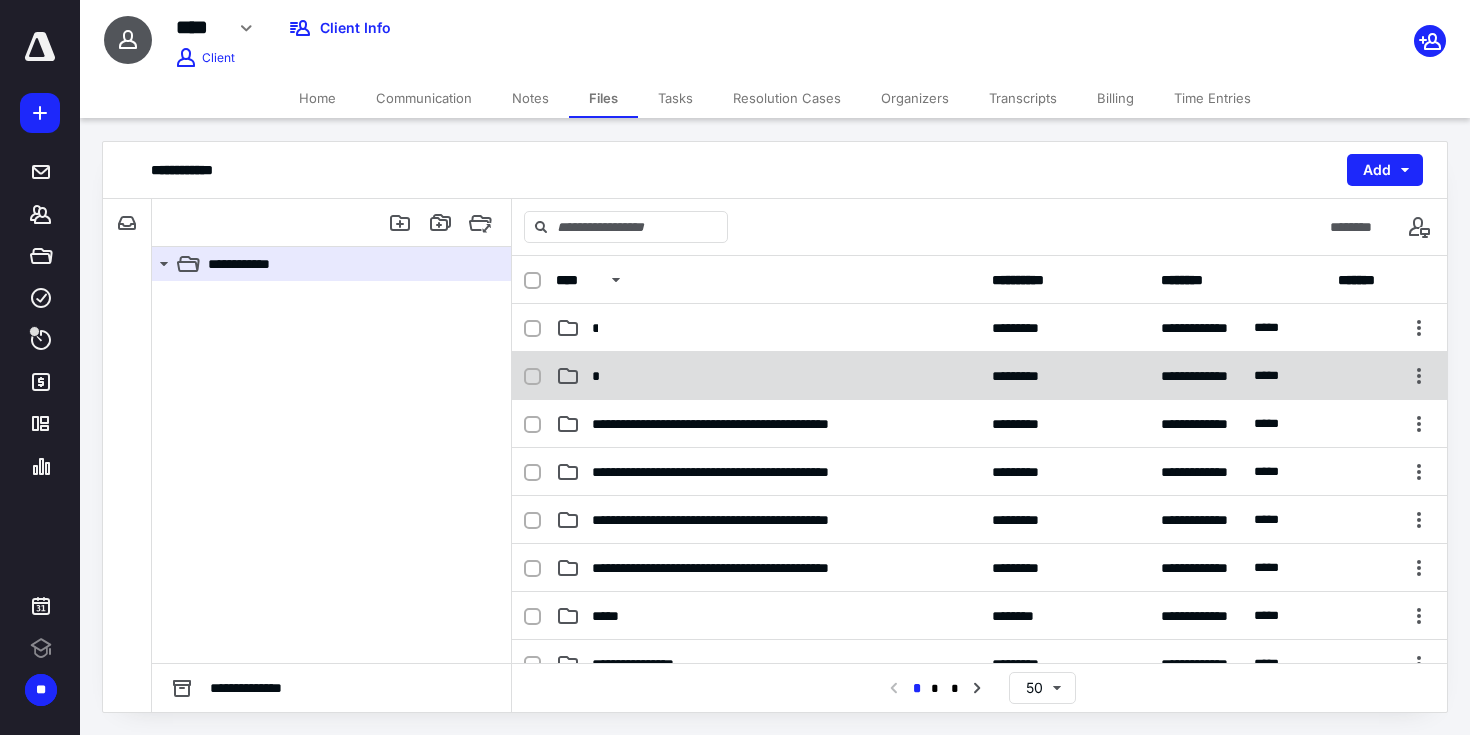 scroll, scrollTop: 0, scrollLeft: 0, axis: both 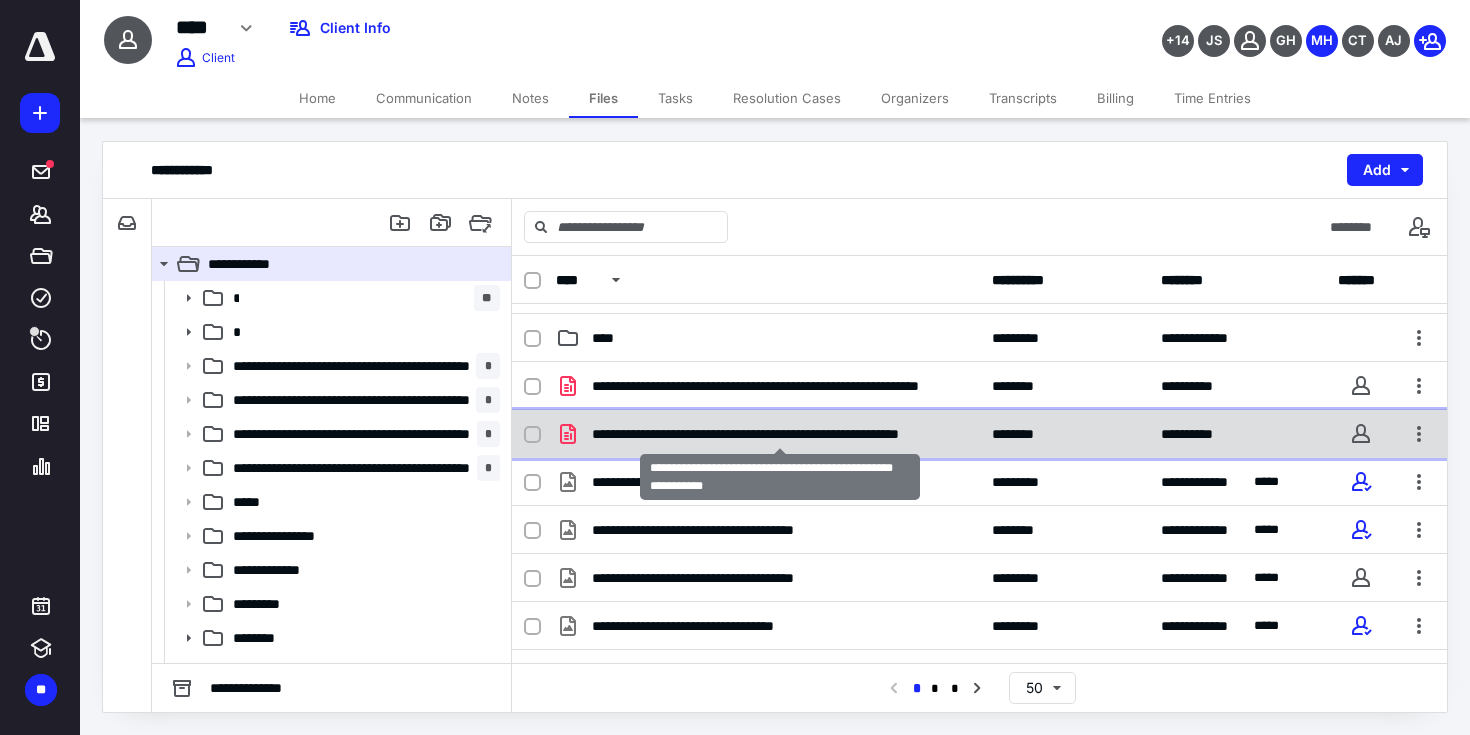 checkbox on "true" 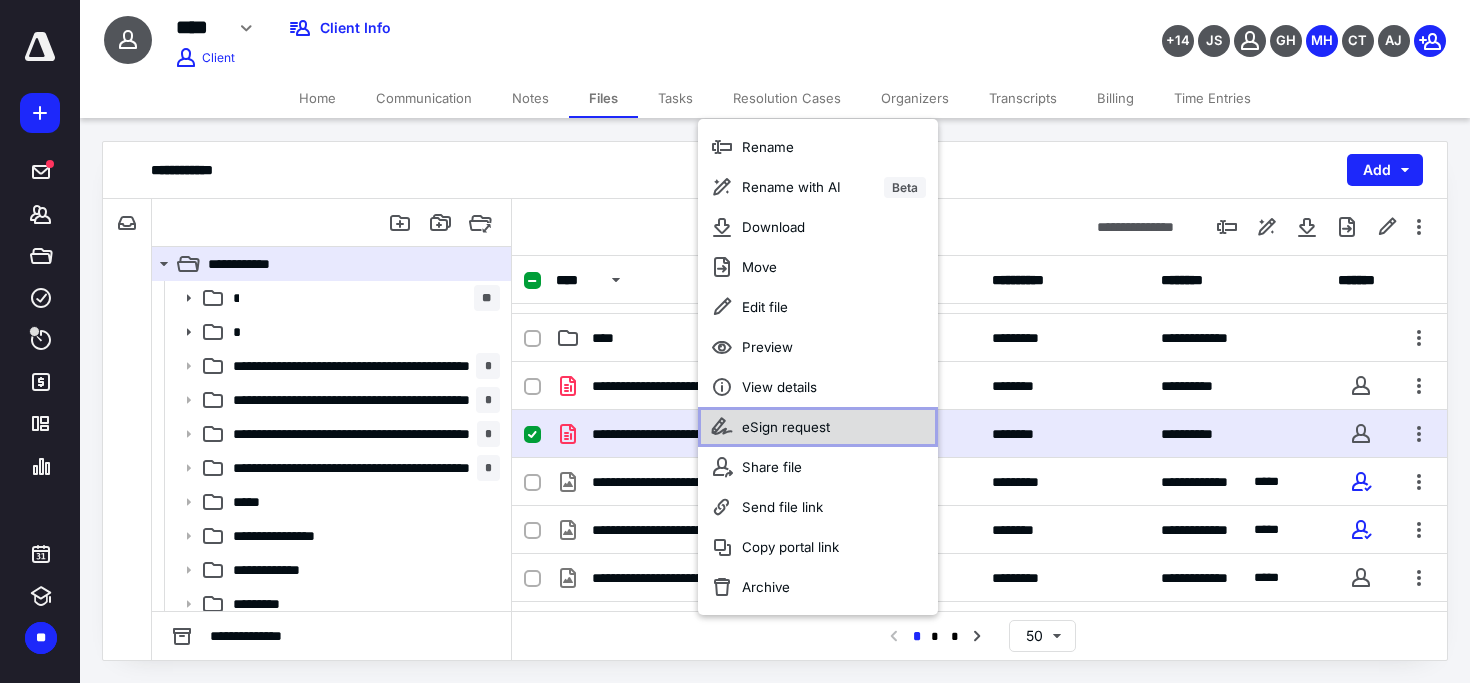 click on "eSign request" at bounding box center [786, 427] 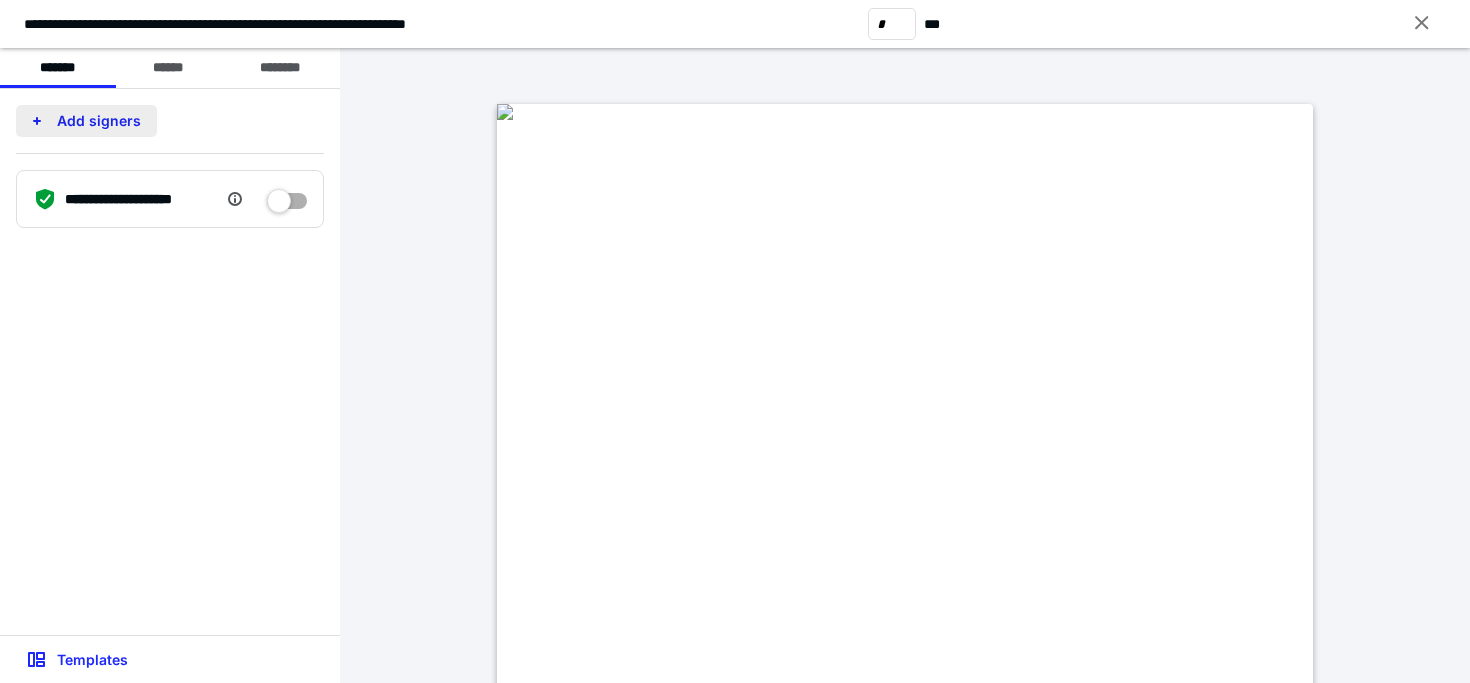 click on "Add signers" at bounding box center (86, 121) 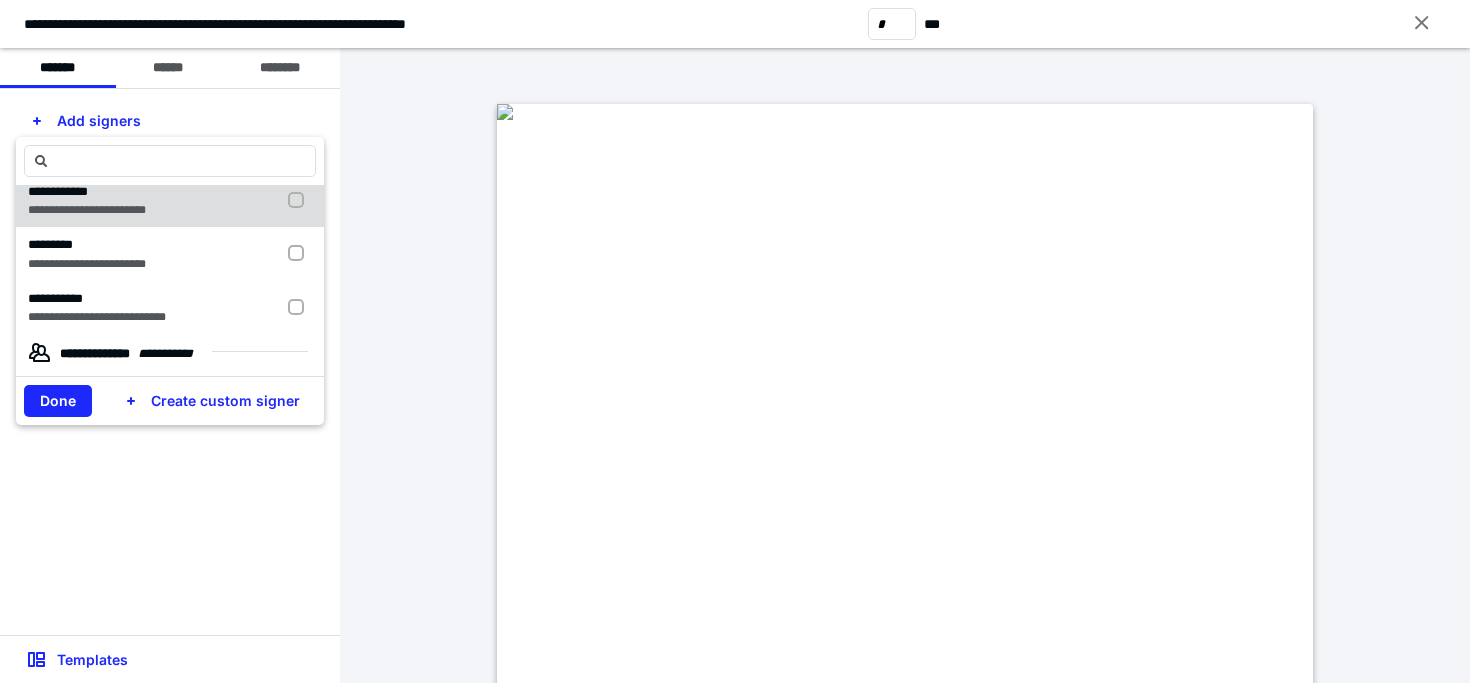 scroll, scrollTop: 116, scrollLeft: 0, axis: vertical 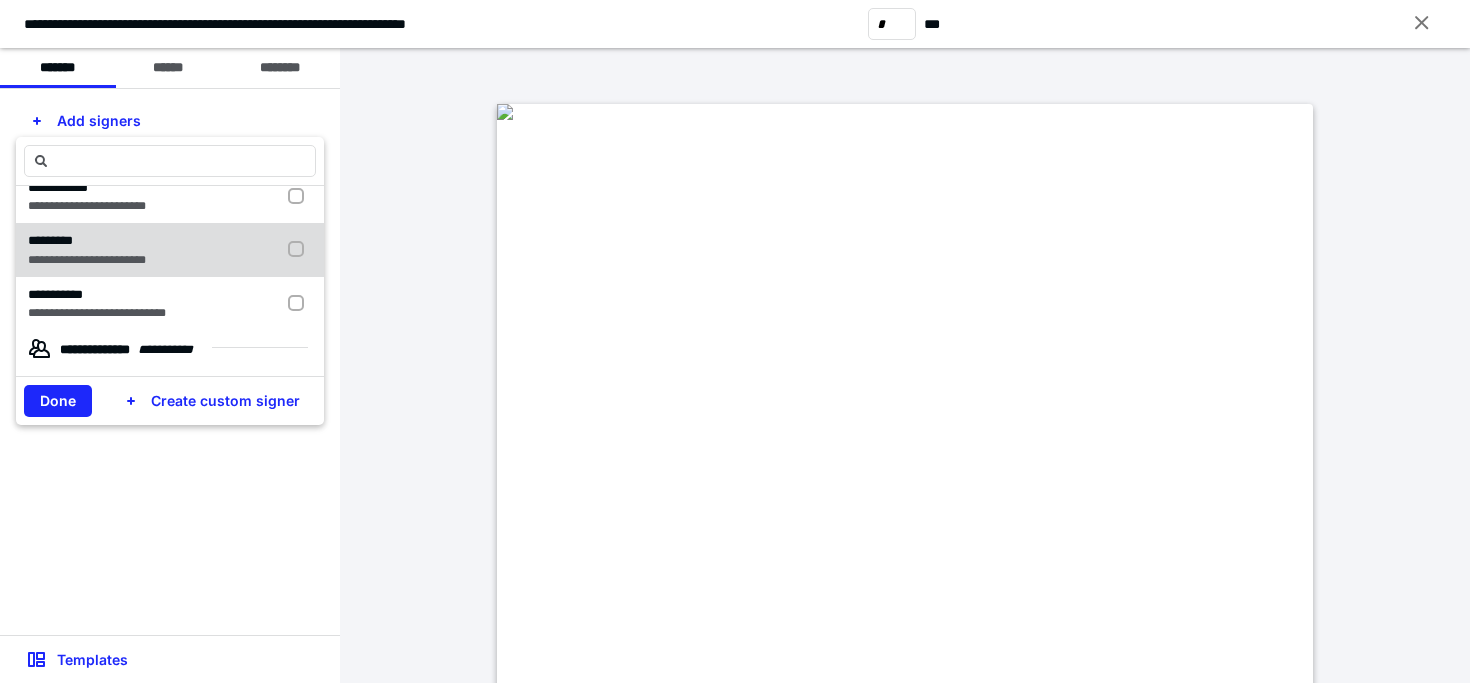 click on "**********" at bounding box center [87, 260] 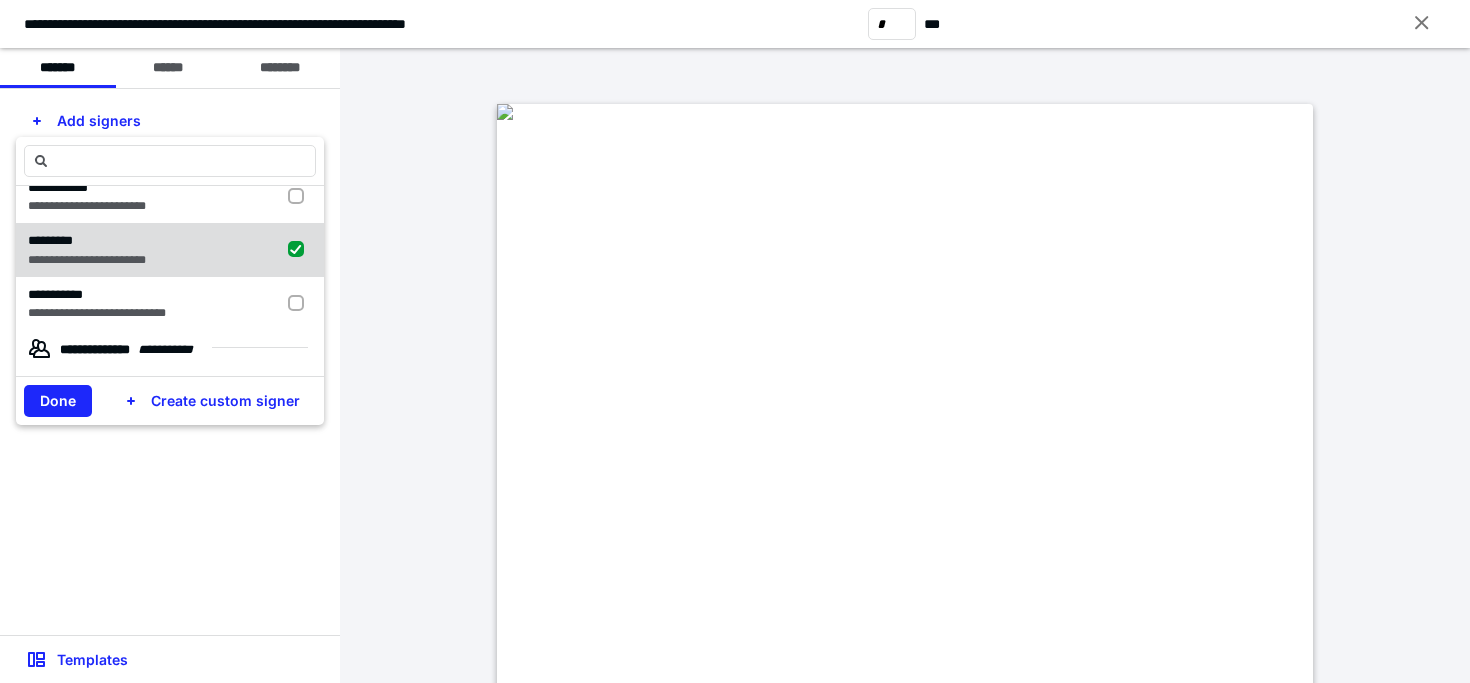 checkbox on "true" 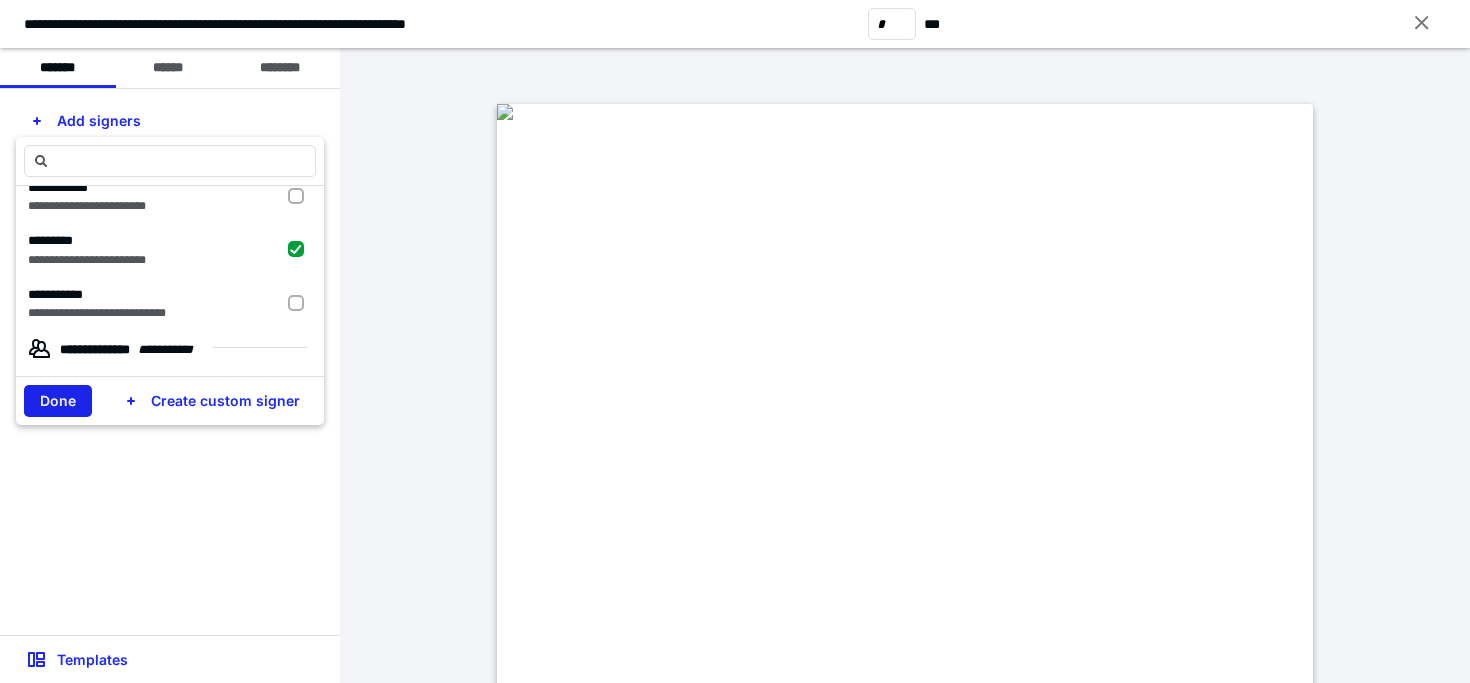 click on "Done" at bounding box center (58, 401) 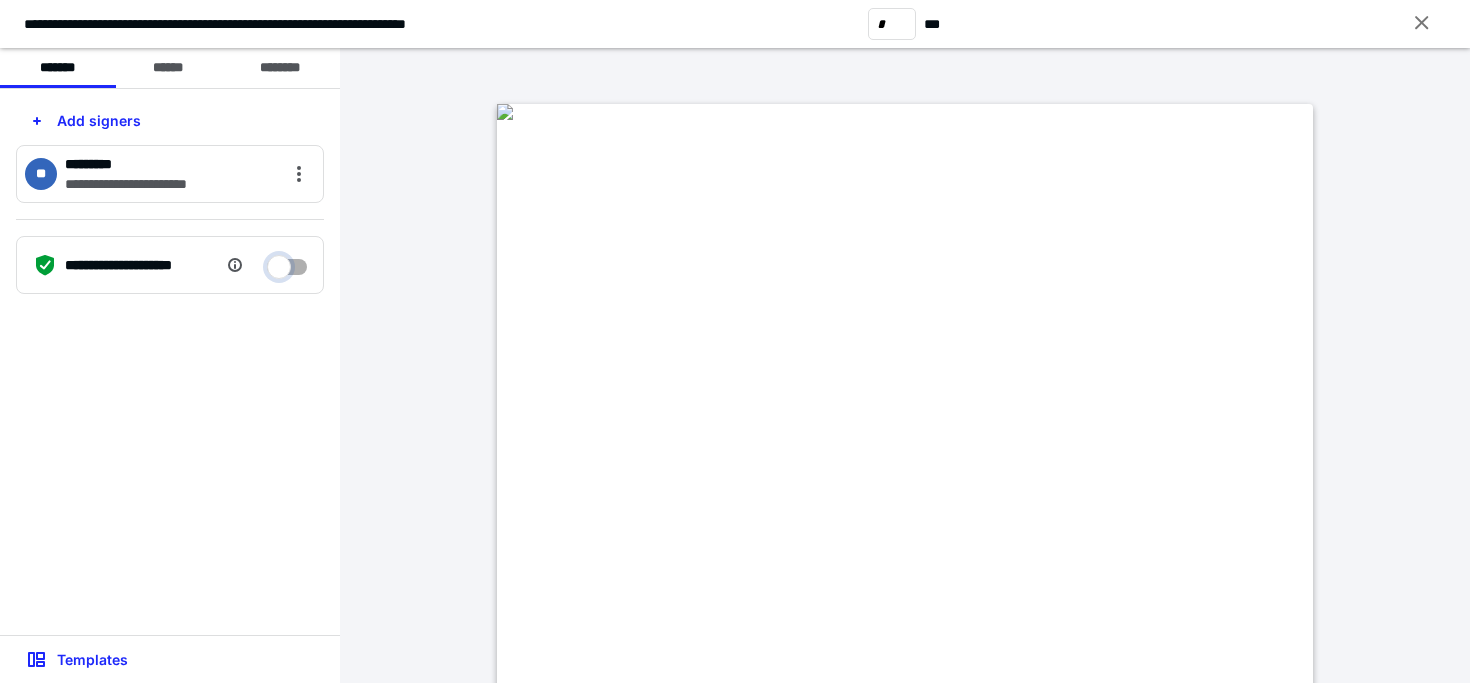 click at bounding box center [287, 262] 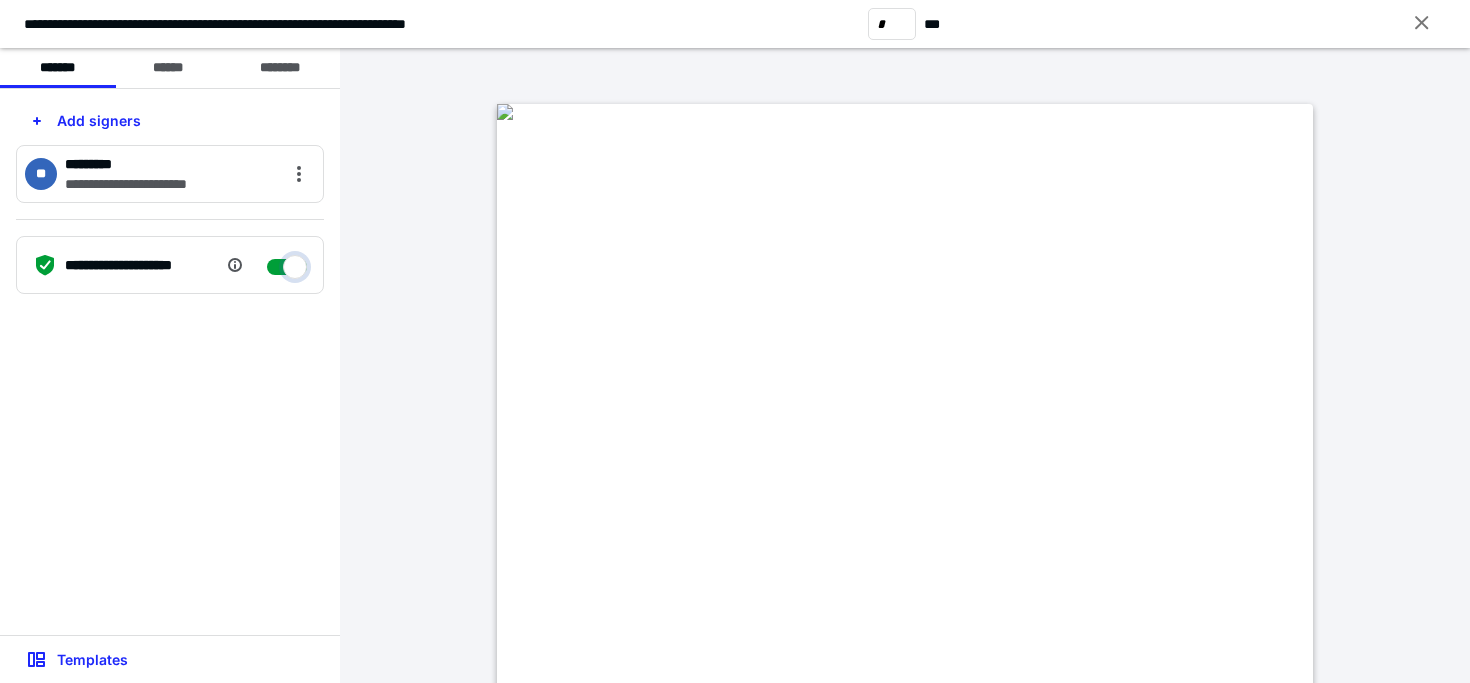 checkbox on "****" 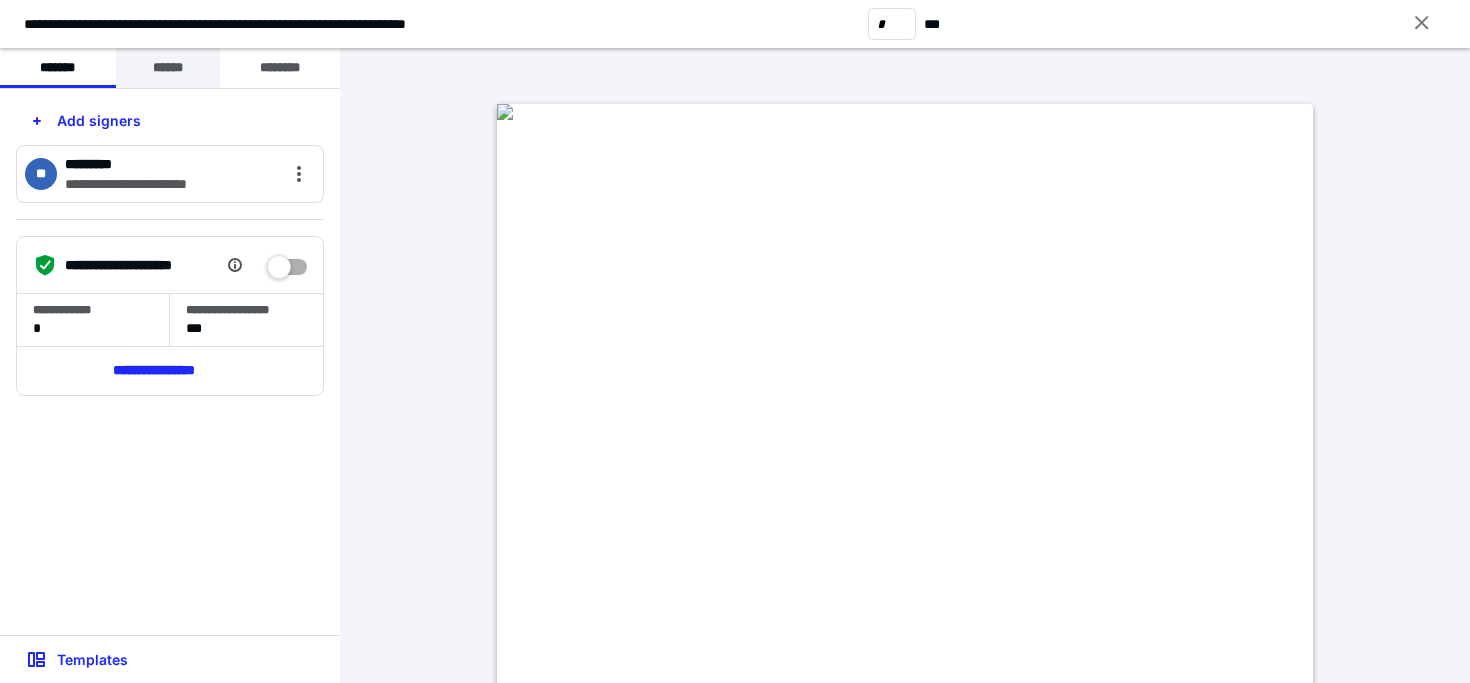 click on "******" at bounding box center (168, 68) 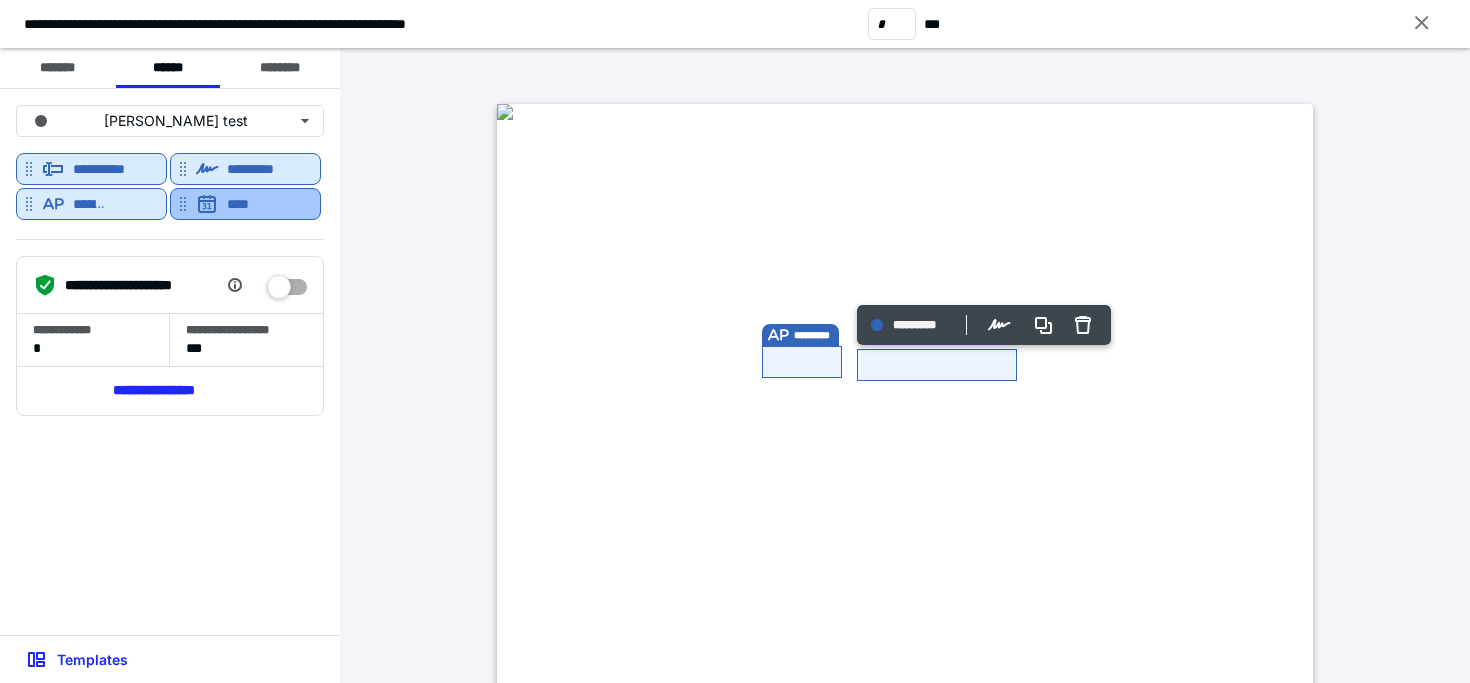 drag, startPoint x: 249, startPoint y: 174, endPoint x: 254, endPoint y: 197, distance: 23.537205 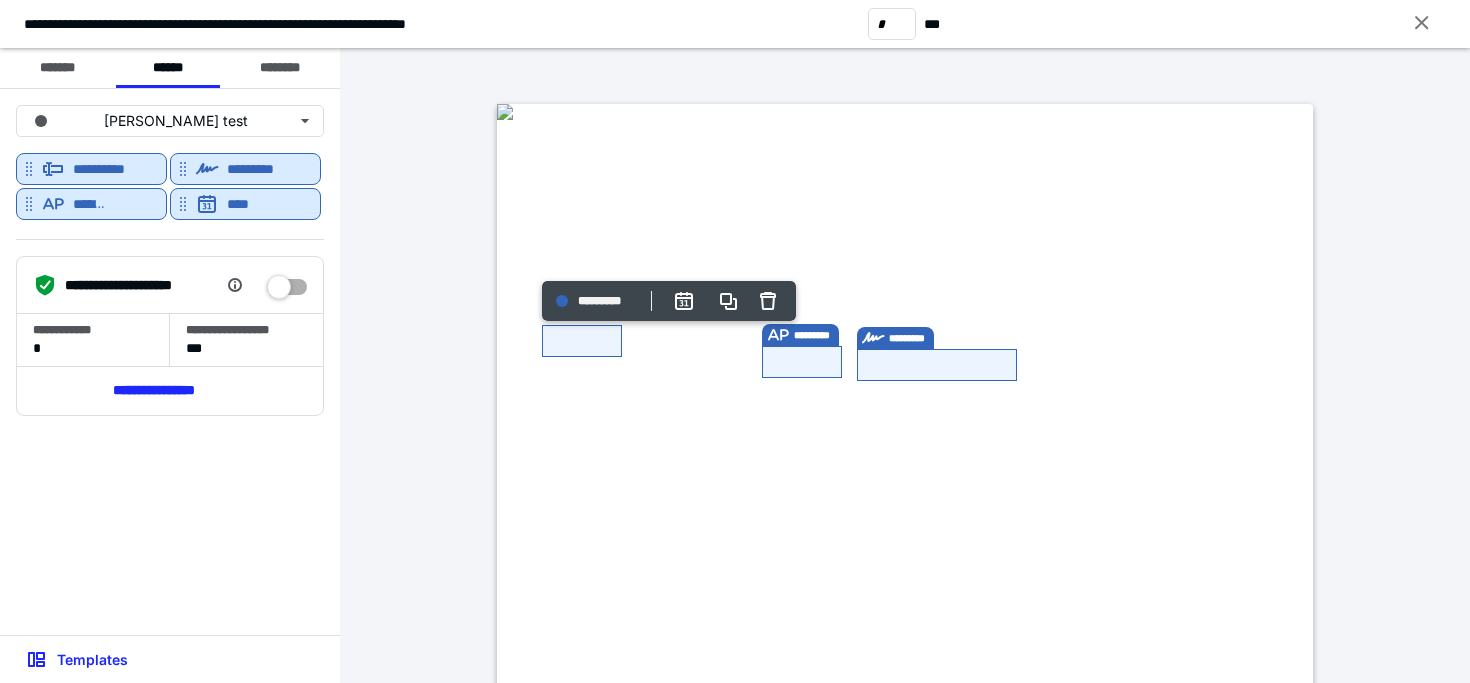 drag, startPoint x: 254, startPoint y: 197, endPoint x: 1051, endPoint y: 344, distance: 810.4431 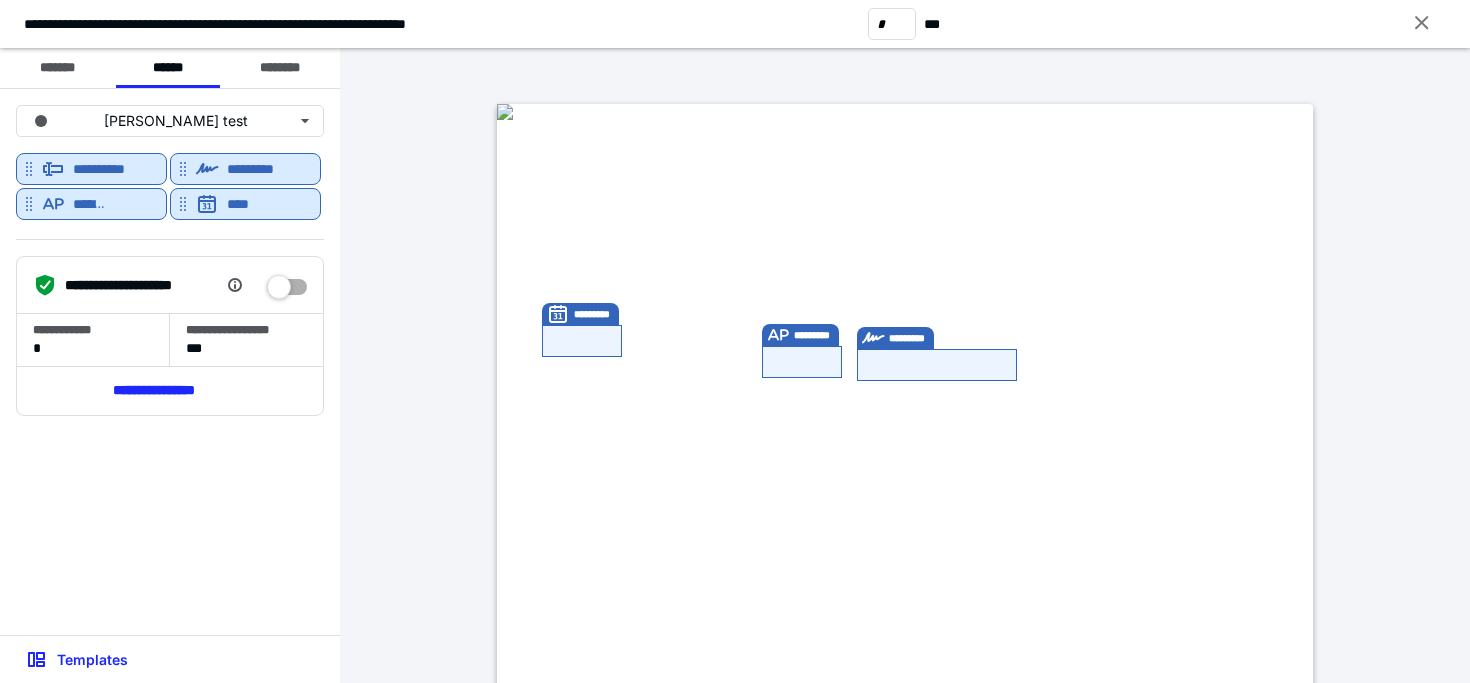 drag, startPoint x: 559, startPoint y: 334, endPoint x: 800, endPoint y: 354, distance: 241.82845 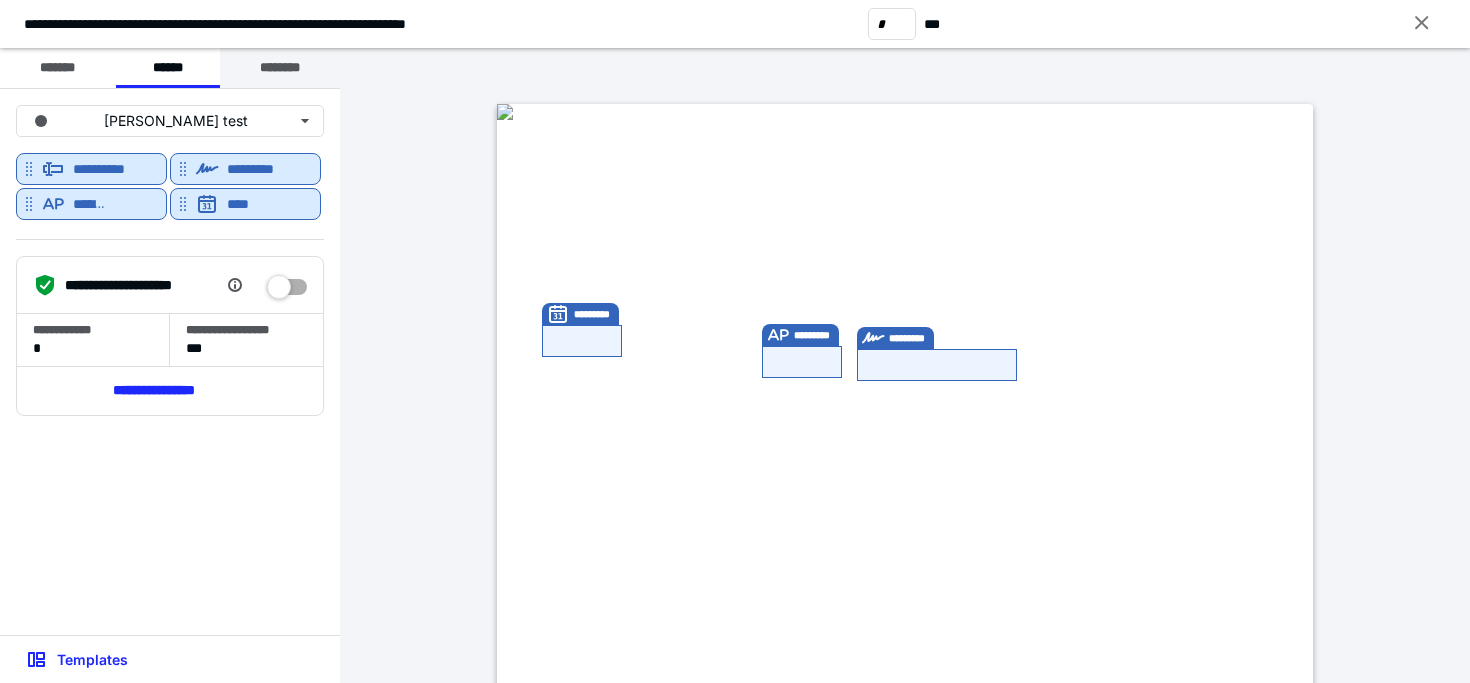 click on "********" at bounding box center (280, 68) 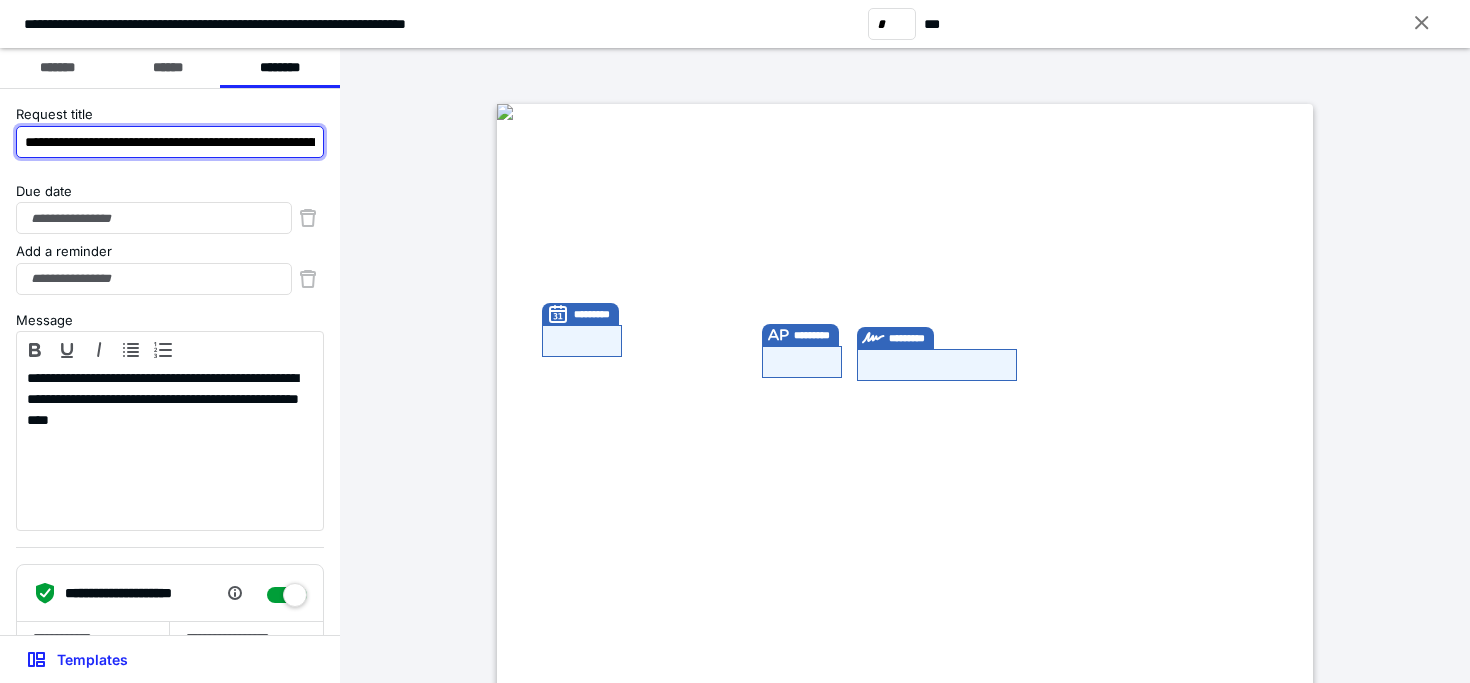 drag, startPoint x: 342, startPoint y: 158, endPoint x: 352, endPoint y: 141, distance: 19.723083 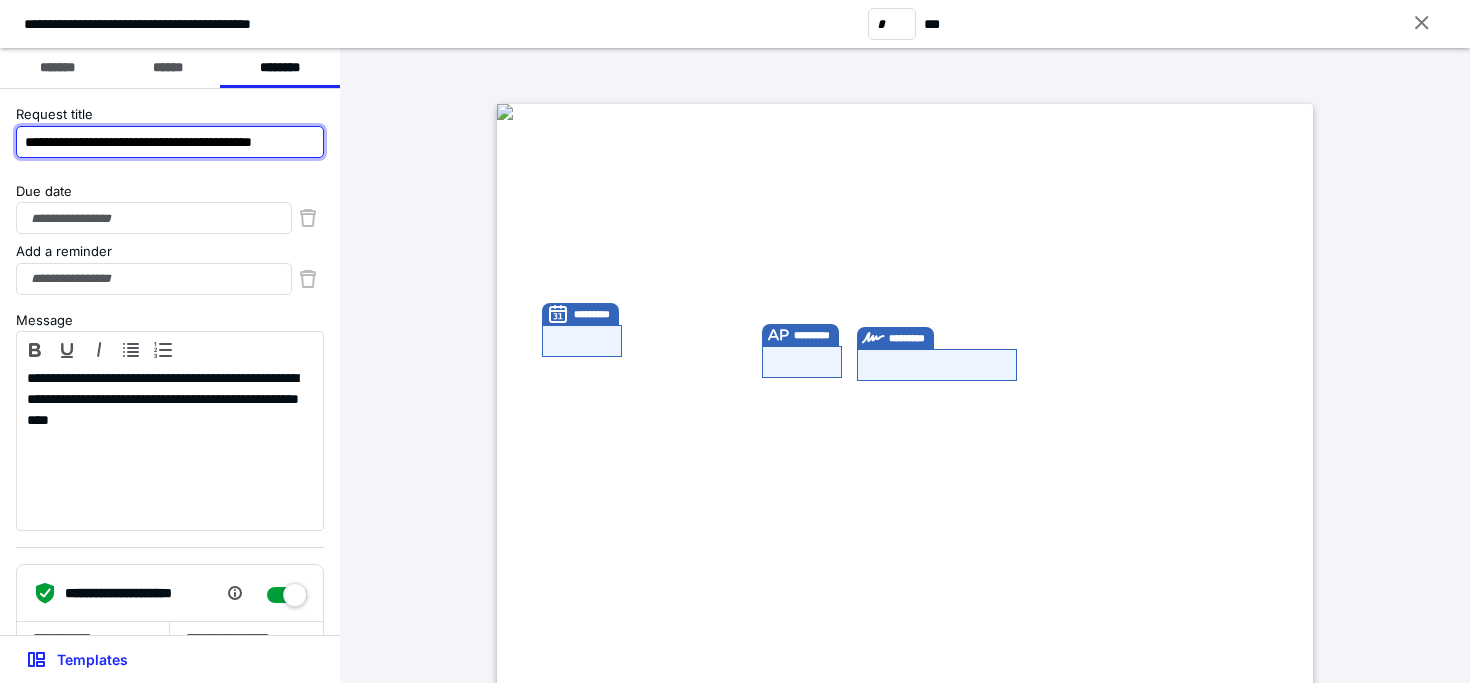drag, startPoint x: 123, startPoint y: 138, endPoint x: 391, endPoint y: 140, distance: 268.00748 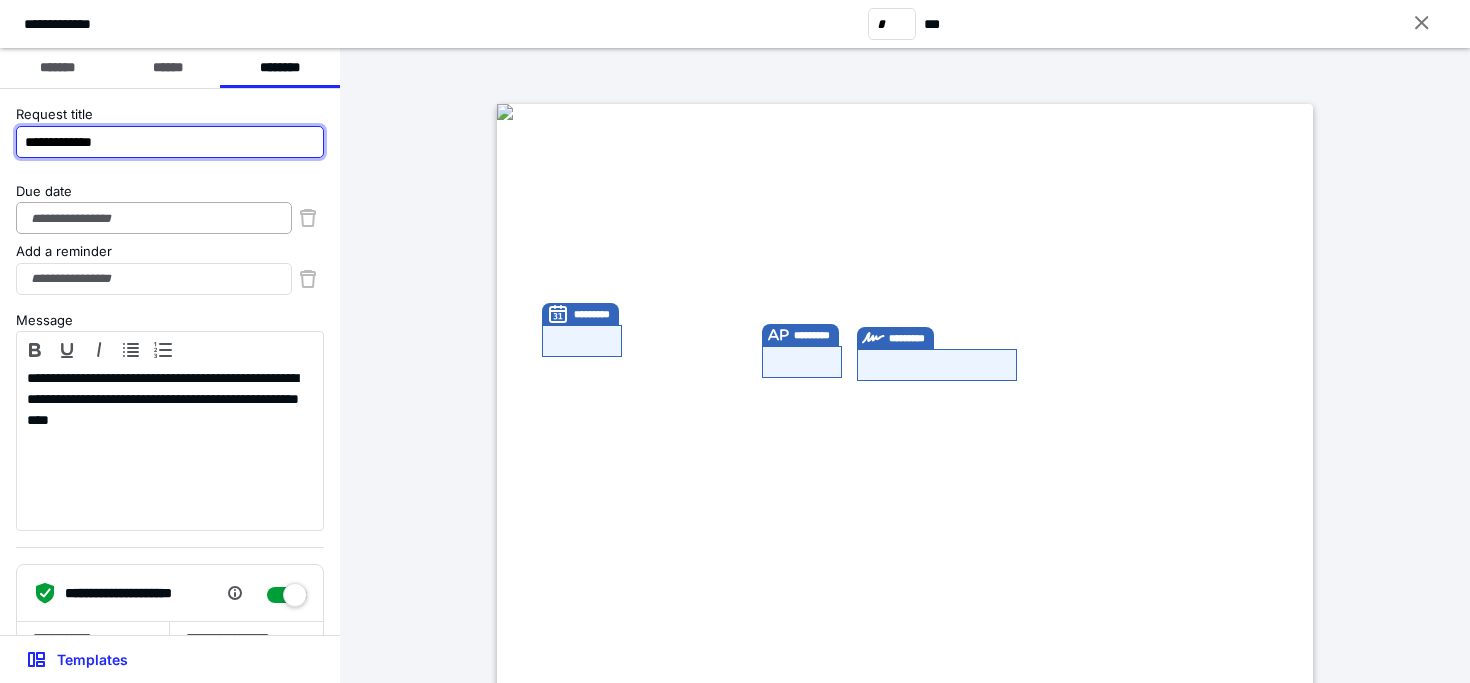 type on "**********" 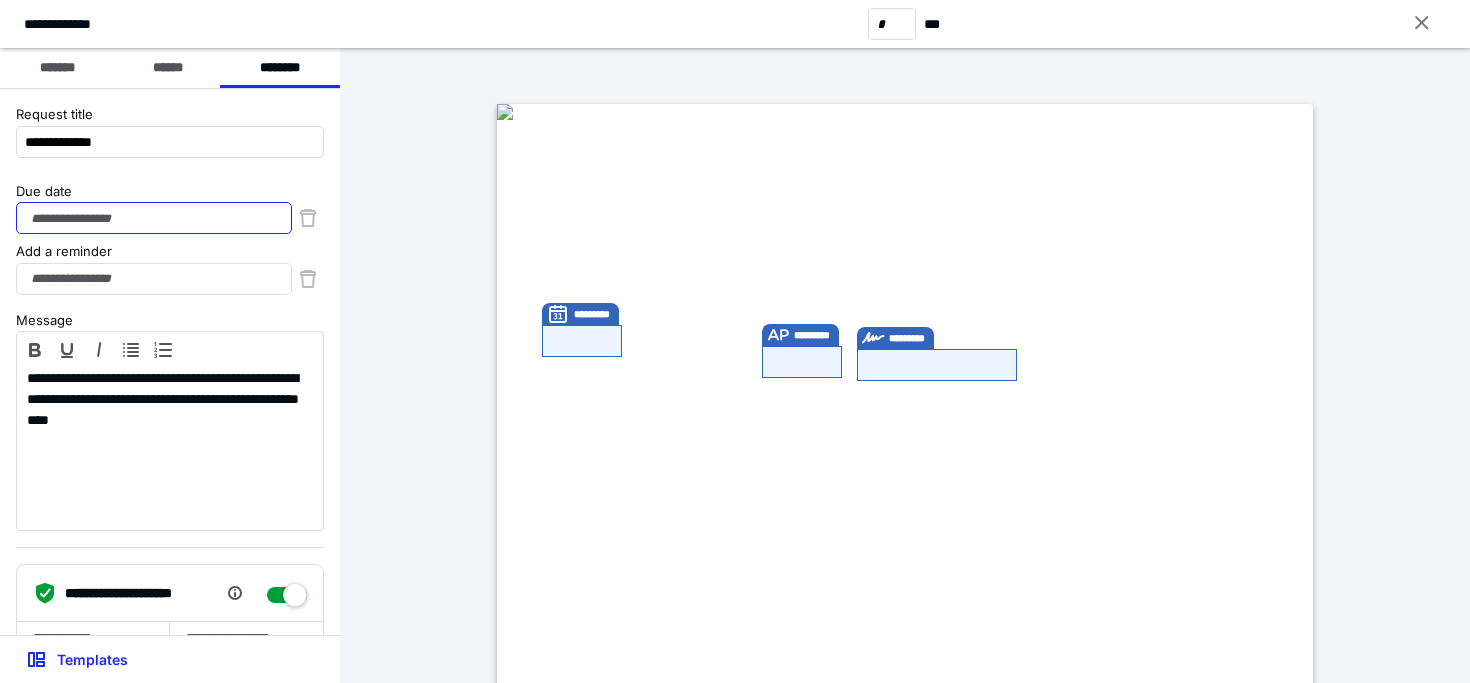 click on "Due date" at bounding box center (154, 218) 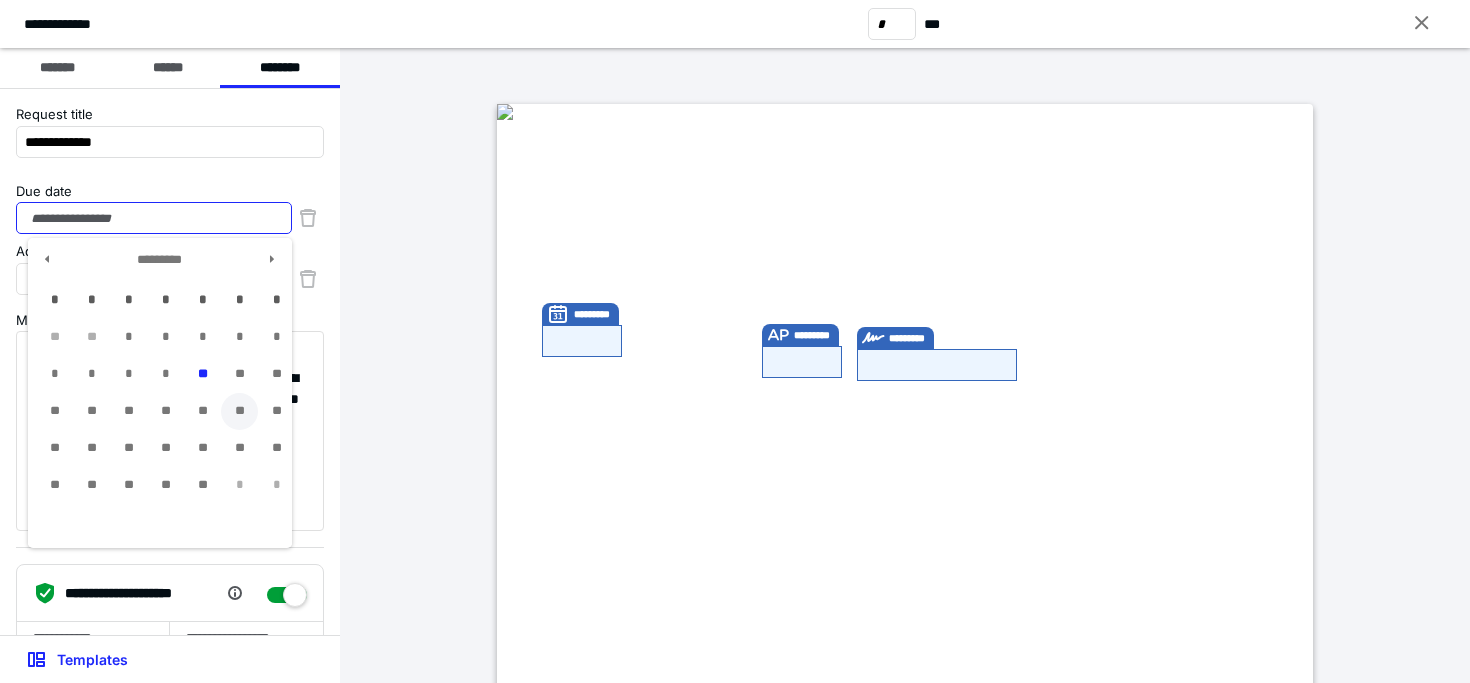 click on "**" at bounding box center (239, 411) 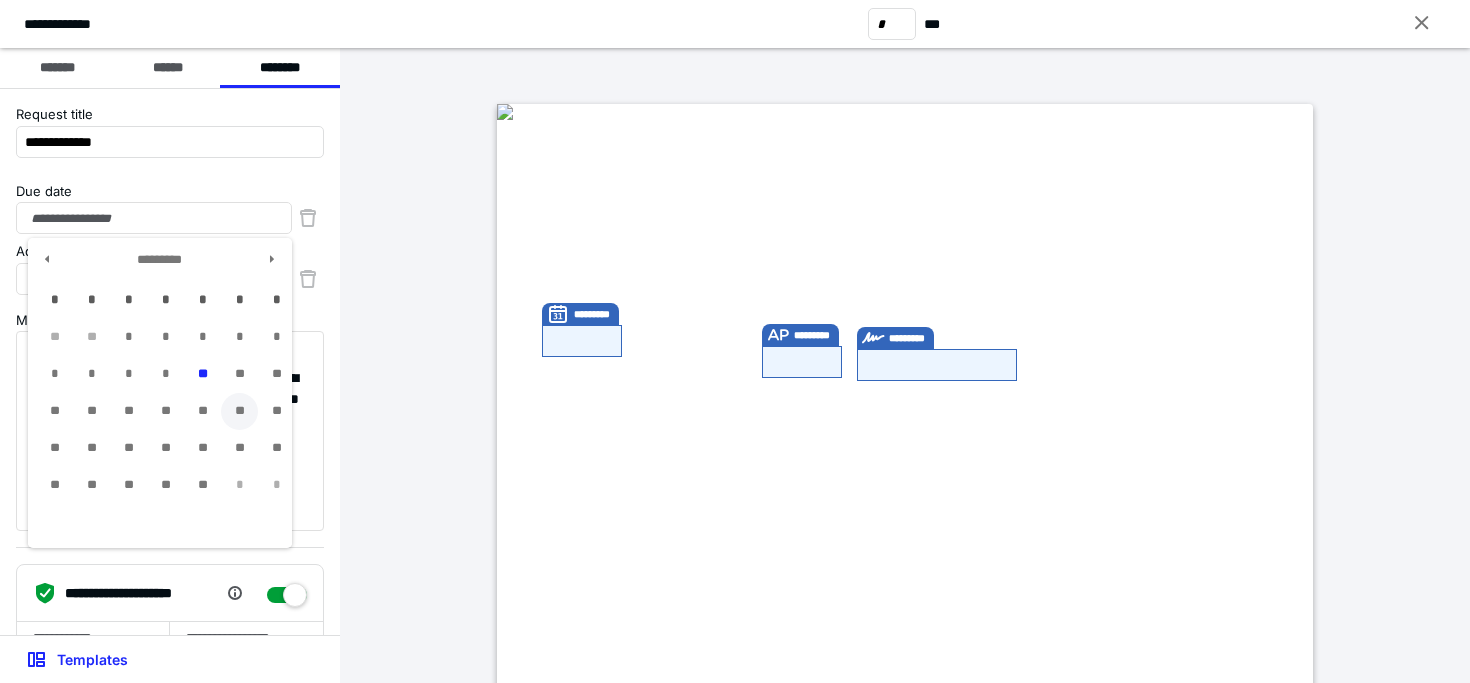 type on "**********" 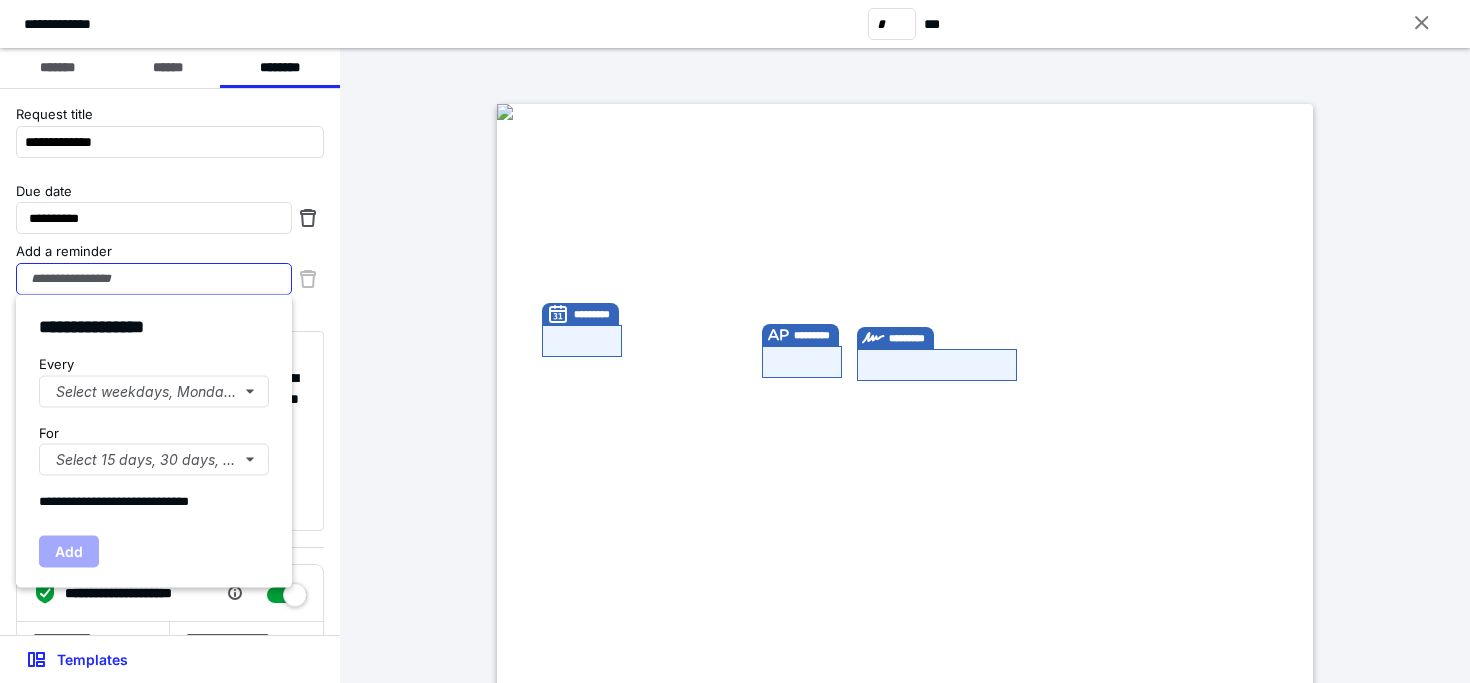 click on "Add a reminder" at bounding box center (154, 279) 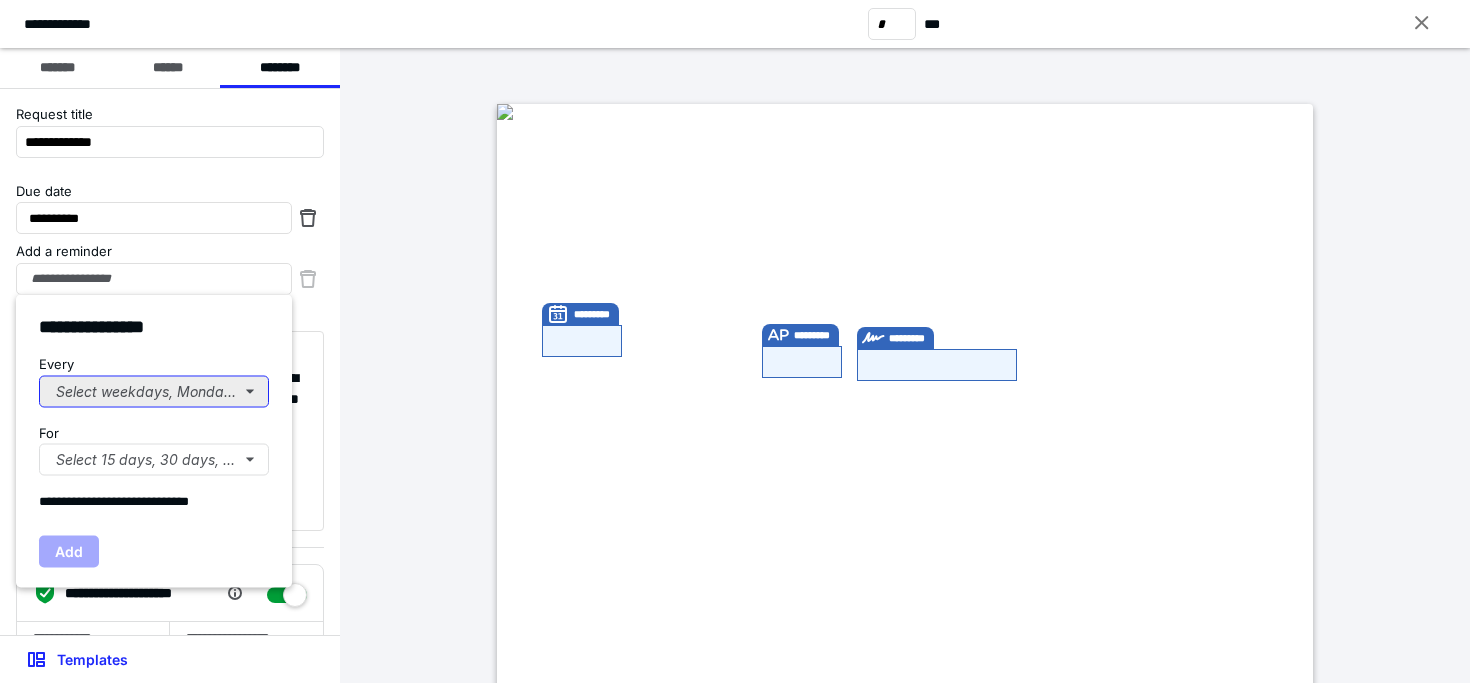 click on "Select weekdays, Mondays, or Tues..." at bounding box center [154, 391] 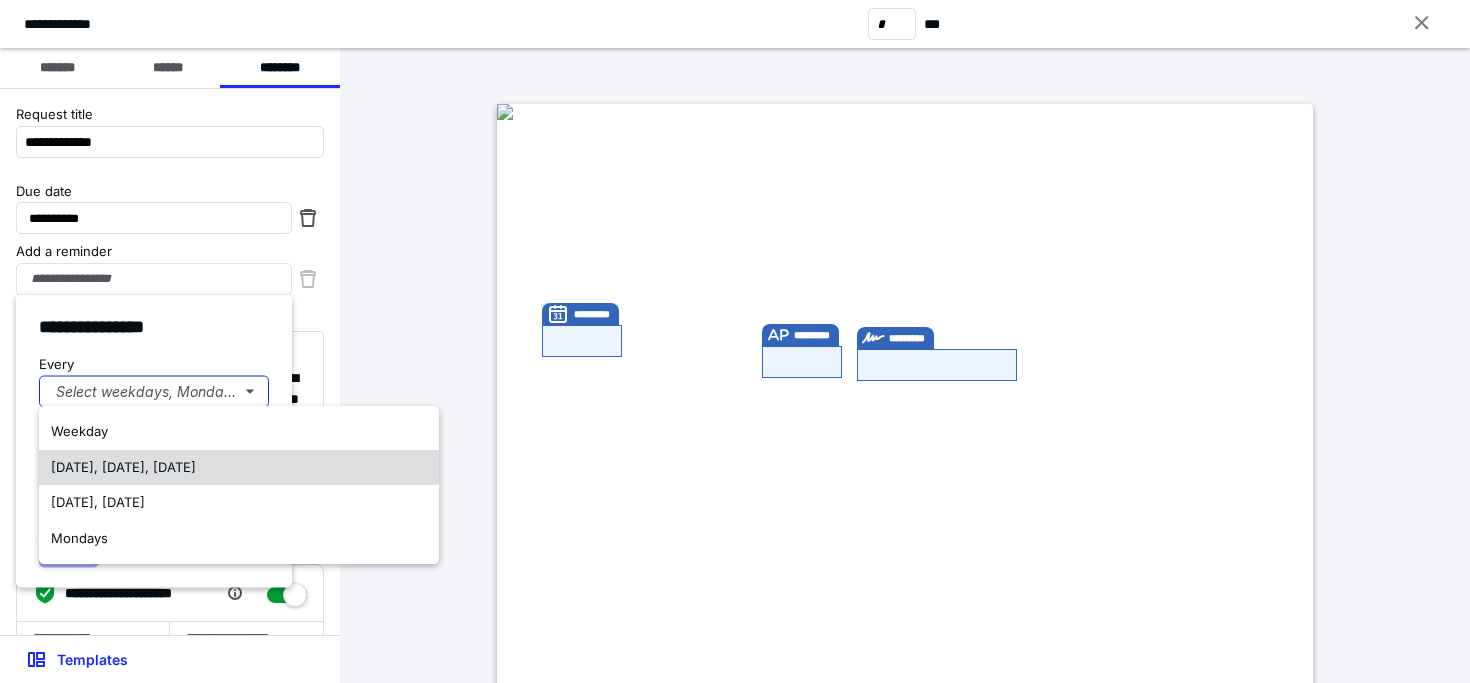 click on "Monday, Wednesday, Friday" at bounding box center (123, 467) 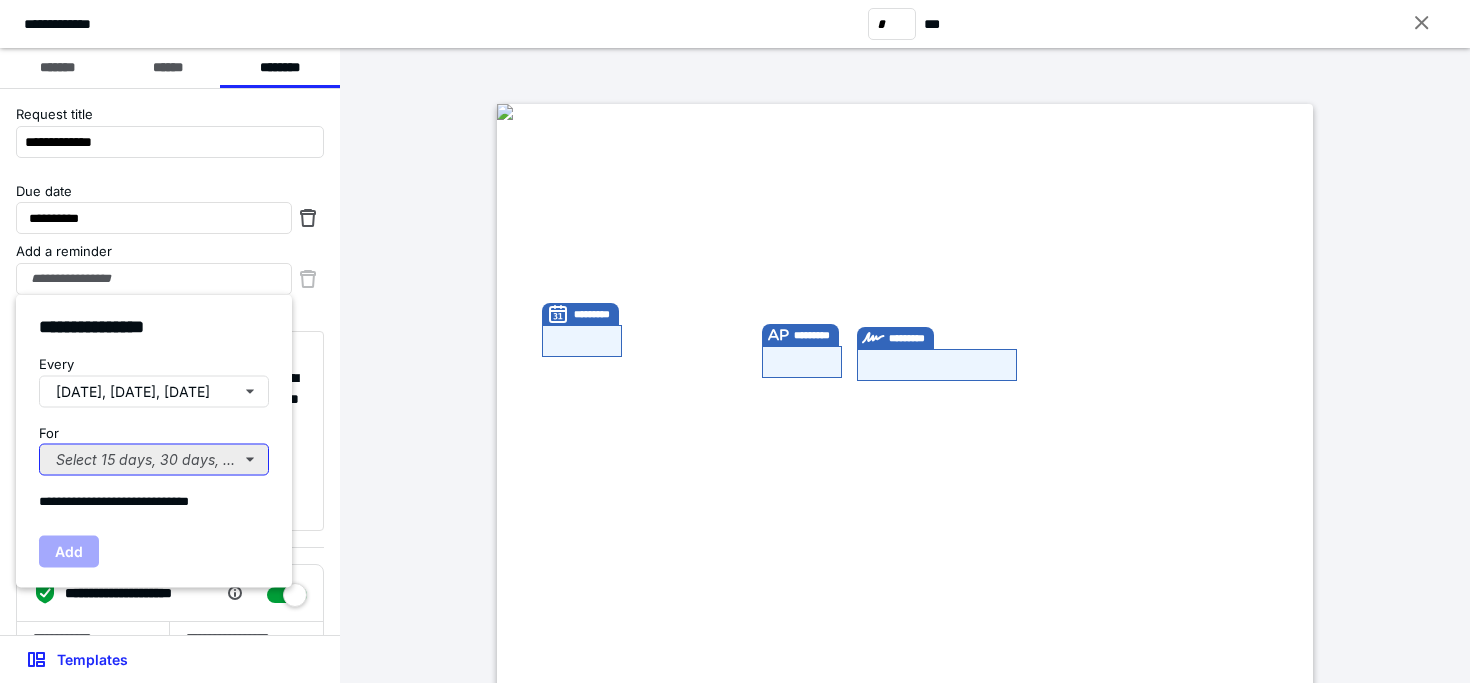 click on "Select 15 days, 30 days, or 45 days..." at bounding box center [154, 460] 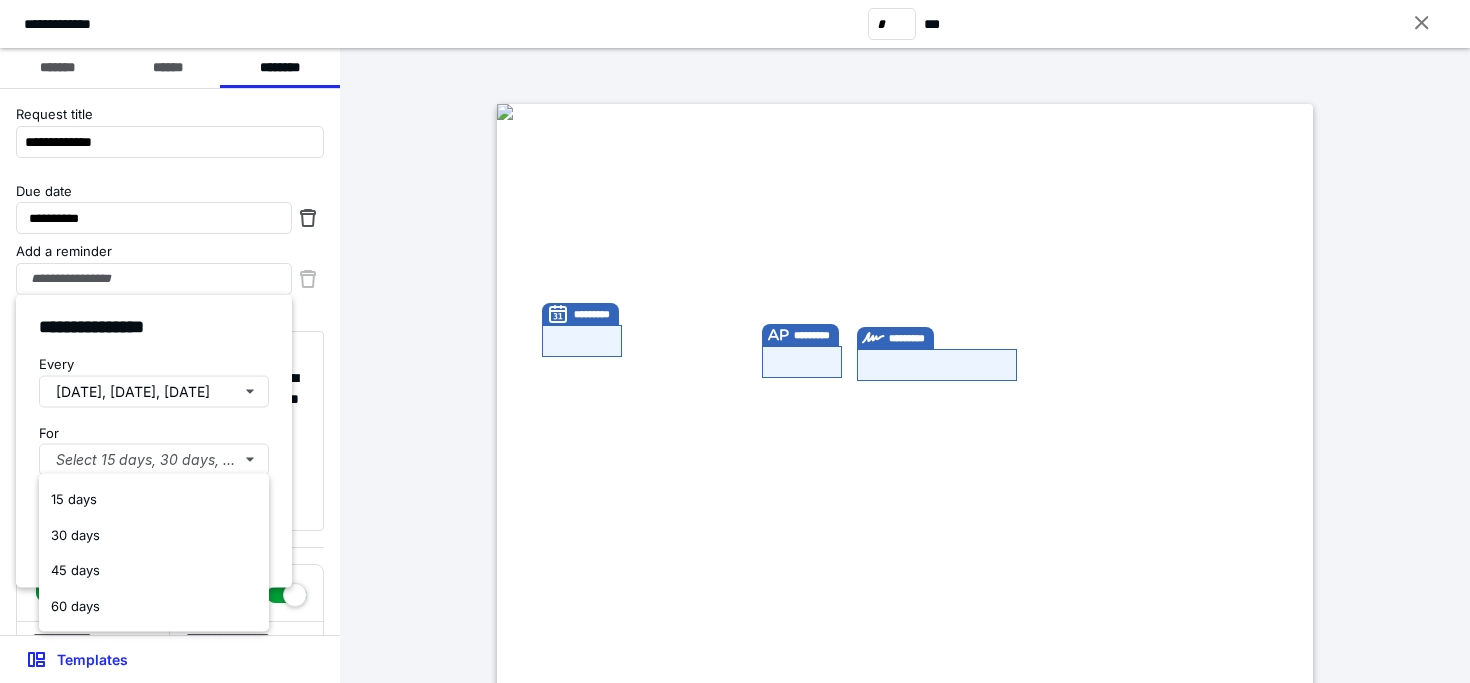 click on "**********" at bounding box center (154, 441) 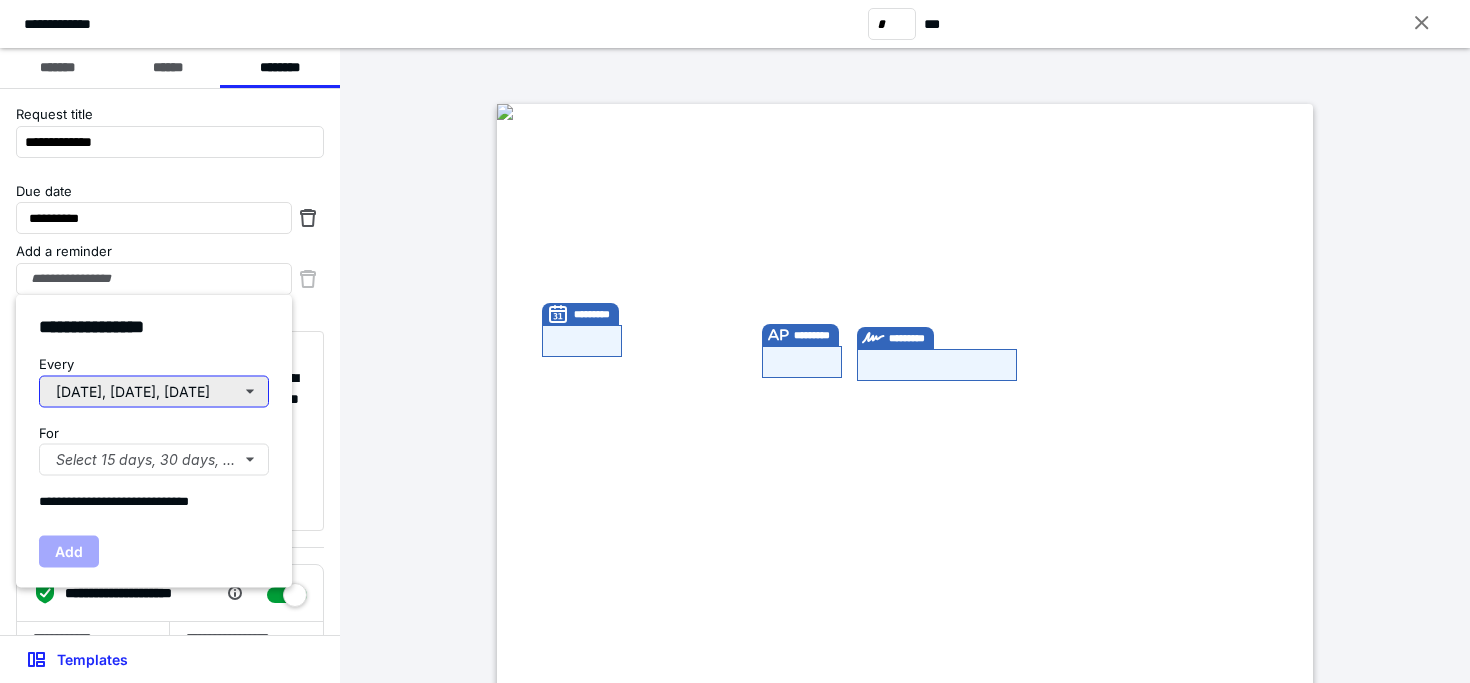 click on "Monday, Wednesday, Friday" at bounding box center [154, 391] 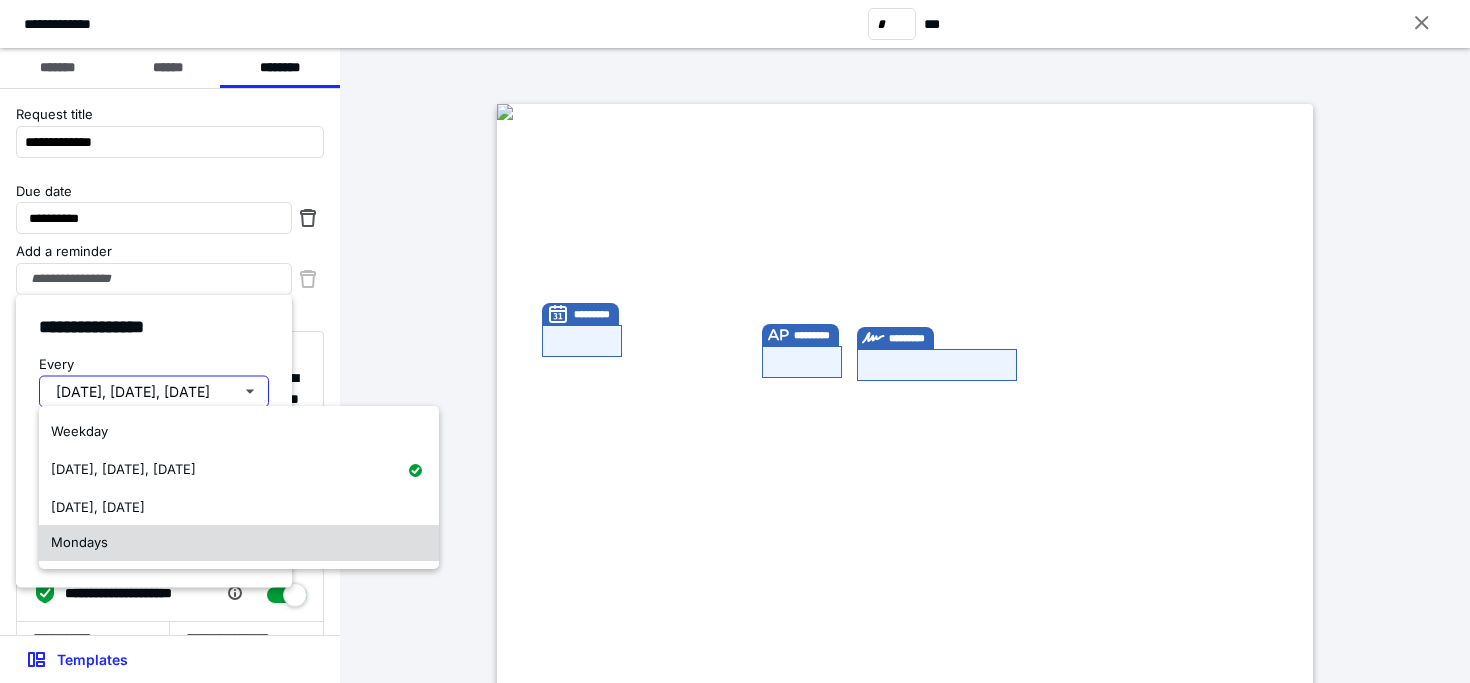 click on "Mondays" at bounding box center [239, 543] 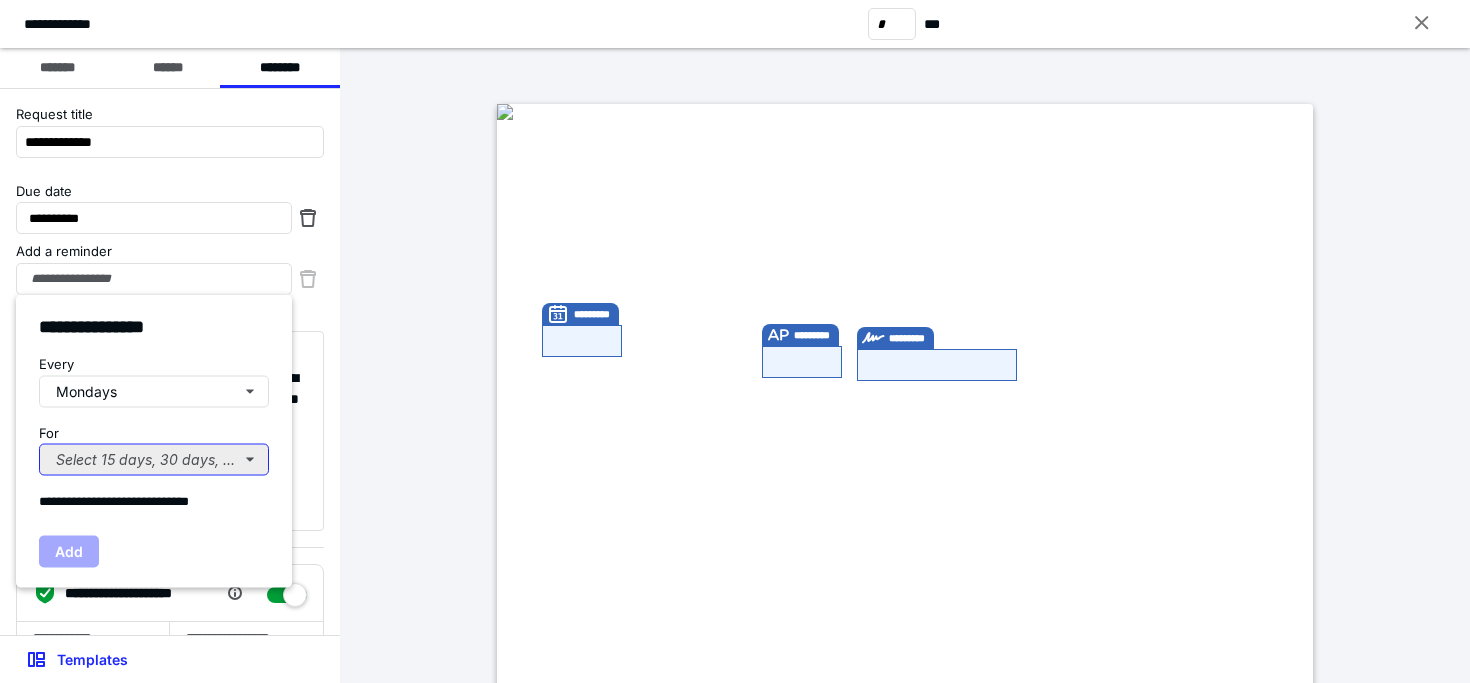 click on "Select 15 days, 30 days, or 45 days..." at bounding box center [154, 460] 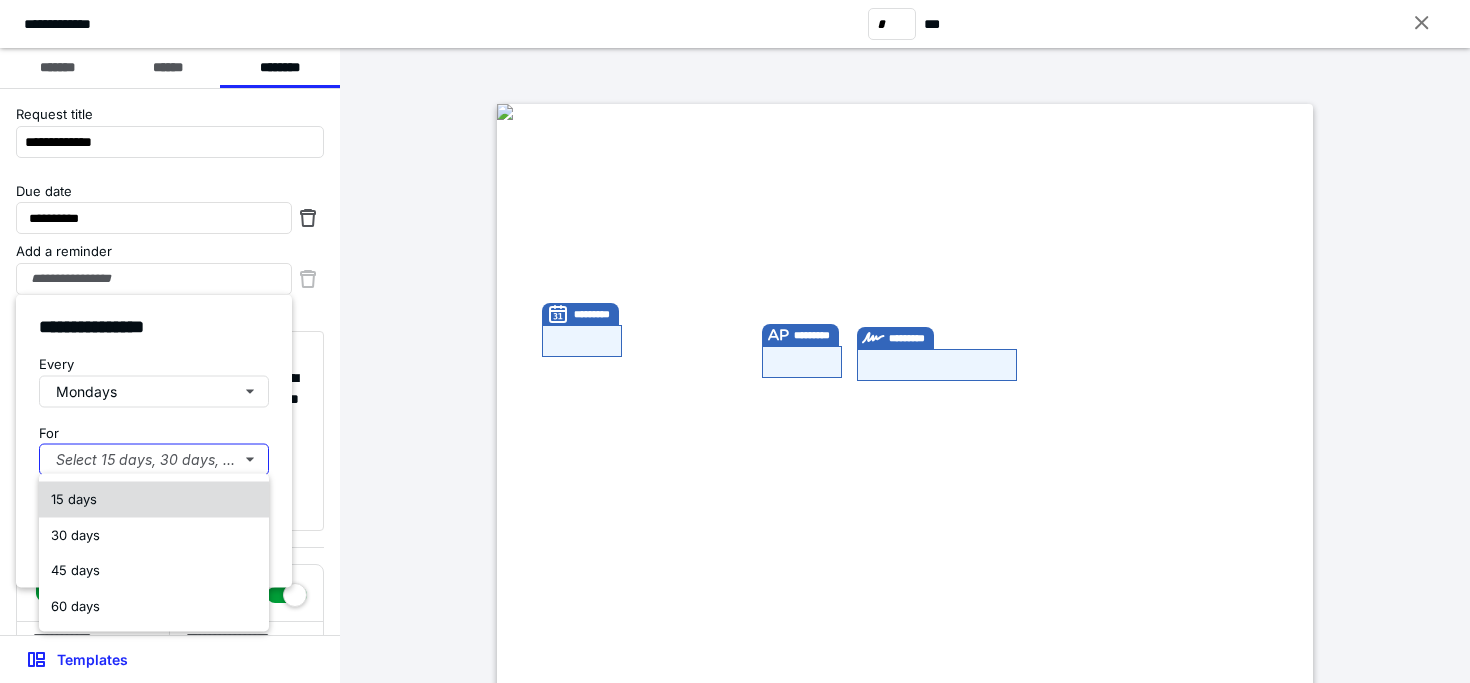 click on "15 days" at bounding box center (154, 500) 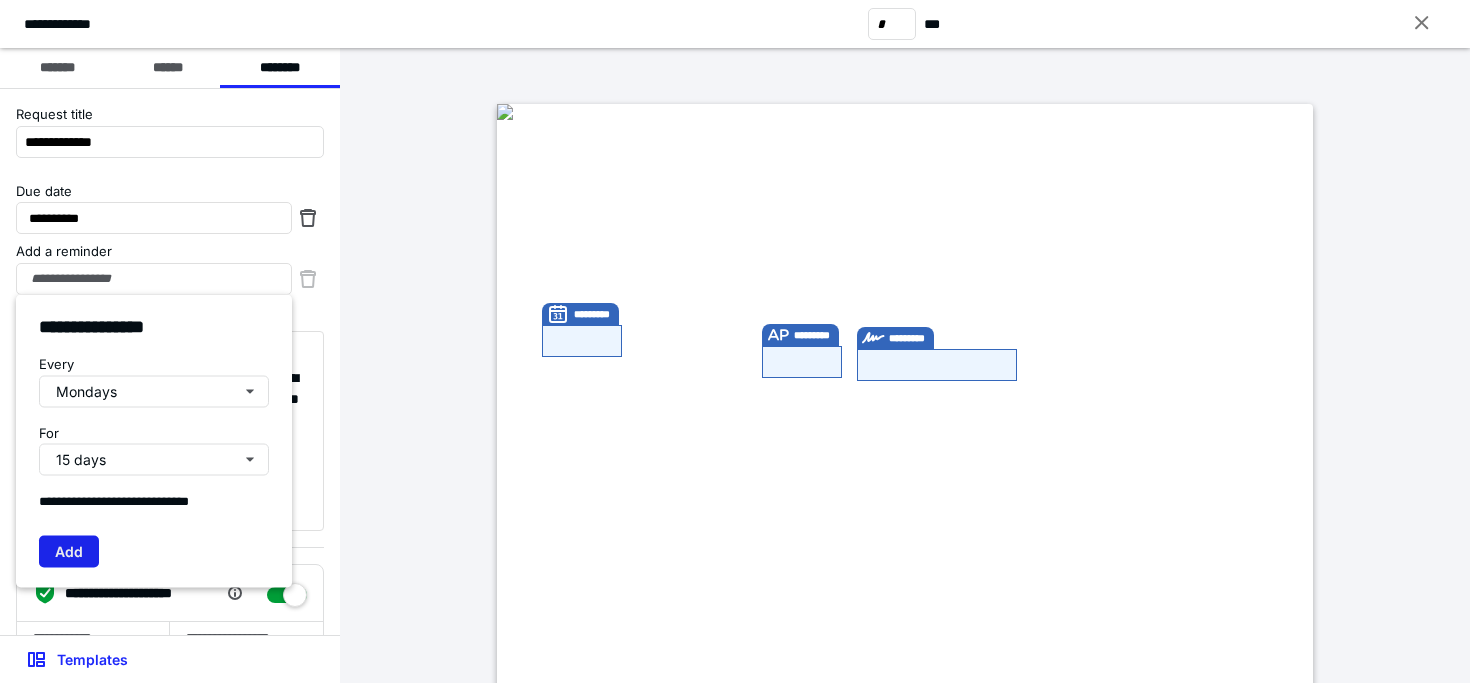 click on "Add" at bounding box center [69, 551] 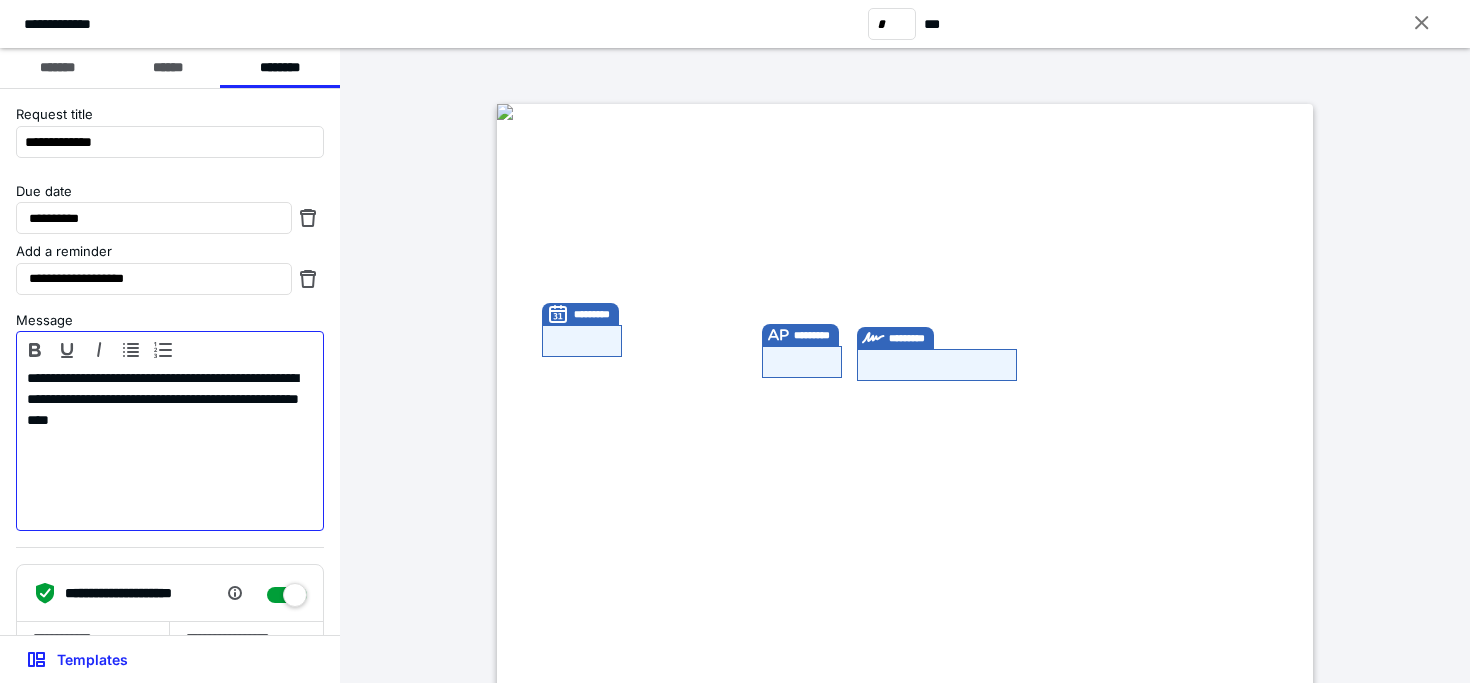click on "**********" at bounding box center (170, 446) 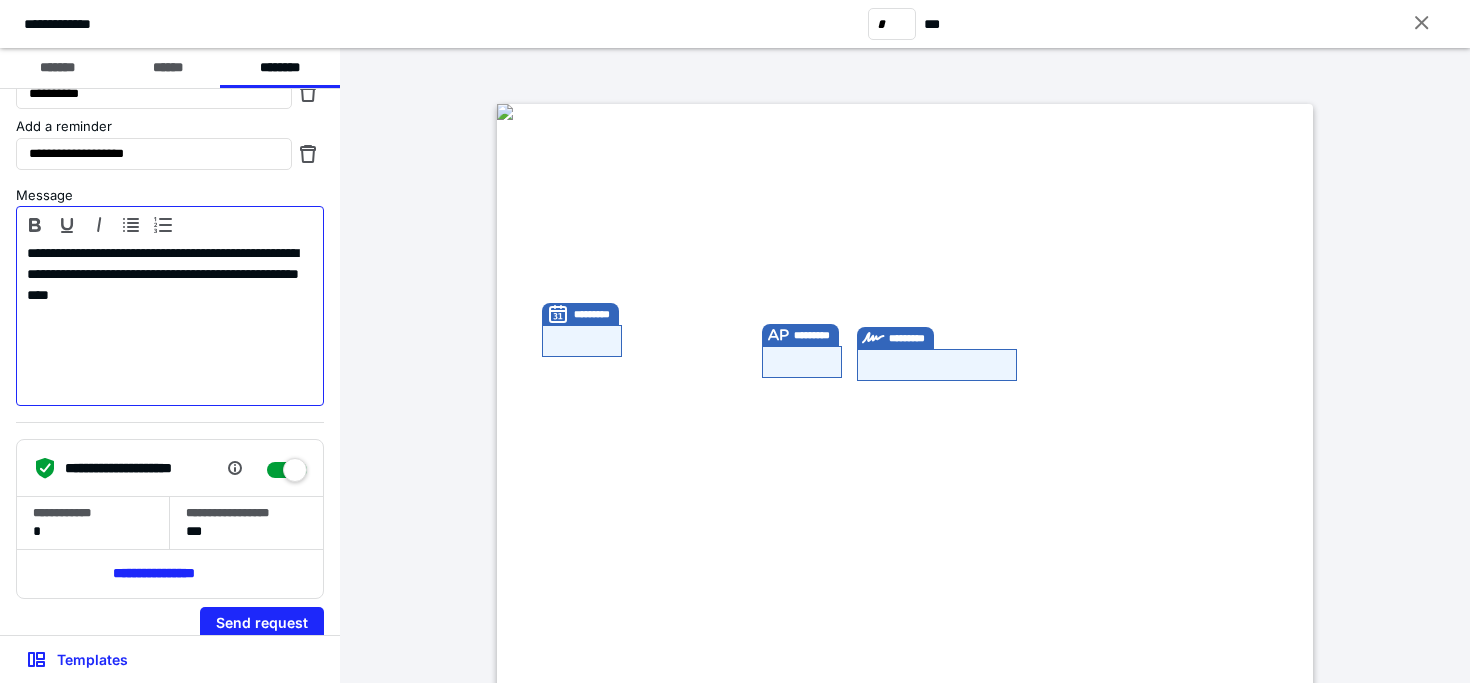 scroll, scrollTop: 145, scrollLeft: 0, axis: vertical 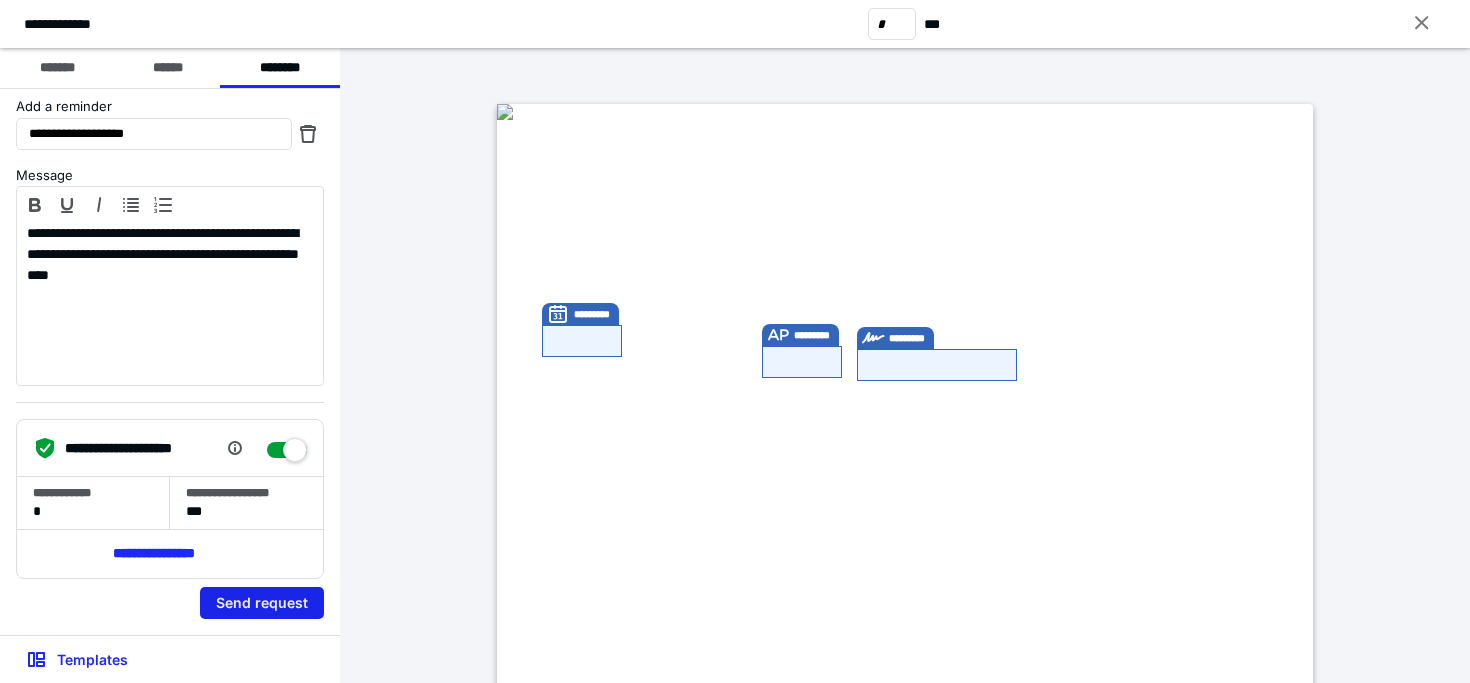 click on "Send request" at bounding box center [262, 603] 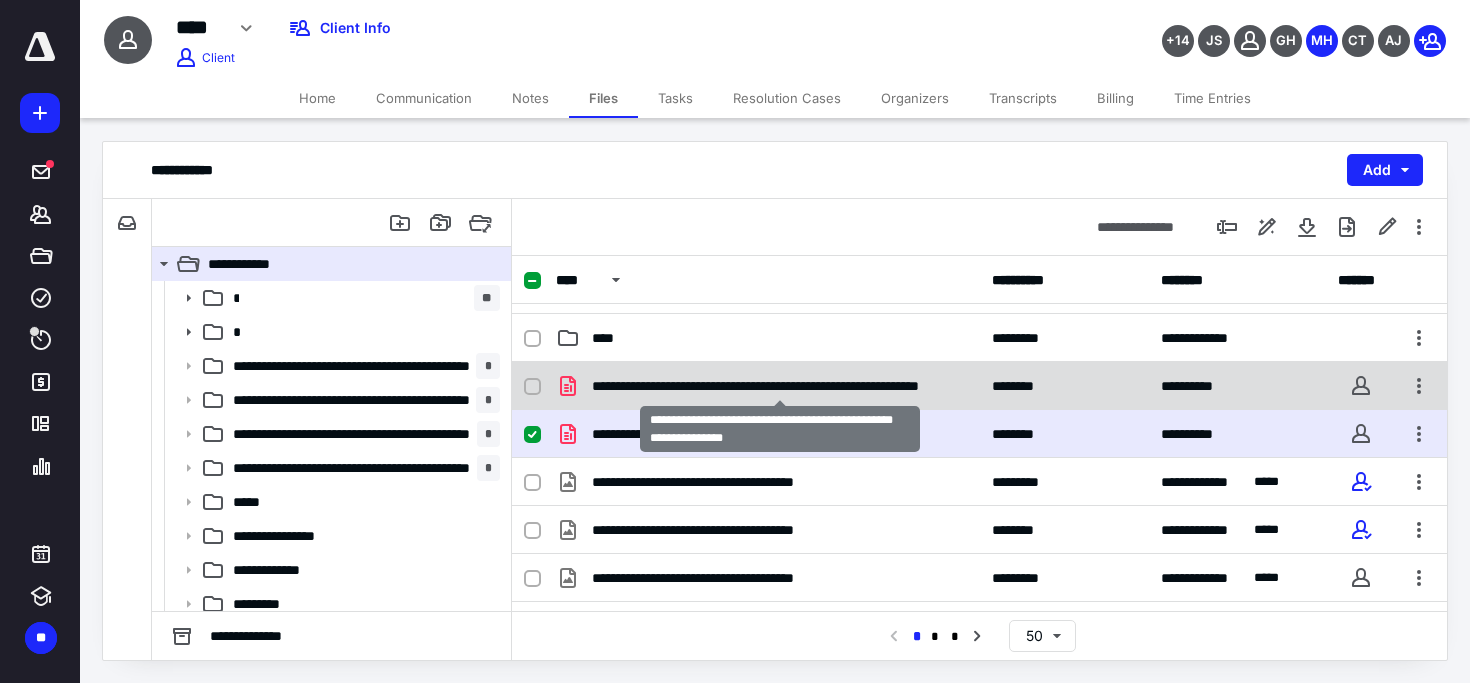 checkbox on "true" 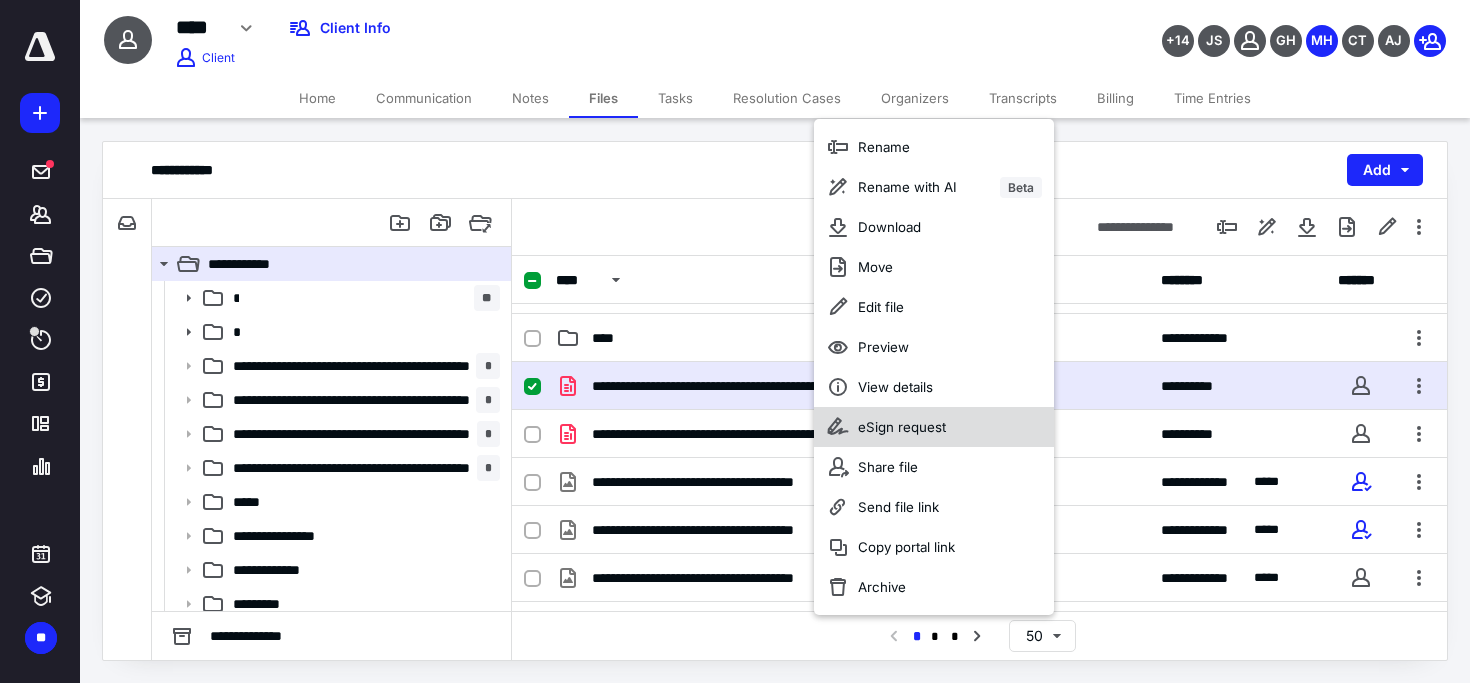 click on "eSign request" at bounding box center [902, 427] 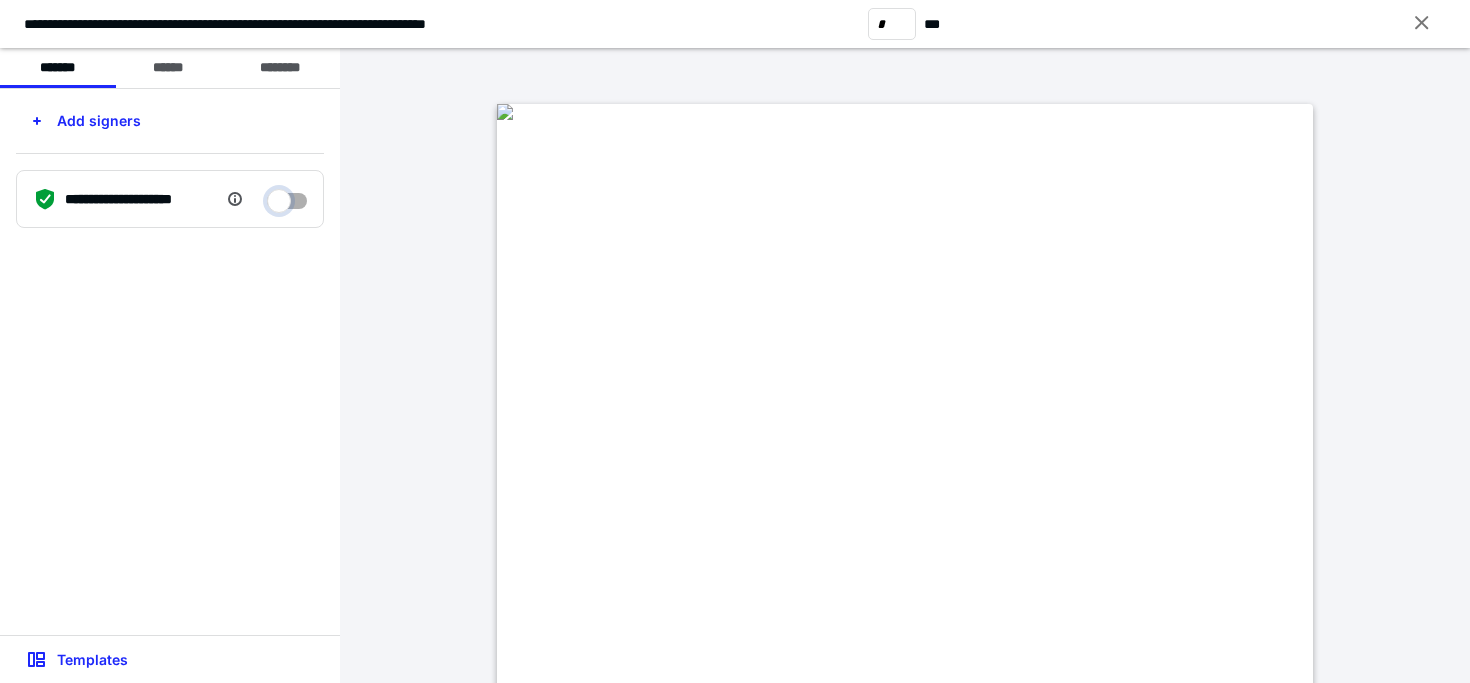 click at bounding box center [287, 196] 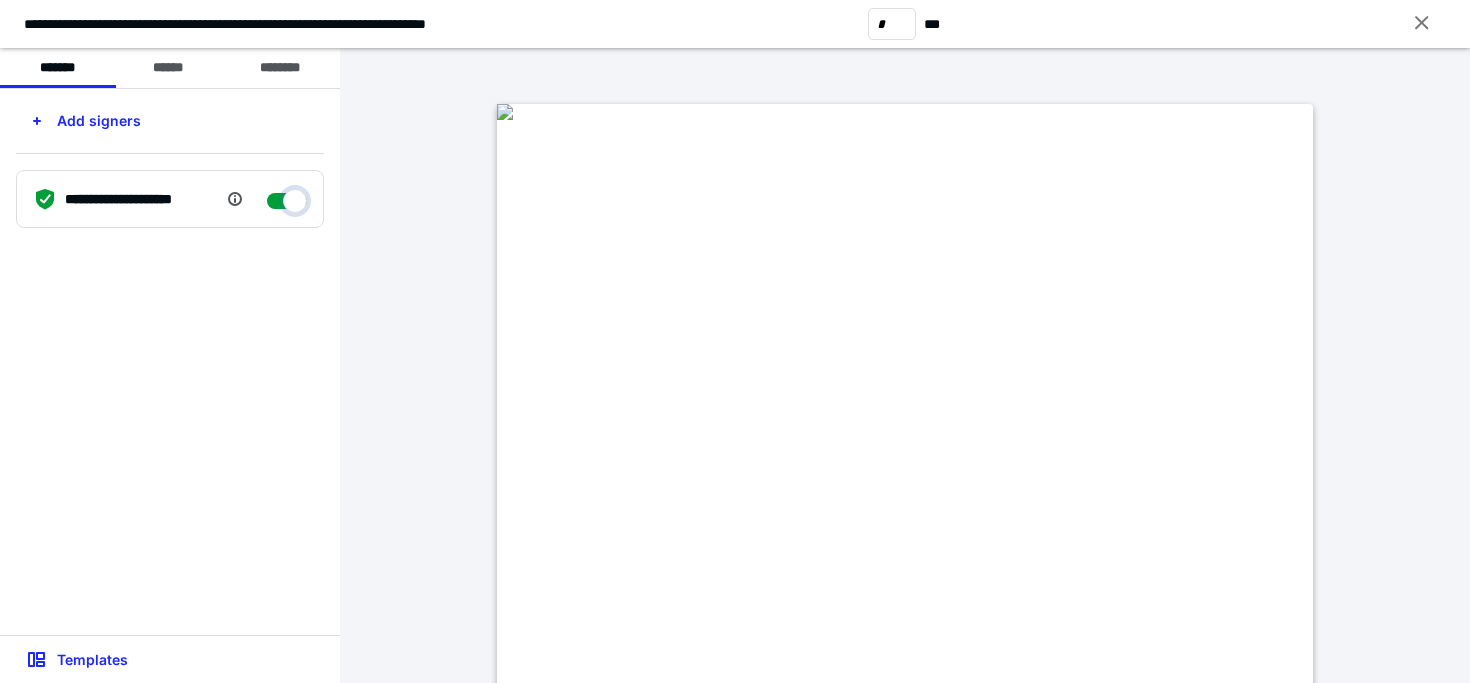 checkbox on "****" 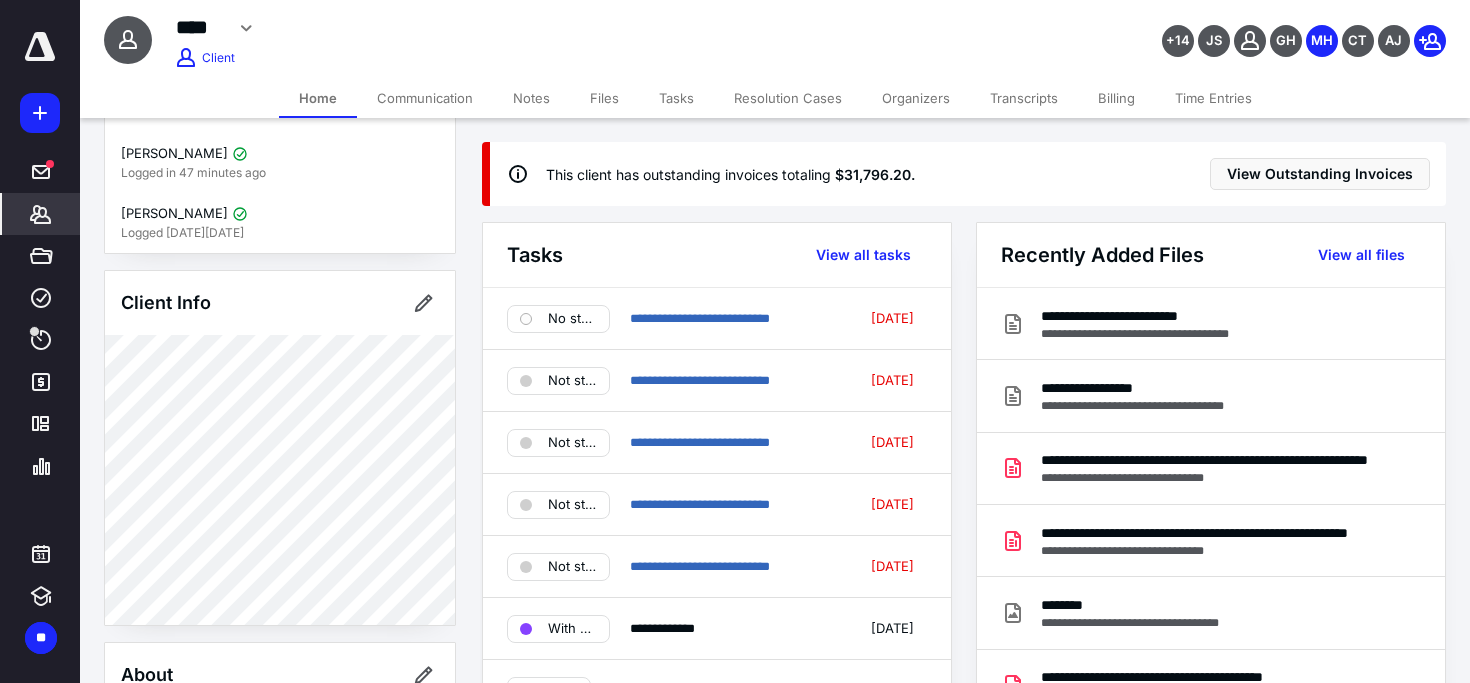 scroll, scrollTop: 59, scrollLeft: 0, axis: vertical 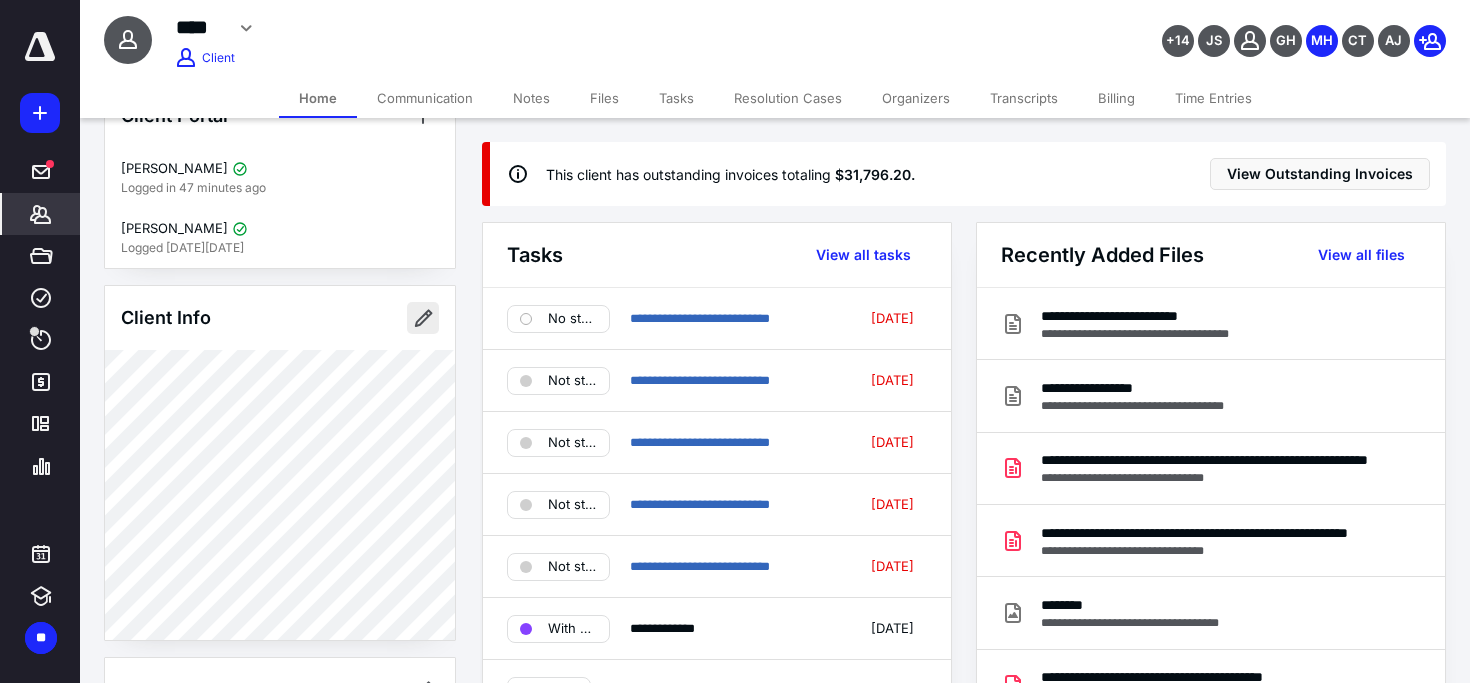 click at bounding box center (423, 318) 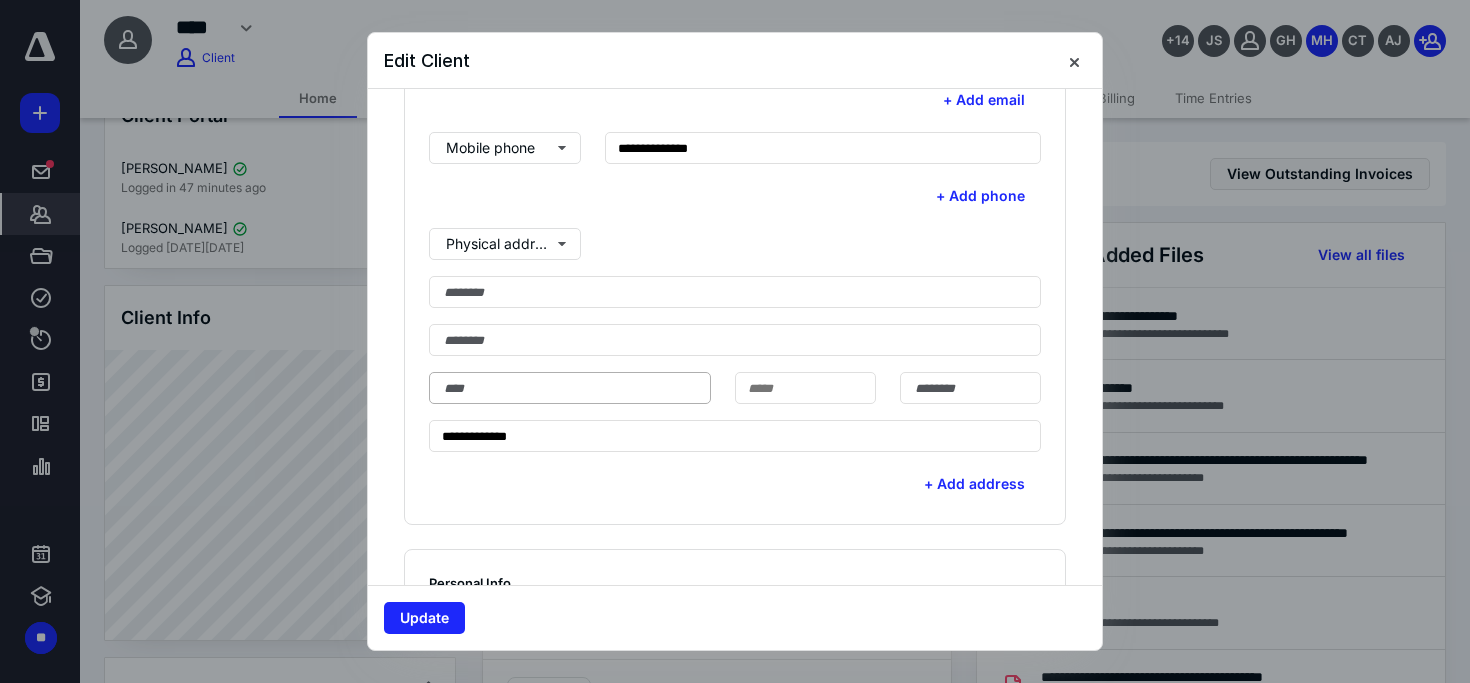 scroll, scrollTop: 705, scrollLeft: 0, axis: vertical 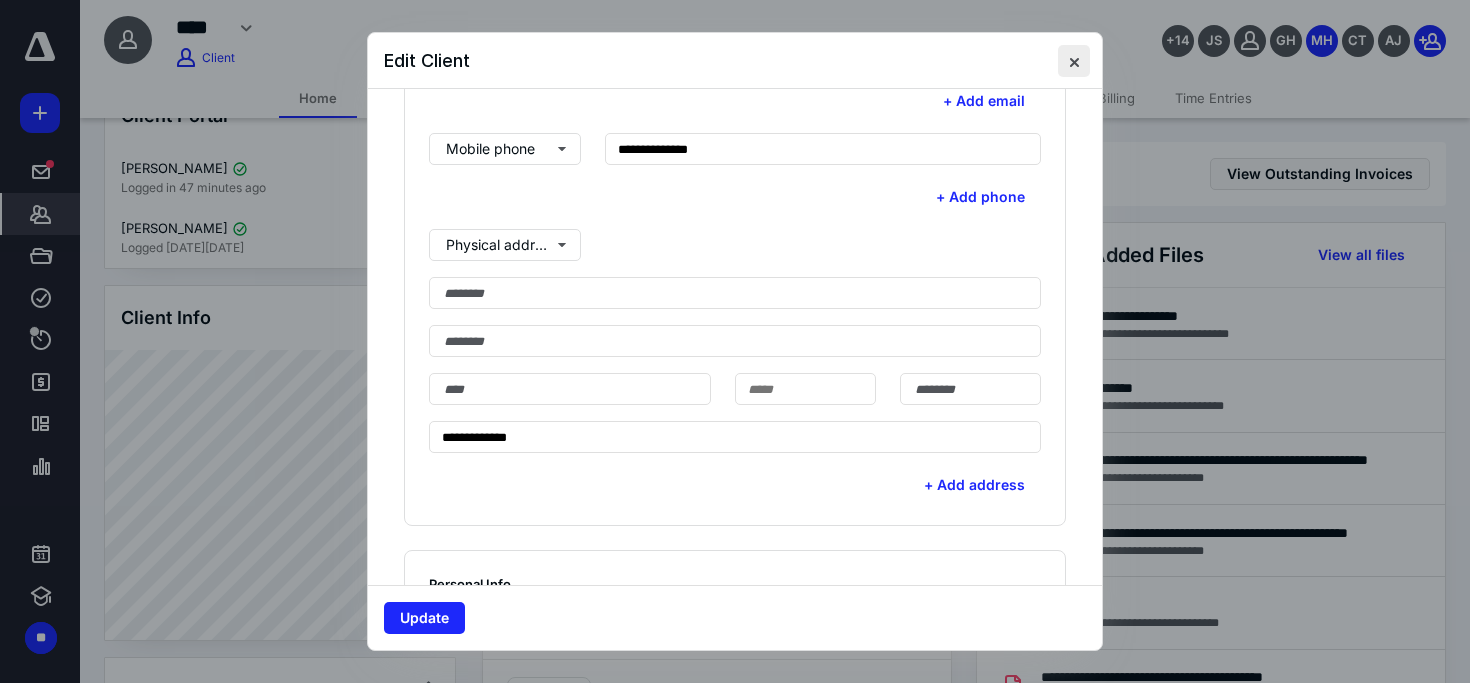 click at bounding box center (1074, 61) 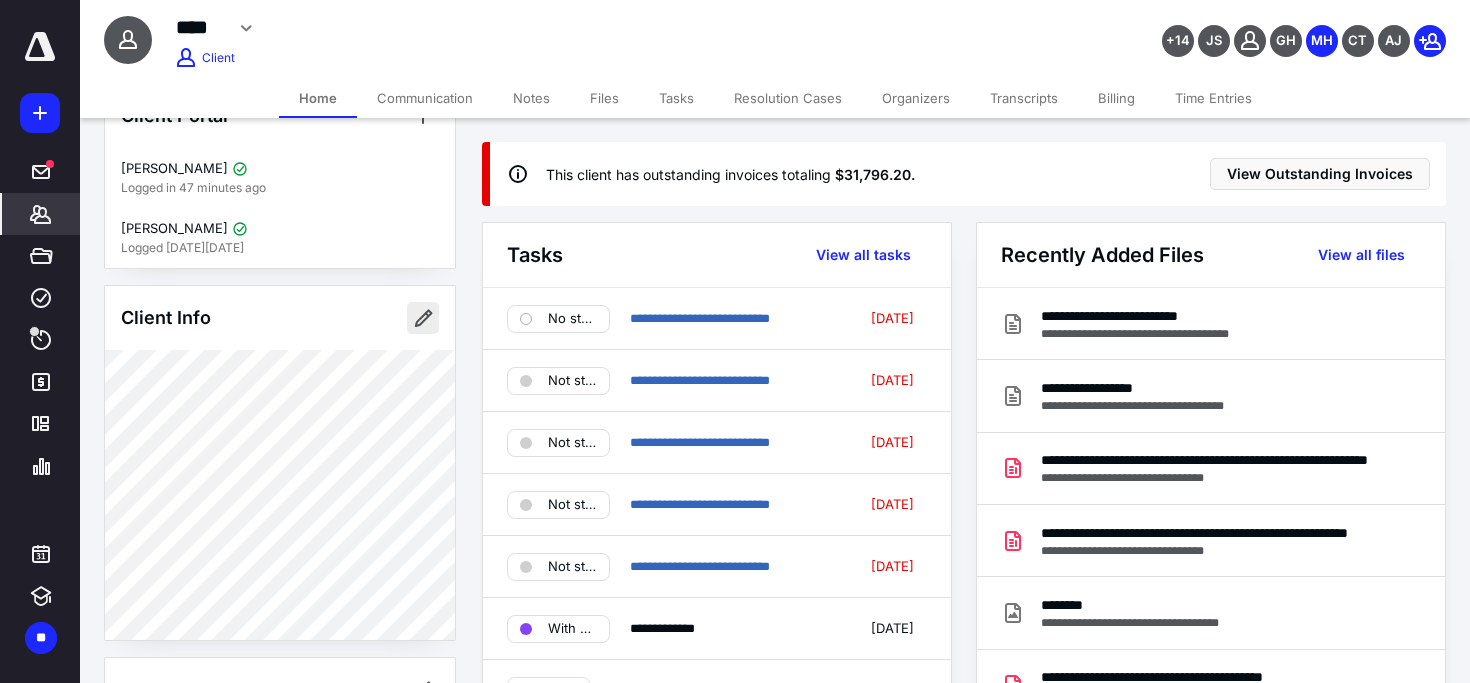 click at bounding box center [423, 318] 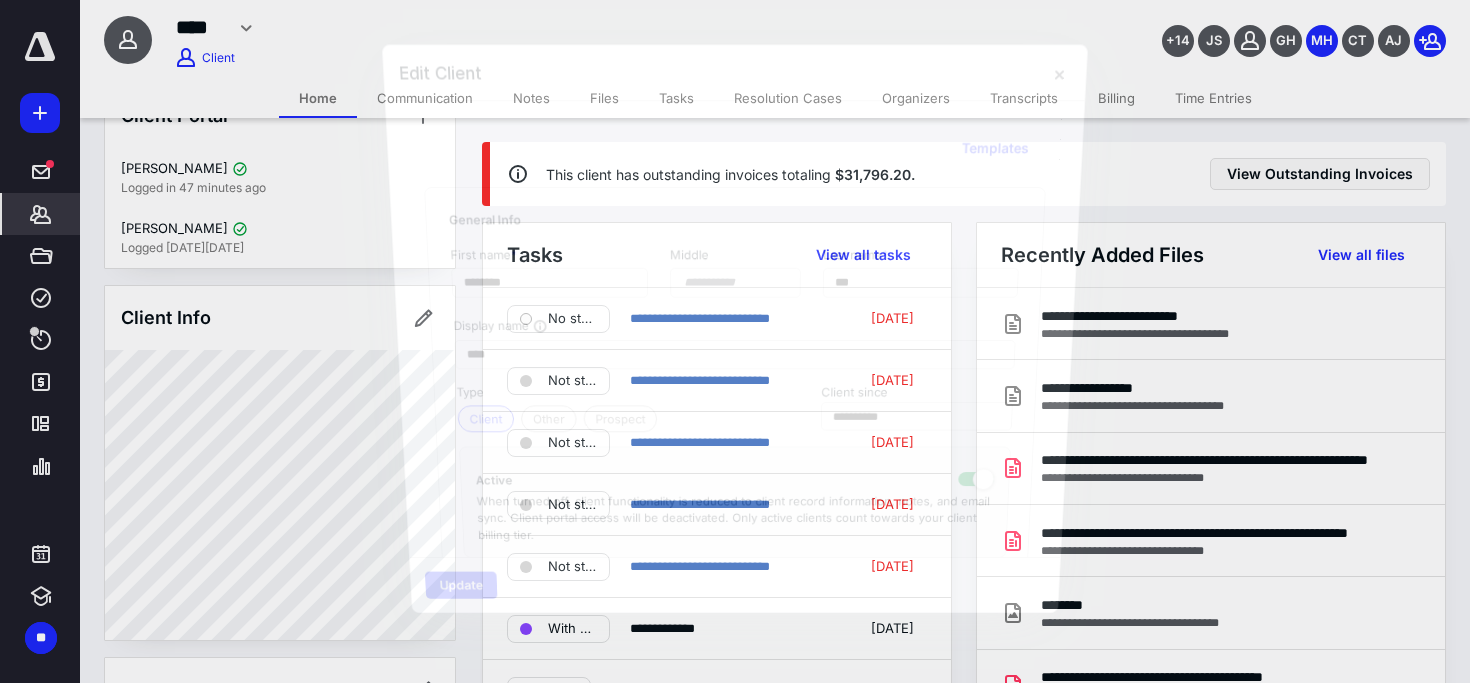 type on "**********" 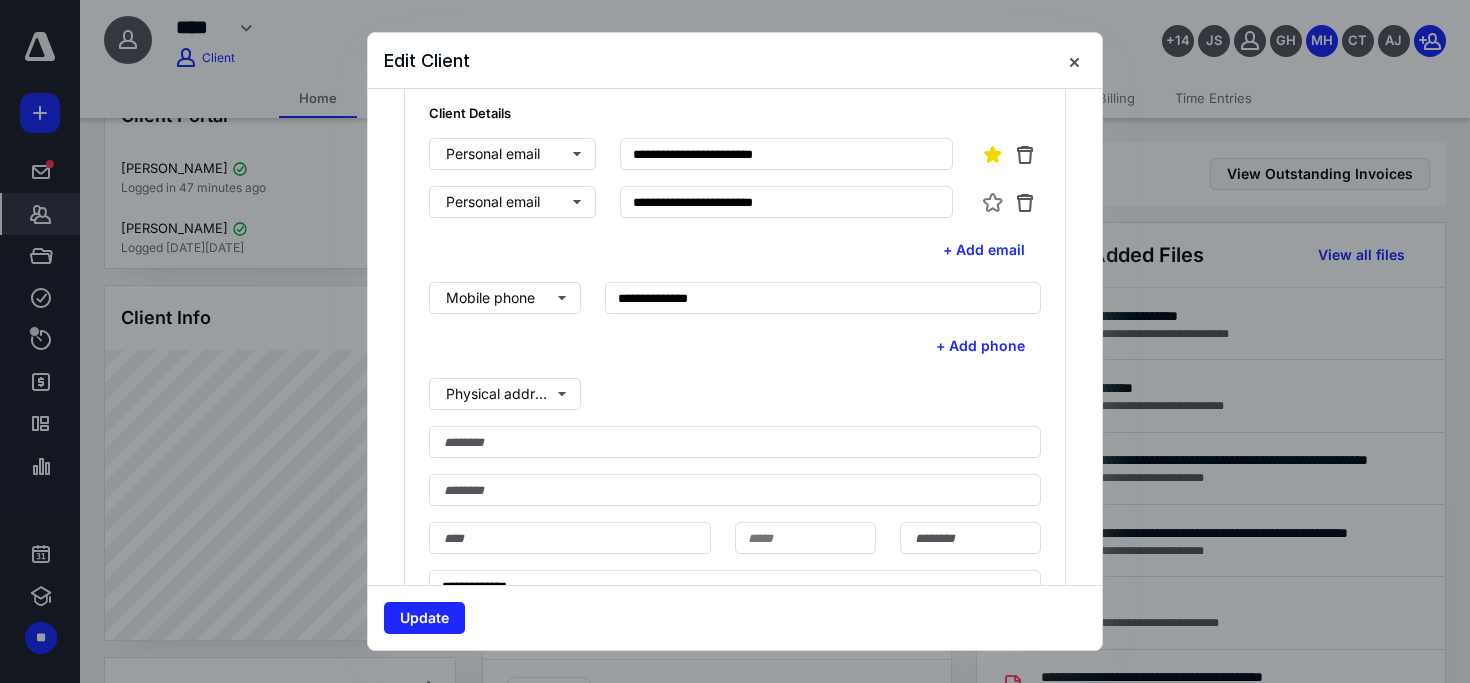 scroll, scrollTop: 567, scrollLeft: 0, axis: vertical 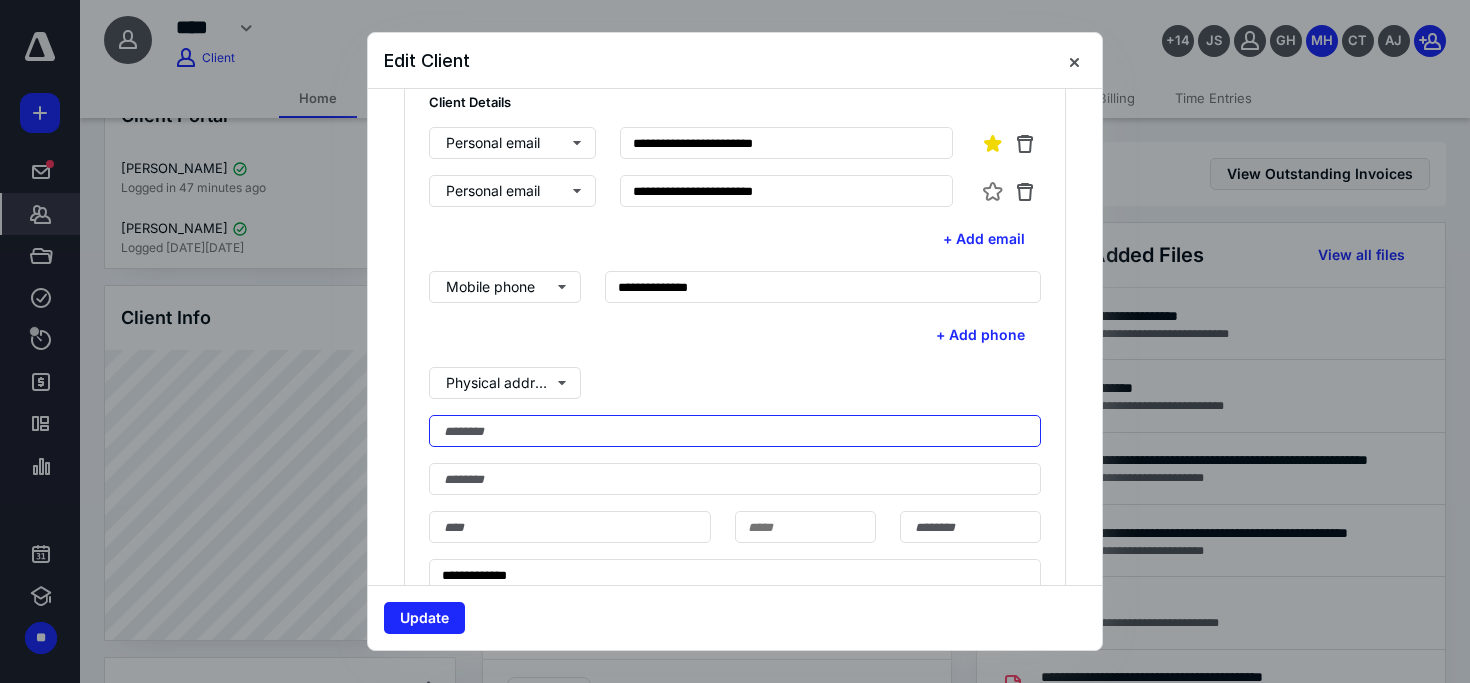 click at bounding box center [735, 431] 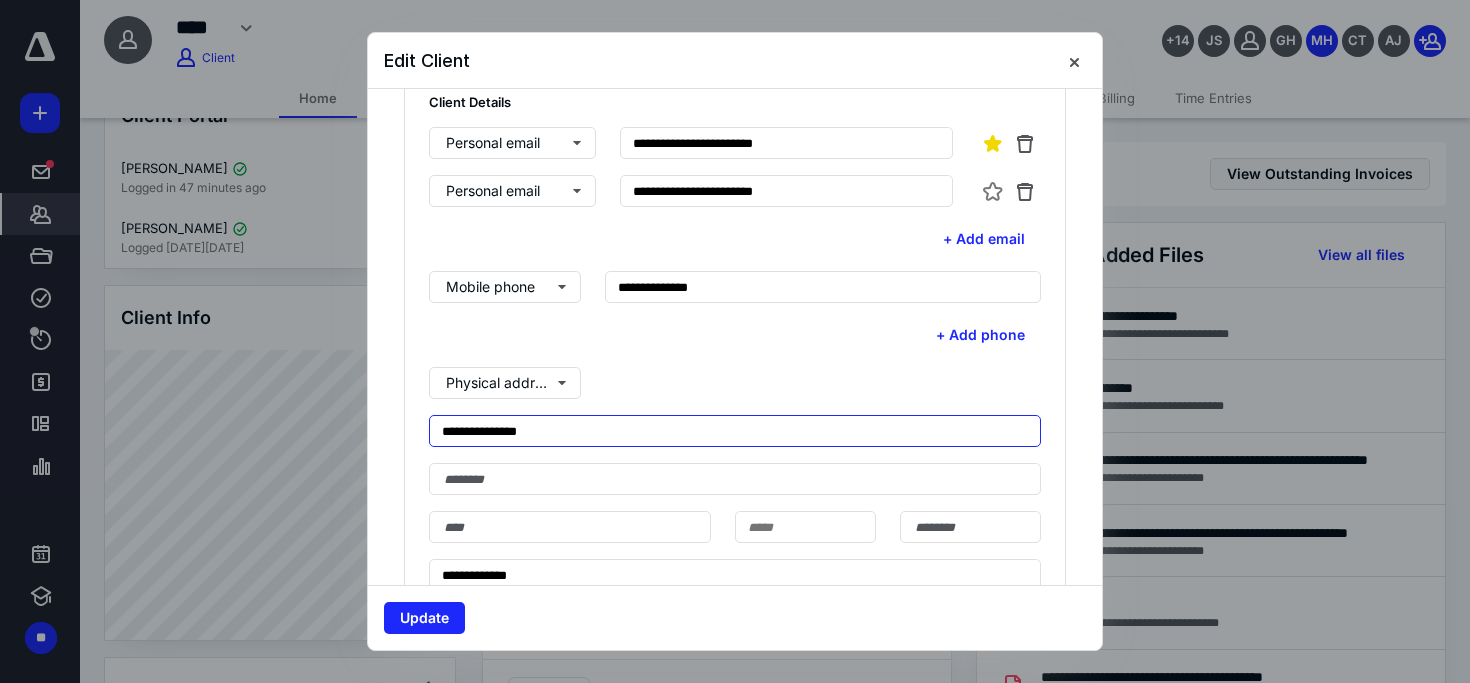 drag, startPoint x: 549, startPoint y: 438, endPoint x: 426, endPoint y: 437, distance: 123.00407 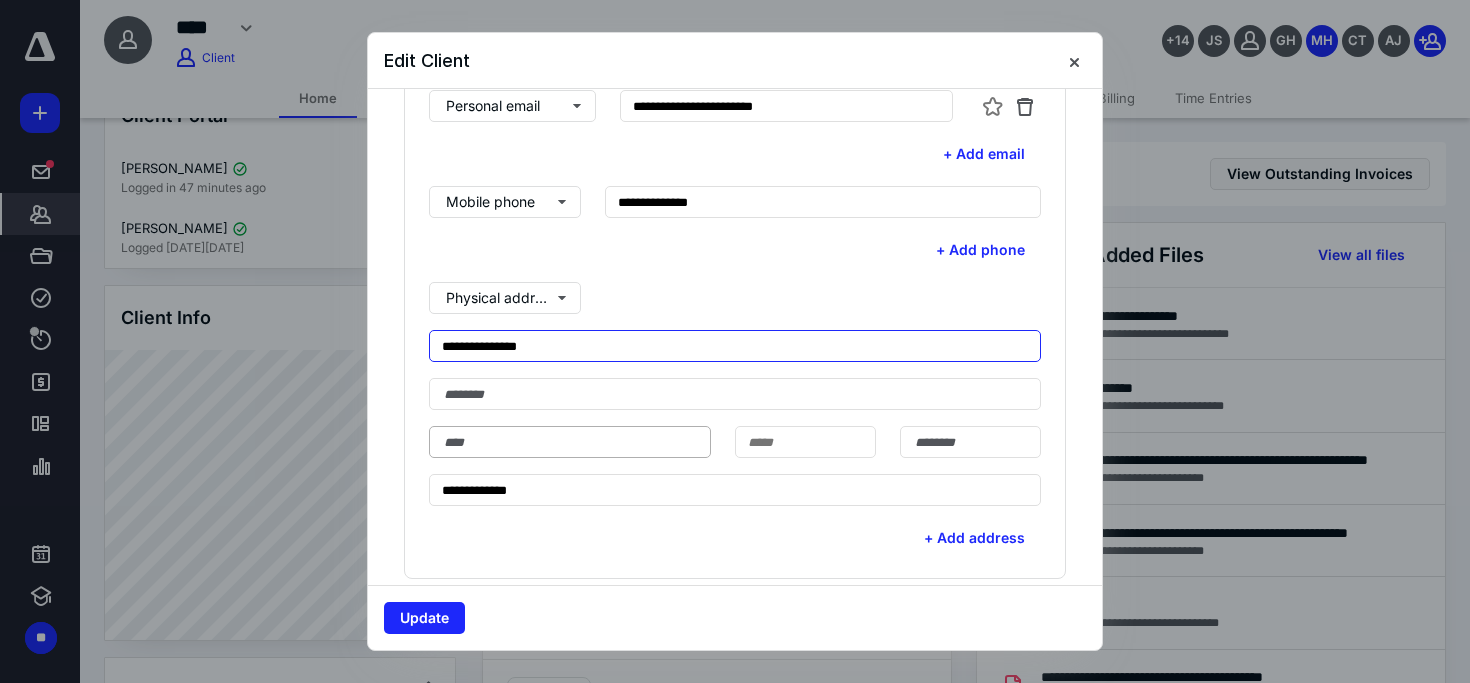 scroll, scrollTop: 655, scrollLeft: 0, axis: vertical 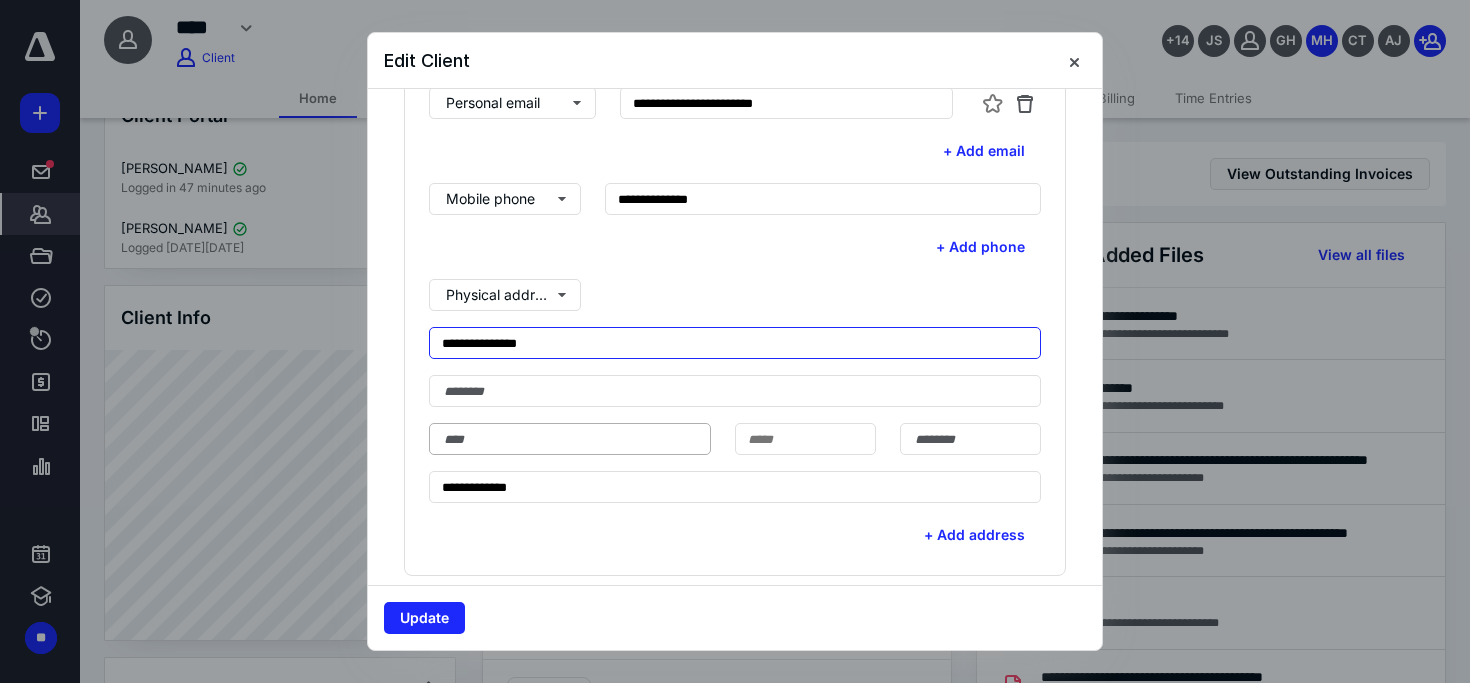 type on "**********" 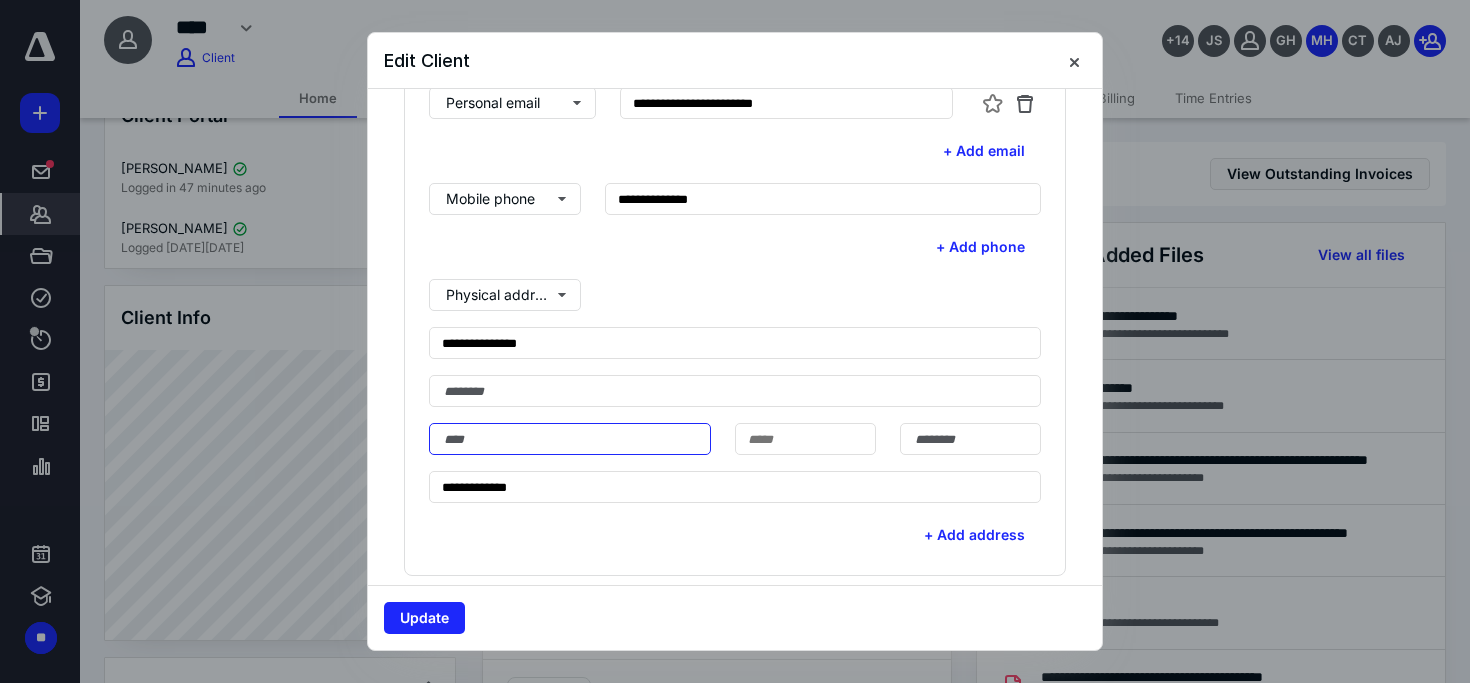 click at bounding box center (570, 439) 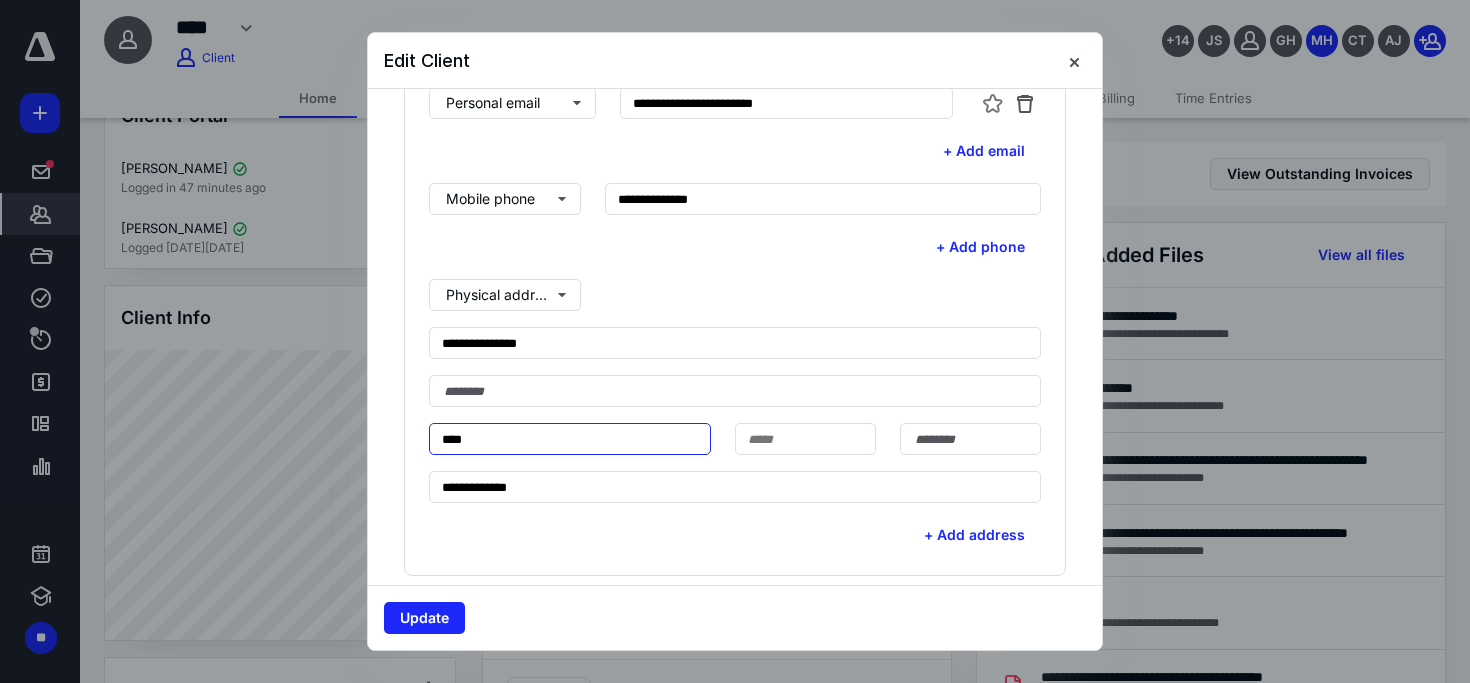 type on "****" 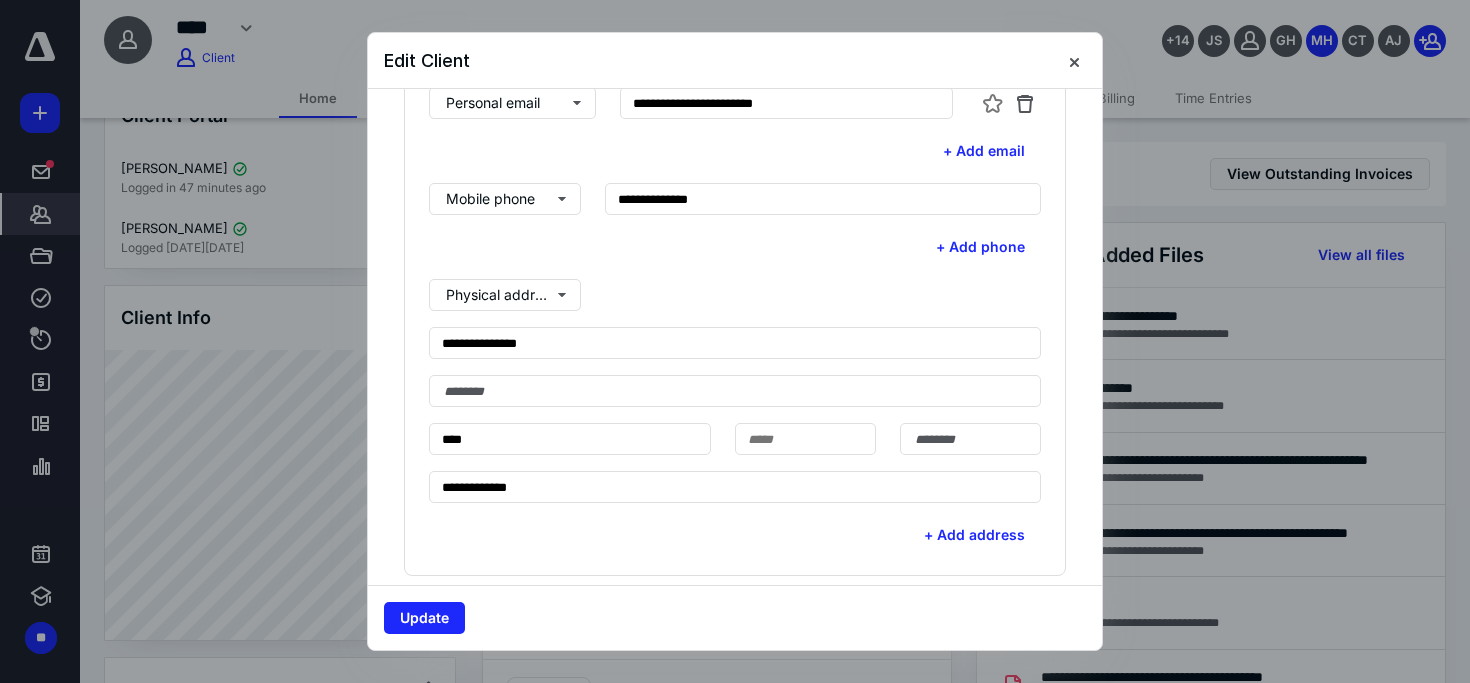 click on "**********" at bounding box center (735, 391) 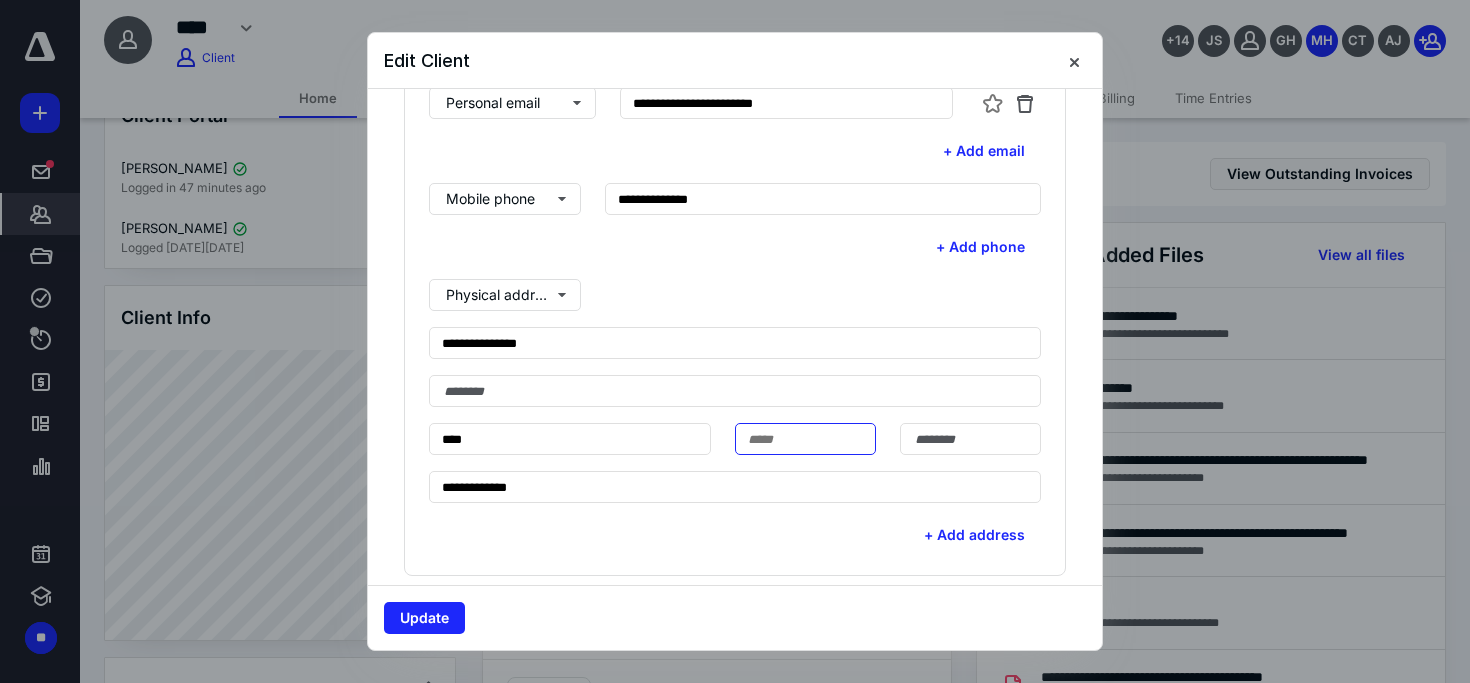 click at bounding box center [805, 439] 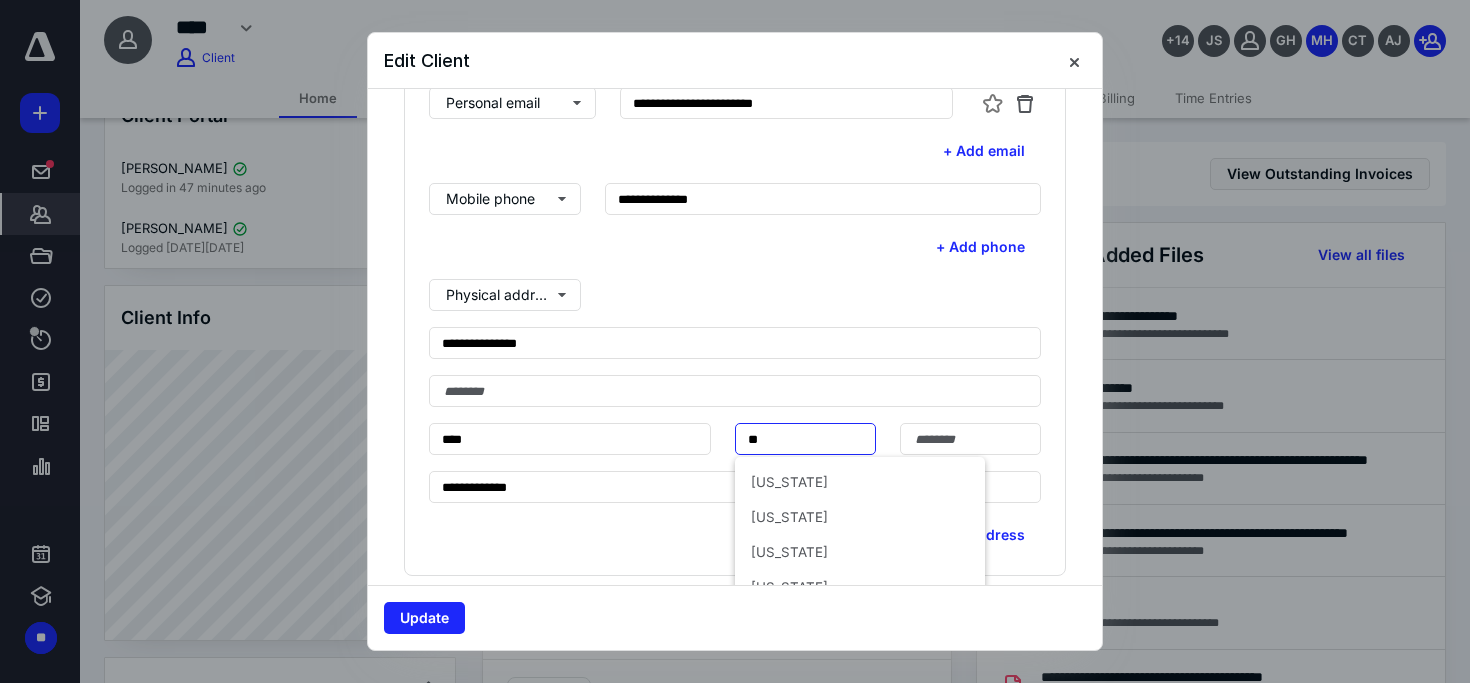 type on "**" 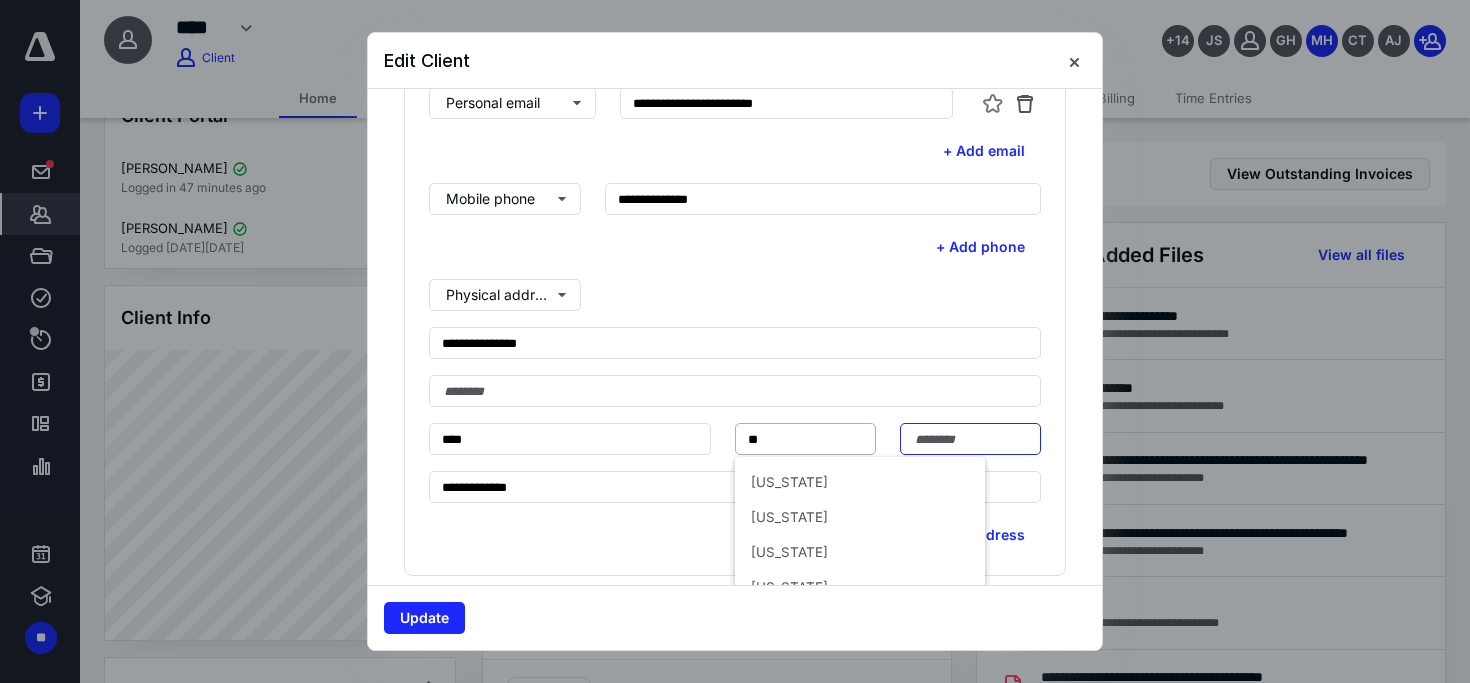 type on "*****" 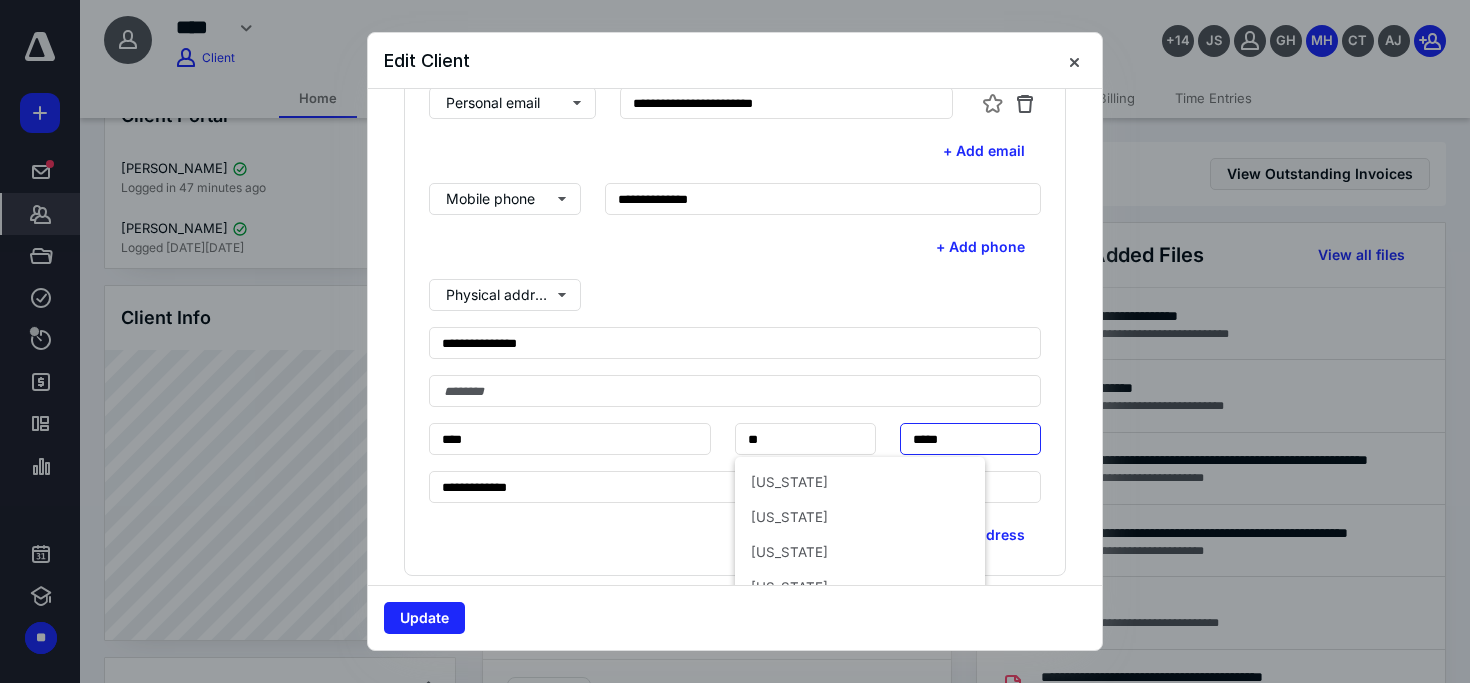 click on "*****" at bounding box center (970, 439) 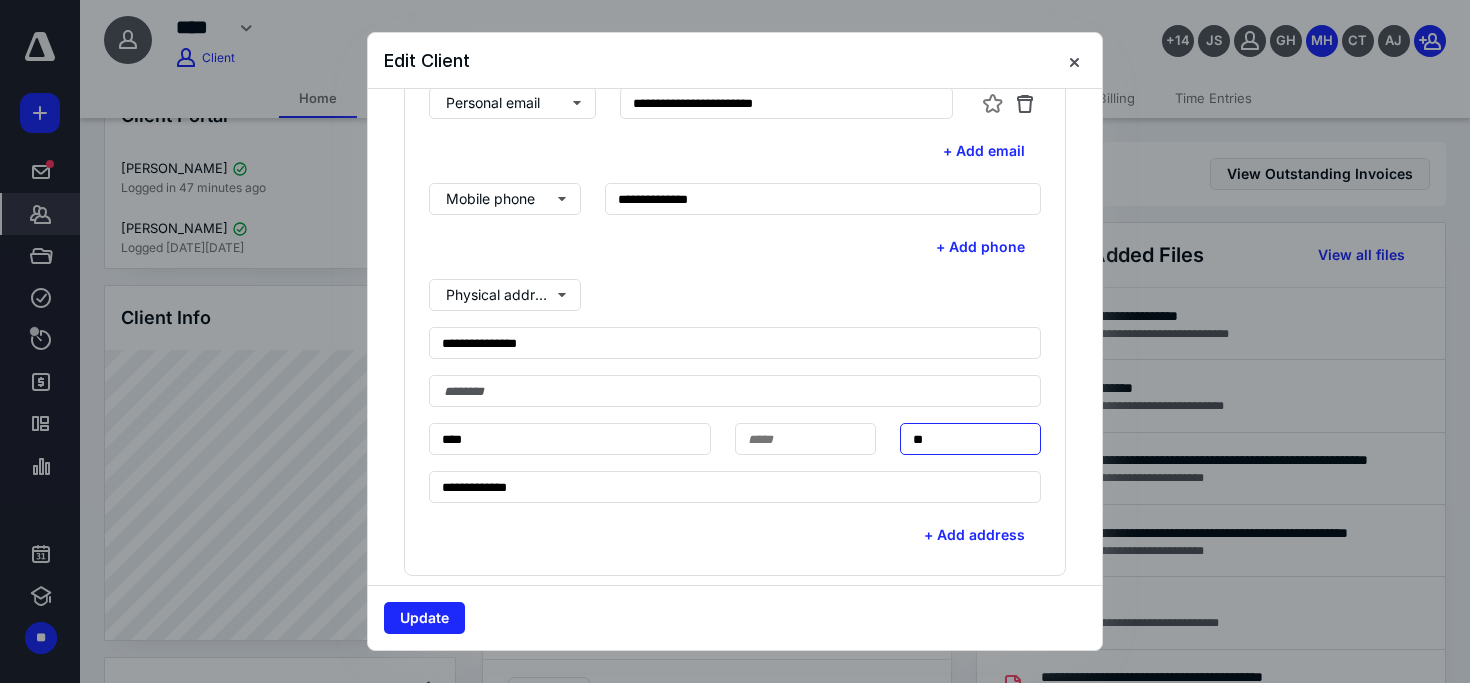 type on "*" 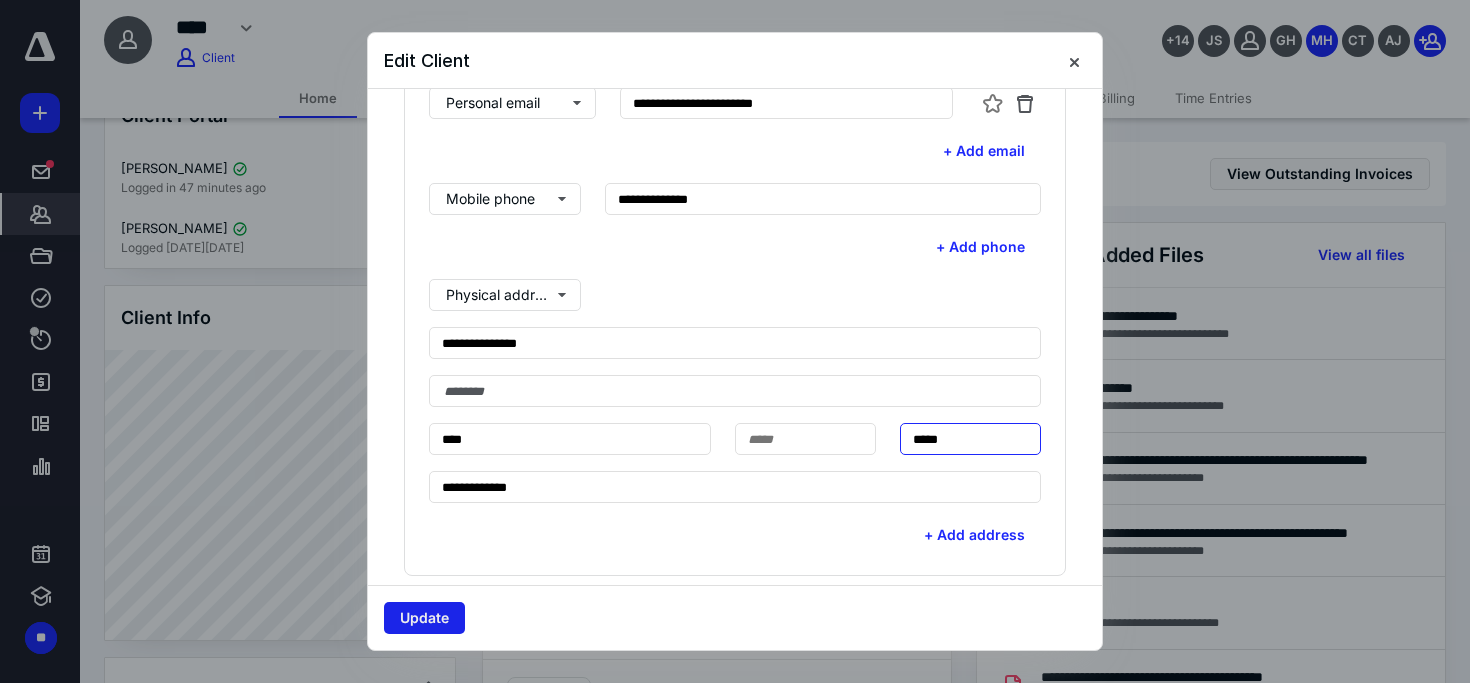 type on "*****" 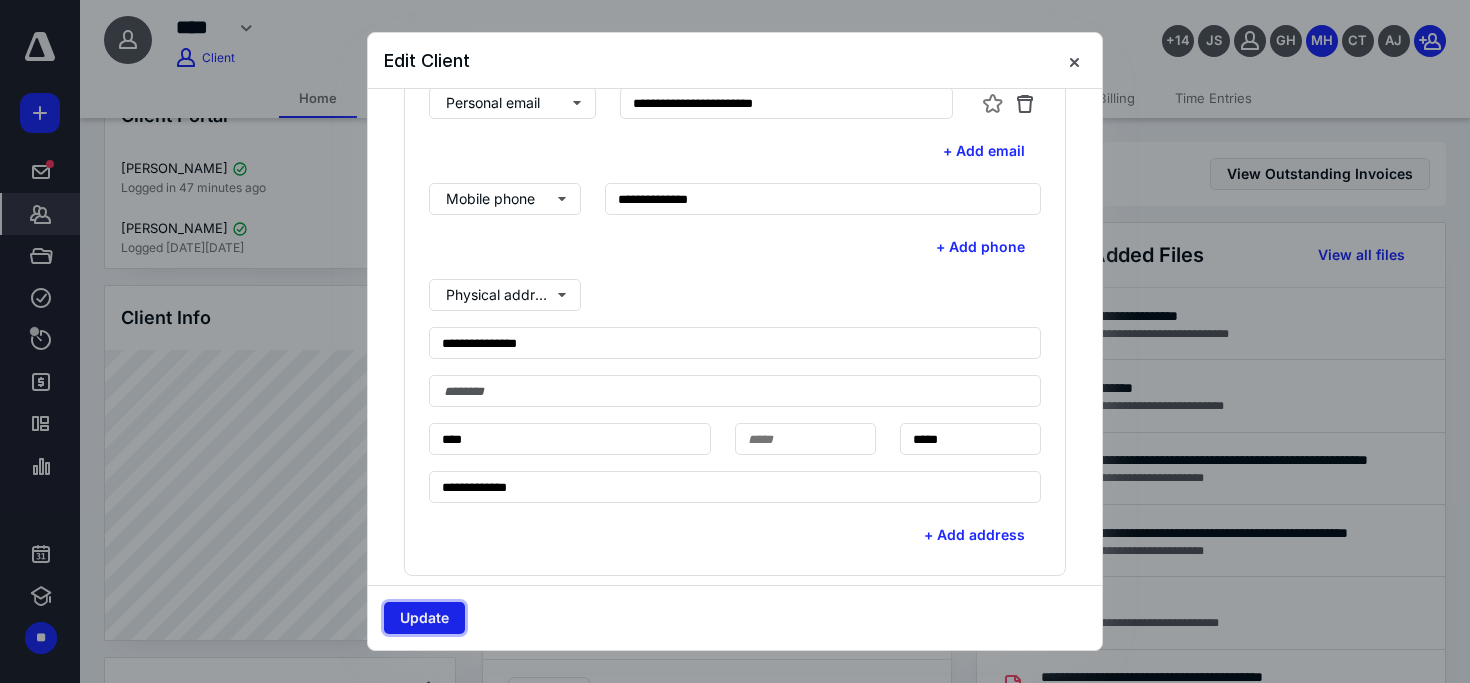 click on "Update" at bounding box center [424, 618] 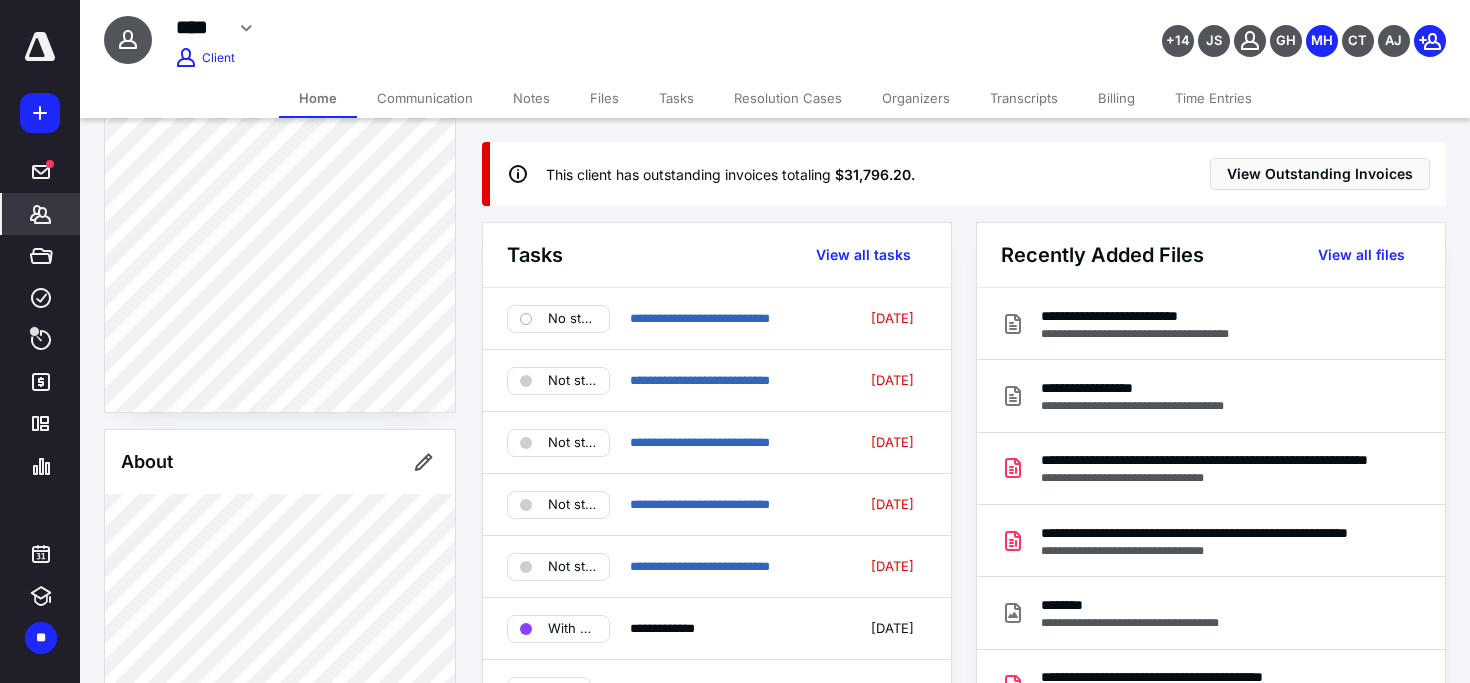 scroll, scrollTop: 467, scrollLeft: 0, axis: vertical 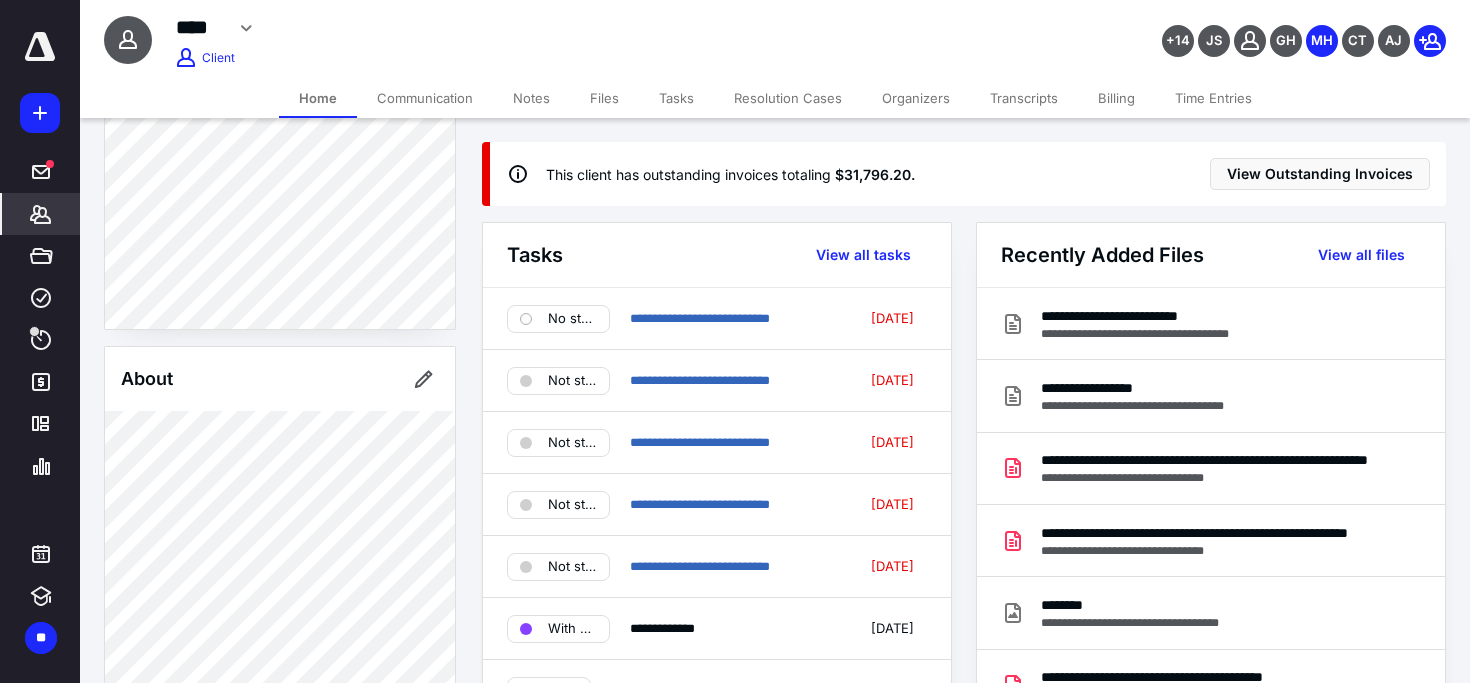 click on "Files" at bounding box center [604, 98] 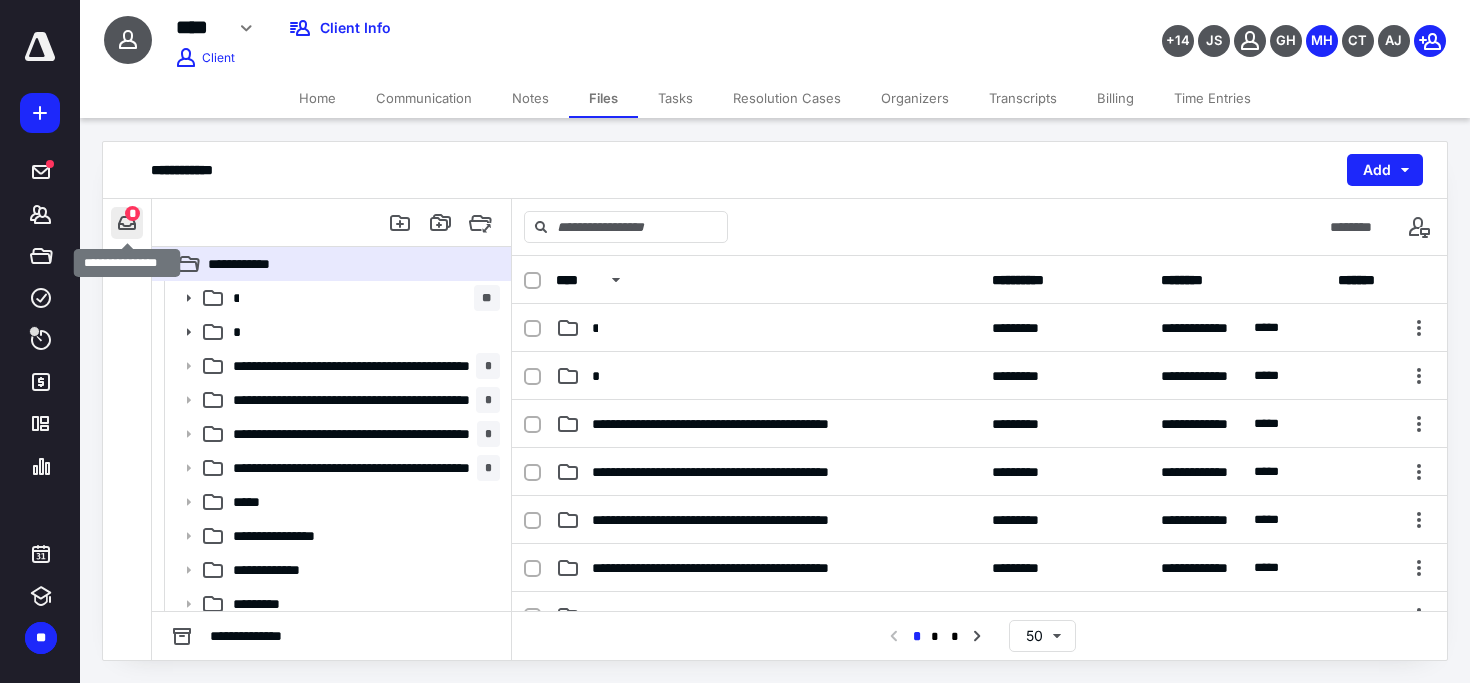 click on "*" at bounding box center [127, 223] 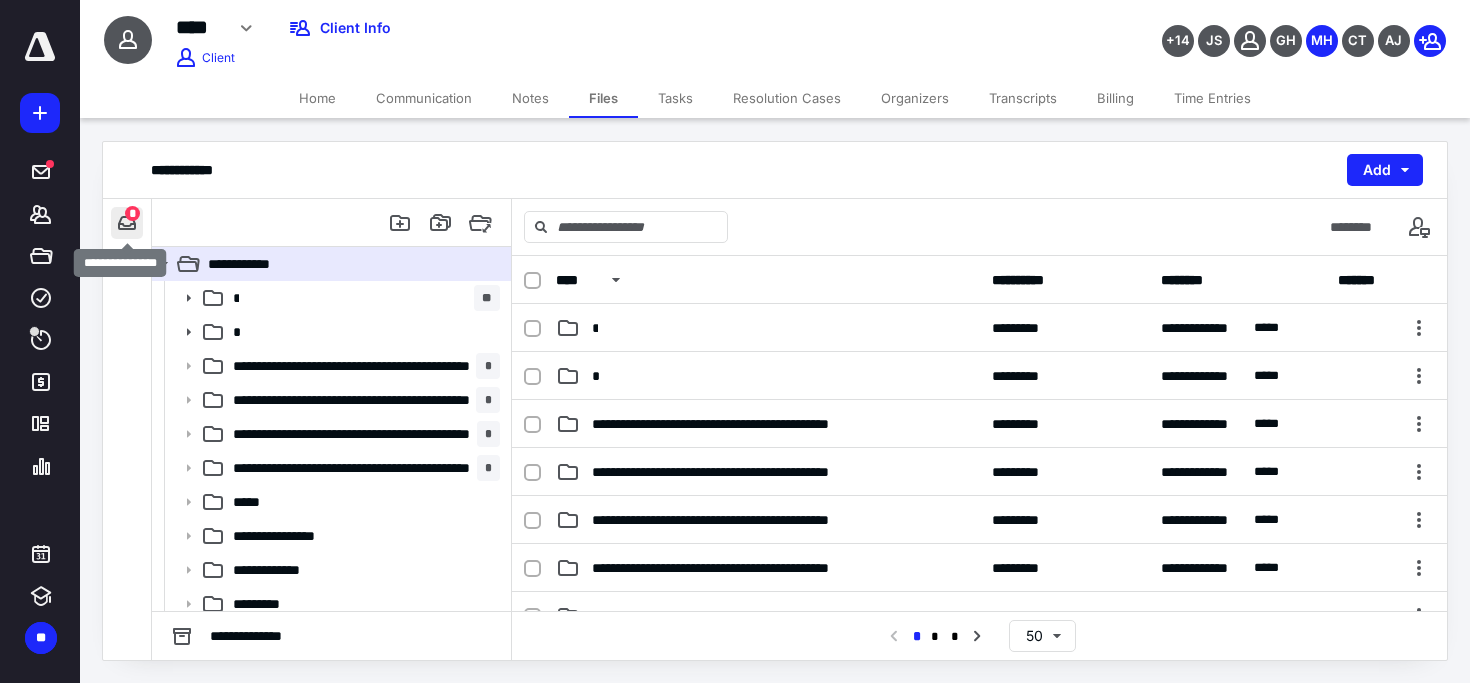 click at bounding box center (127, 223) 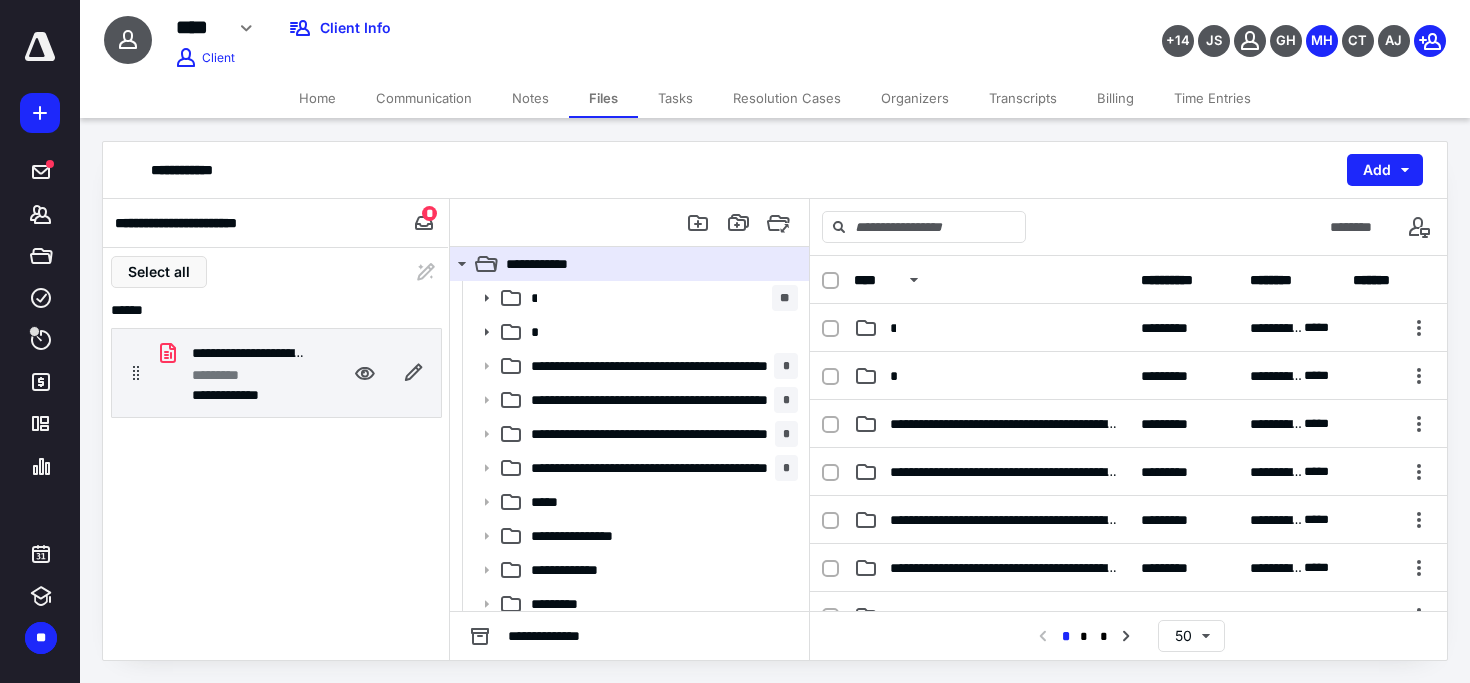 click on "*********" at bounding box center (248, 375) 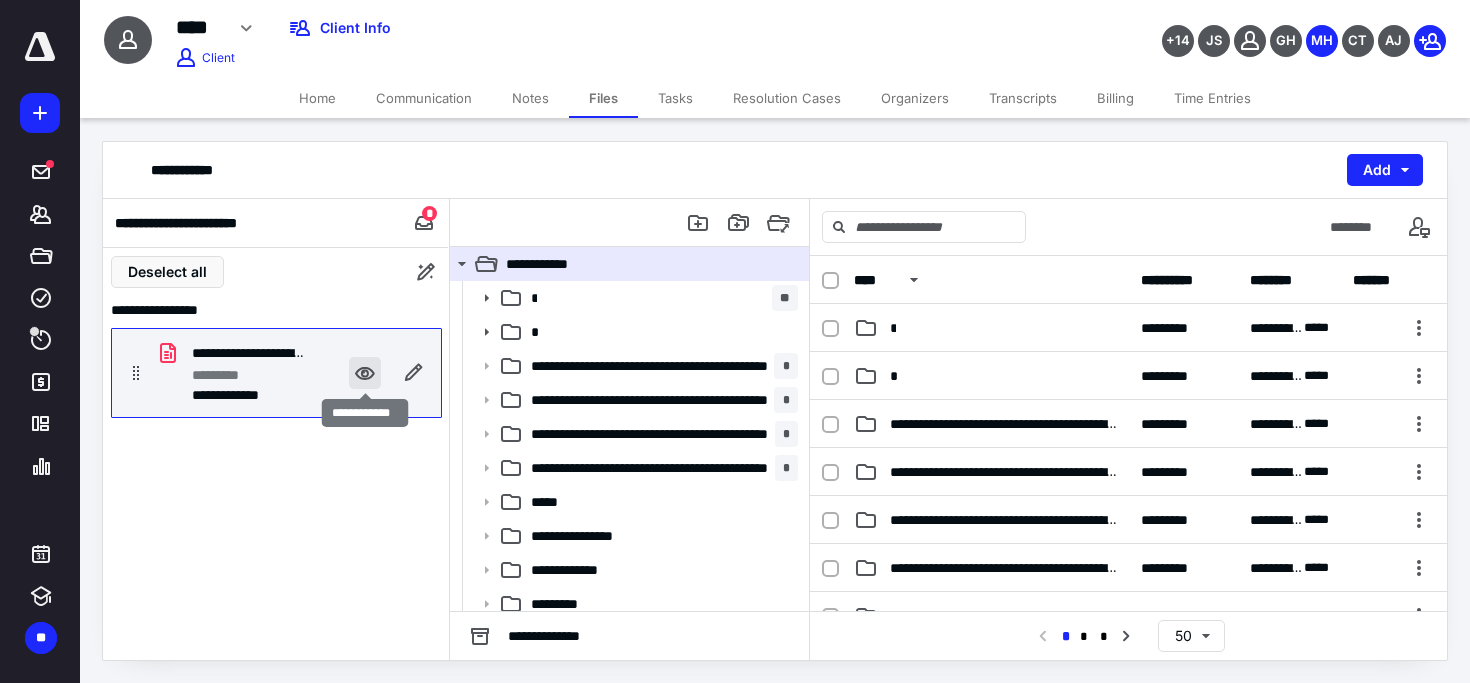 click at bounding box center (365, 373) 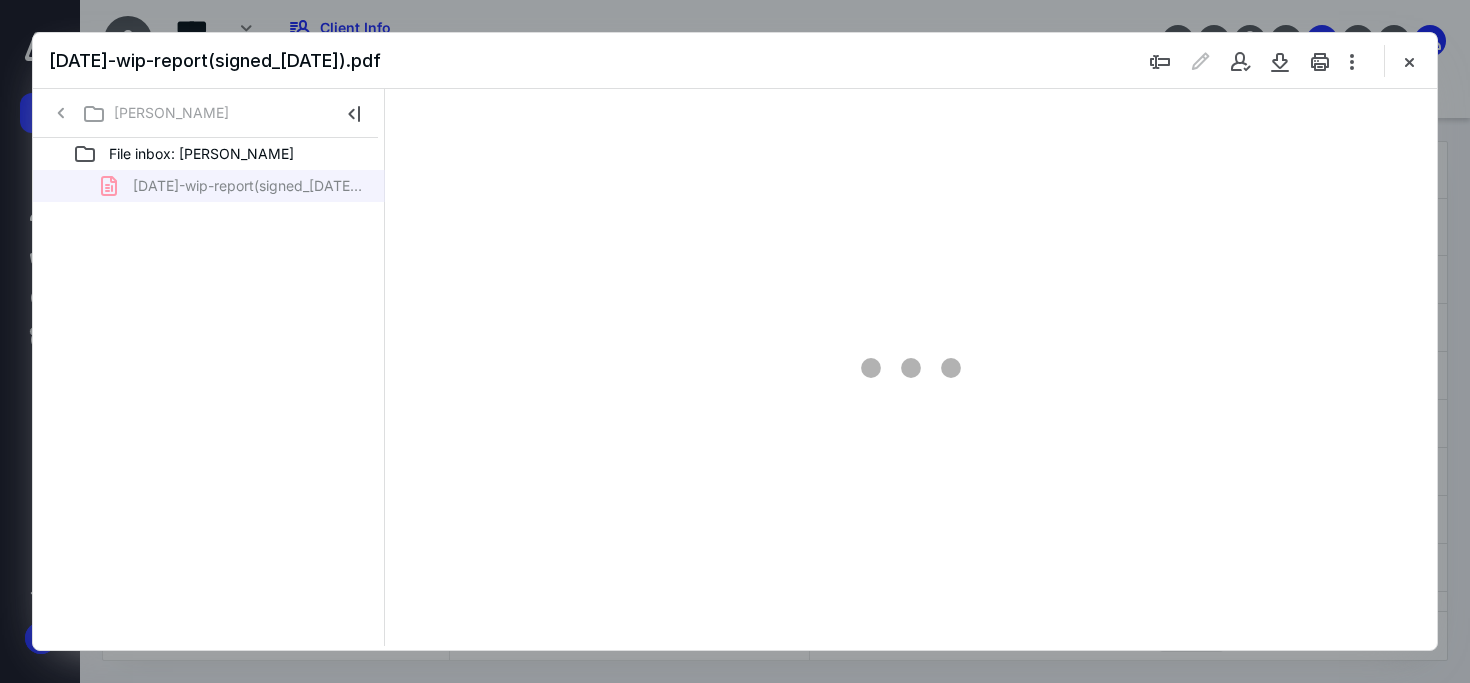 scroll, scrollTop: 0, scrollLeft: 0, axis: both 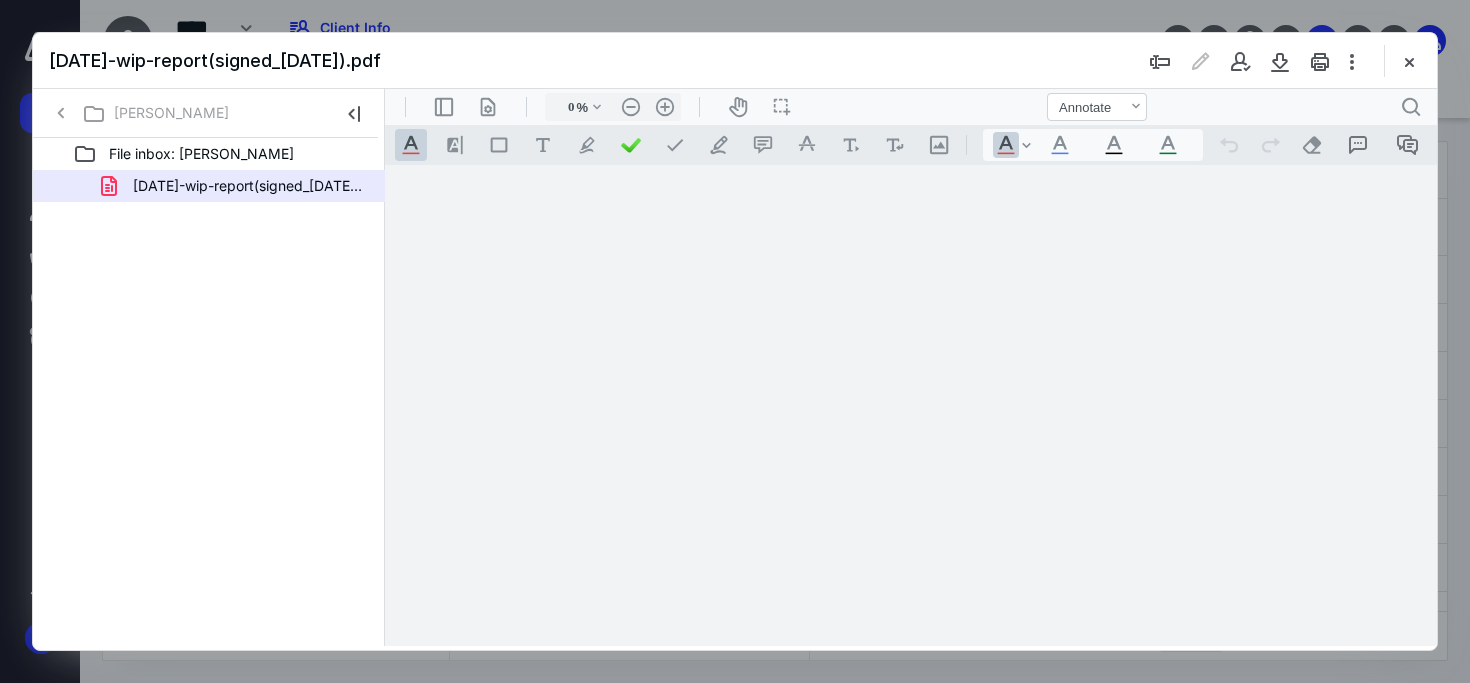 type on "78" 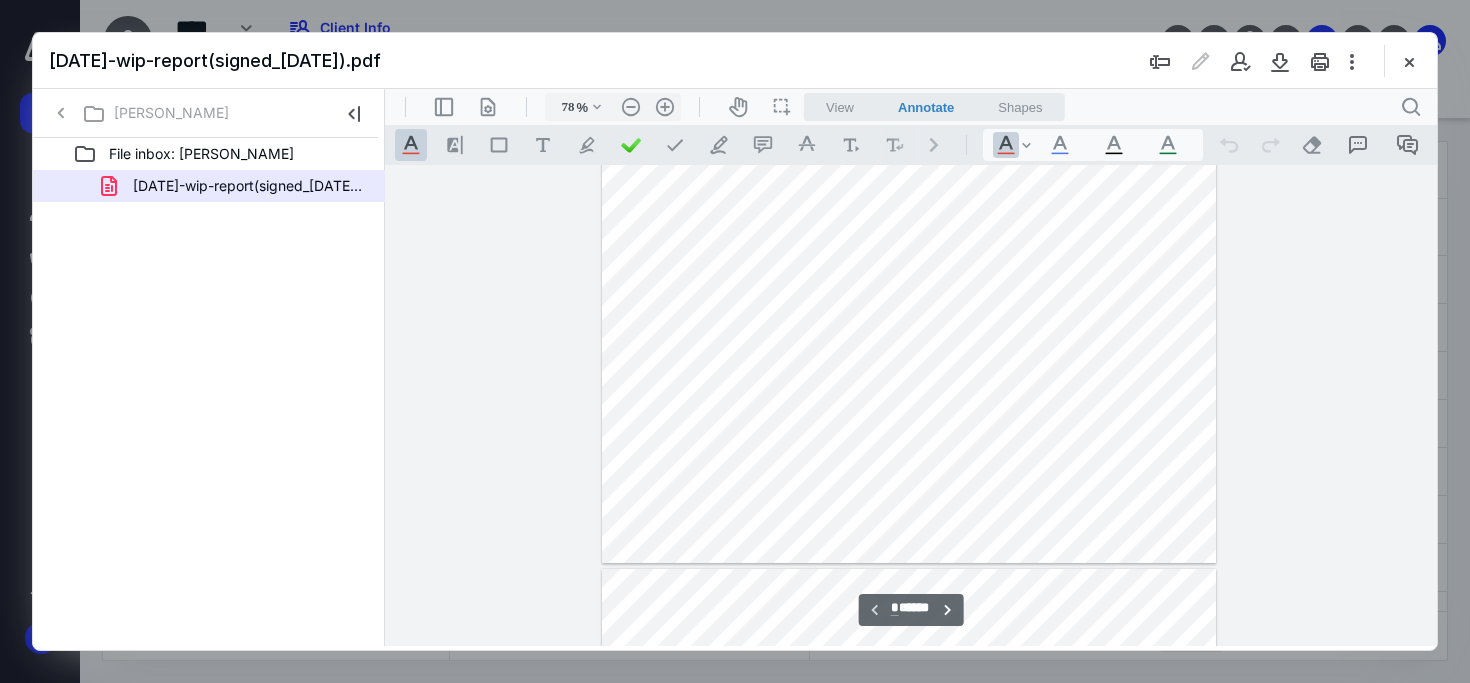 scroll, scrollTop: 0, scrollLeft: 0, axis: both 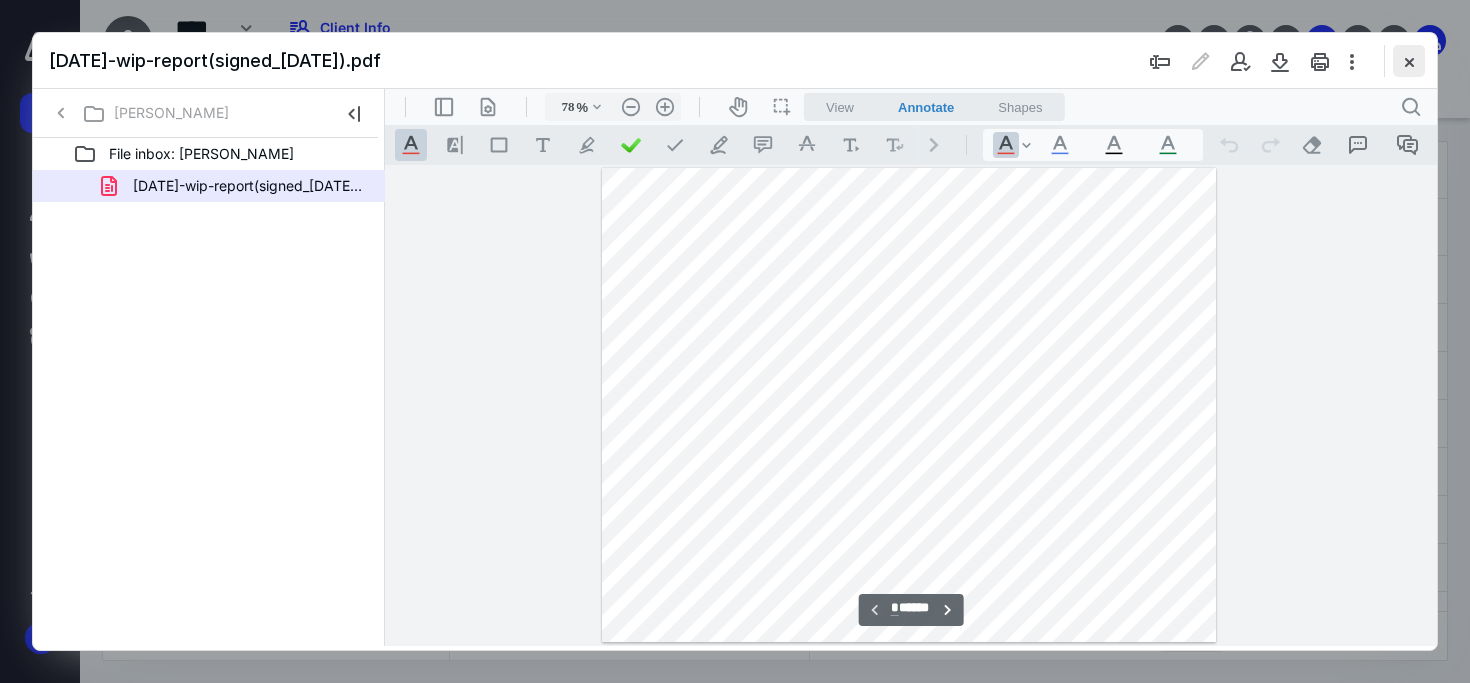 click at bounding box center [1409, 61] 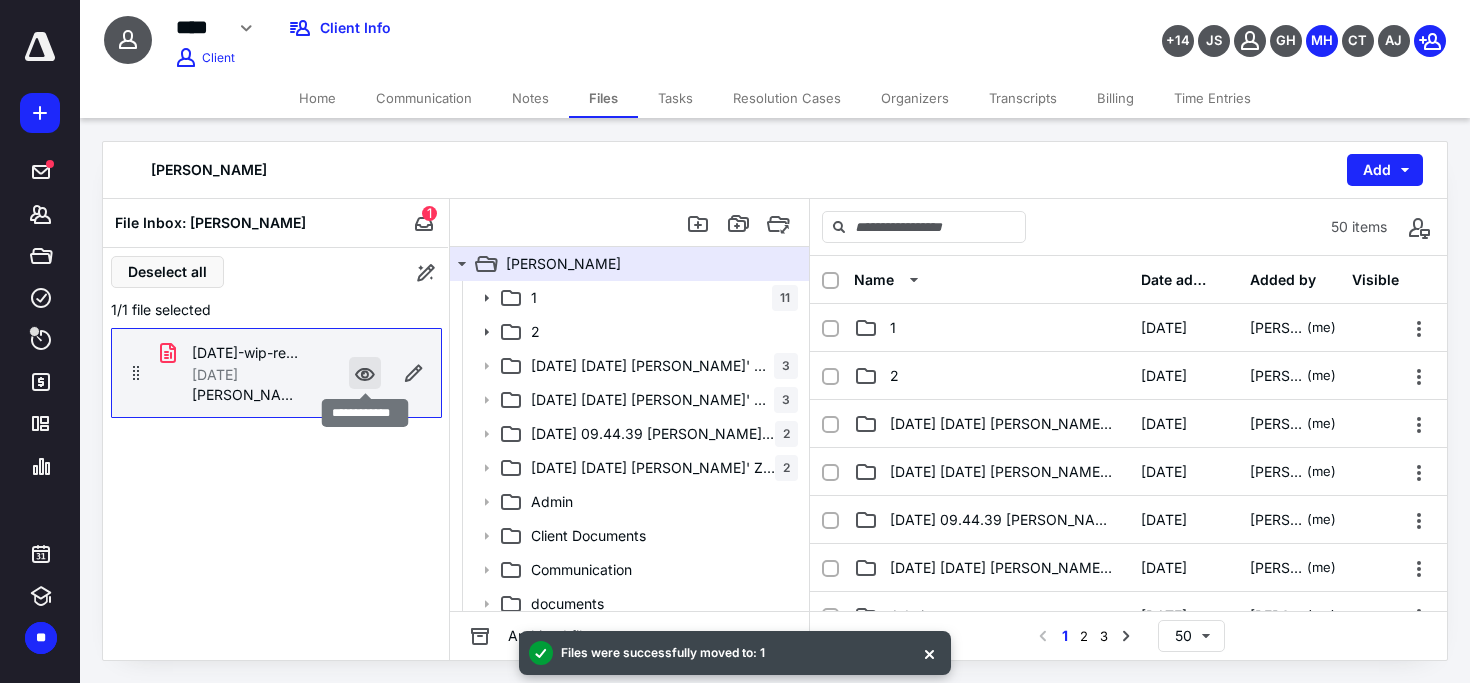 drag, startPoint x: 271, startPoint y: 357, endPoint x: 379, endPoint y: 366, distance: 108.37435 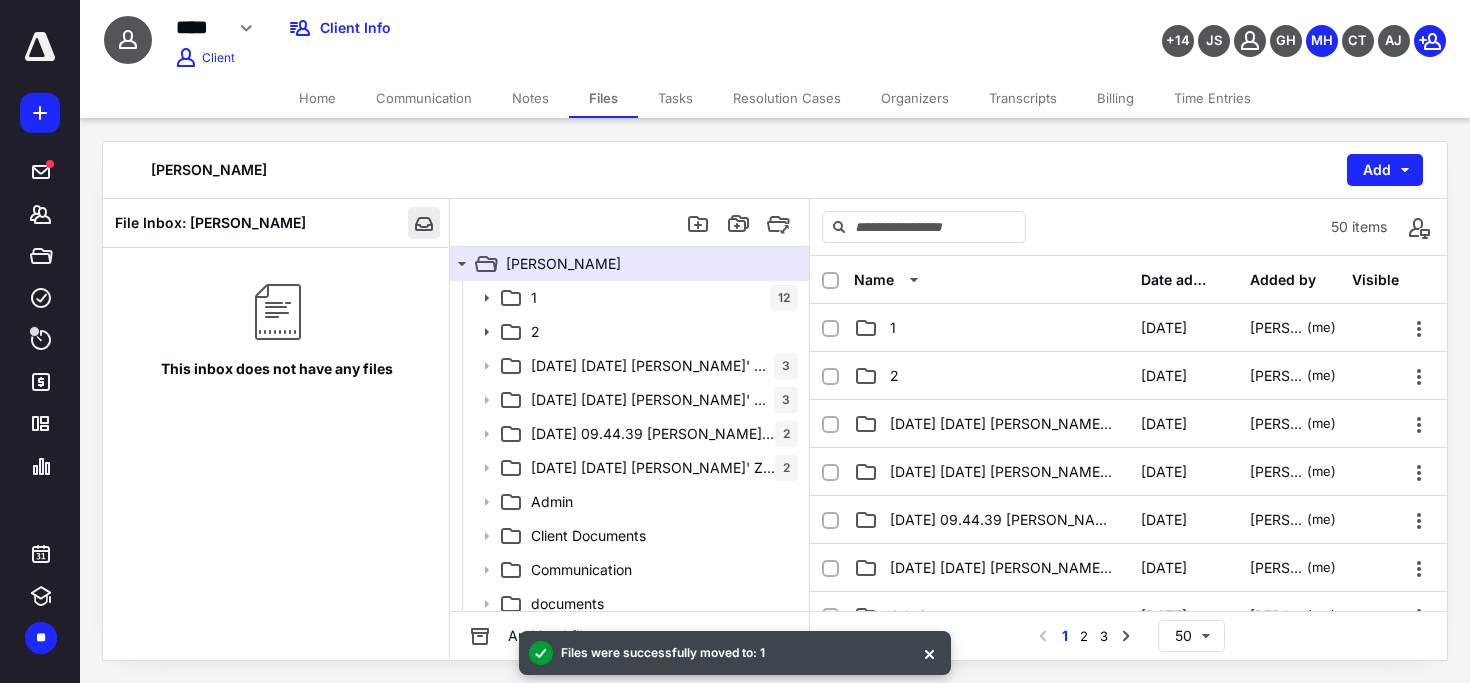 click at bounding box center (424, 223) 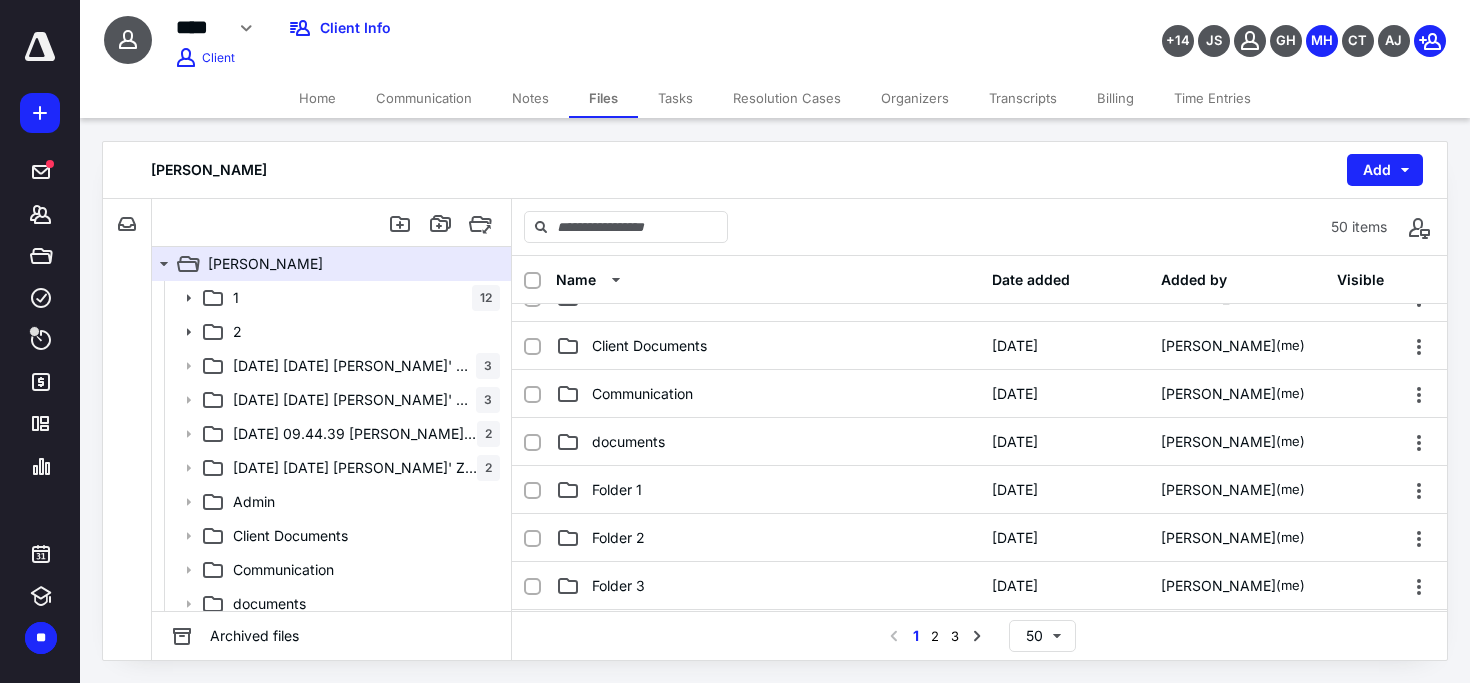 scroll, scrollTop: 319, scrollLeft: 0, axis: vertical 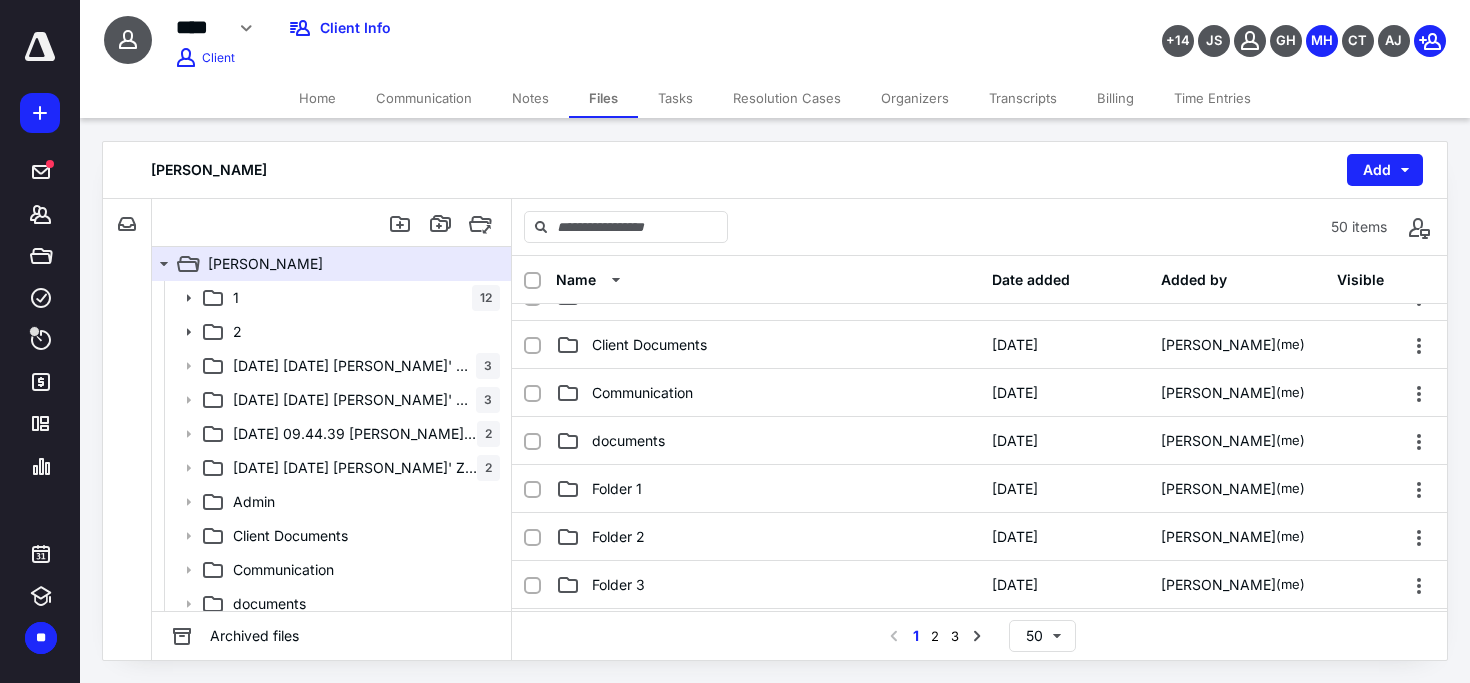 click 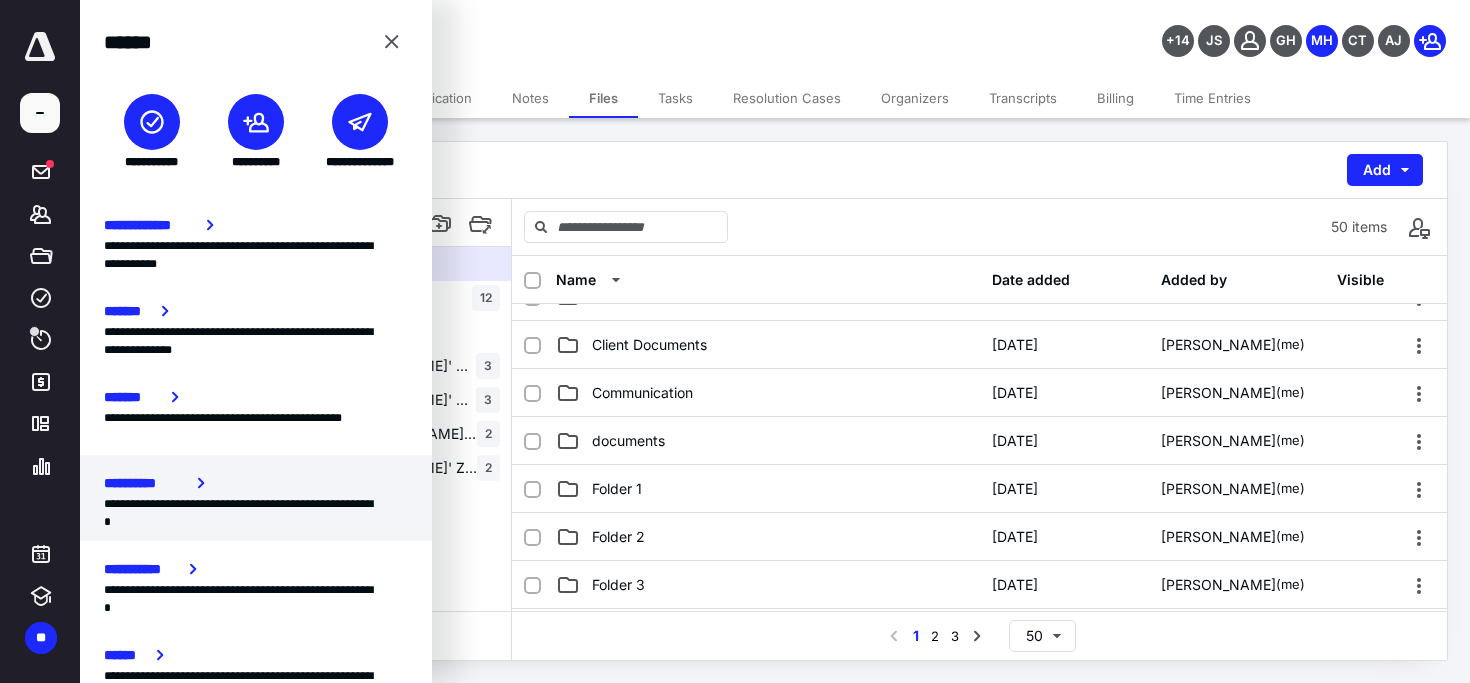 scroll, scrollTop: 346, scrollLeft: 0, axis: vertical 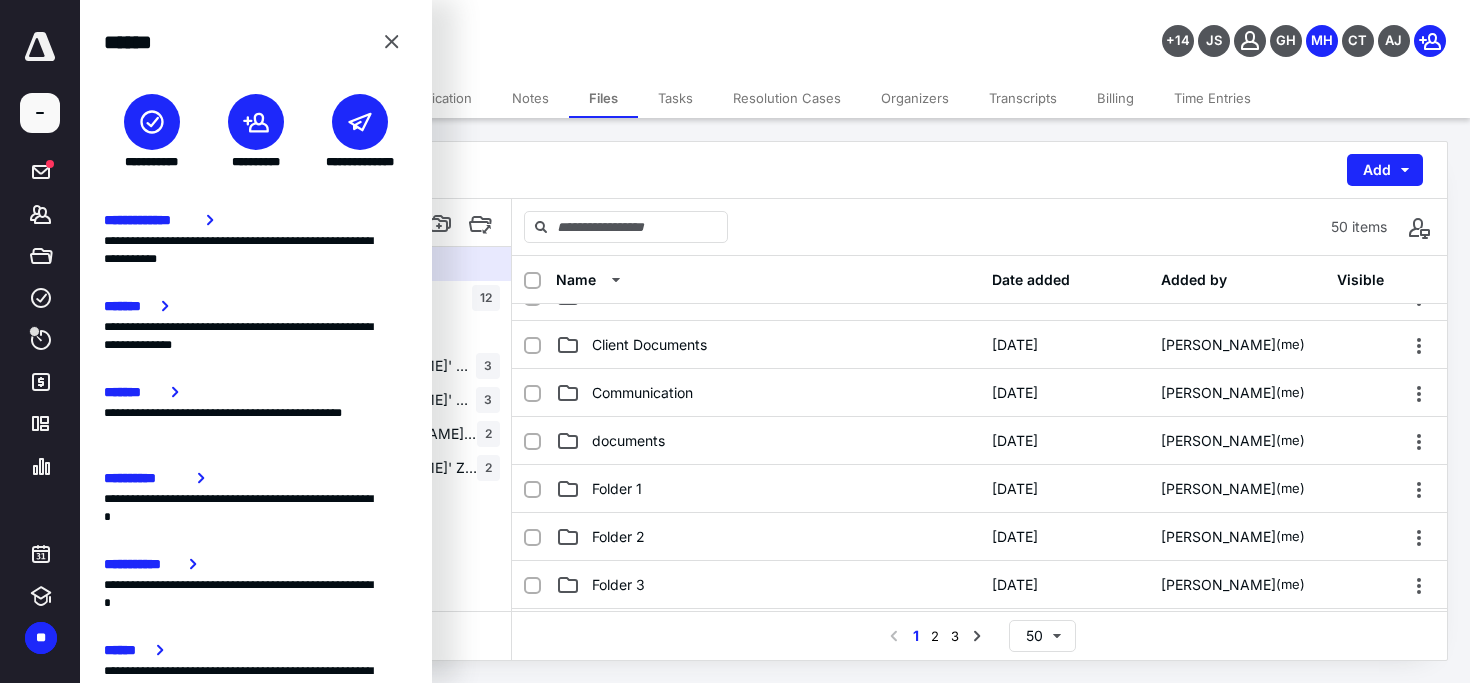 click 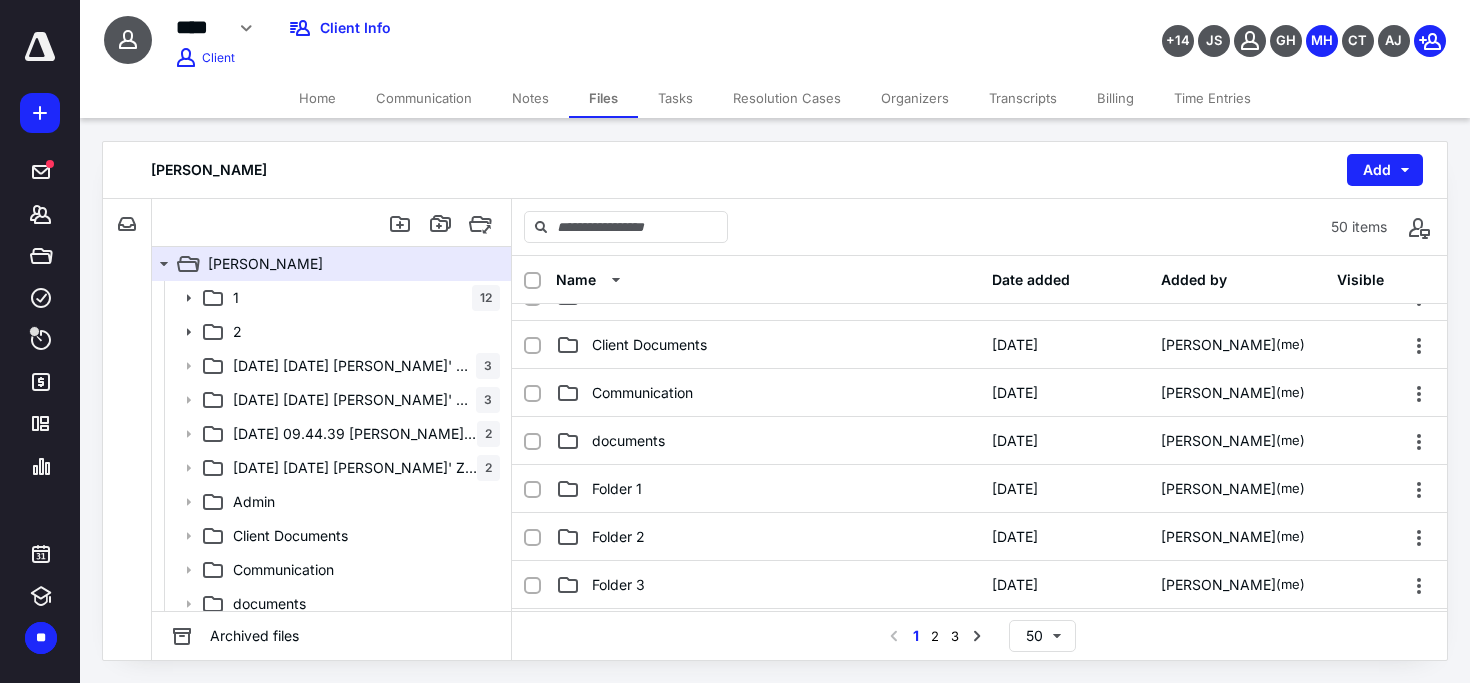 click 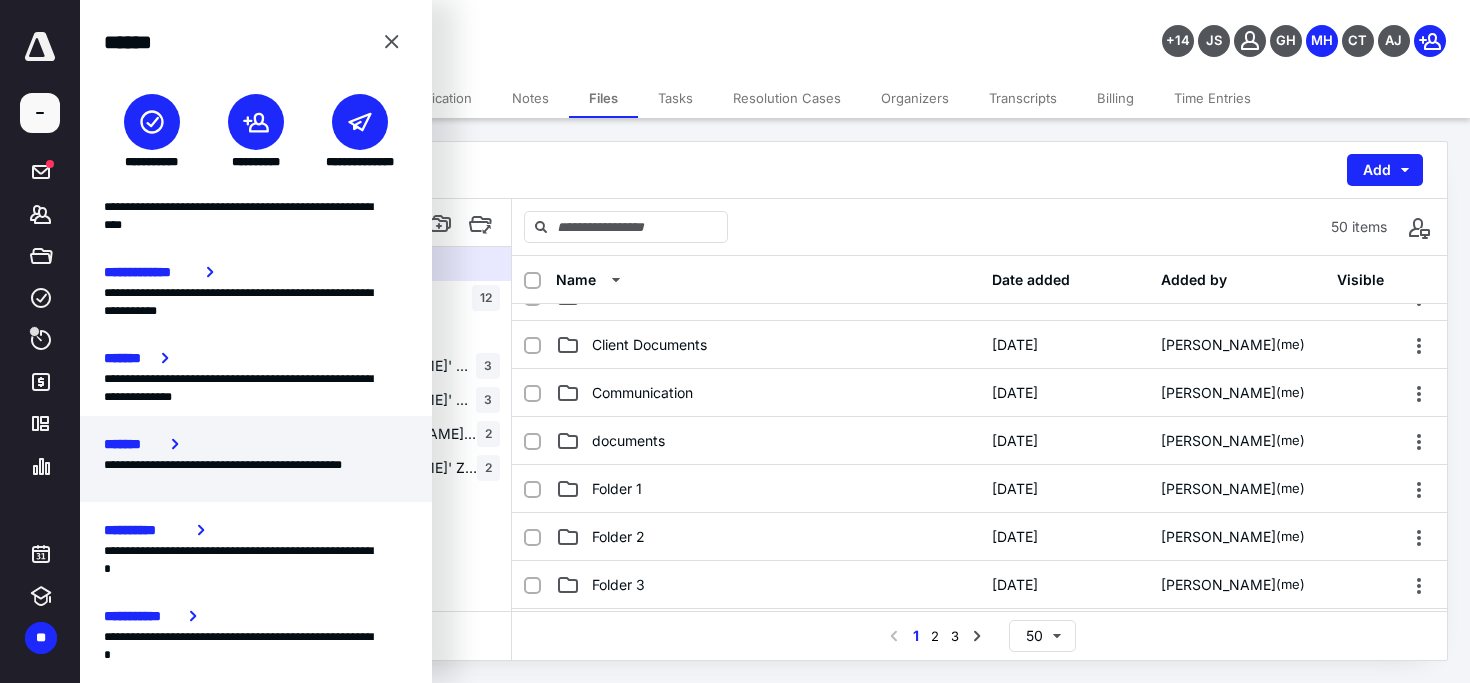 scroll, scrollTop: 297, scrollLeft: 0, axis: vertical 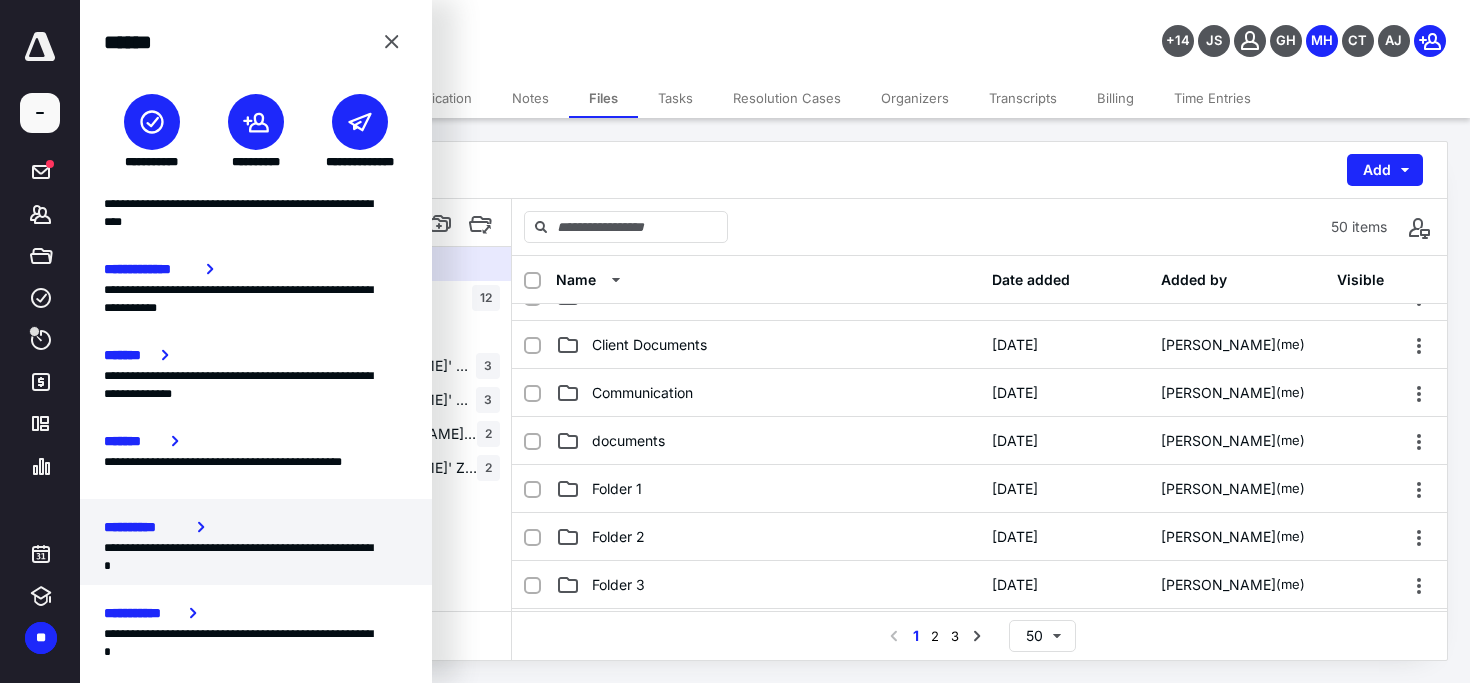 click on "**********" at bounding box center (256, 557) 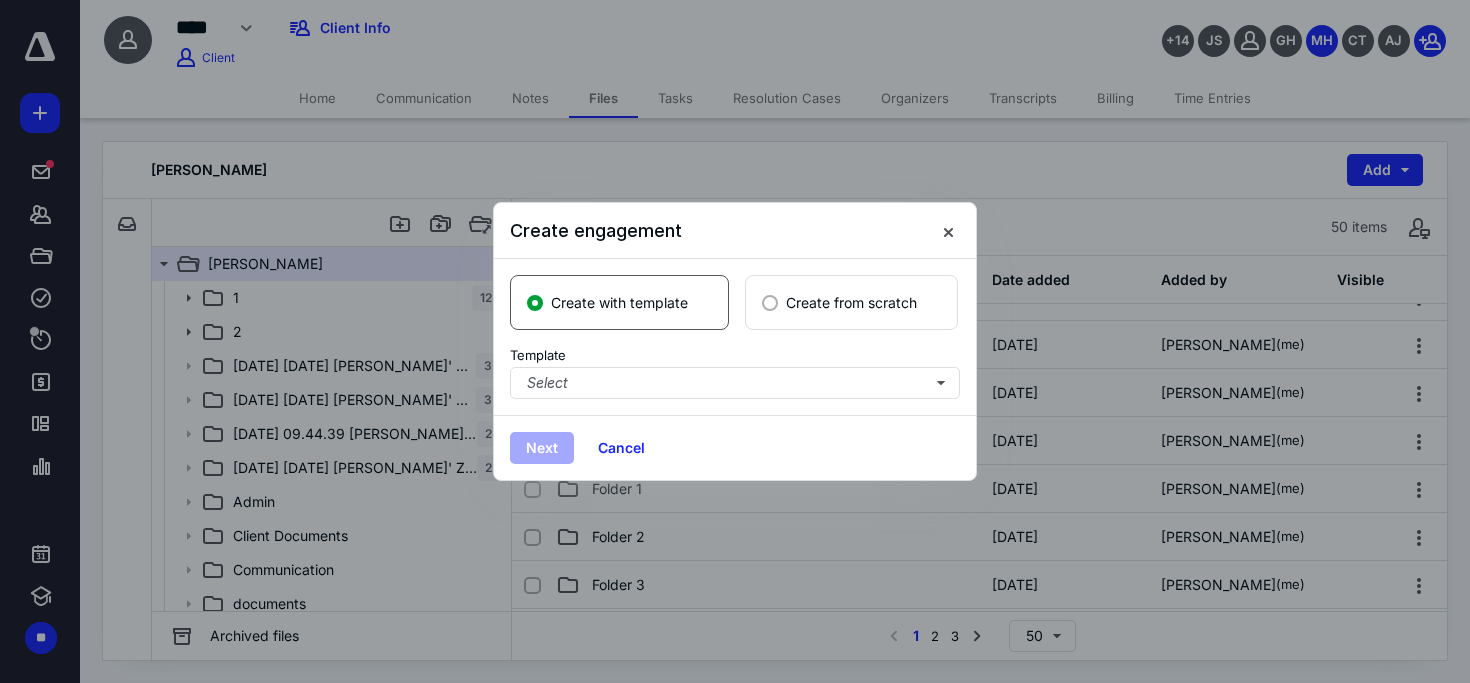 click on "Create from scratch" at bounding box center [851, 302] 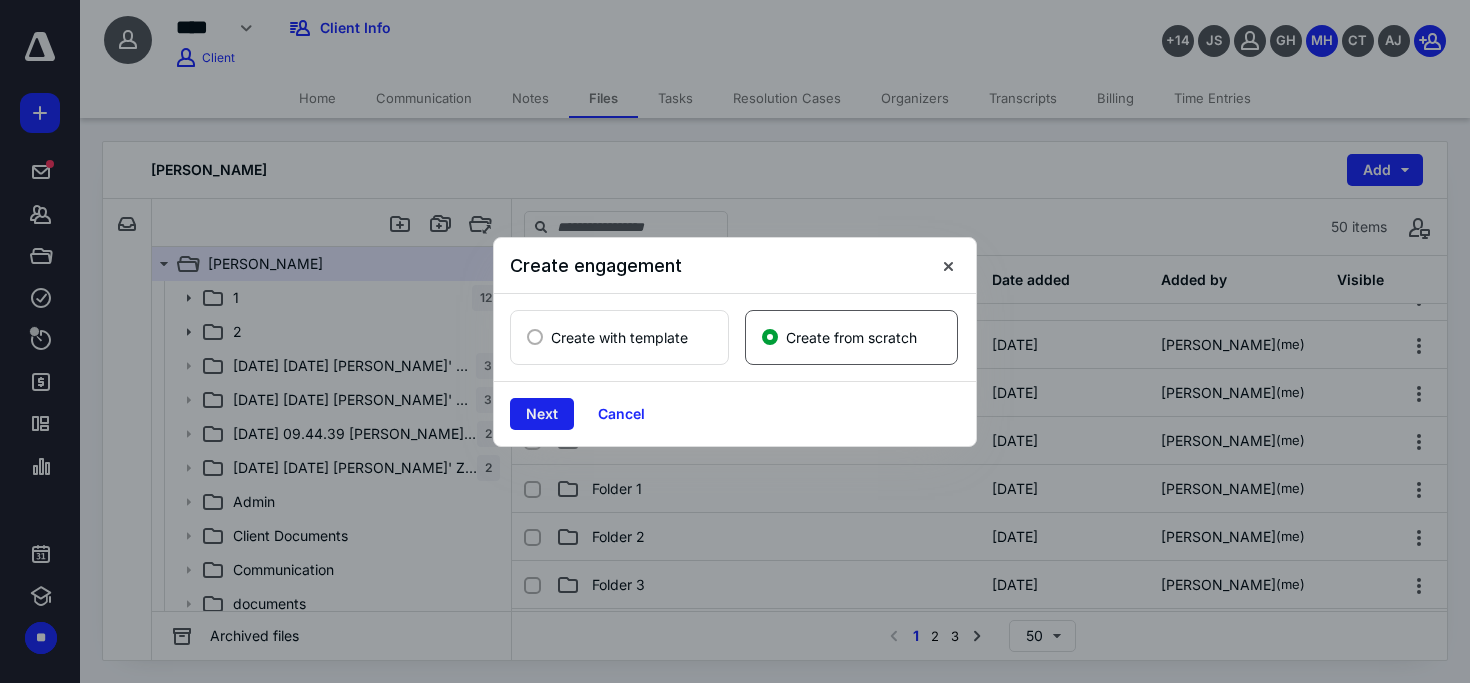 click on "Next" at bounding box center [542, 414] 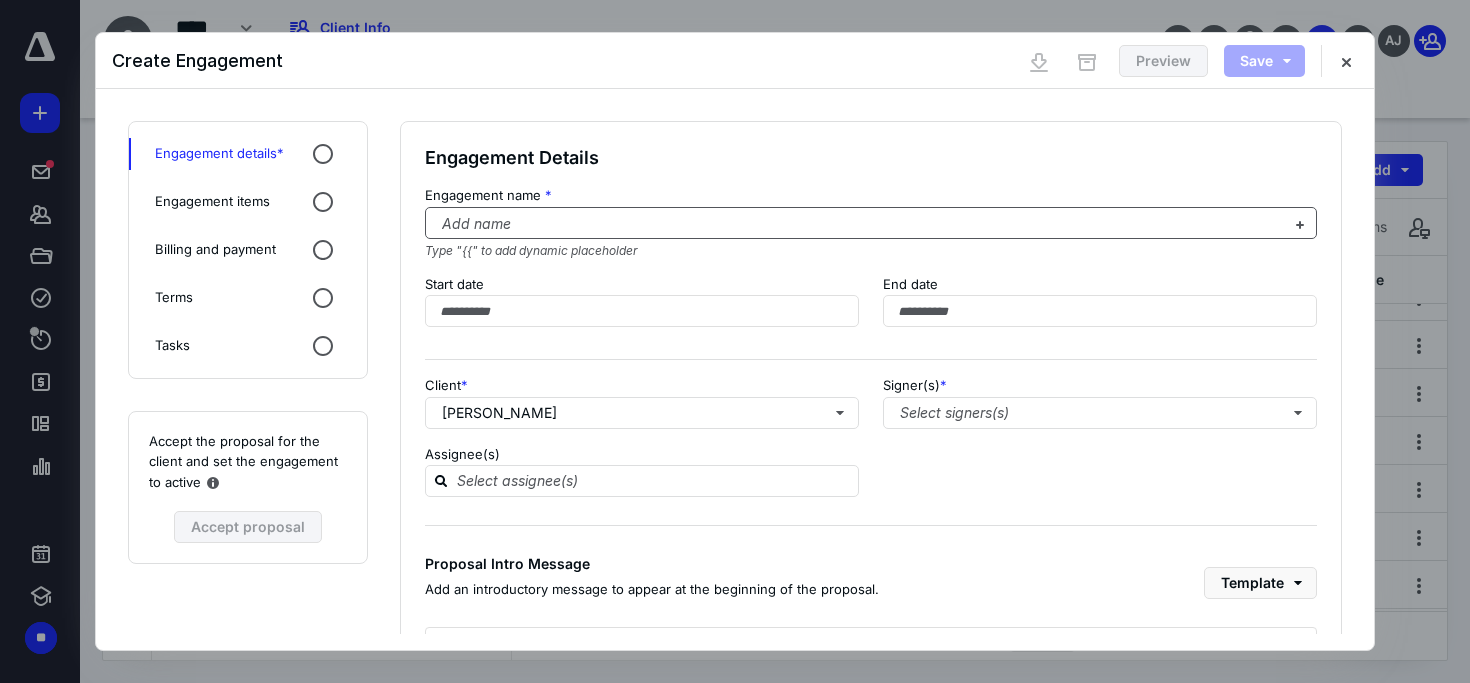 click at bounding box center [859, 224] 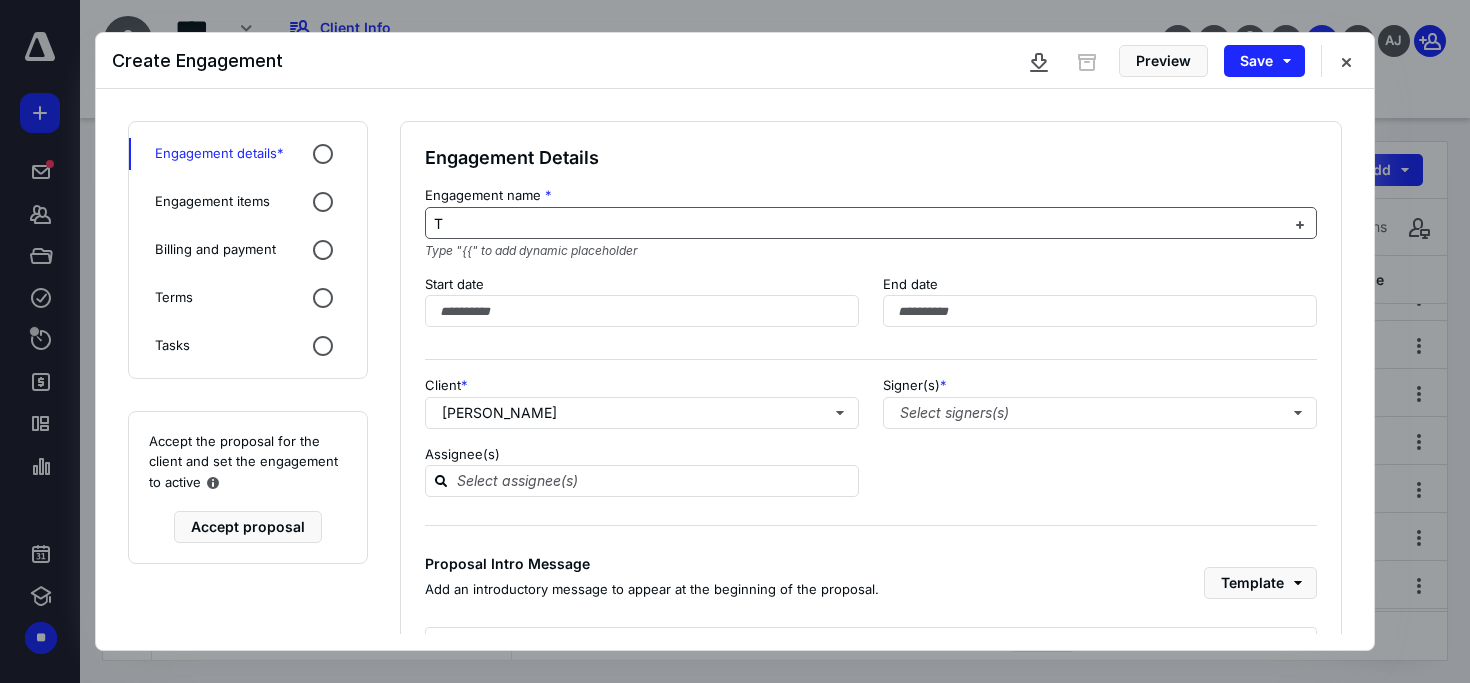 type 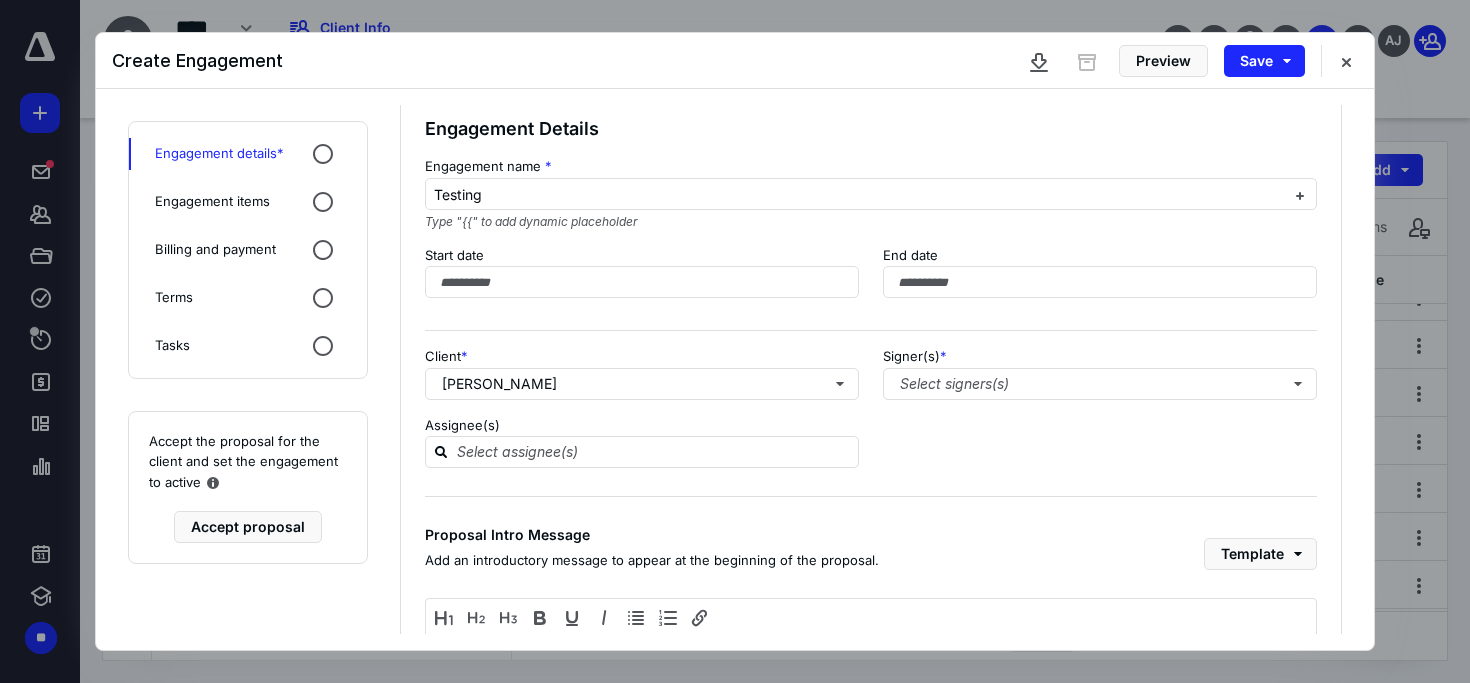 scroll, scrollTop: 38, scrollLeft: 0, axis: vertical 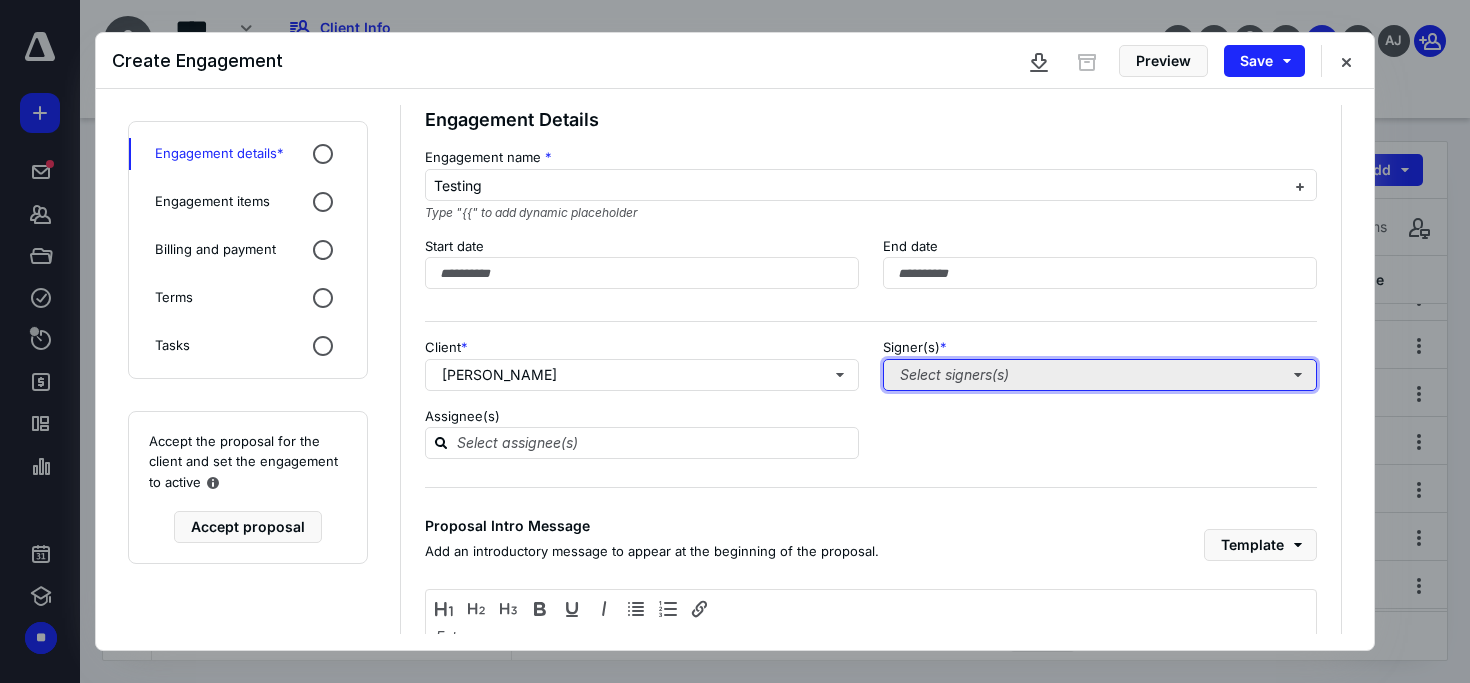 click on "Select signers(s)" at bounding box center (1100, 375) 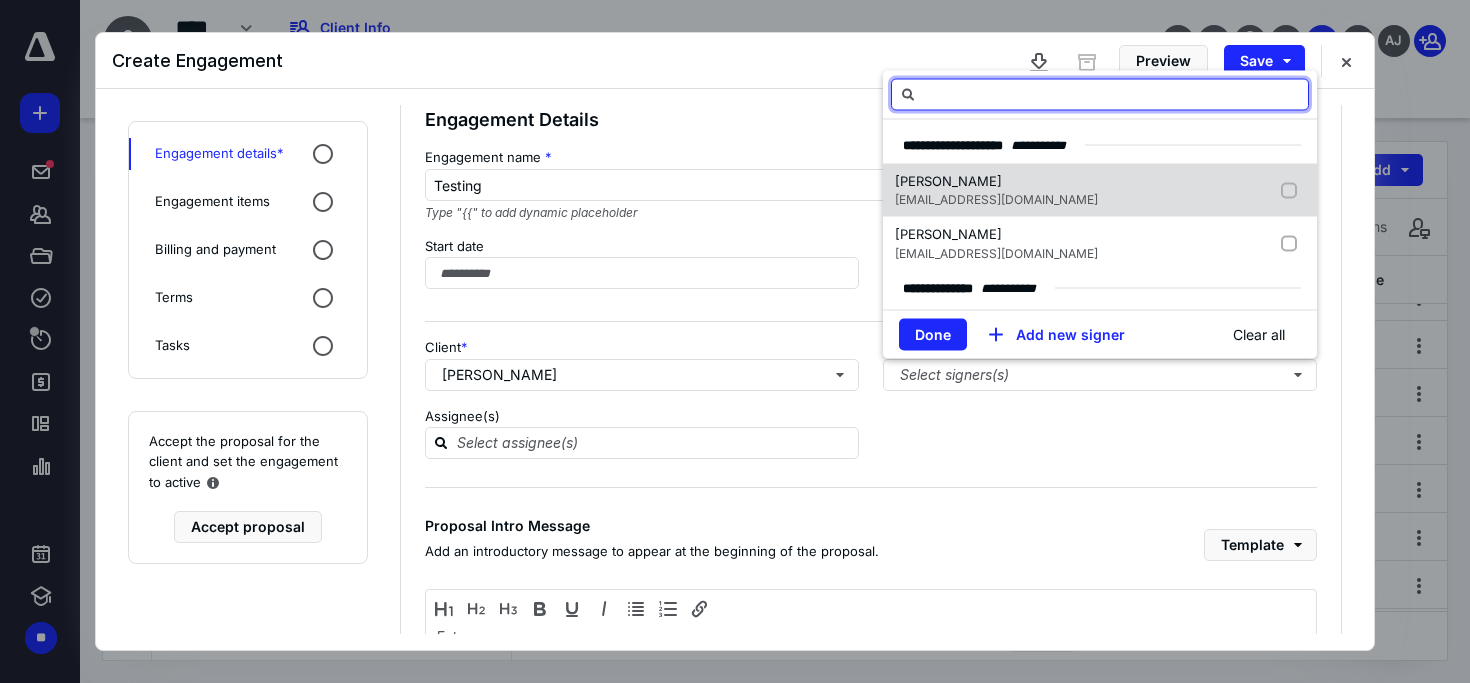 click on "maddieharris07@gmail.com" at bounding box center (996, 199) 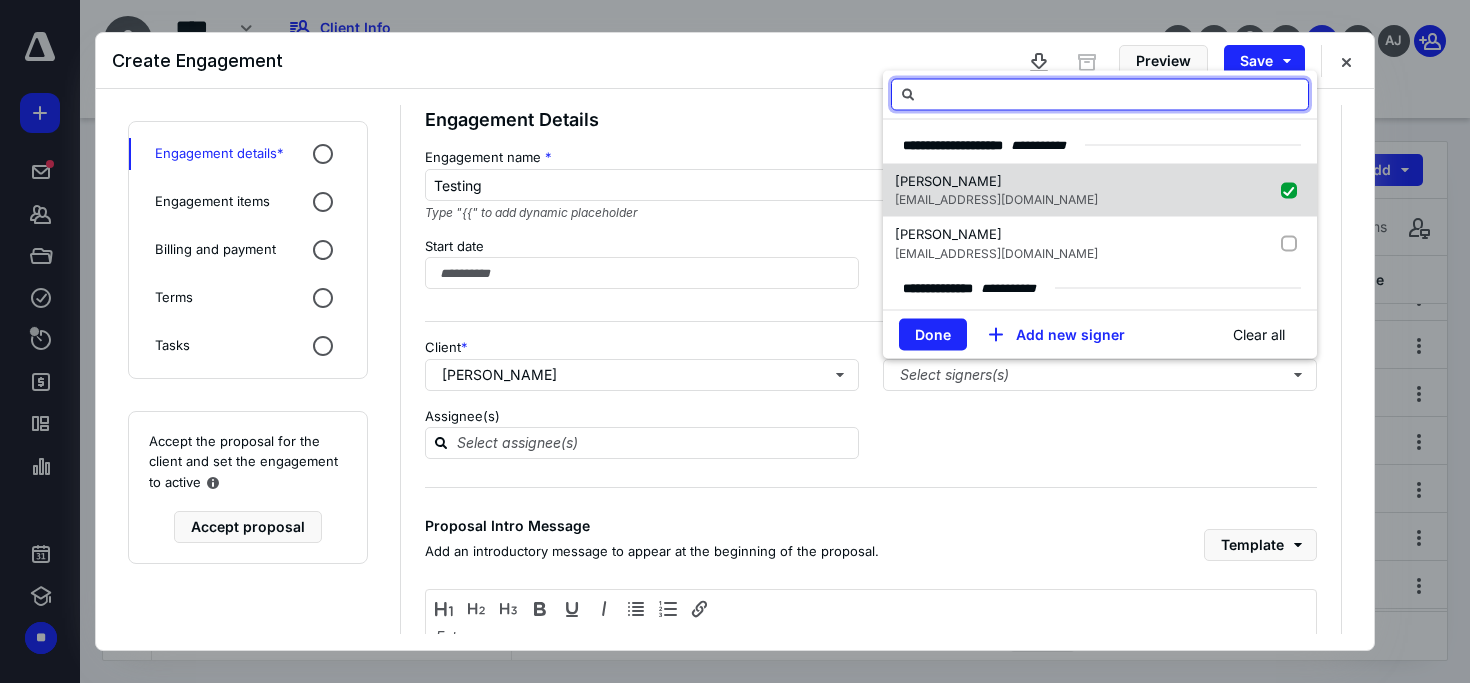 checkbox on "true" 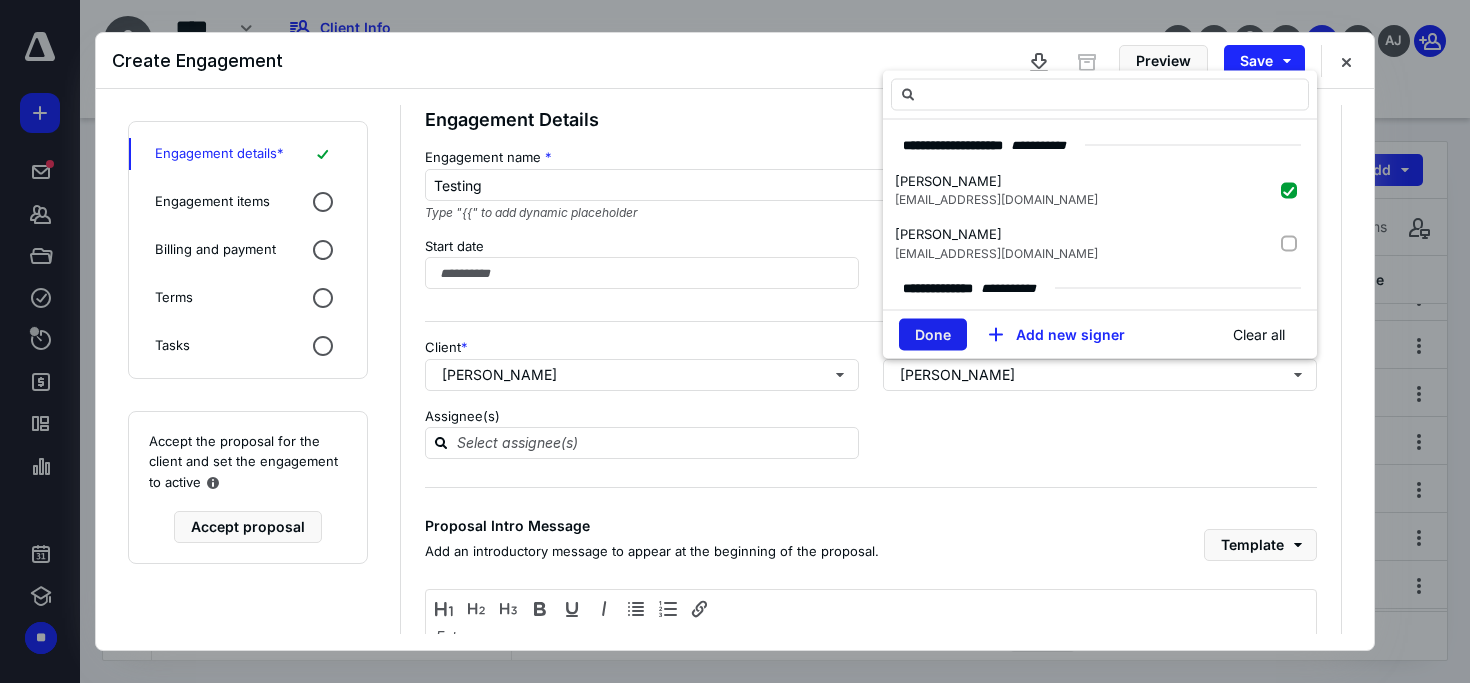 click on "Done" at bounding box center (933, 335) 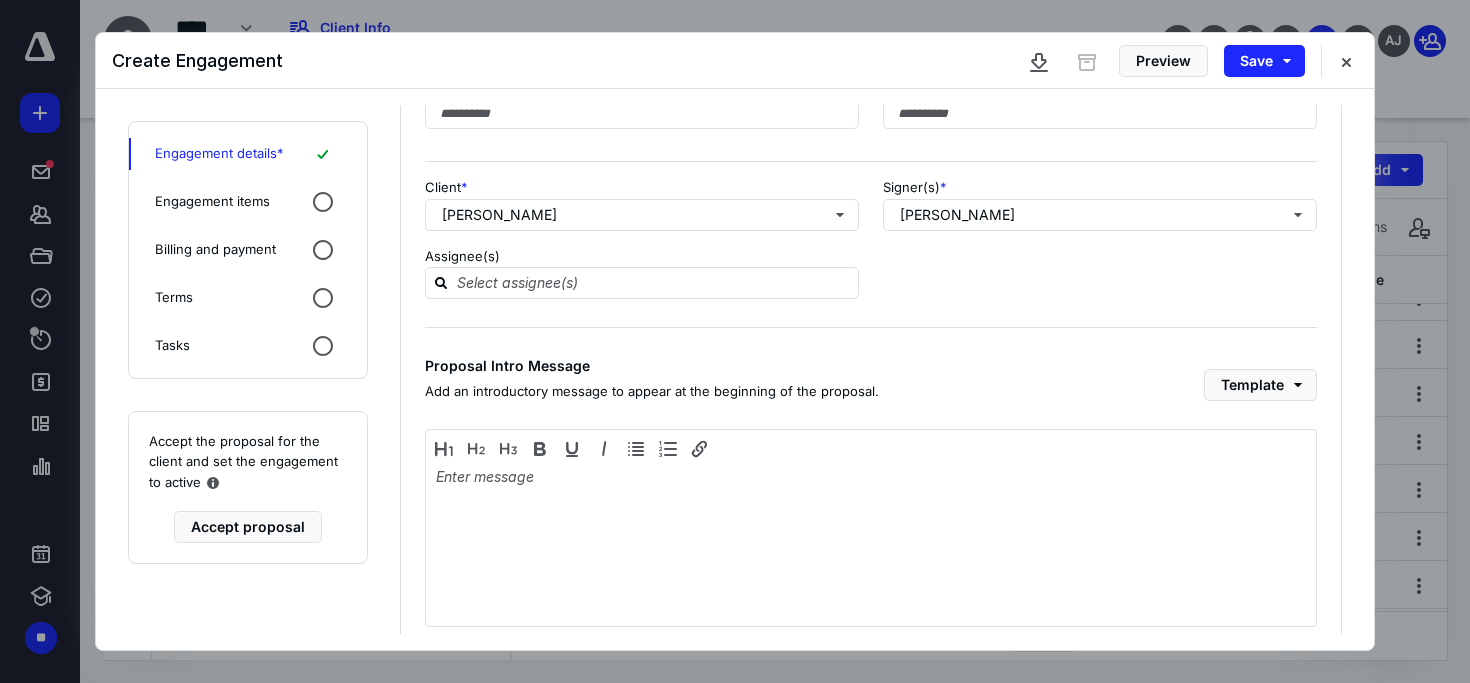 scroll, scrollTop: 236, scrollLeft: 0, axis: vertical 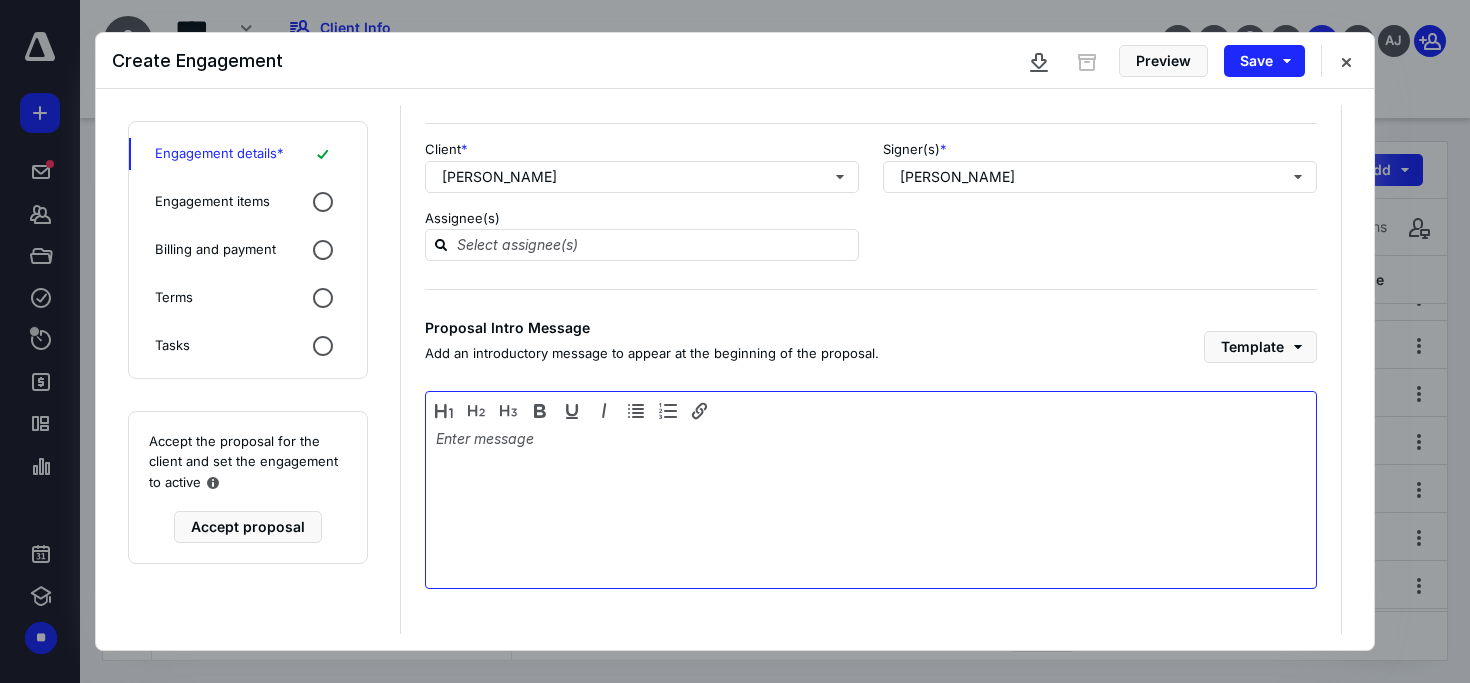 click at bounding box center [871, 505] 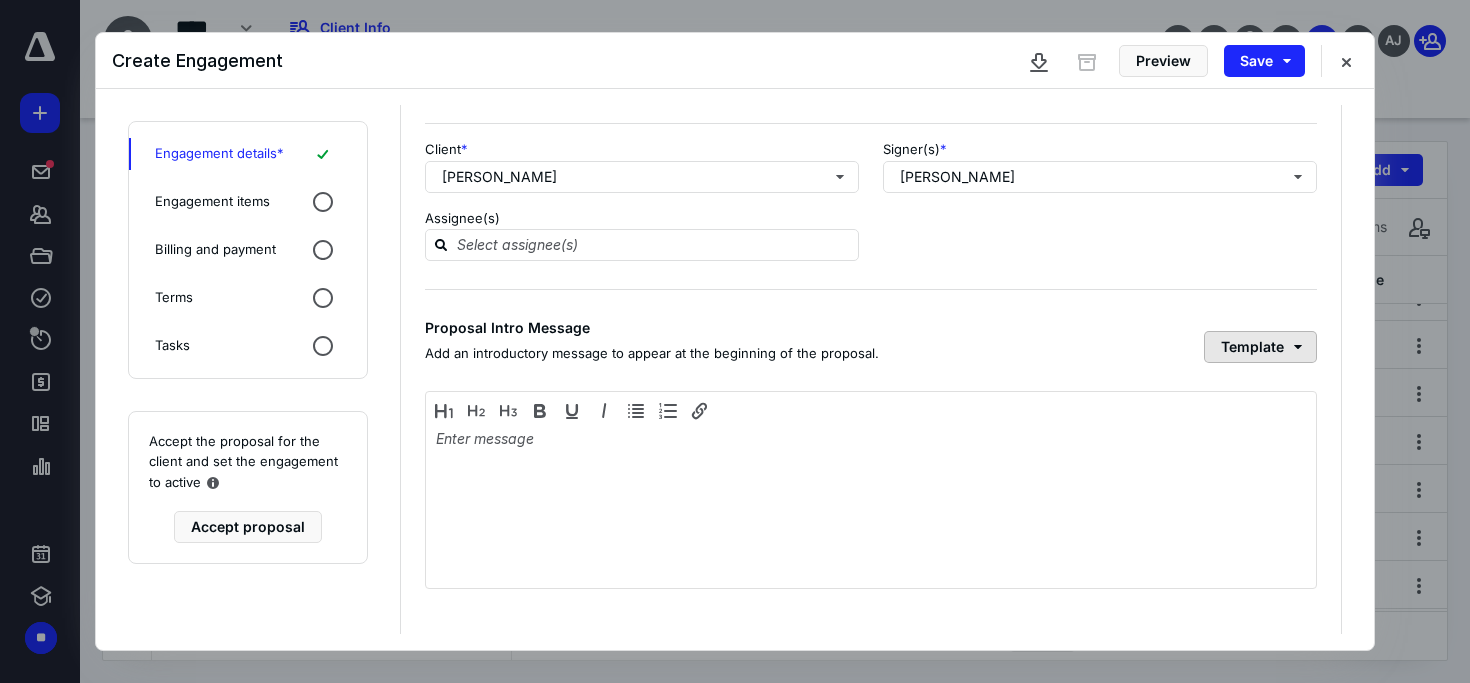 click on "Template" at bounding box center [1260, 347] 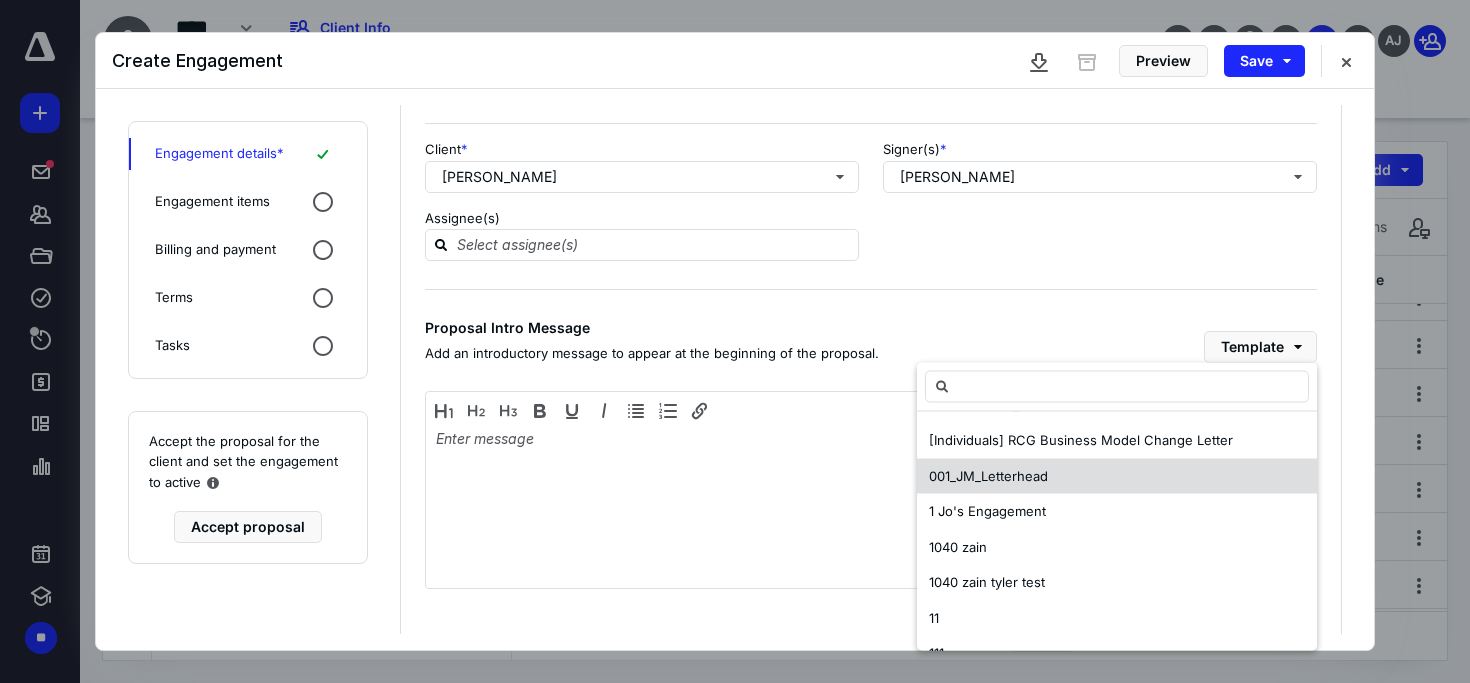 scroll, scrollTop: 70, scrollLeft: 0, axis: vertical 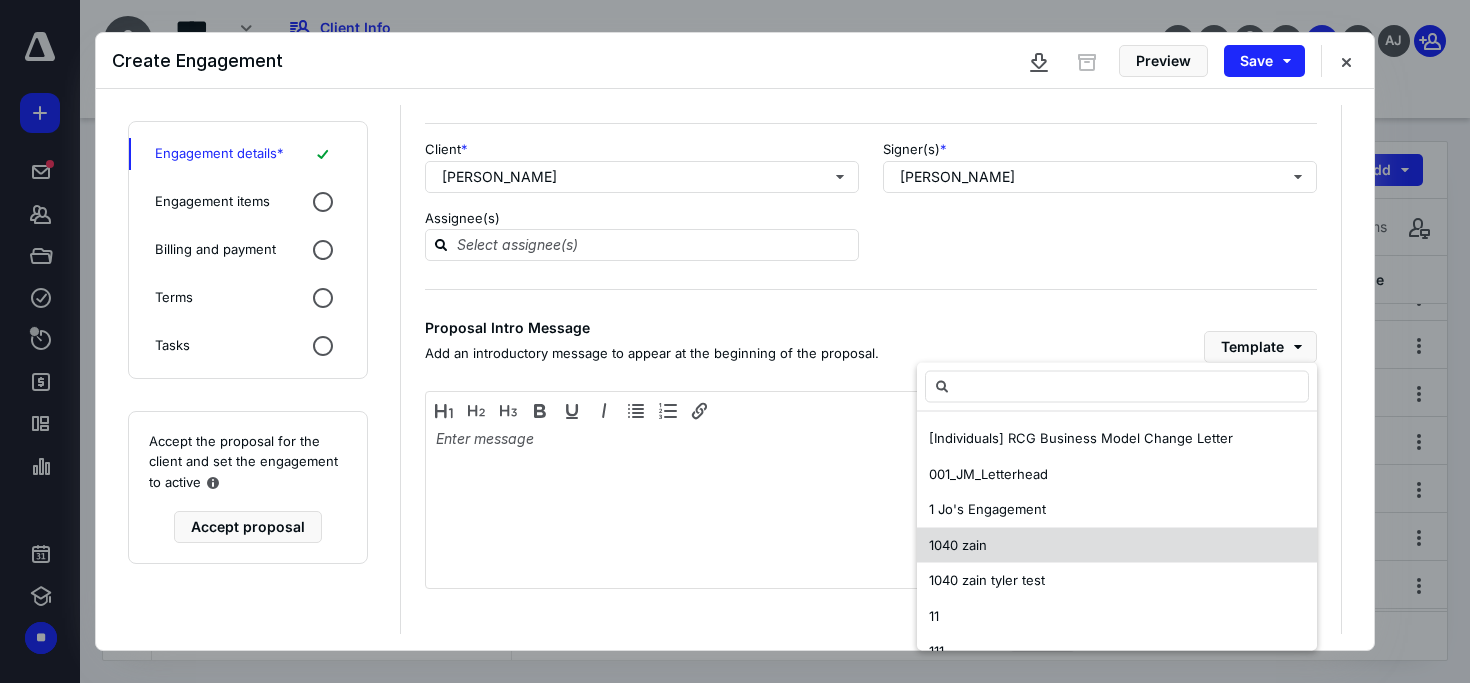 click on "1040 zain" at bounding box center (1117, 545) 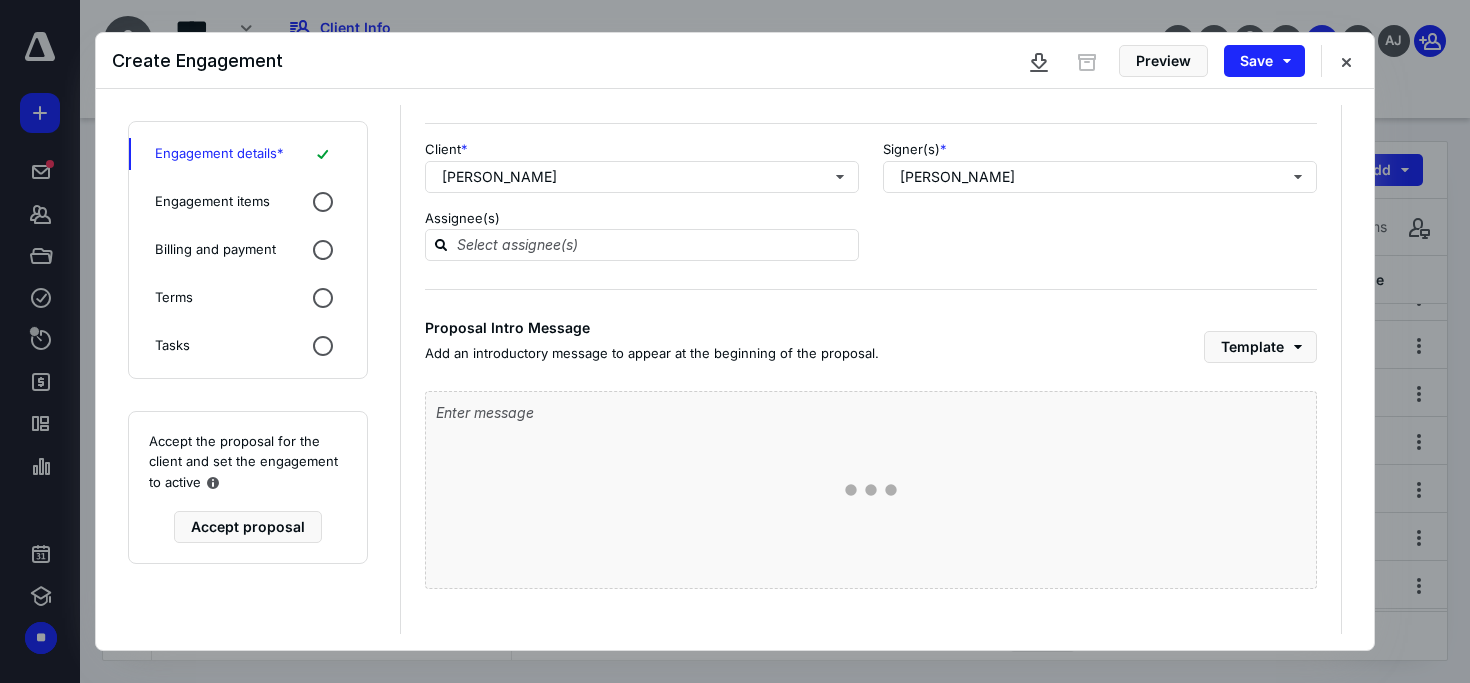 scroll, scrollTop: 0, scrollLeft: 0, axis: both 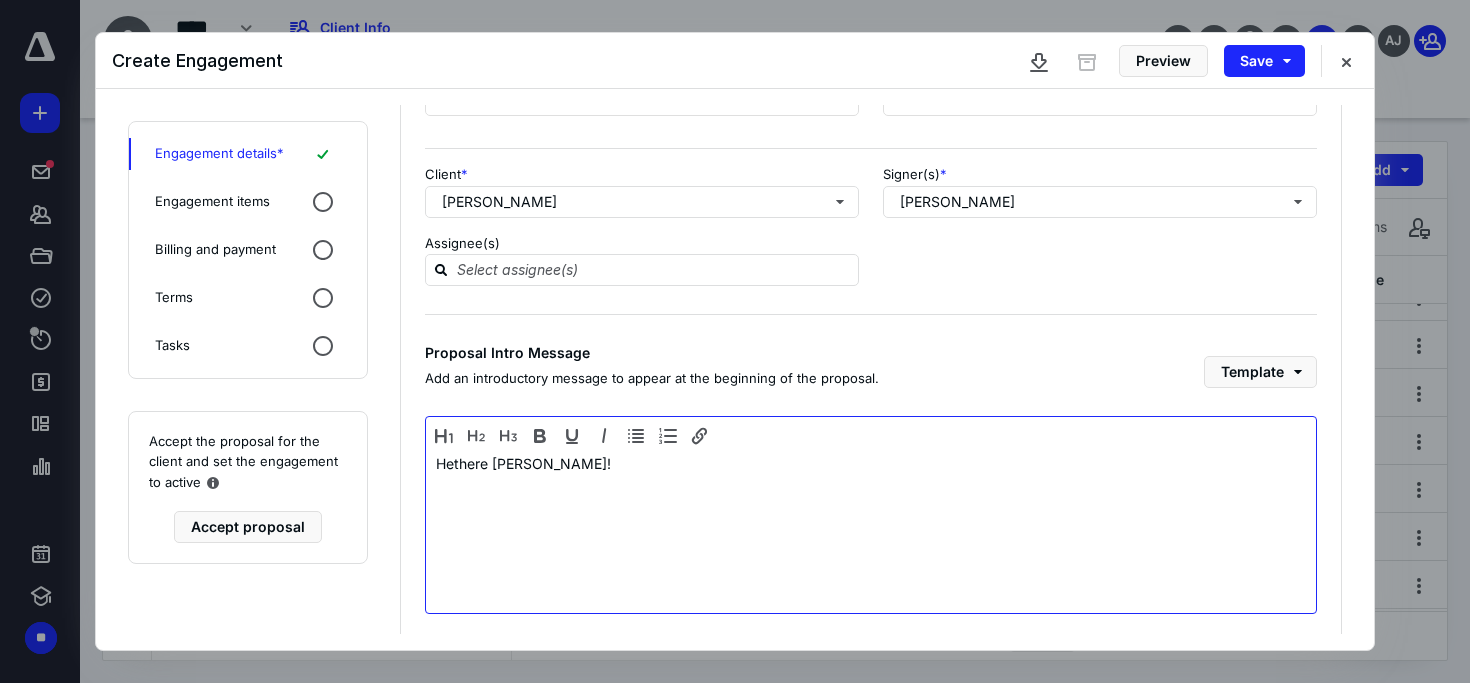 type 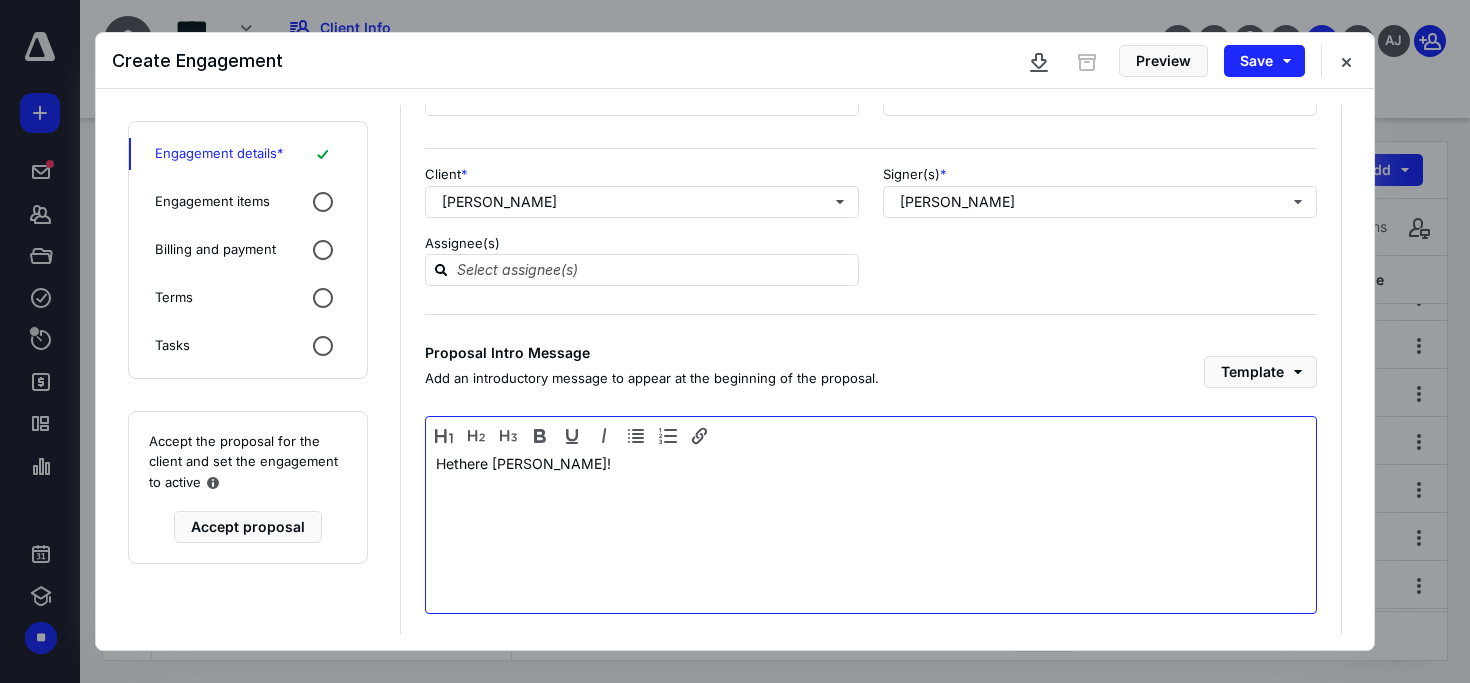click on "Hethere Lana Del!" at bounding box center [871, 463] 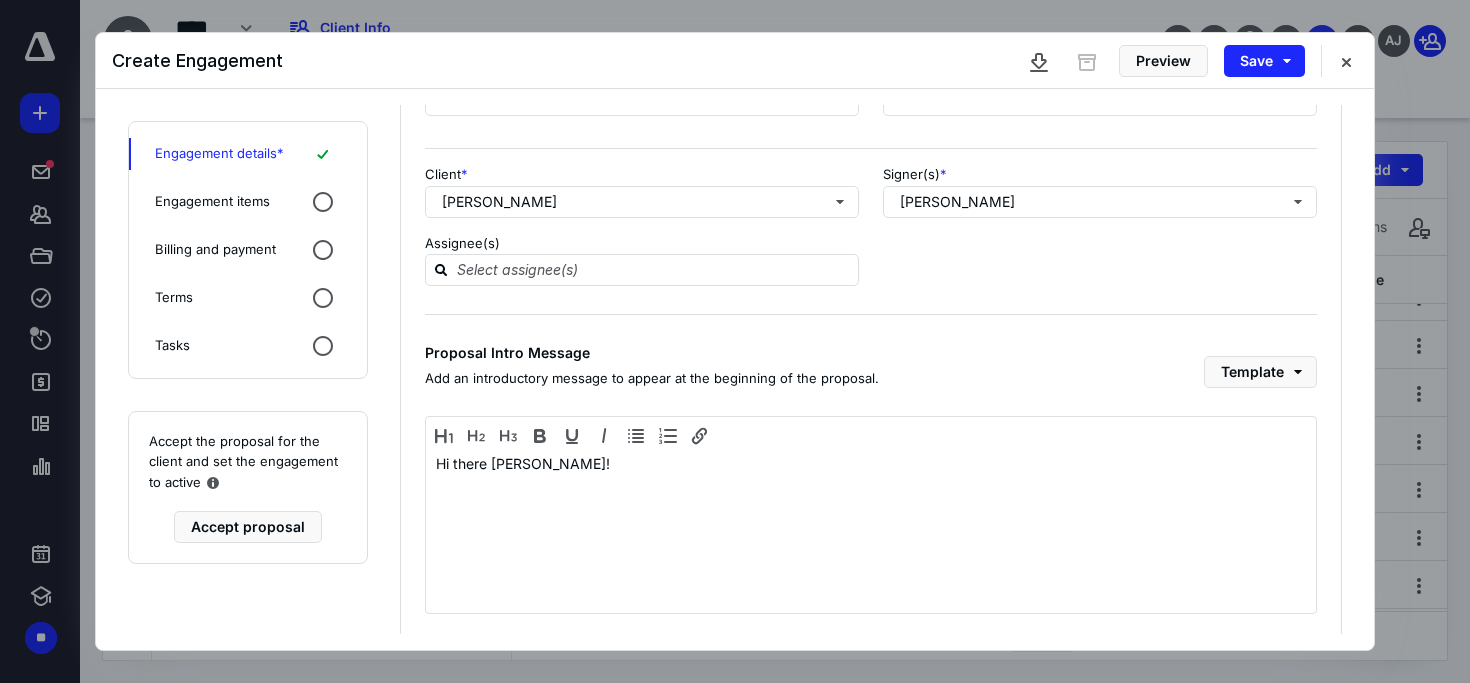 click on "Engagement Details Engagement name   * Testing Type "{{" to add dynamic placeholder Start date End date End date must be after start date Client  * Lana Del Rey Signer(s)  * Lana Del Rey Assignee(s) Proposal Intro Message Add an introductory message to appear at the beginning of the proposal. Template Hi there Lana Del!" at bounding box center [871, 290] 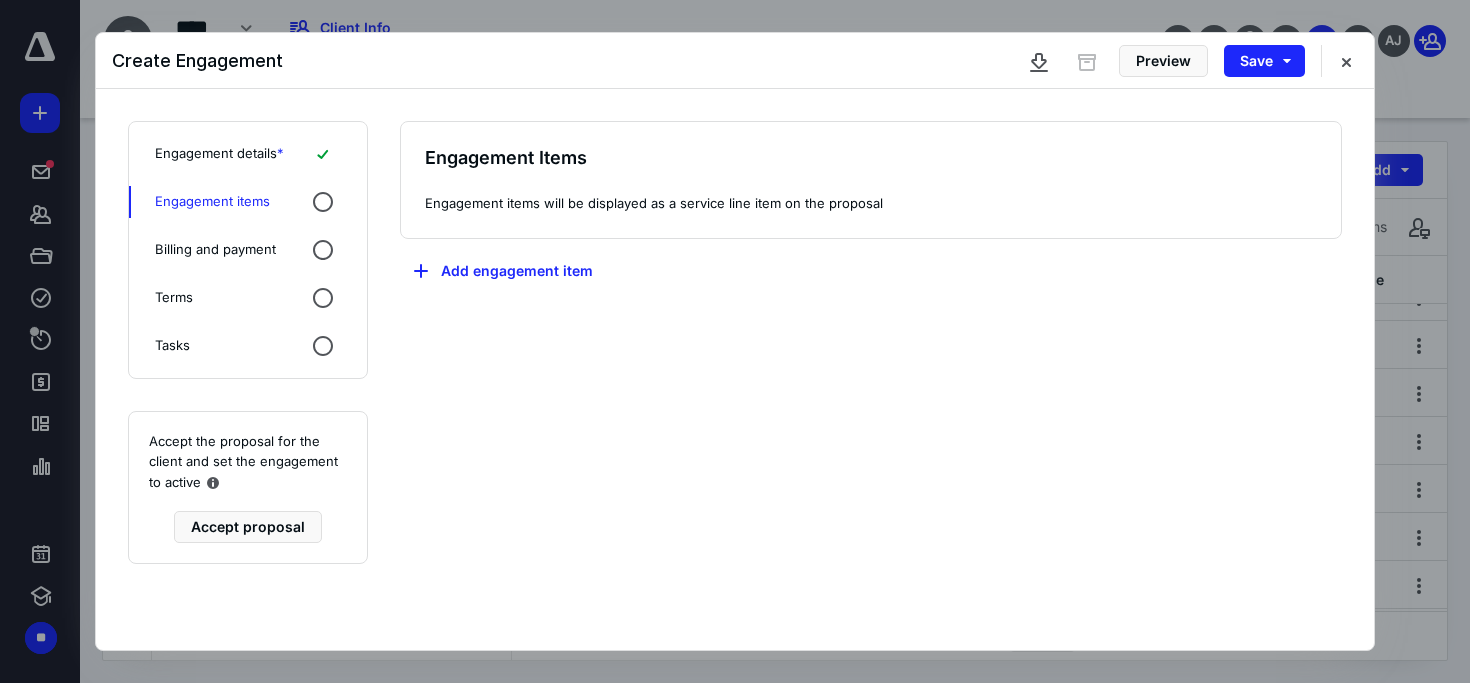 scroll, scrollTop: 0, scrollLeft: 0, axis: both 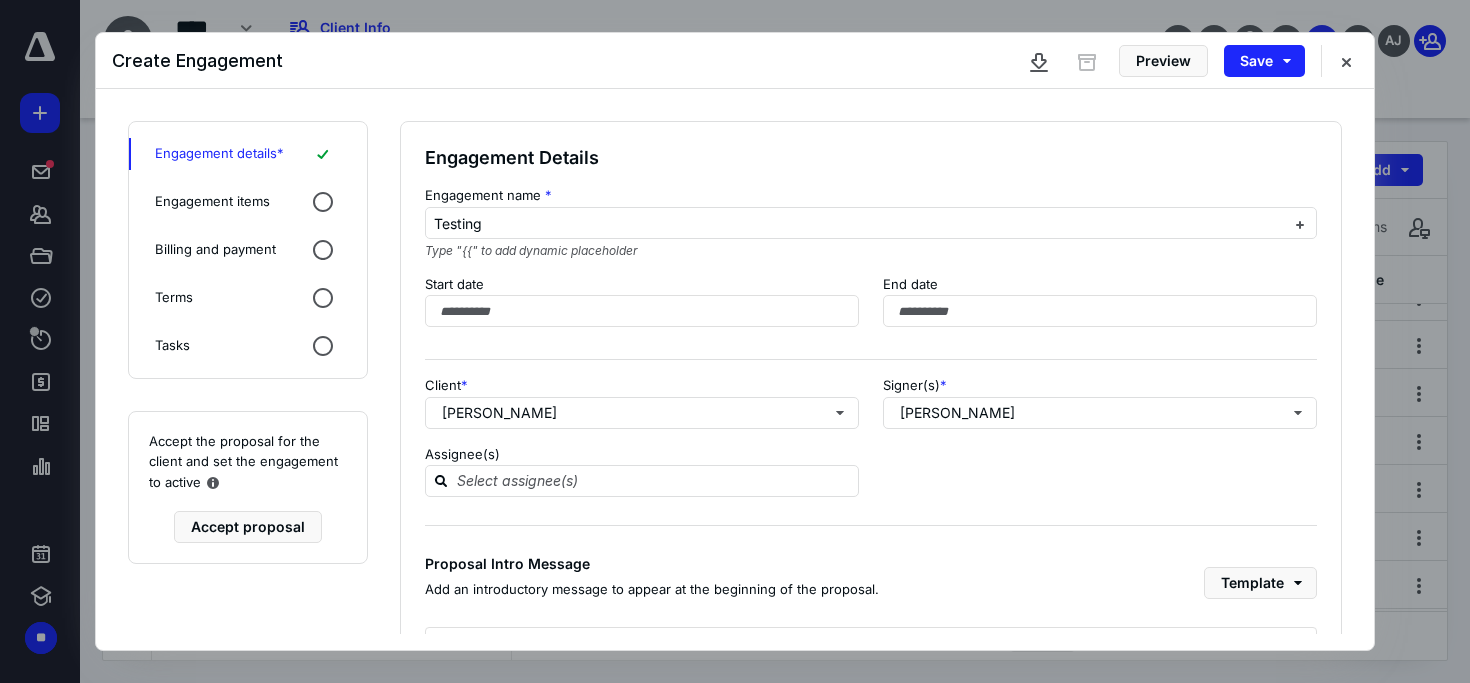 click on "Engagement items" at bounding box center [212, 202] 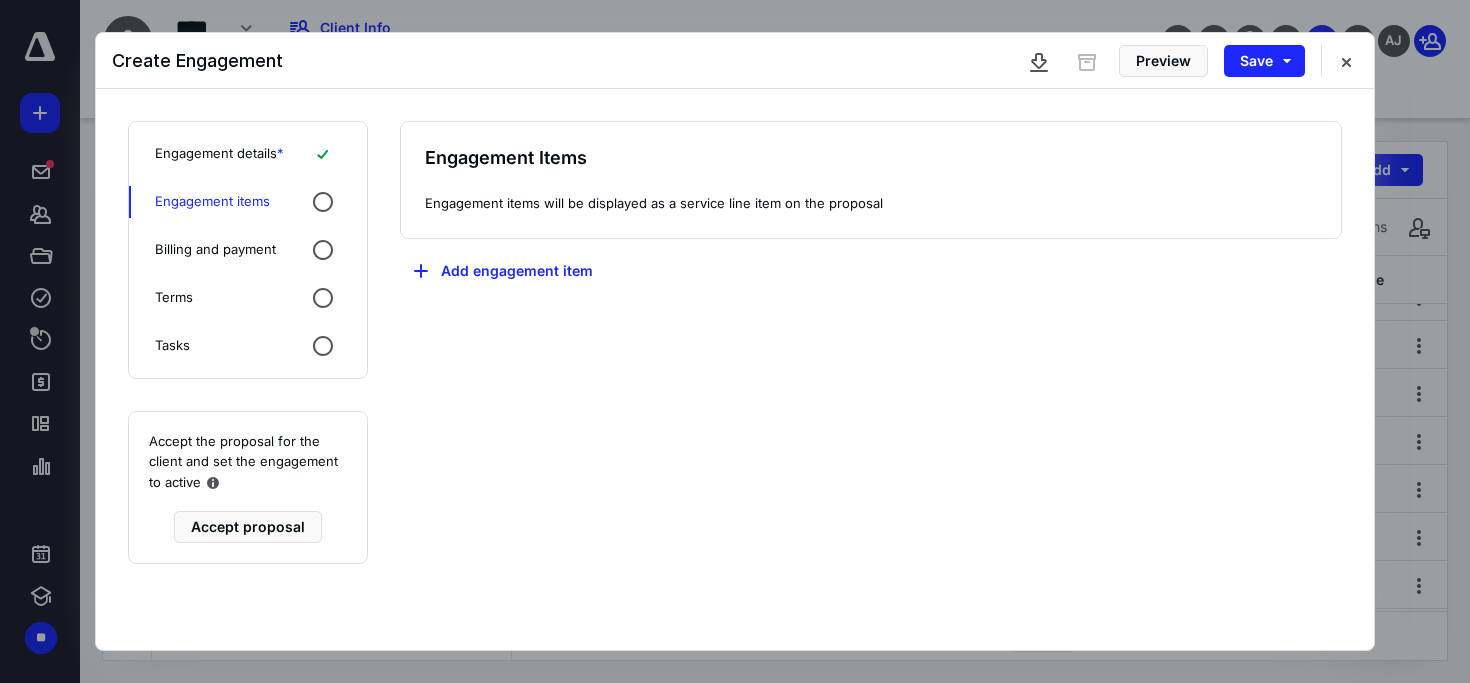 click on "Add engagement item" at bounding box center (504, 271) 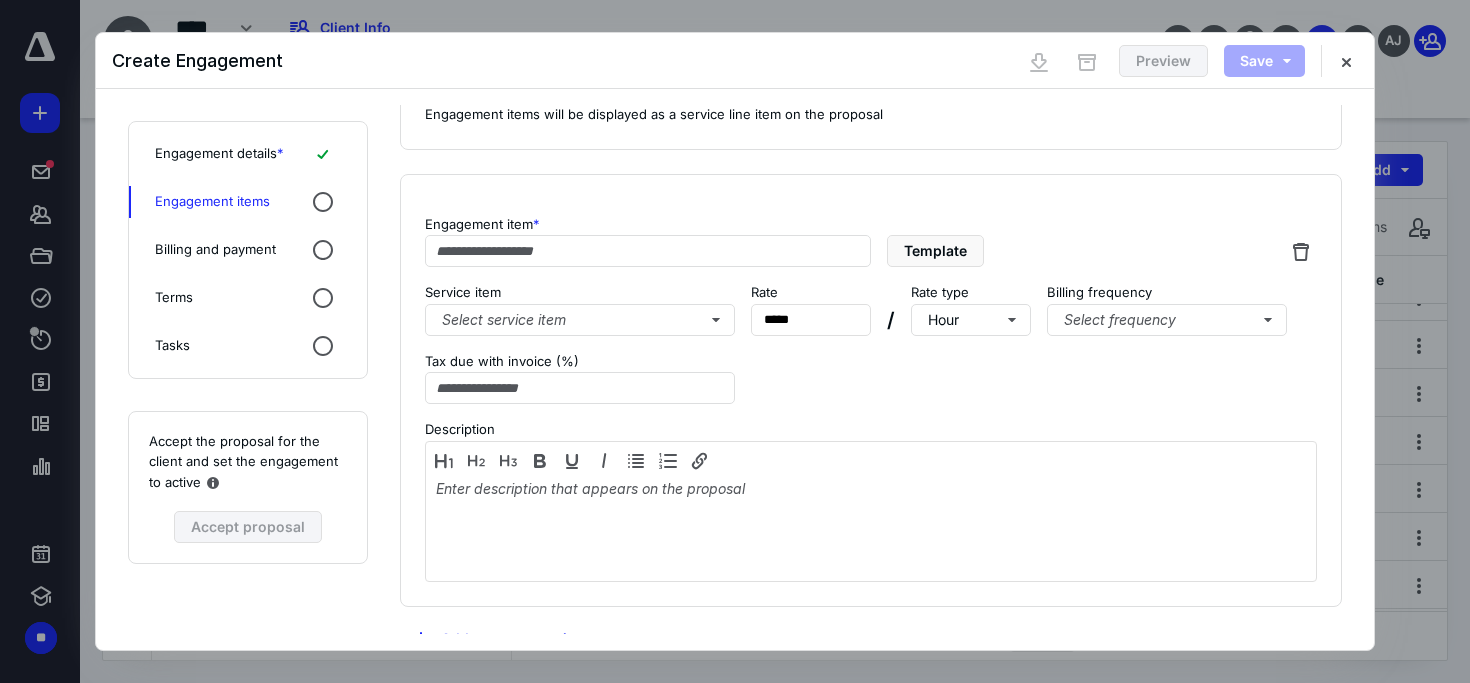 scroll, scrollTop: 96, scrollLeft: 0, axis: vertical 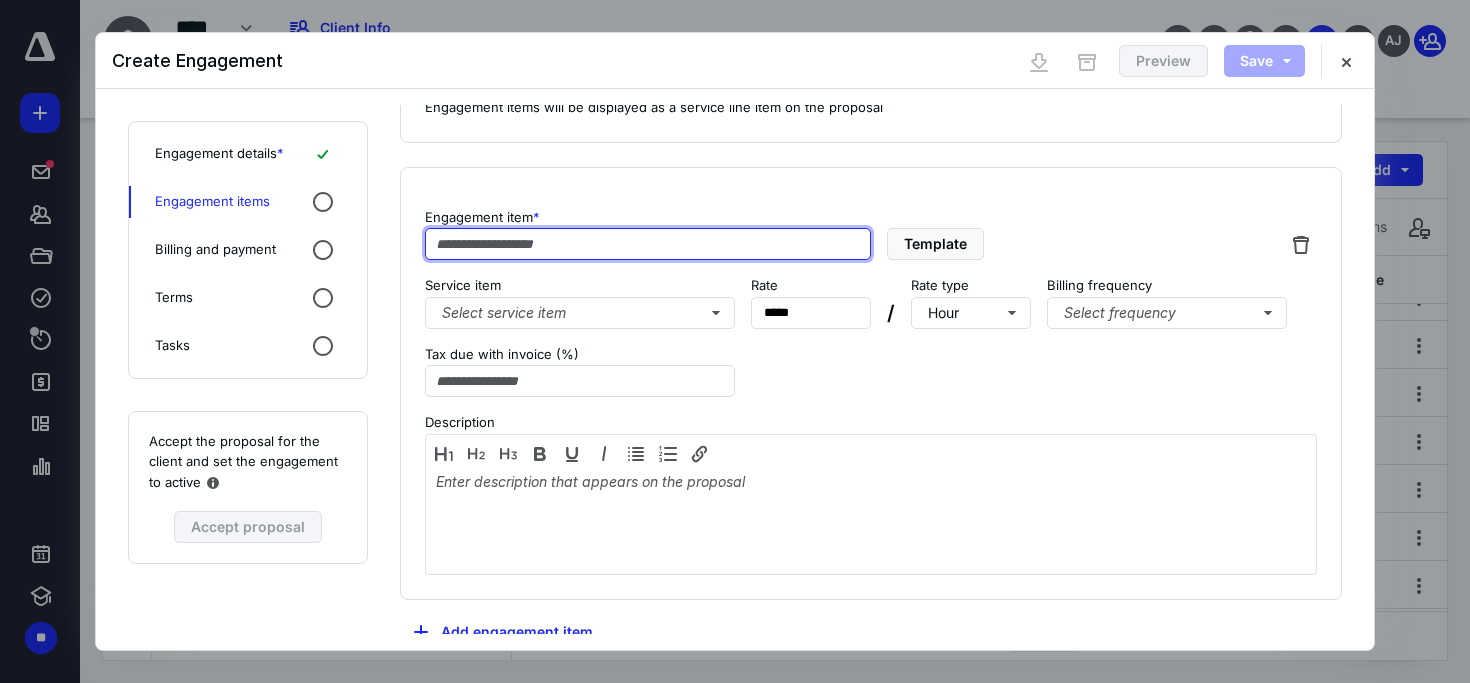 click at bounding box center [648, 244] 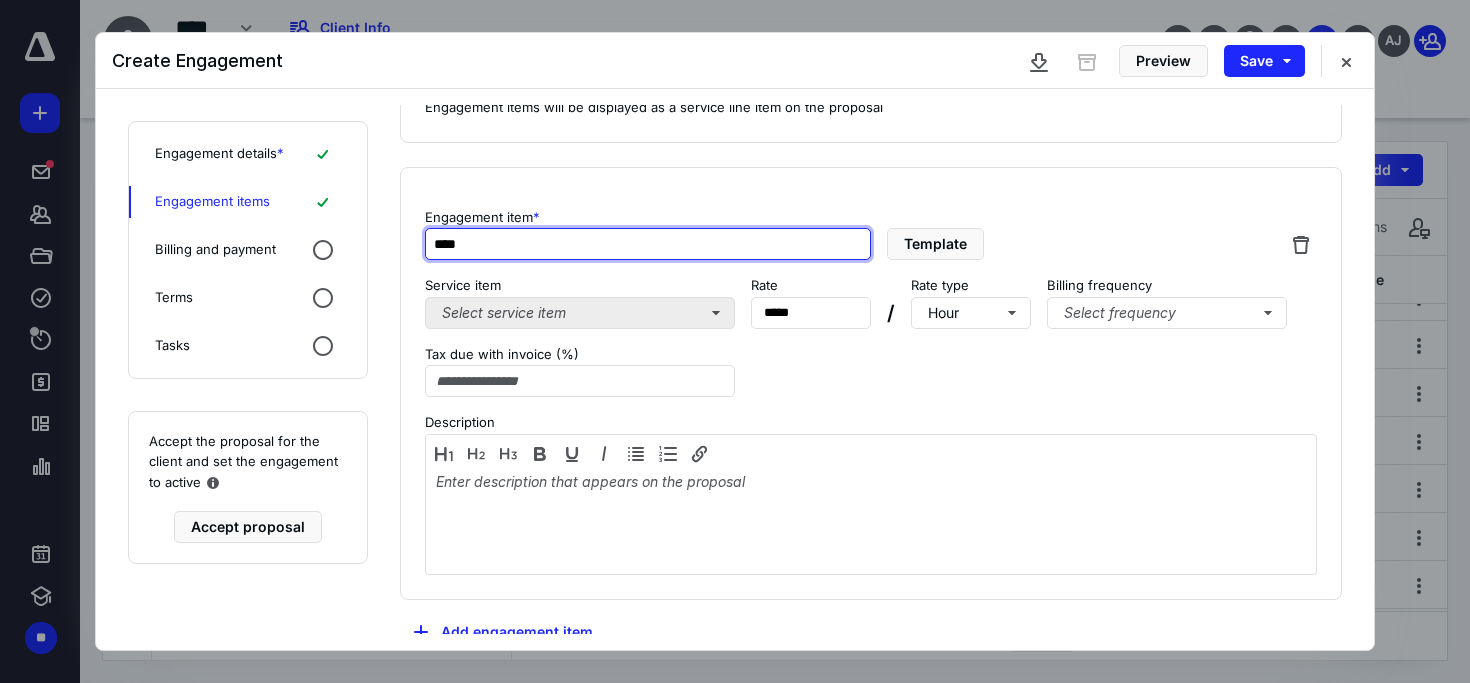 type on "****" 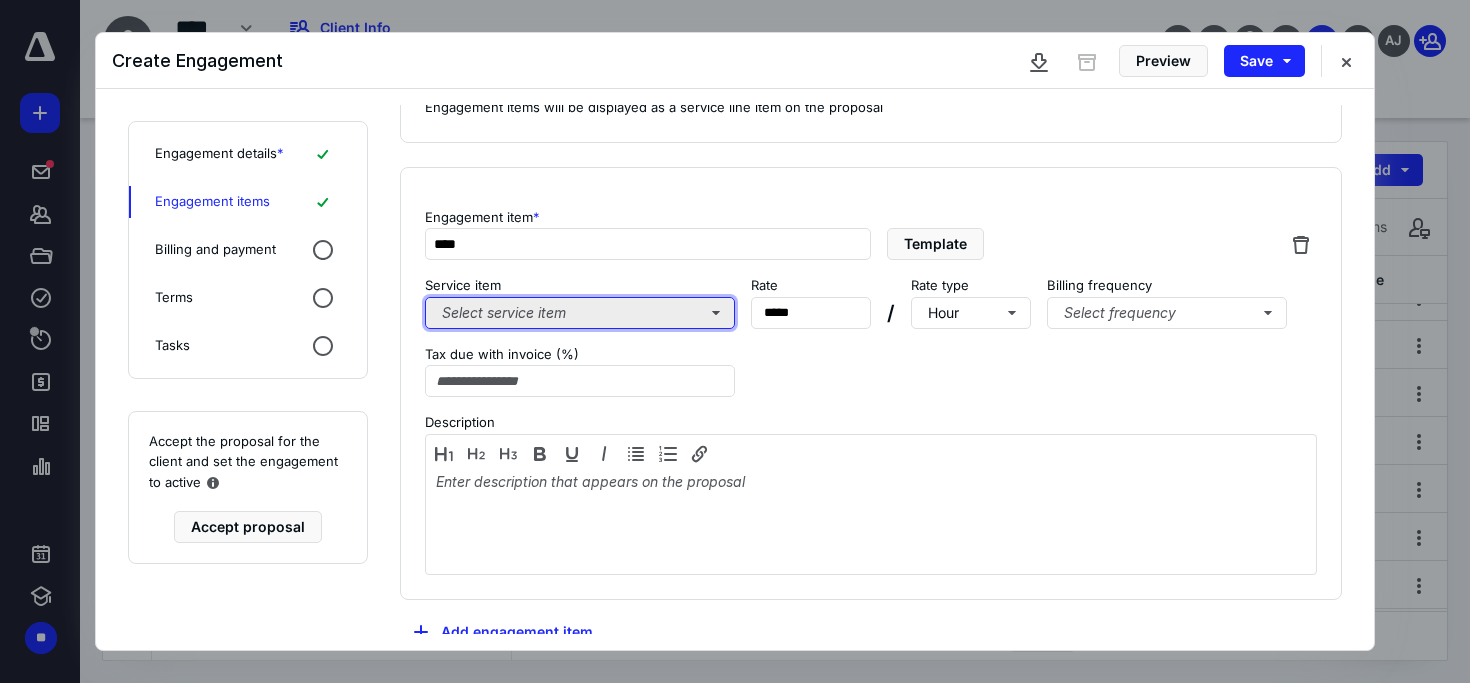 click on "Select service item" at bounding box center (580, 313) 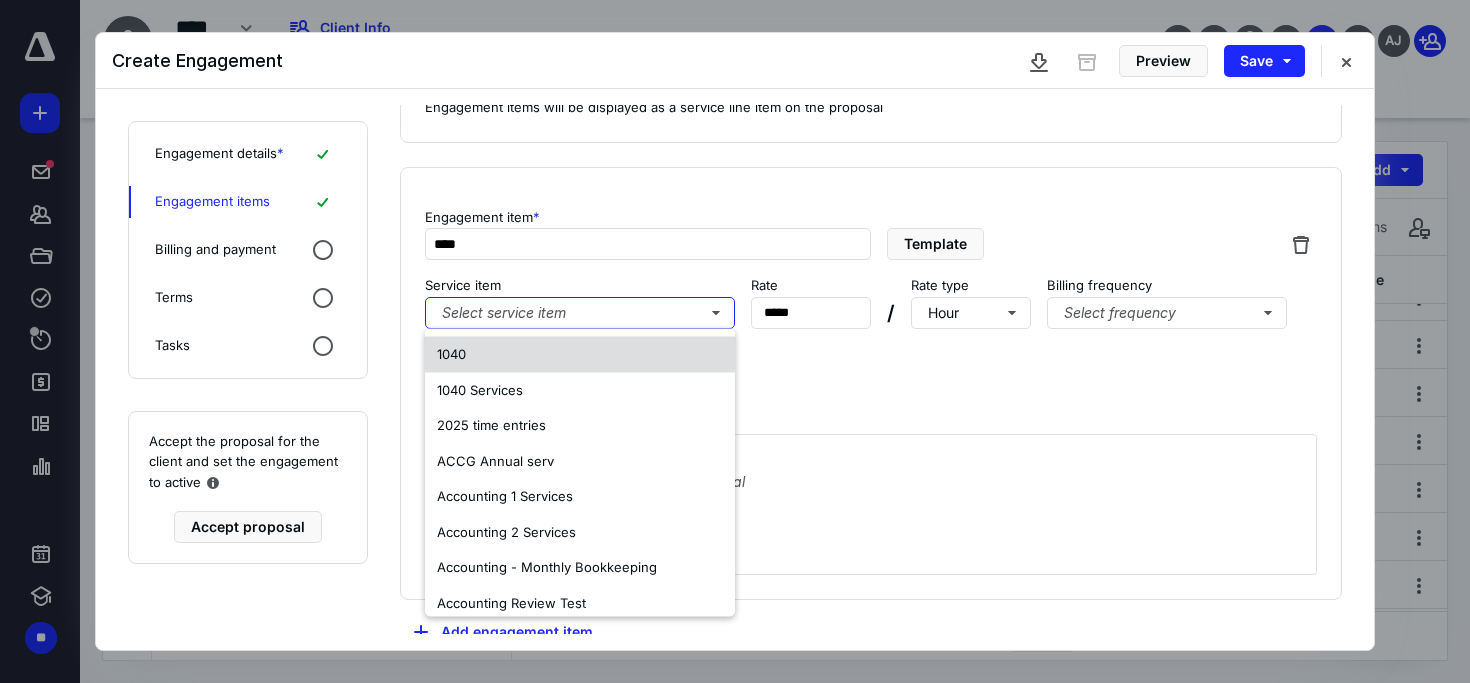 click on "1040" at bounding box center (580, 355) 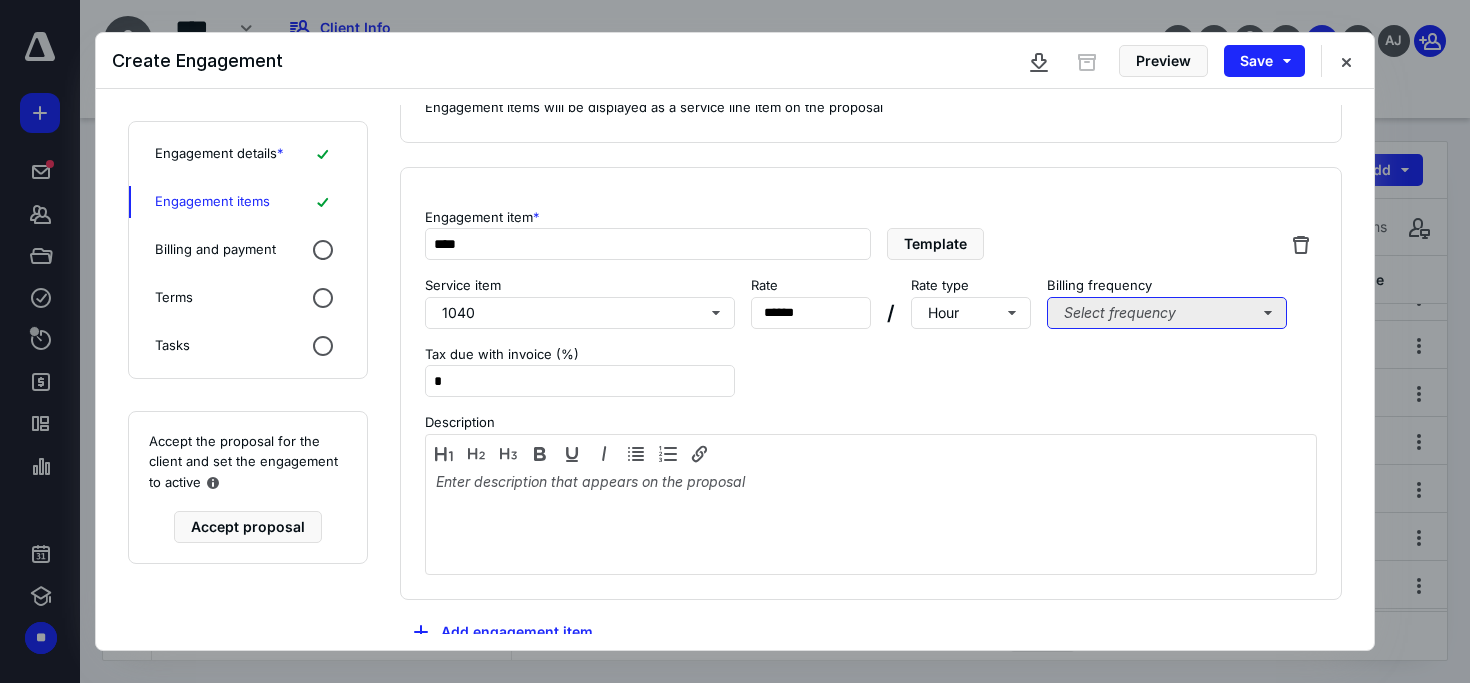 click on "Select frequency" at bounding box center [1167, 313] 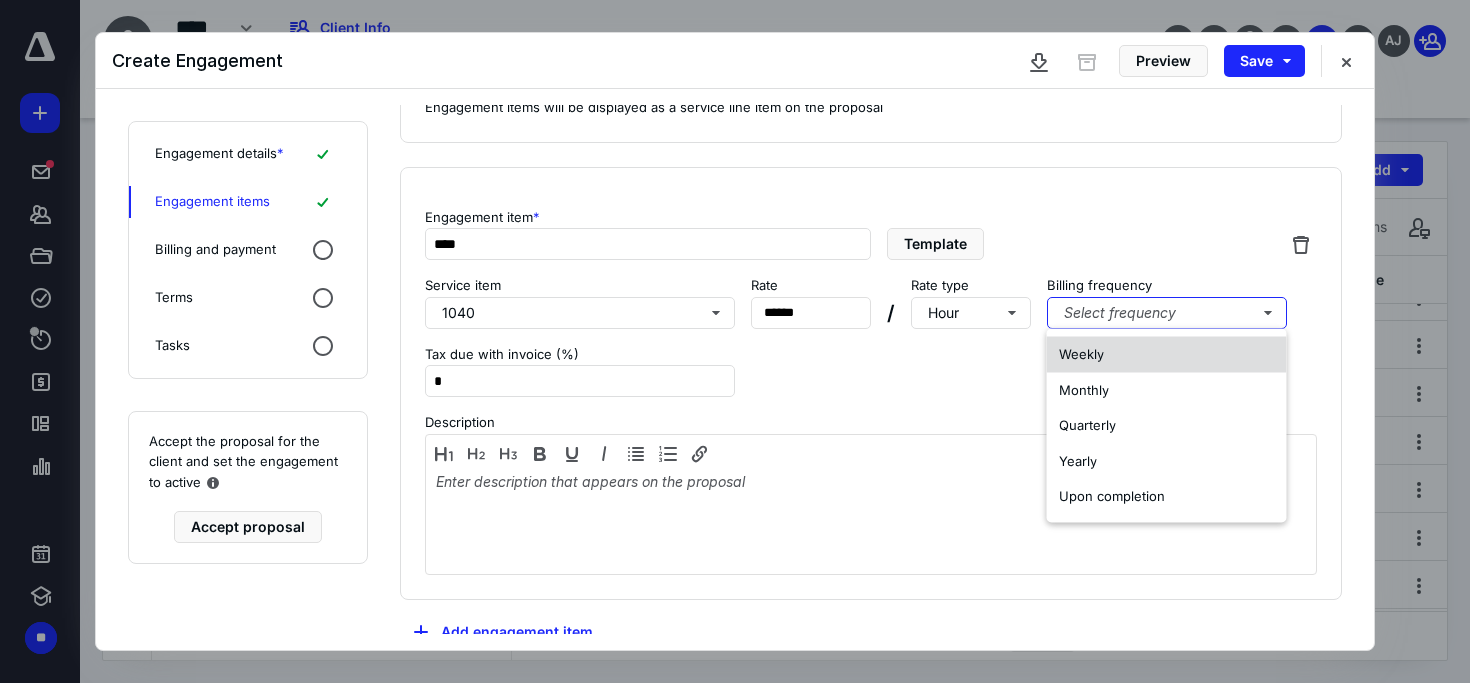 click on "Weekly" at bounding box center [1167, 355] 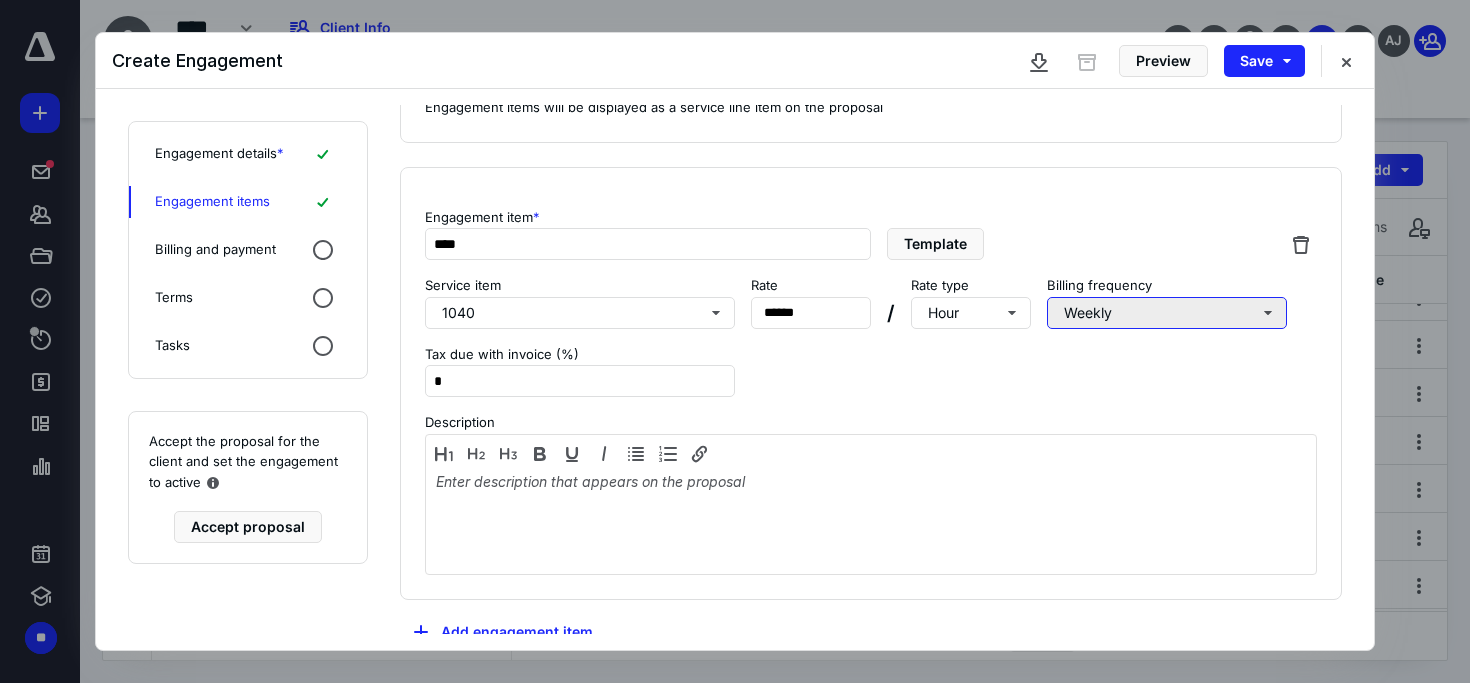 click on "Weekly" at bounding box center [1167, 313] 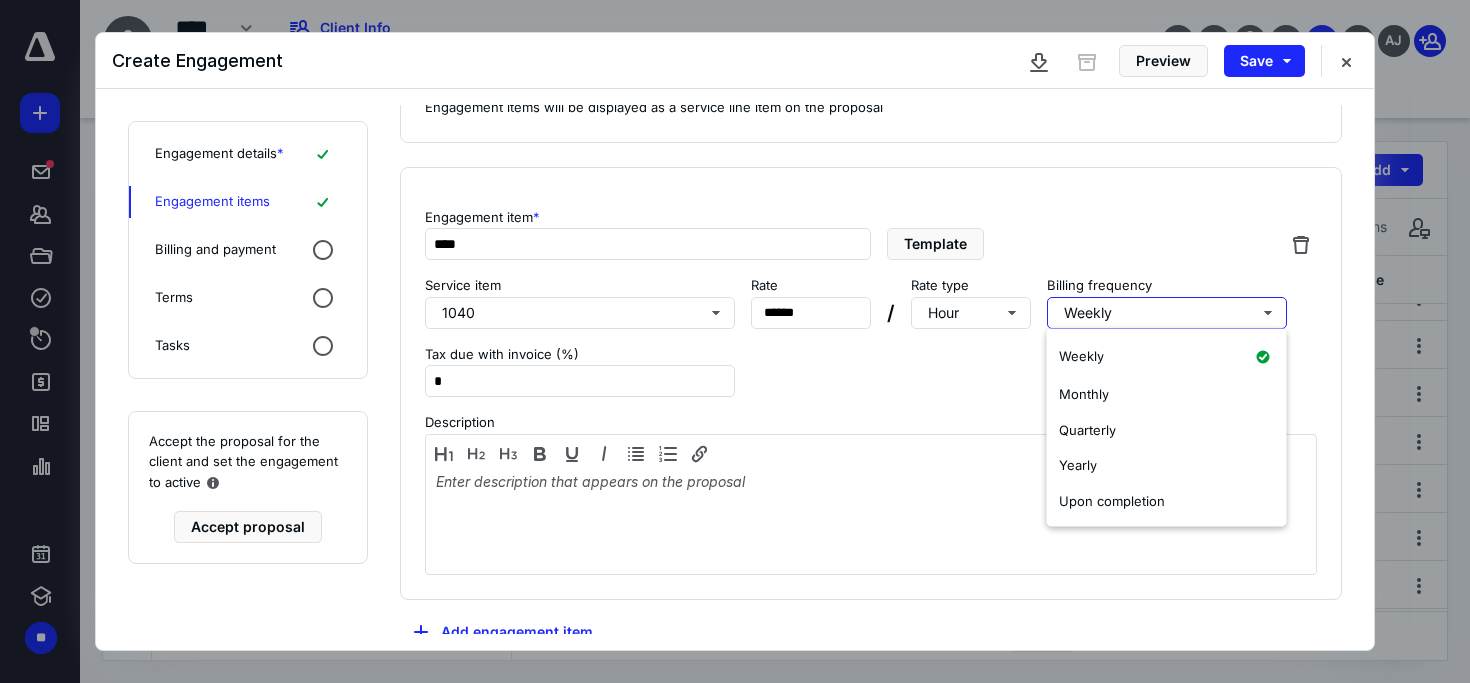 click on "Upon completion" at bounding box center (1112, 500) 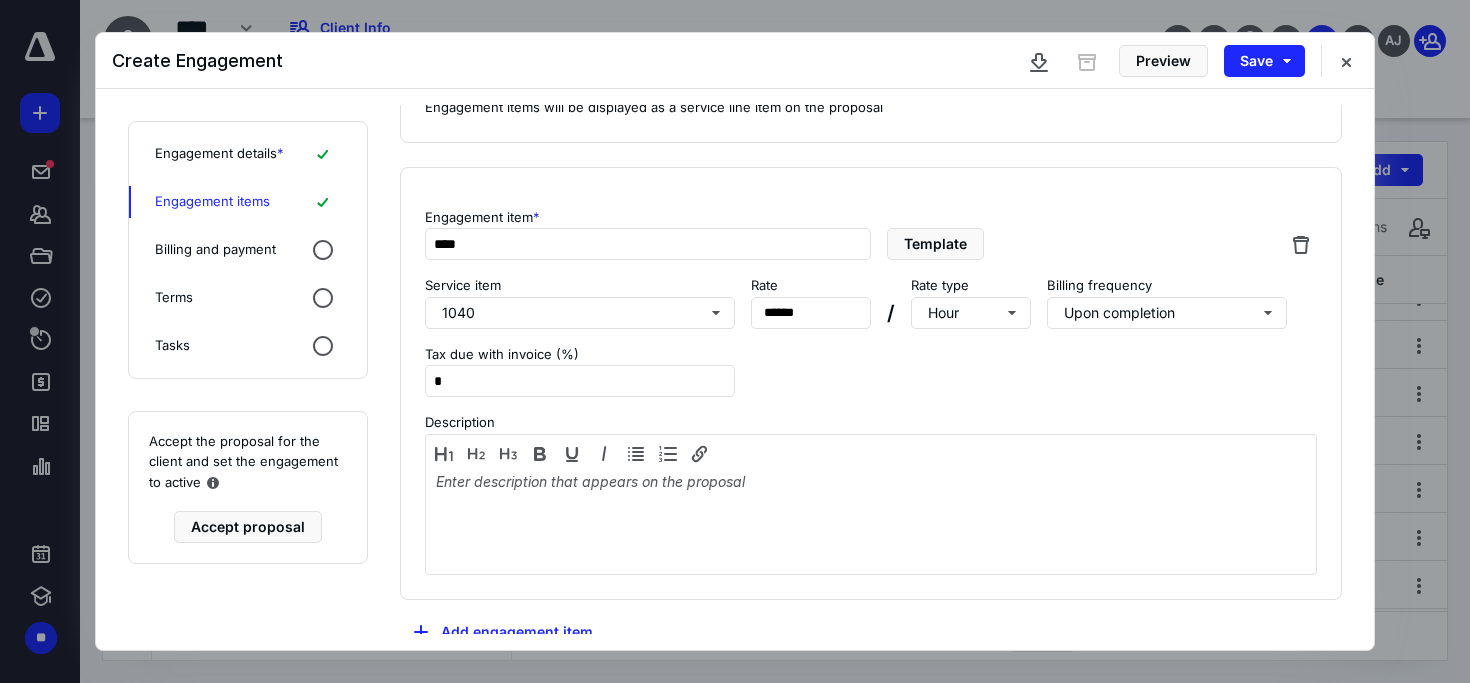 click on "Engagement item  * **** Template Service item 1040 Rate ** ***** / Rate type Hour Billing frequency Upon completion Tax due with invoice (%) * Description" at bounding box center [871, 384] 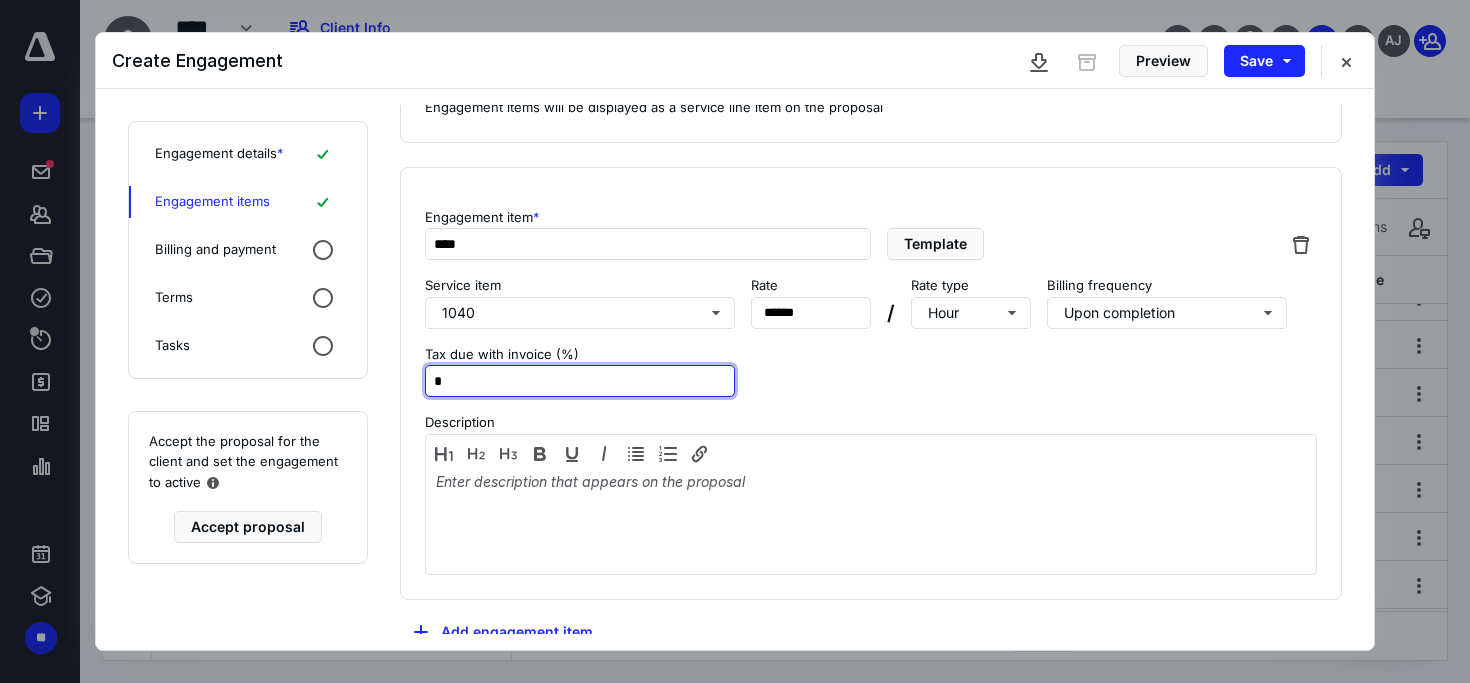 click on "*" at bounding box center [580, 381] 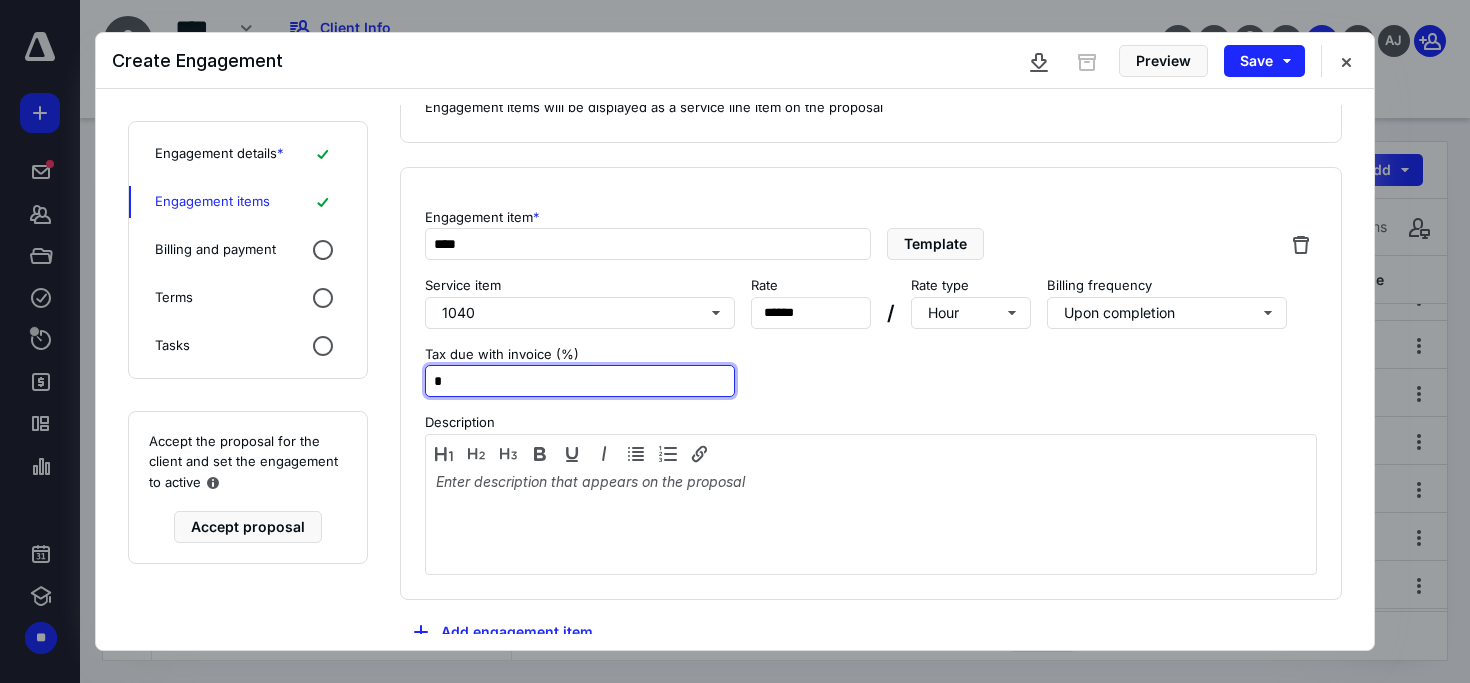 scroll, scrollTop: 126, scrollLeft: 0, axis: vertical 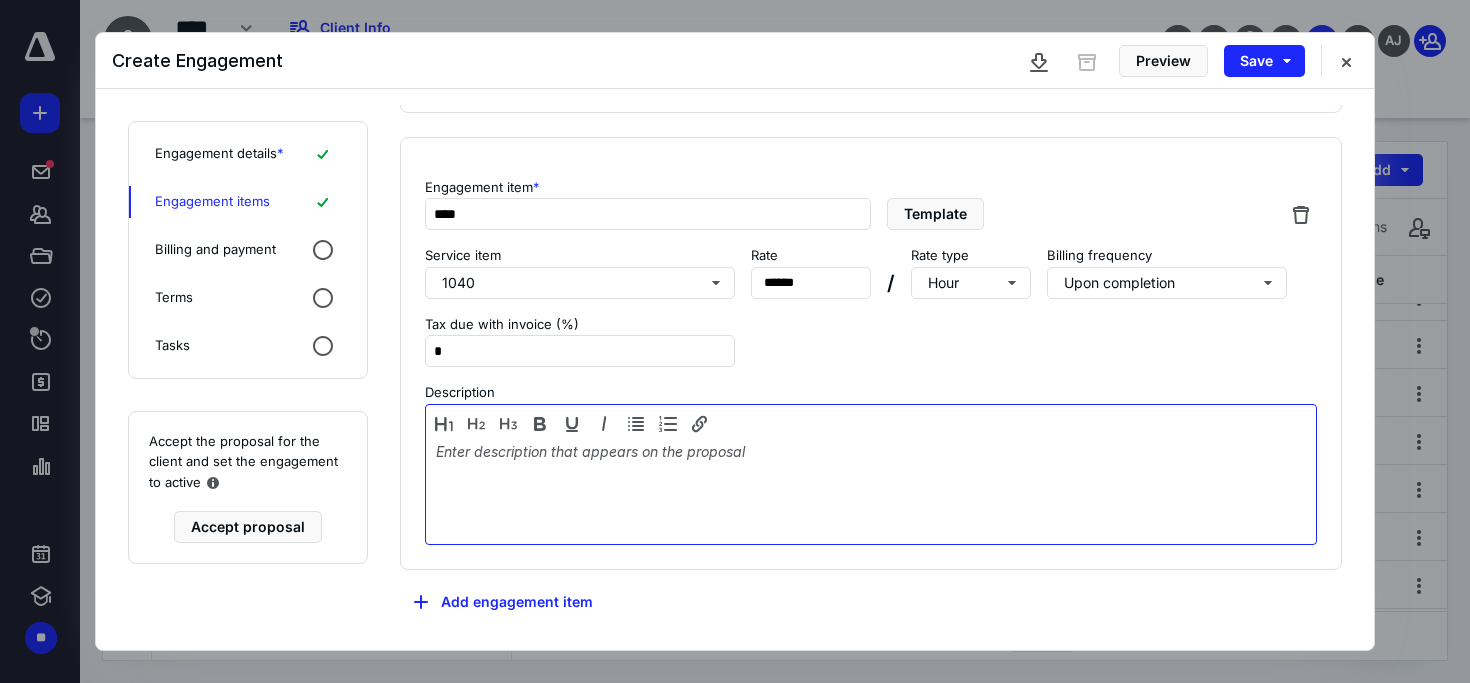 click at bounding box center [871, 490] 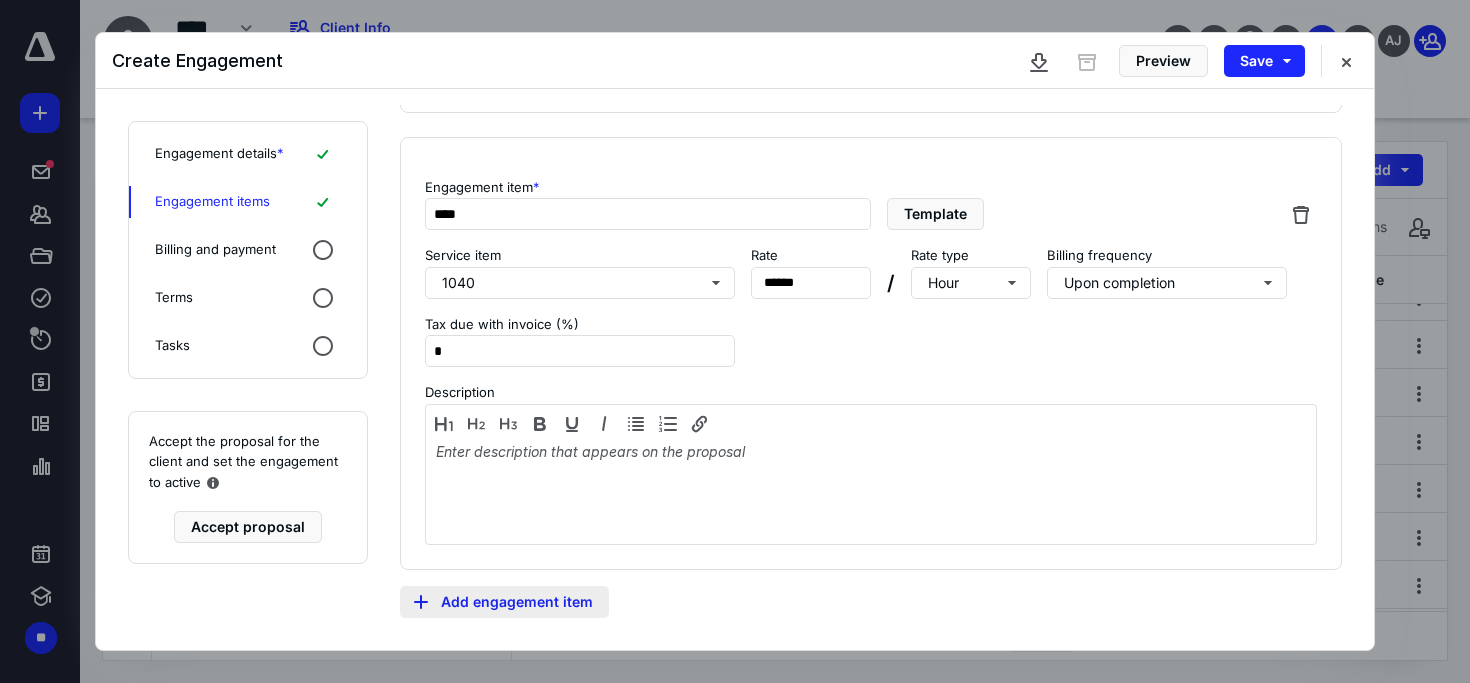 click on "Add engagement item" at bounding box center (504, 602) 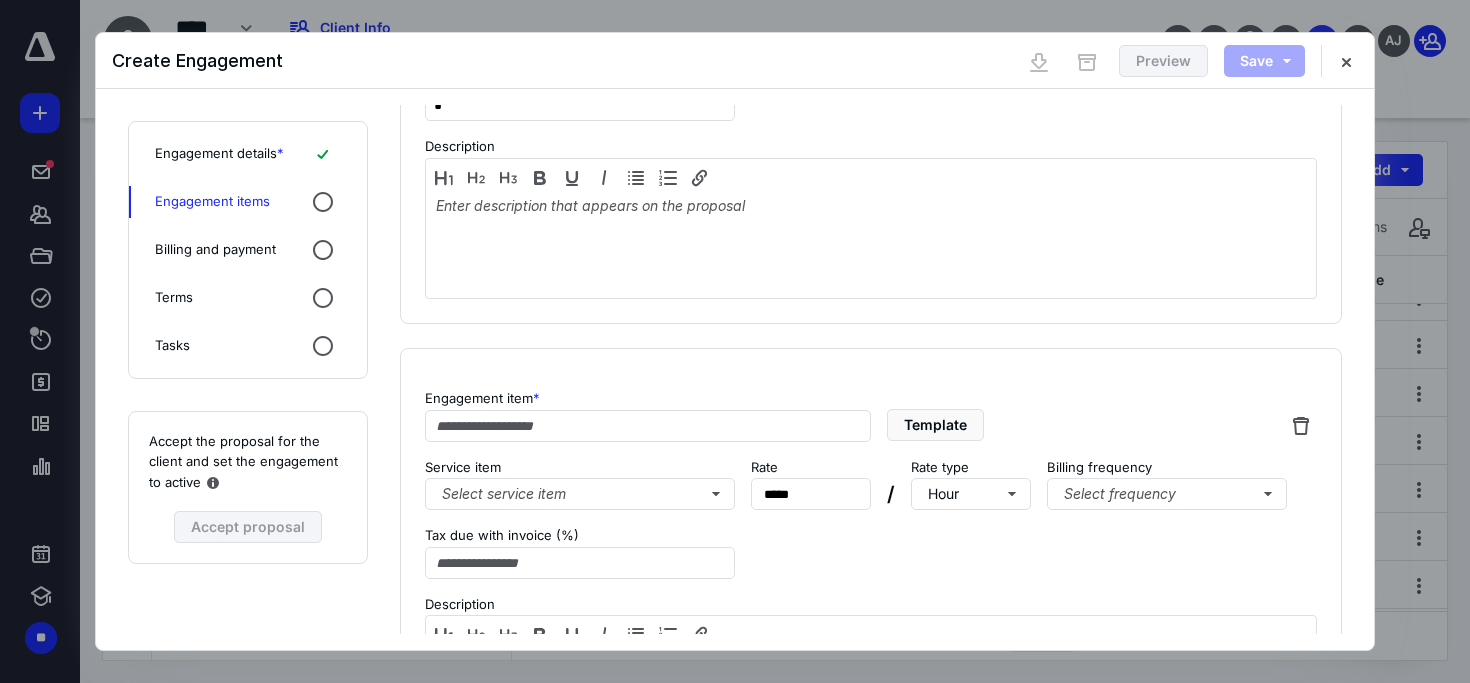scroll, scrollTop: 411, scrollLeft: 0, axis: vertical 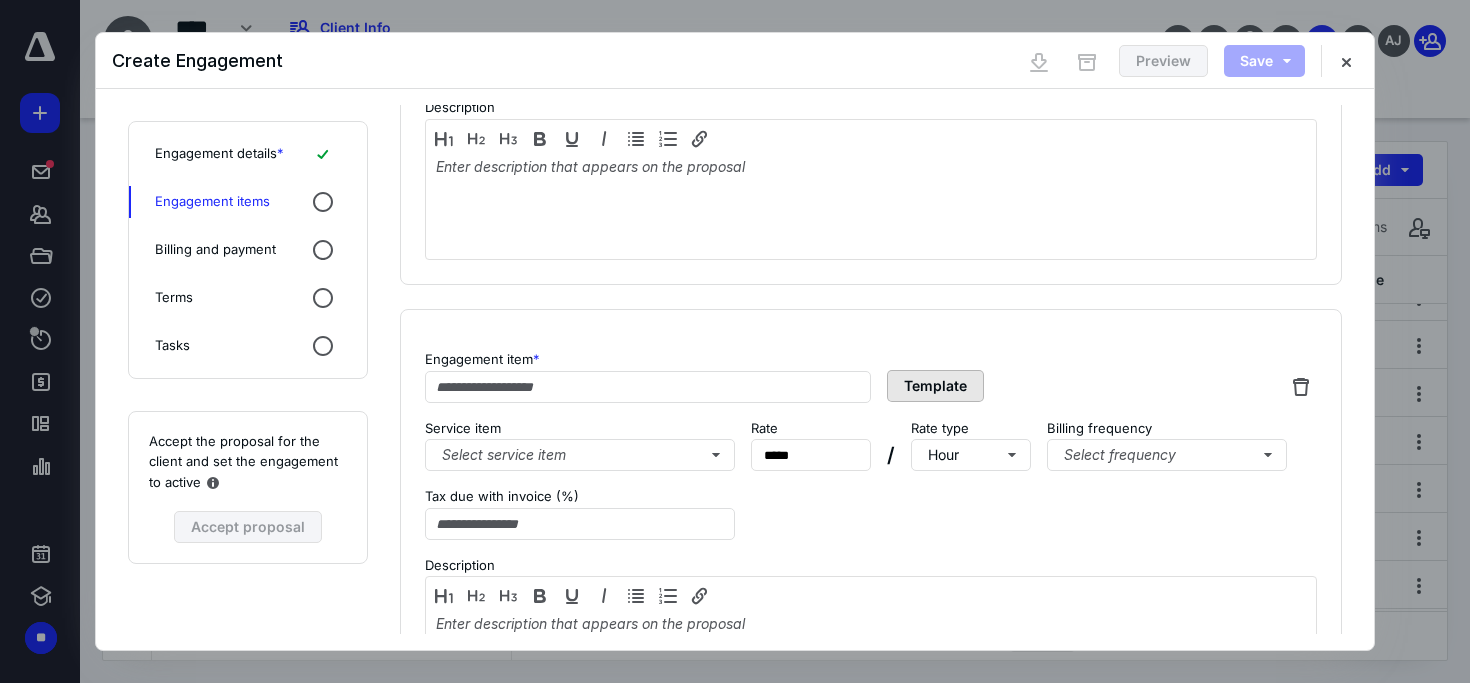 click on "Template" at bounding box center [935, 386] 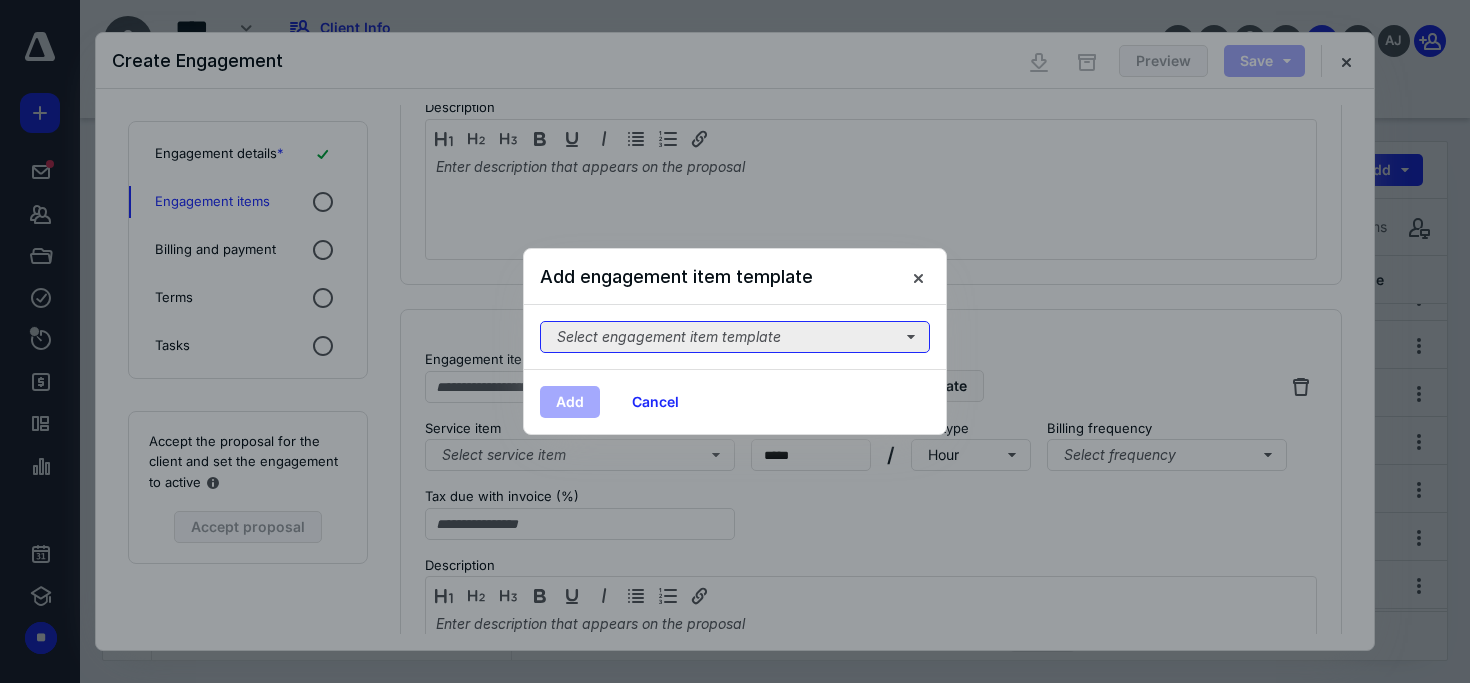 click on "Select engagement item template" at bounding box center [735, 337] 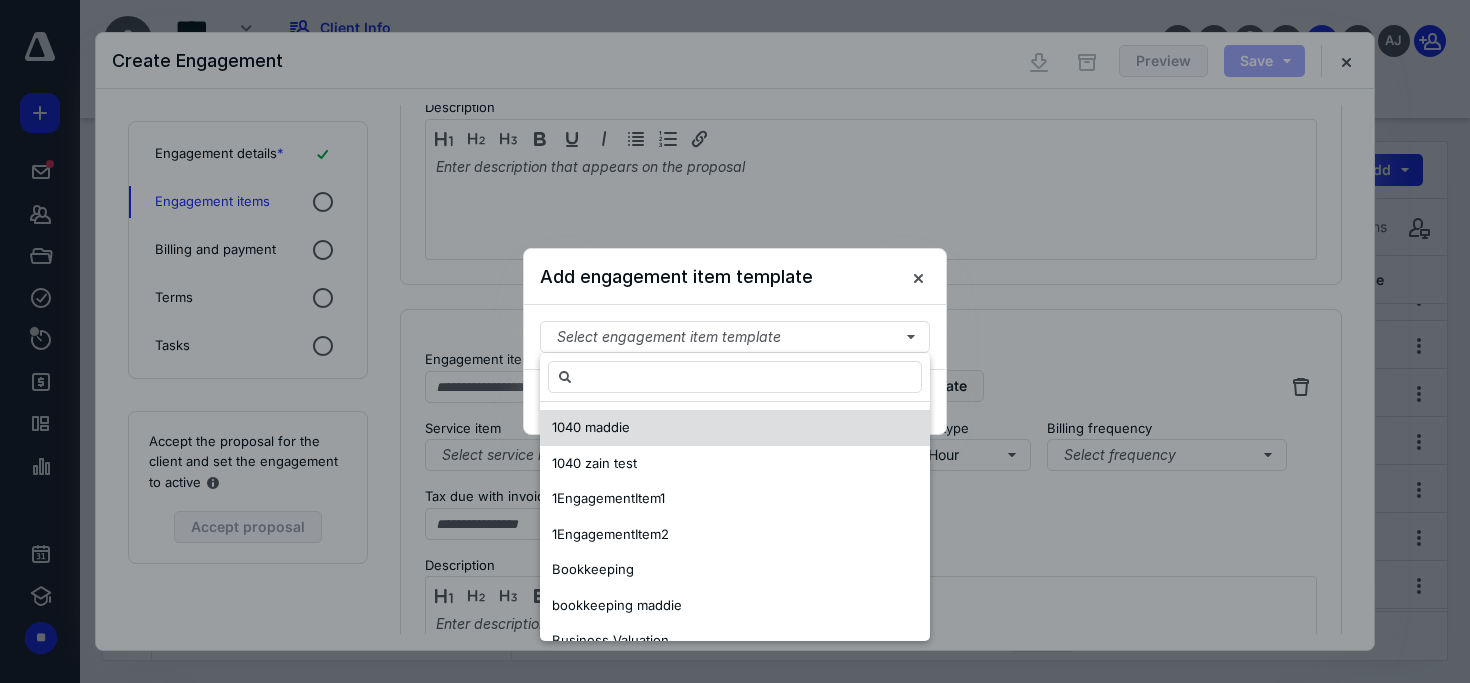 click on "1040 maddie" at bounding box center [735, 428] 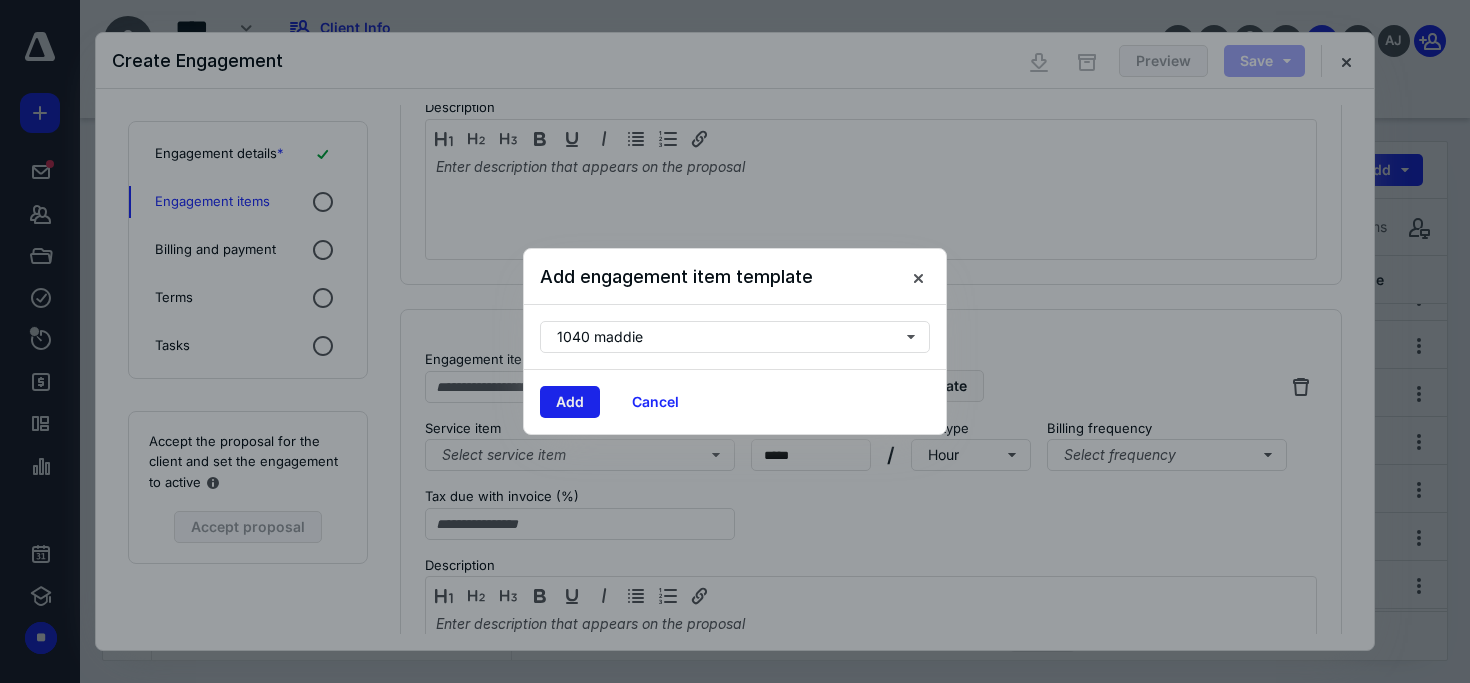 click on "Add" at bounding box center [570, 402] 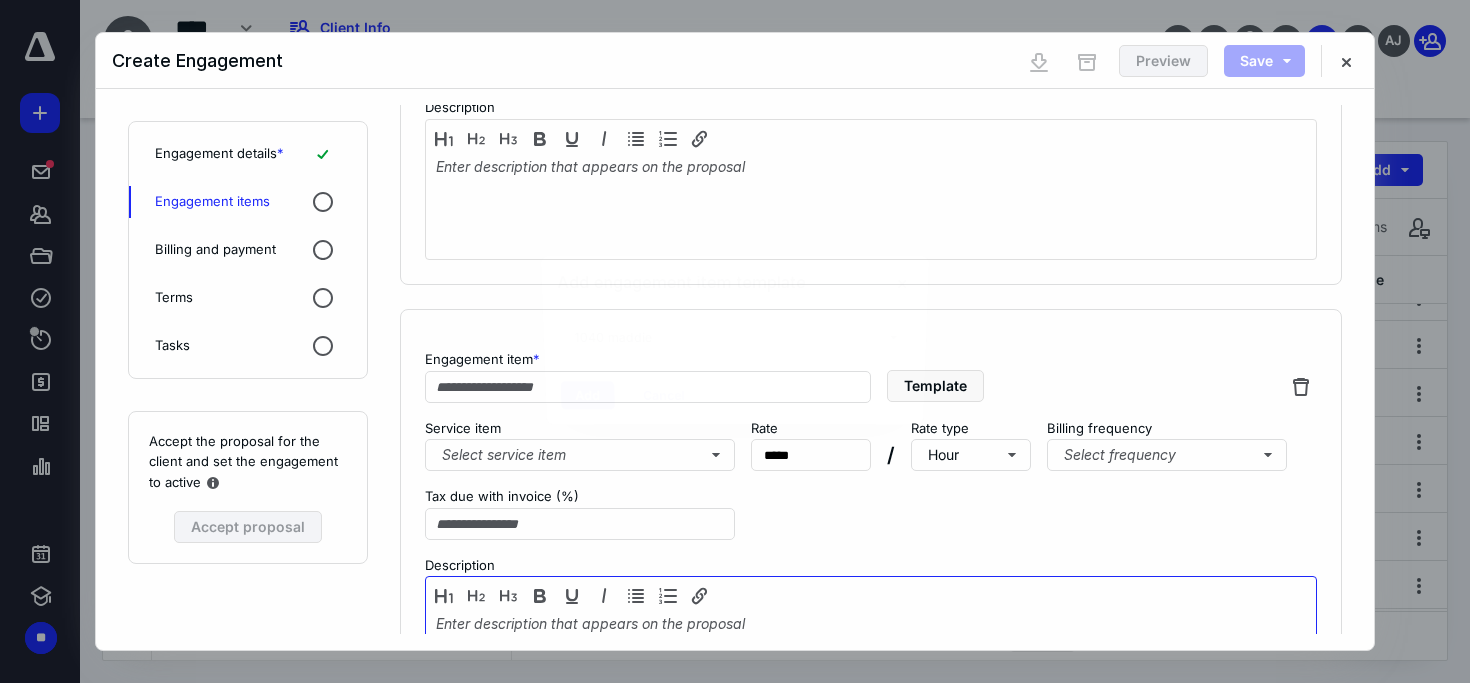 type on "**********" 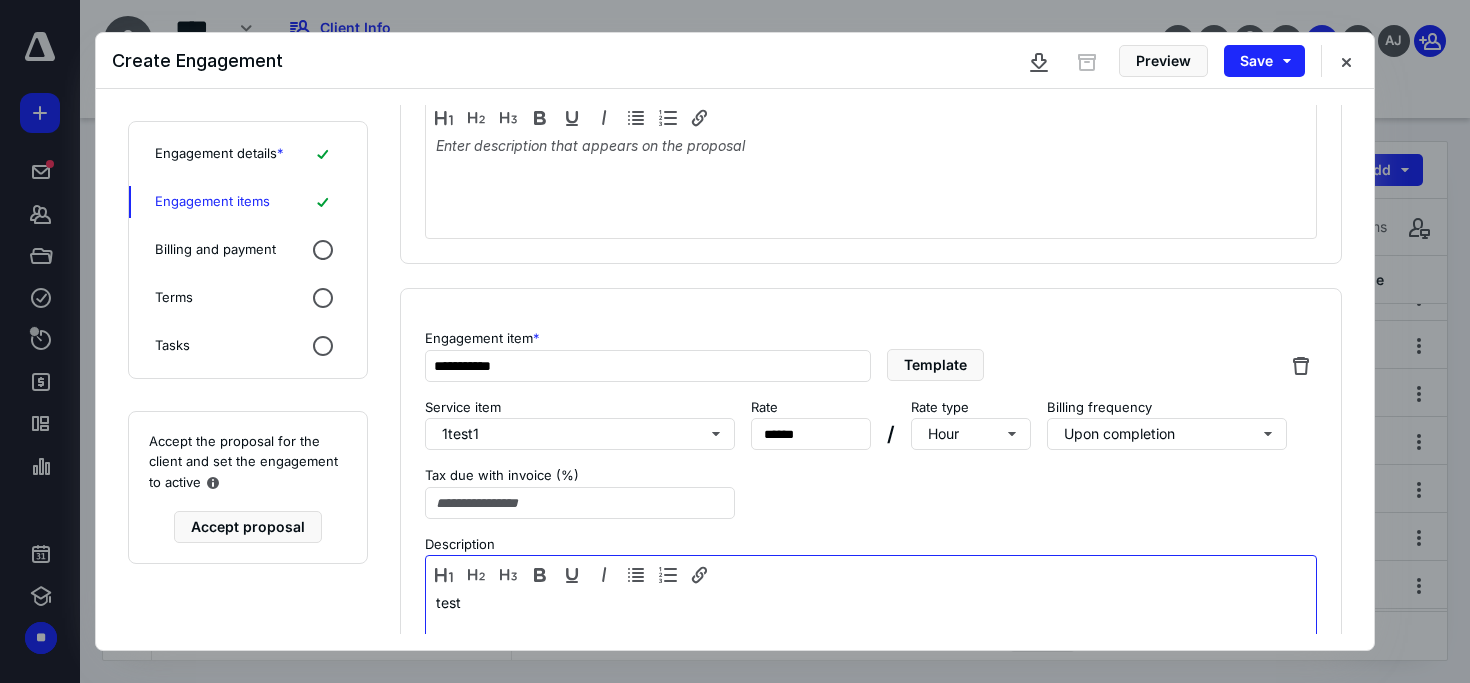 scroll, scrollTop: 513, scrollLeft: 0, axis: vertical 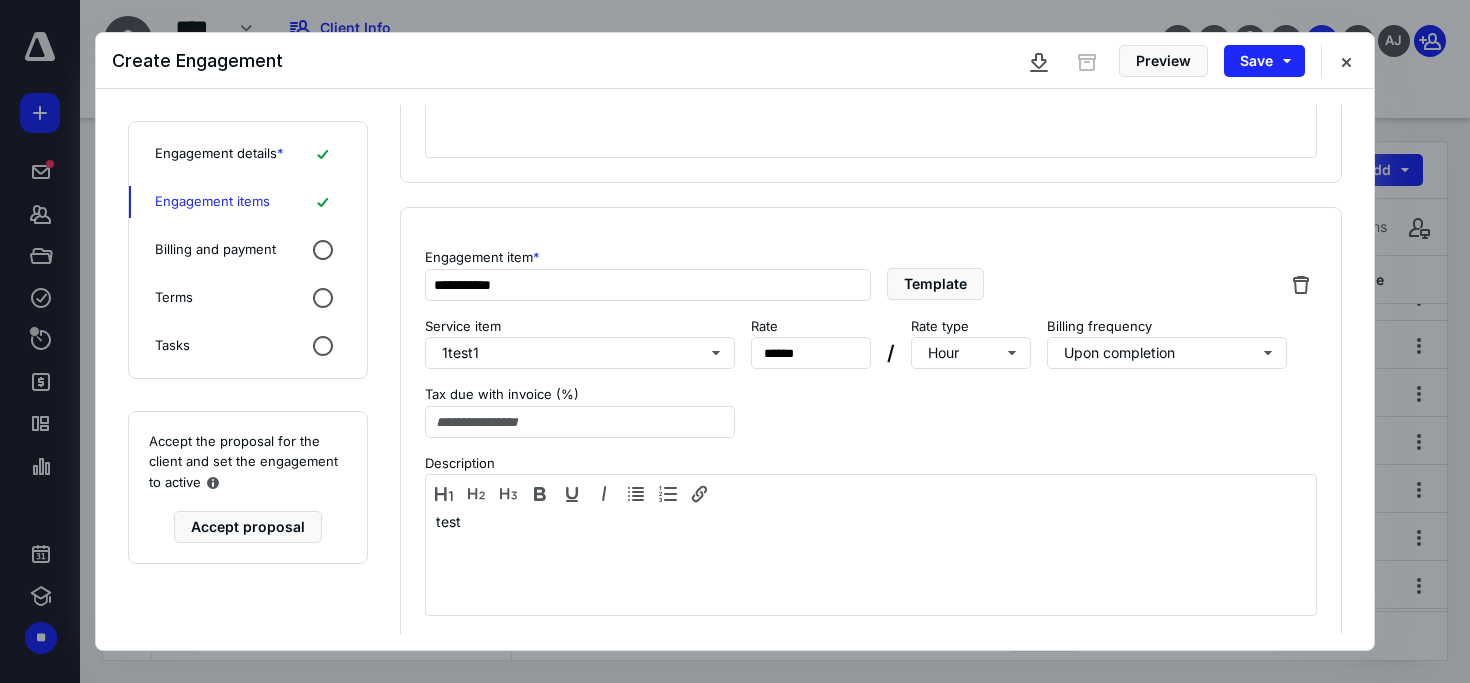 click on "**********" at bounding box center (871, 424) 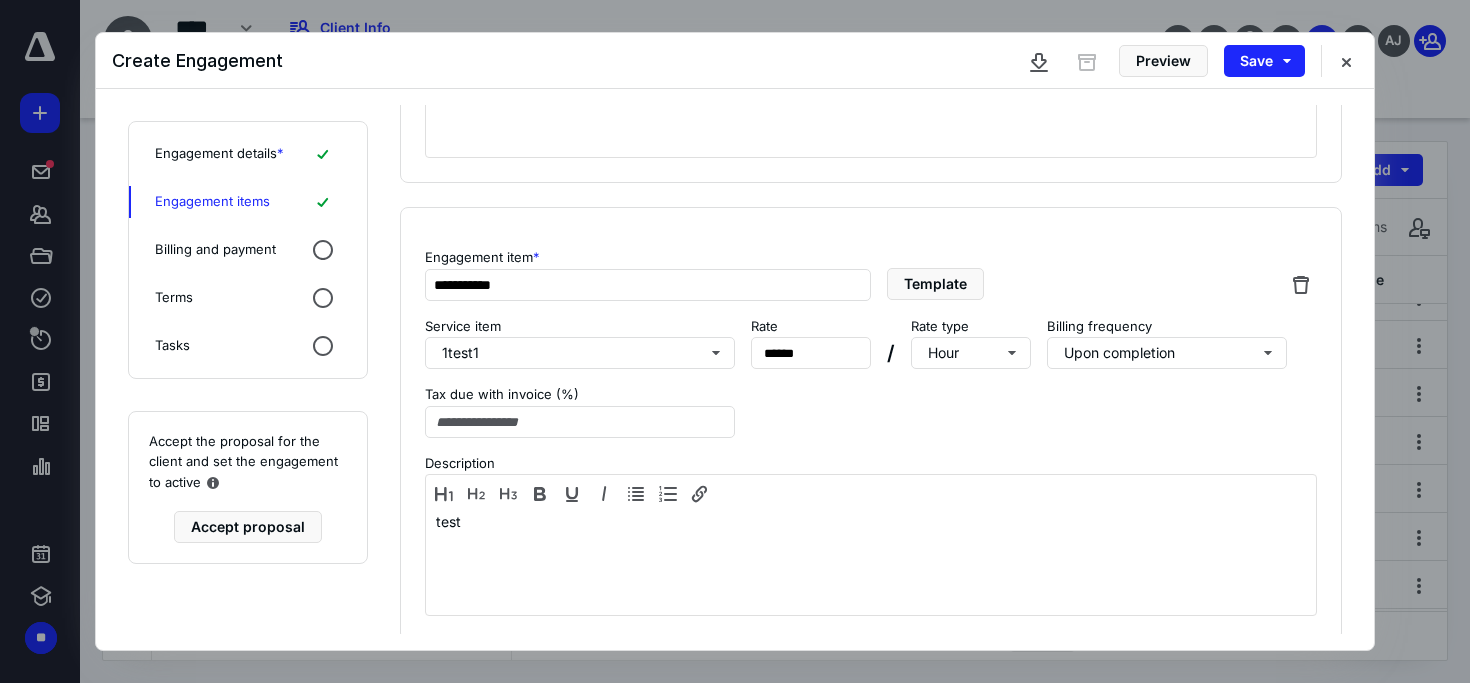 click on "Billing and payment" at bounding box center (215, 250) 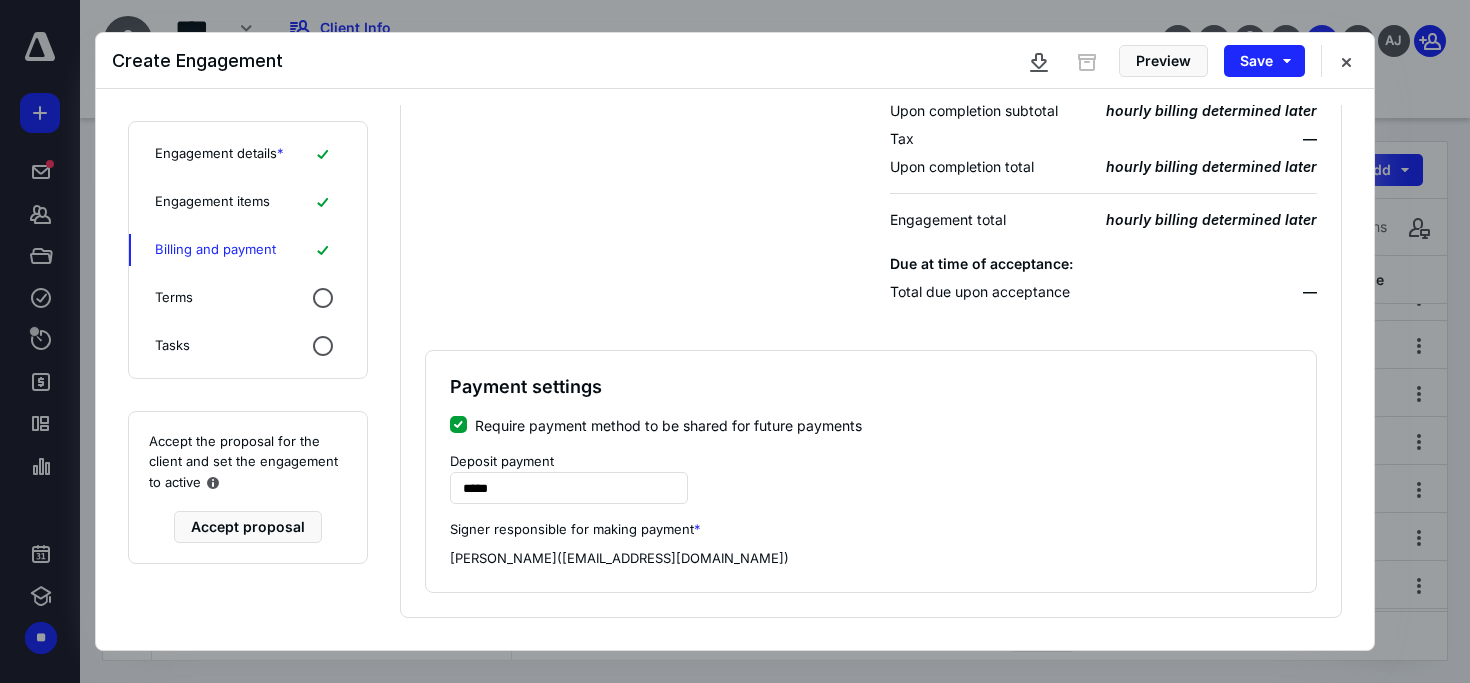 click on "Engagement items" at bounding box center [212, 202] 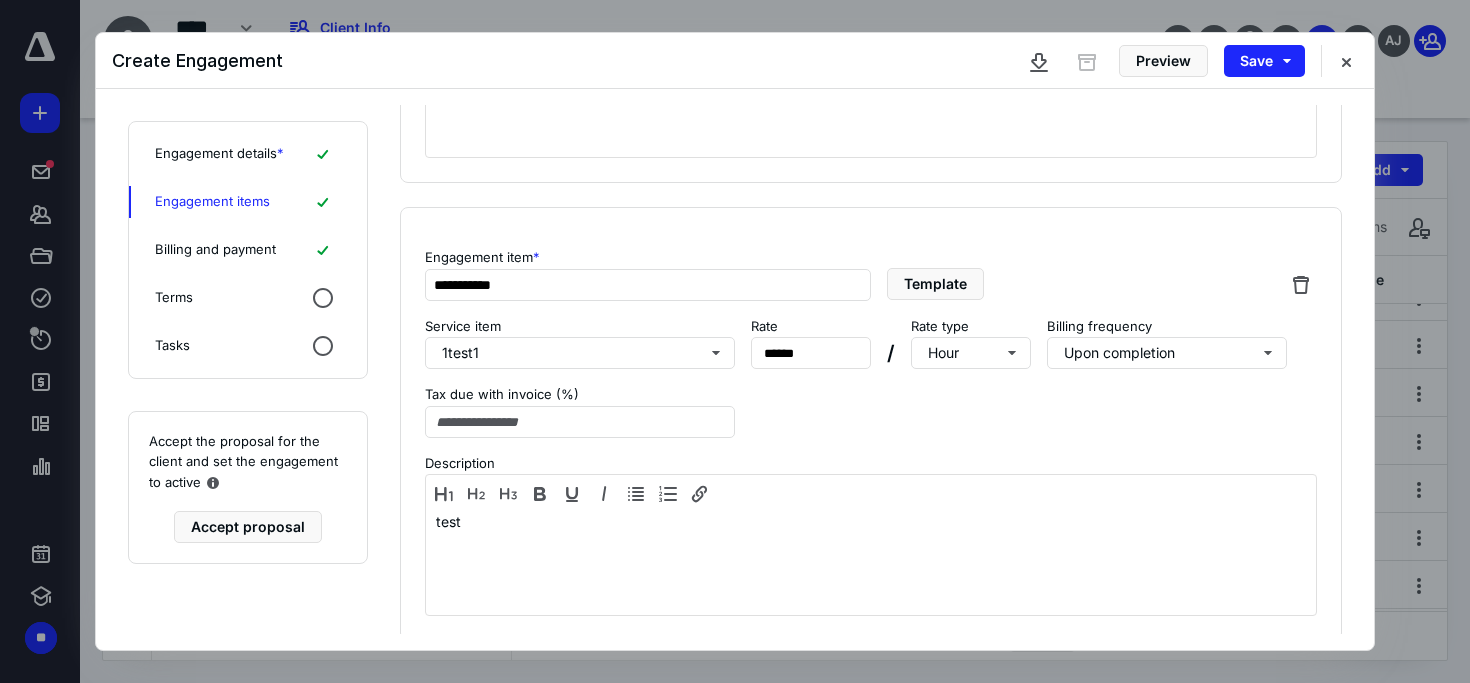 click on "Billing and payment" at bounding box center (215, 250) 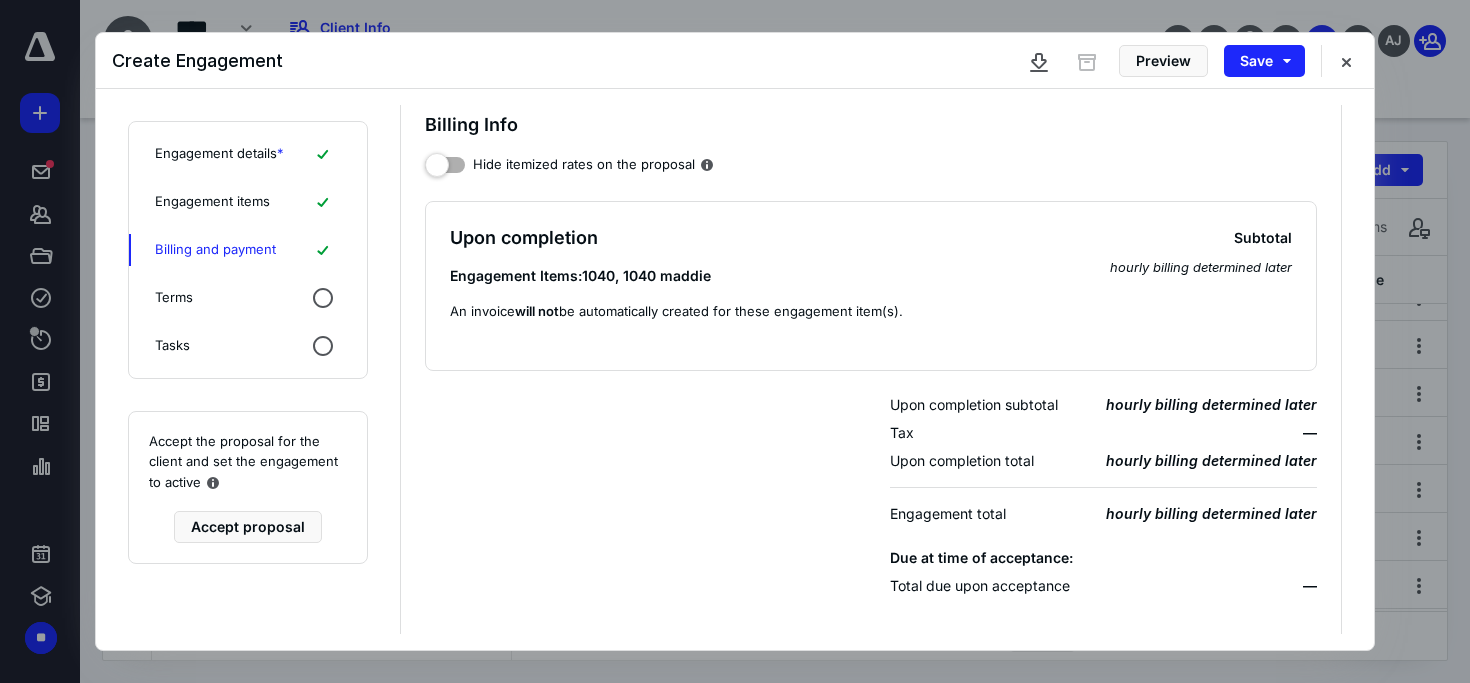 scroll, scrollTop: 26, scrollLeft: 0, axis: vertical 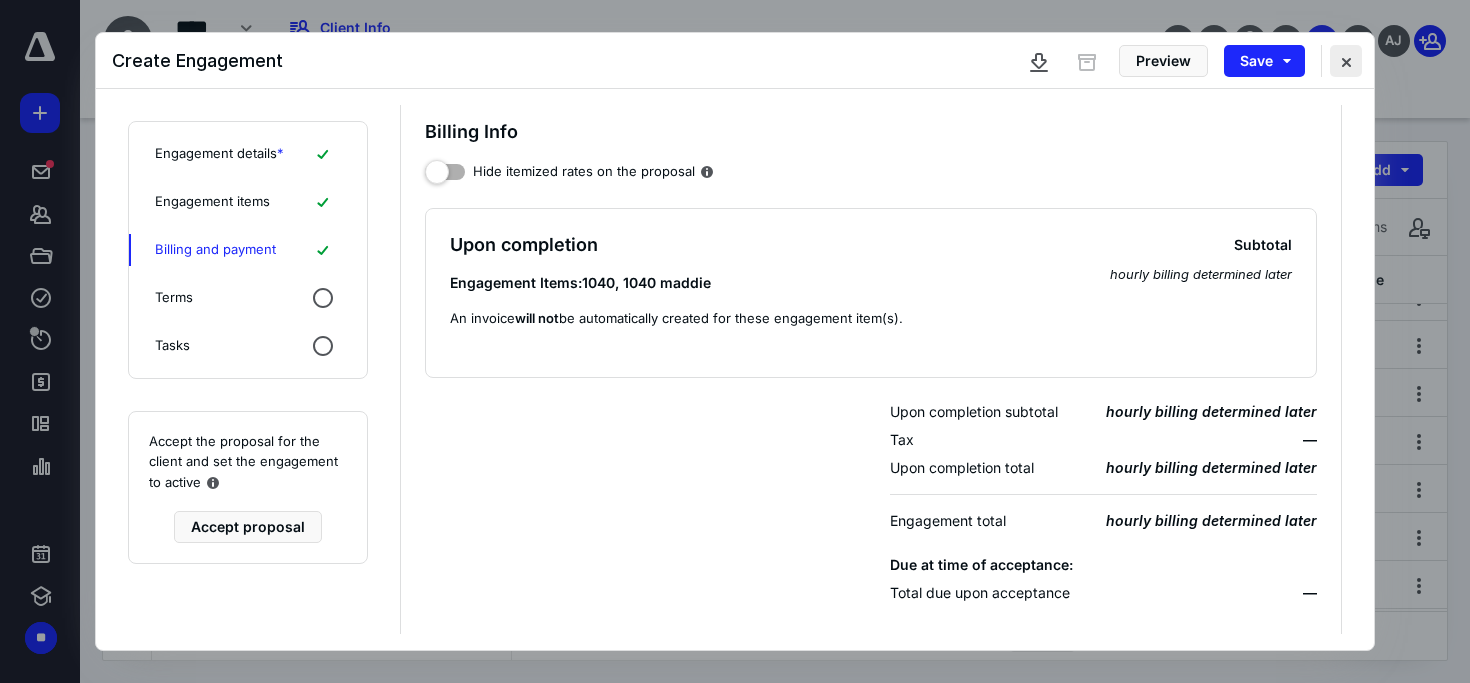 click at bounding box center [1346, 61] 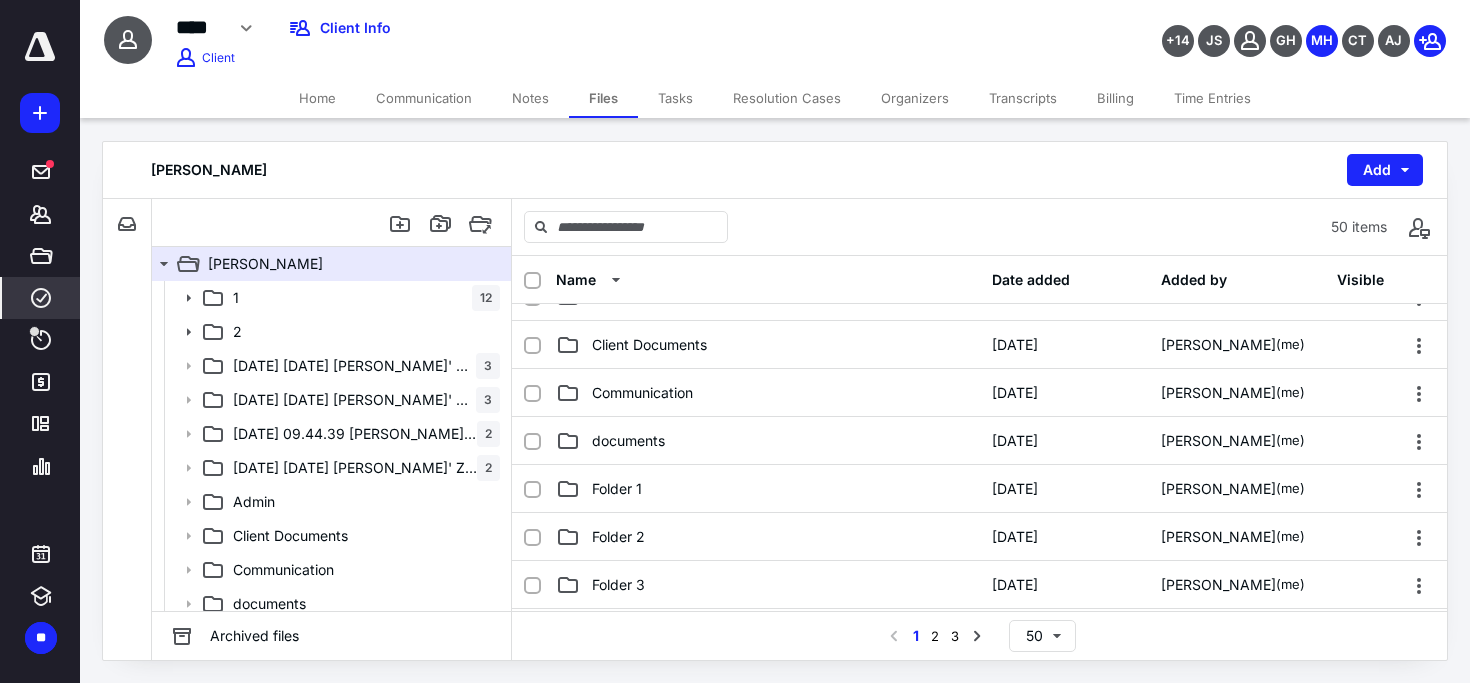 scroll, scrollTop: 0, scrollLeft: 0, axis: both 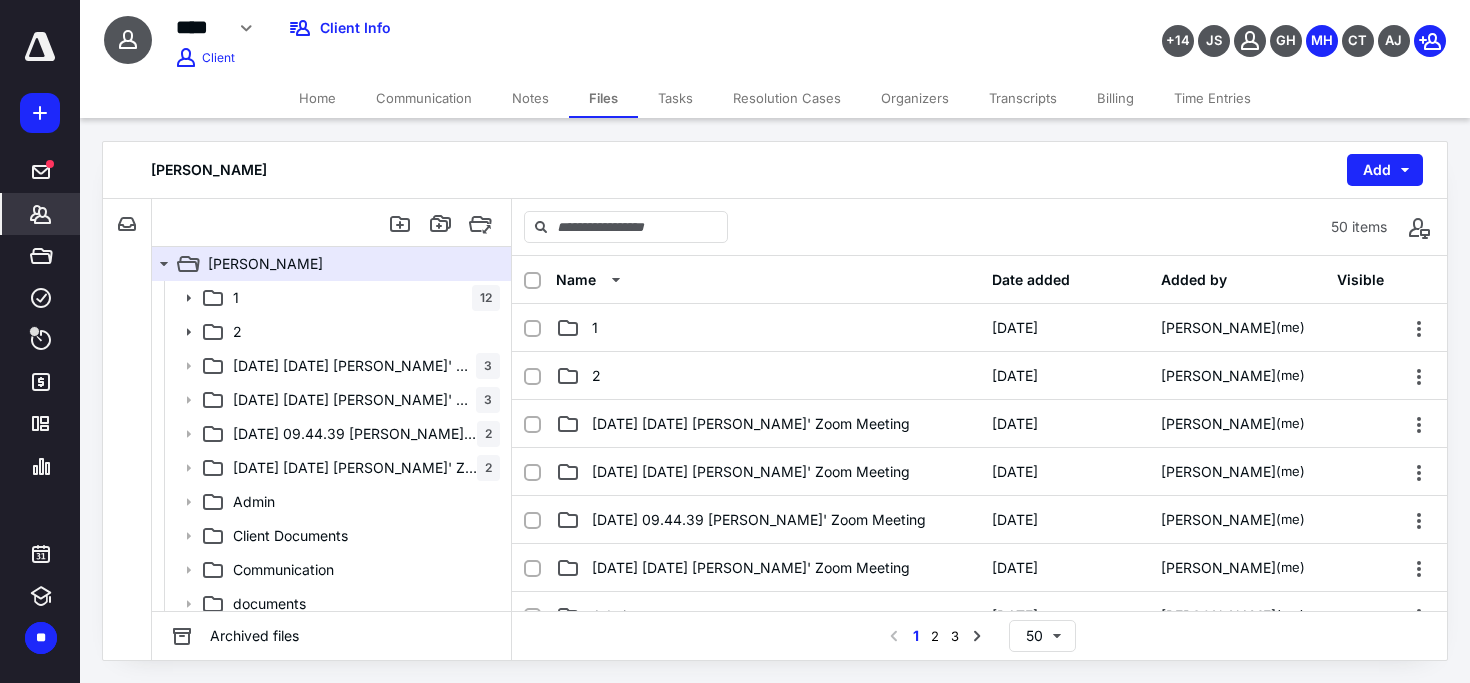 click 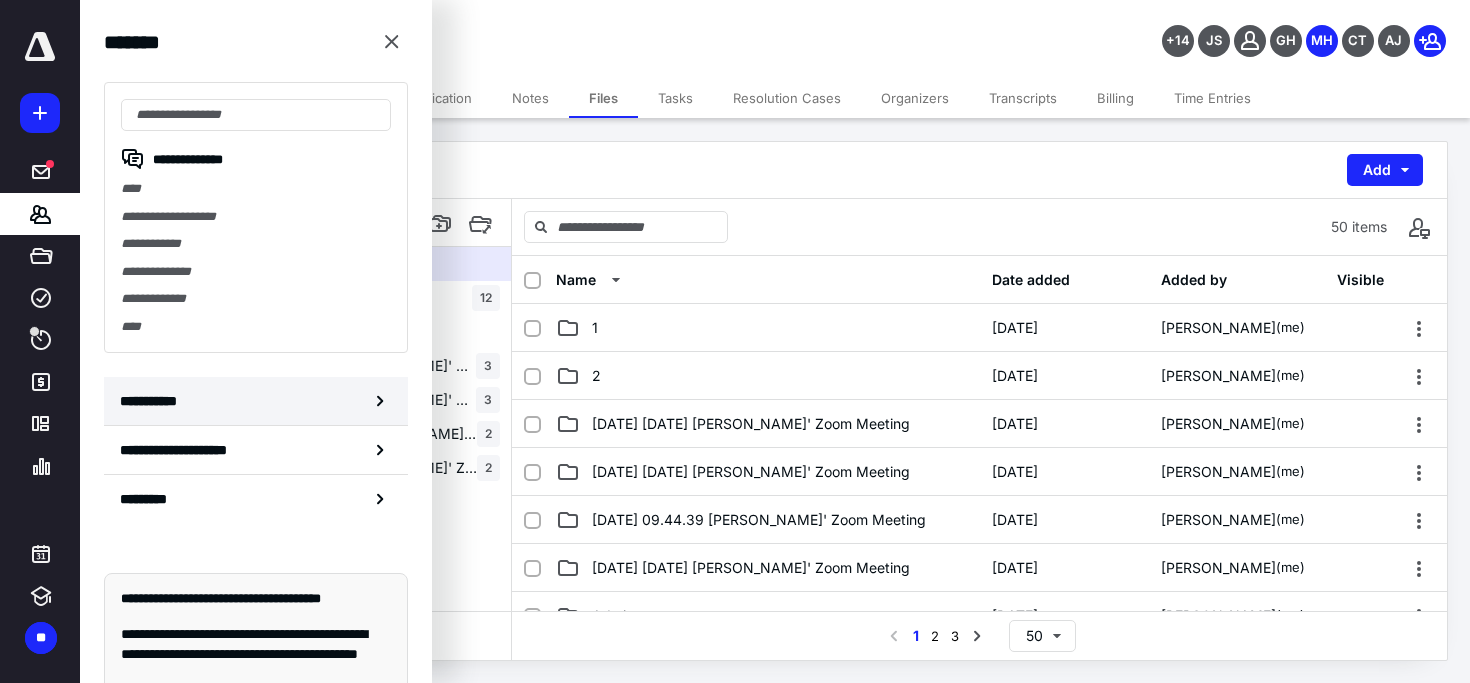 click on "**********" at bounding box center [256, 401] 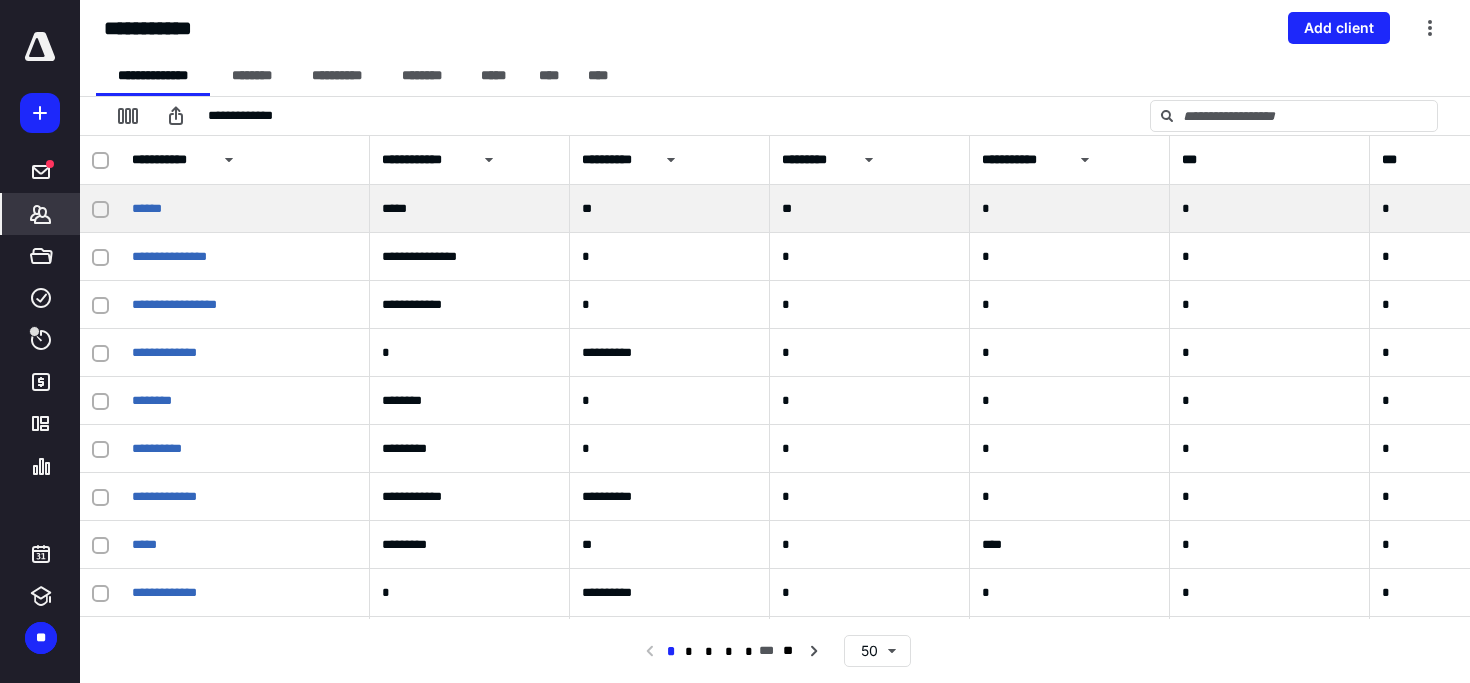click 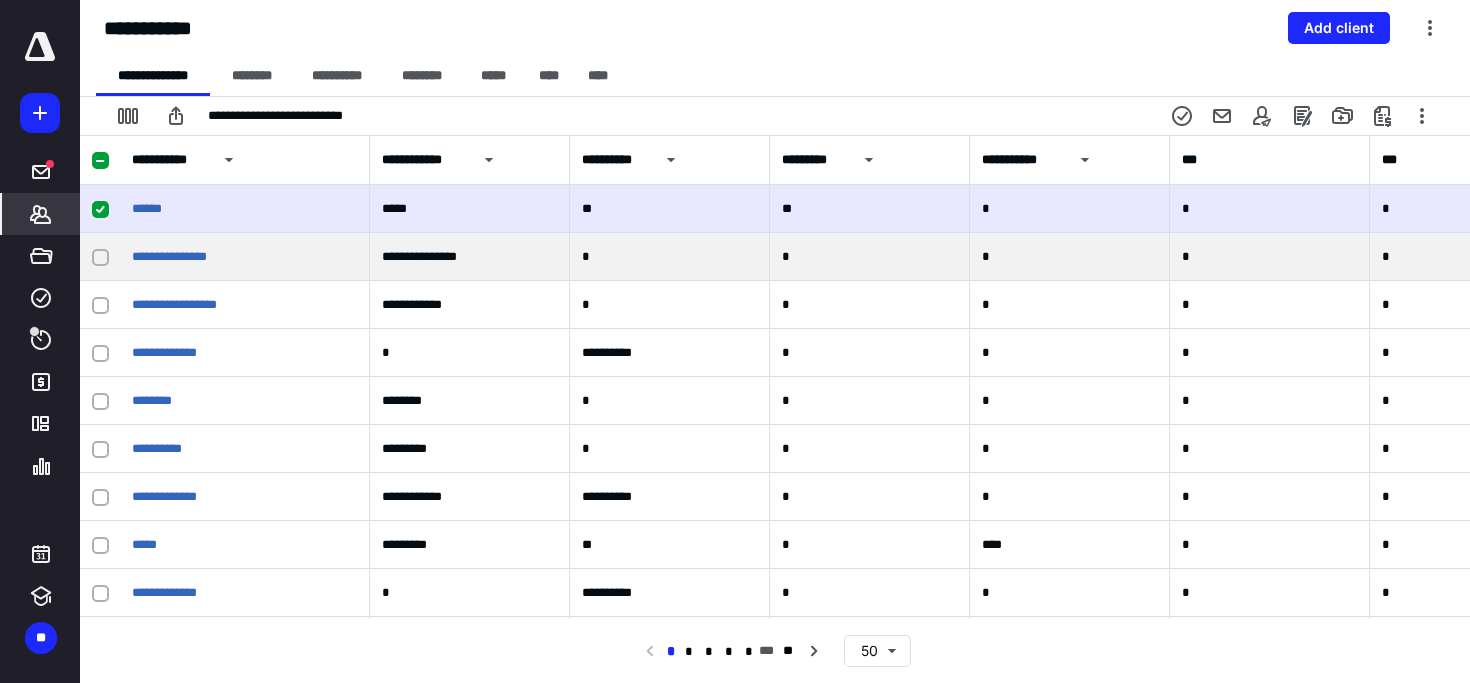 click at bounding box center (100, 257) 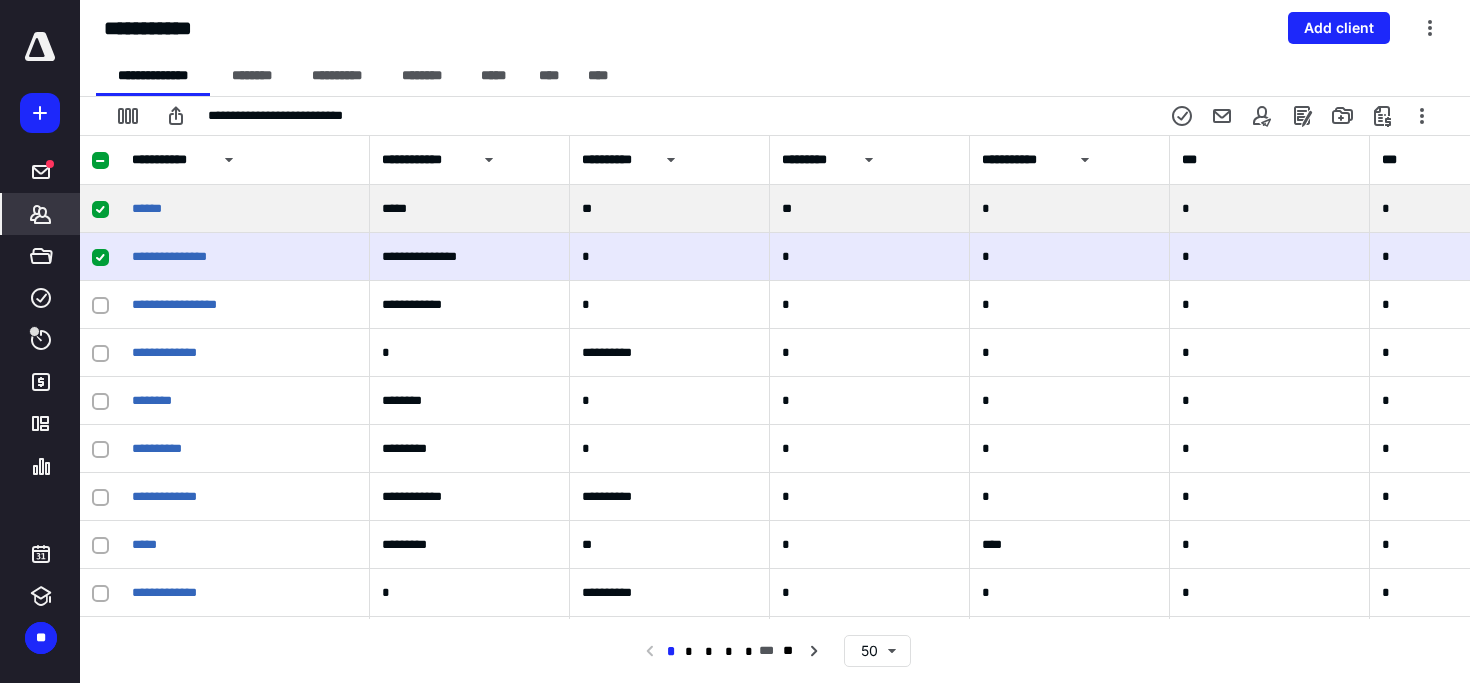 click at bounding box center [100, 209] 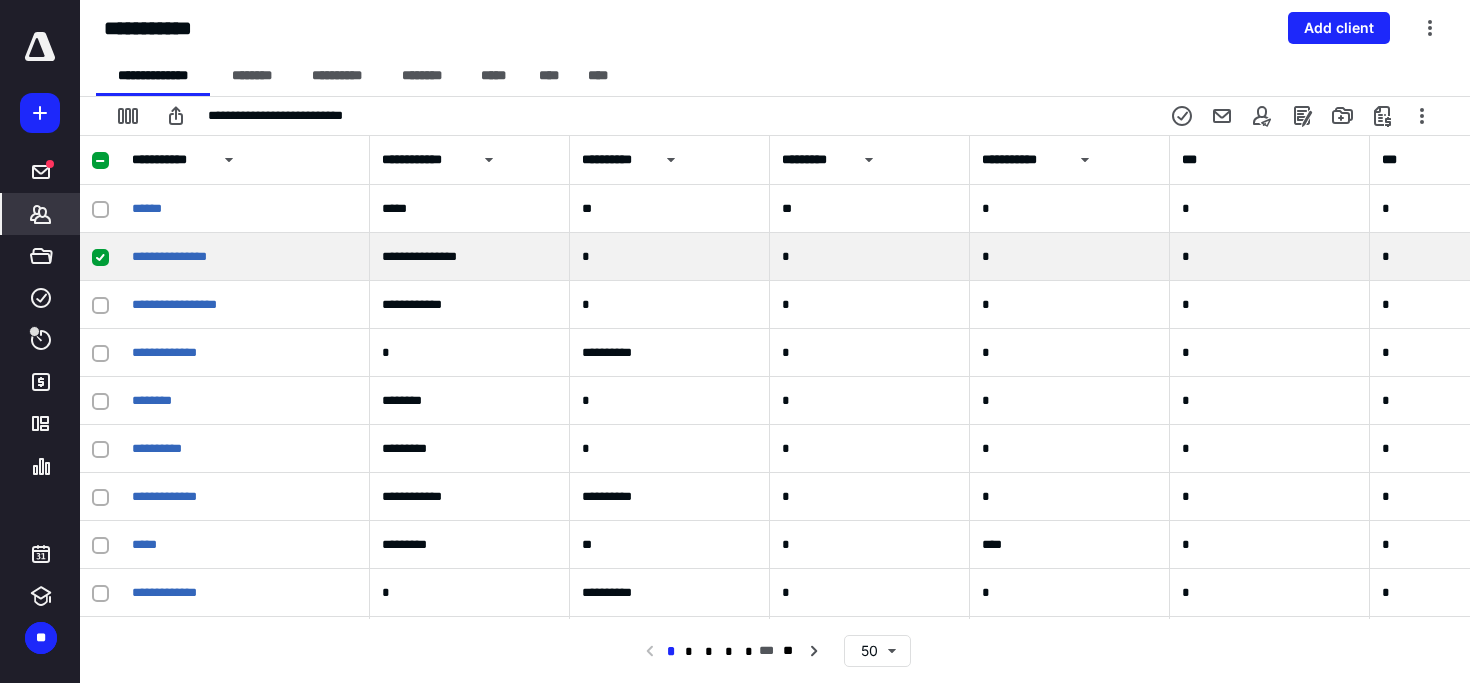 click 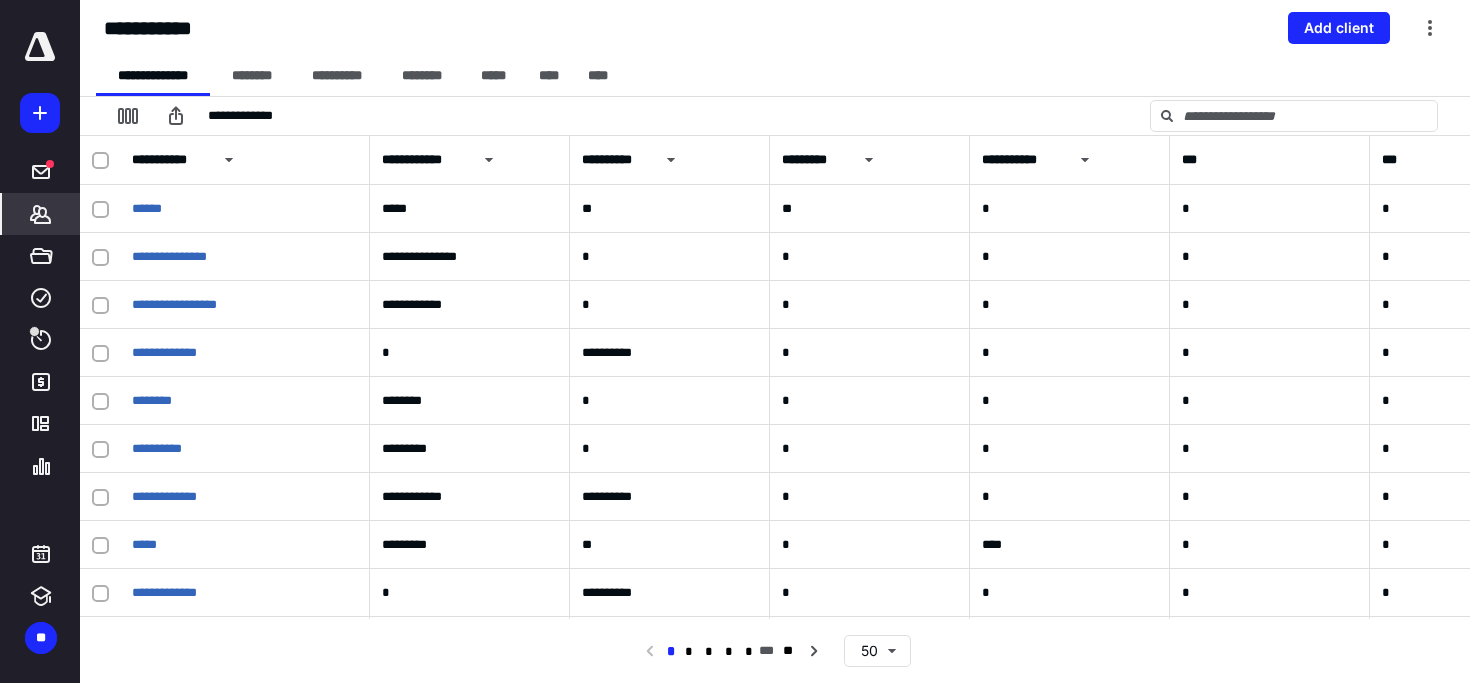 click at bounding box center [100, 161] 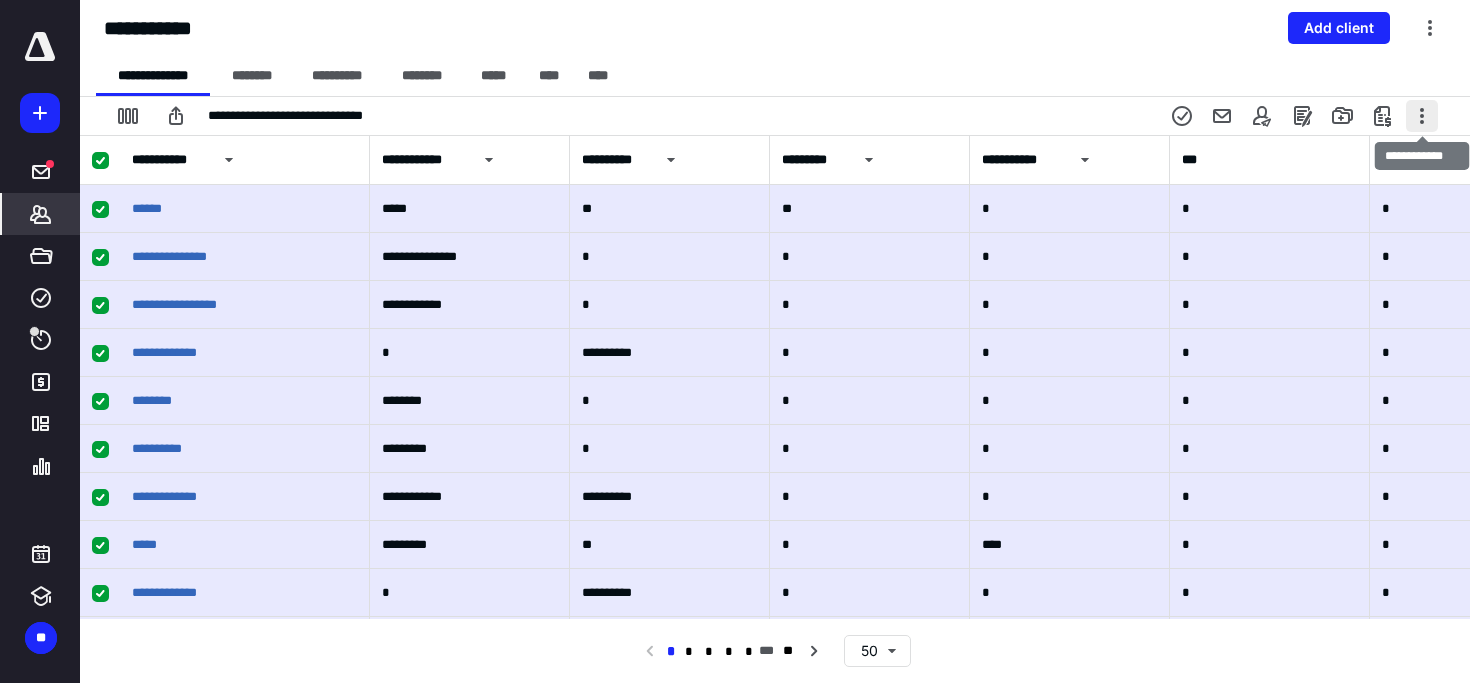 click at bounding box center [1422, 116] 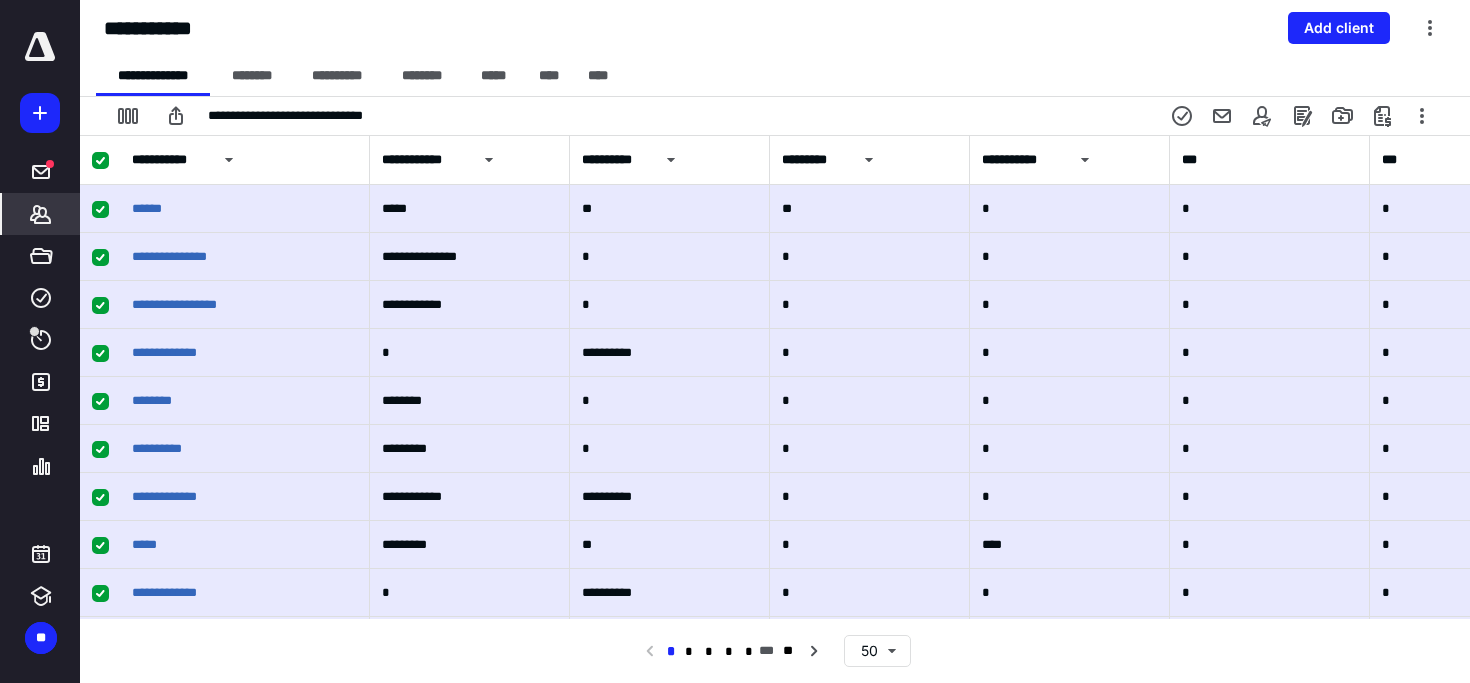 click on "**********" at bounding box center (783, 76) 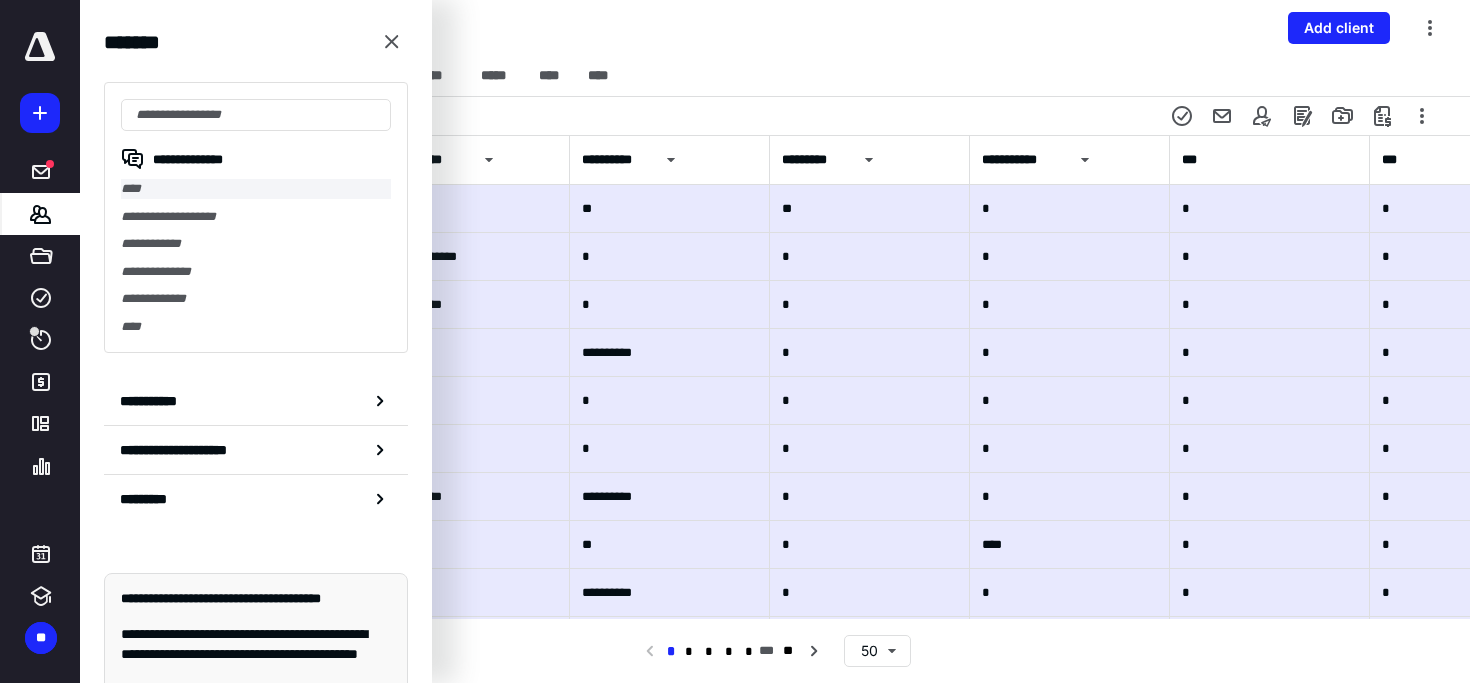 click on "****" at bounding box center (256, 189) 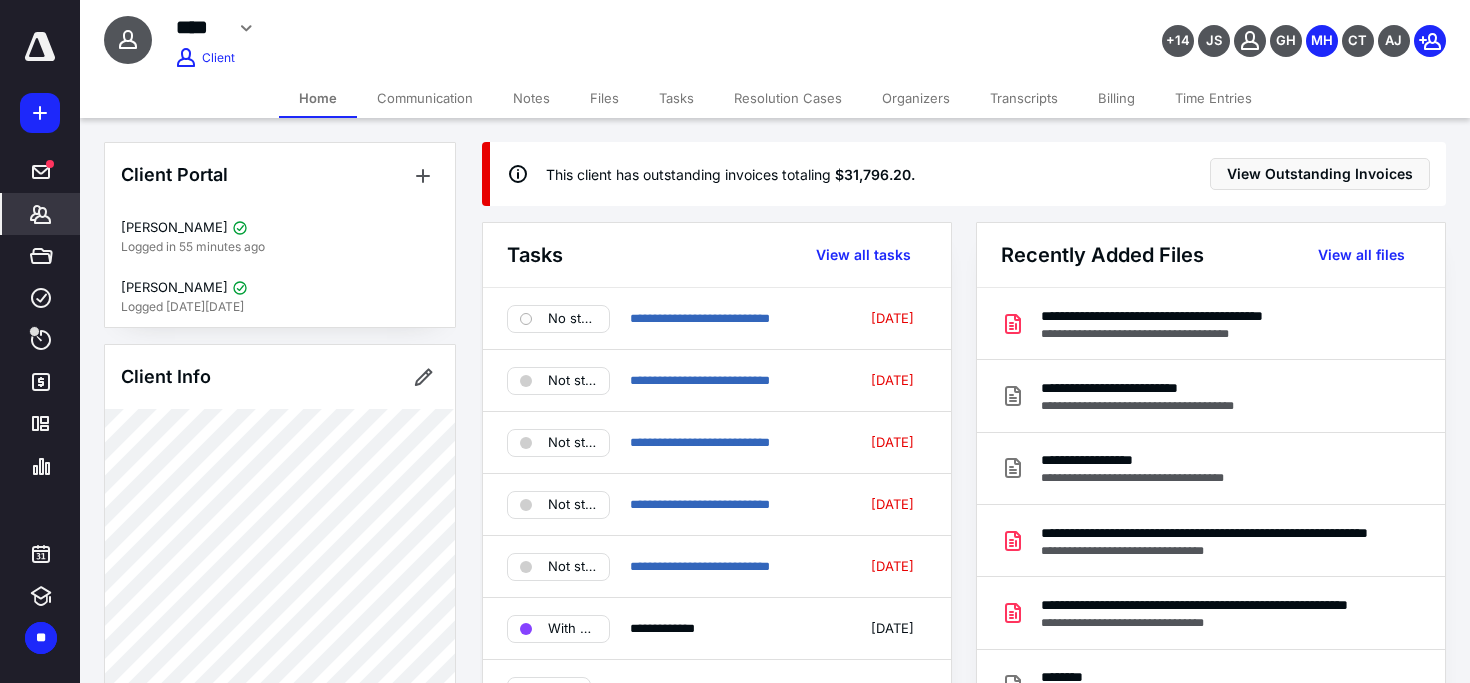 click on "Files" at bounding box center (604, 98) 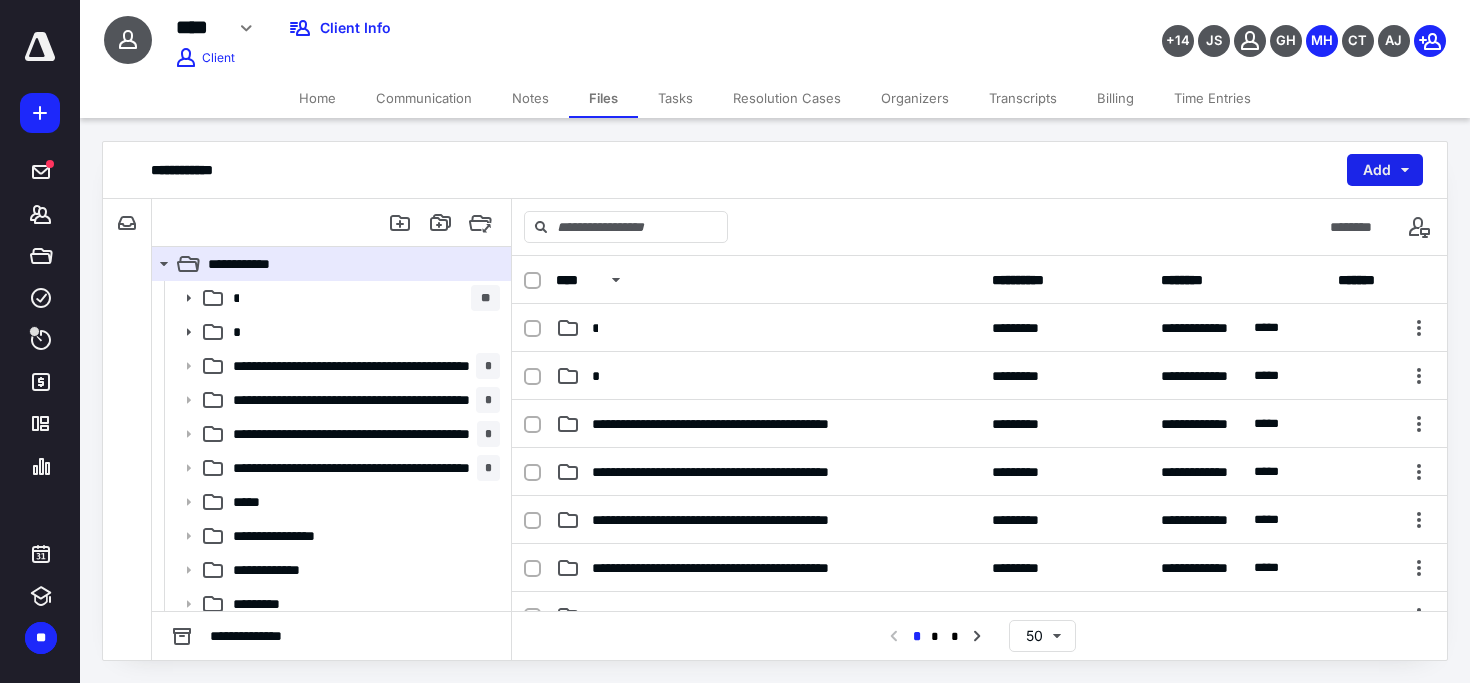 click on "Add" at bounding box center [1385, 170] 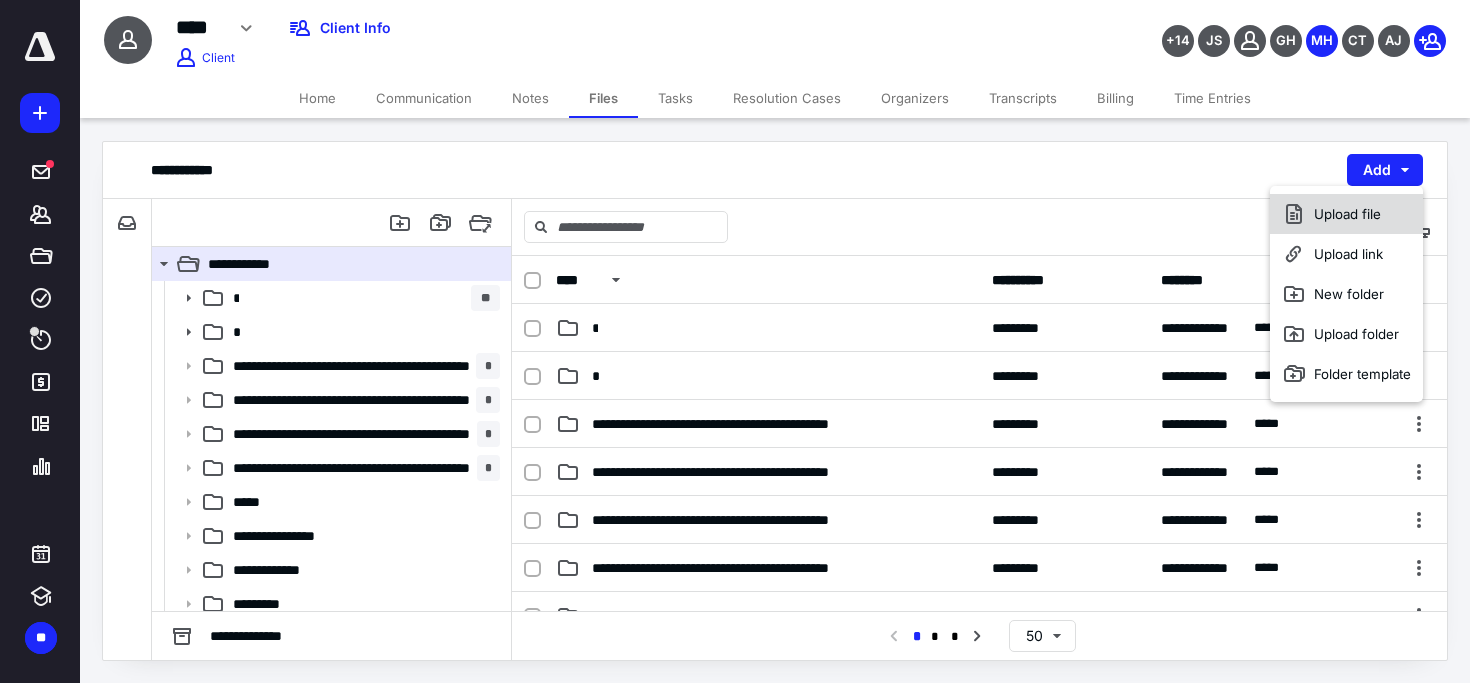 click on "Upload file" at bounding box center (1346, 214) 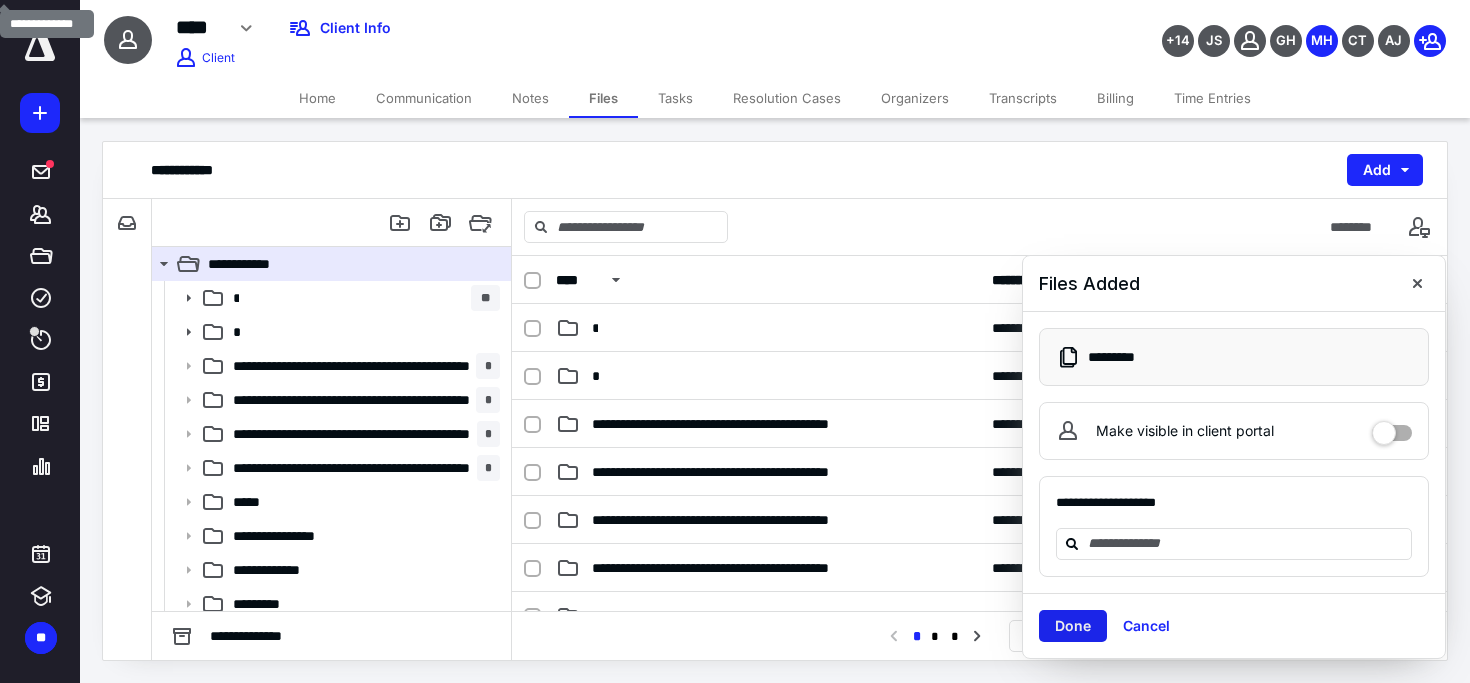 click on "Done" at bounding box center (1073, 626) 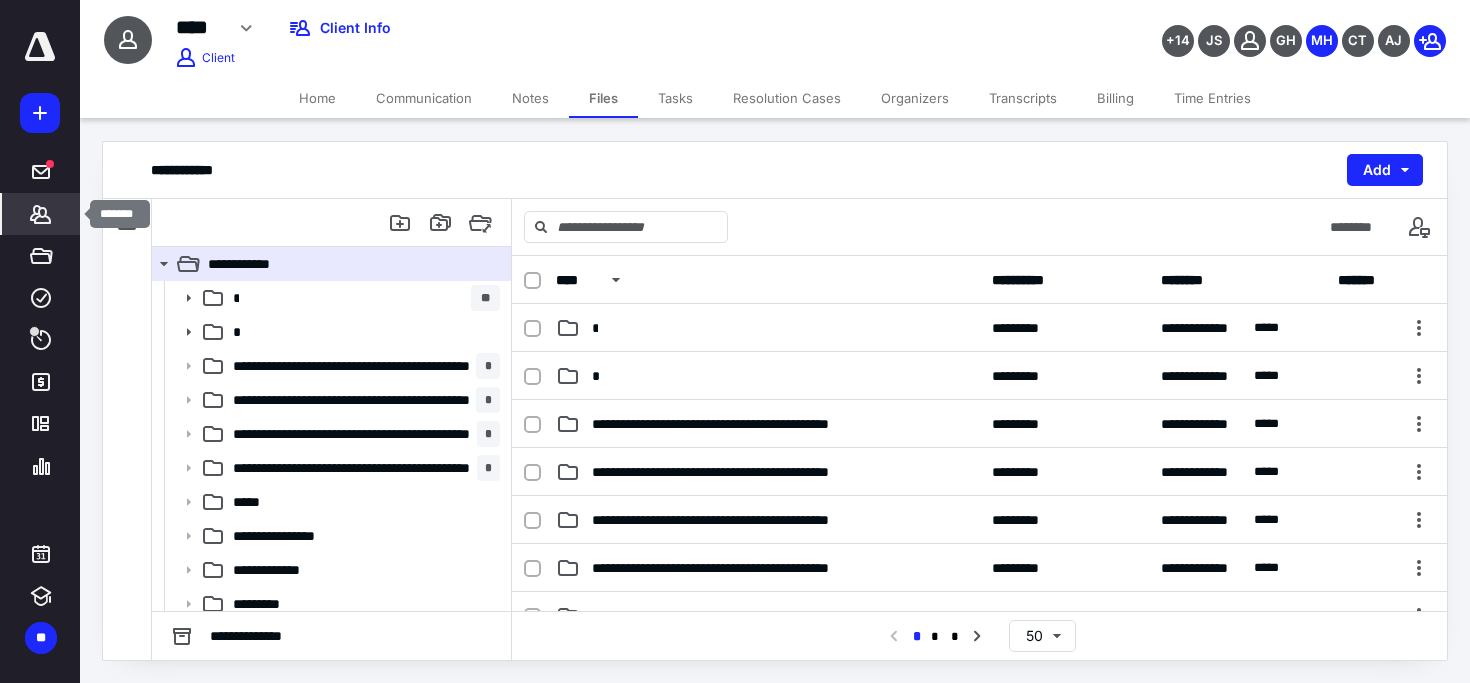 click 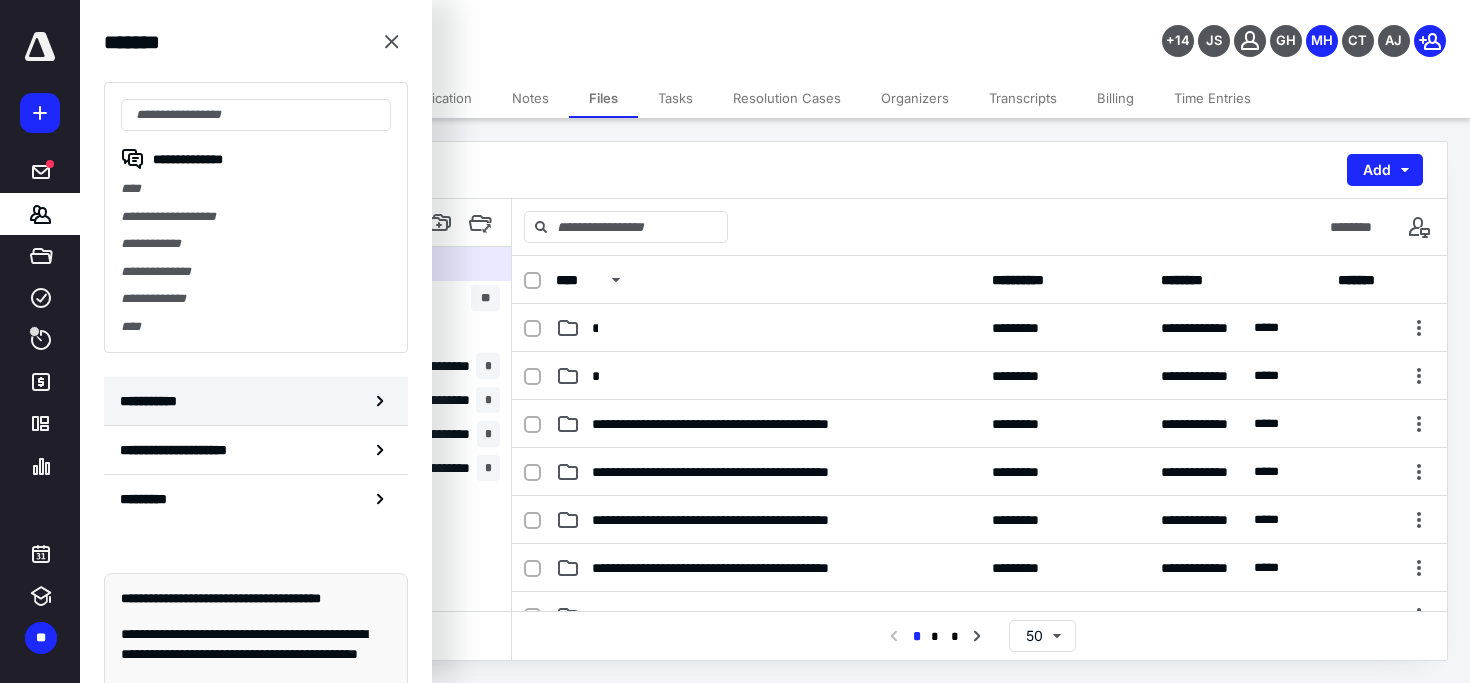 click on "**********" at bounding box center [256, 401] 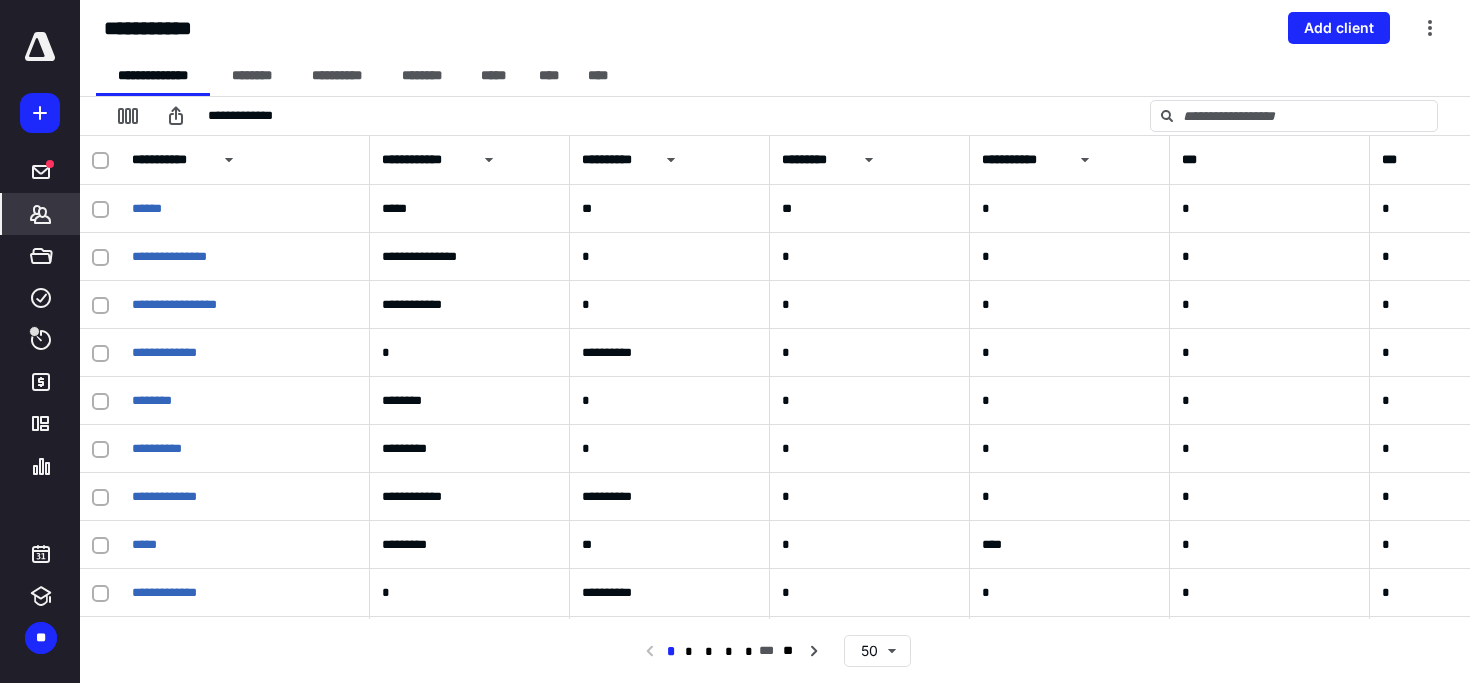 click 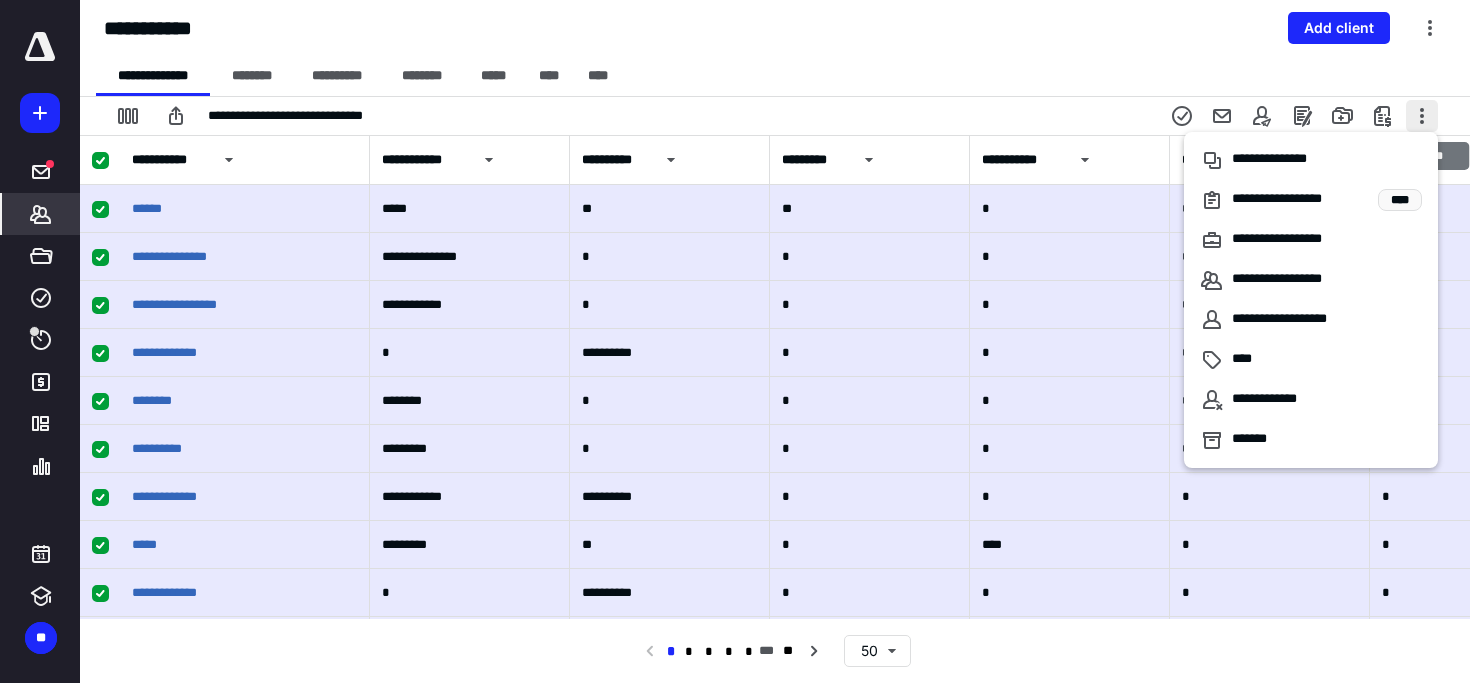 click at bounding box center (1422, 116) 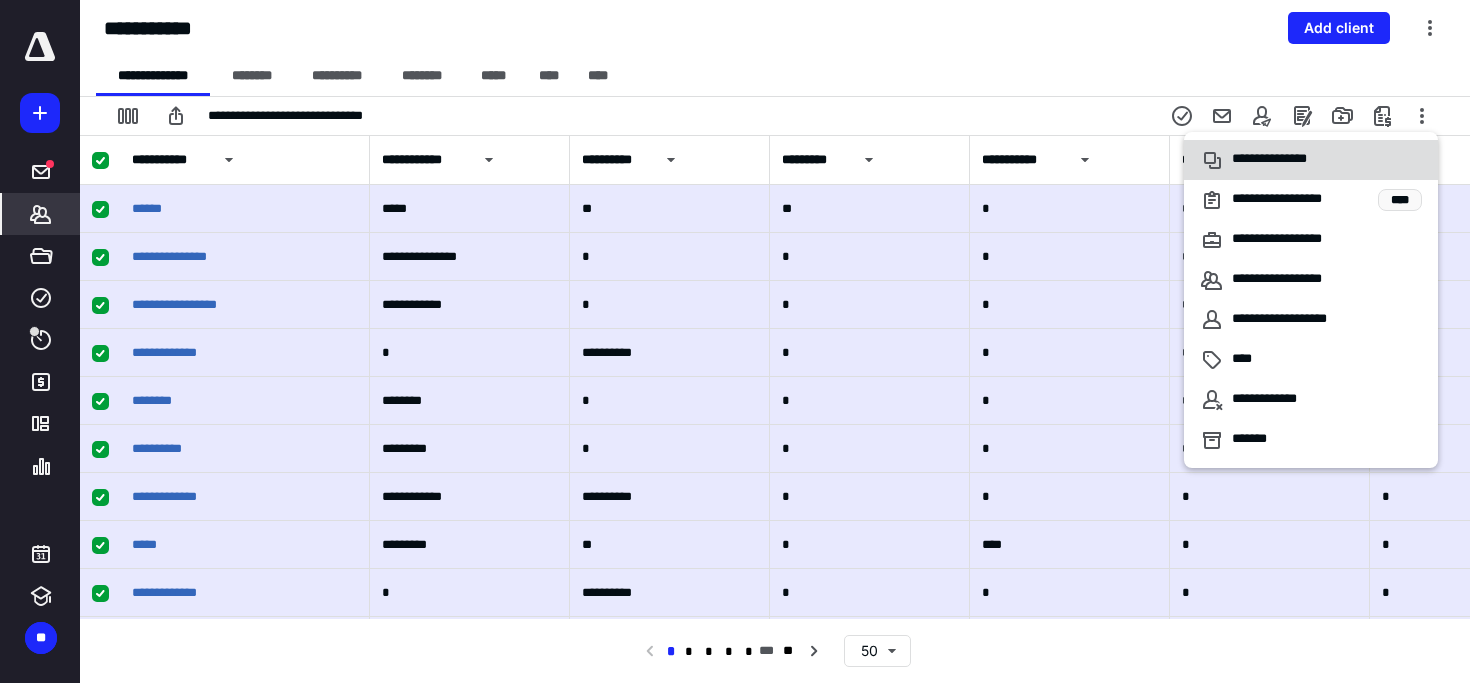 click on "**********" at bounding box center (1311, 160) 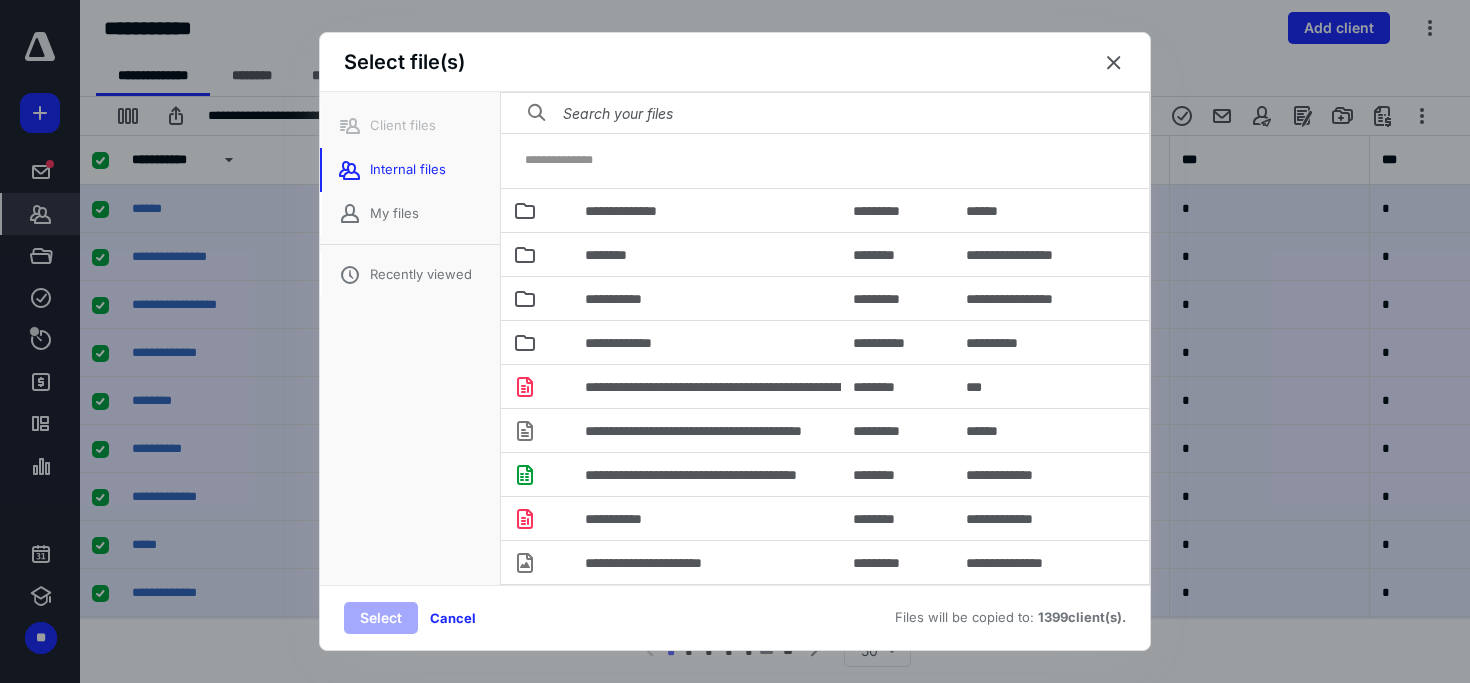scroll, scrollTop: 499, scrollLeft: 0, axis: vertical 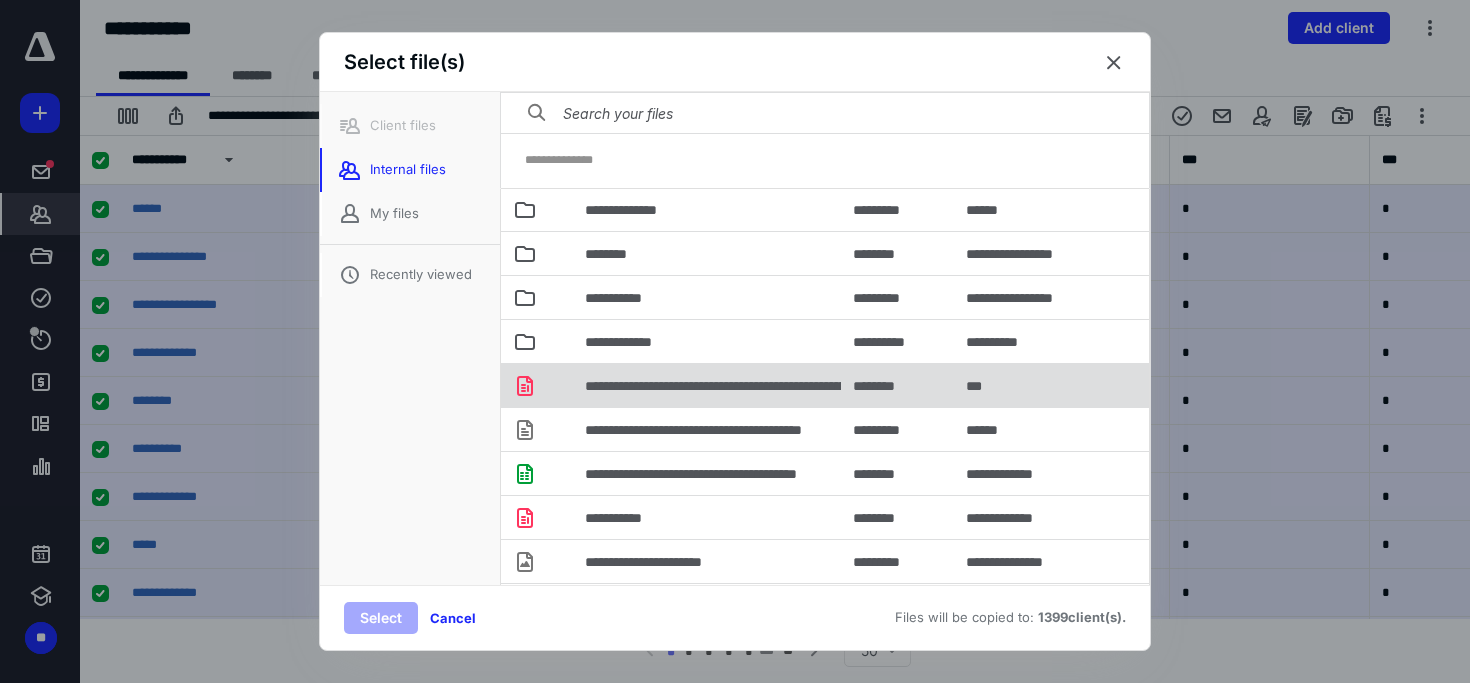 click at bounding box center [561, 385] 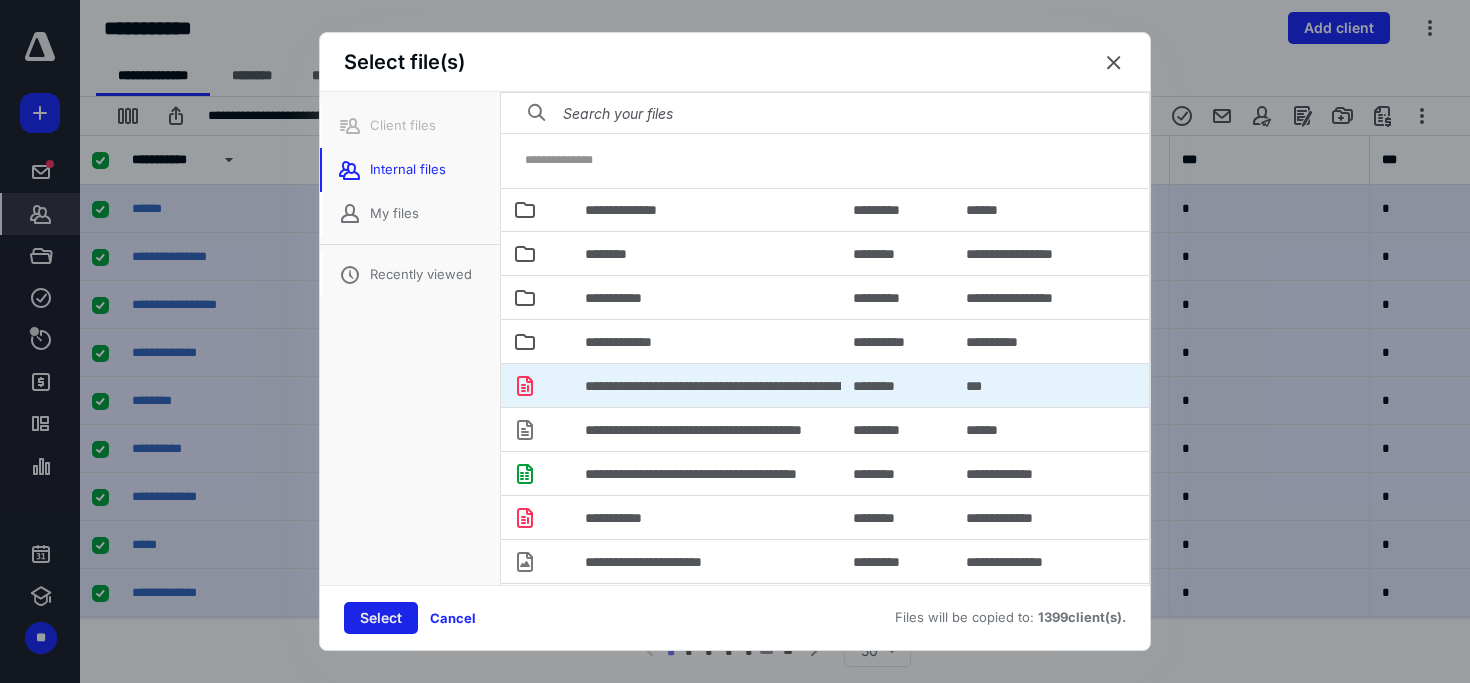 click on "Select" at bounding box center (381, 618) 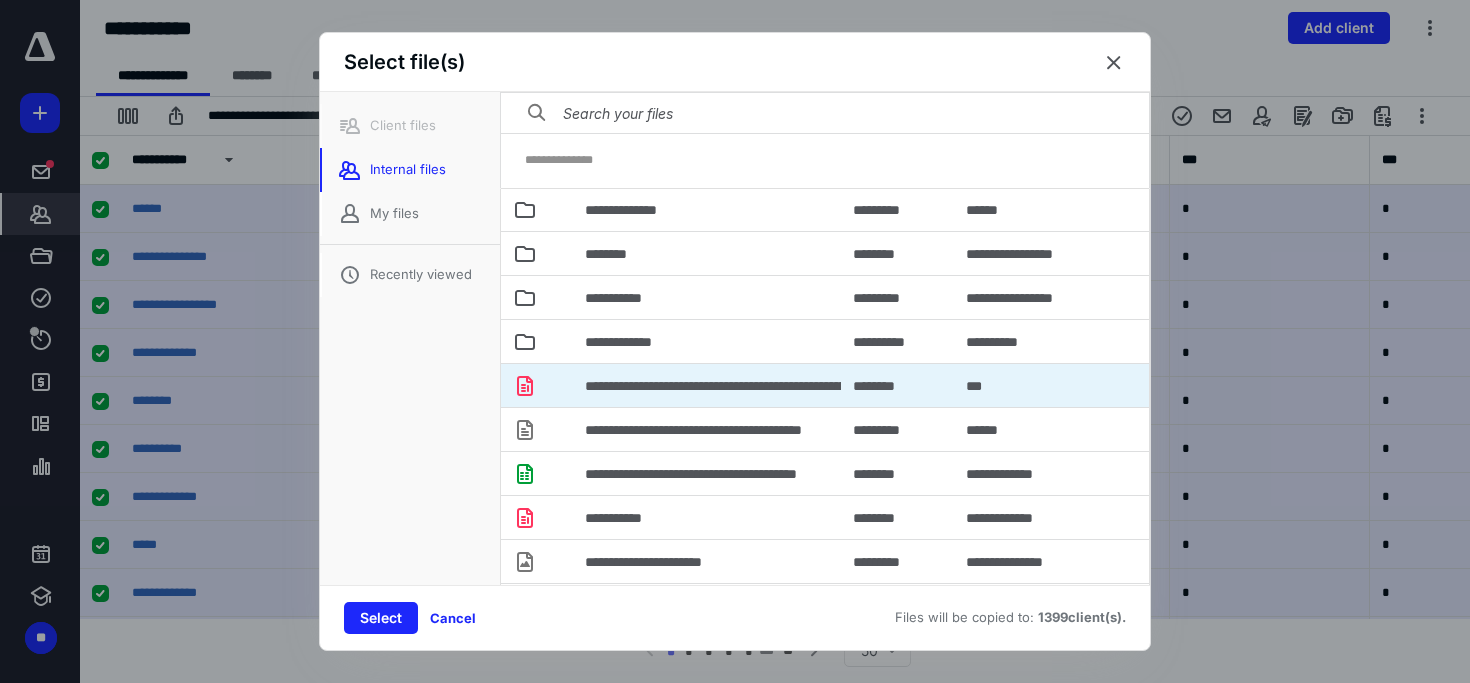 click at bounding box center [1114, 63] 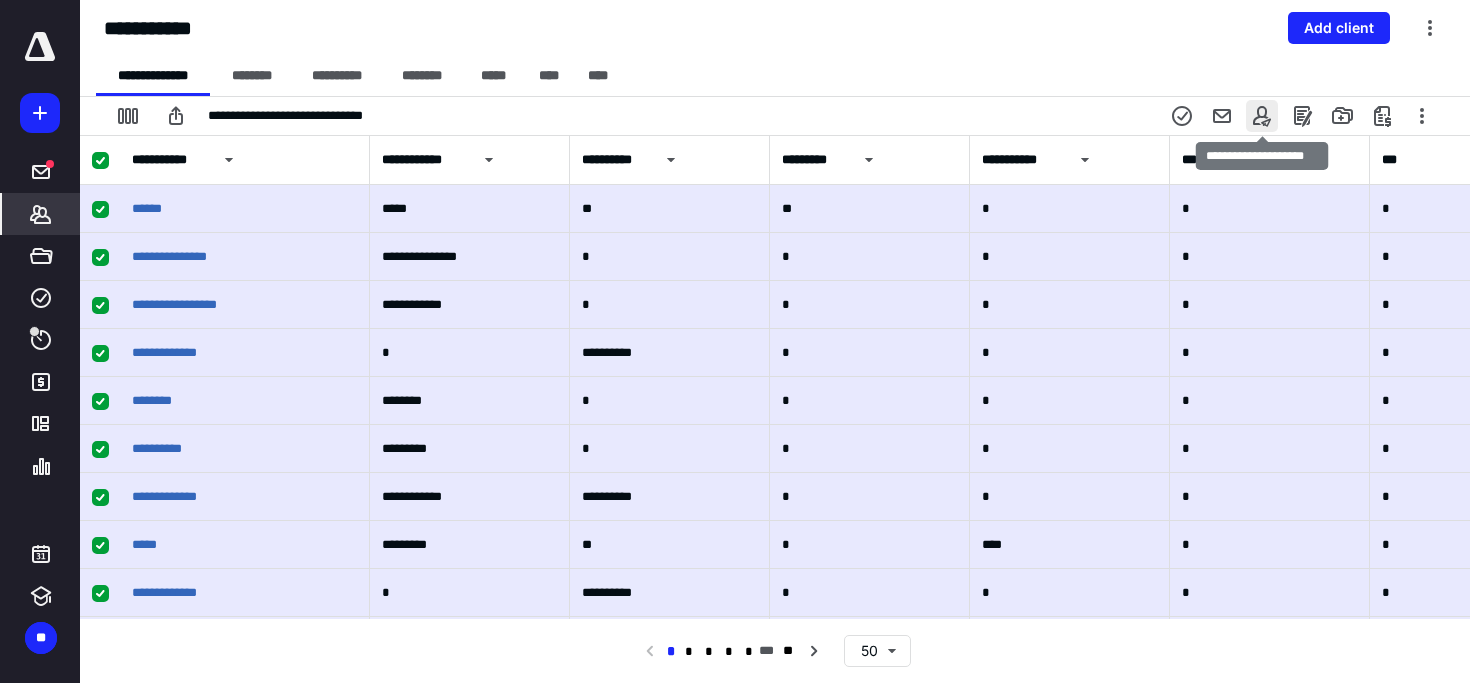 click at bounding box center (1262, 116) 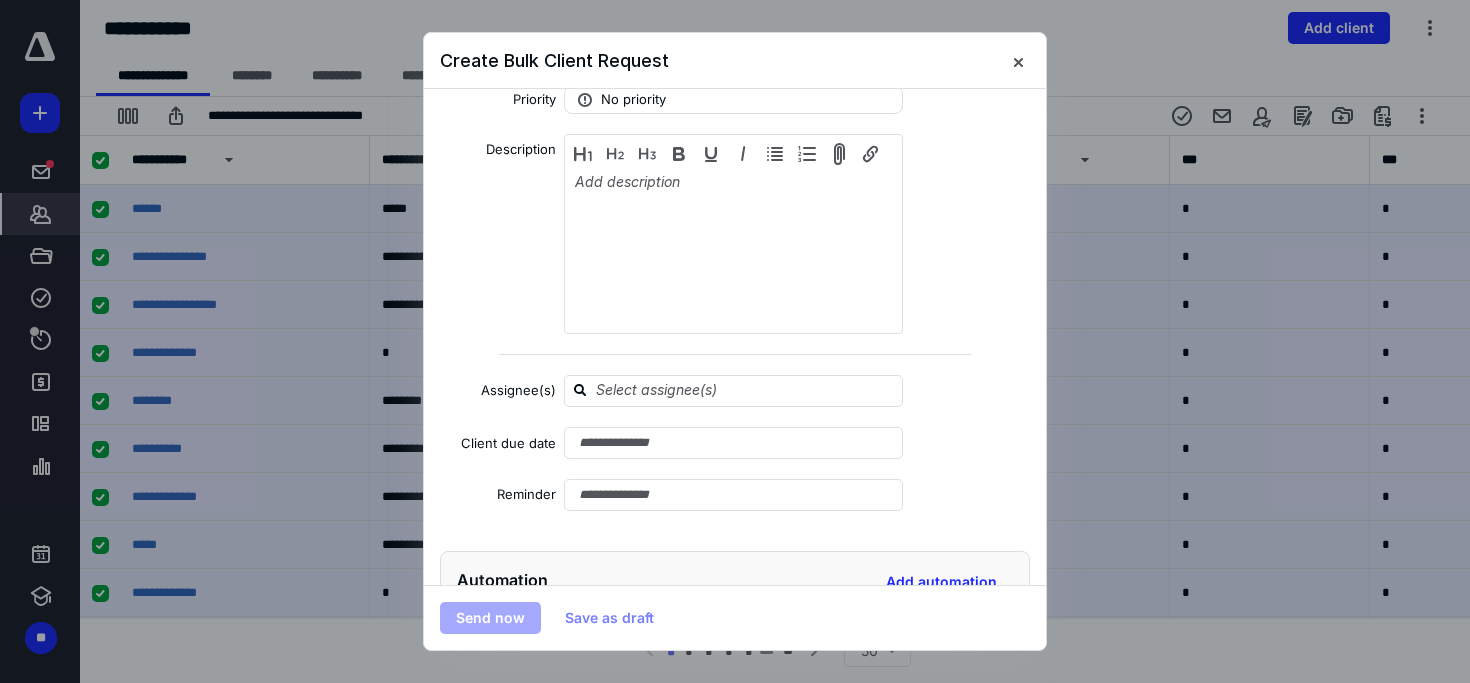 scroll, scrollTop: 512, scrollLeft: 0, axis: vertical 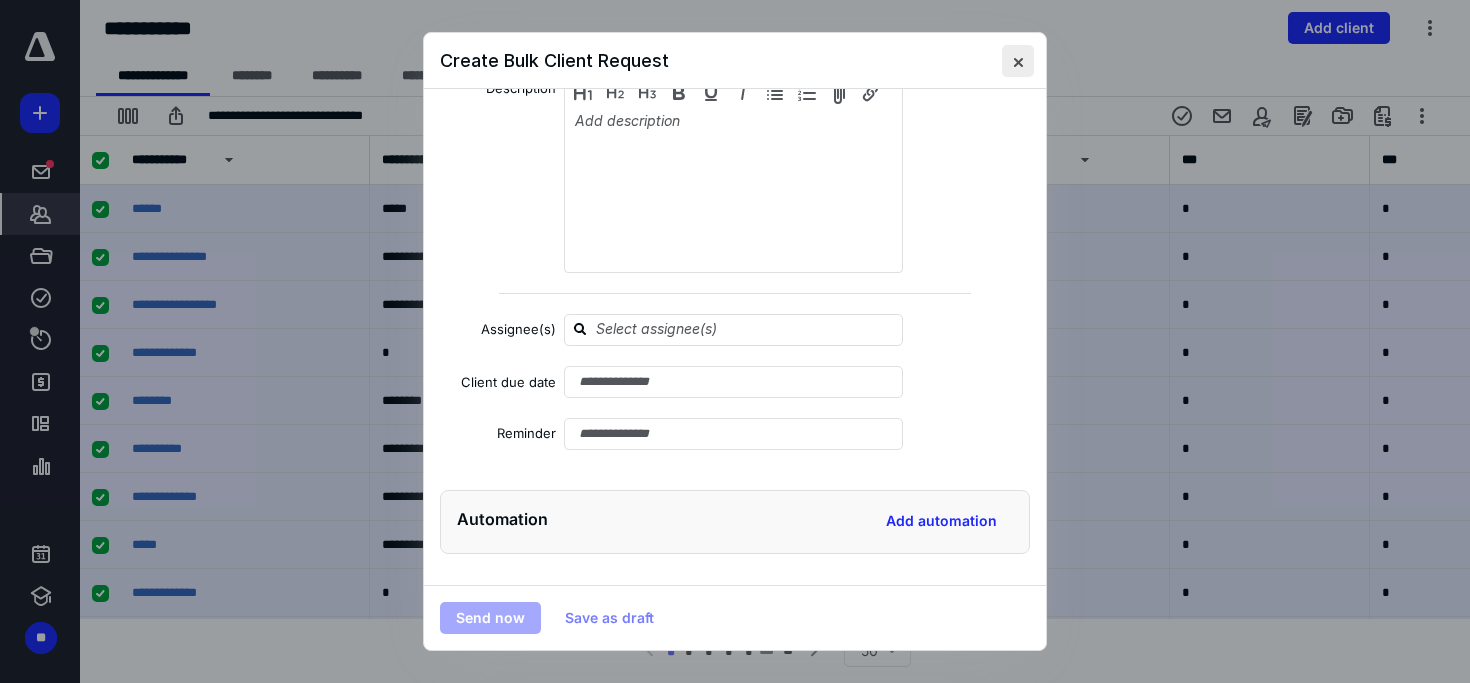 click at bounding box center (1018, 61) 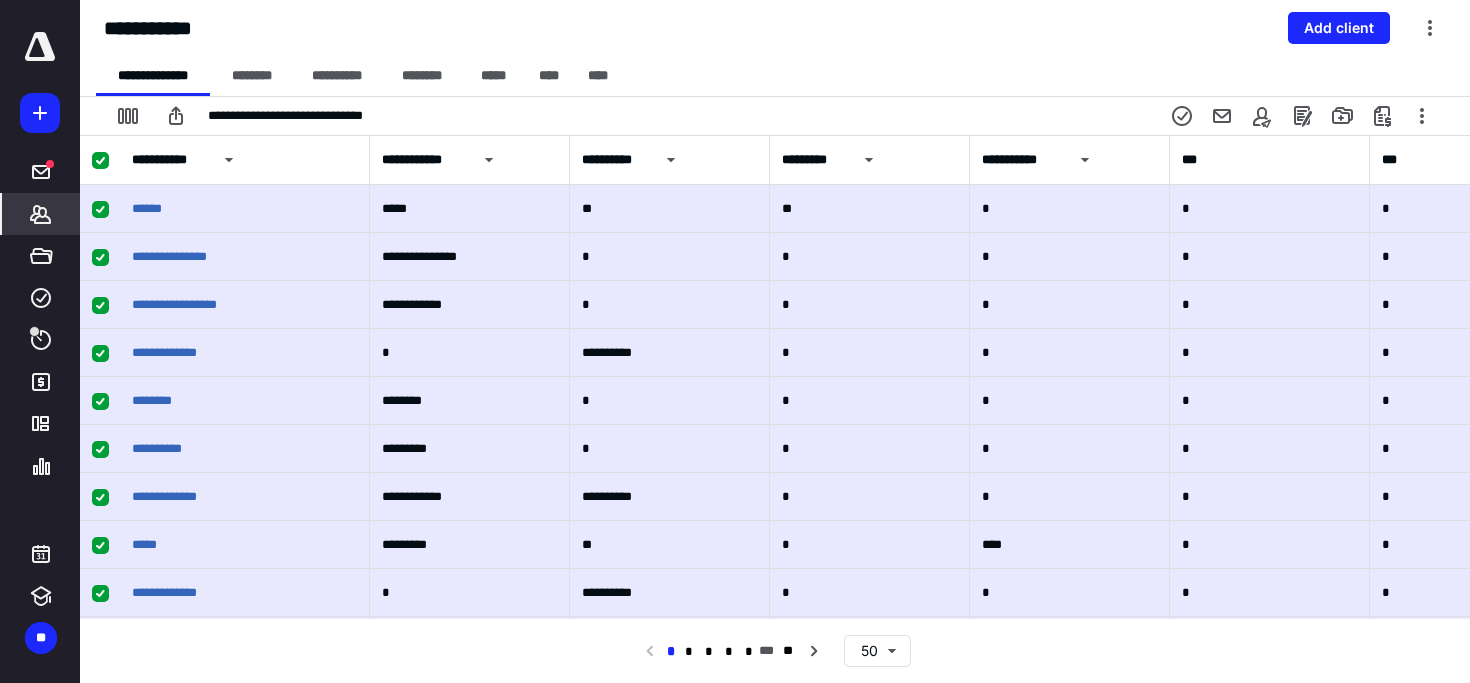 click 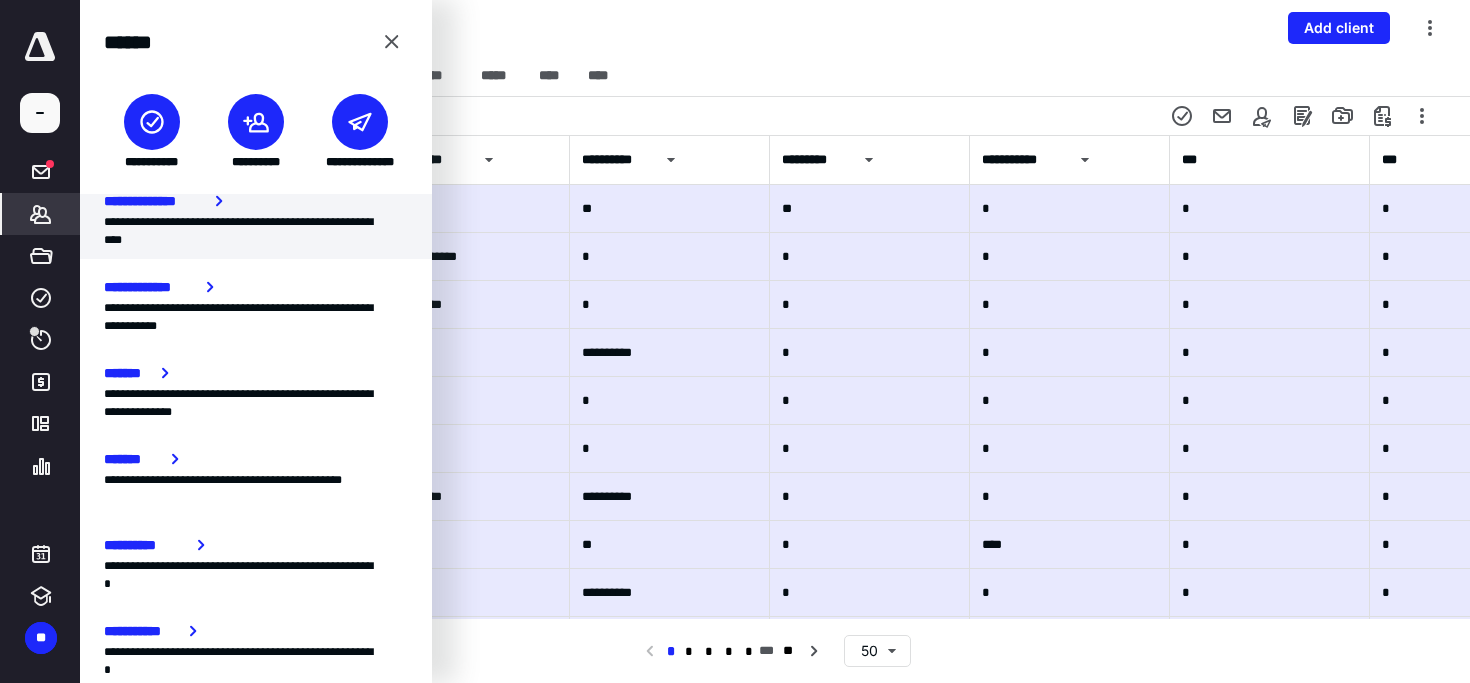 scroll, scrollTop: 310, scrollLeft: 0, axis: vertical 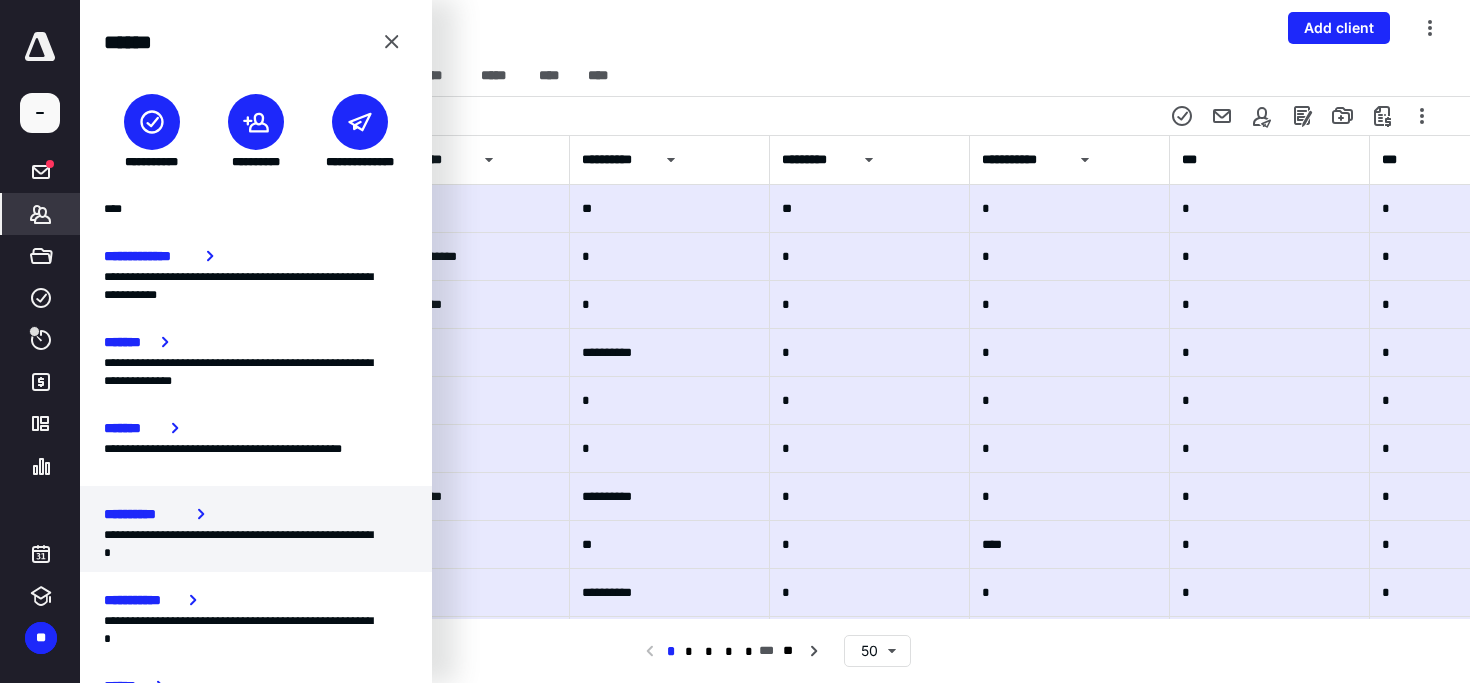 click on "**********" at bounding box center [256, 544] 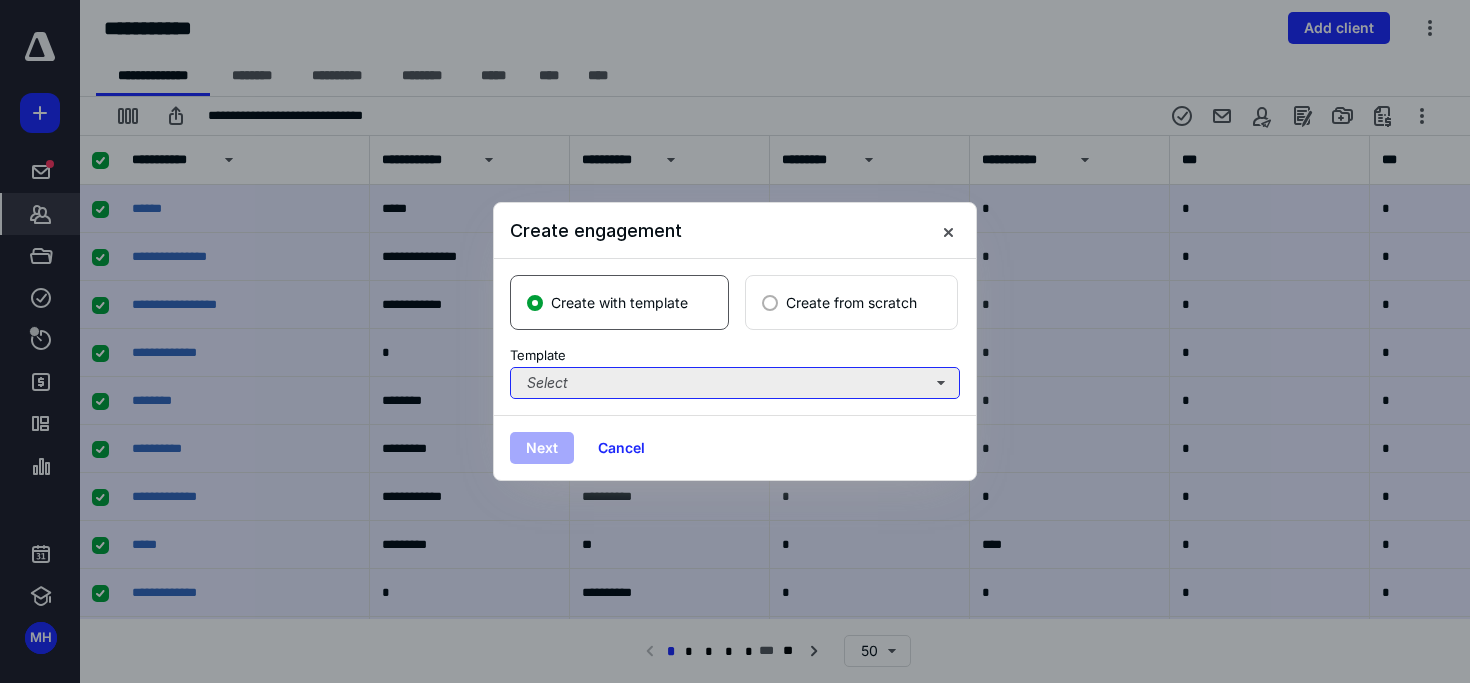 click on "Select" at bounding box center (735, 383) 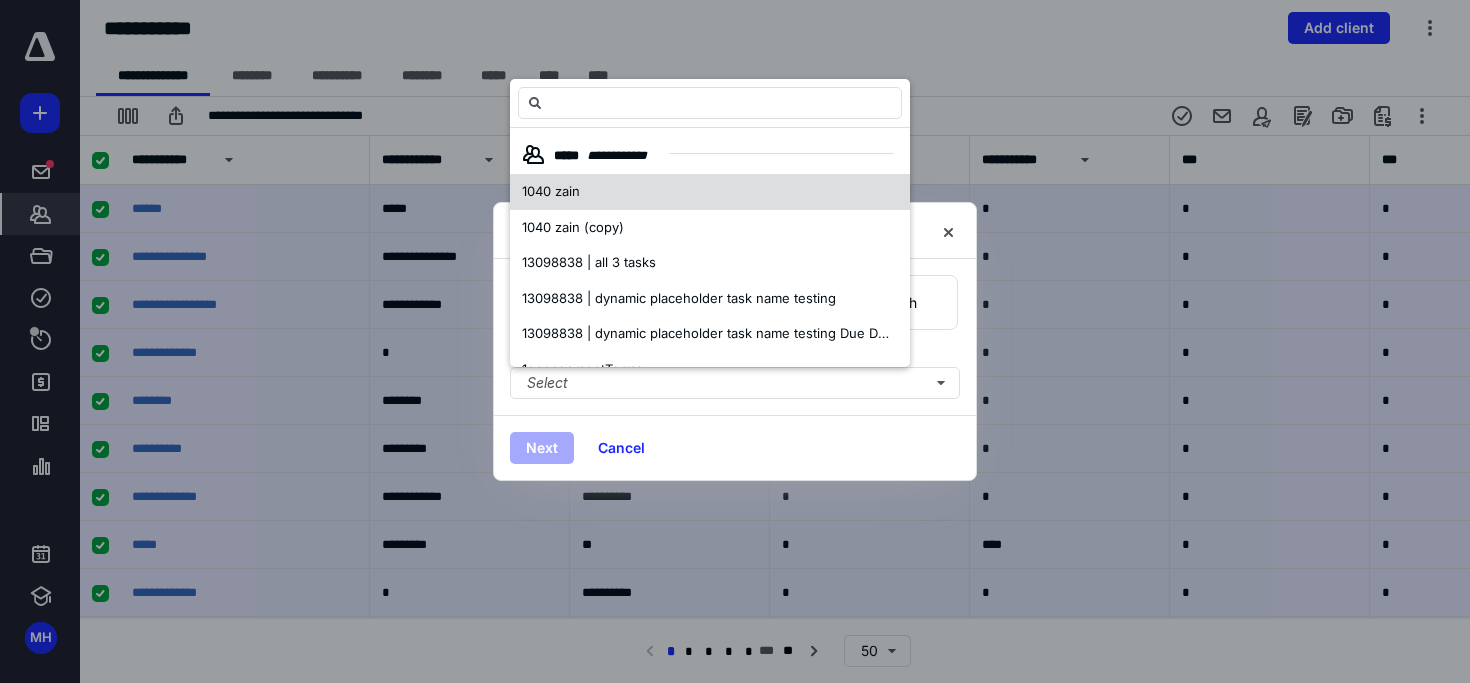 click on "1040 zain" at bounding box center (710, 192) 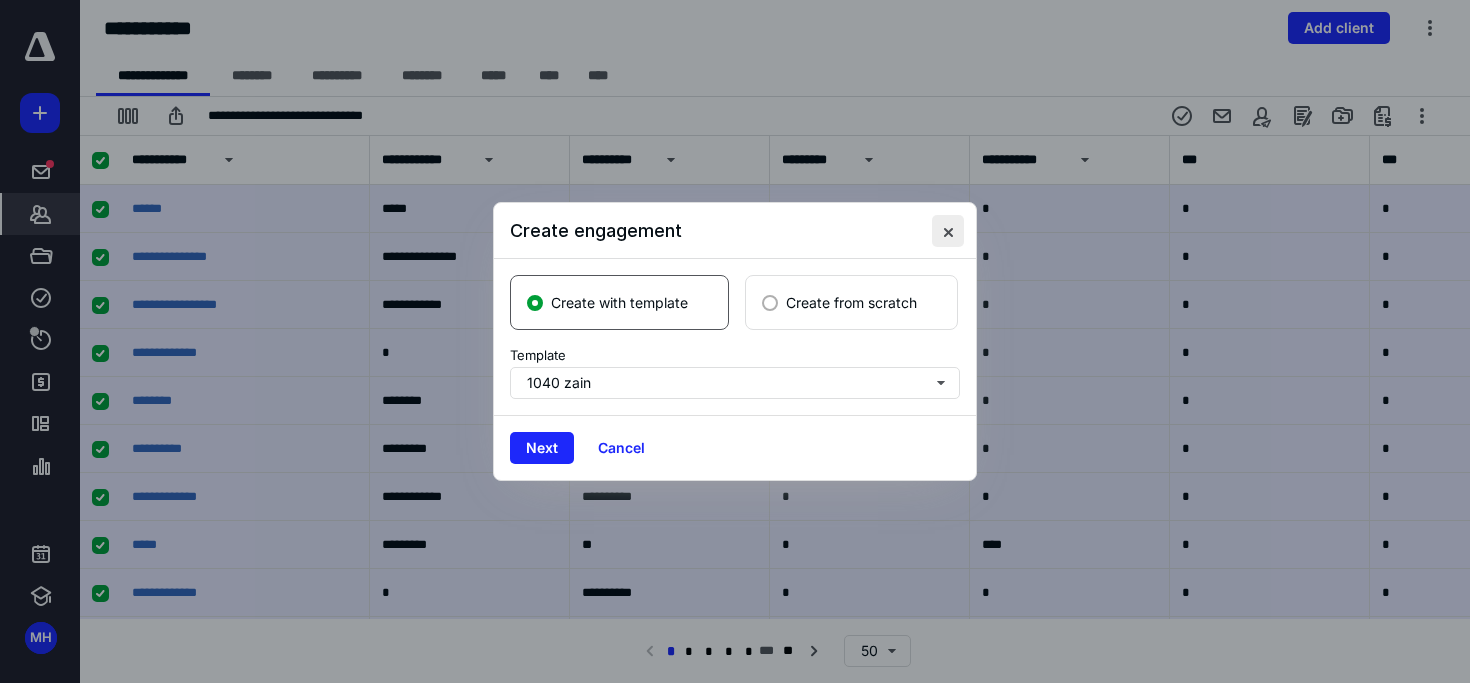 click at bounding box center [948, 231] 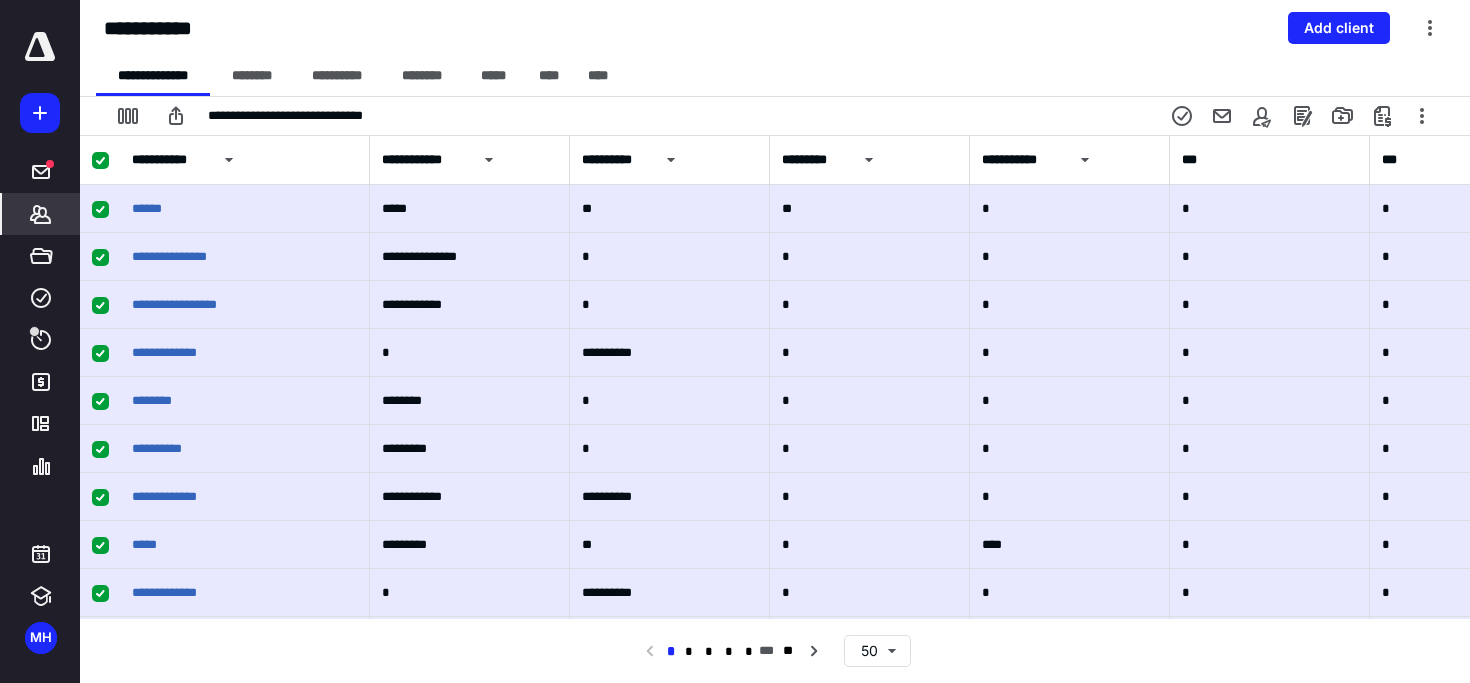 click at bounding box center [100, 161] 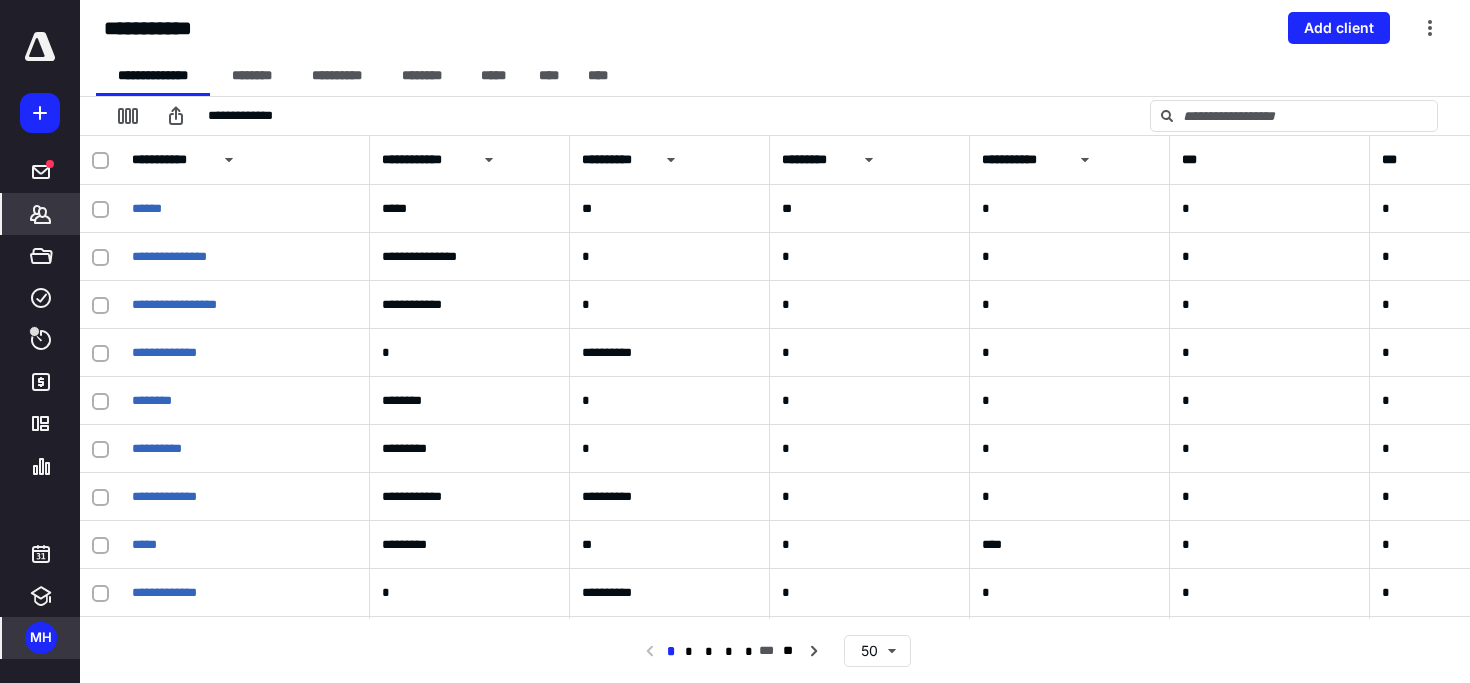click on "MH" at bounding box center [41, 638] 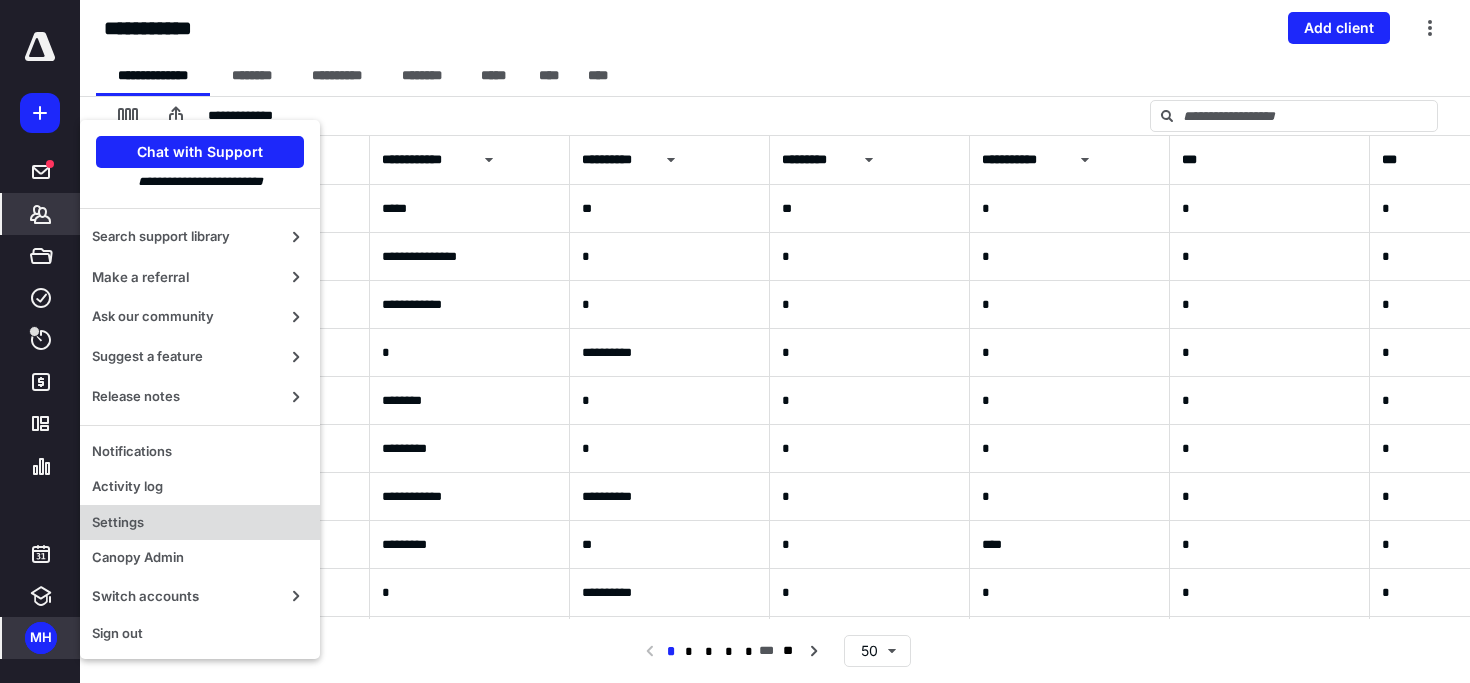click on "Settings" at bounding box center (200, 523) 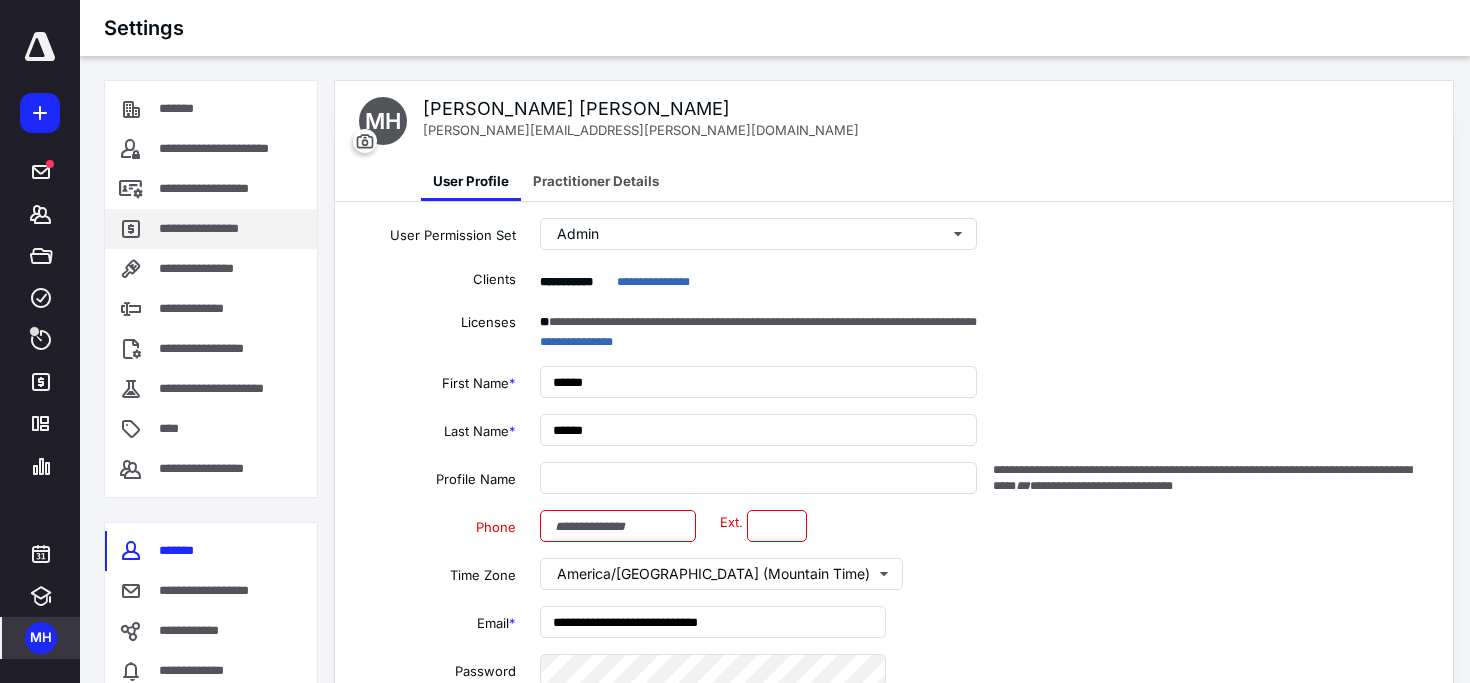 click on "**********" at bounding box center [204, 229] 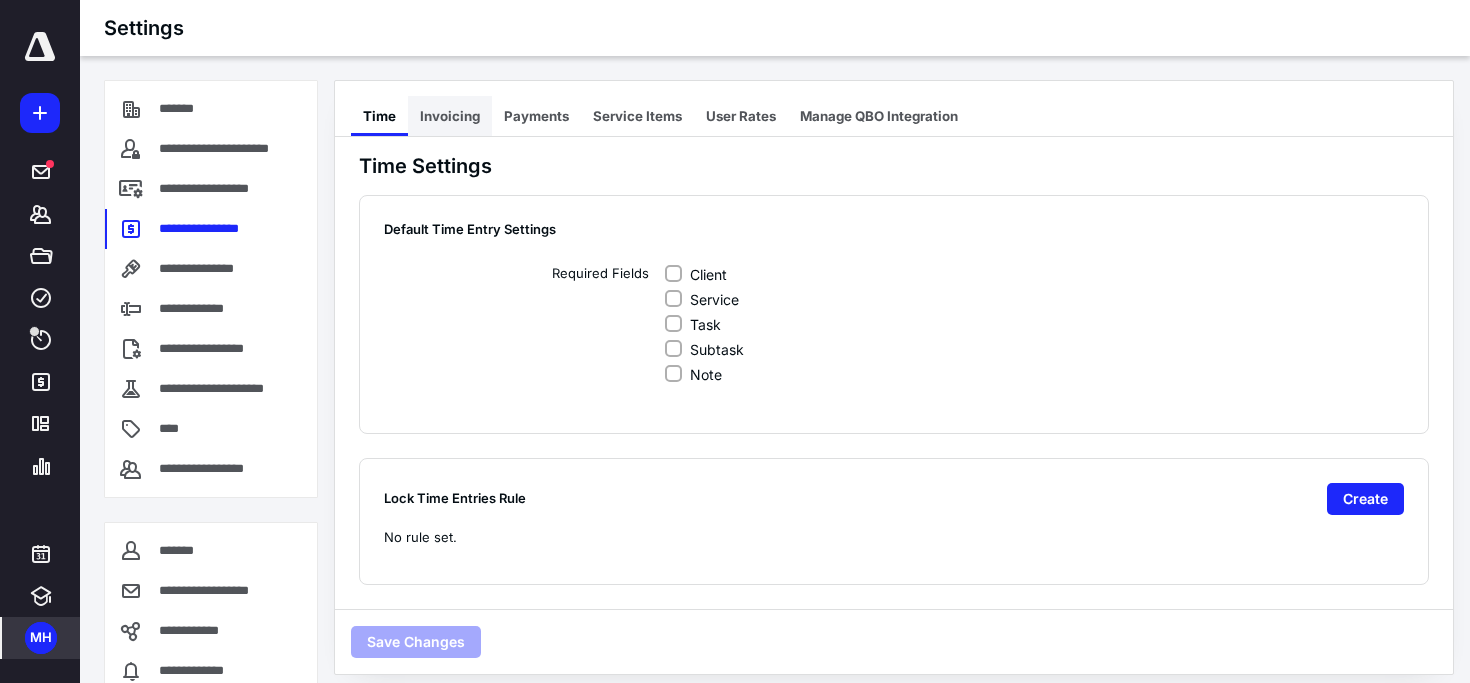 click on "Invoicing" at bounding box center [450, 116] 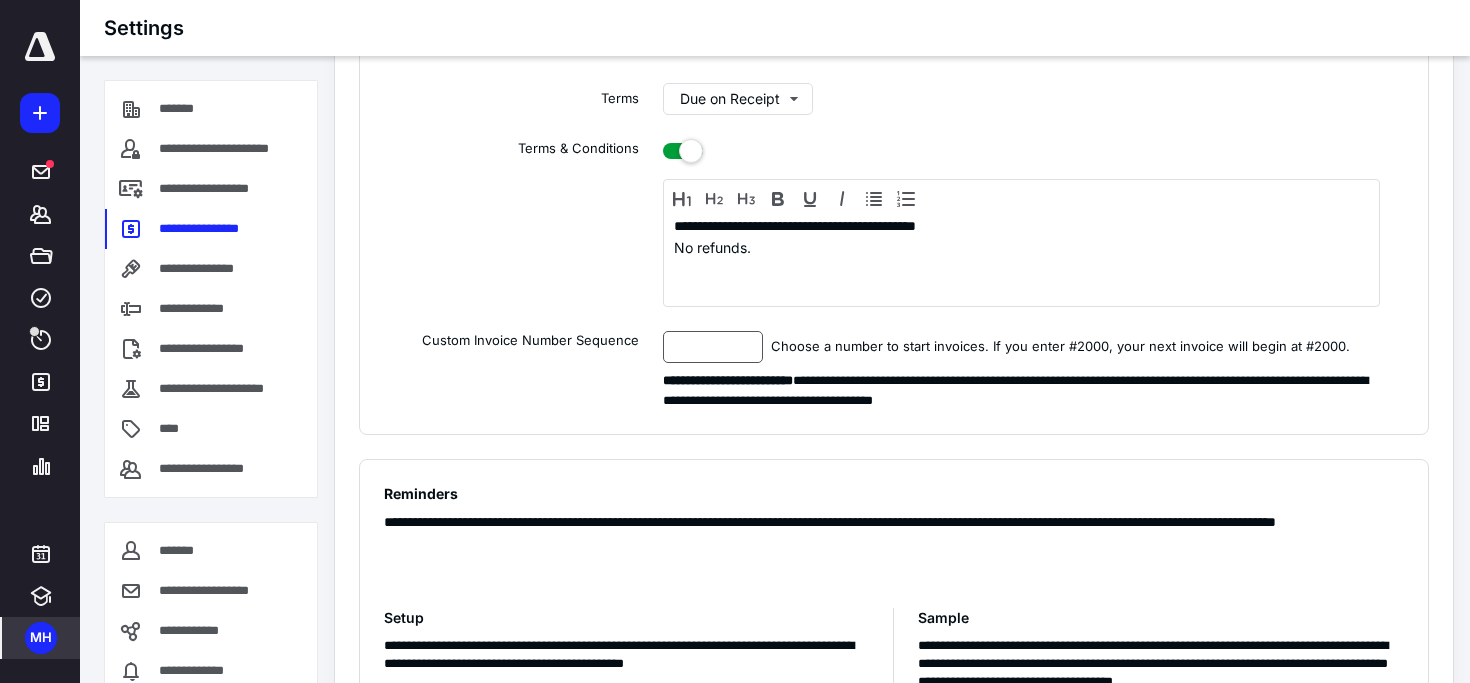 scroll, scrollTop: 502, scrollLeft: 0, axis: vertical 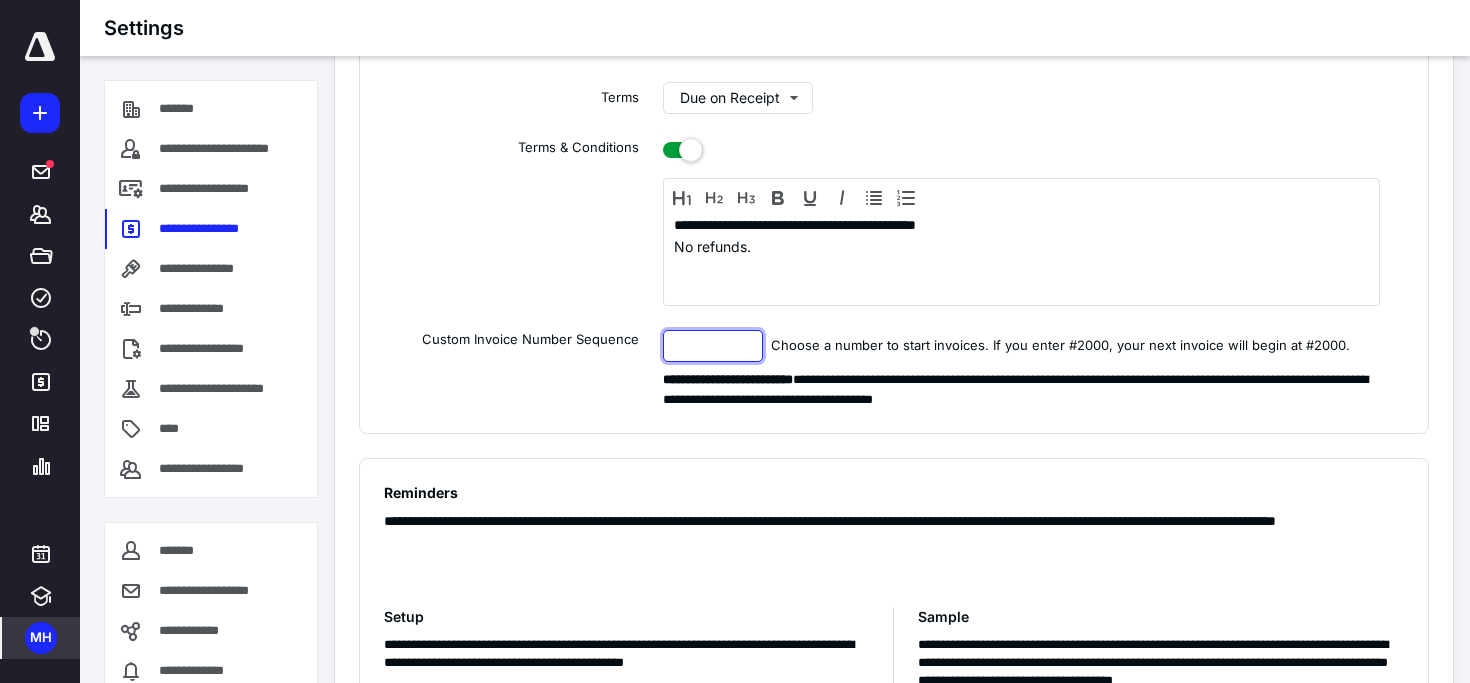 click at bounding box center [713, 346] 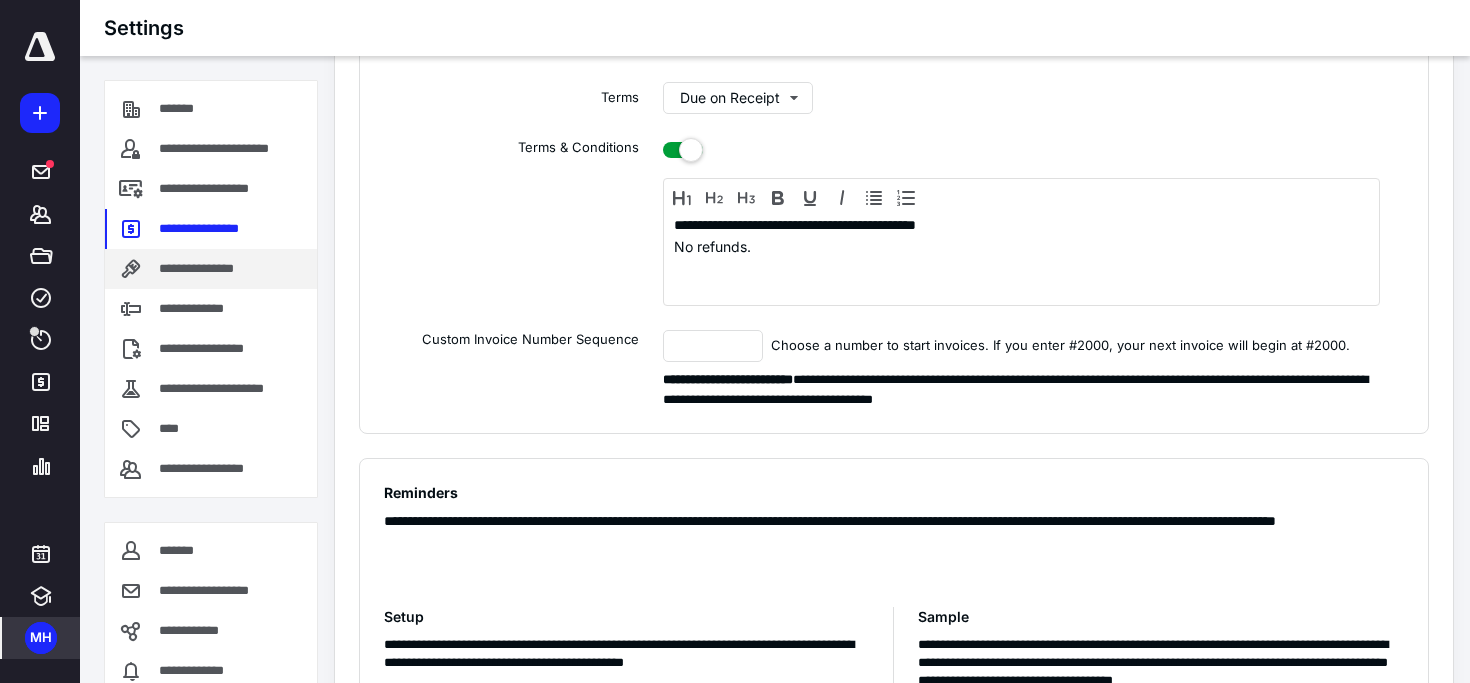 click on "**********" at bounding box center (211, 269) 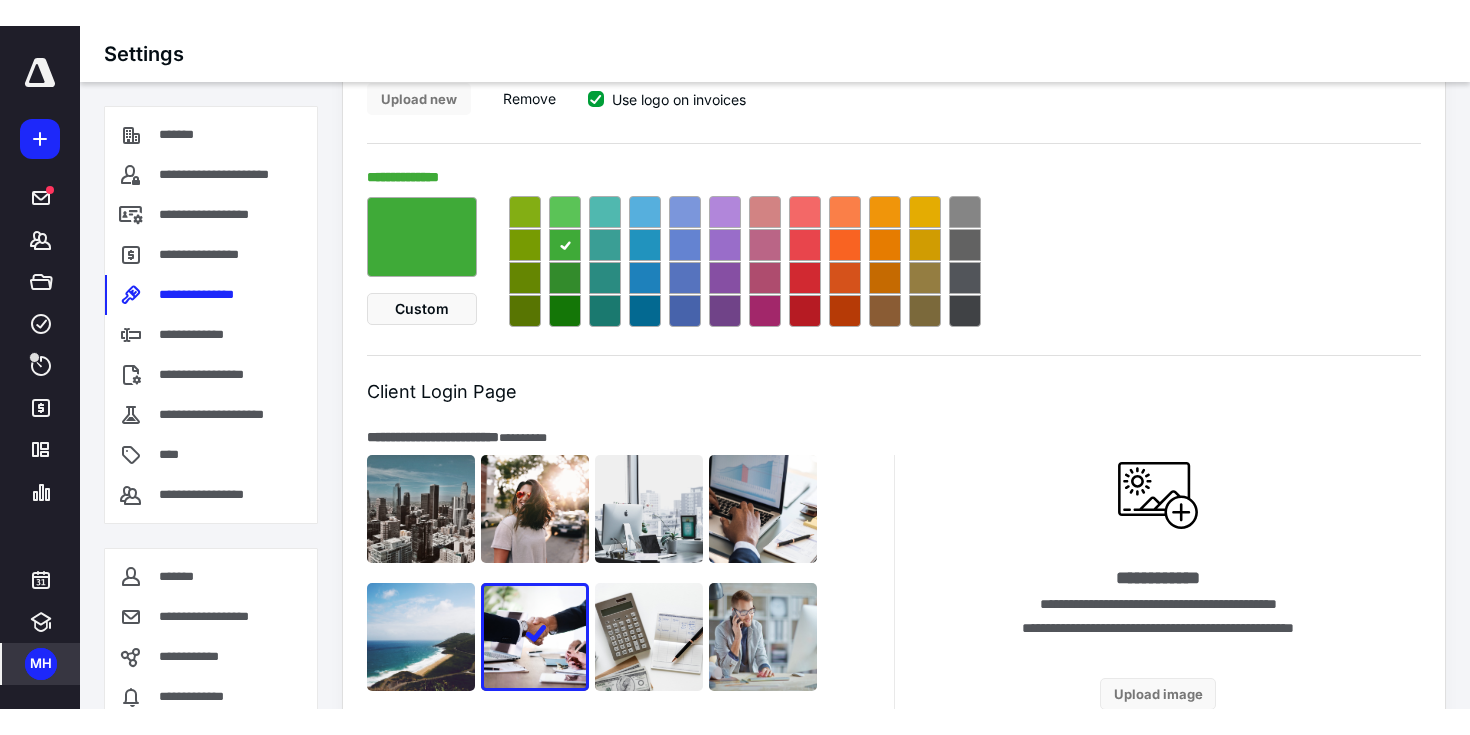 scroll, scrollTop: 1010, scrollLeft: 0, axis: vertical 